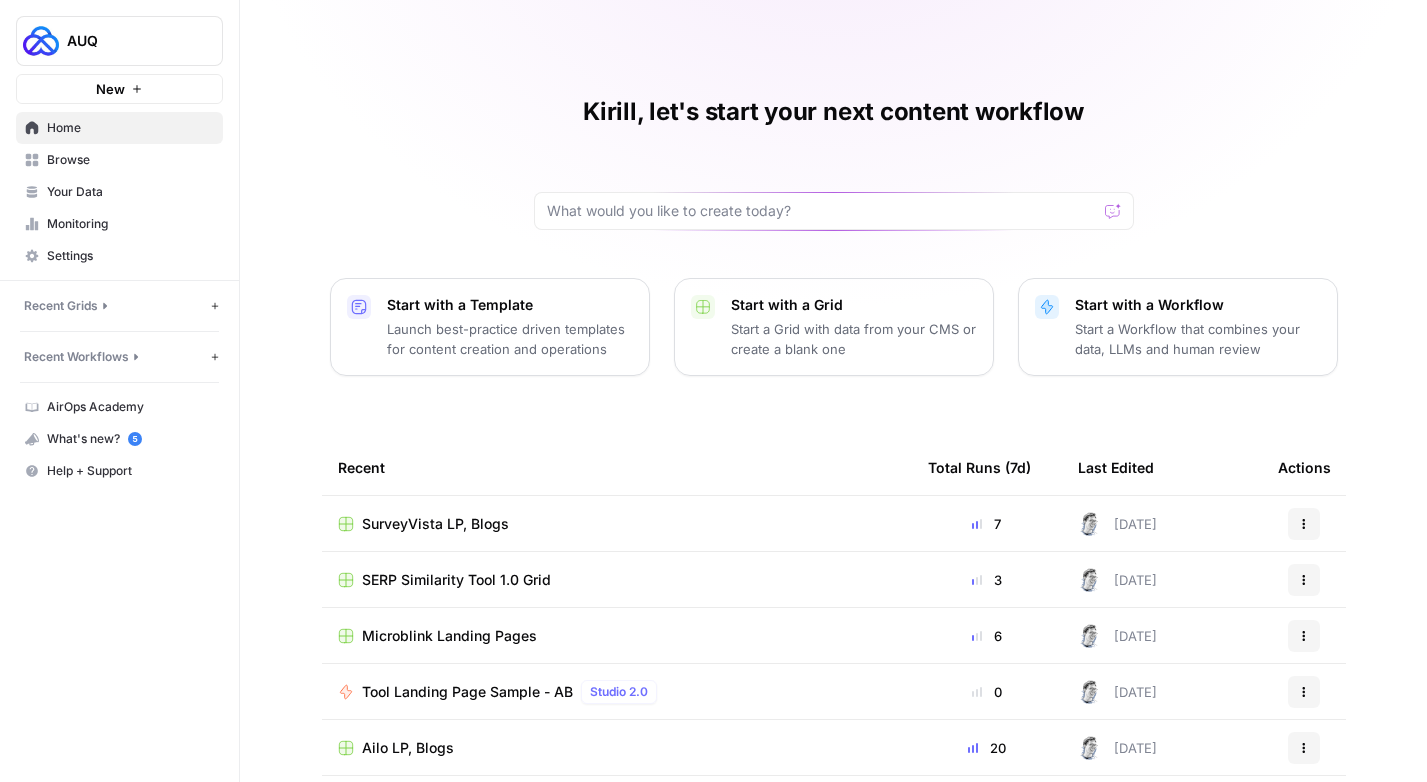 scroll, scrollTop: 0, scrollLeft: 0, axis: both 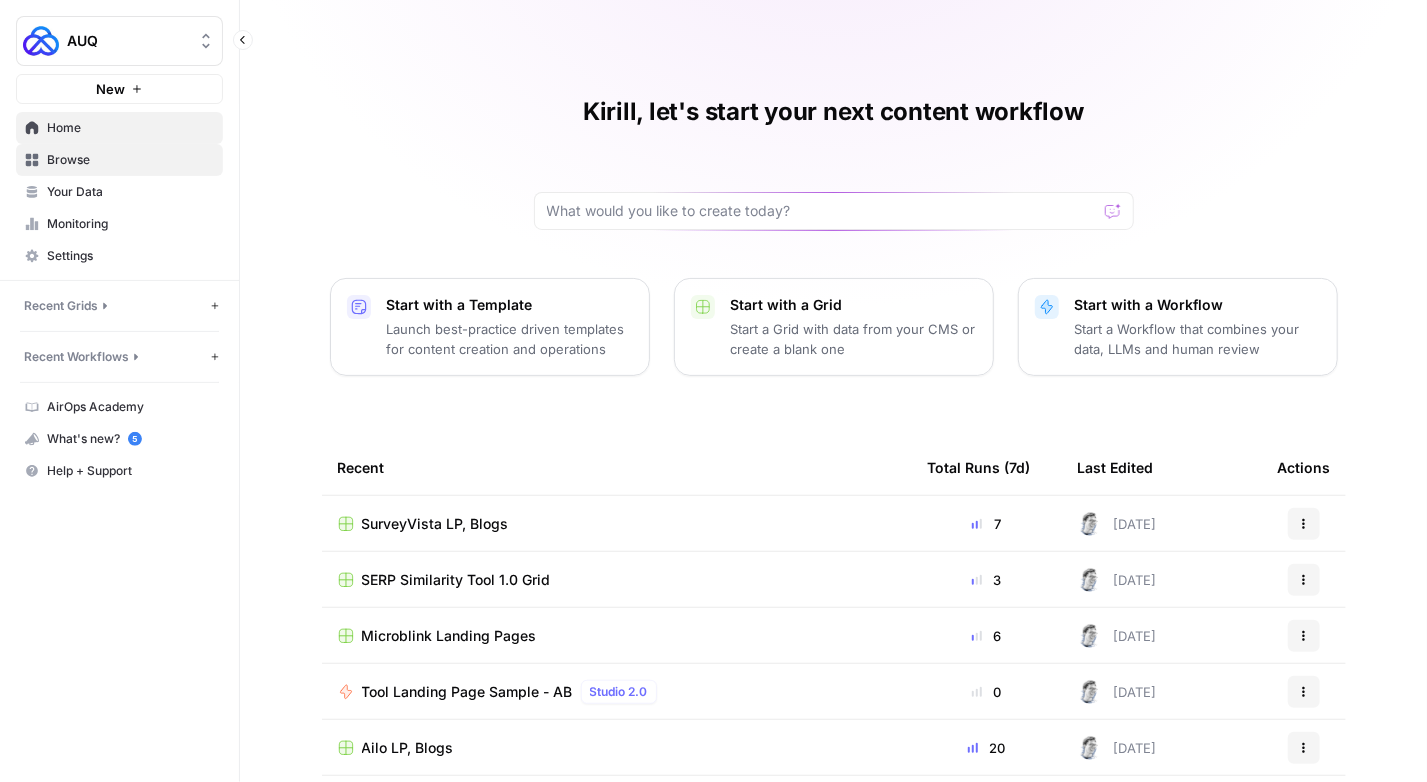 click on "Browse" at bounding box center (130, 160) 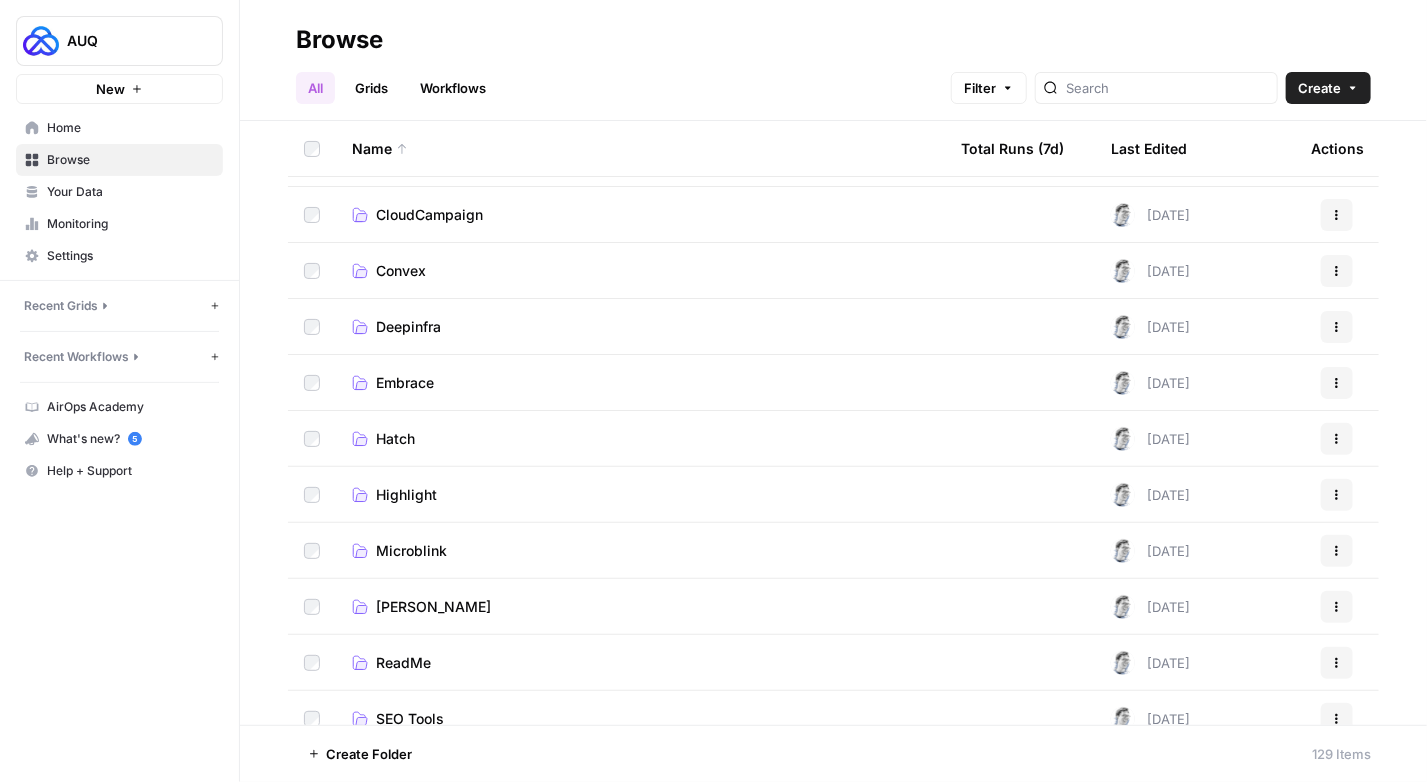 scroll, scrollTop: 343, scrollLeft: 0, axis: vertical 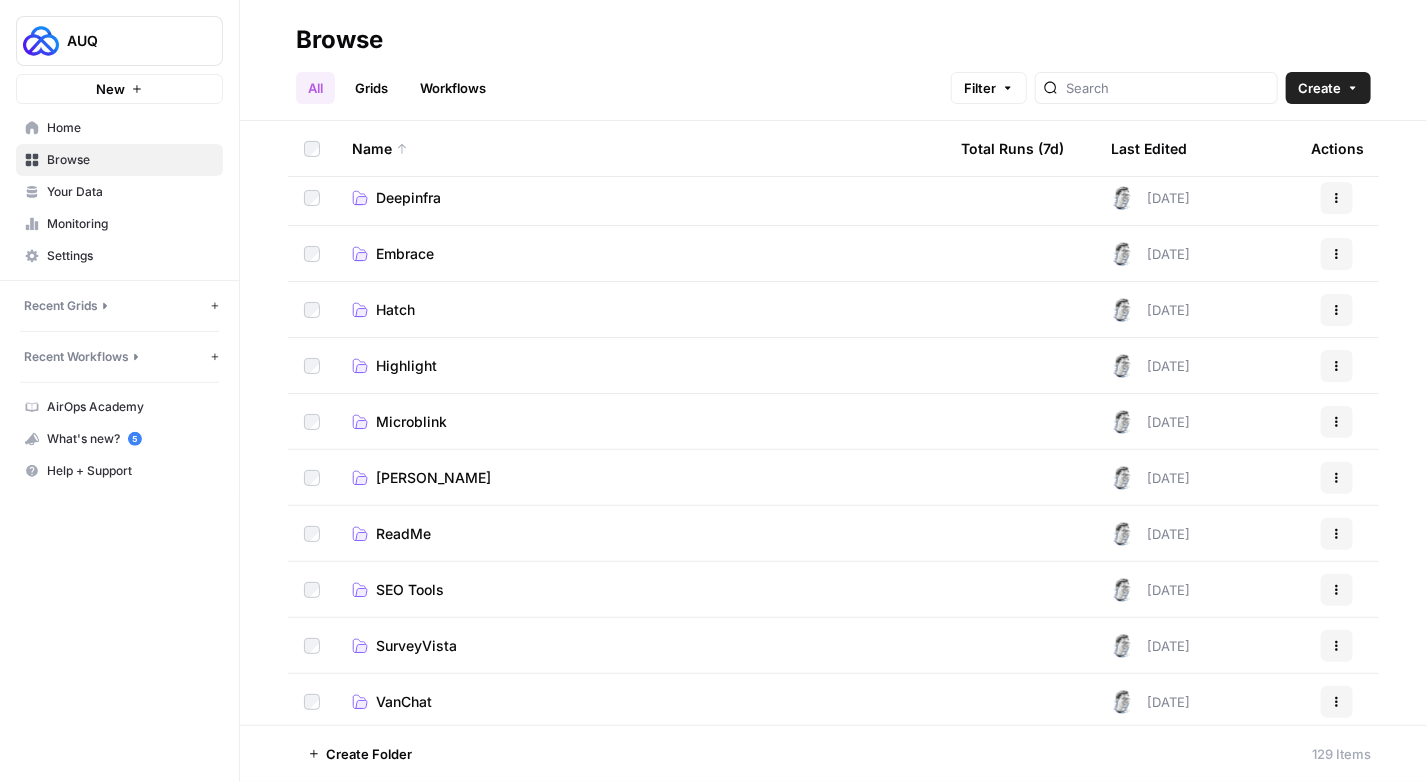 click on "Microblink" at bounding box center (411, 422) 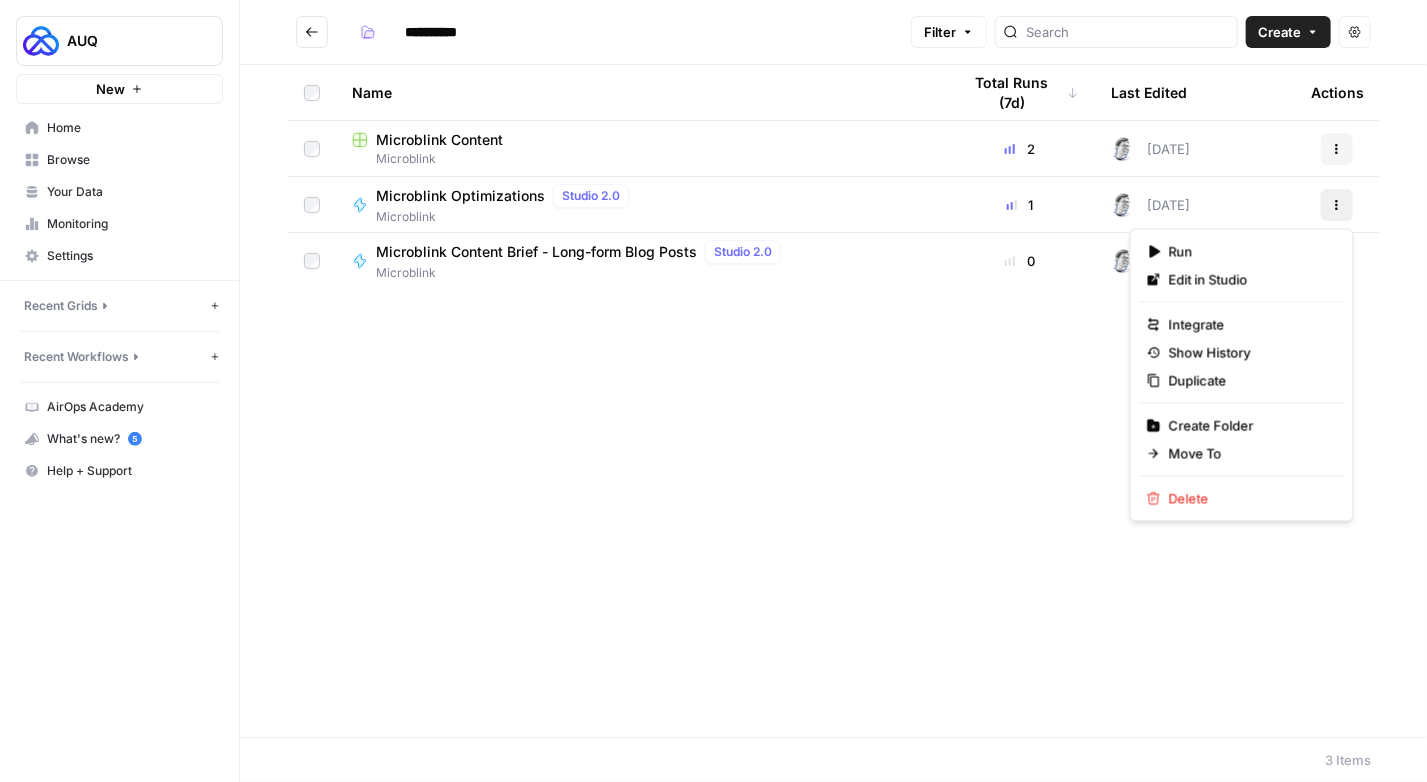 click on "Actions" at bounding box center (1337, 205) 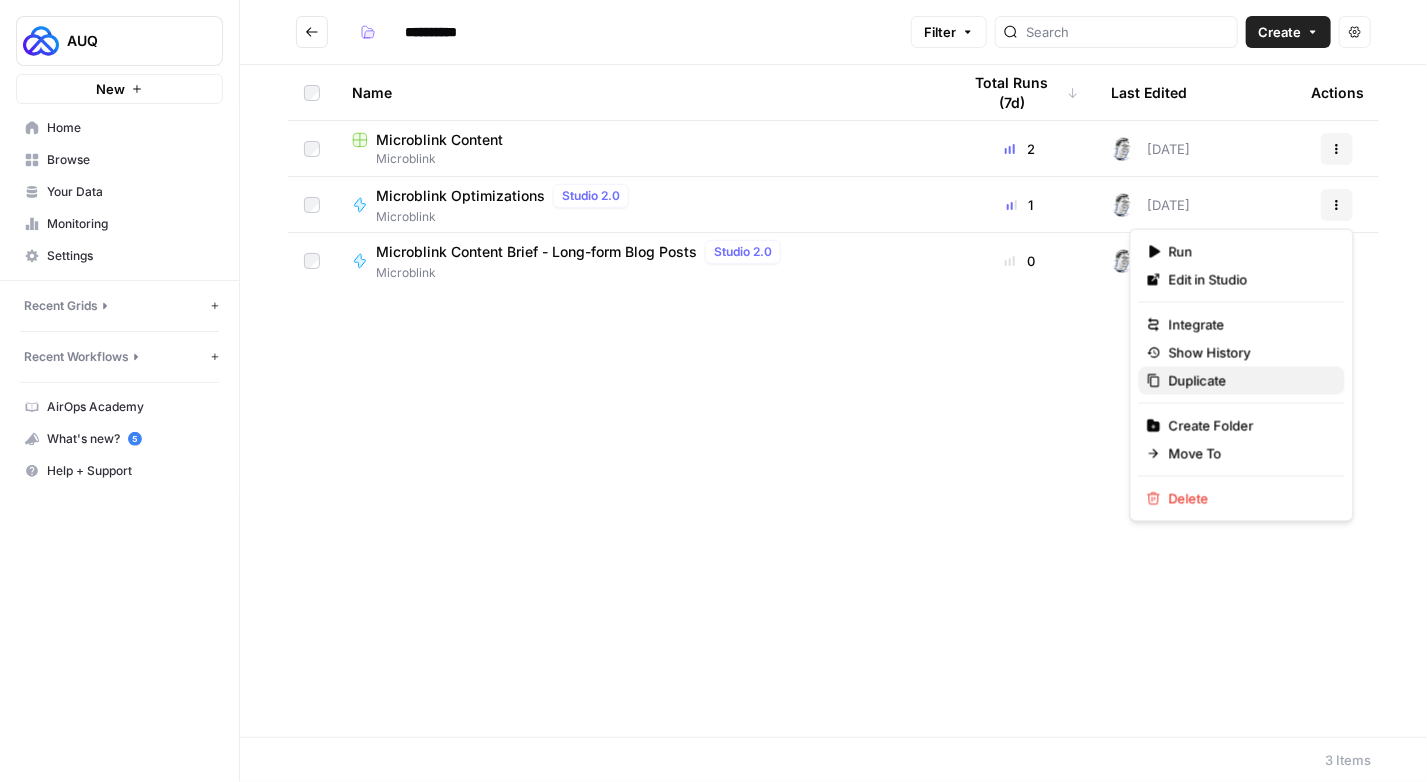 click on "Duplicate" at bounding box center [1242, 381] 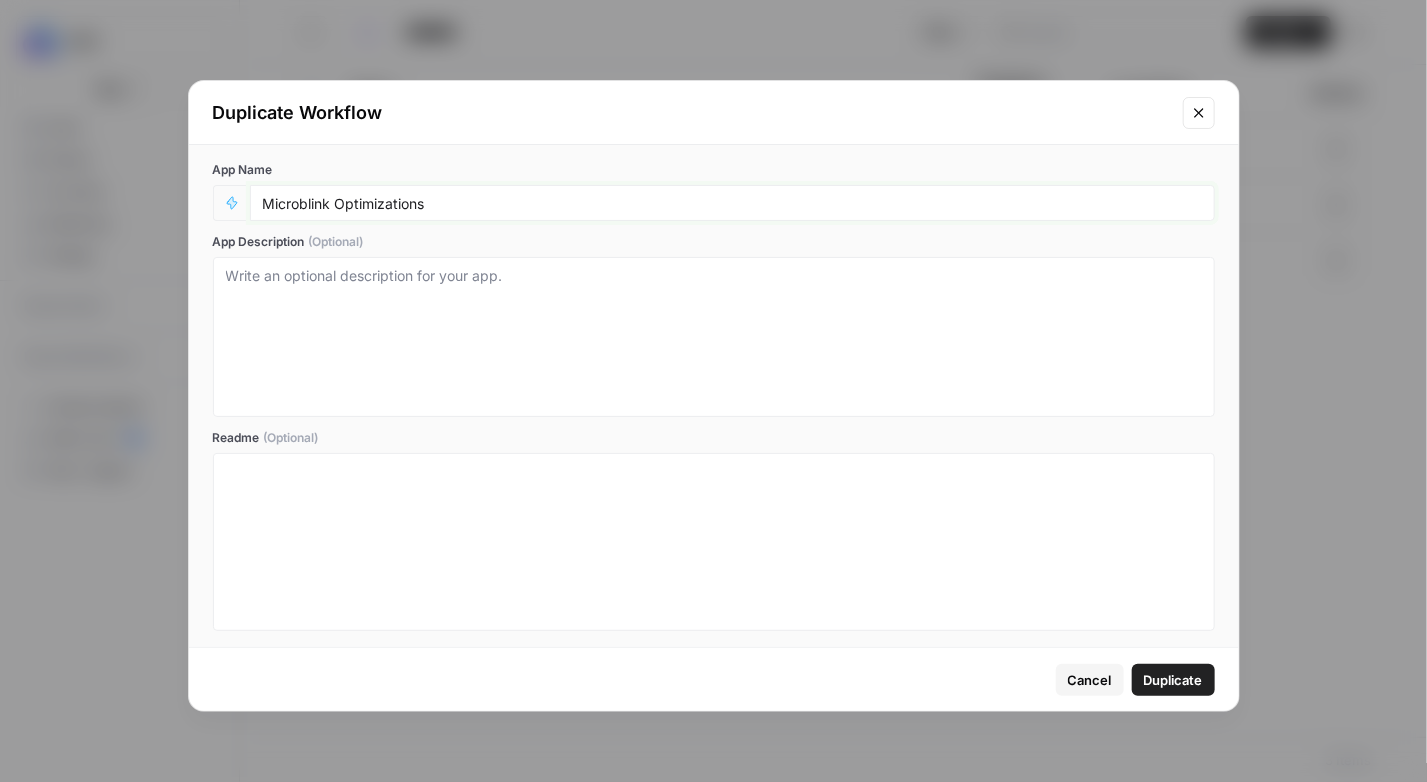 click on "Microblink Optimizations" at bounding box center (732, 203) 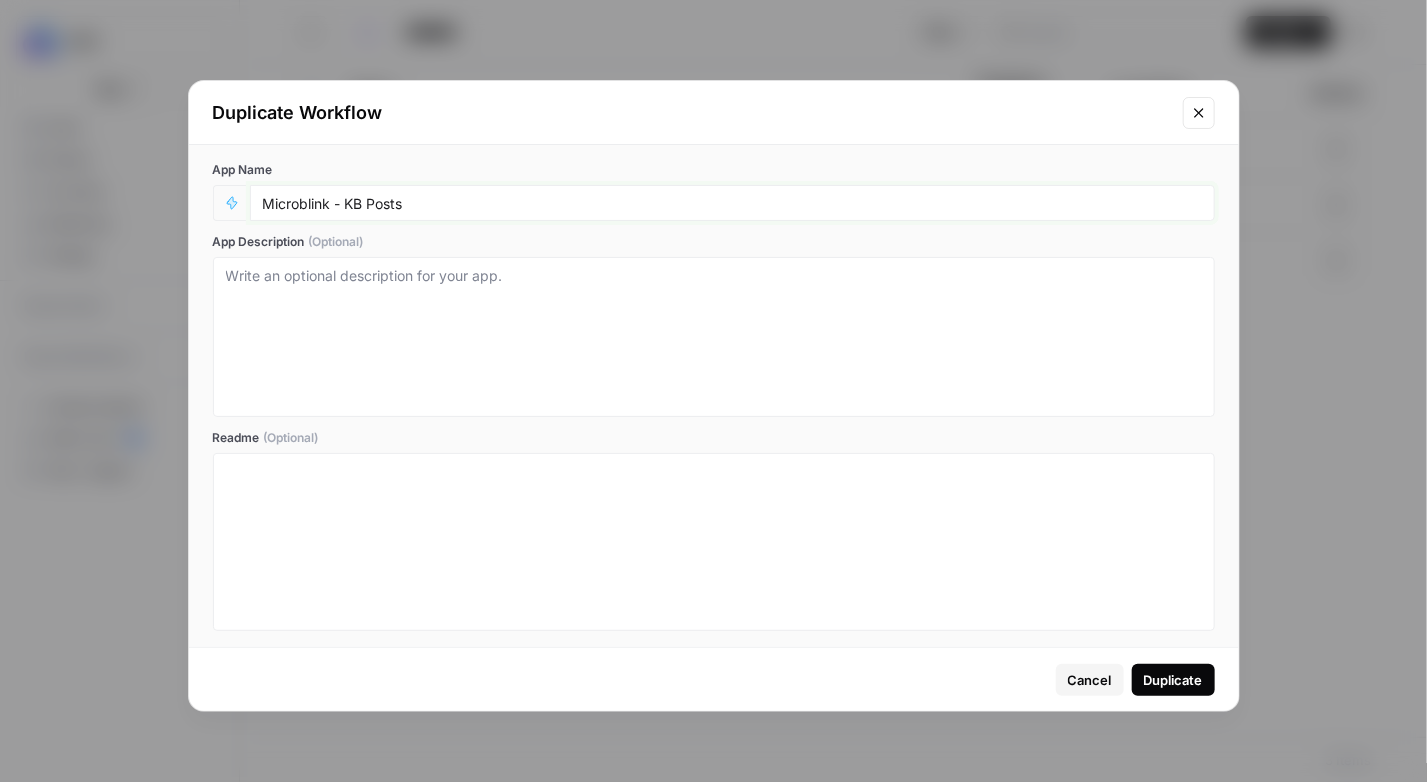 type on "Microblink - KB Posts" 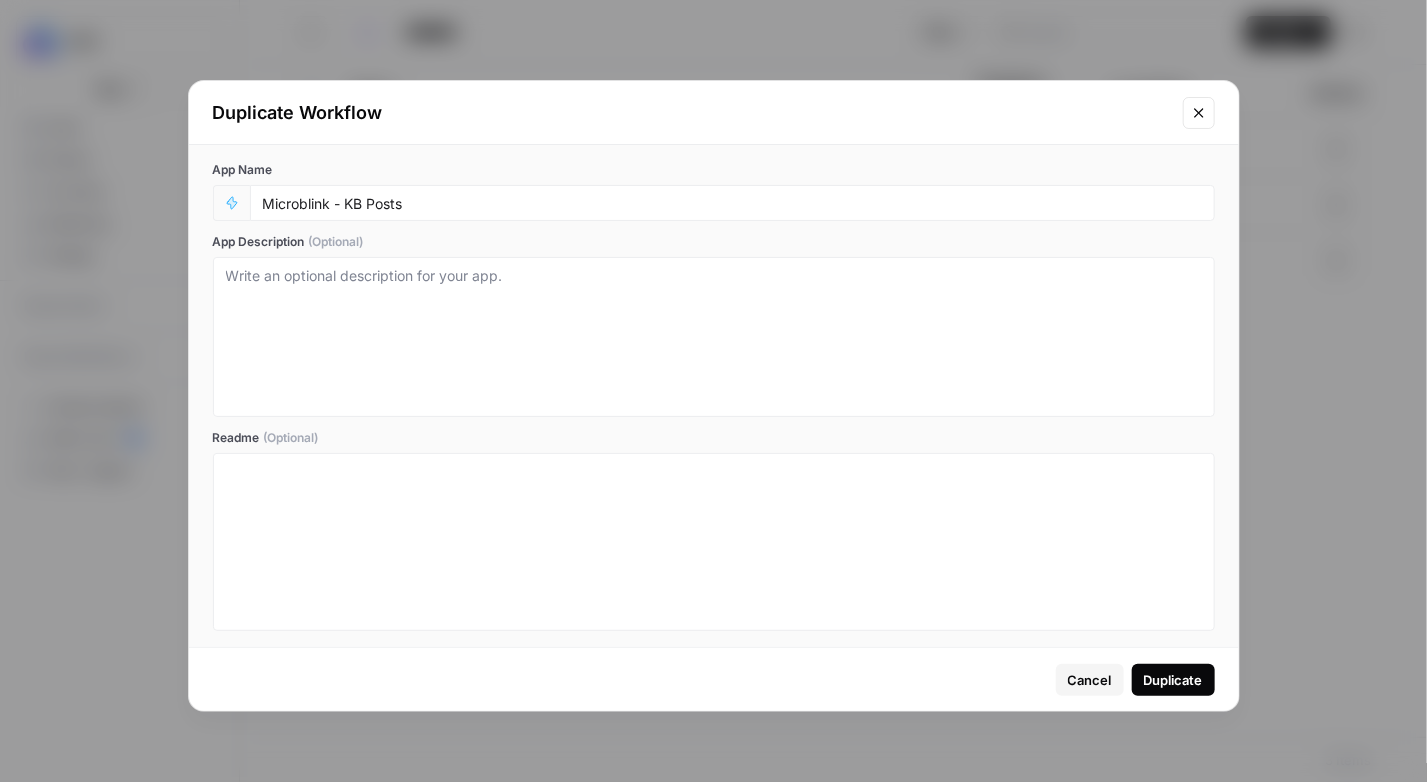 click on "Duplicate" at bounding box center [1173, 680] 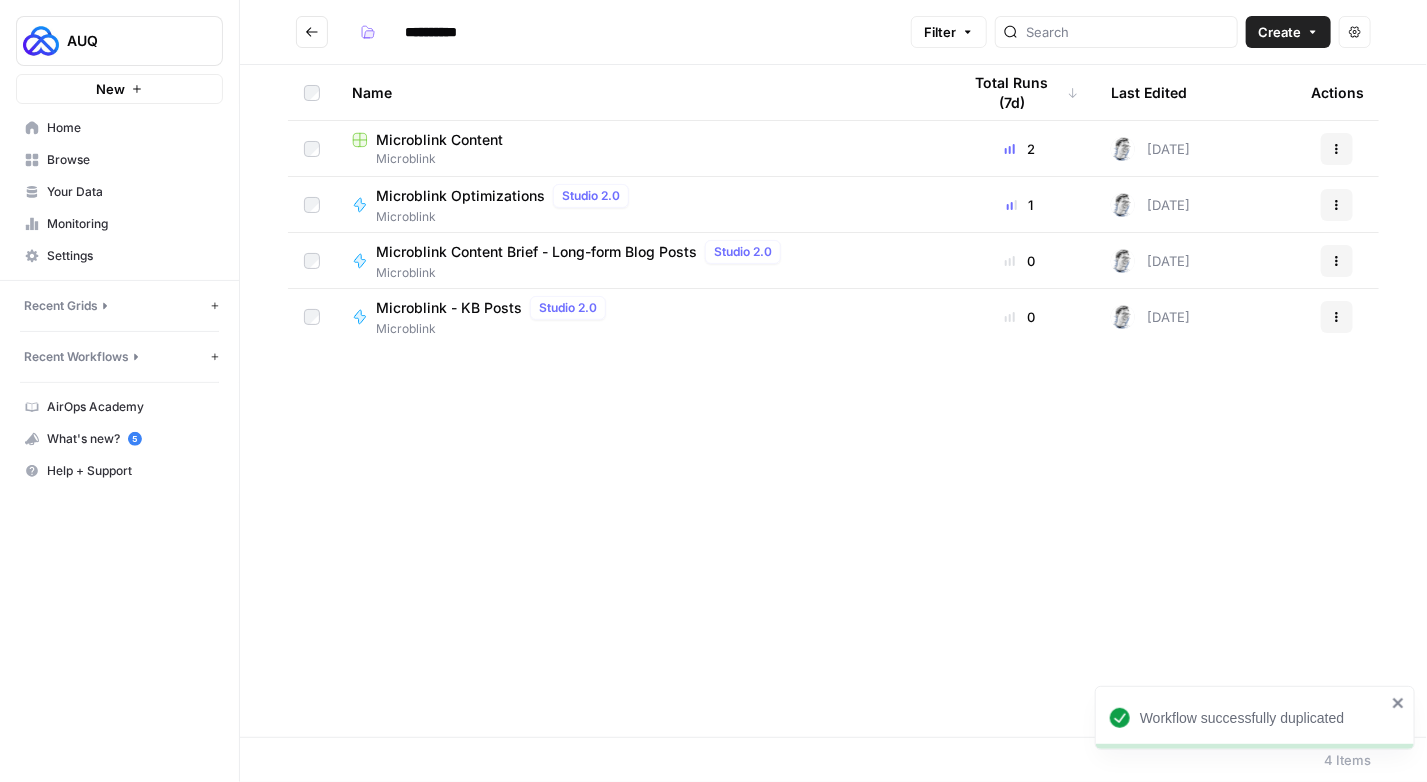 click on "Microblink - KB Posts" at bounding box center (449, 308) 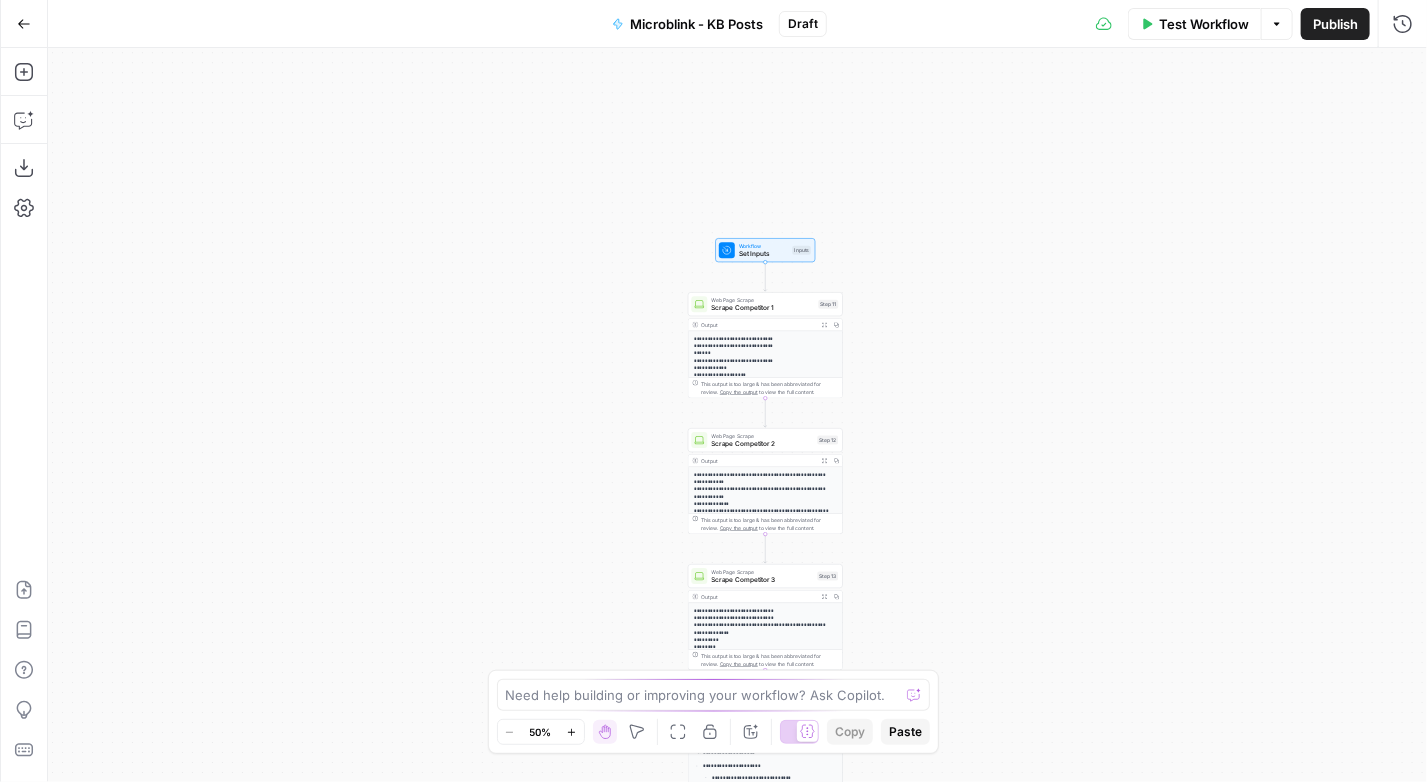 drag, startPoint x: 952, startPoint y: 190, endPoint x: 978, endPoint y: 668, distance: 478.7066 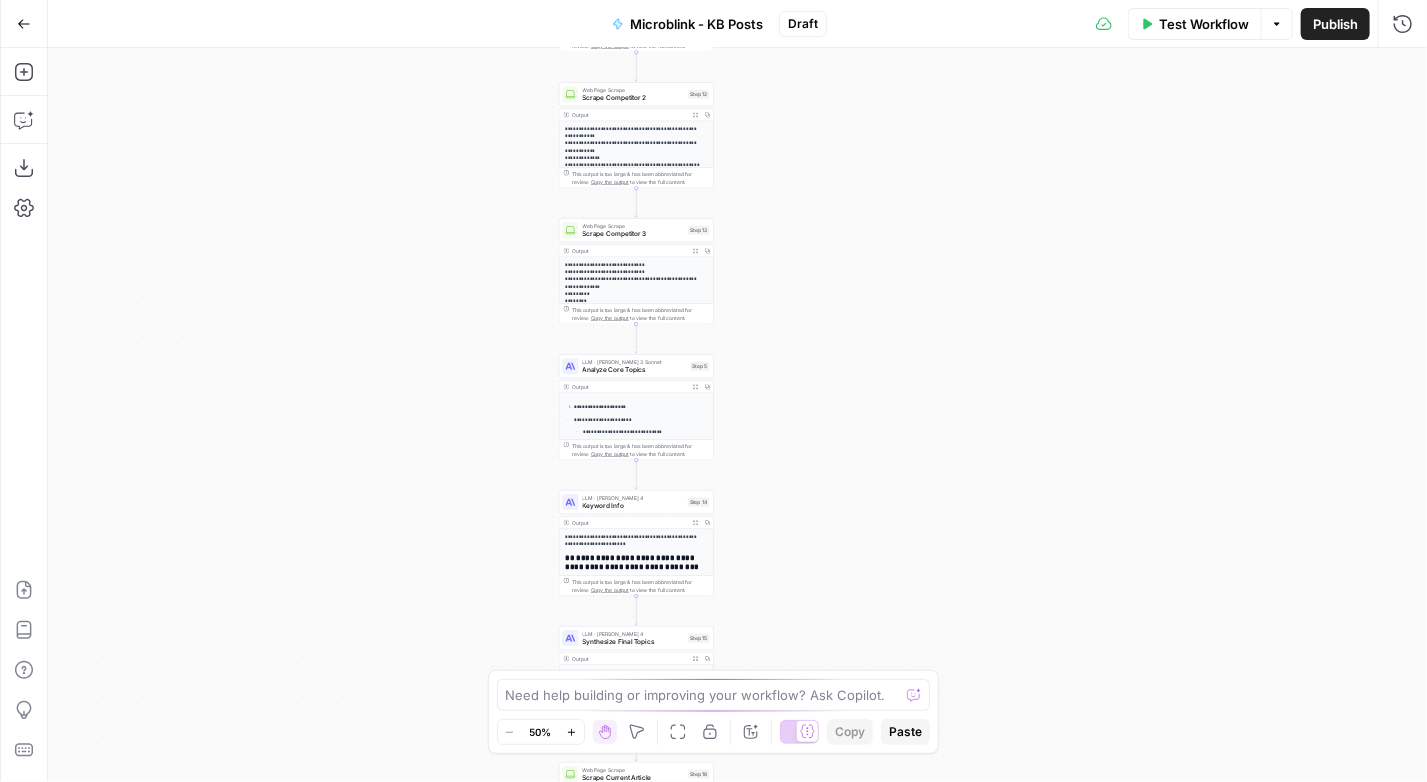 drag, startPoint x: 1001, startPoint y: 491, endPoint x: 874, endPoint y: 124, distance: 388.35294 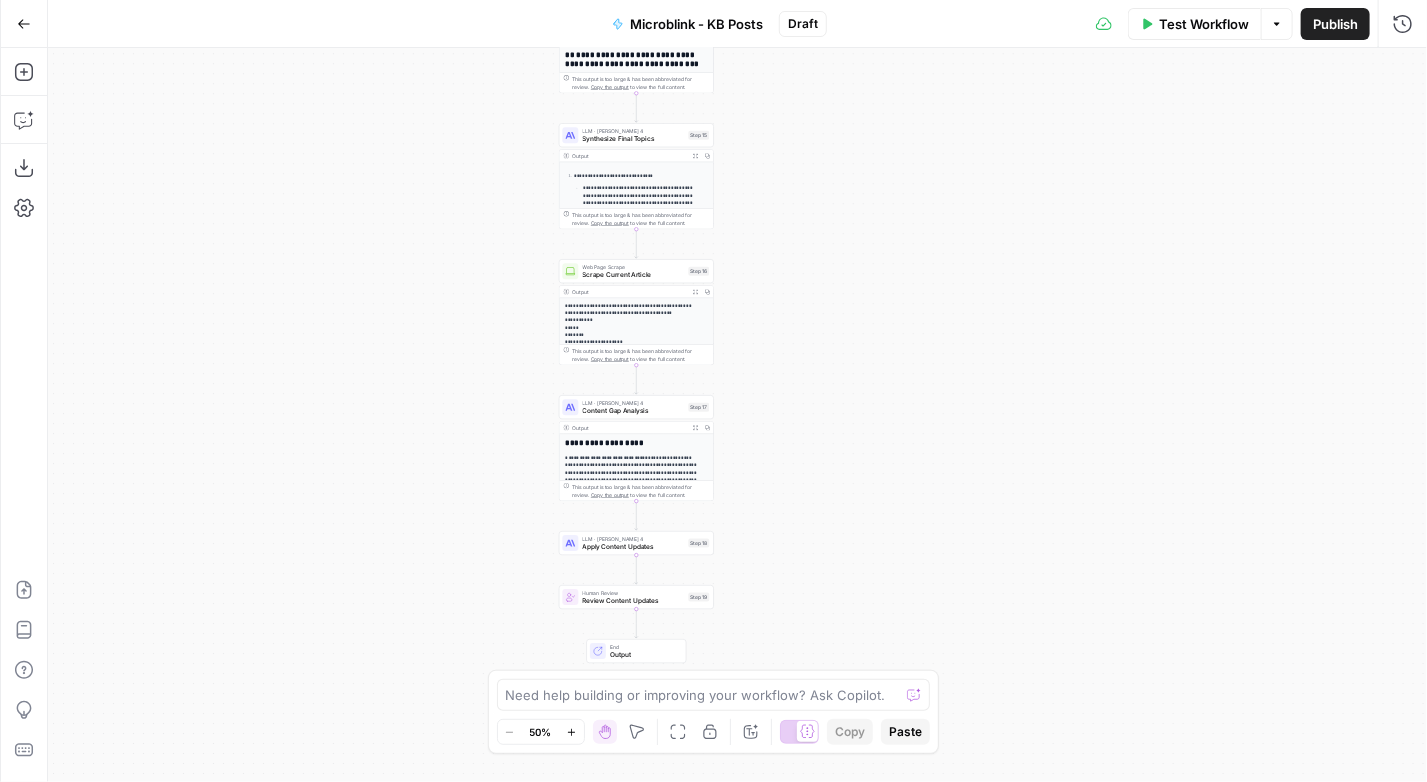 drag, startPoint x: 922, startPoint y: 603, endPoint x: 922, endPoint y: 103, distance: 500 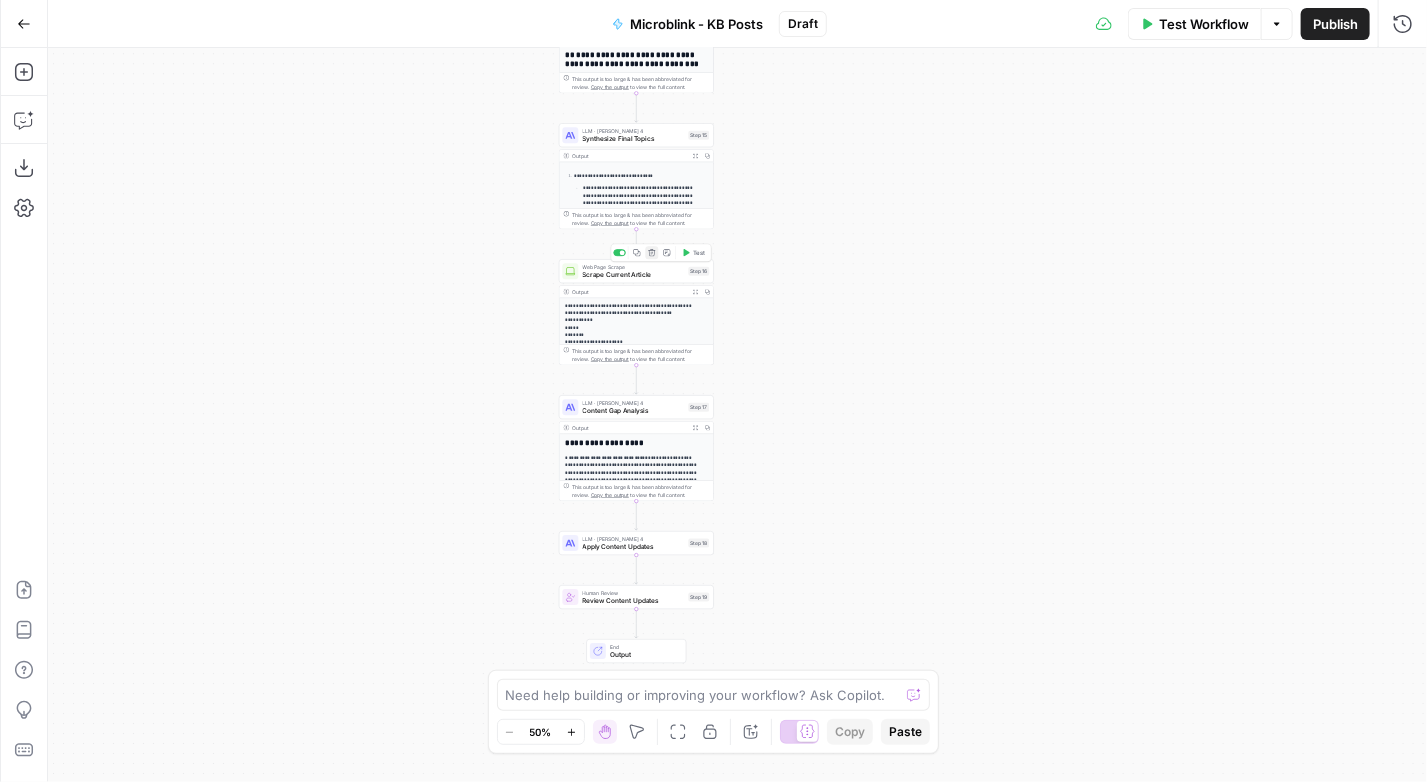 click on "Delete step" at bounding box center [652, 252] 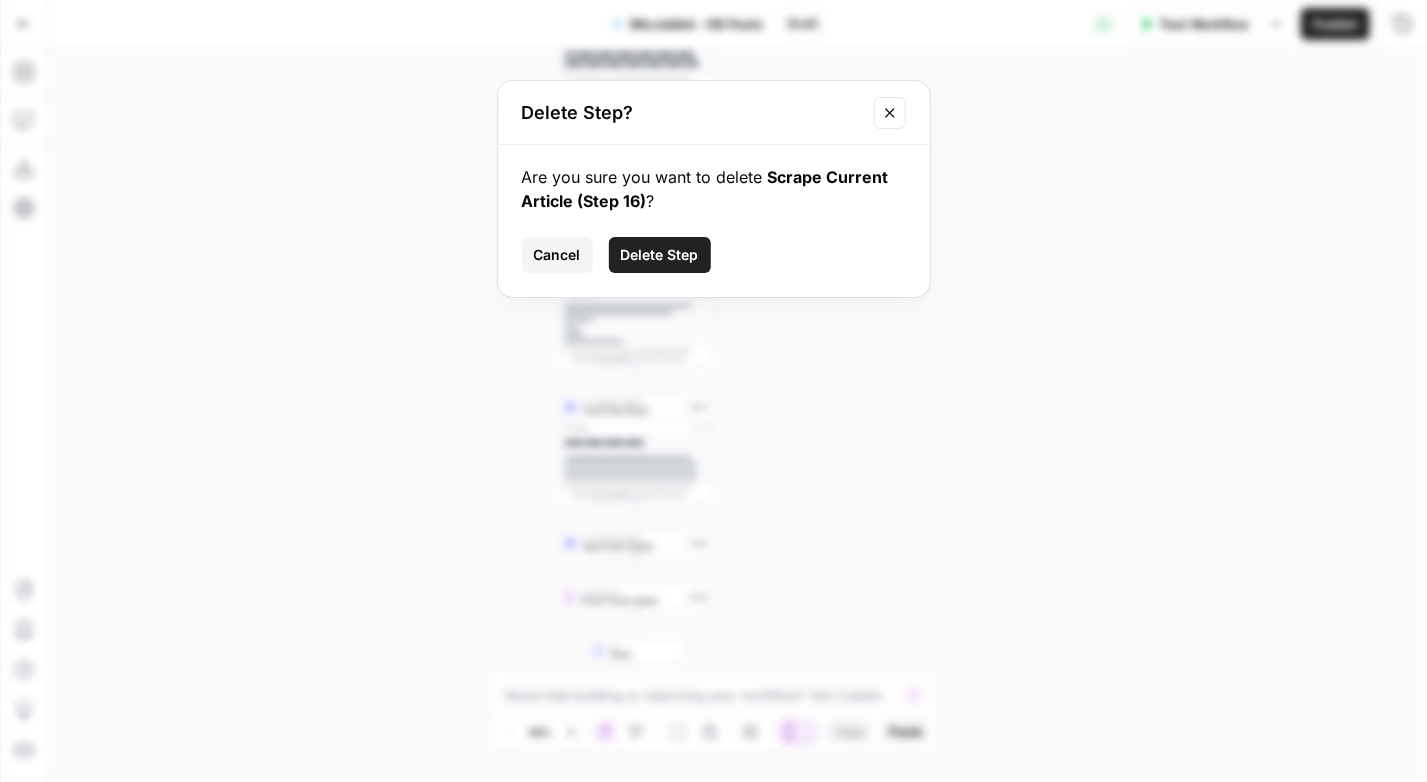 click on "Delete Step" at bounding box center (660, 255) 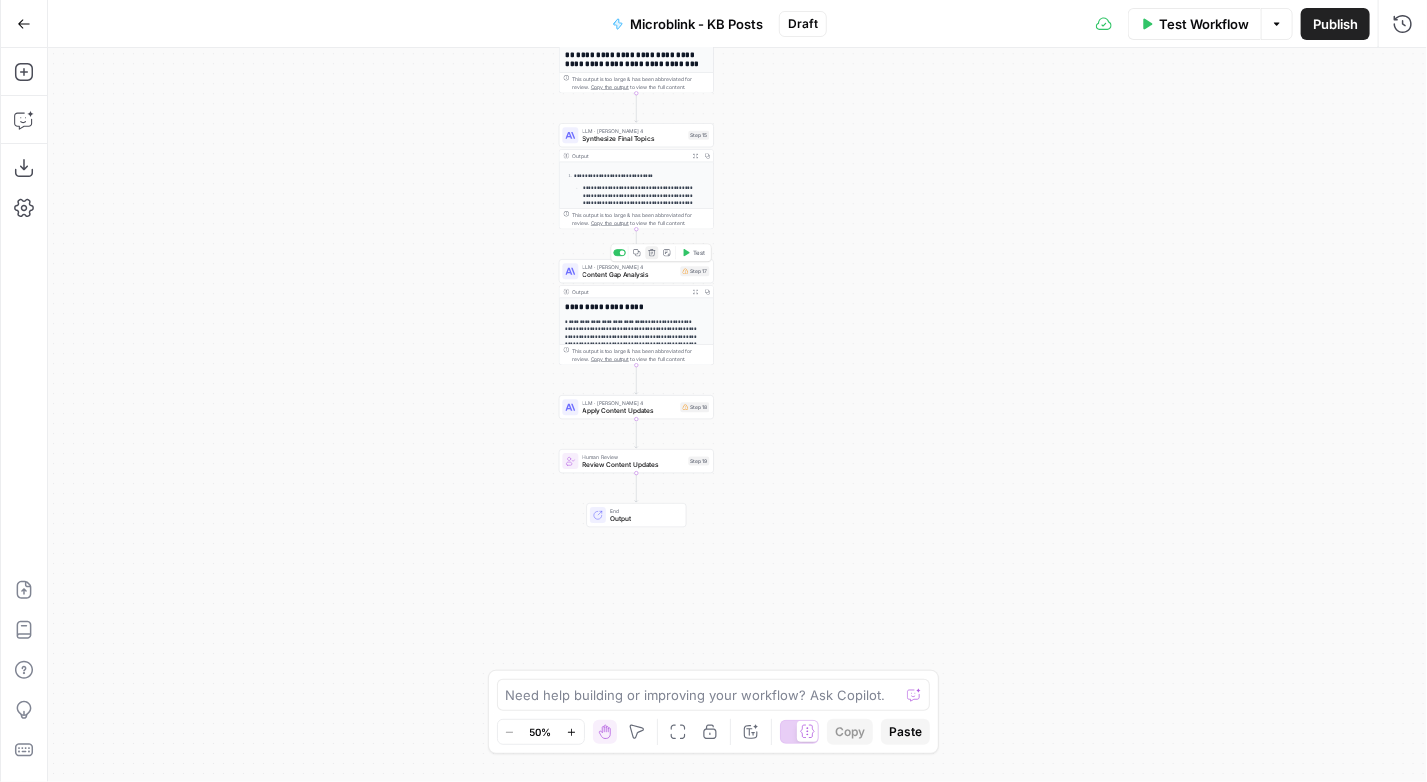 click 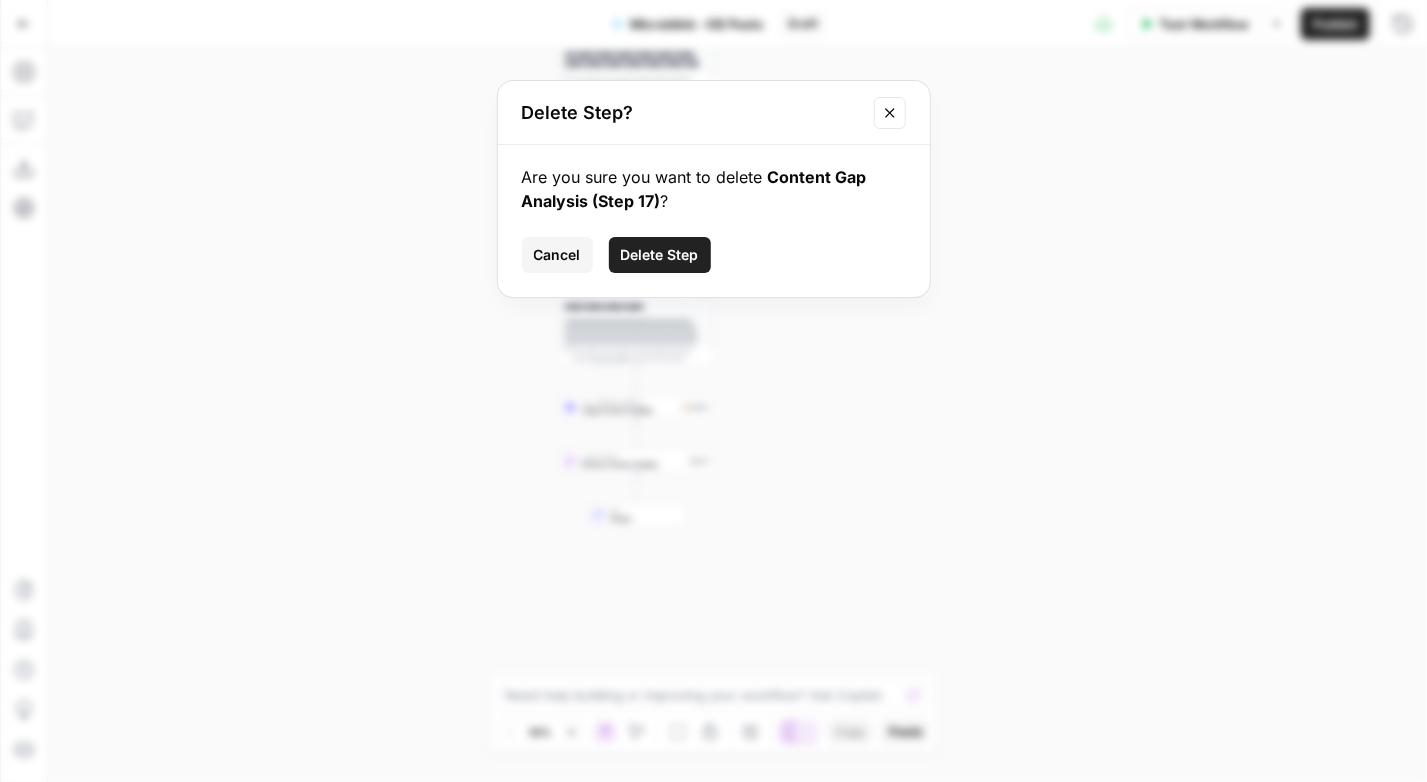 click on "Delete Step" at bounding box center [660, 255] 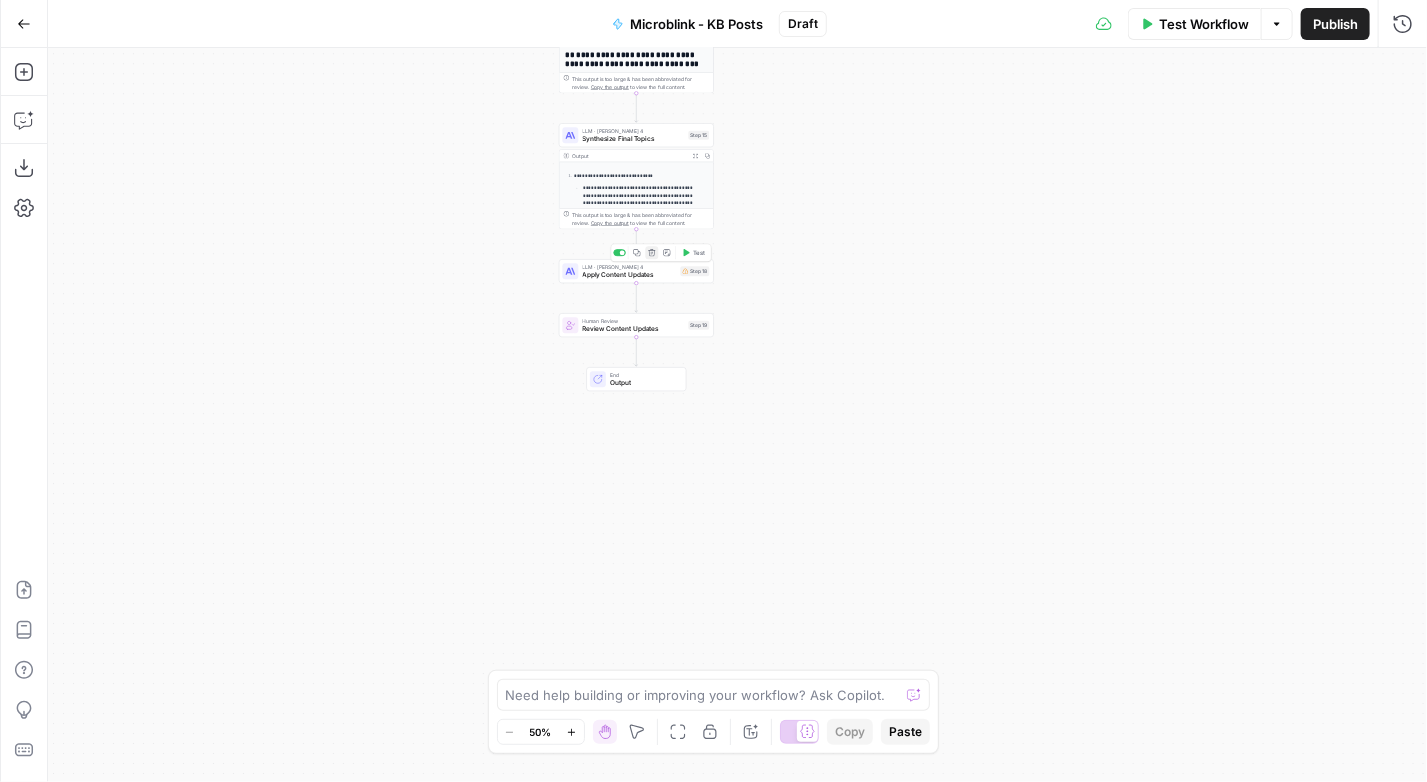 click 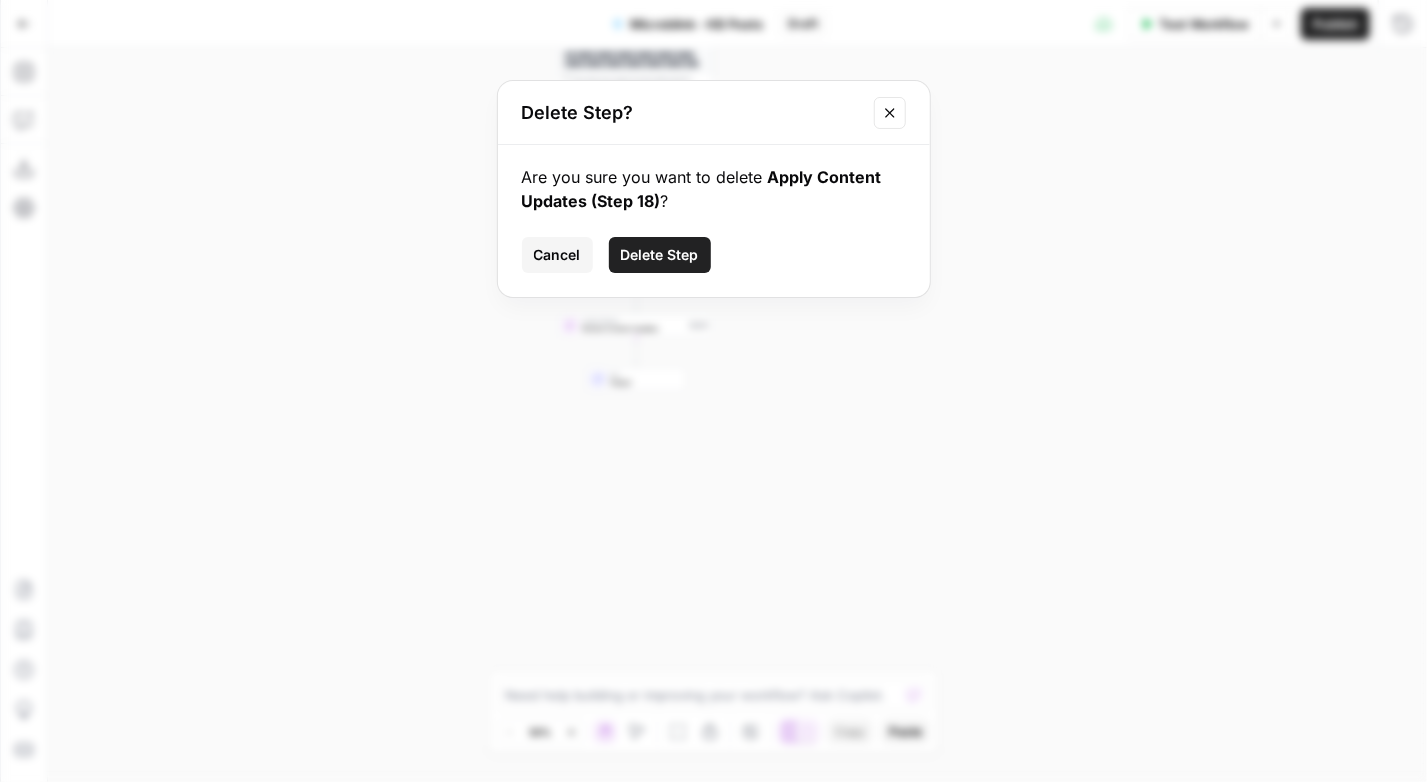 click on "Delete Step" at bounding box center (660, 255) 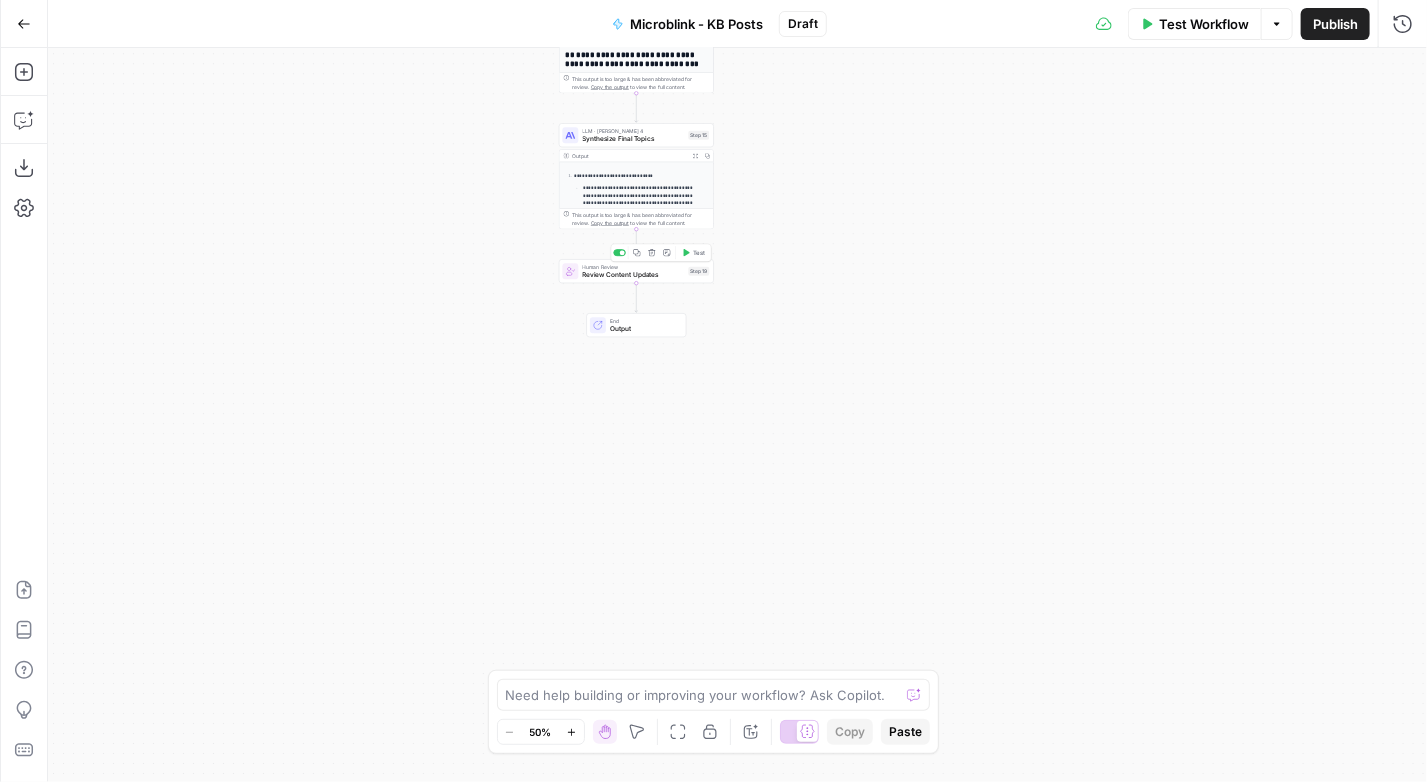 click on "Delete step" at bounding box center (652, 252) 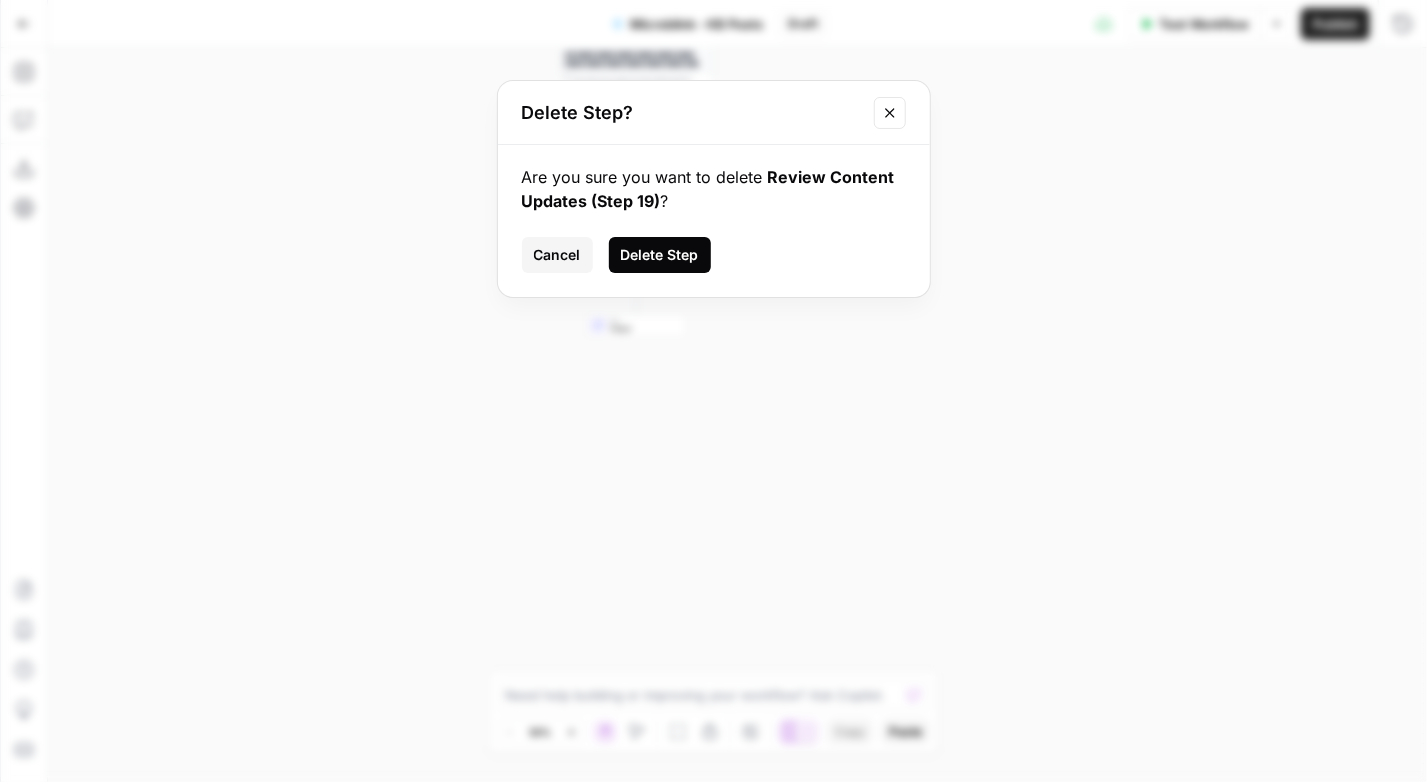 click on "Delete Step" at bounding box center (660, 255) 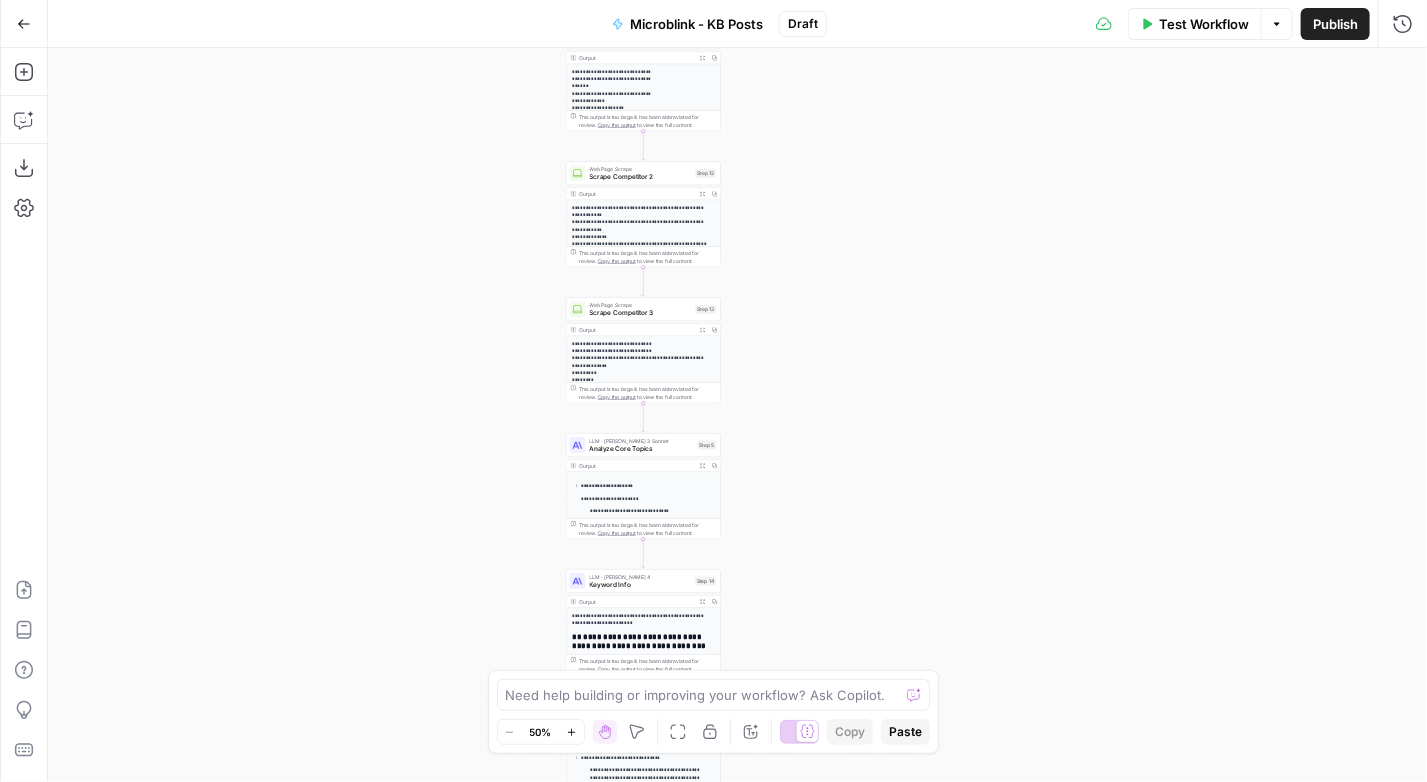 drag, startPoint x: 808, startPoint y: 161, endPoint x: 815, endPoint y: 764, distance: 603.04065 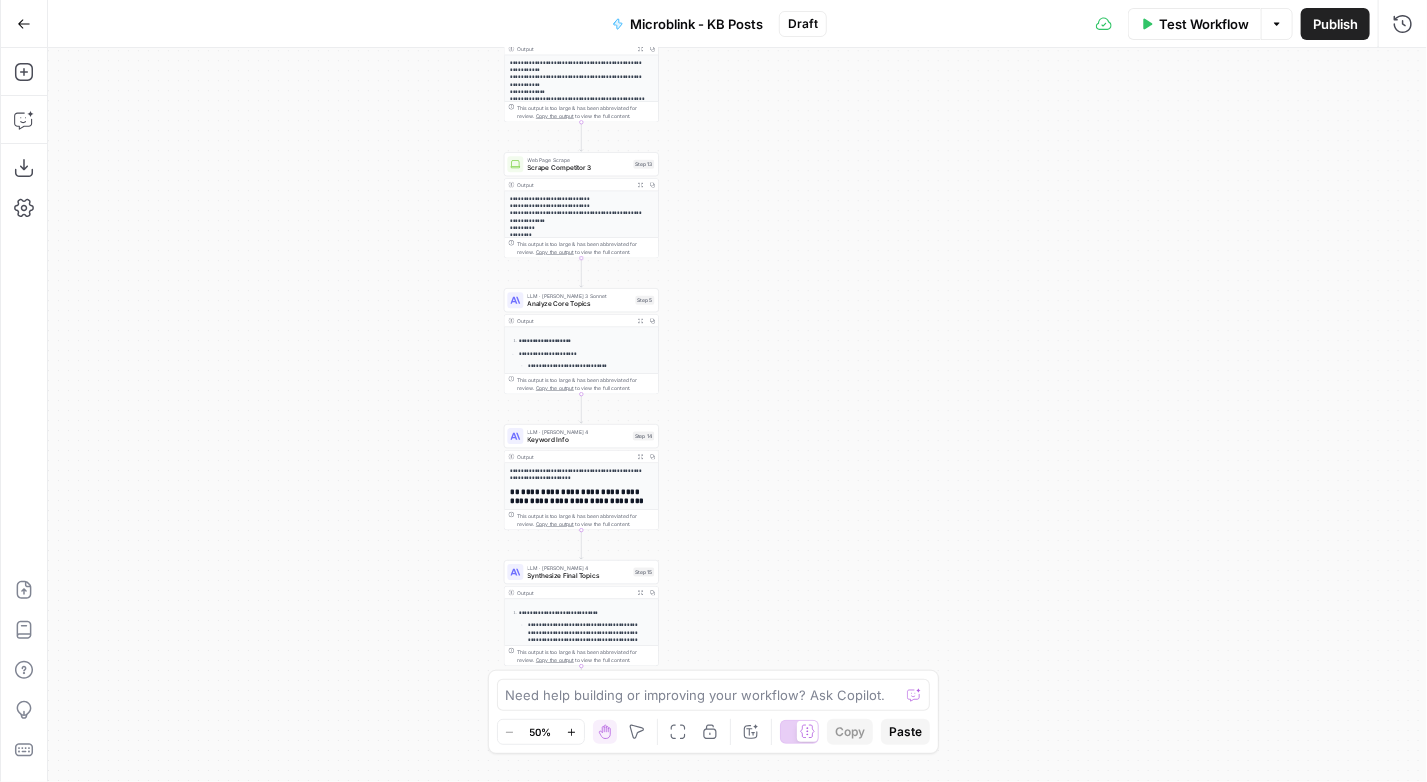 drag, startPoint x: 873, startPoint y: 229, endPoint x: 803, endPoint y: 43, distance: 198.73601 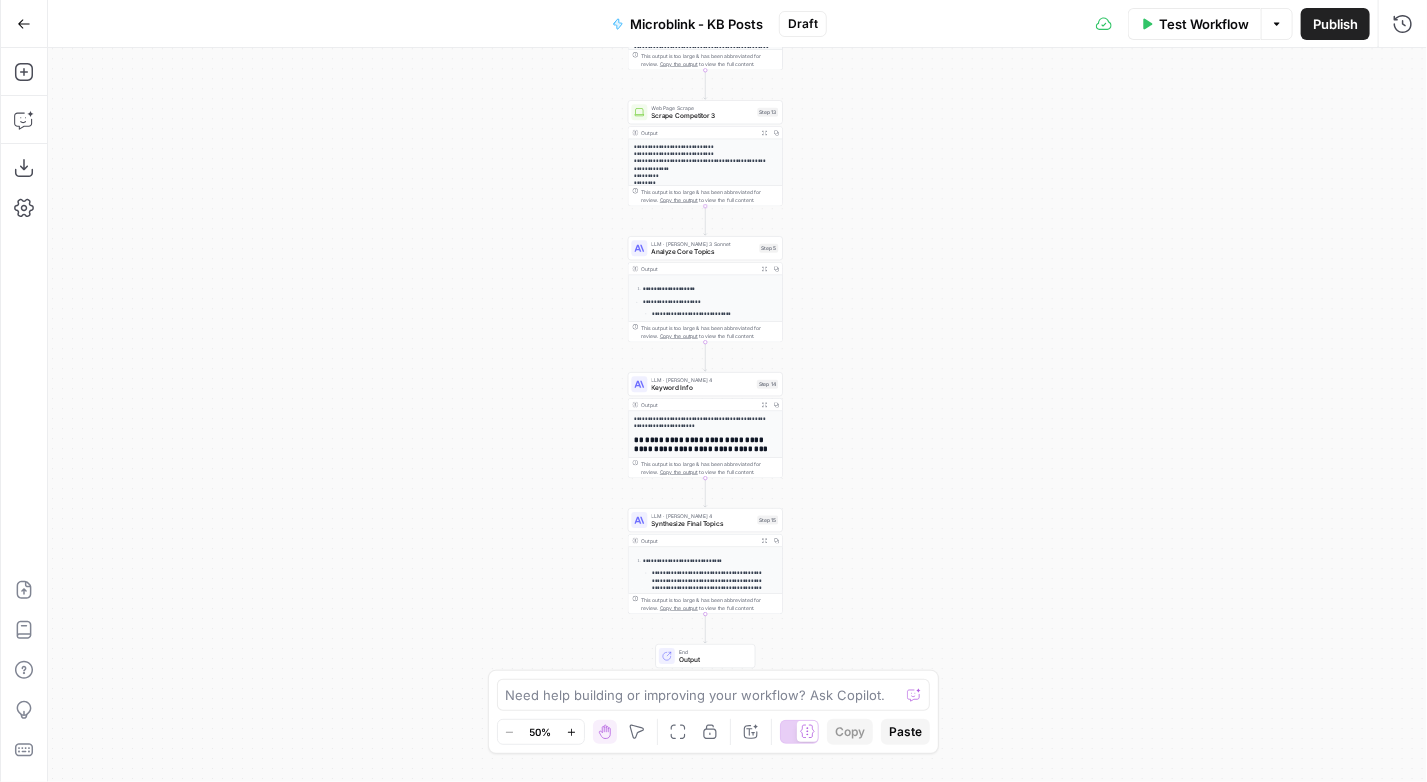 drag, startPoint x: 774, startPoint y: 177, endPoint x: 905, endPoint y: 144, distance: 135.09256 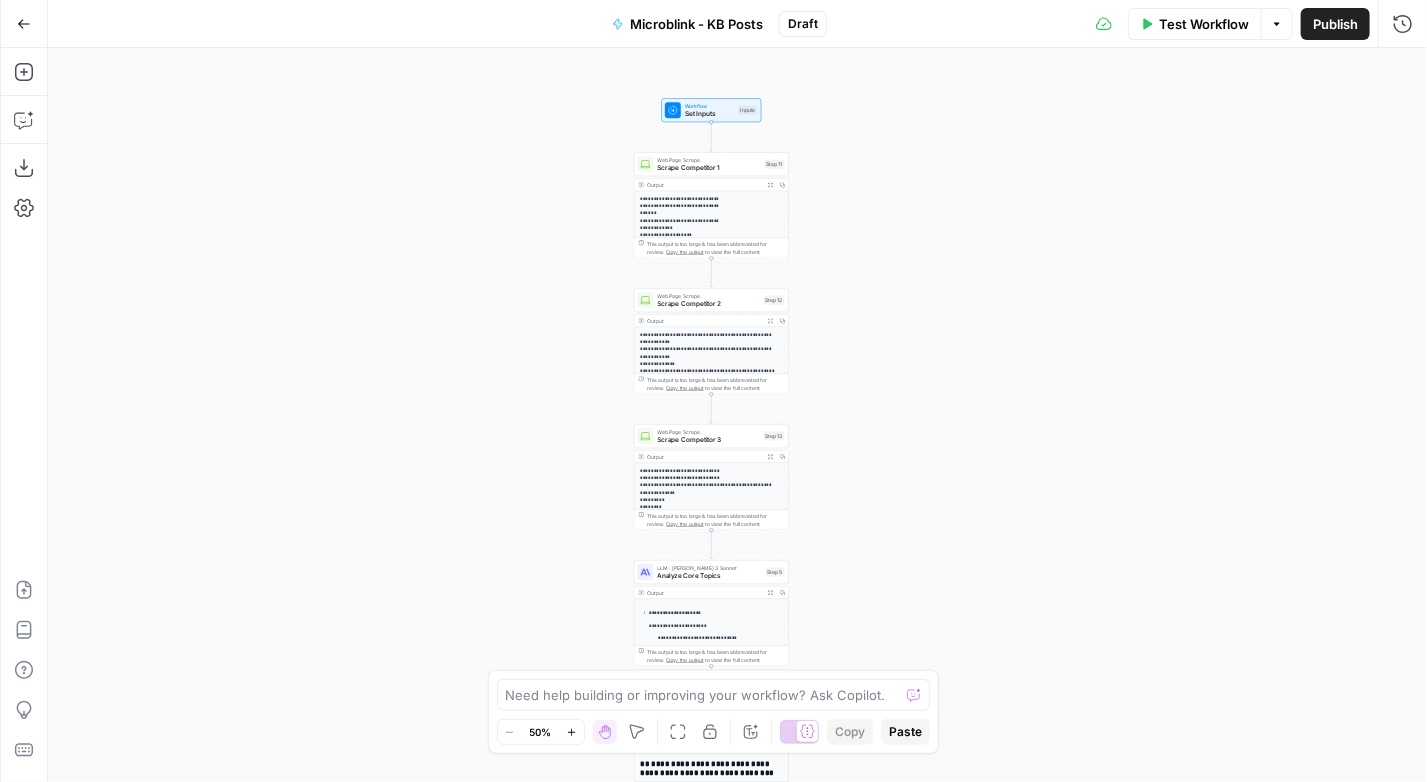 drag, startPoint x: 922, startPoint y: 147, endPoint x: 929, endPoint y: 473, distance: 326.07513 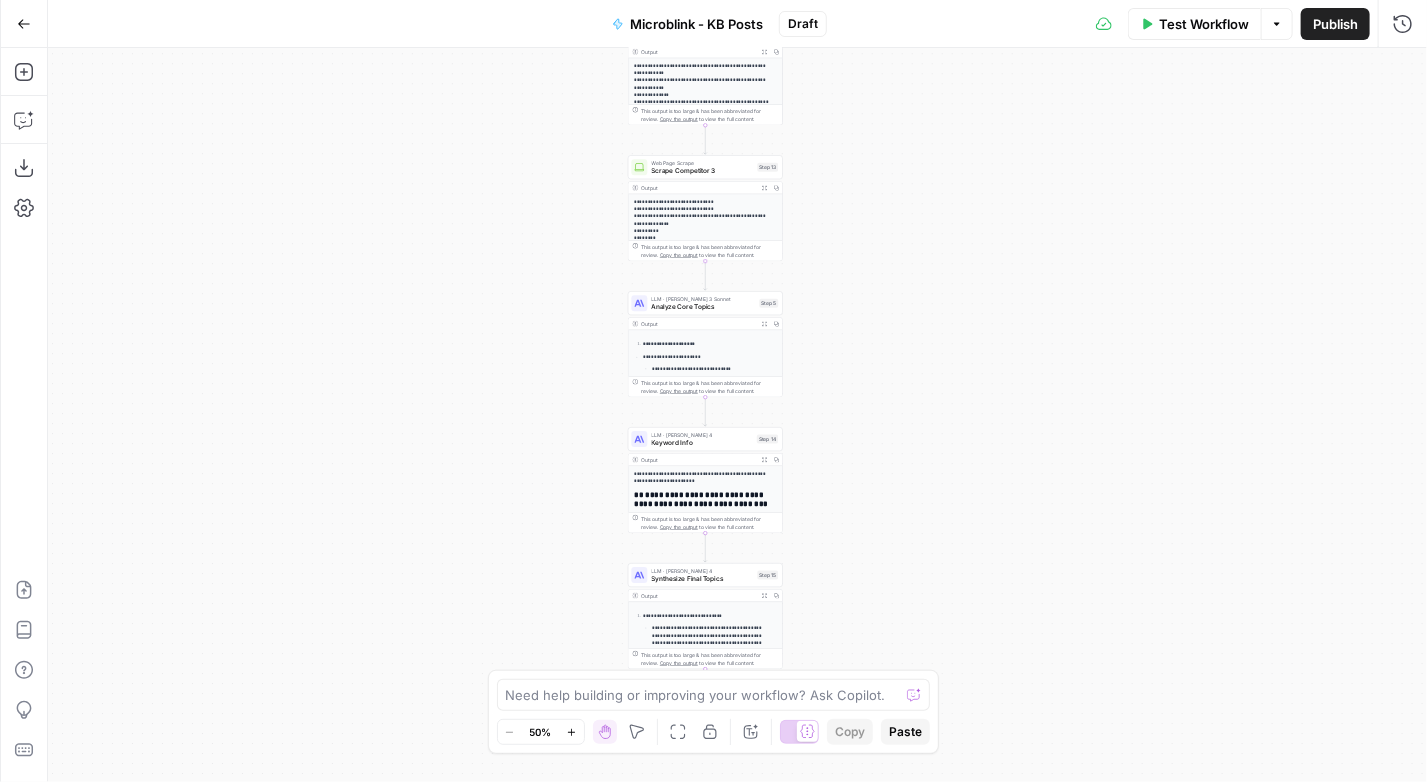 drag, startPoint x: 939, startPoint y: 580, endPoint x: 921, endPoint y: 269, distance: 311.52048 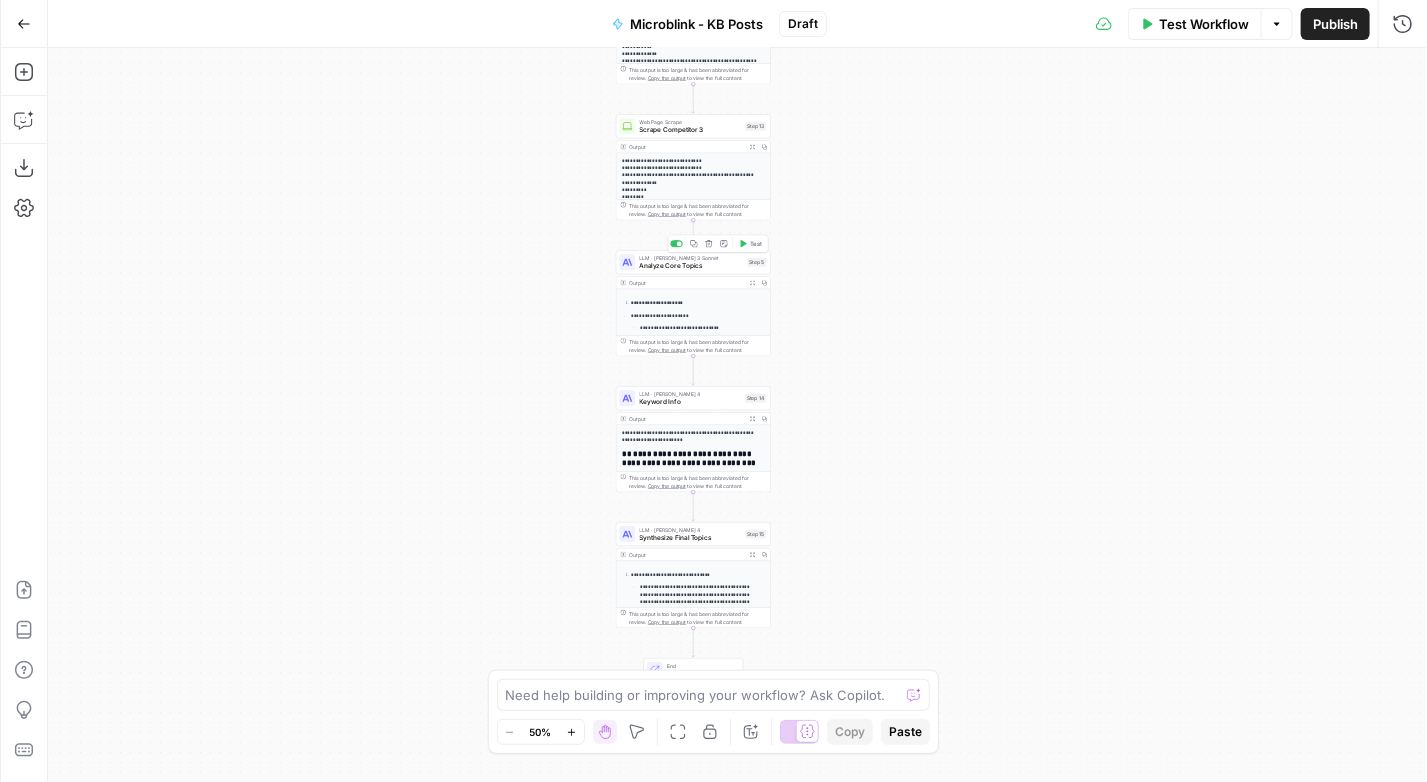 click on "Analyze Core Topics" at bounding box center (692, 266) 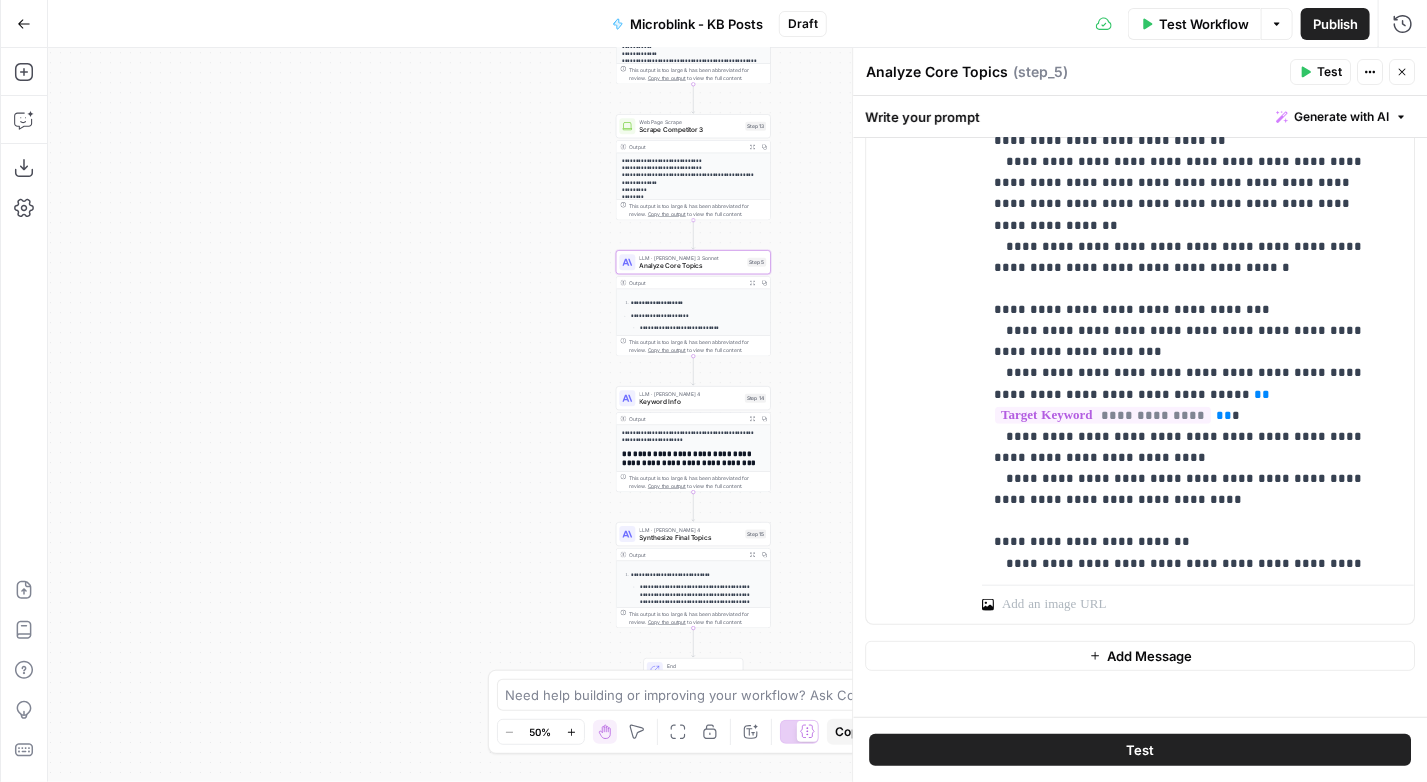 scroll, scrollTop: 685, scrollLeft: 0, axis: vertical 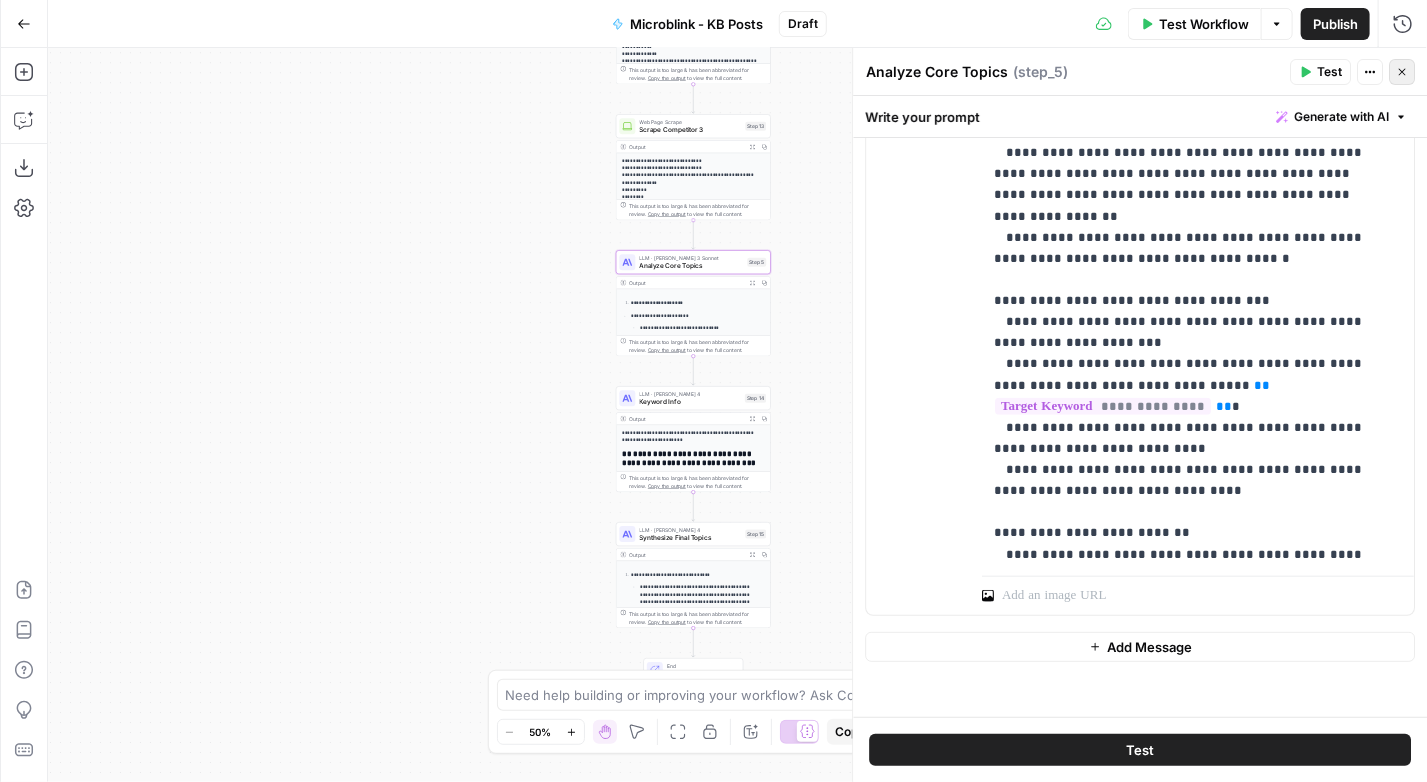 click 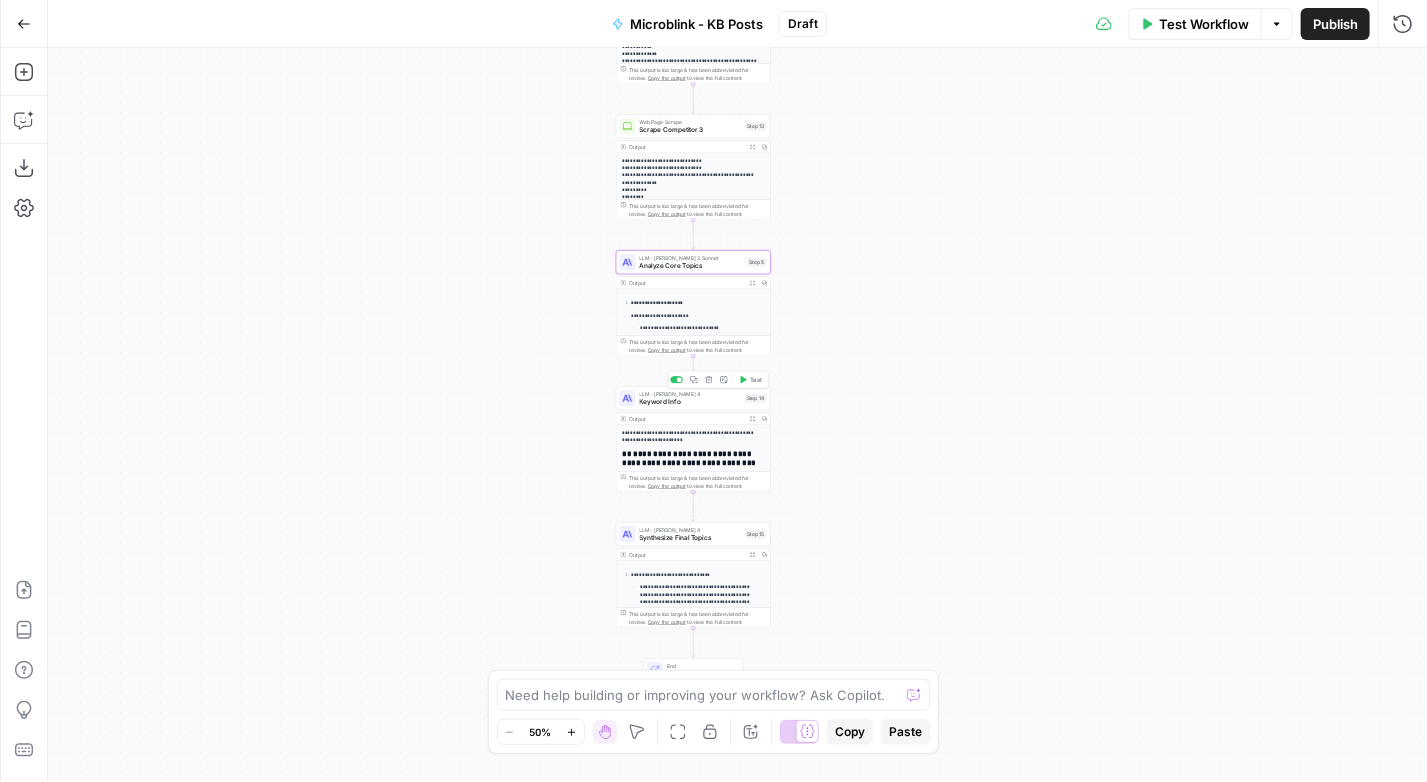 click on "Keyword Info" at bounding box center (691, 402) 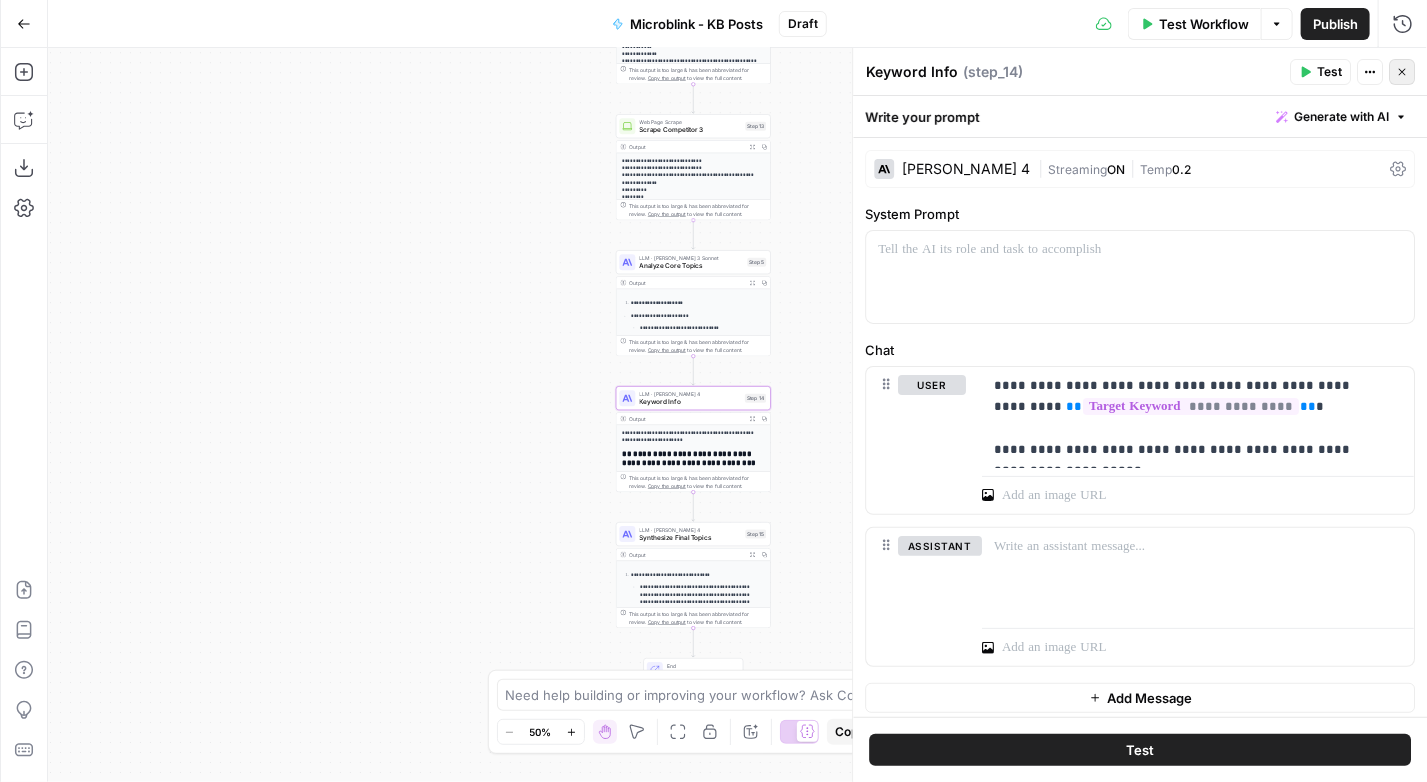 click on "Close" at bounding box center (1402, 72) 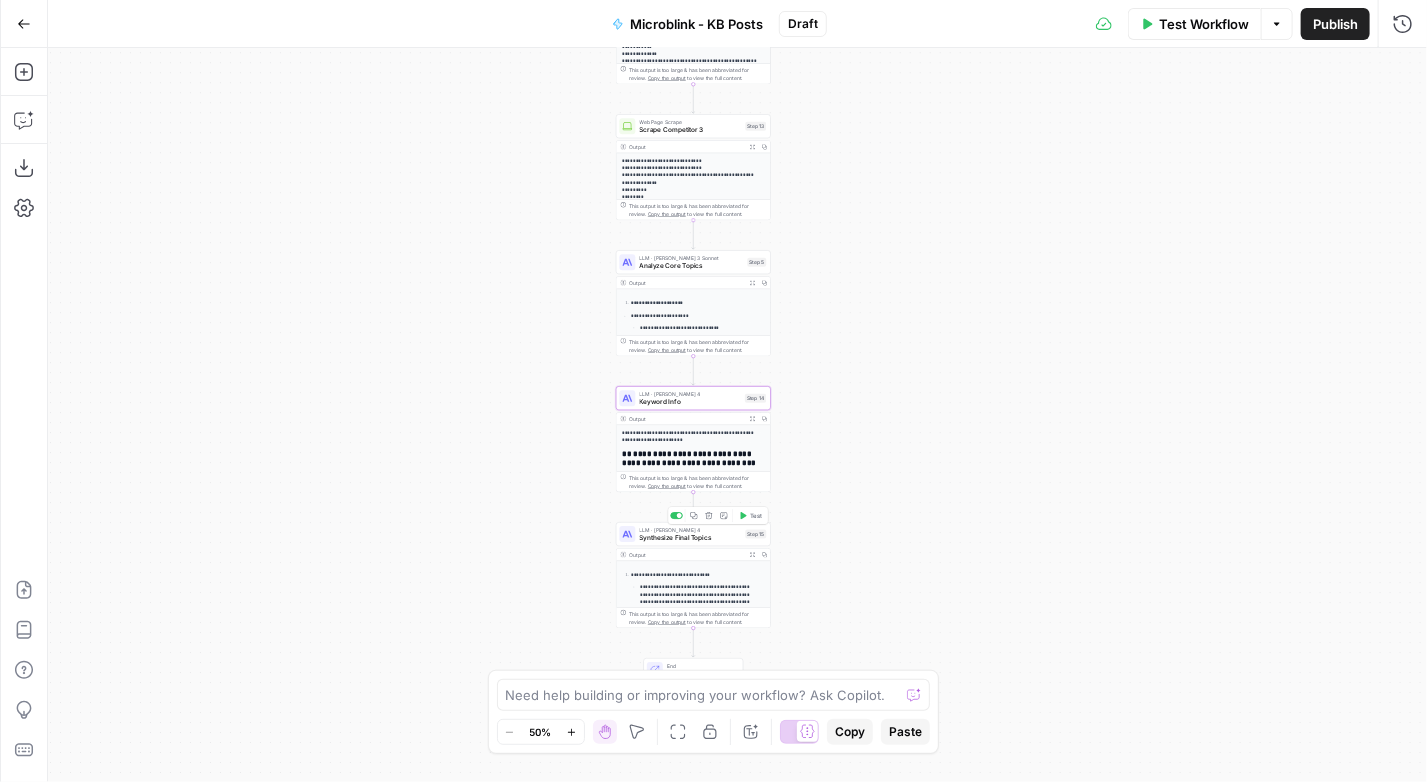 click on "LLM · Claude Sonnet 4" at bounding box center (691, 530) 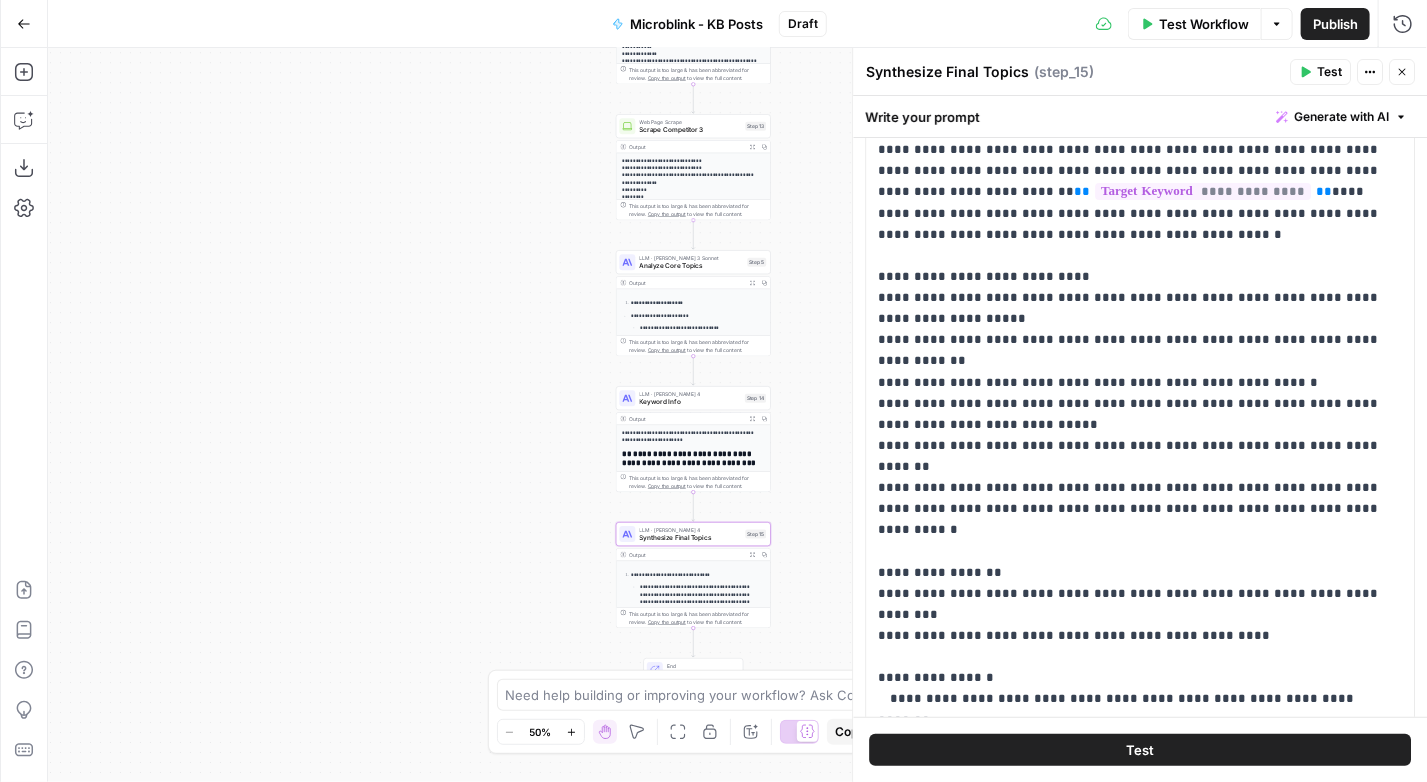 scroll, scrollTop: 0, scrollLeft: 0, axis: both 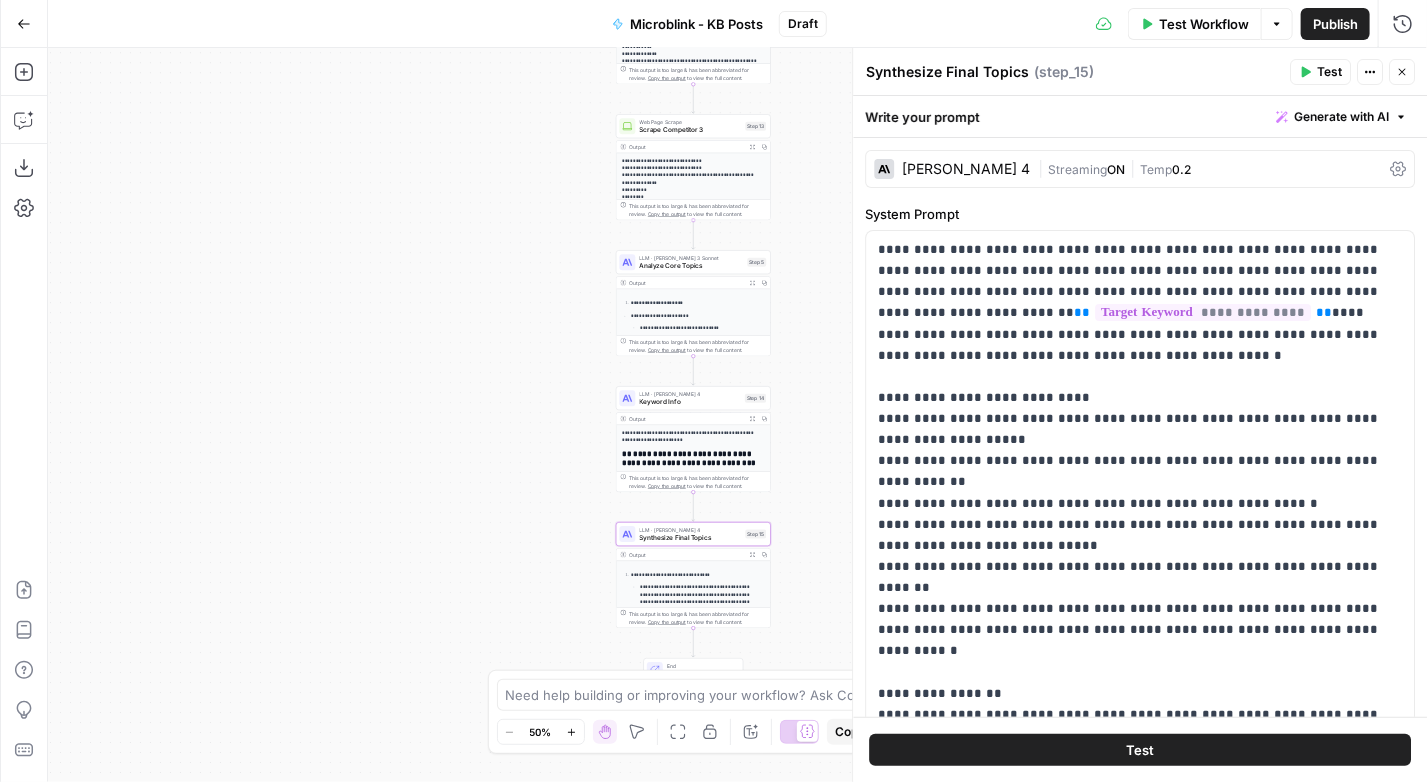 click on "|   Streaming  ON   |   Temp  0.2" at bounding box center [1210, 169] 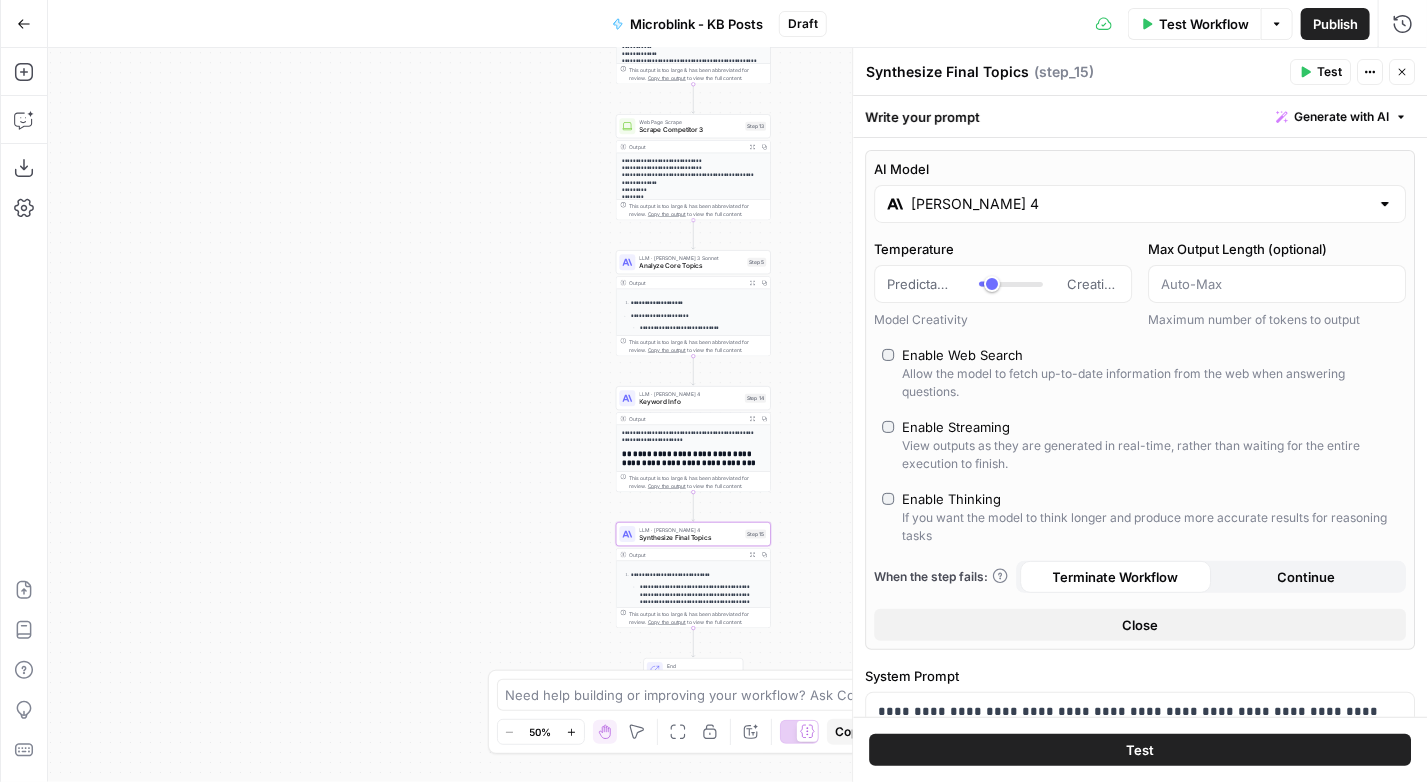 click on "**********" at bounding box center [1140, 427] 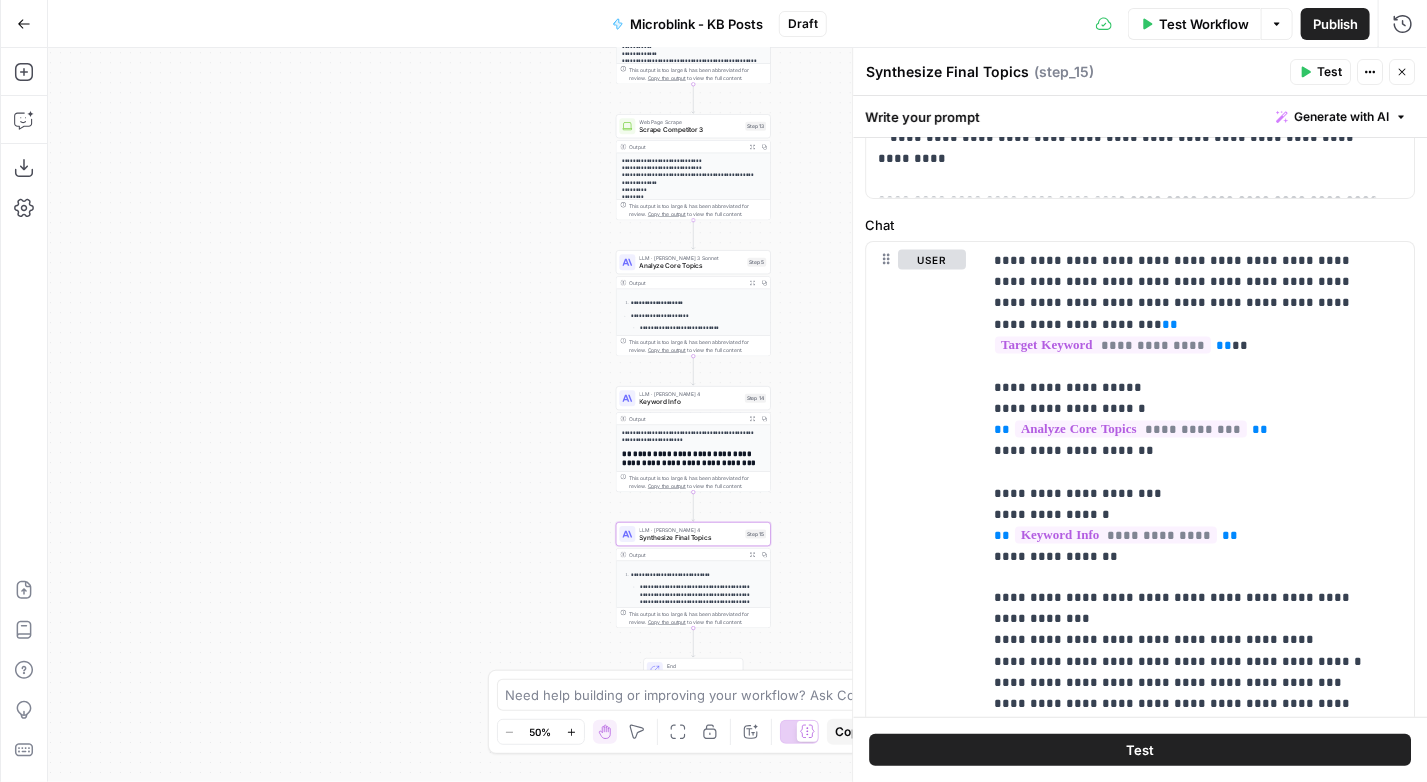 scroll, scrollTop: 1210, scrollLeft: 0, axis: vertical 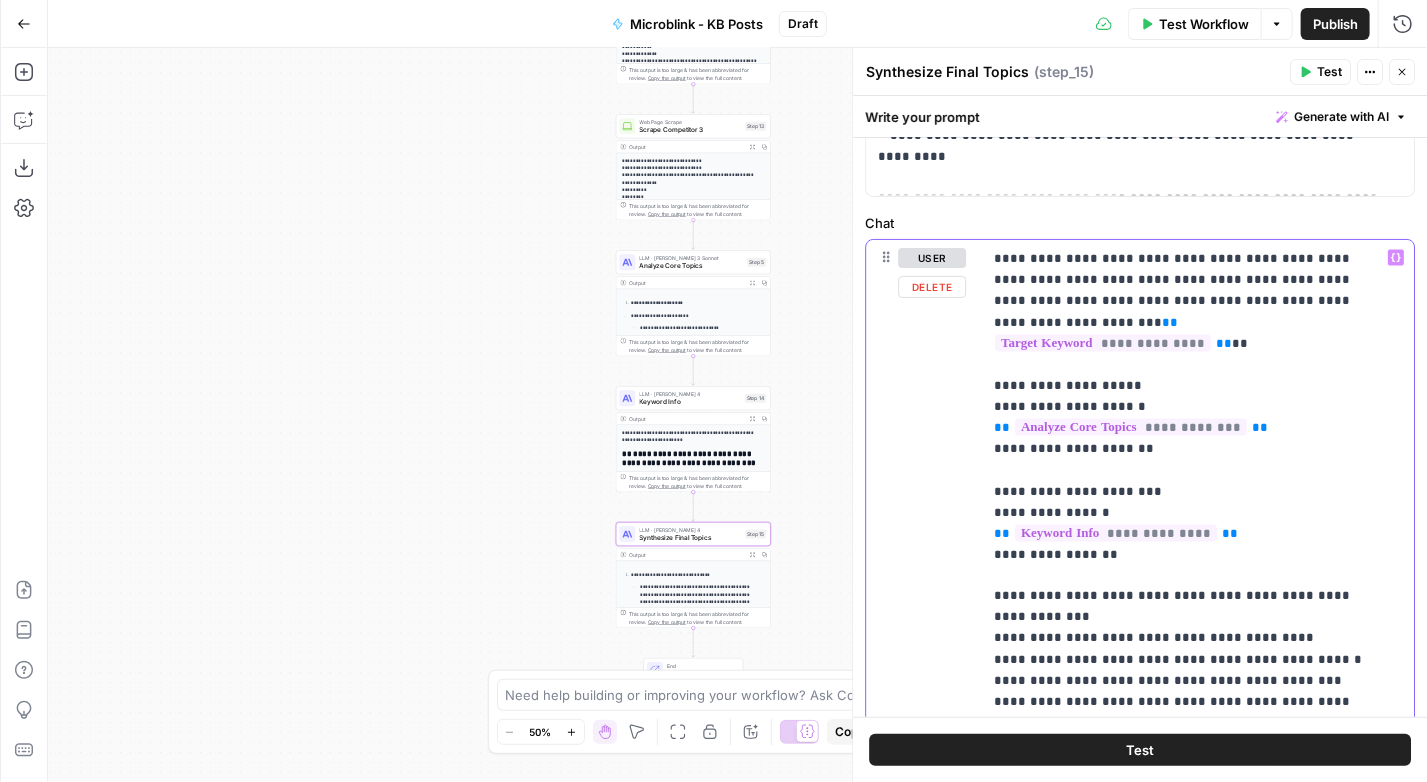 click on "**********" at bounding box center (1191, 554) 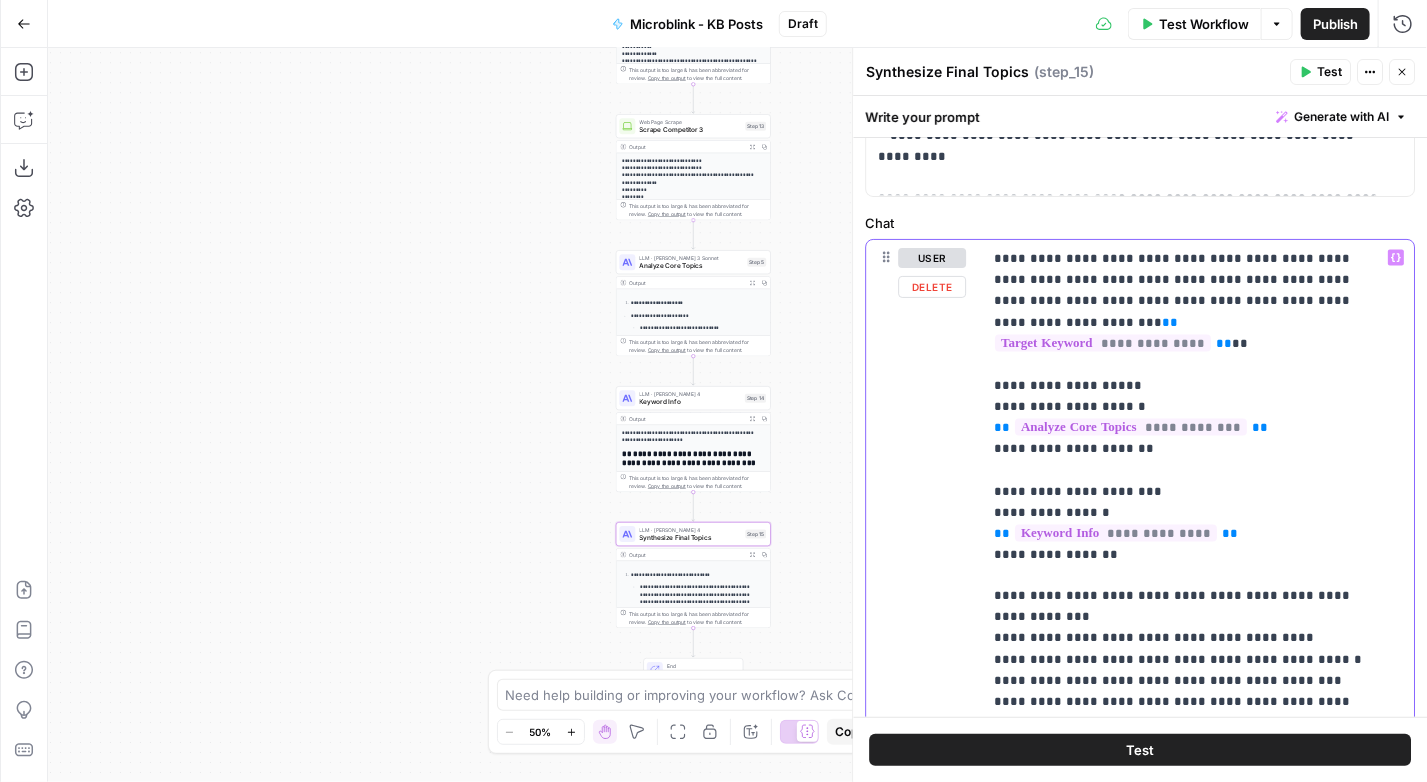 type 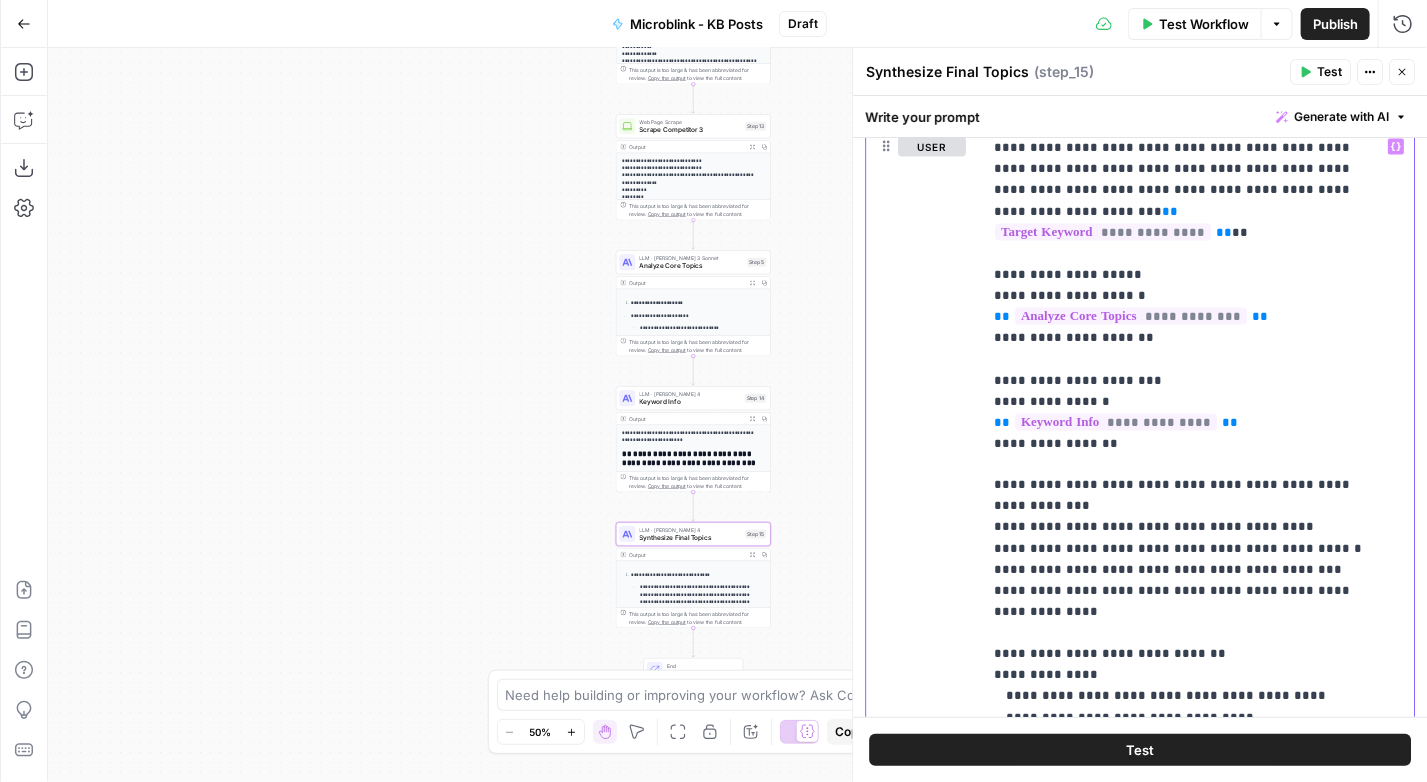 scroll, scrollTop: 1330, scrollLeft: 0, axis: vertical 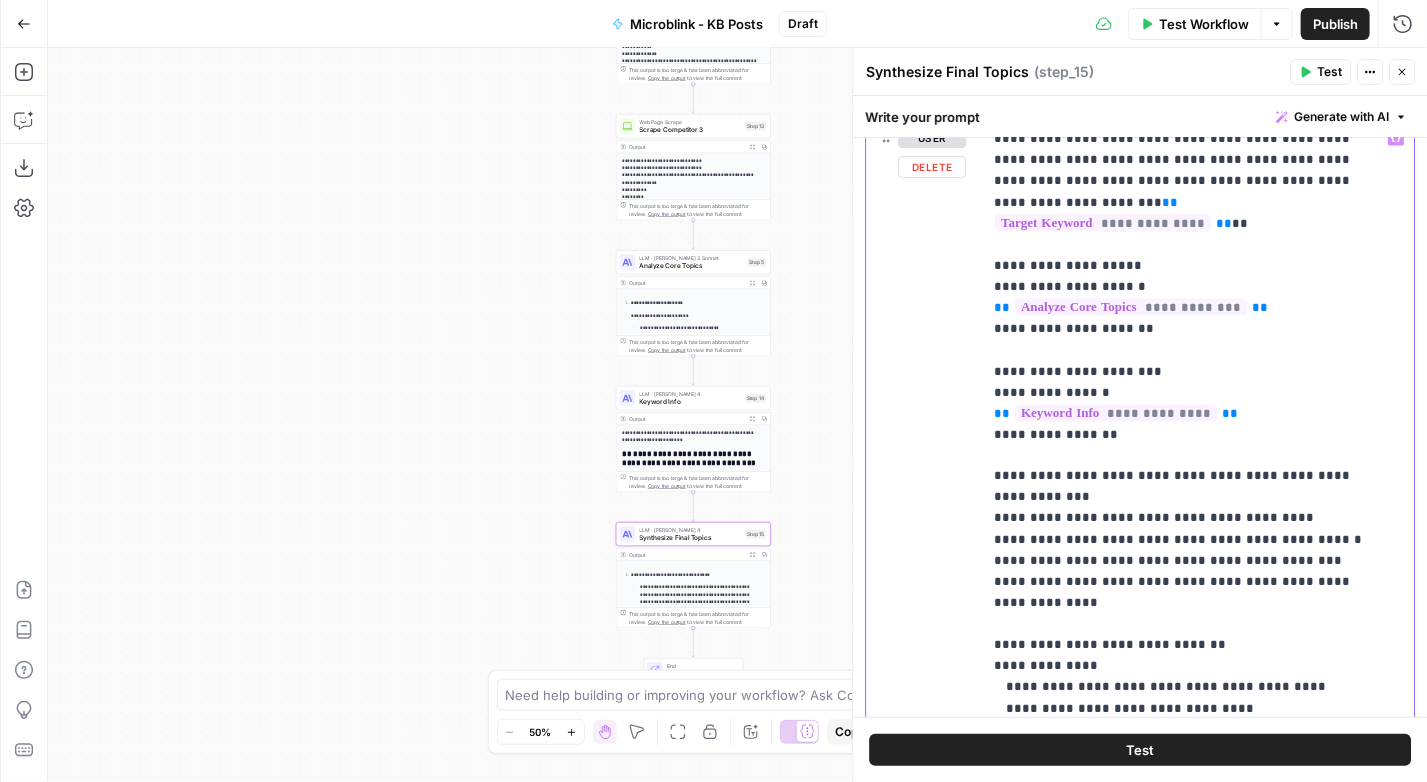 click on "**********" at bounding box center (1191, 434) 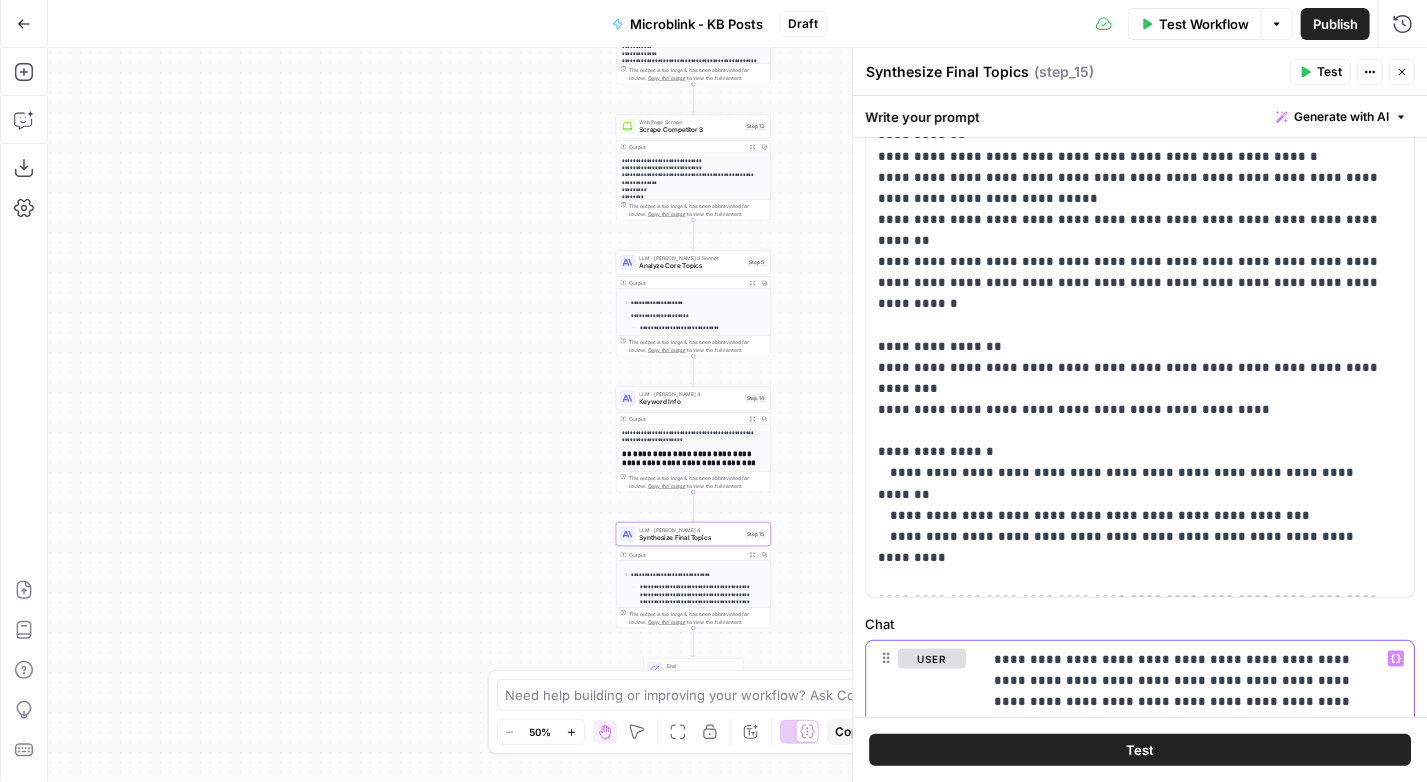 scroll, scrollTop: 796, scrollLeft: 0, axis: vertical 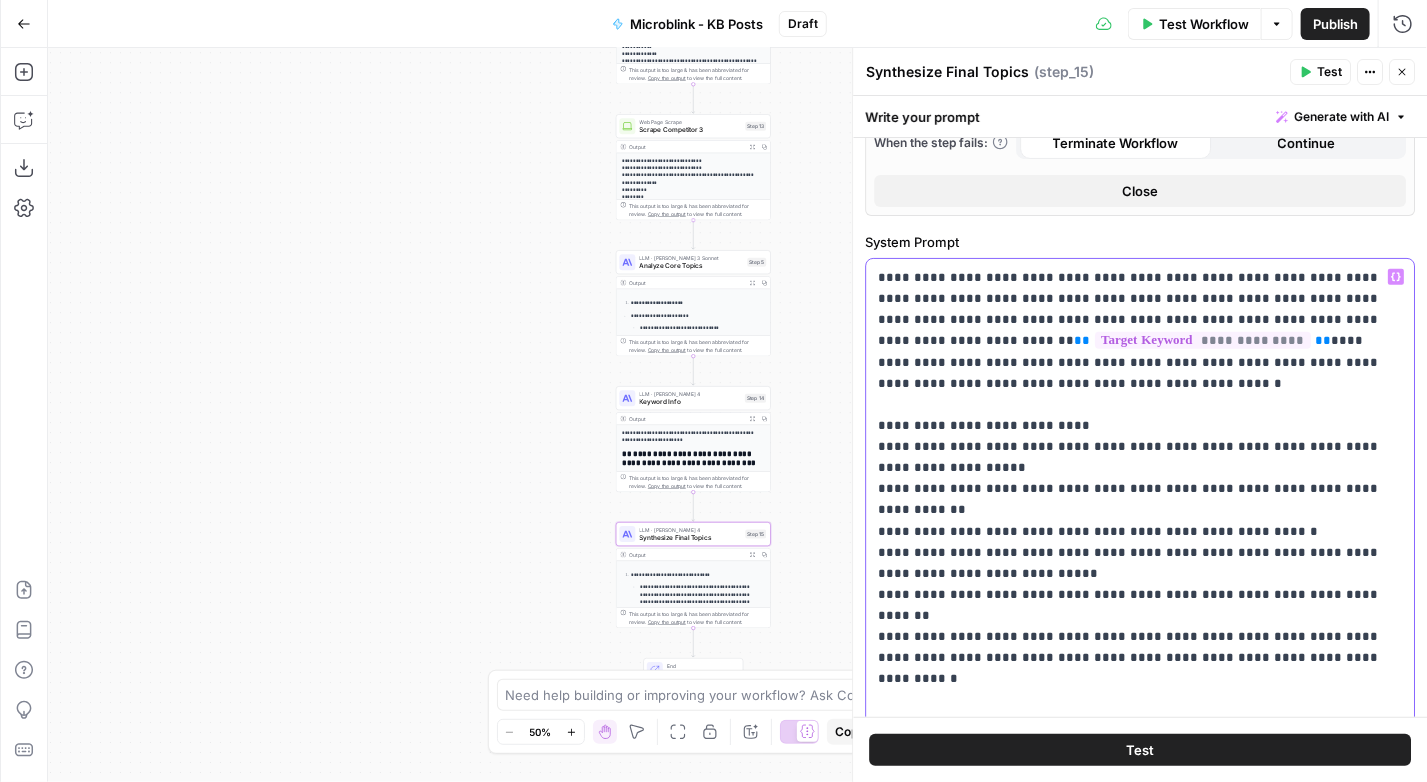 click on "**********" at bounding box center (1133, 615) 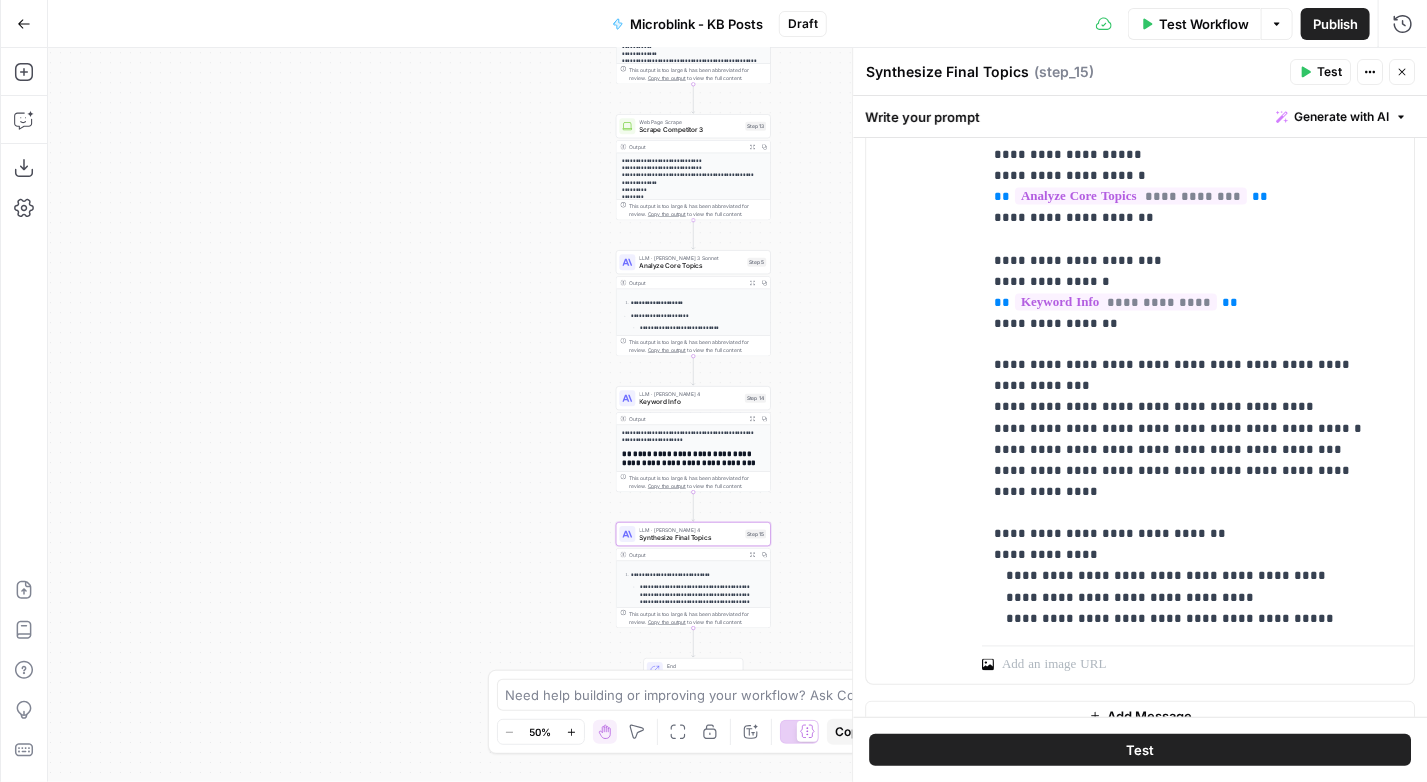 scroll, scrollTop: 1509, scrollLeft: 0, axis: vertical 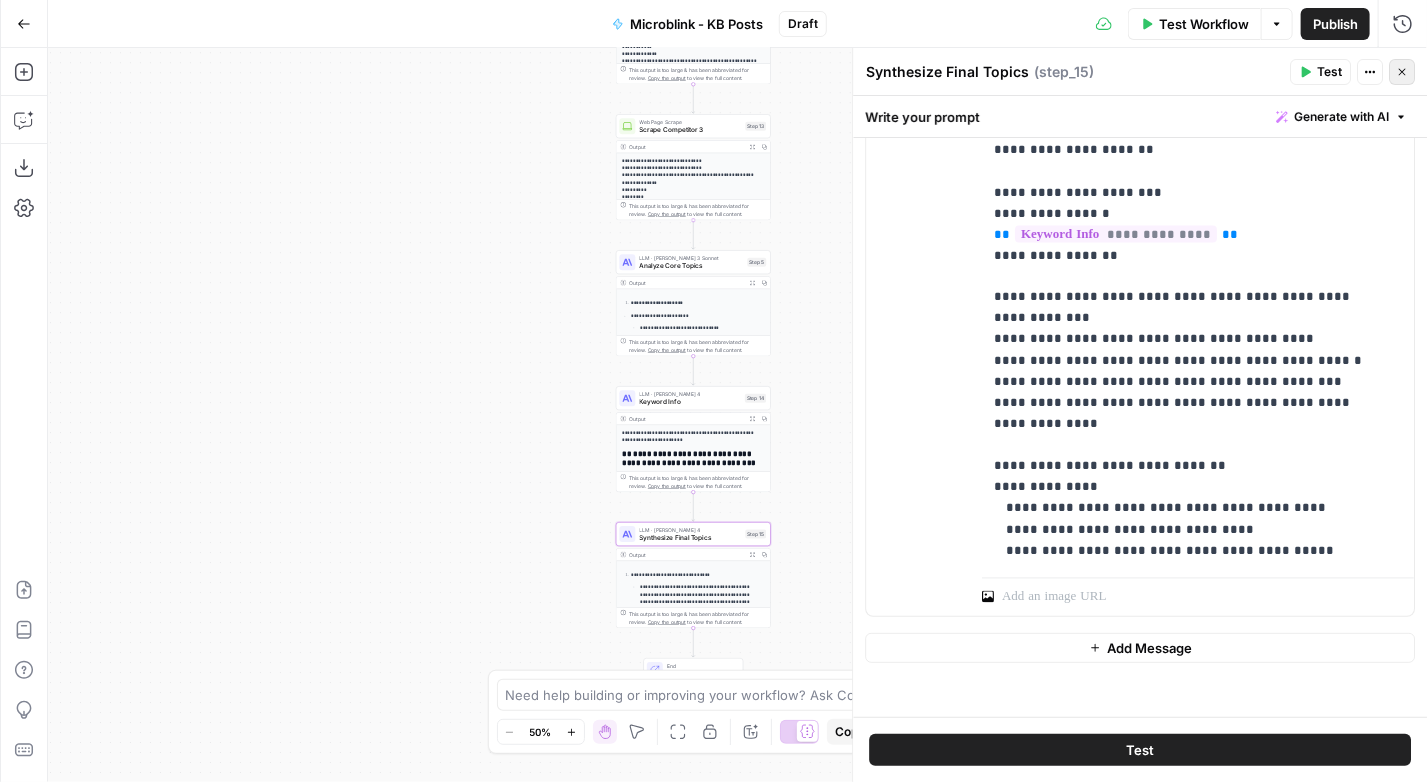 click 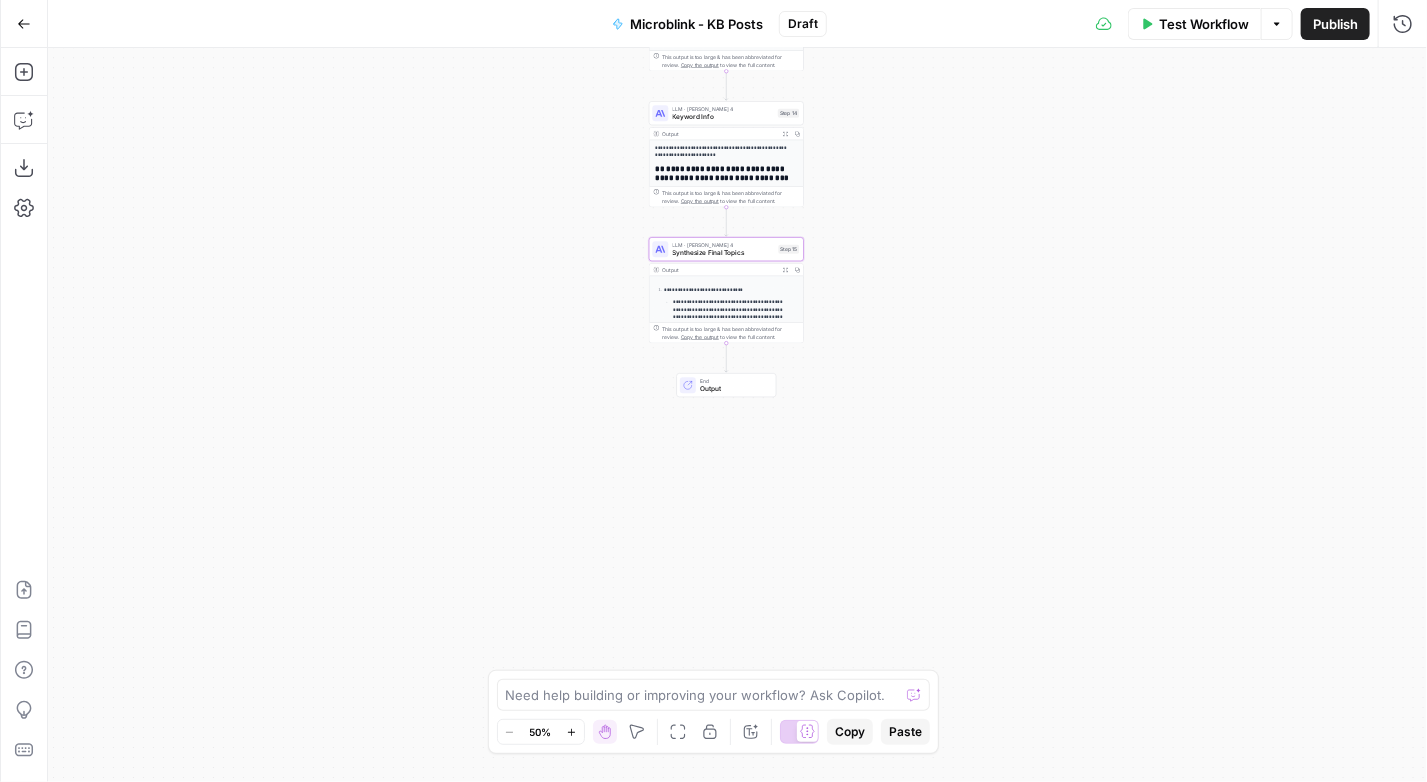 drag, startPoint x: 1076, startPoint y: 601, endPoint x: 1109, endPoint y: 316, distance: 286.90417 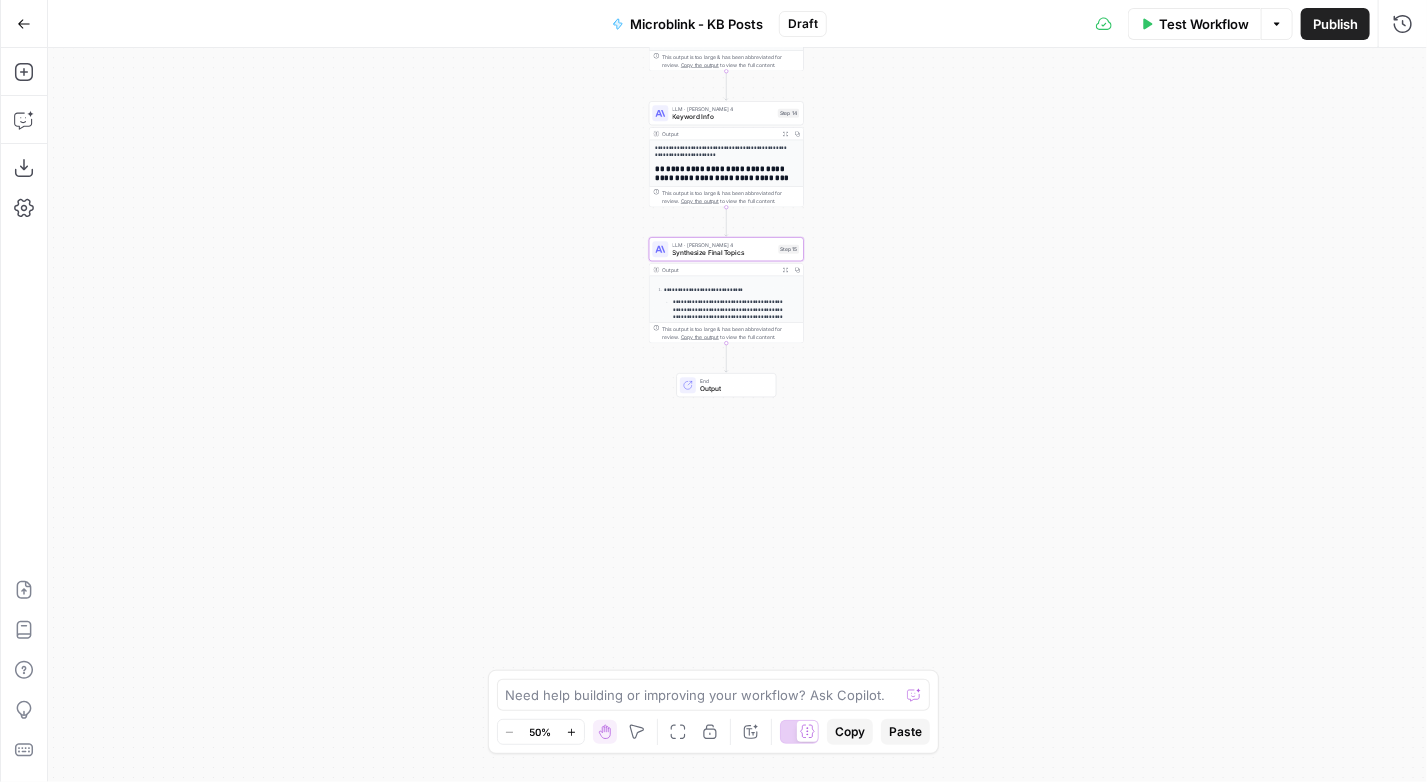 click on "**********" at bounding box center [737, 415] 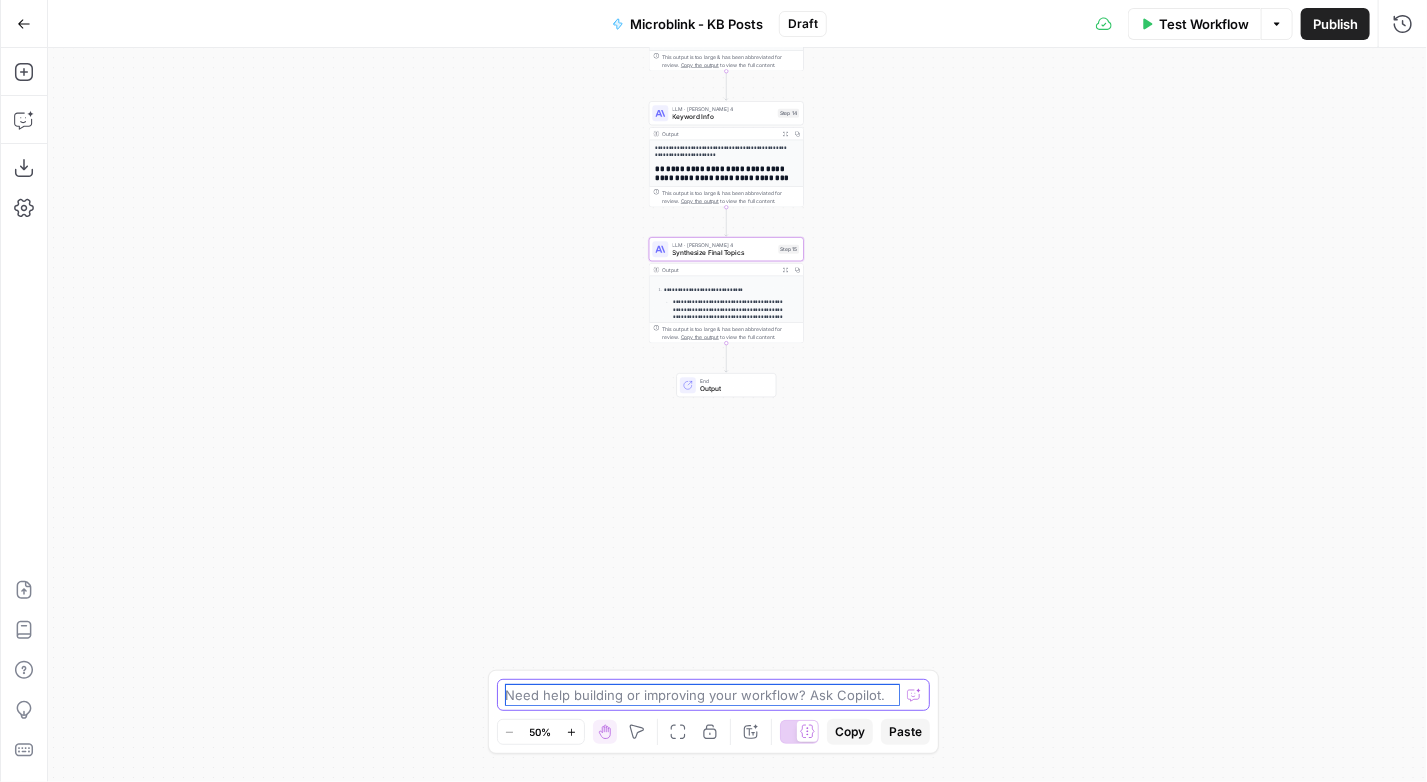click at bounding box center (703, 695) 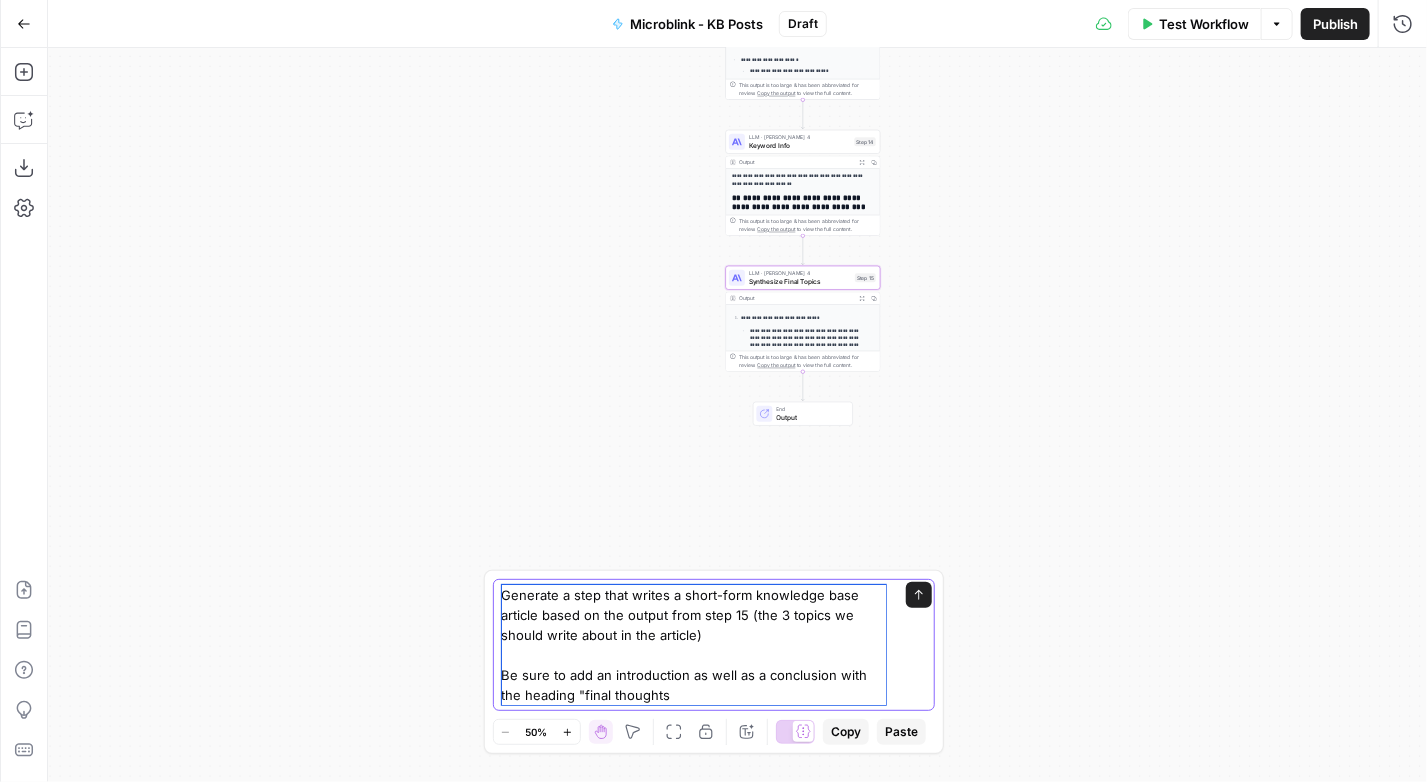 type on "Generate a step that writes a short-form knowledge base article based on the output from step 15 (the 3 topics we should write about in the article)
Be sure to add an introduction as well as a conclusion with the heading "final thoughts"" 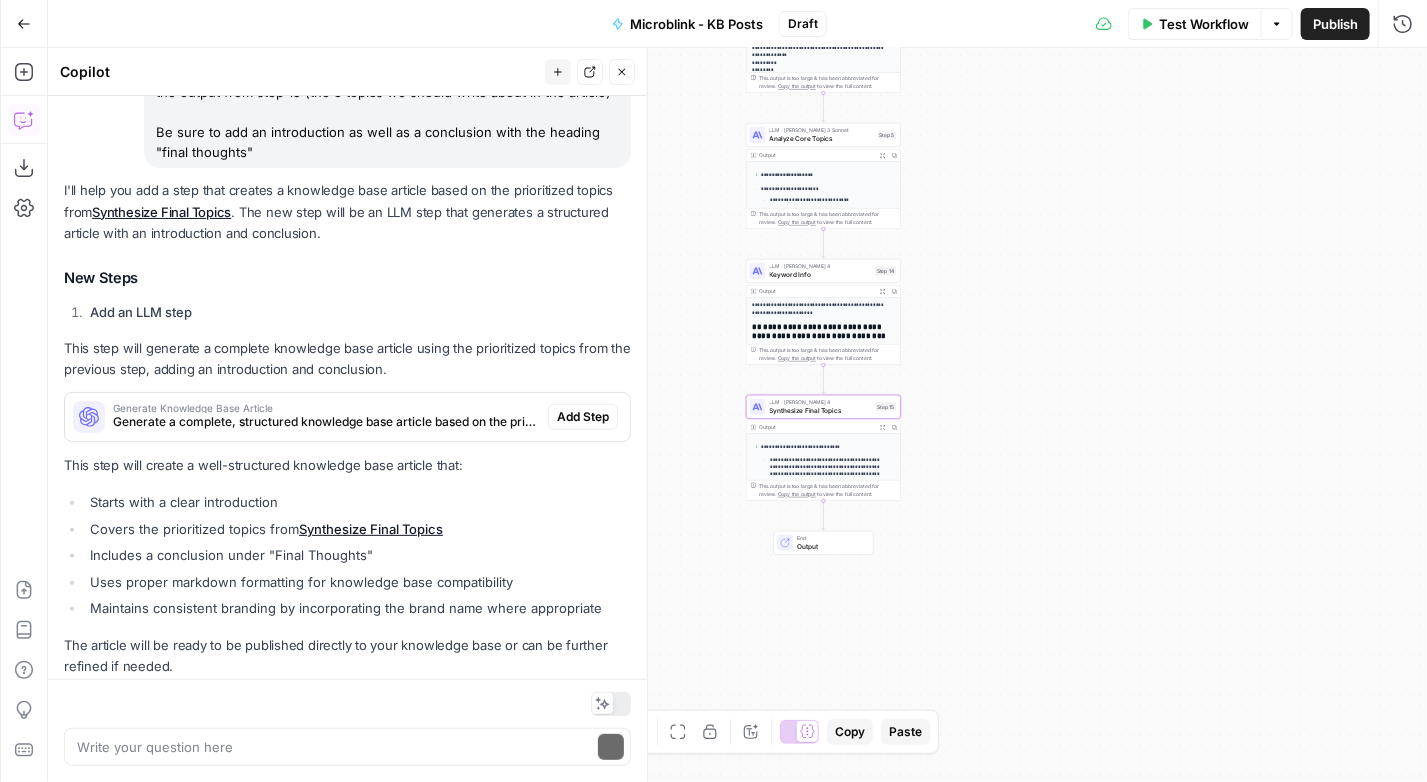 scroll, scrollTop: 220, scrollLeft: 0, axis: vertical 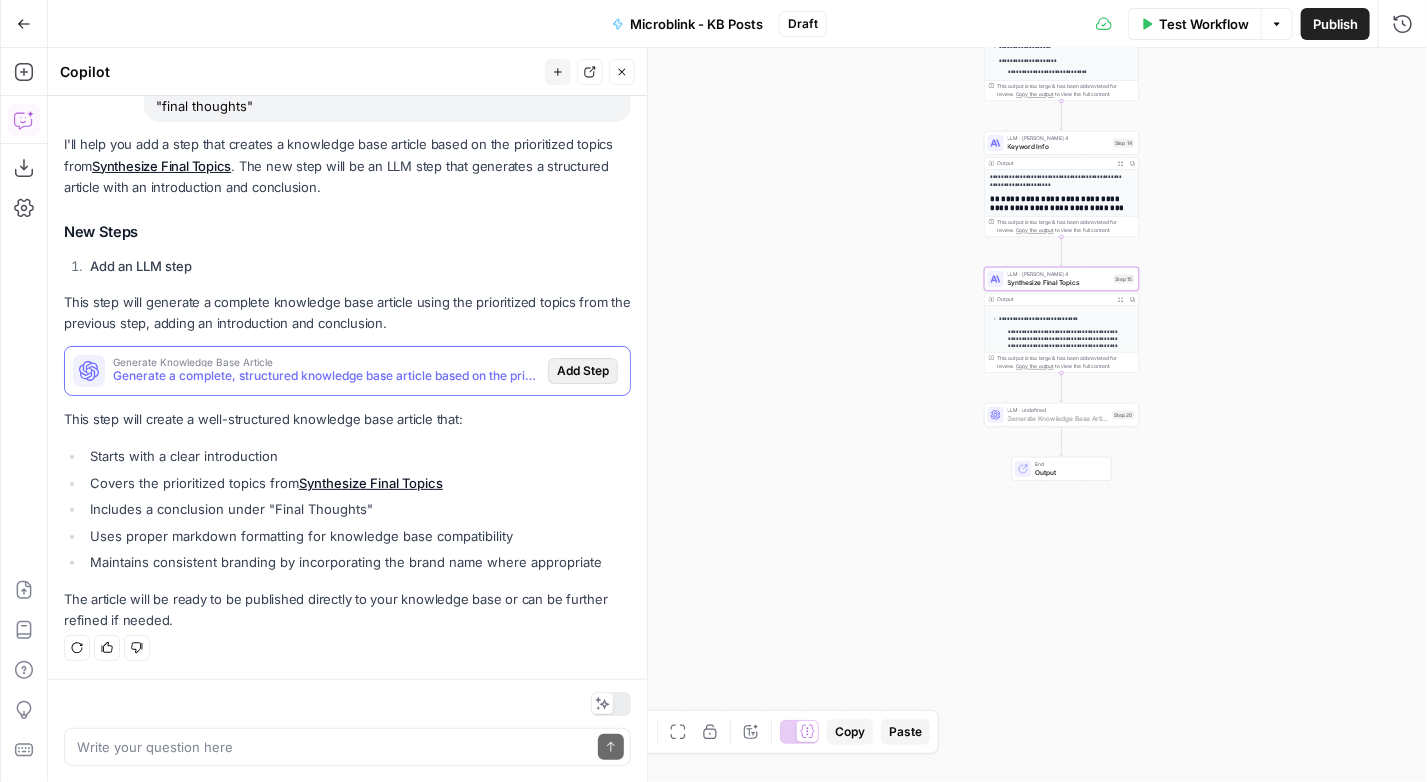 click on "Add Step" at bounding box center (583, 371) 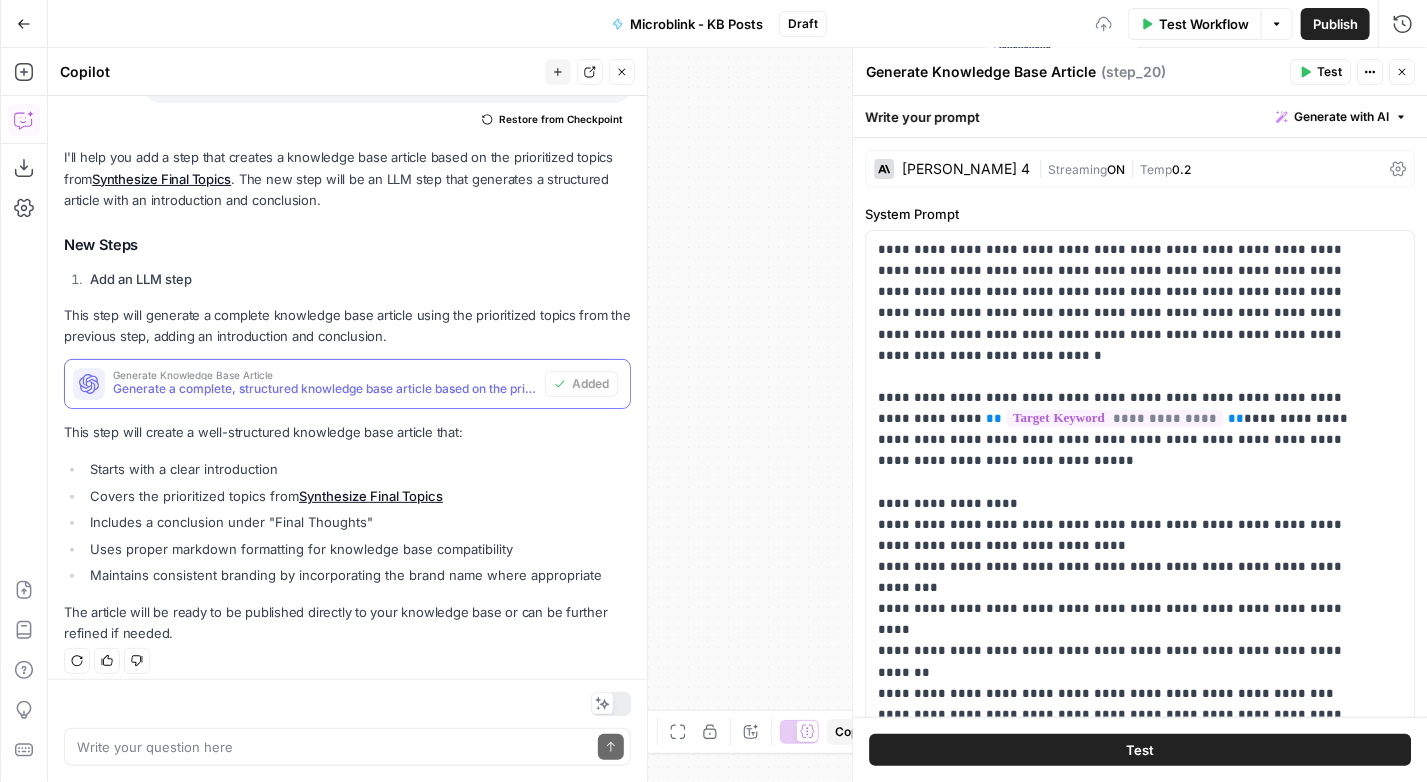 scroll, scrollTop: 252, scrollLeft: 0, axis: vertical 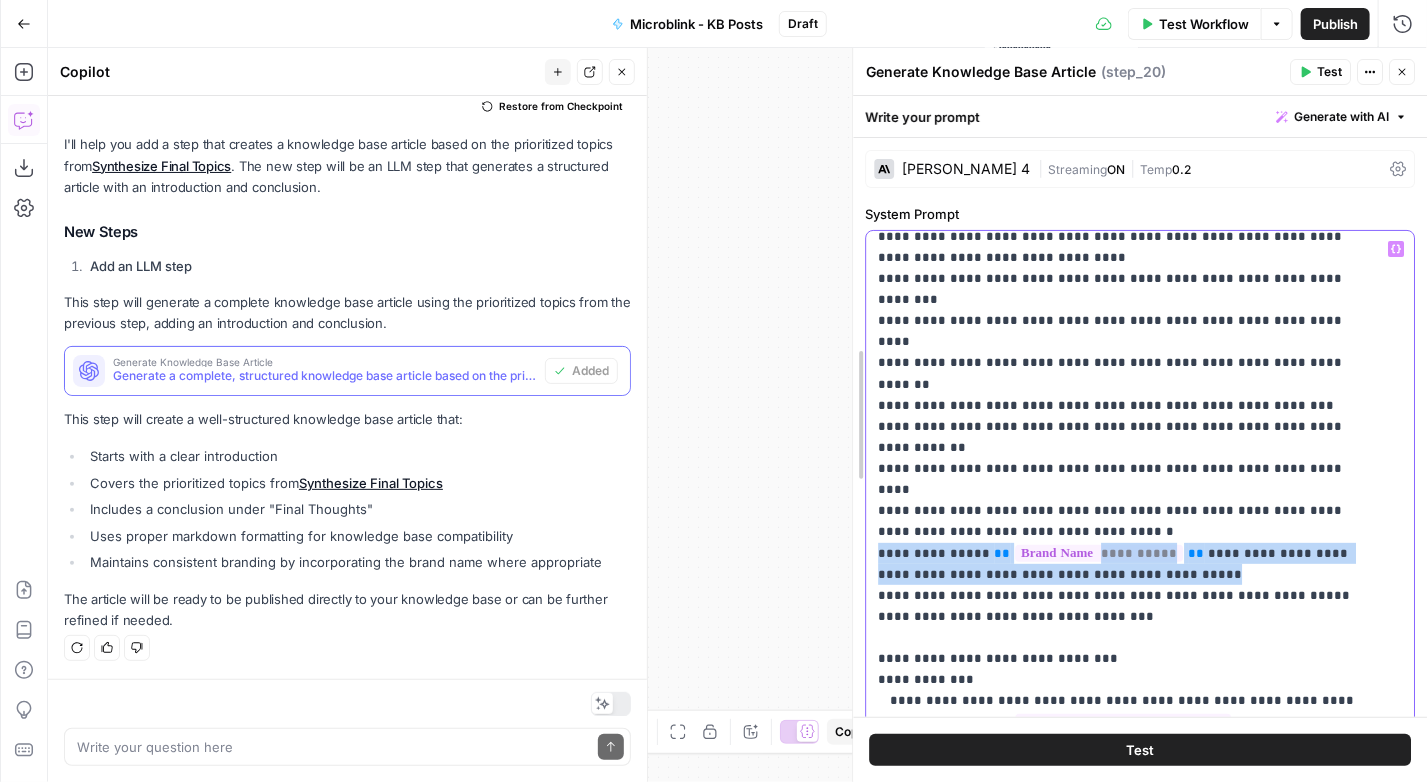 drag, startPoint x: 1154, startPoint y: 423, endPoint x: 844, endPoint y: 408, distance: 310.3627 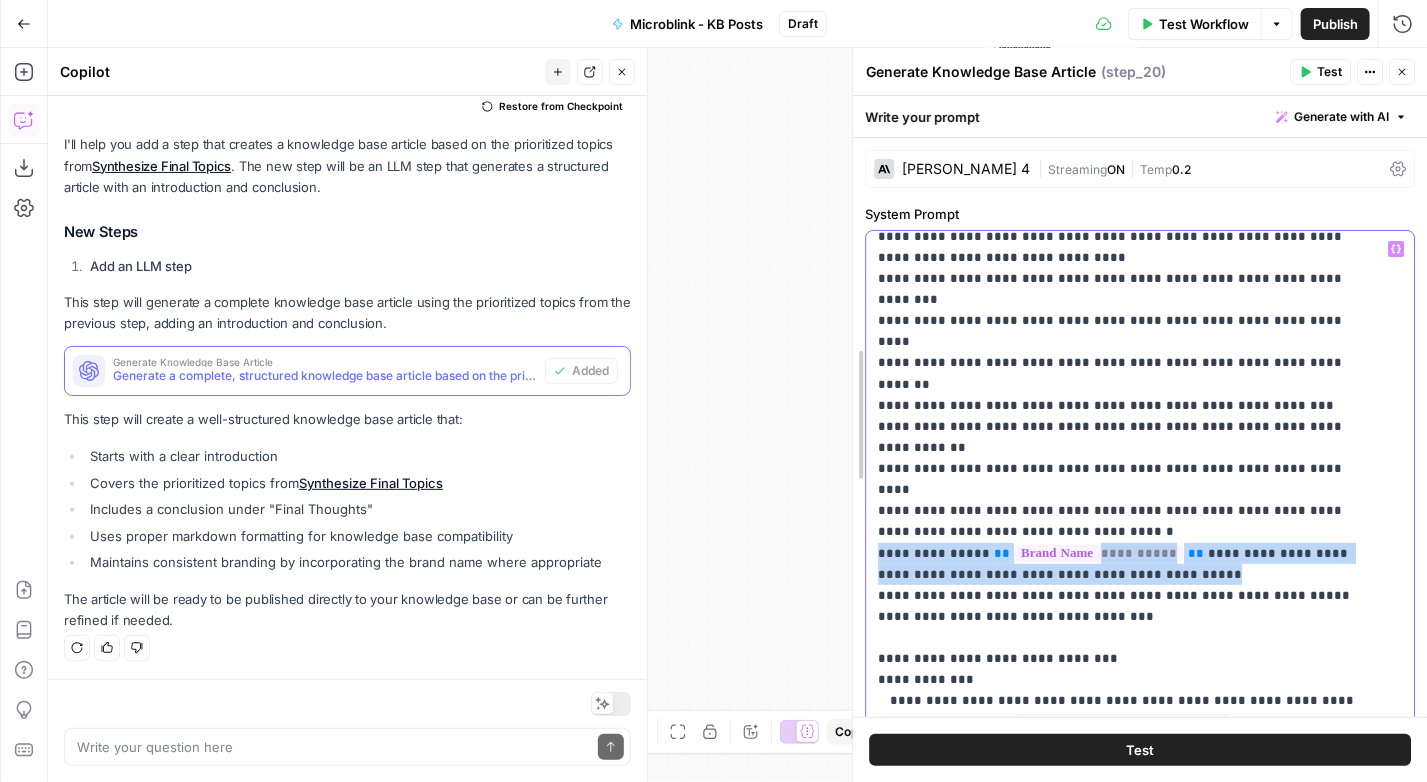 click on "**********" at bounding box center [1139, 415] 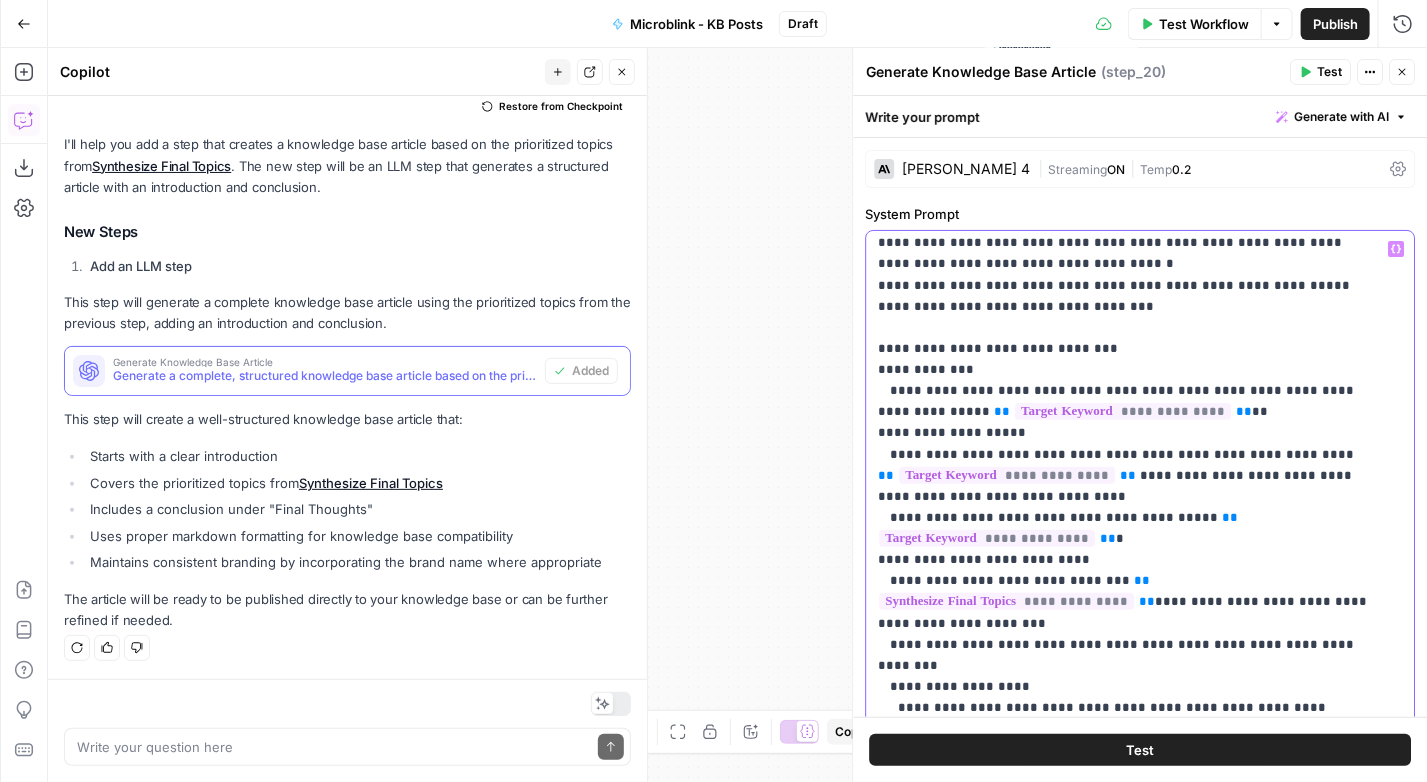 scroll, scrollTop: 574, scrollLeft: 0, axis: vertical 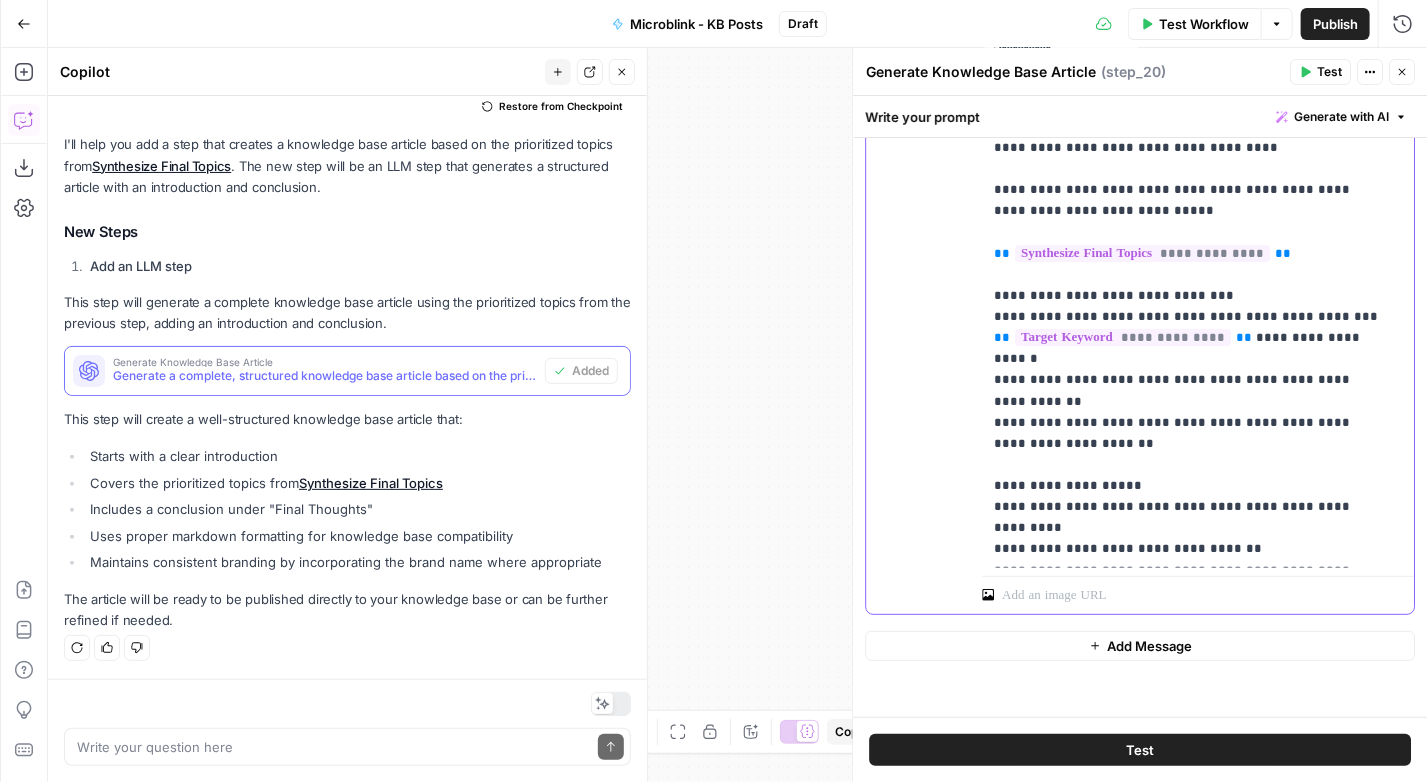 drag, startPoint x: 1154, startPoint y: 521, endPoint x: 968, endPoint y: 507, distance: 186.52614 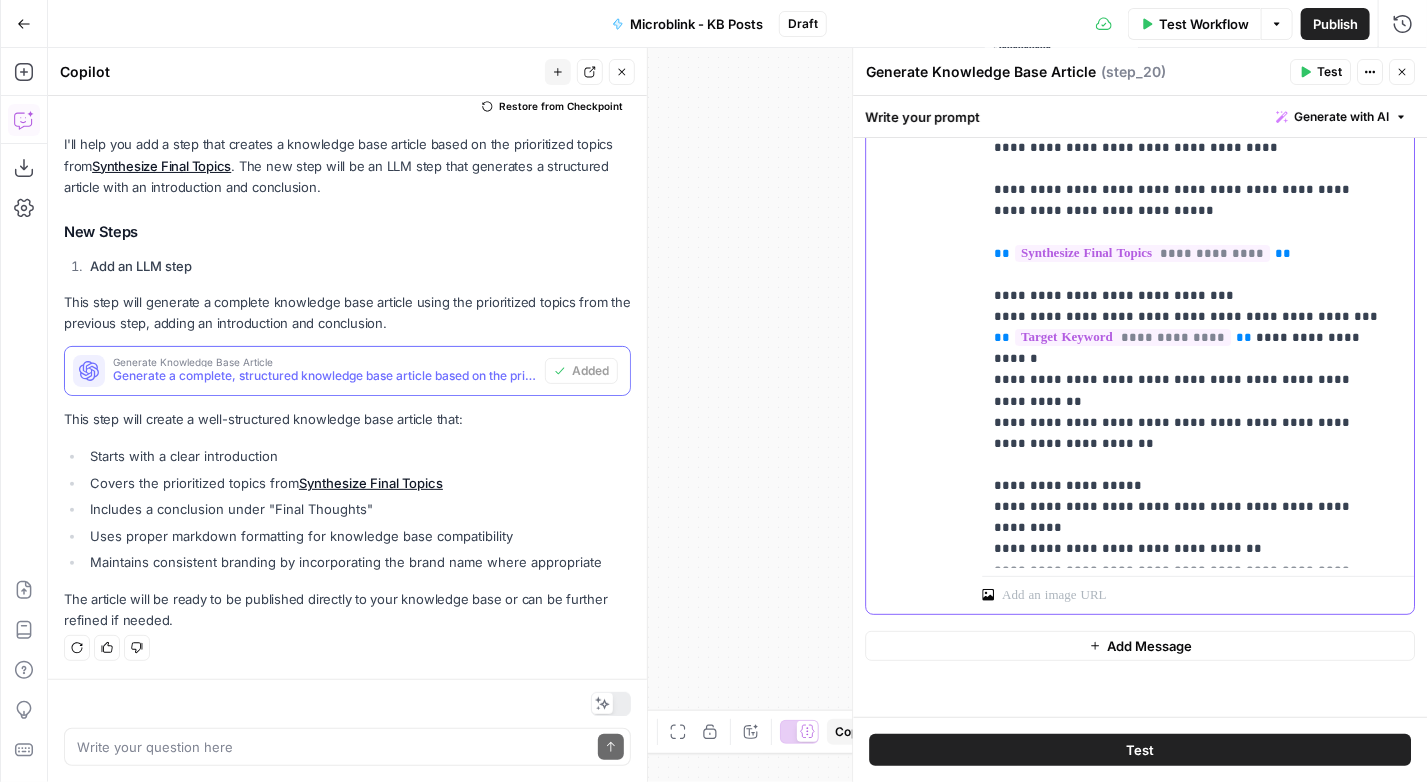 click on "**********" at bounding box center (1140, 329) 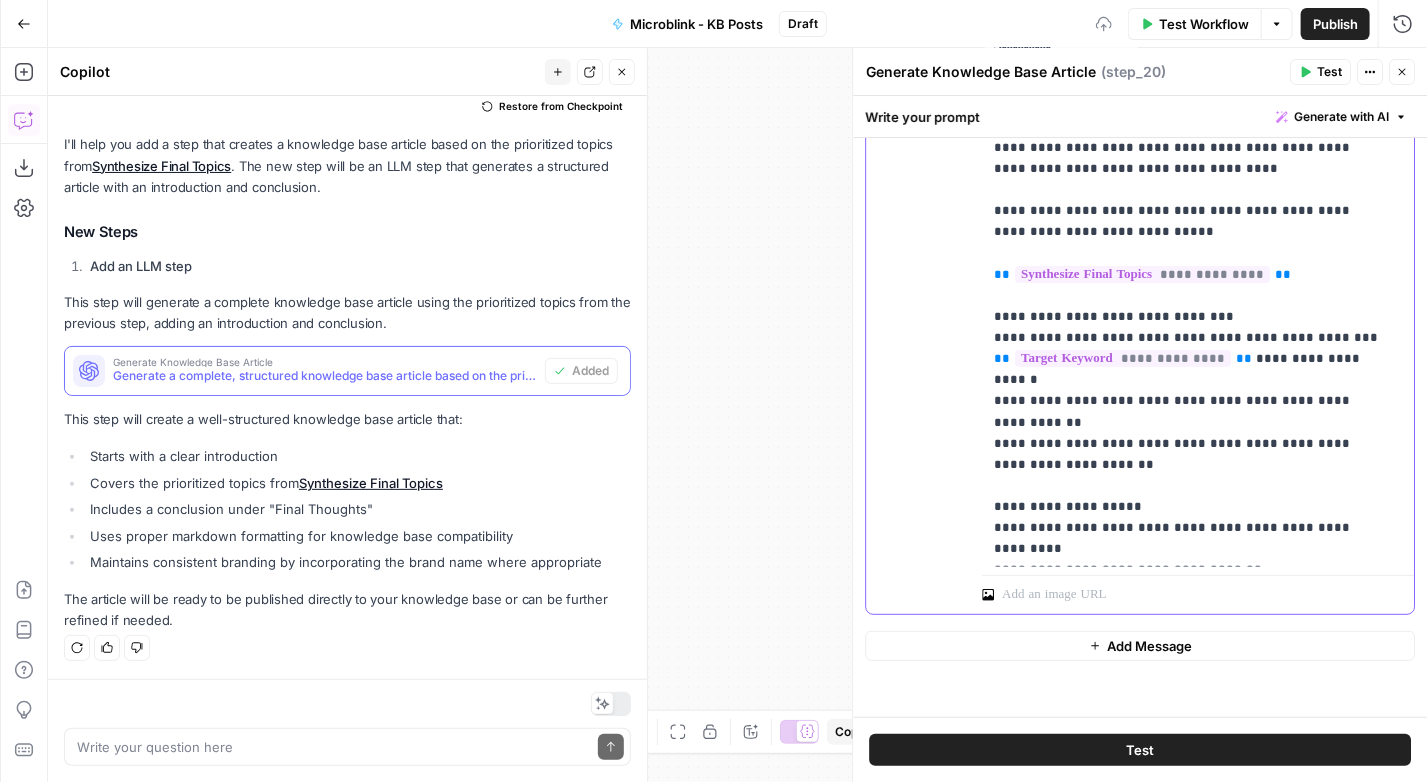 scroll, scrollTop: 1002, scrollLeft: 0, axis: vertical 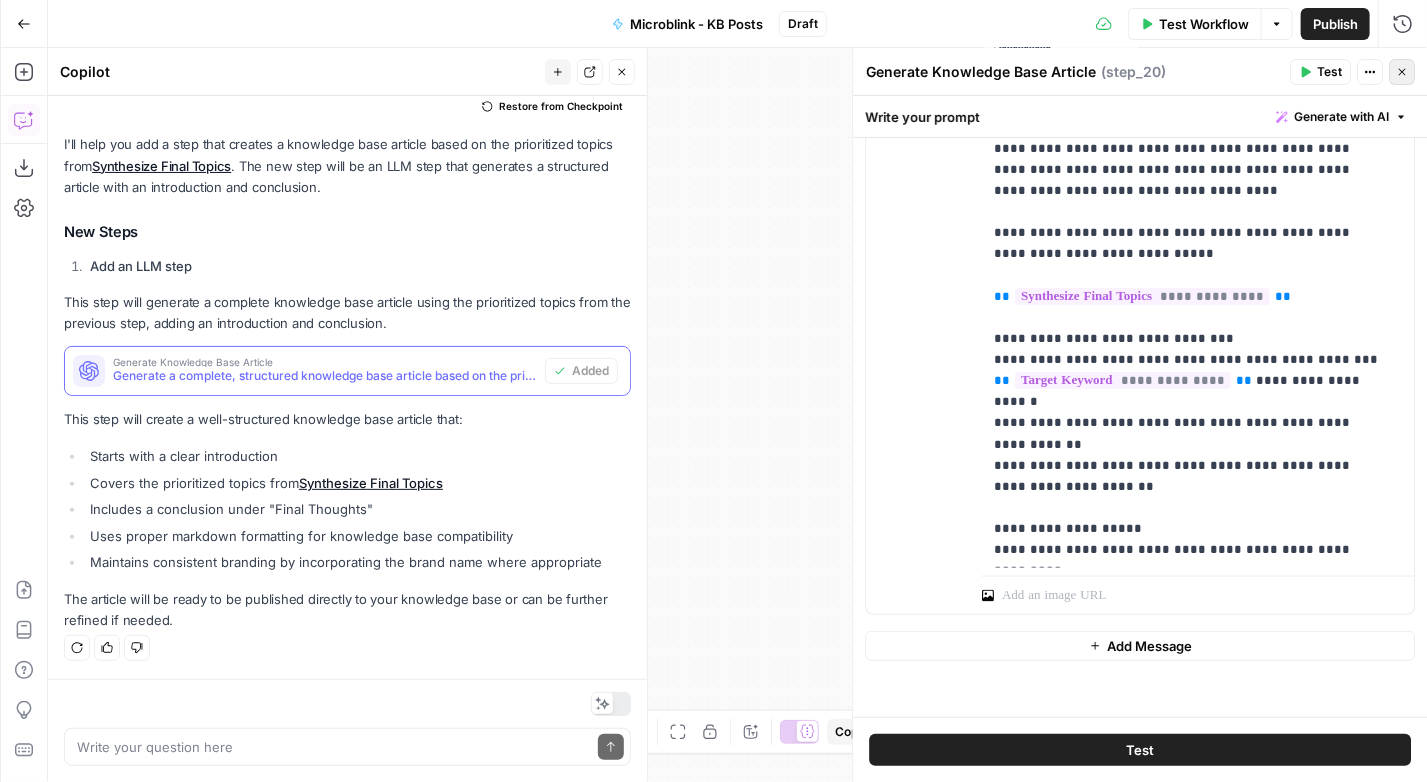 click 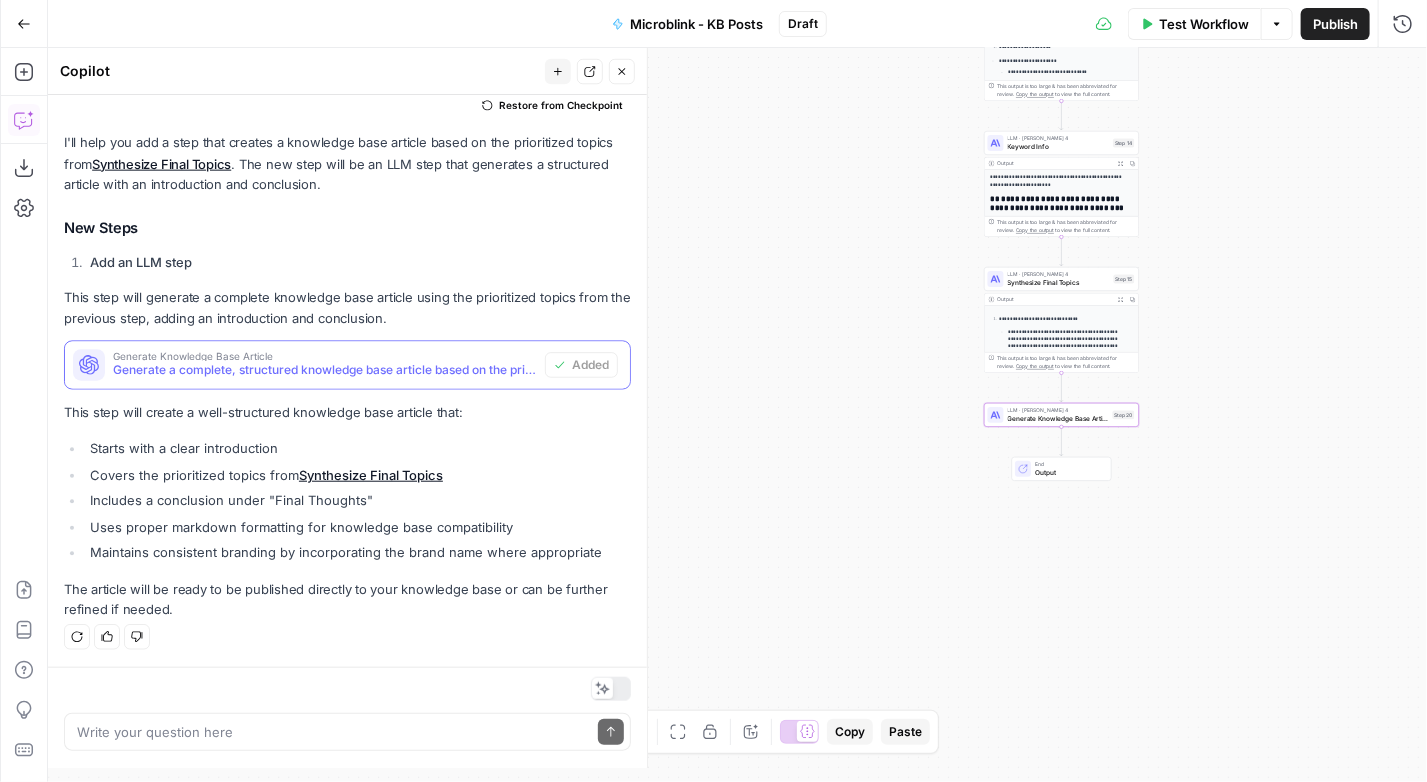 scroll, scrollTop: 252, scrollLeft: 0, axis: vertical 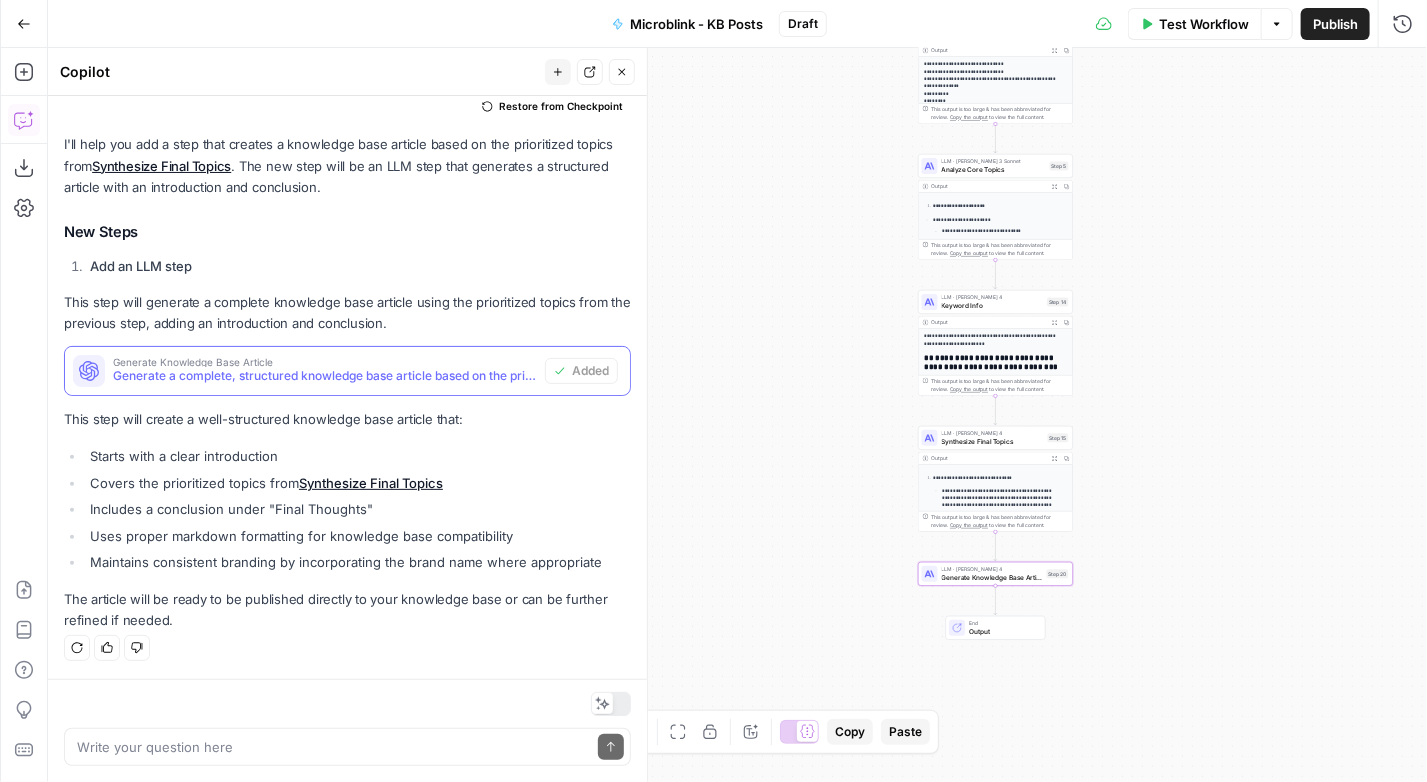 drag, startPoint x: 1232, startPoint y: 286, endPoint x: 1166, endPoint y: 445, distance: 172.154 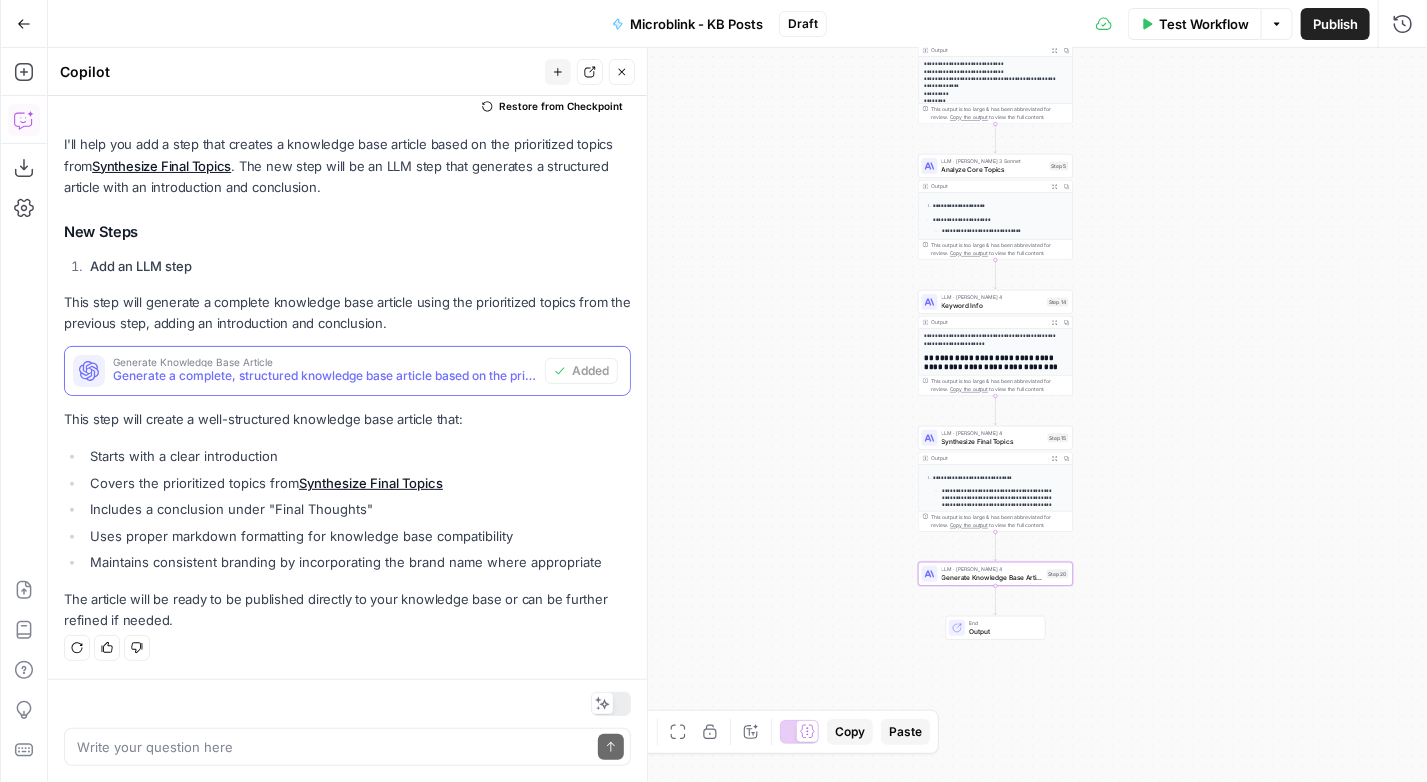 click on "**********" at bounding box center [737, 415] 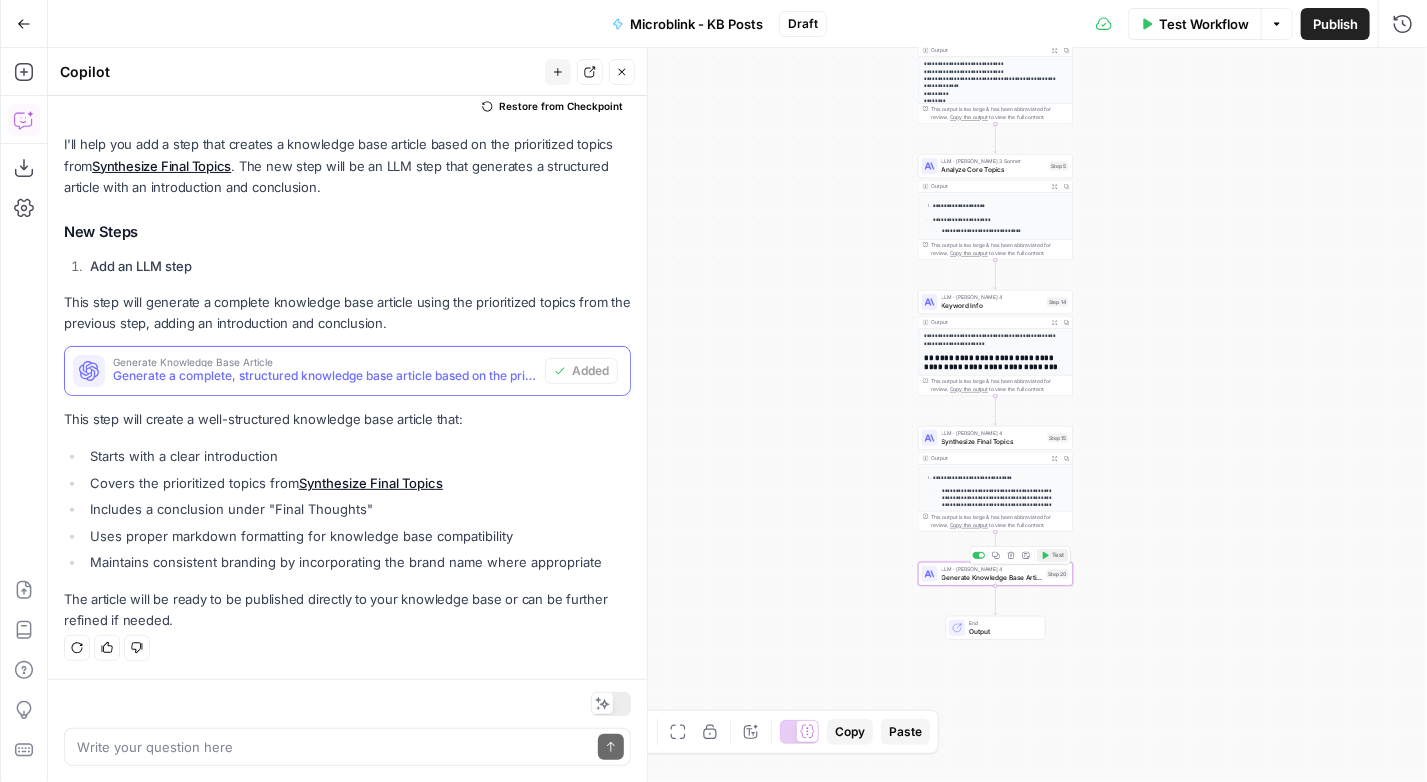click on "Test" at bounding box center [1058, 555] 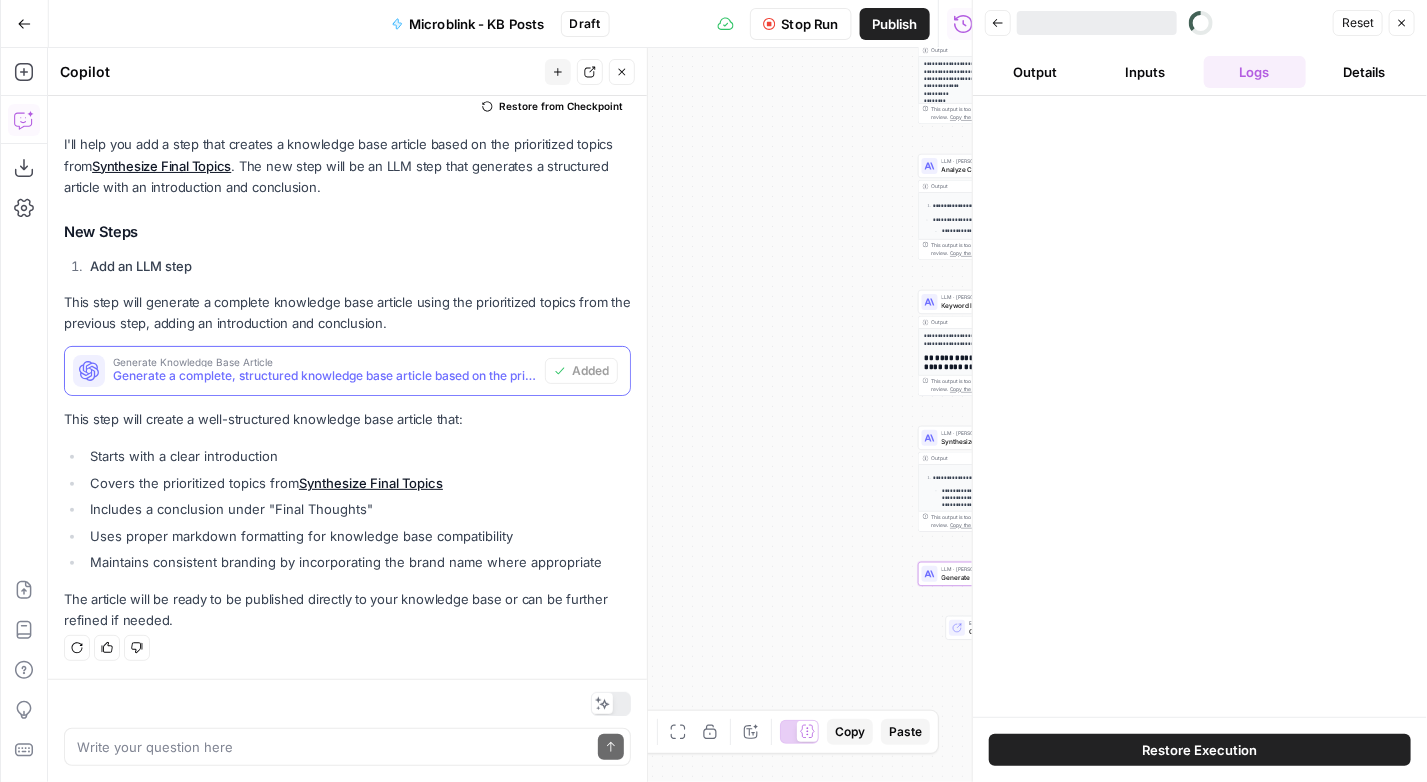 scroll, scrollTop: 252, scrollLeft: 0, axis: vertical 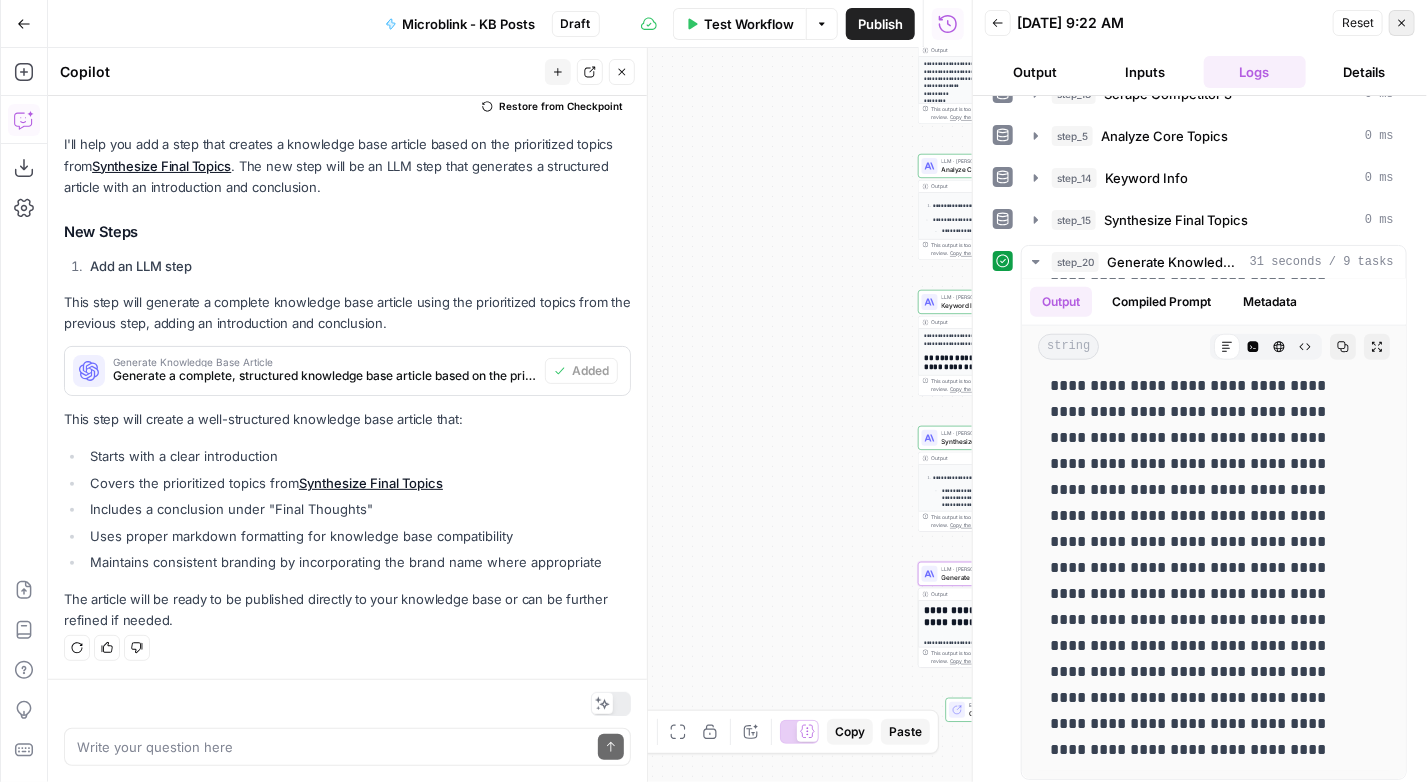 click on "Close" at bounding box center [1402, 23] 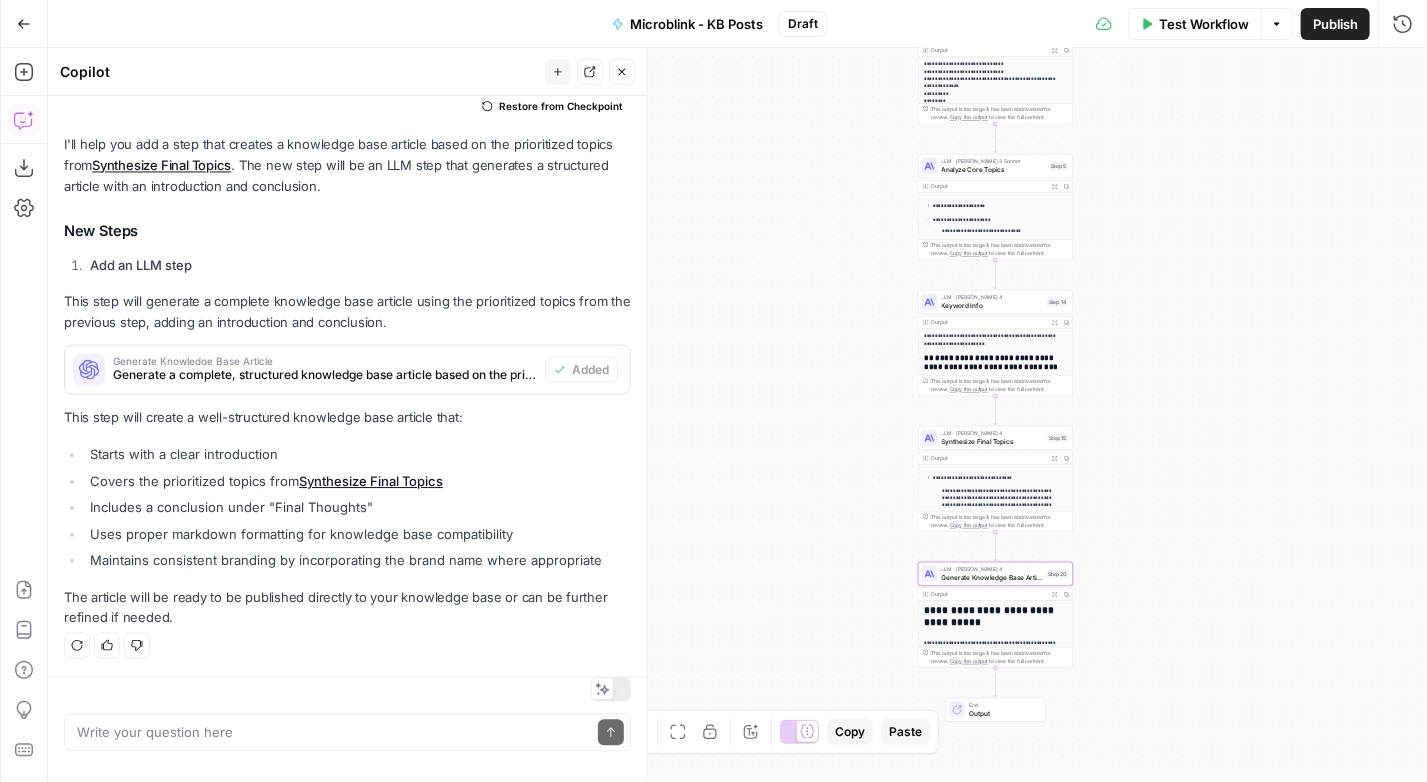 scroll, scrollTop: 252, scrollLeft: 0, axis: vertical 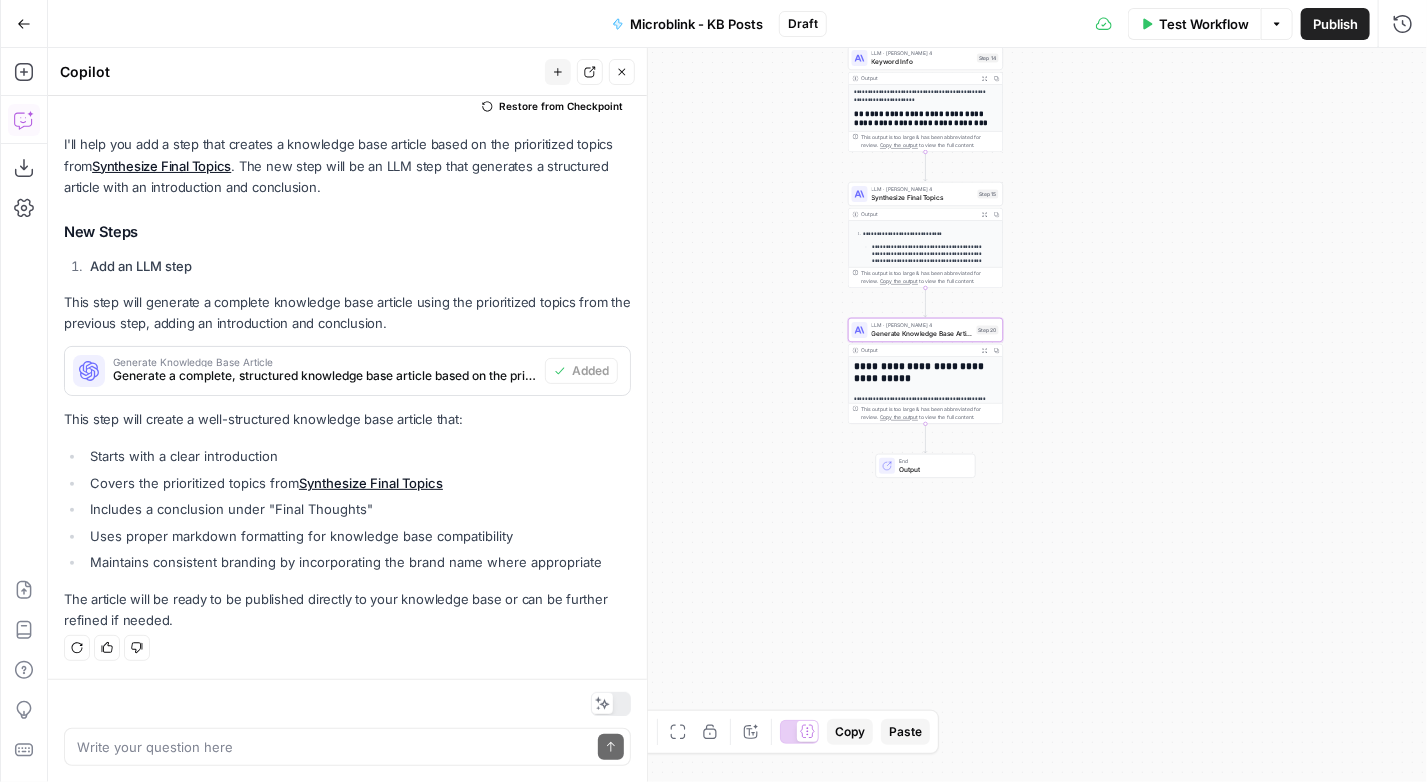 drag, startPoint x: 1294, startPoint y: 536, endPoint x: 1224, endPoint y: 291, distance: 254.80385 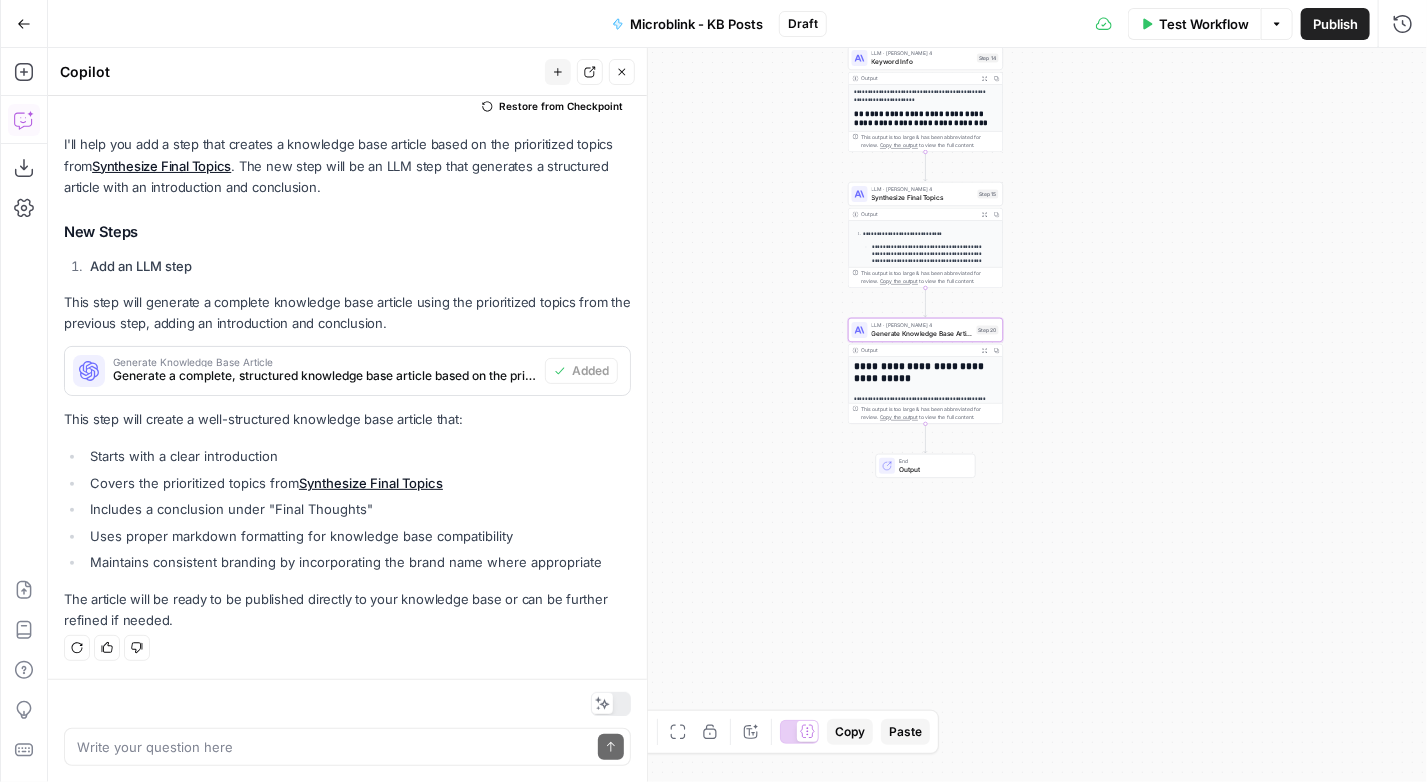 click on "**********" at bounding box center [737, 415] 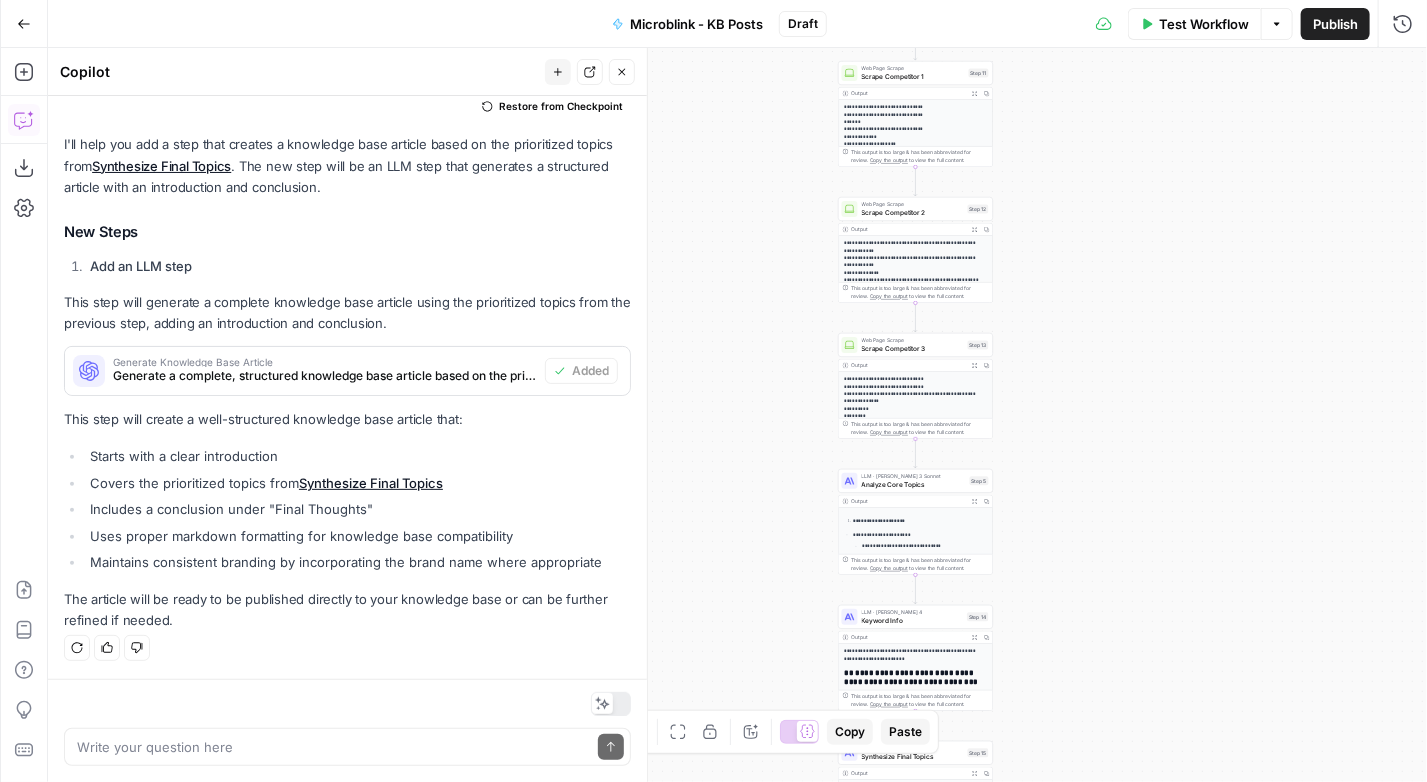 drag, startPoint x: 1100, startPoint y: 160, endPoint x: 1090, endPoint y: 720, distance: 560.0893 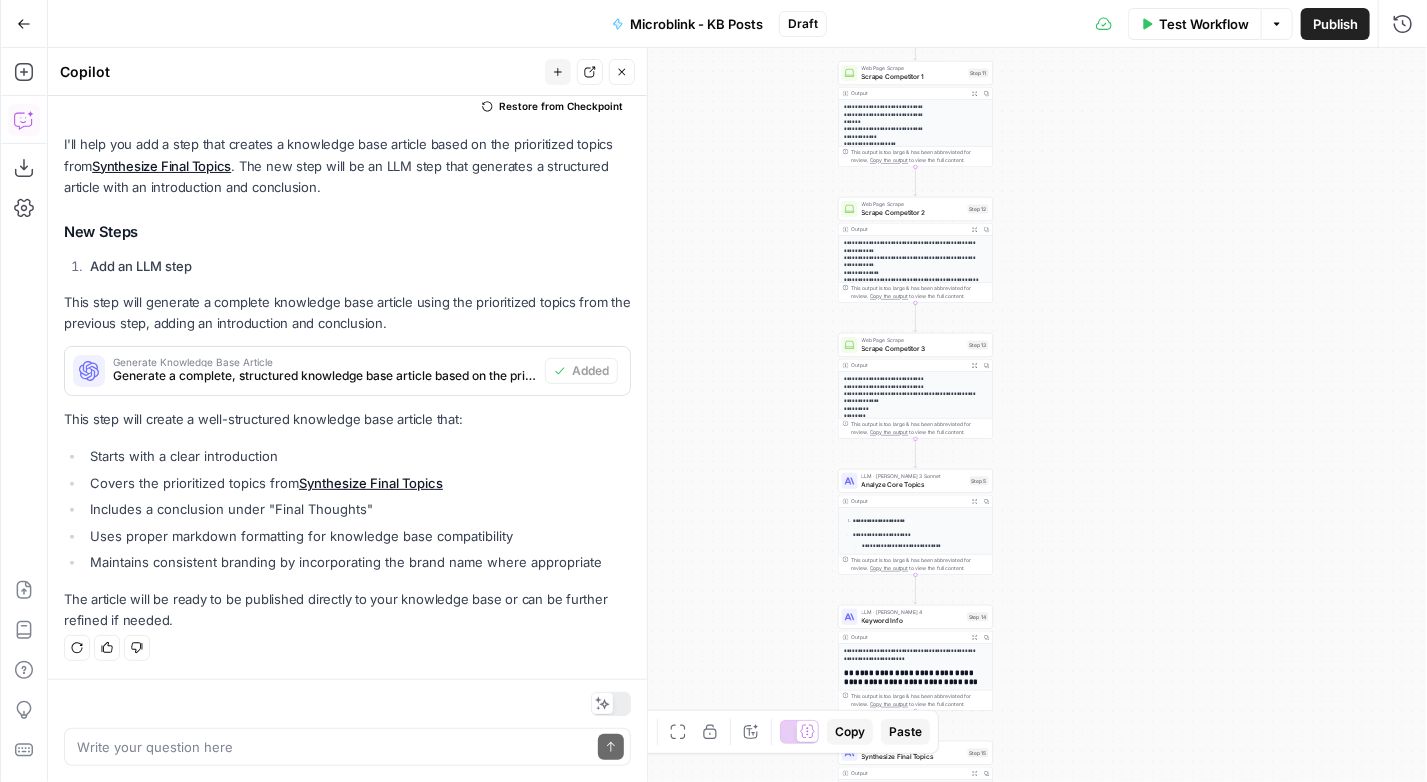 click on "**********" at bounding box center (737, 415) 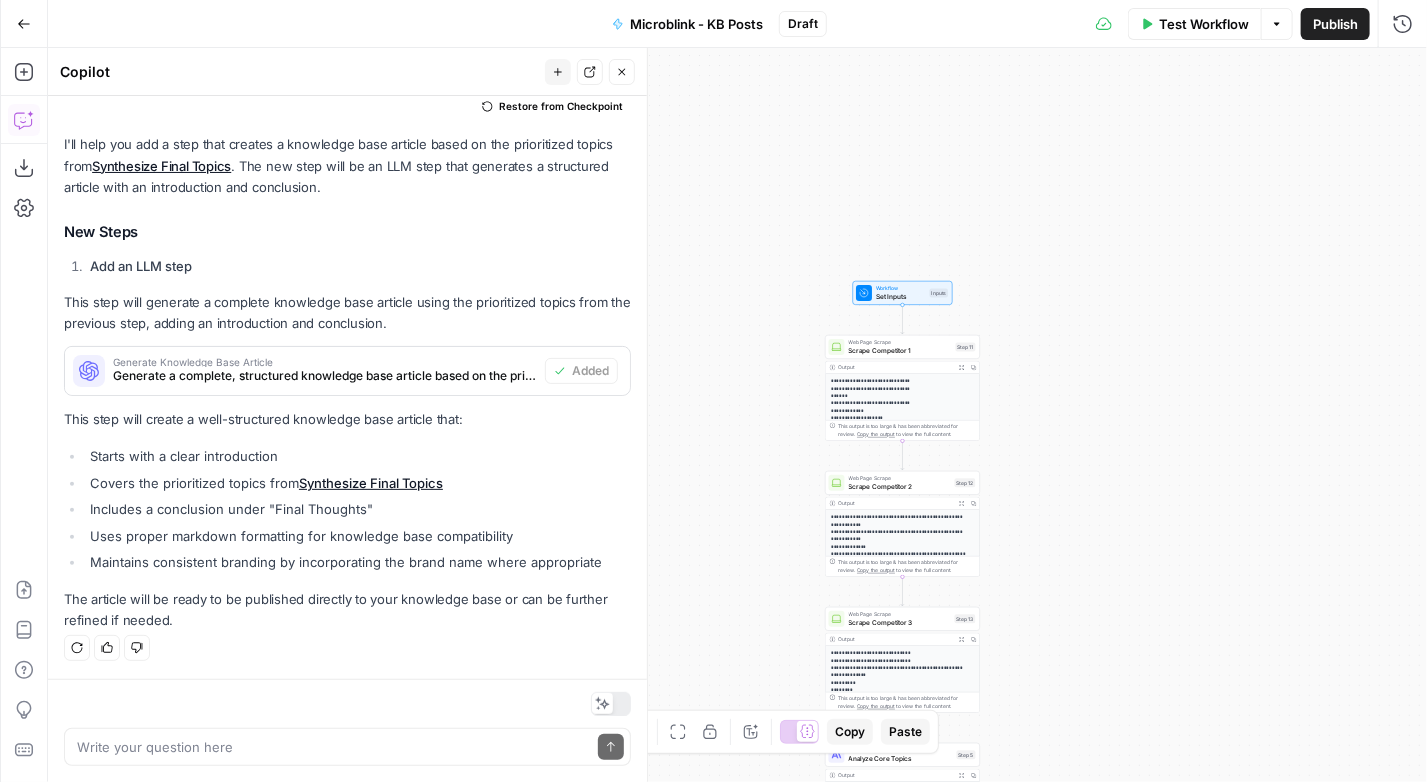 drag, startPoint x: 1110, startPoint y: 152, endPoint x: 1097, endPoint y: 429, distance: 277.3049 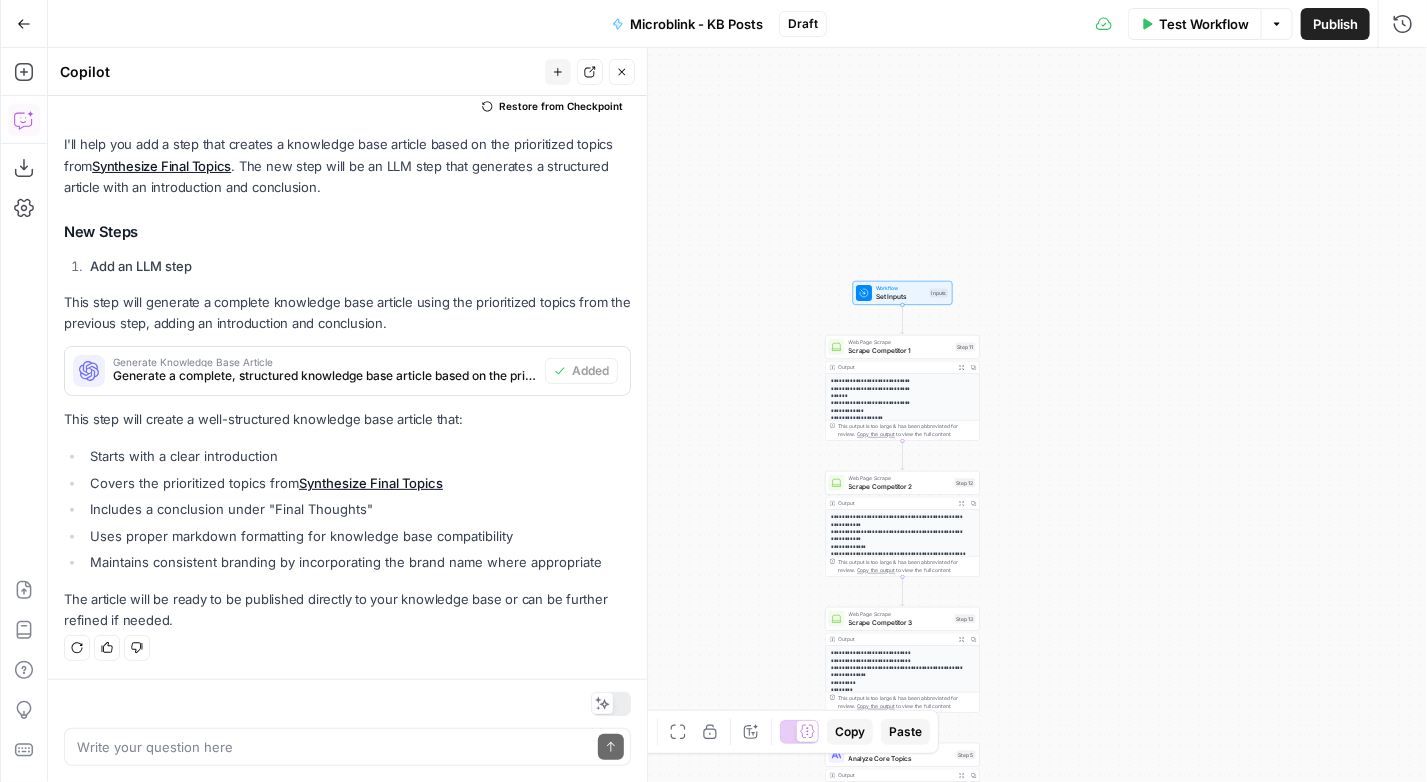 click on "**********" at bounding box center (737, 415) 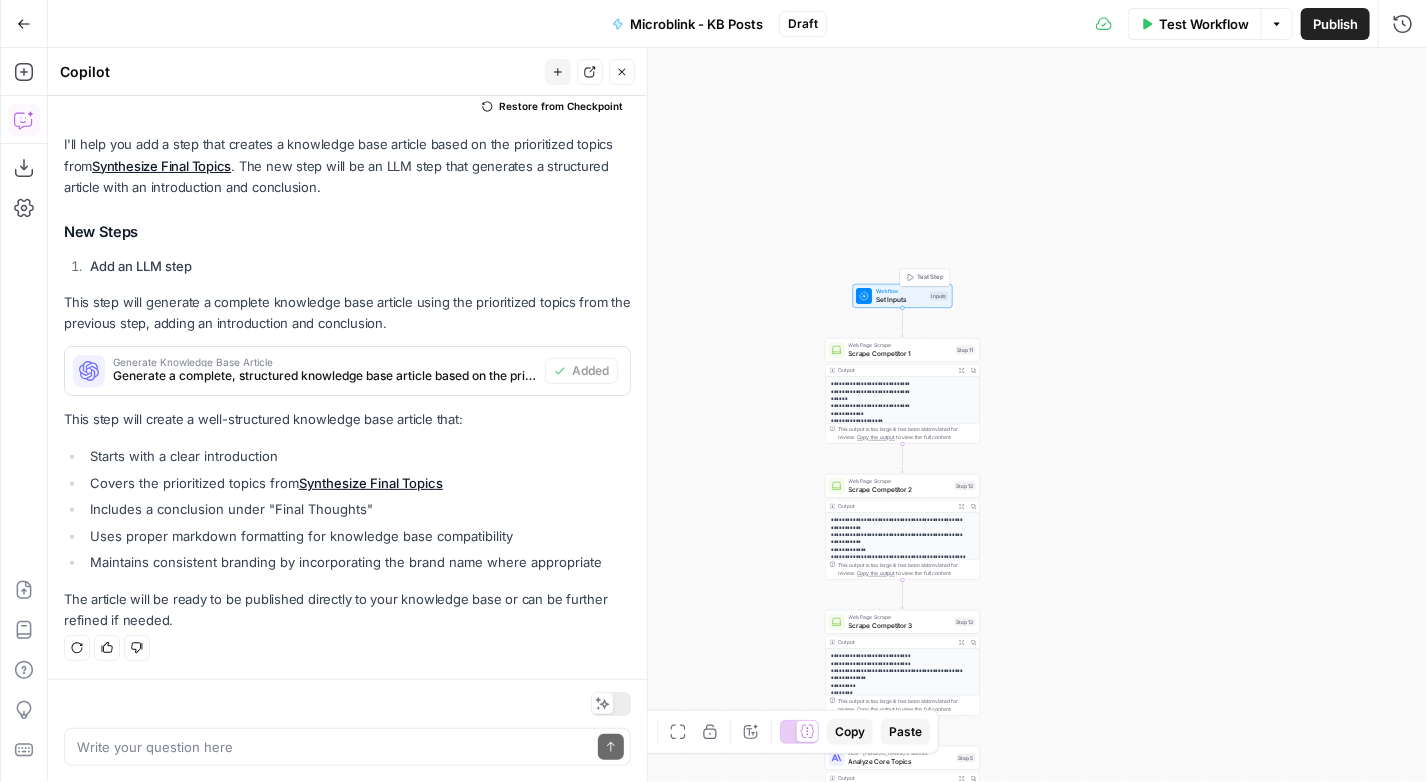 click on "Set Inputs" at bounding box center (901, 300) 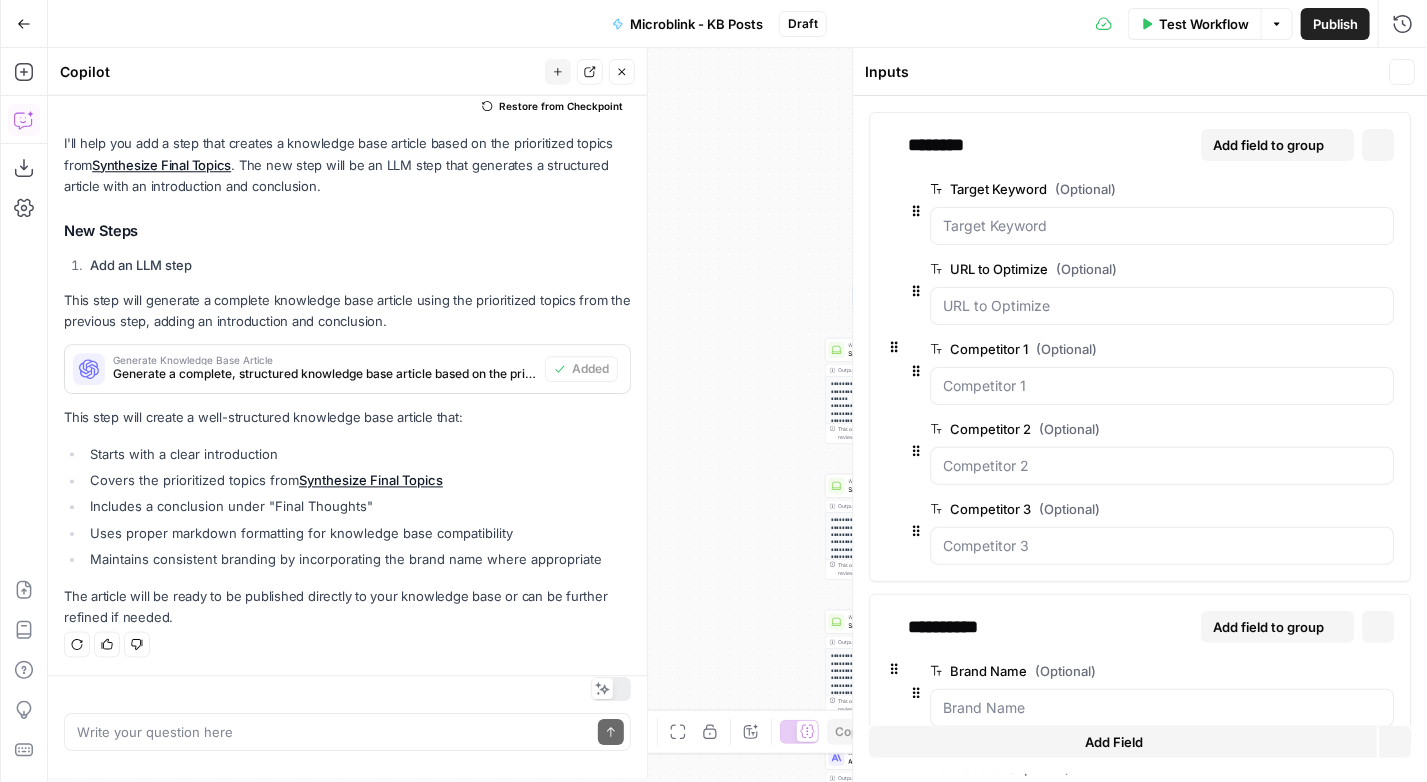 scroll, scrollTop: 252, scrollLeft: 0, axis: vertical 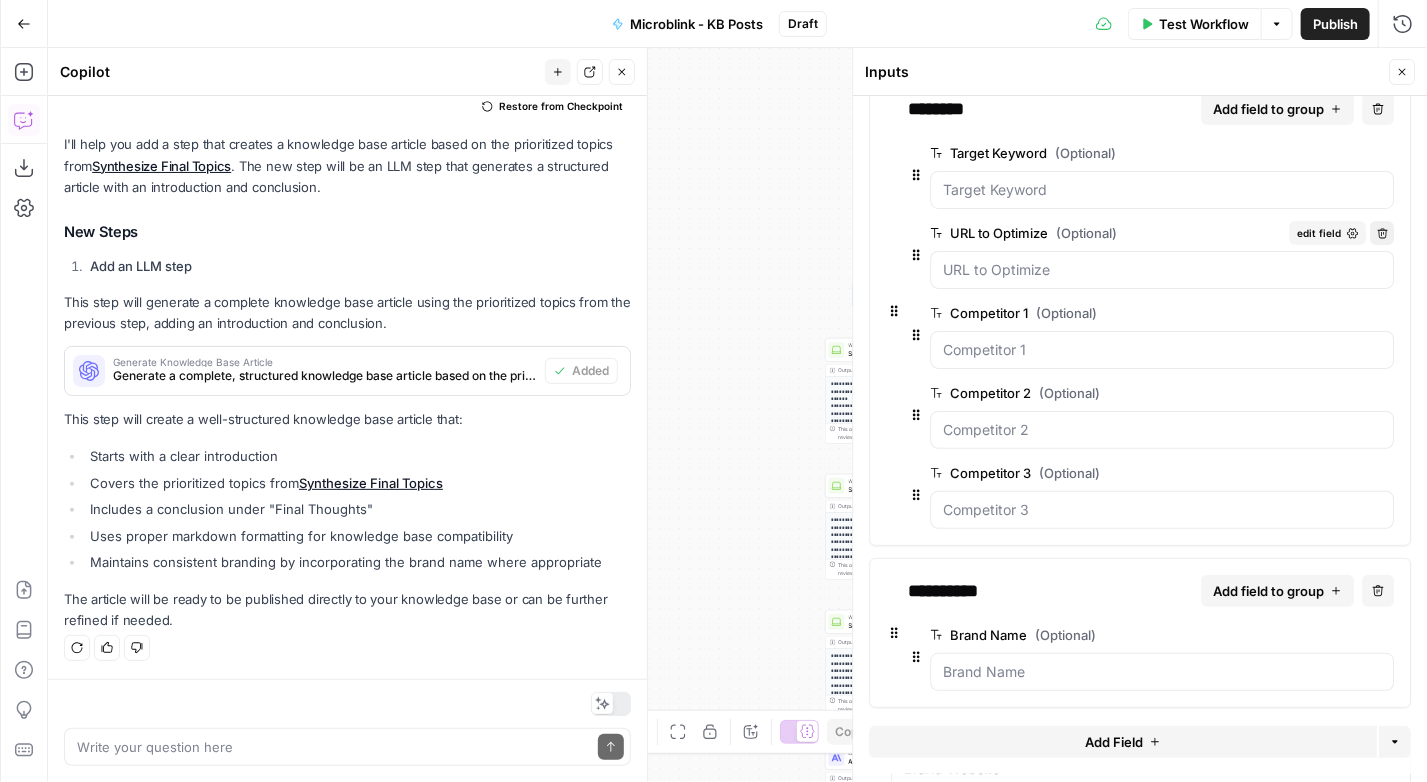 click 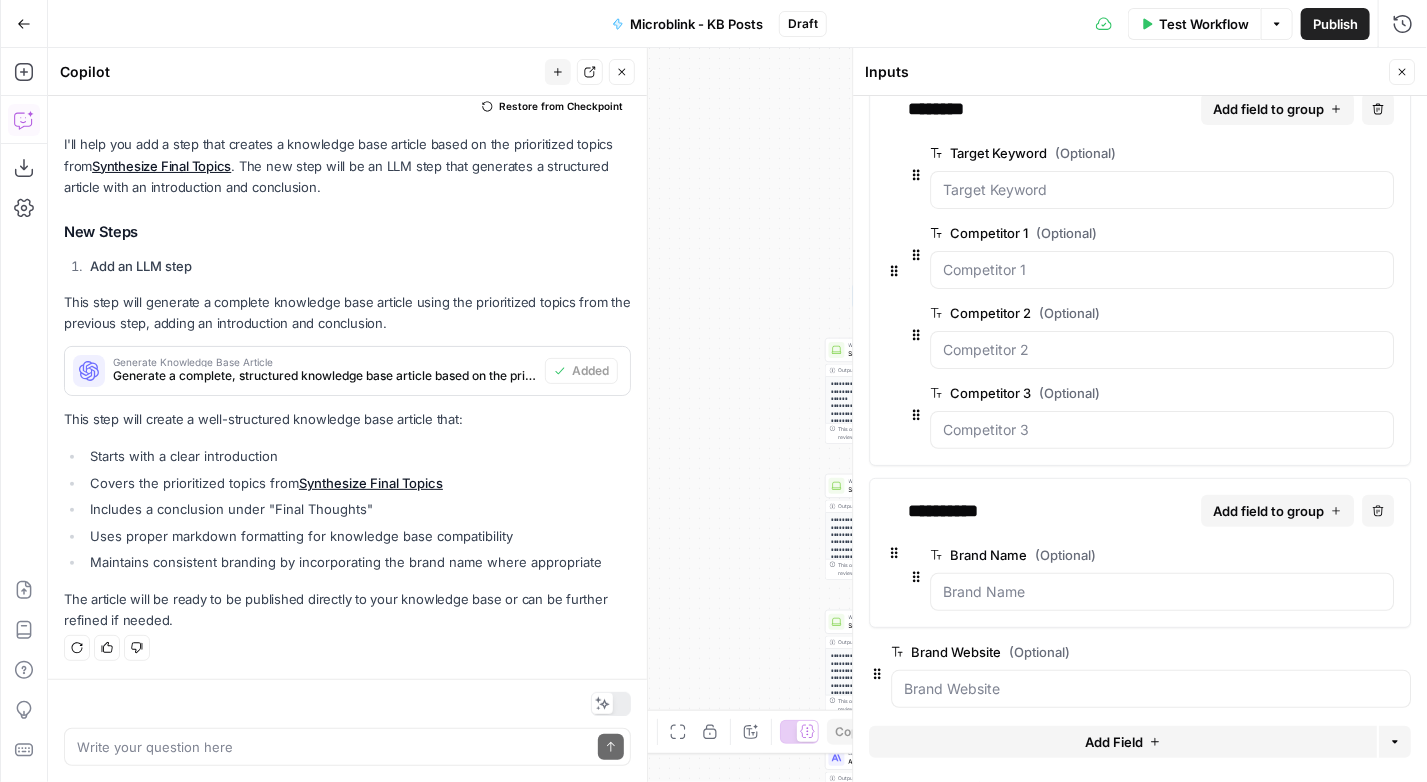 scroll, scrollTop: 38, scrollLeft: 0, axis: vertical 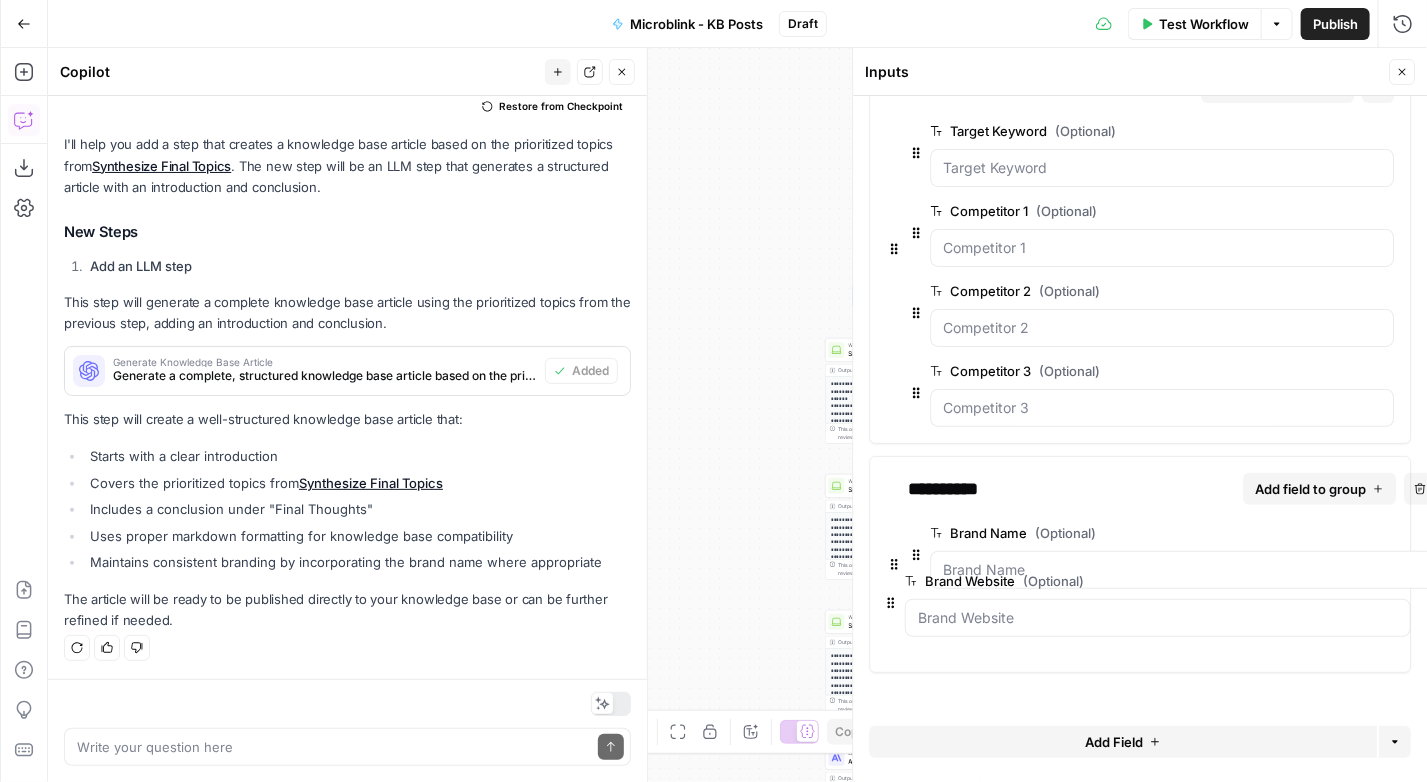 drag, startPoint x: 875, startPoint y: 669, endPoint x: 892, endPoint y: 602, distance: 69.12308 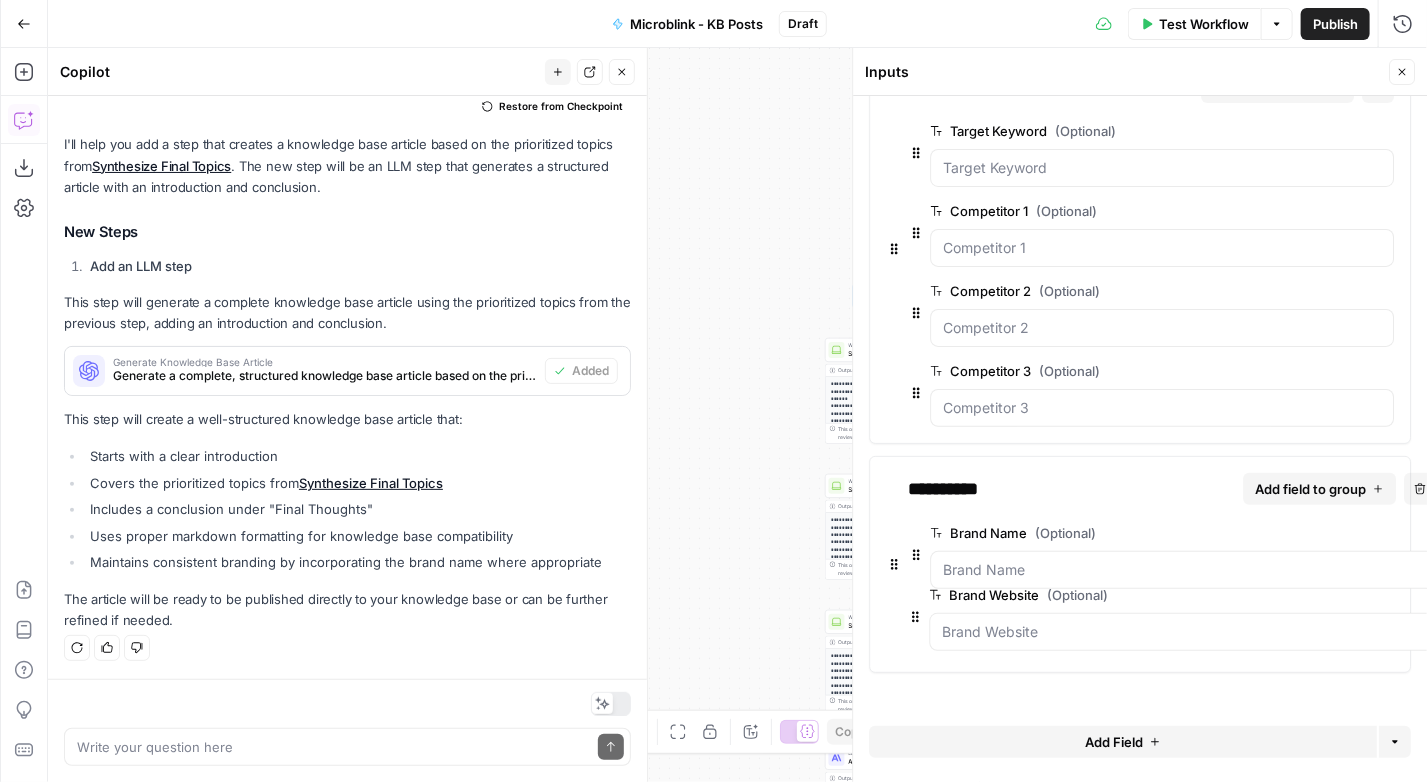 scroll, scrollTop: 38, scrollLeft: 0, axis: vertical 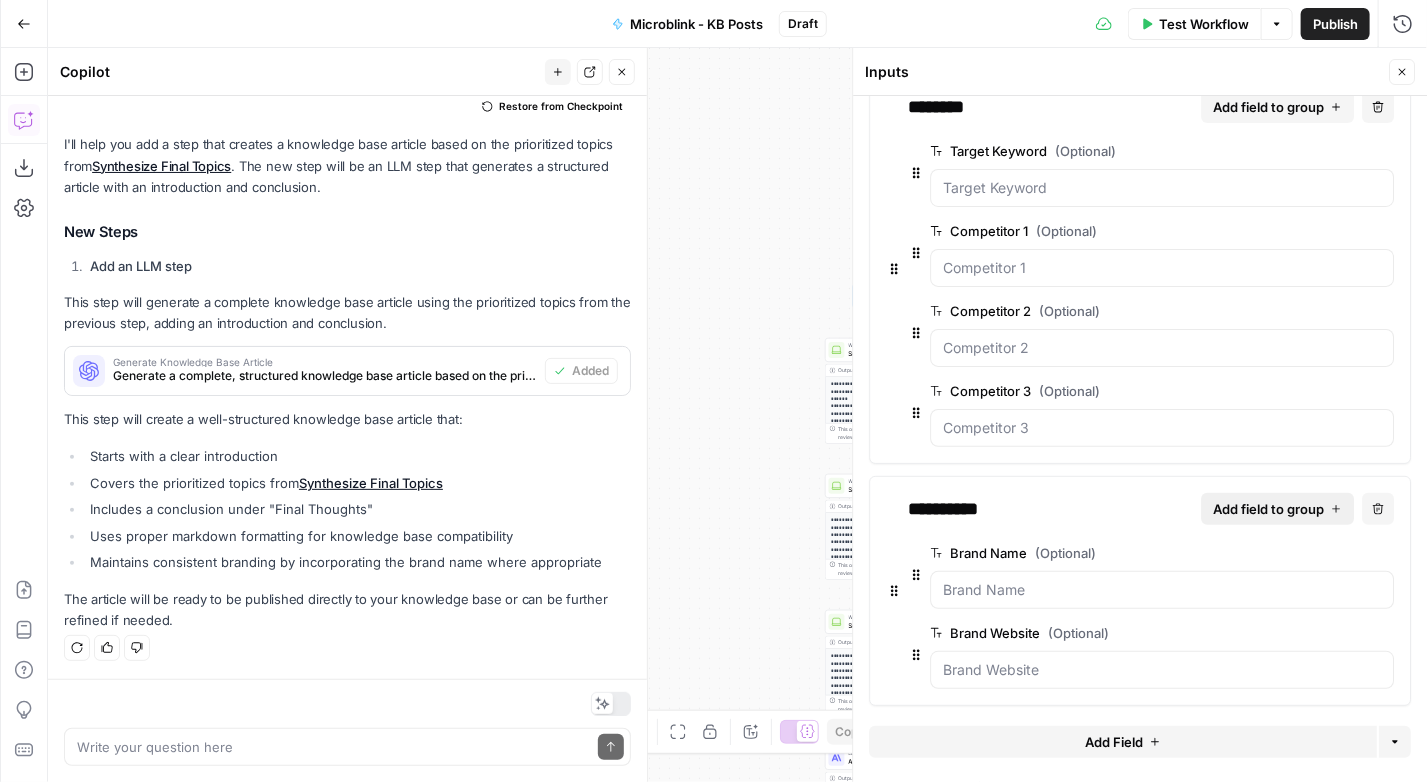 click on "Add field to group" at bounding box center (1268, 509) 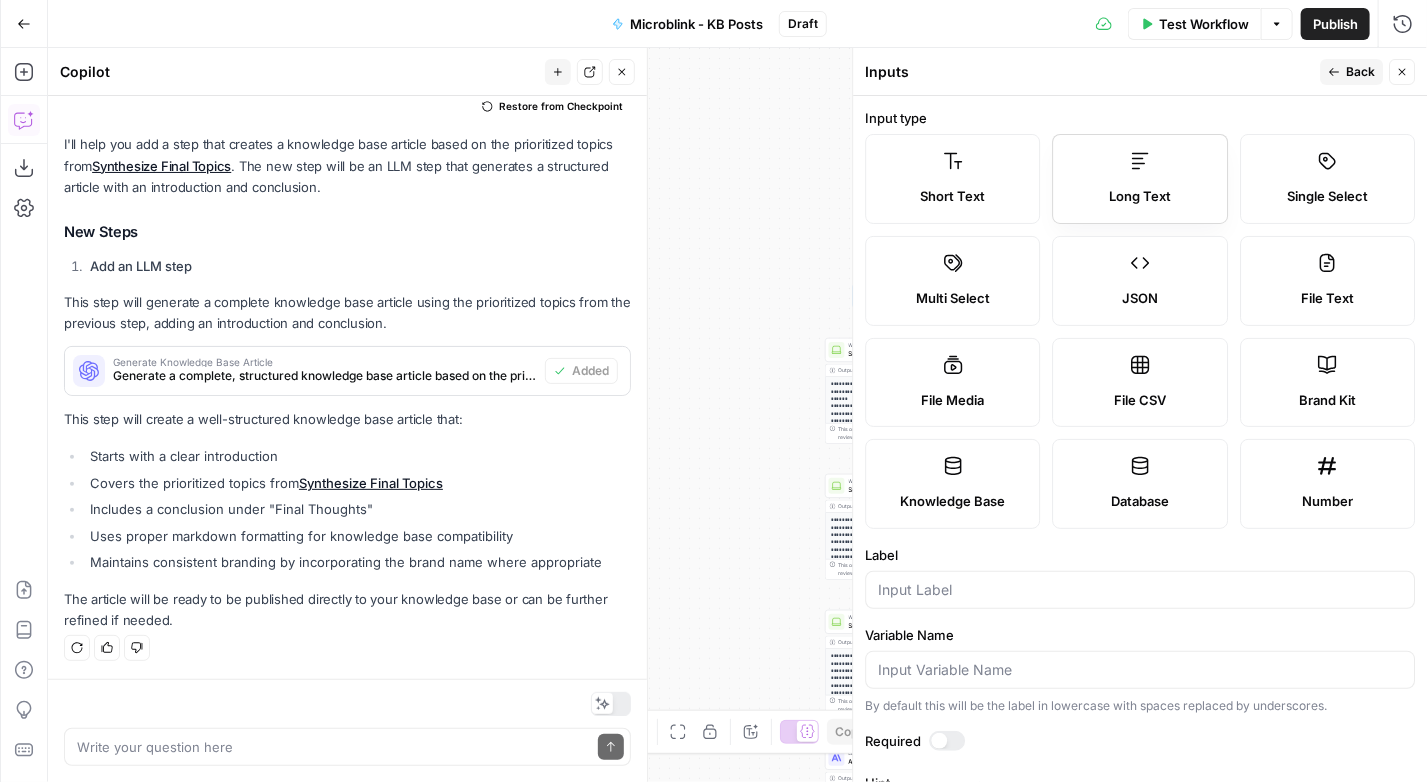 click on "Long Text" at bounding box center [1140, 179] 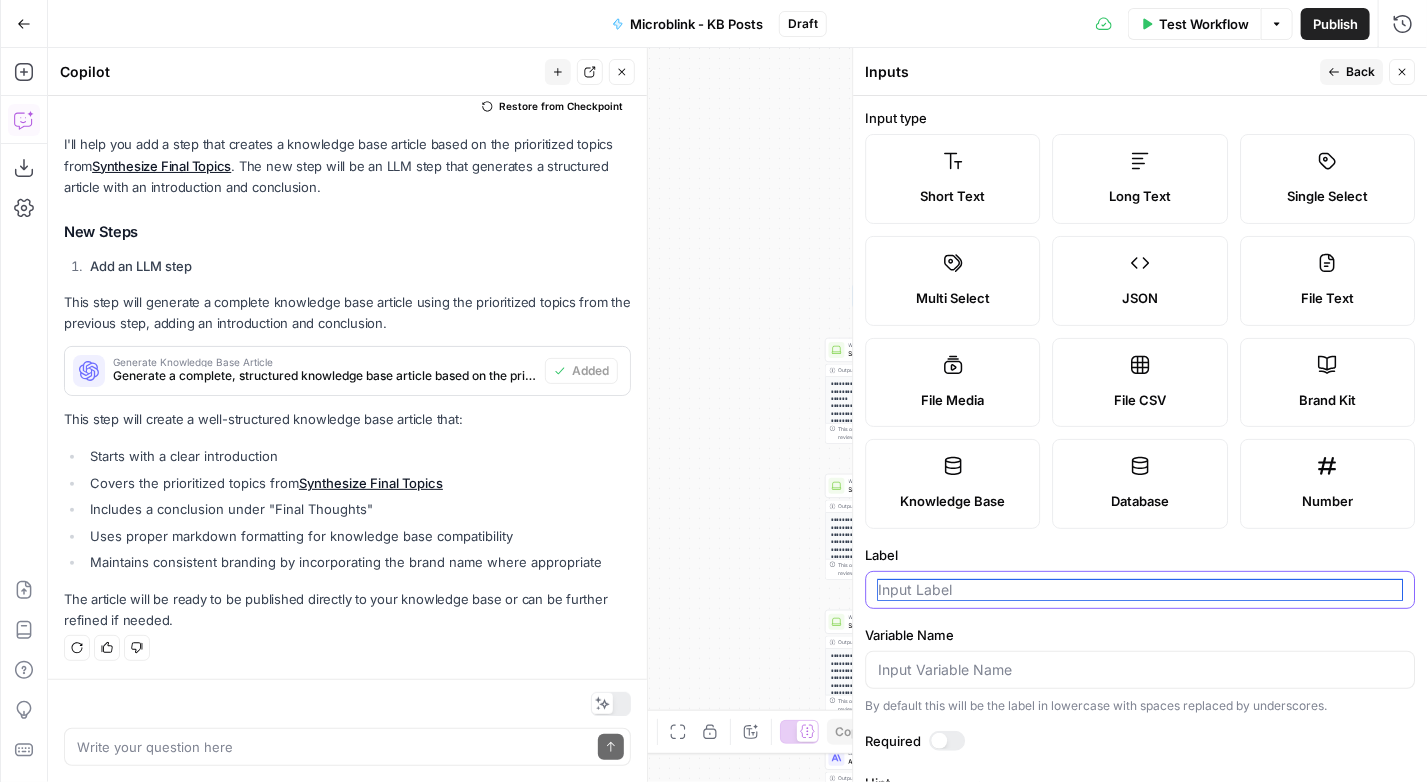 click on "Label" at bounding box center (1140, 590) 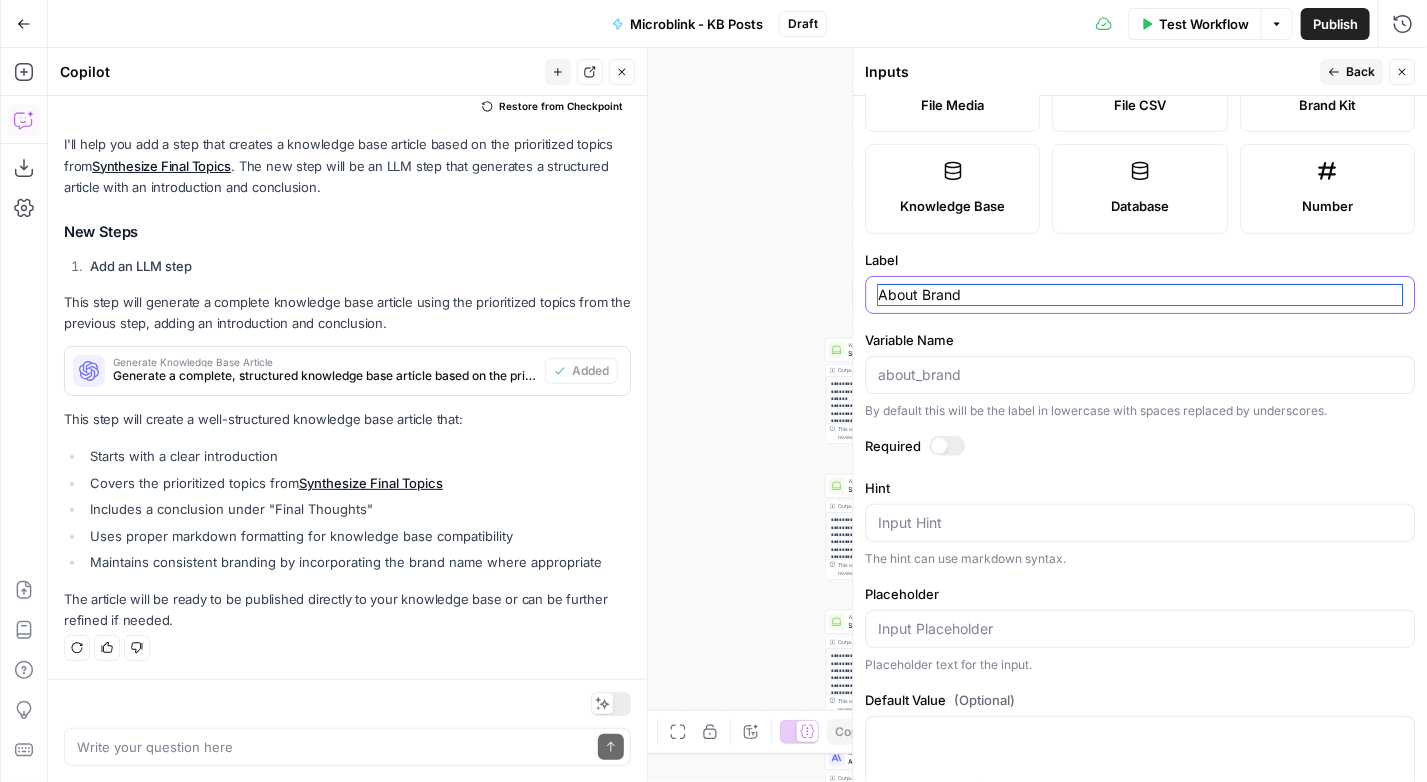 scroll, scrollTop: 340, scrollLeft: 0, axis: vertical 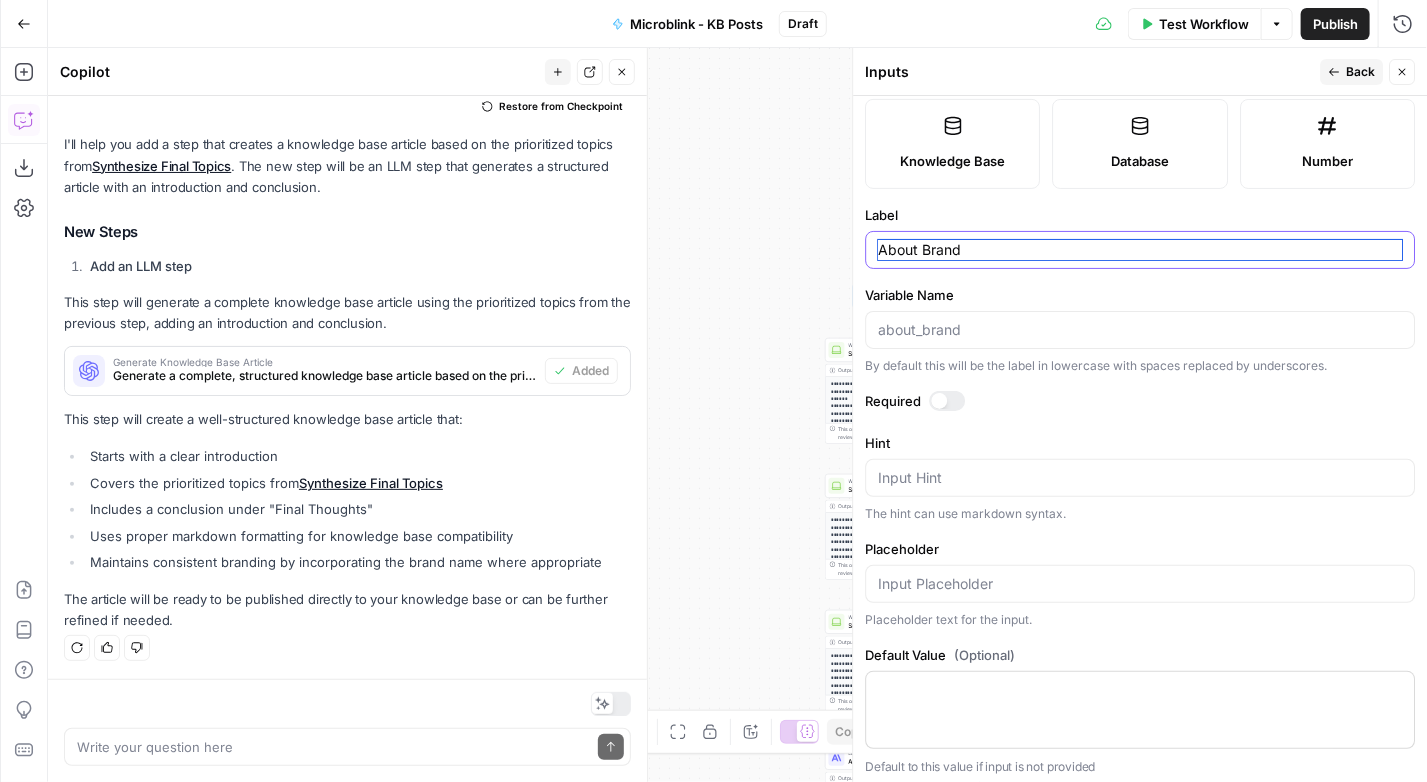 type on "About Brand" 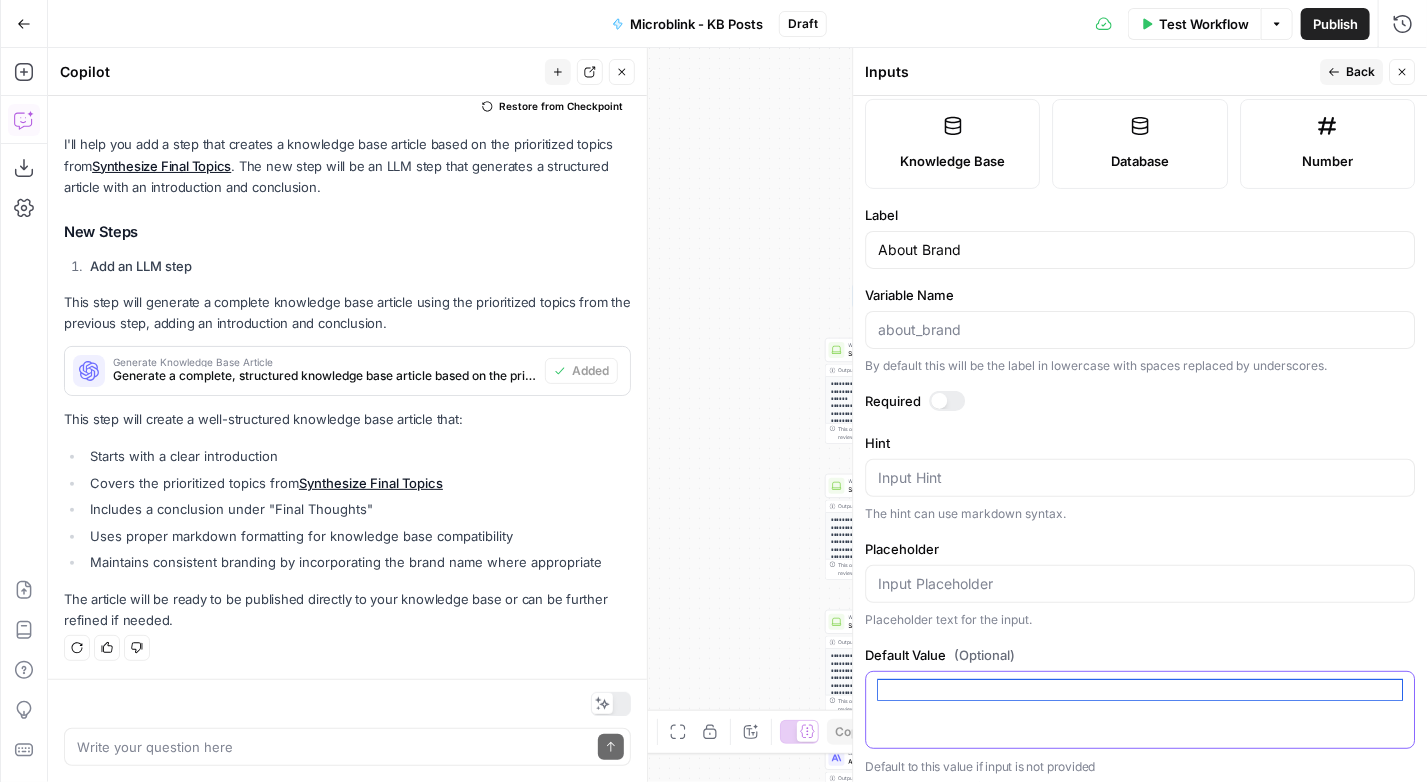 click on "Default Value   (Optional)" at bounding box center (1140, 690) 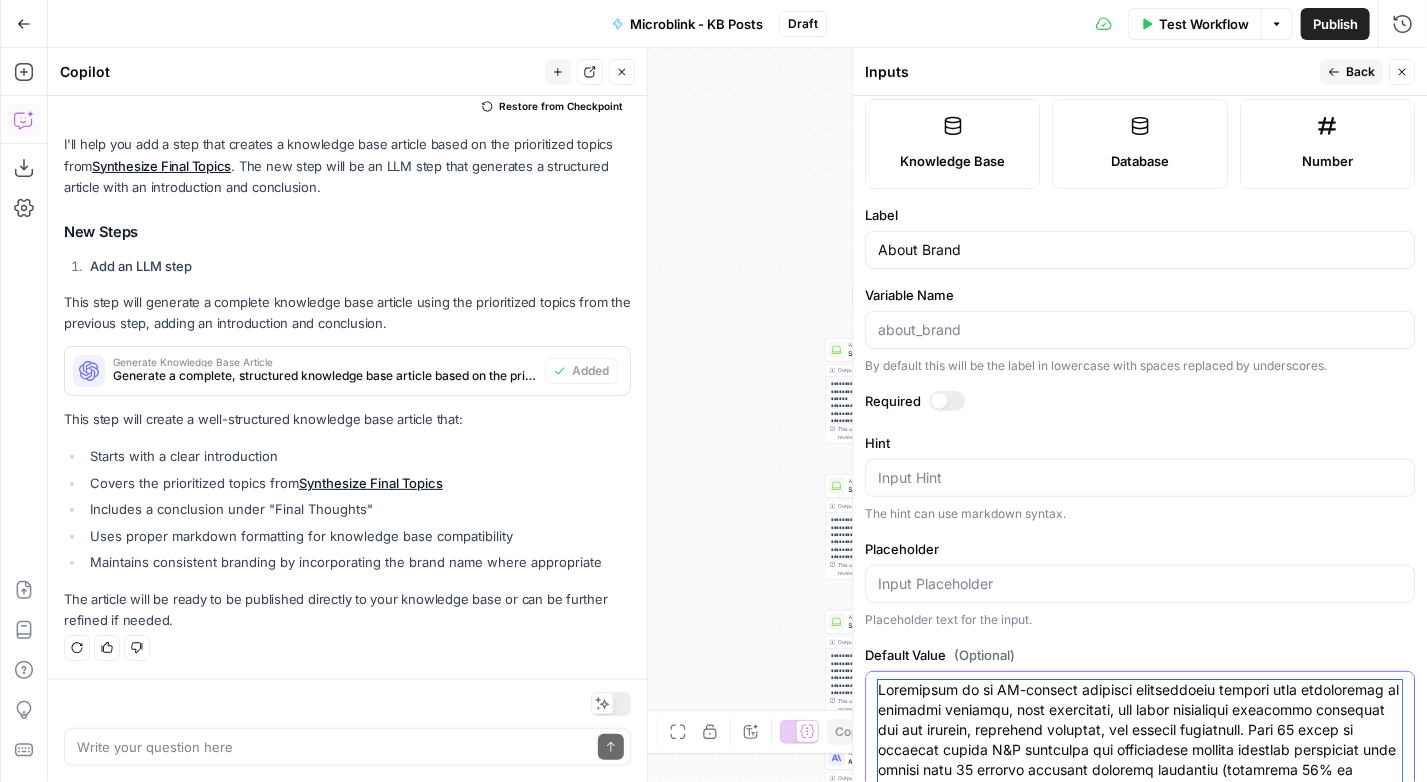 scroll, scrollTop: 138, scrollLeft: 0, axis: vertical 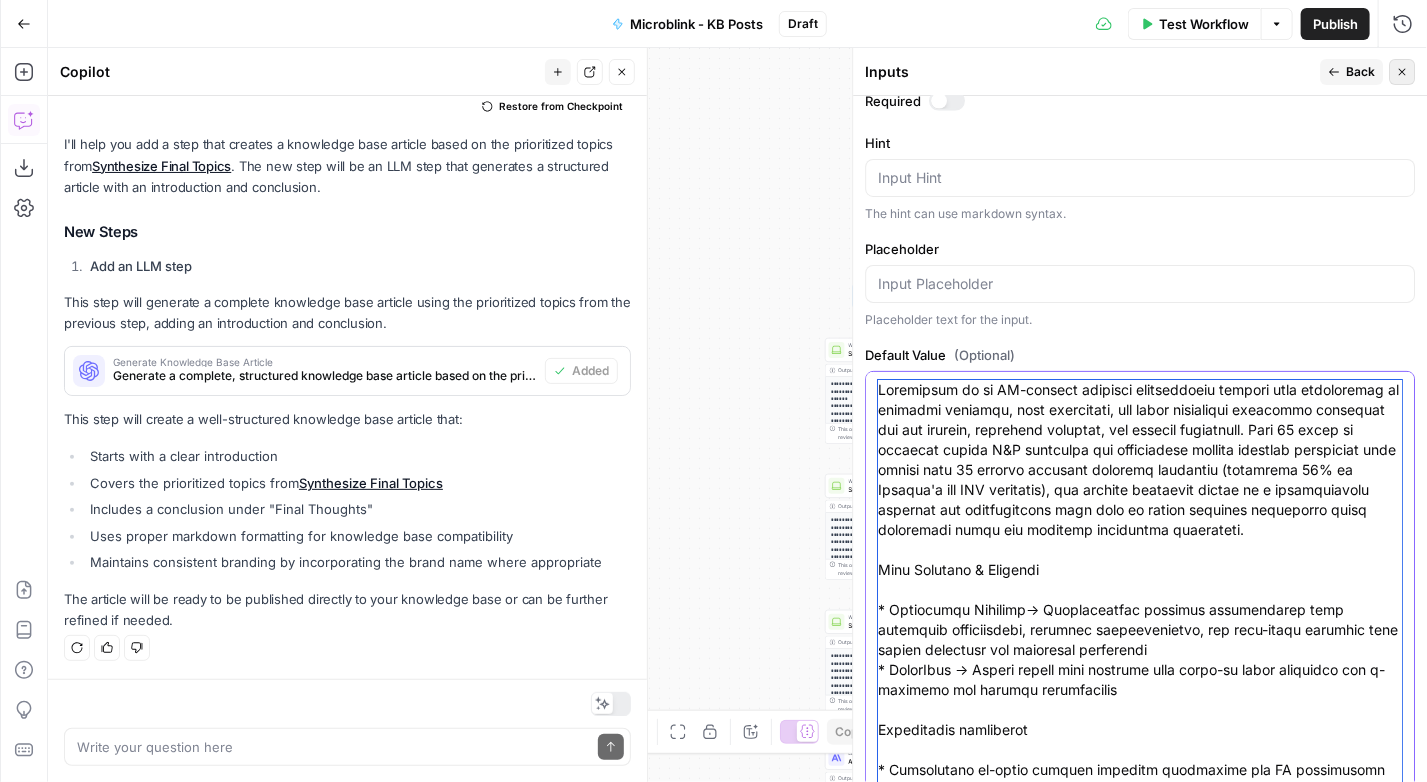 type on "Microblink is an AI-powered identity verification company that specializes in document scanning, data extraction, and fraud prevention solutions primarily for the banking, financial services, and fintech industries. With 12 years of computer vision R&D expertise and proprietary machine learning technology that powers over 20 leading identity solution providers (including 50% of Gartner's top IDV providers), the company positions itself as a comprehensive solution for organizations that need to verify customer identities while preventing fraud and ensuring regulatory compliance.
Core Services & Products
* Microblink Platform→ Comprehensive identity verification with biometric verification, document authentication, and anti-fraud measures that detect deepfakes and synthetic identities
* BlinkCard → Secure credit card scanning with built-in fraud detection for e-commerce and payment applications
Competitive advantages
* Proprietary in-house machine learning technology and AI development
* Lightning-fast p..." 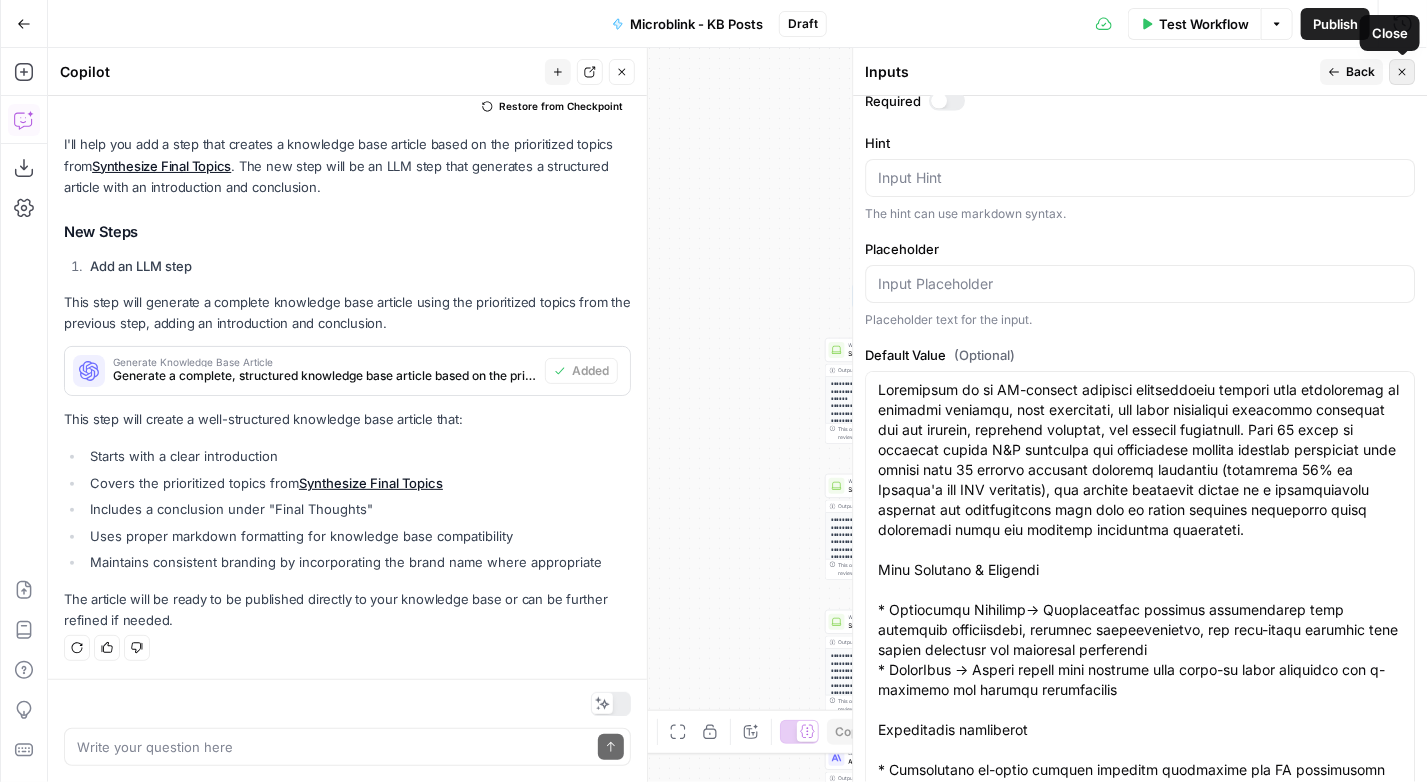 click 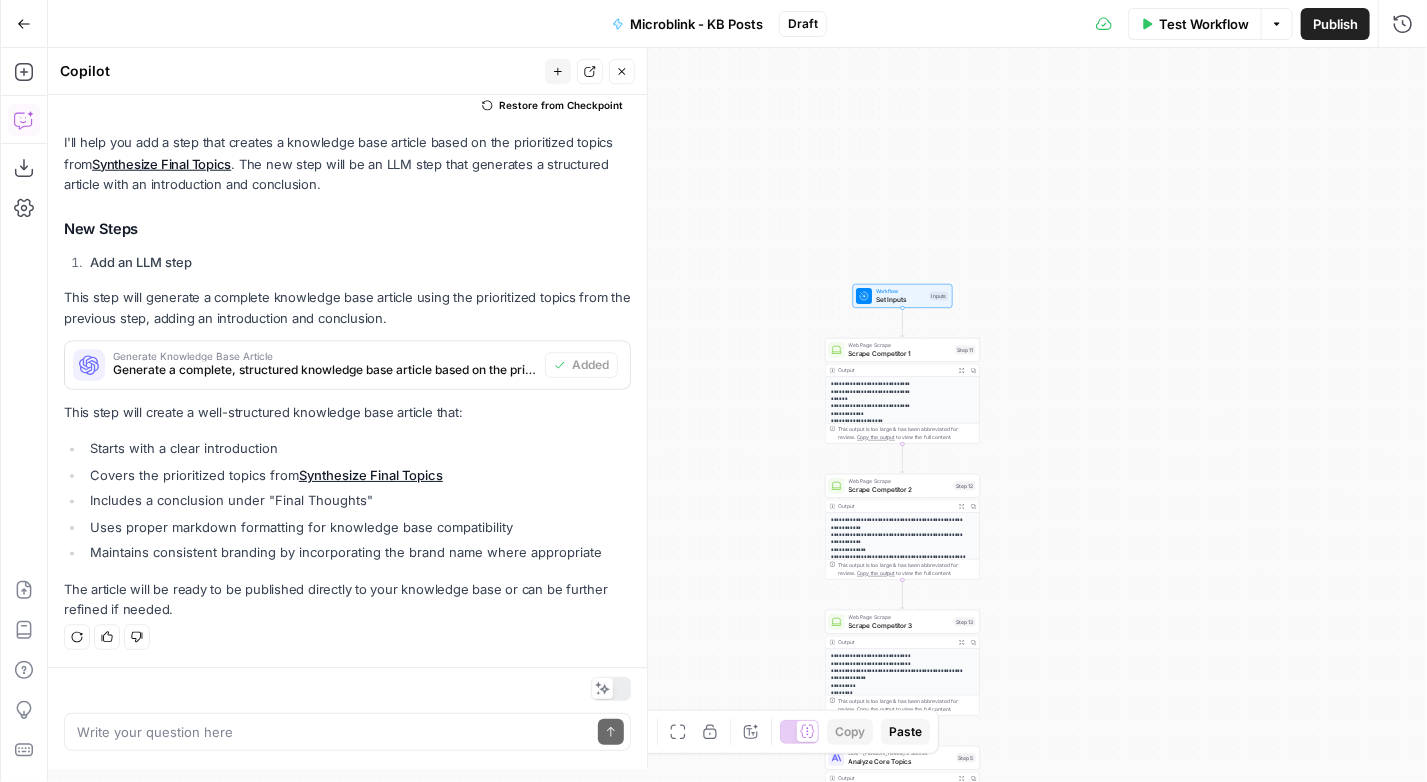 scroll, scrollTop: 252, scrollLeft: 0, axis: vertical 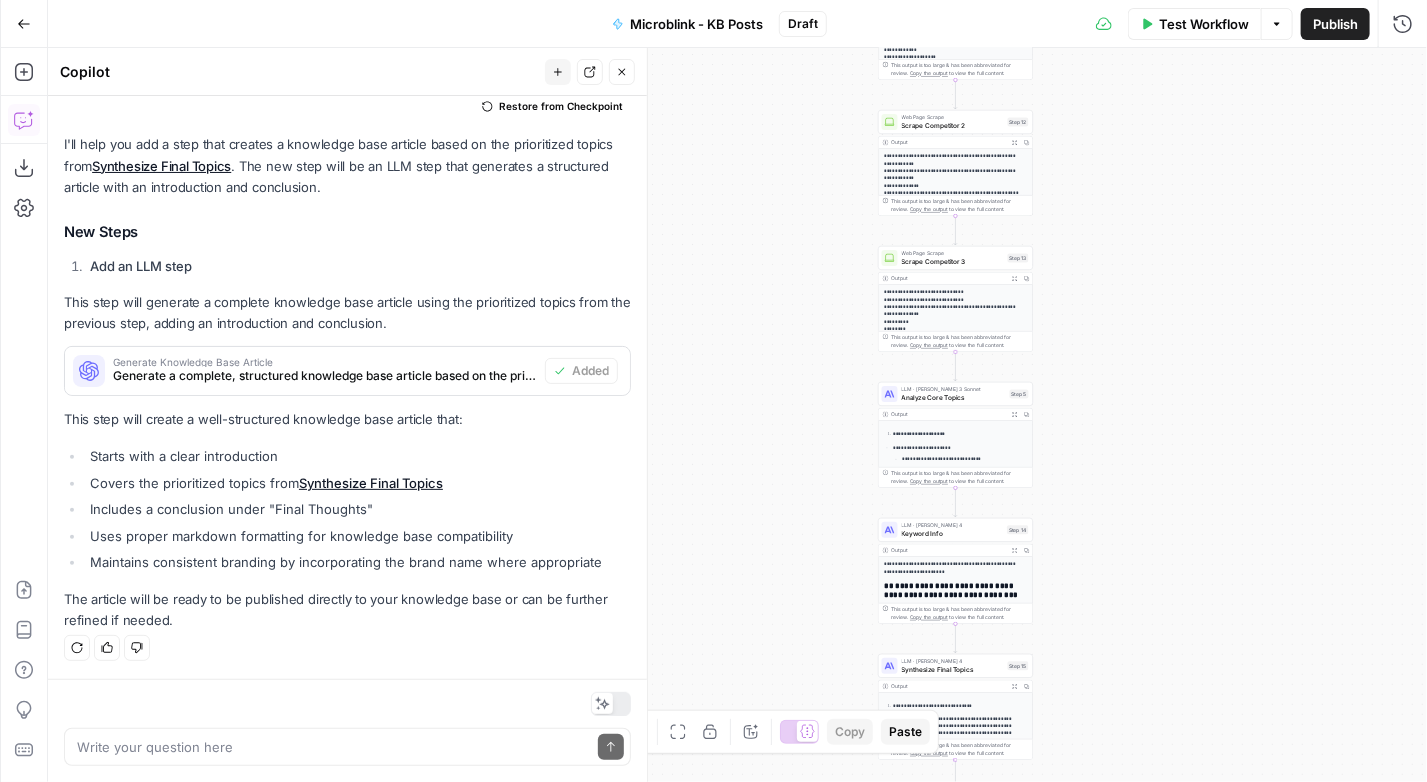 drag, startPoint x: 1194, startPoint y: 545, endPoint x: 1242, endPoint y: 178, distance: 370.12564 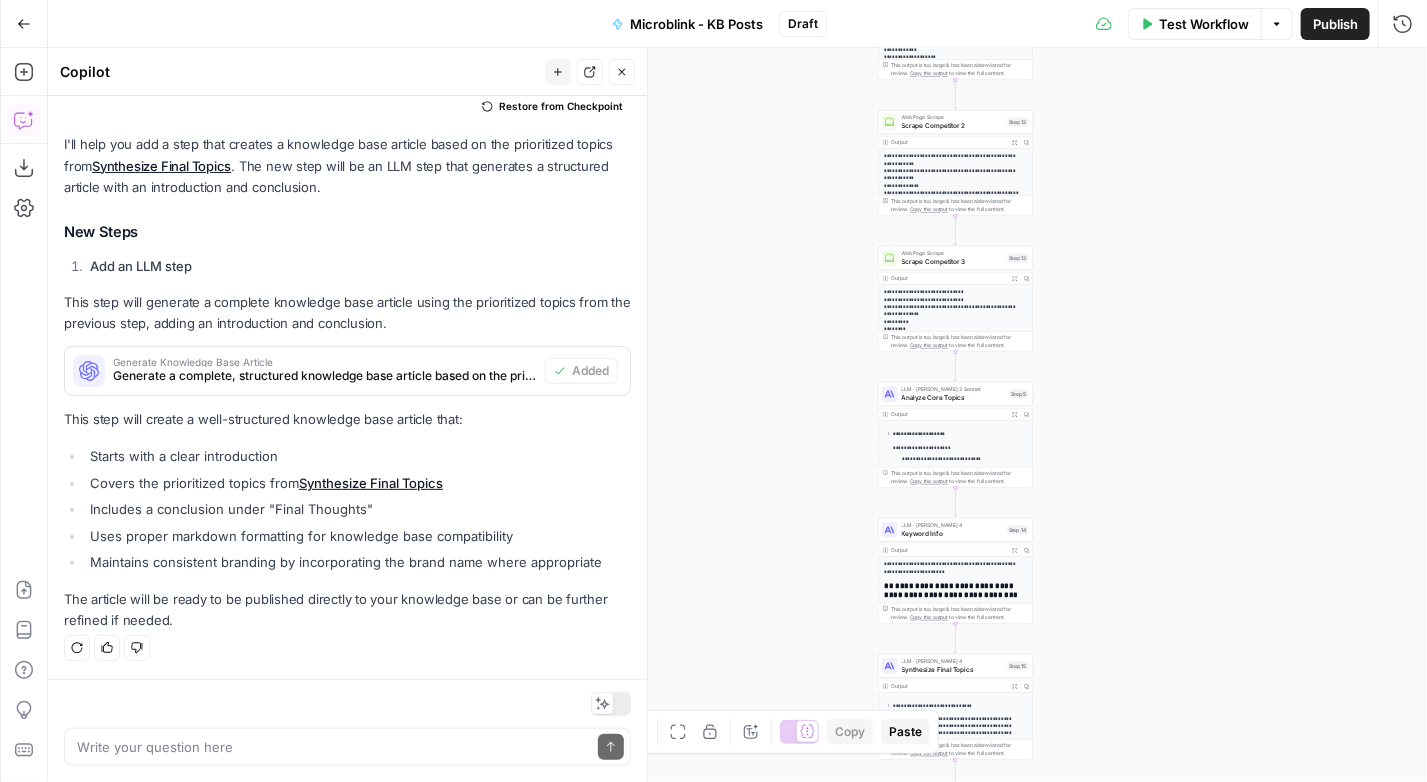 click on "**********" at bounding box center (737, 415) 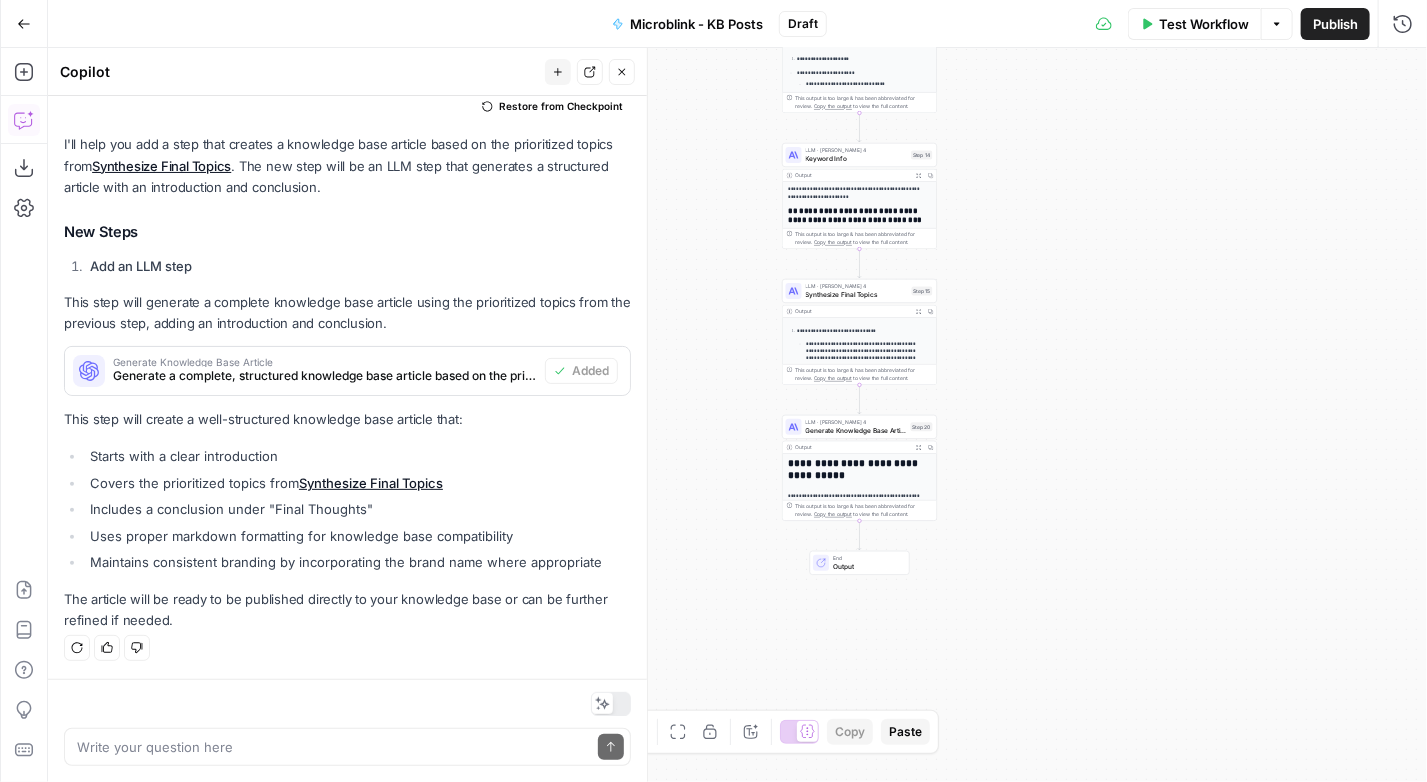 drag, startPoint x: 1257, startPoint y: 580, endPoint x: 1165, endPoint y: 207, distance: 384.17834 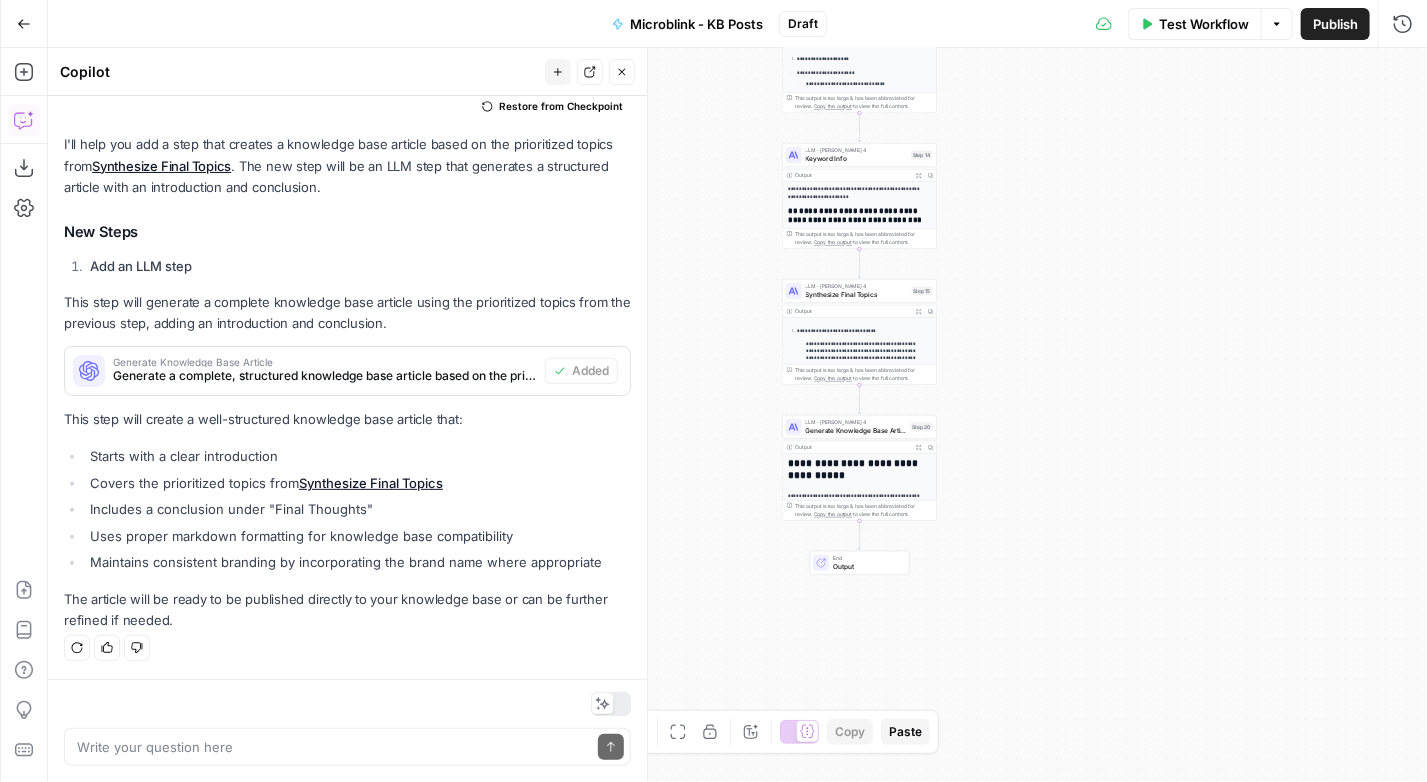 click on "**********" at bounding box center [737, 415] 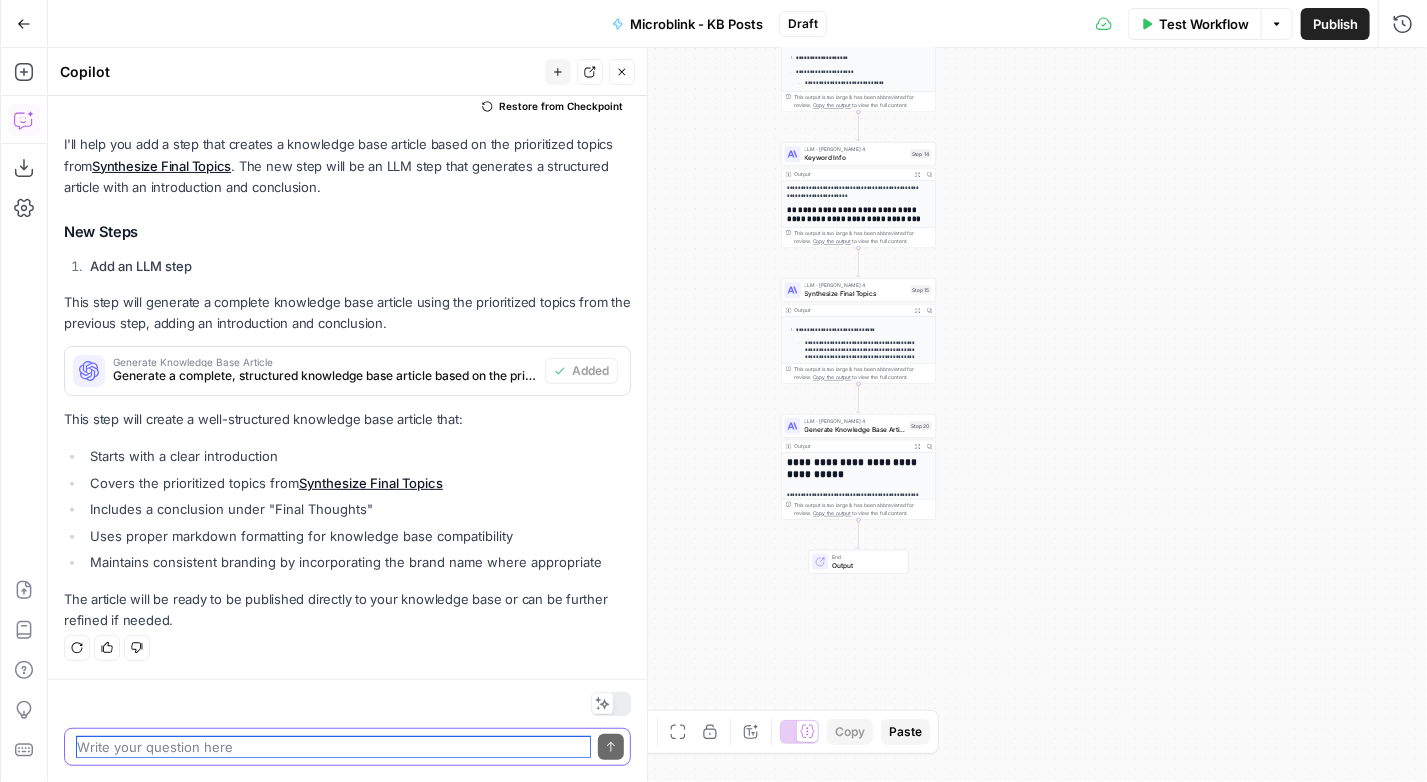 click at bounding box center [333, 747] 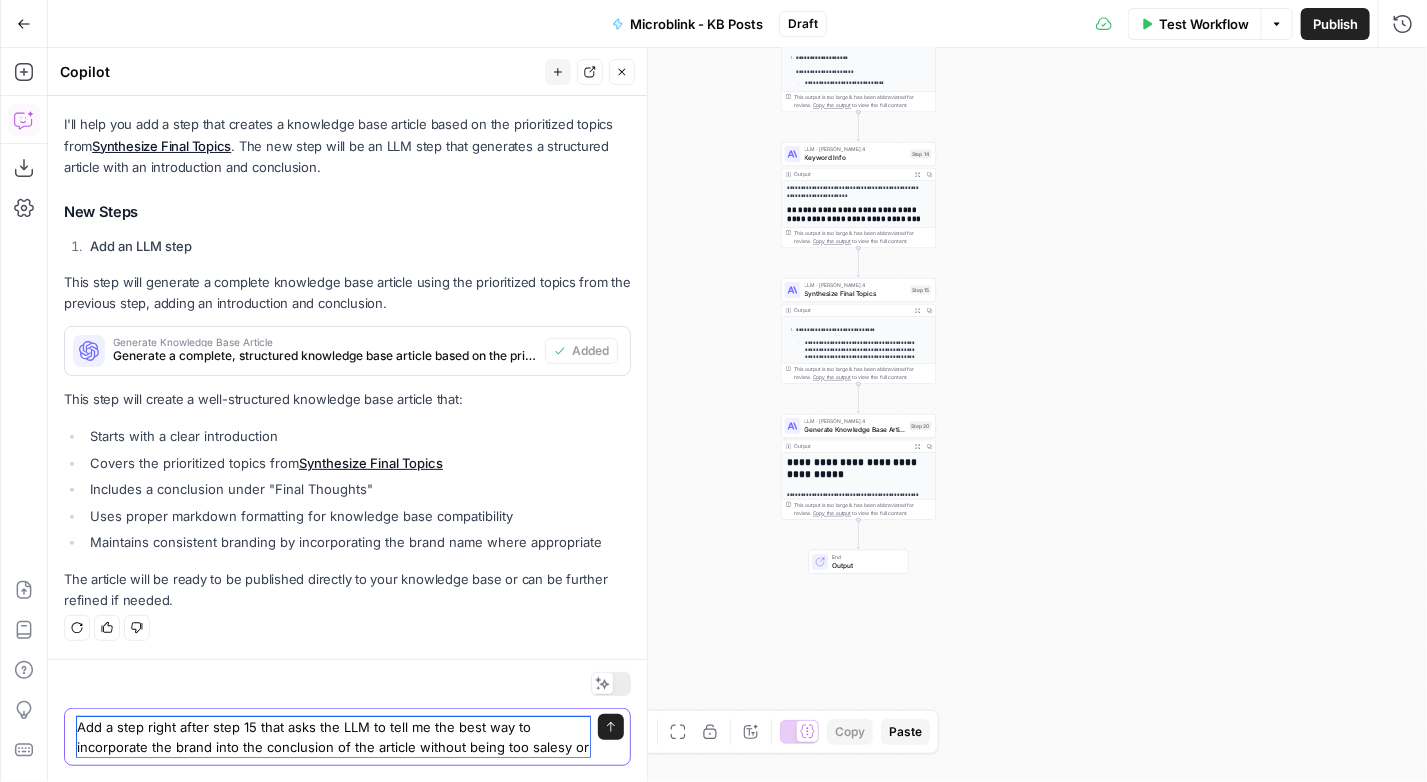 scroll, scrollTop: 292, scrollLeft: 0, axis: vertical 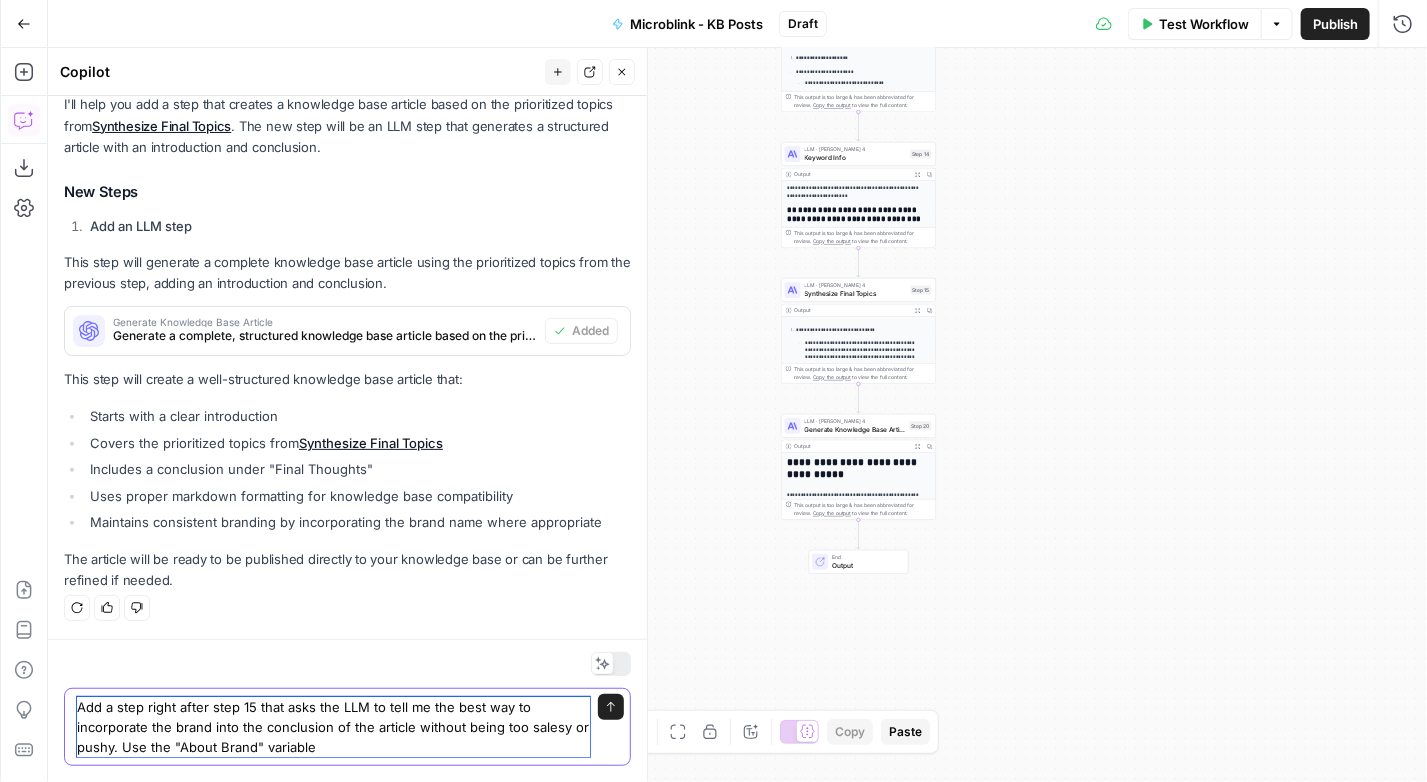 click on "Add a step right after step 15 that asks the LLM to tell me the best way to incorporate the brand into the conclusion of the article without being too salesy or pushy. Use the "About Brand" variable" at bounding box center [333, 727] 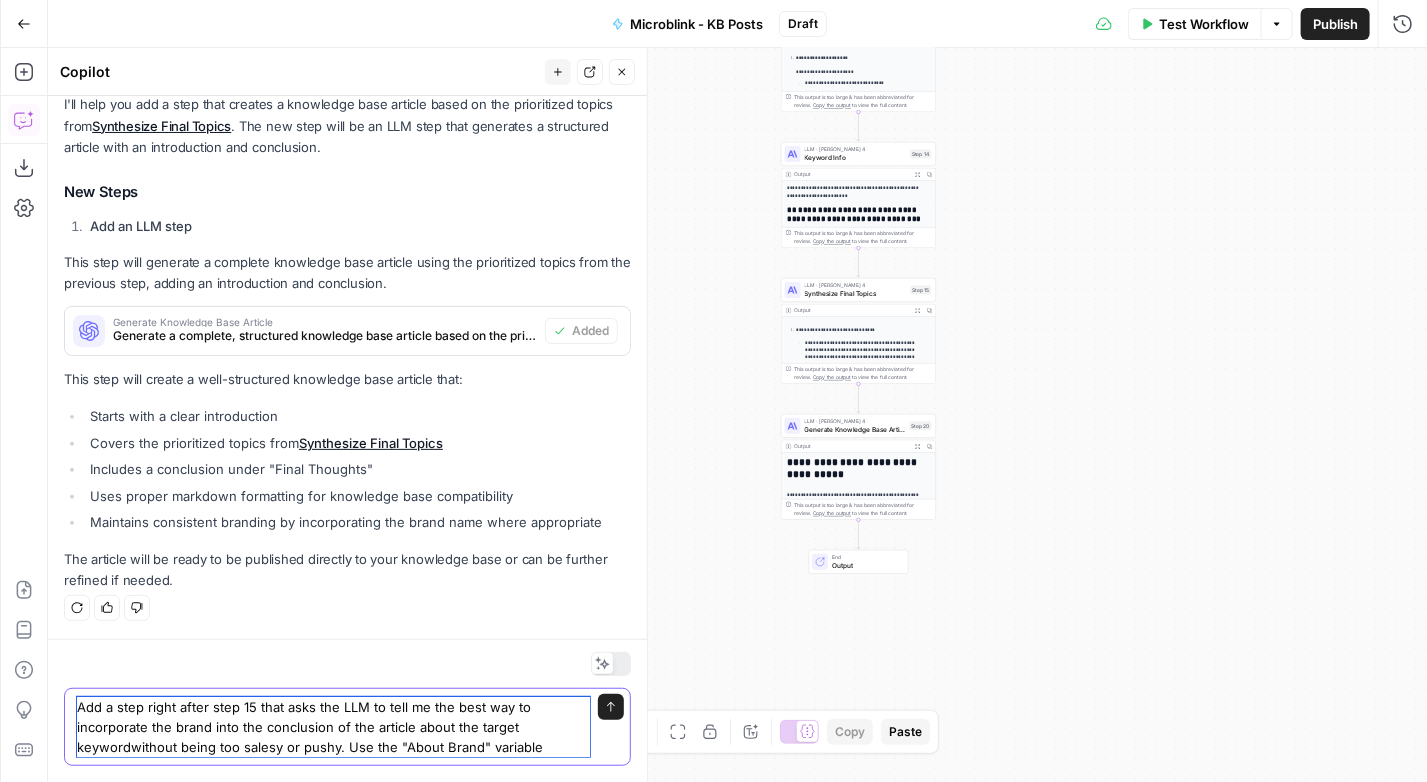 type on "Add a step right after step 15 that asks the LLM to tell me the best way to incorporate the brand into the conclusion of the article about the target keyword without being too salesy or pushy. Use the "About Brand" variable" 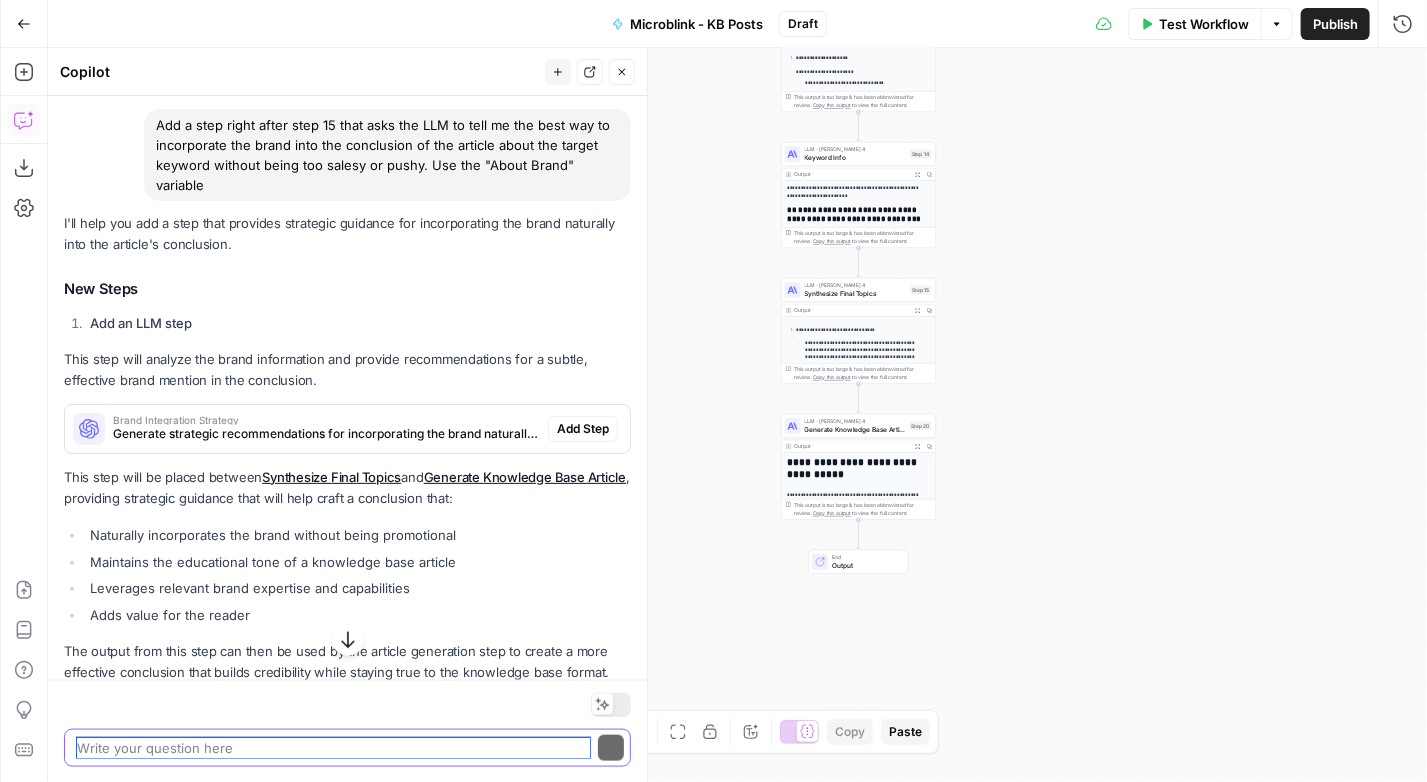 scroll, scrollTop: 808, scrollLeft: 0, axis: vertical 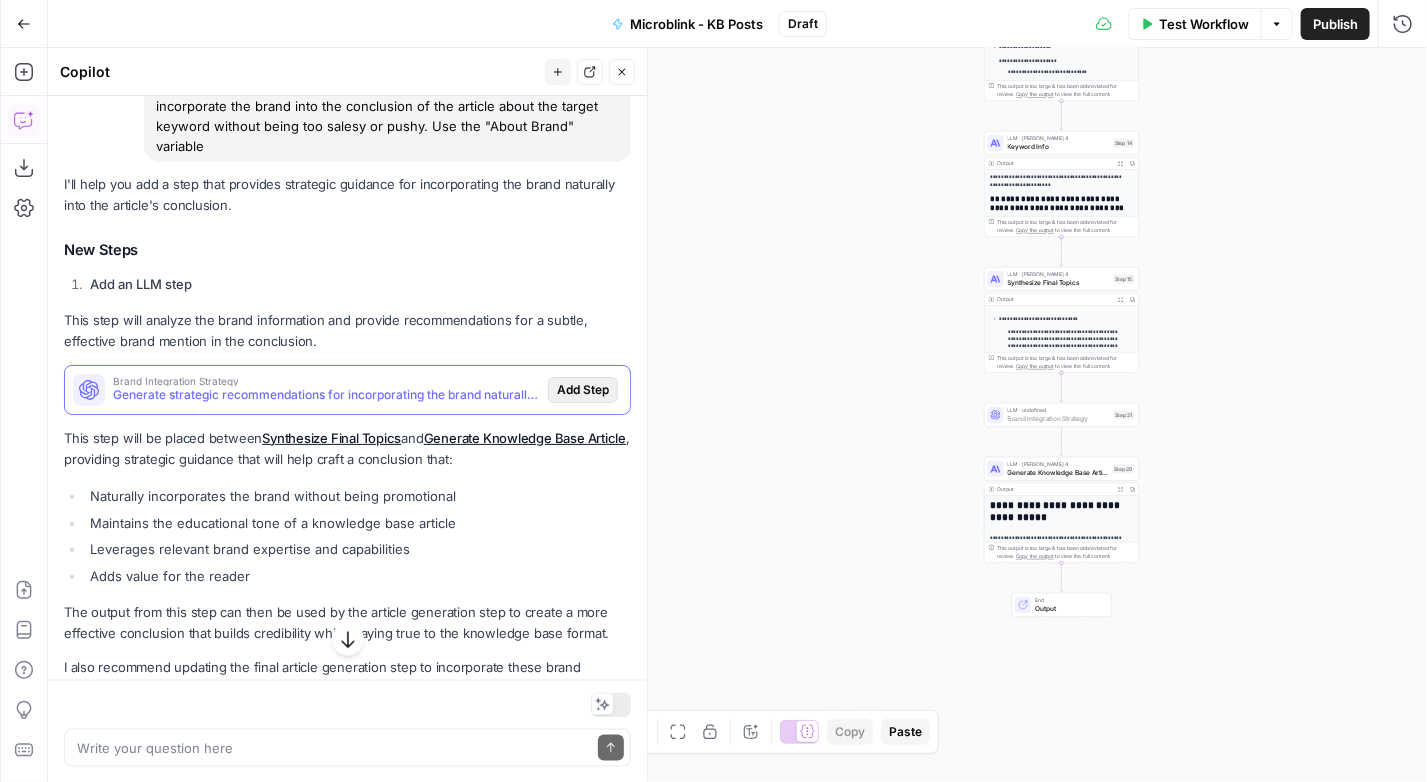 click on "Add Step" at bounding box center (583, 390) 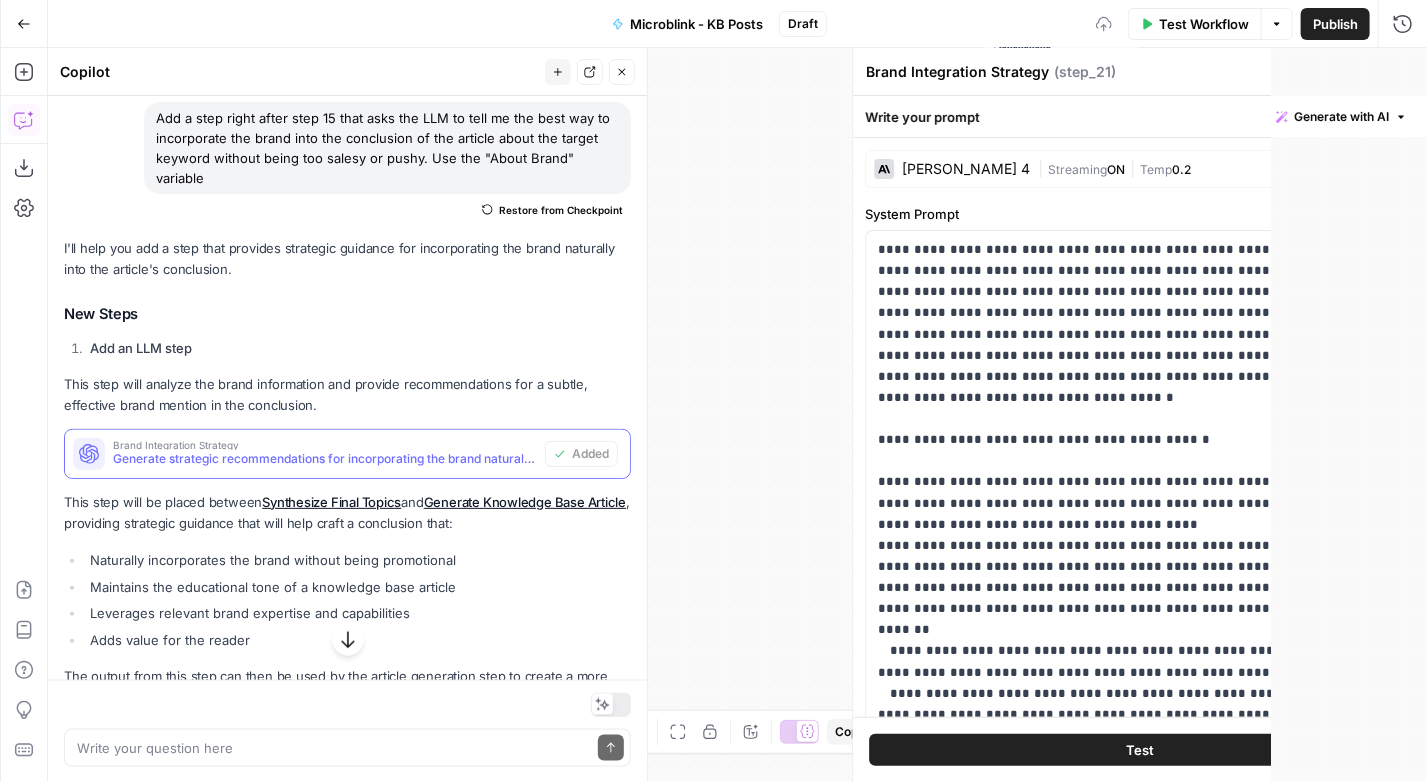 scroll, scrollTop: 808, scrollLeft: 0, axis: vertical 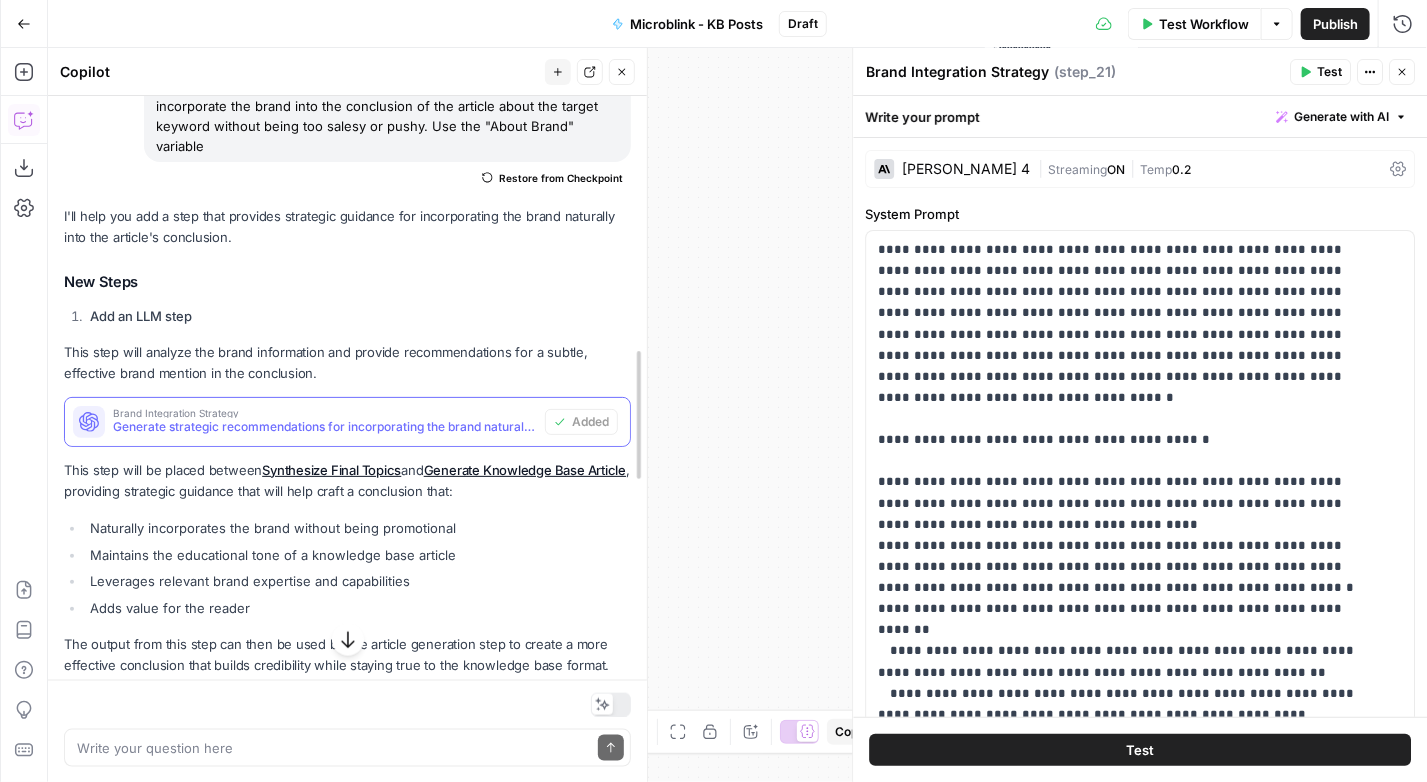 drag, startPoint x: 640, startPoint y: 428, endPoint x: 647, endPoint y: 580, distance: 152.1611 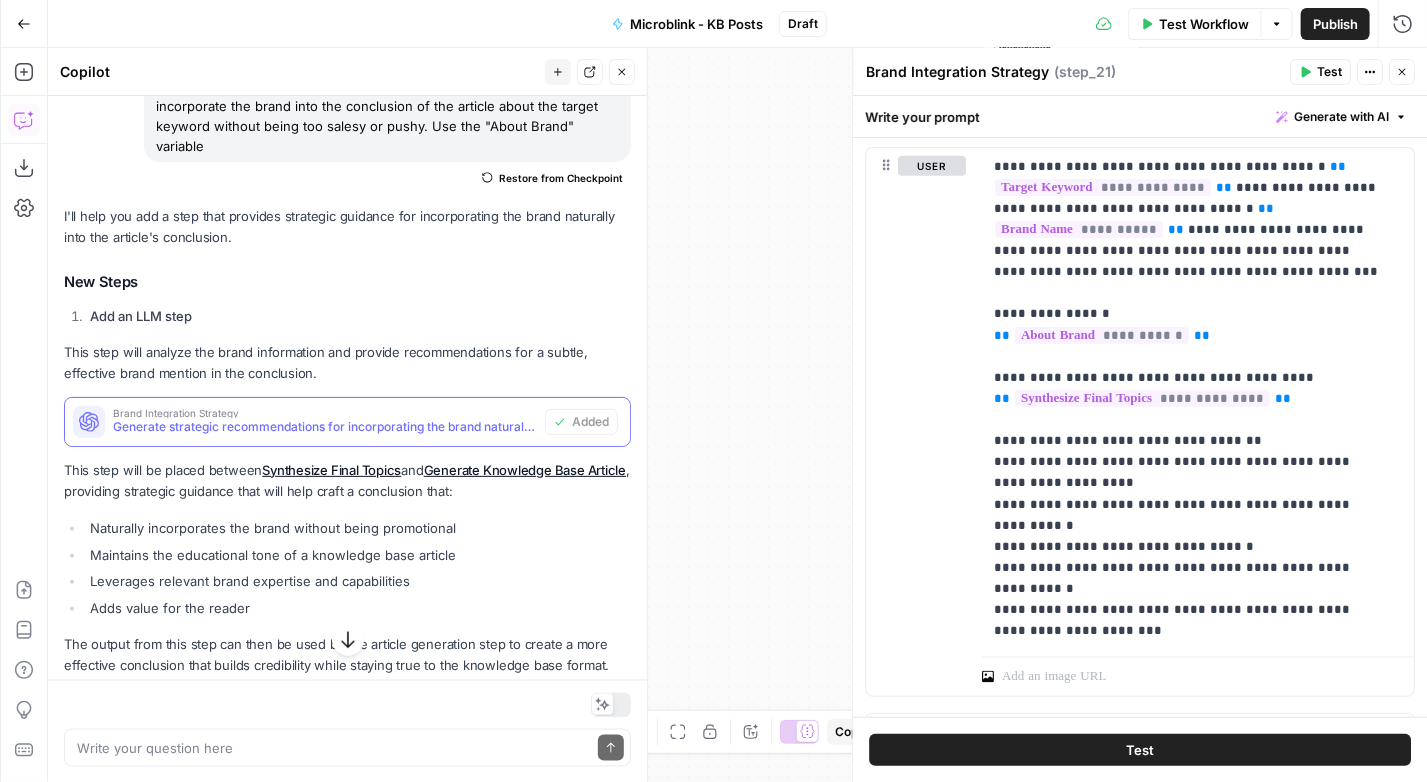 scroll, scrollTop: 944, scrollLeft: 0, axis: vertical 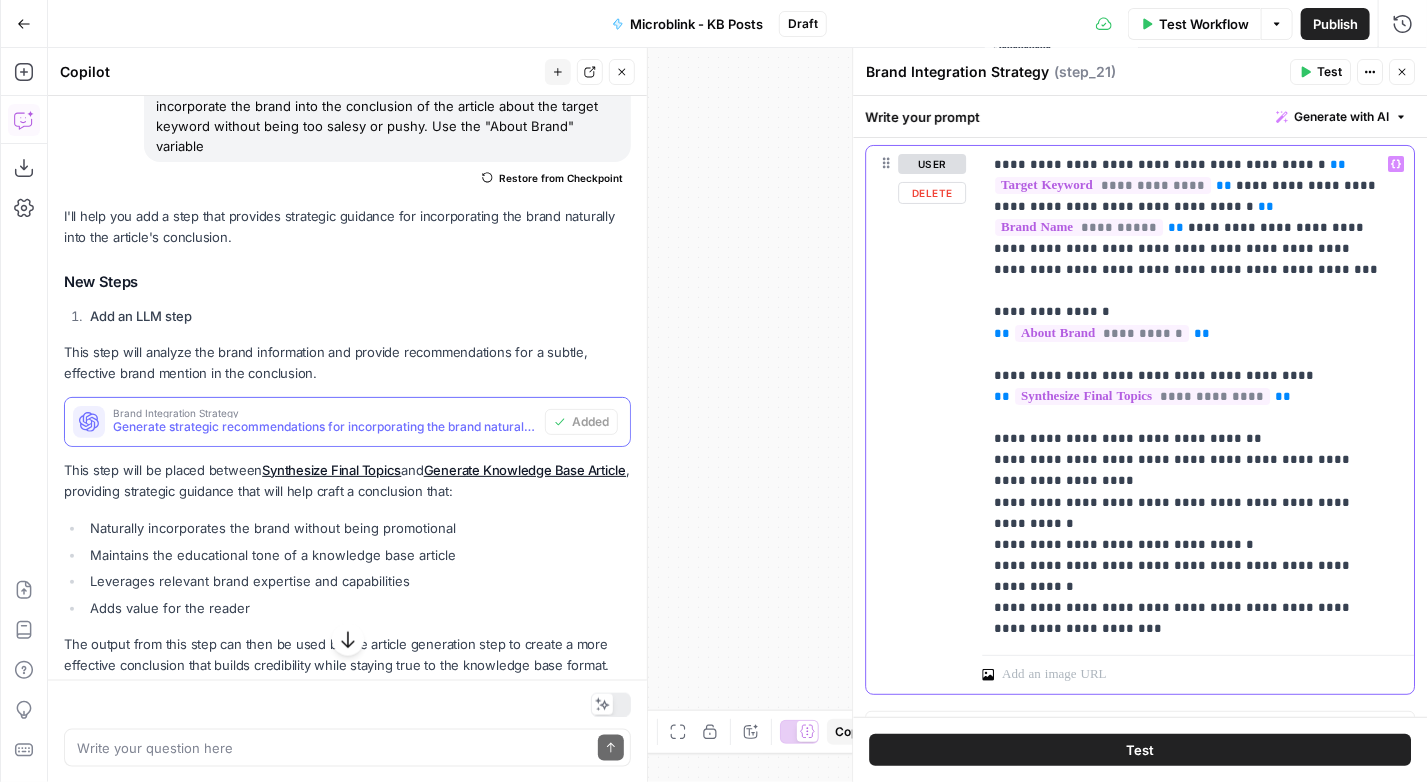 click on "**********" at bounding box center [1191, 397] 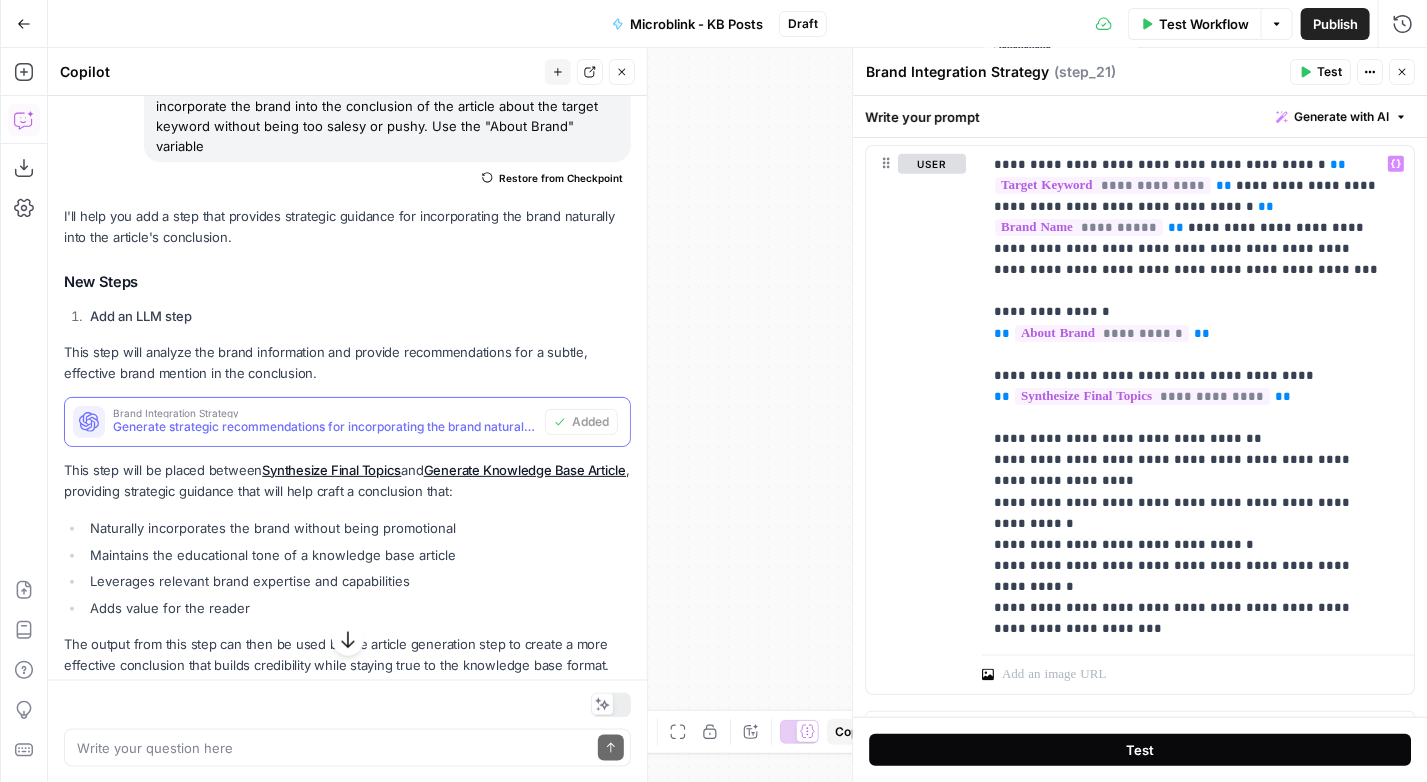 click on "Test" at bounding box center [1140, 750] 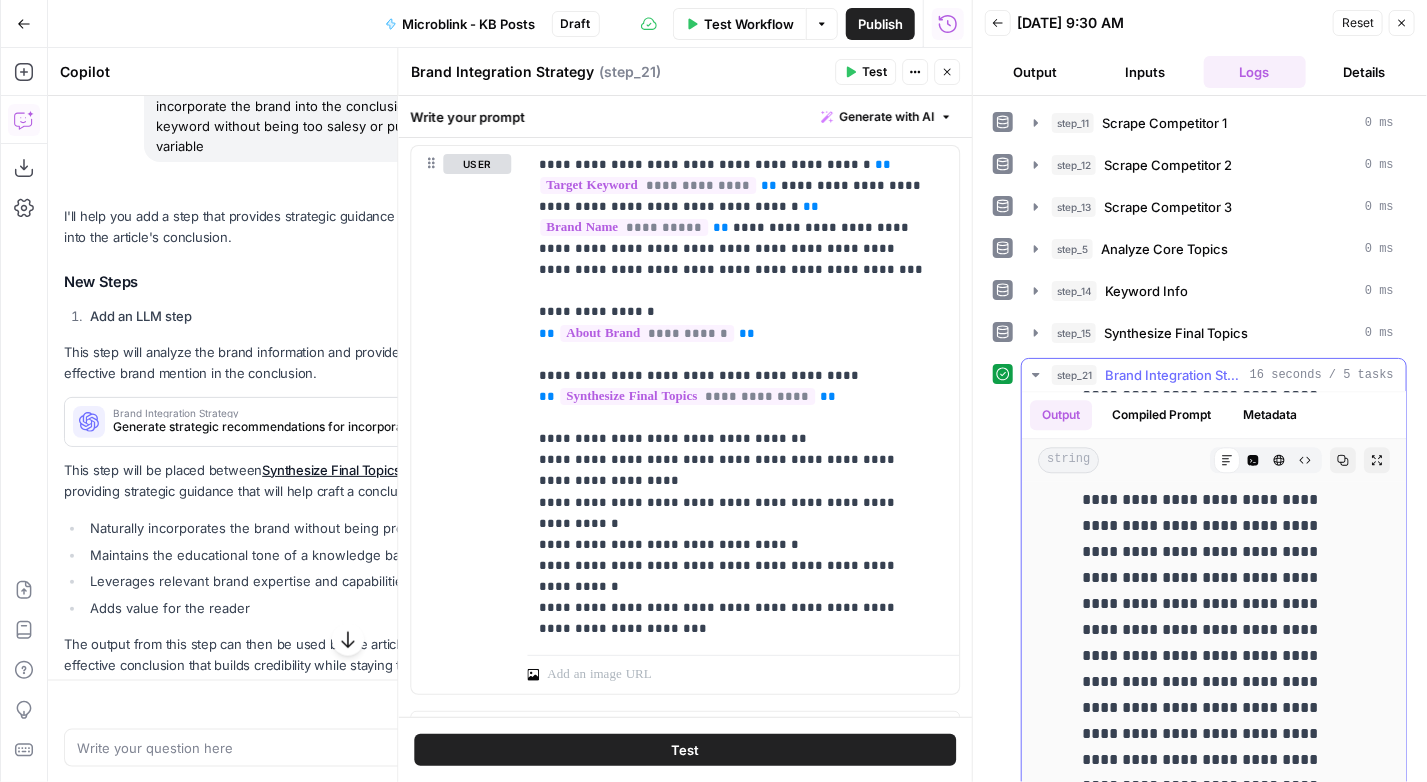 scroll, scrollTop: 2293, scrollLeft: 0, axis: vertical 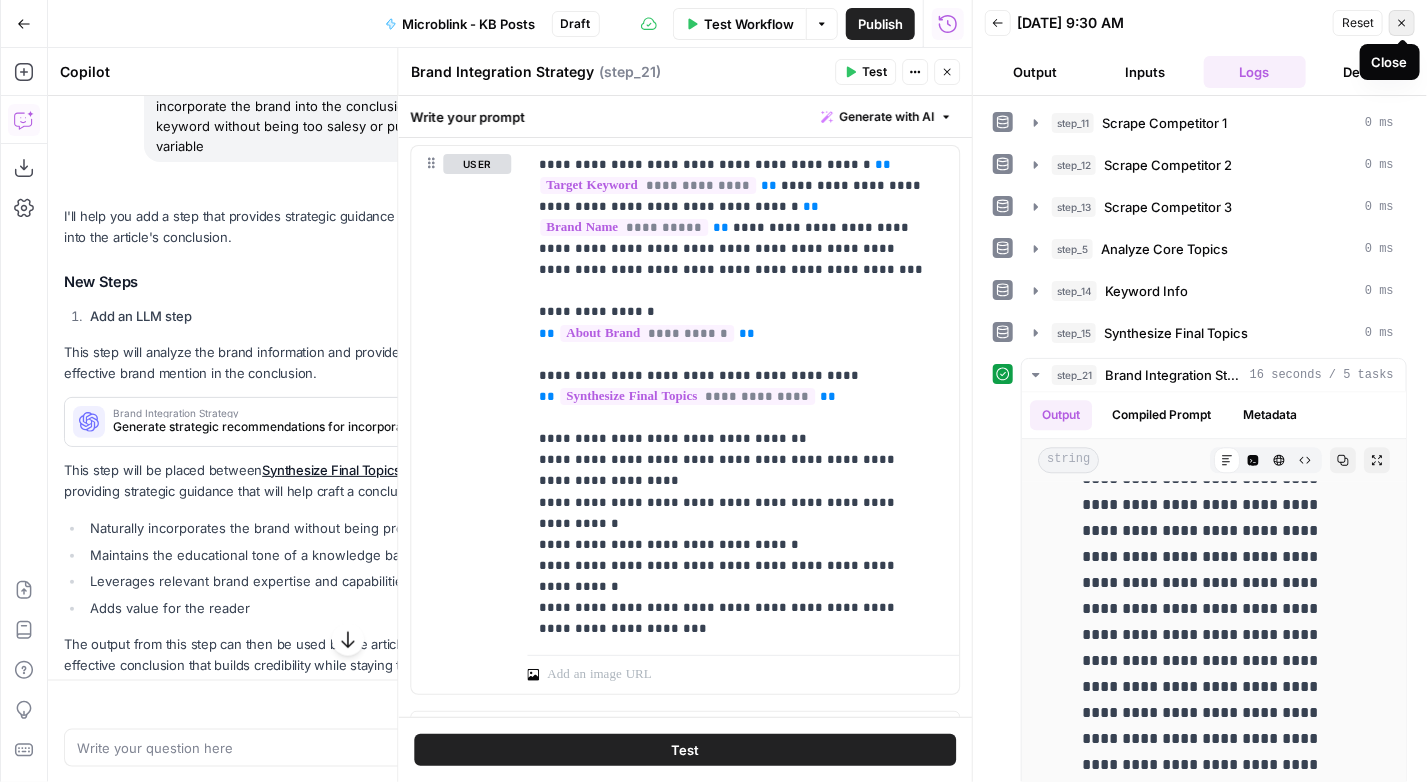 click 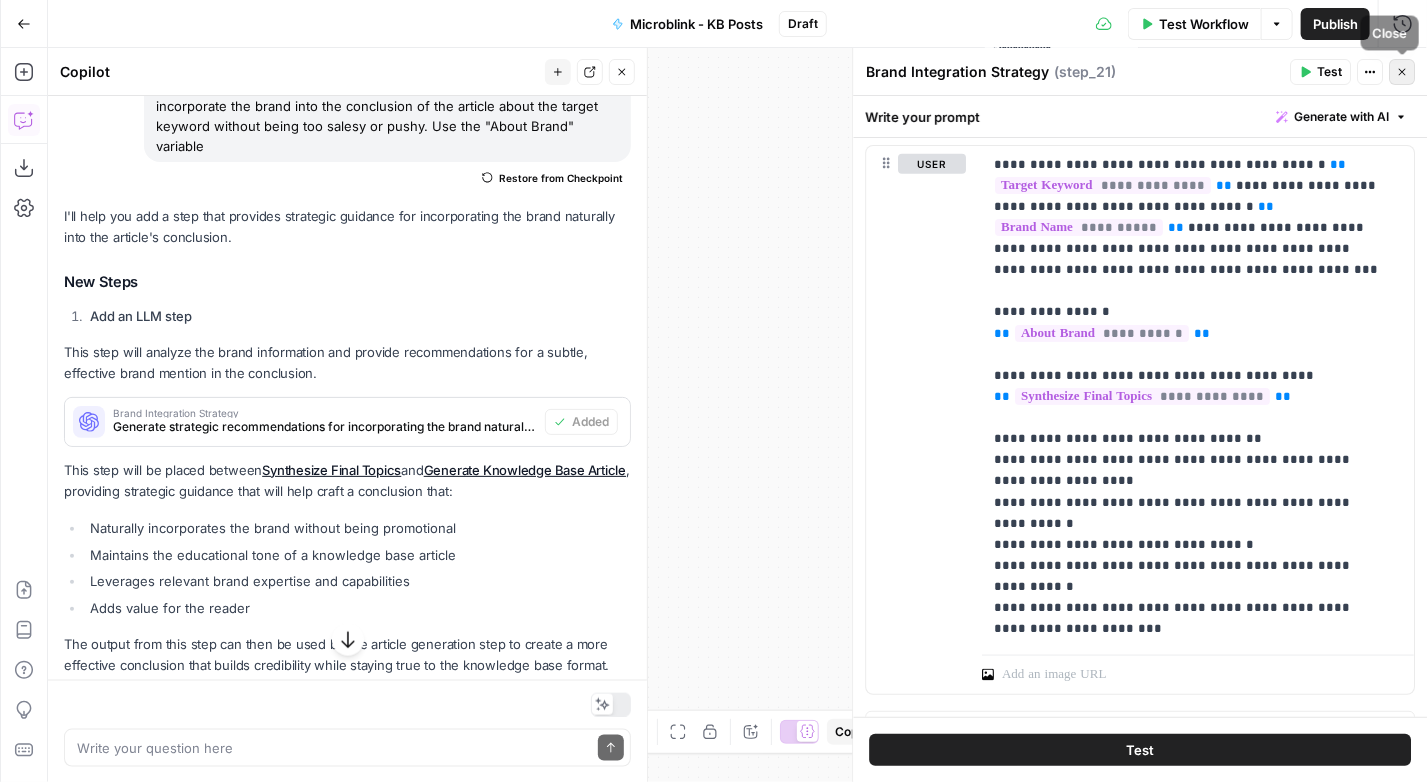 click 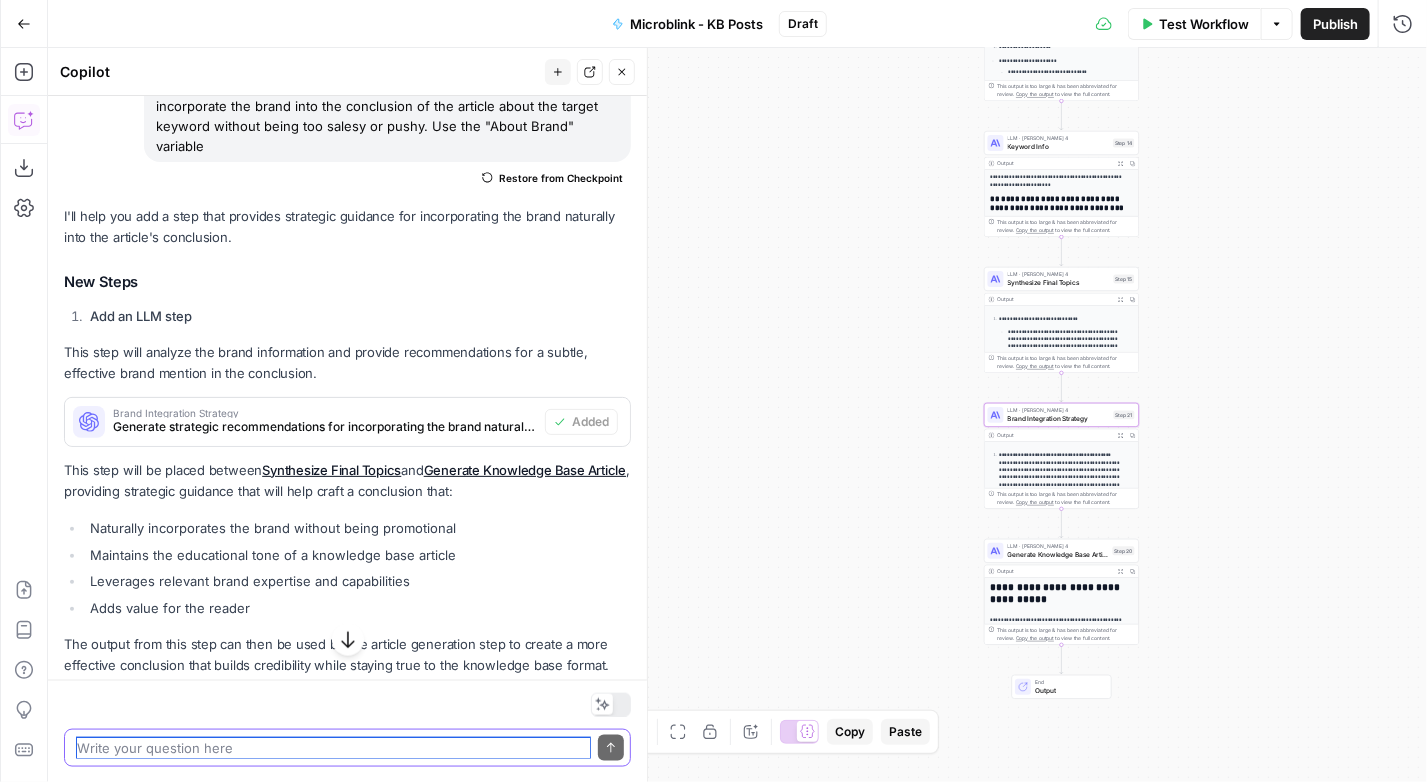 click at bounding box center (333, 747) 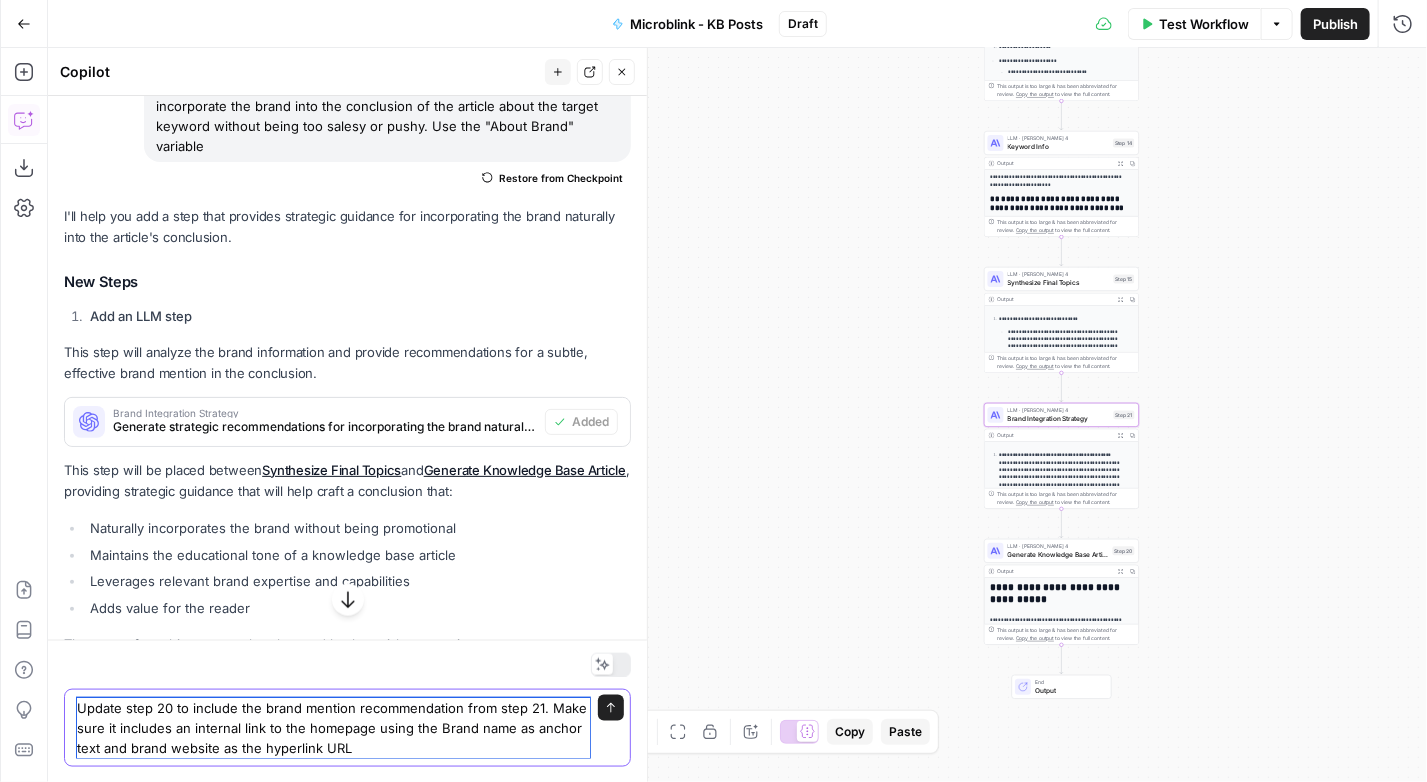 type on "Update step 20 to include the brand mention recommendation from step 21. Make sure it includes an internal link to the homepage using the Brand name as anchor text and brand website as the hyperlink URL." 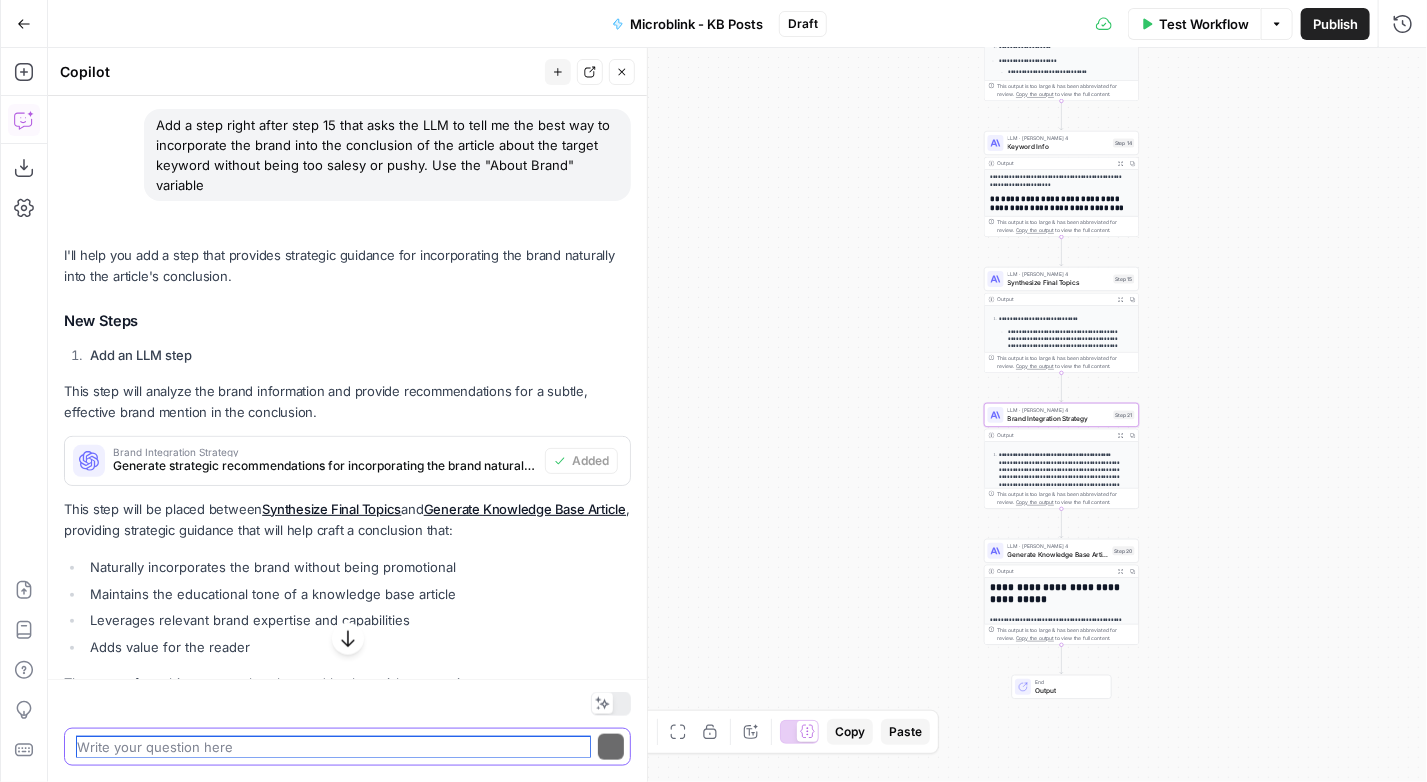 scroll, scrollTop: 808, scrollLeft: 0, axis: vertical 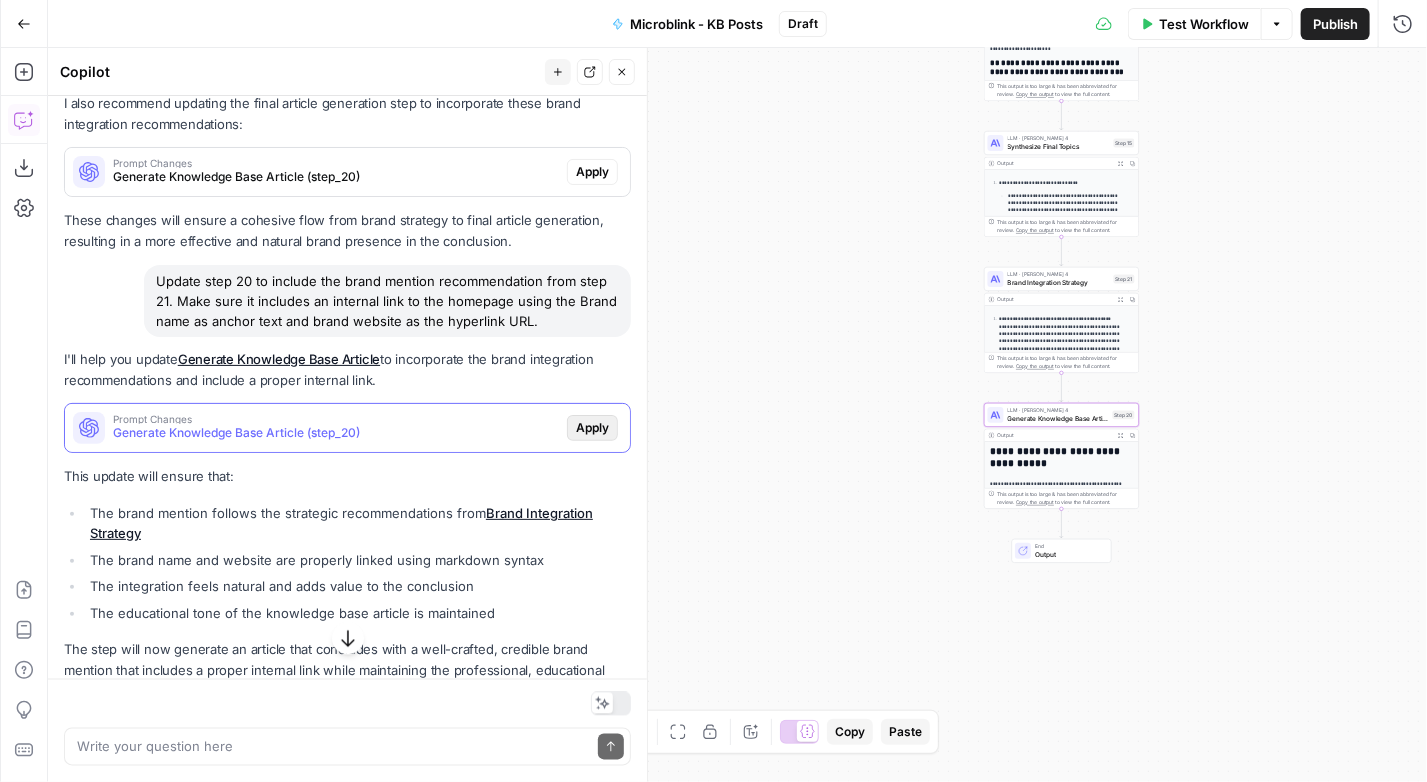 click on "Apply" at bounding box center [592, 428] 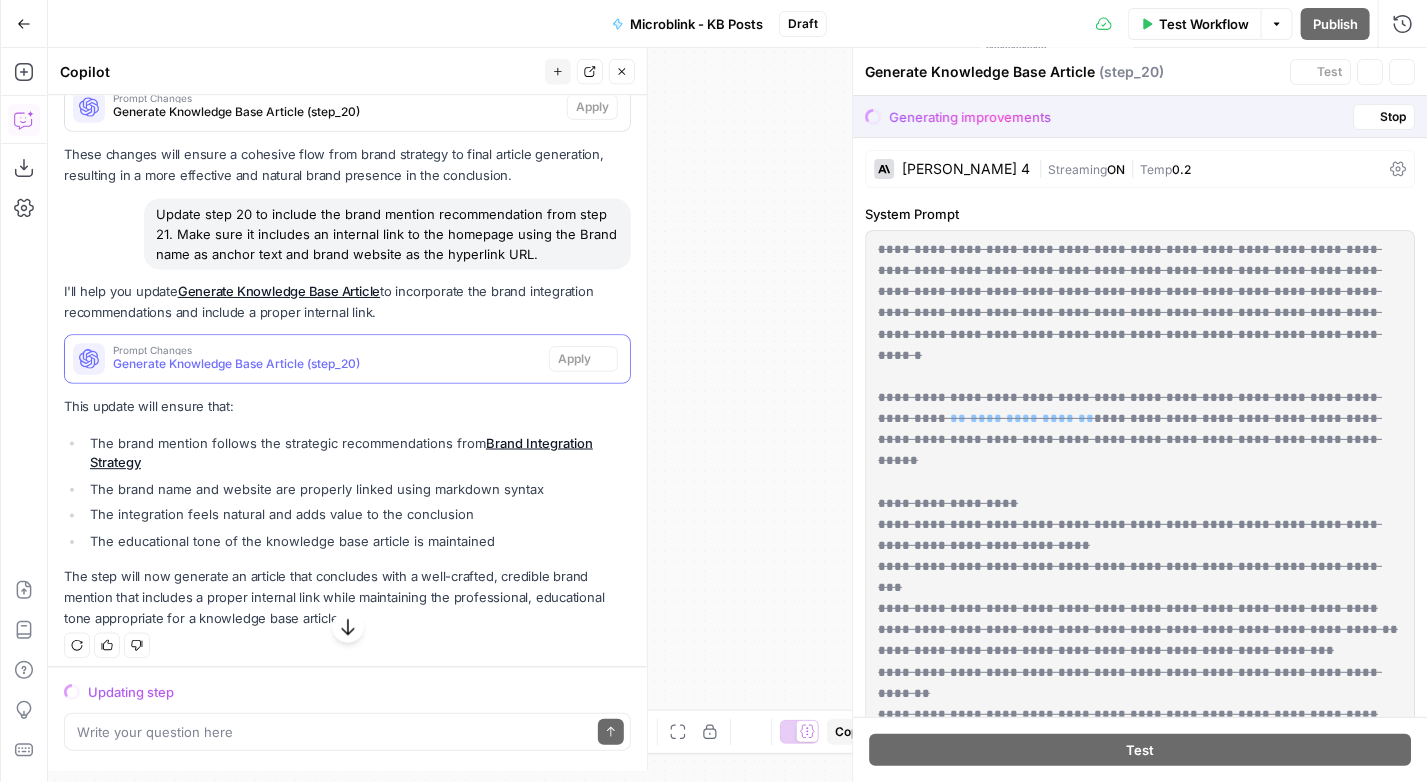 scroll, scrollTop: 1340, scrollLeft: 0, axis: vertical 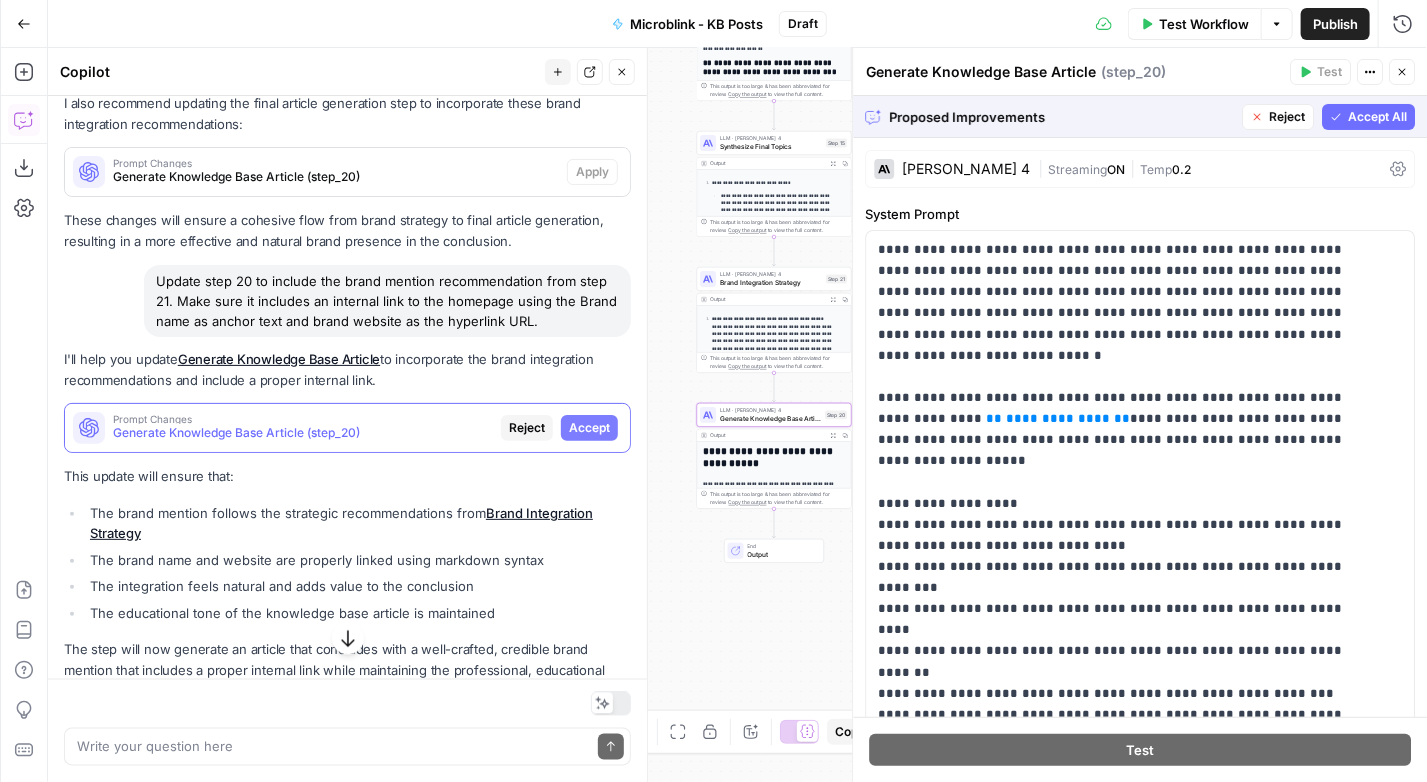 click on "Accept All" at bounding box center [1377, 117] 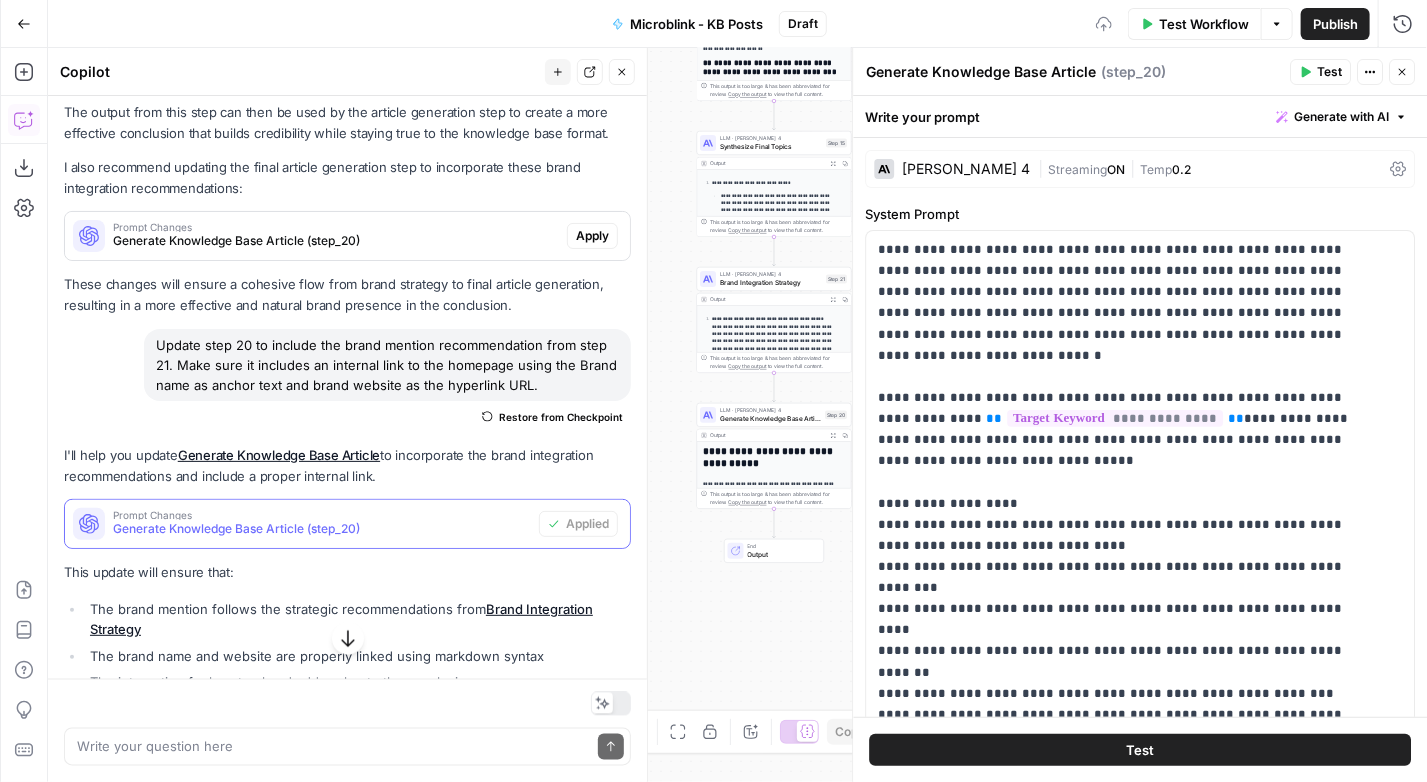scroll, scrollTop: 1404, scrollLeft: 0, axis: vertical 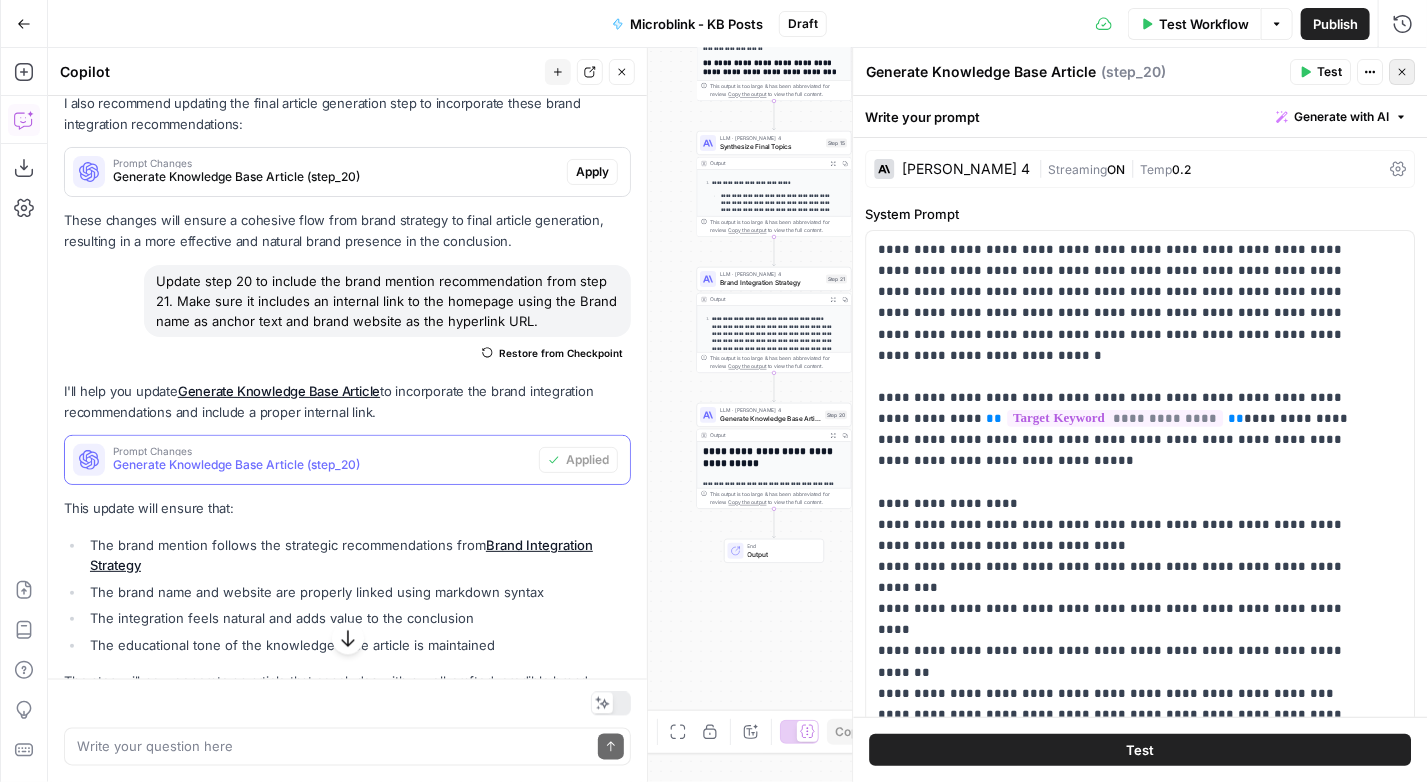 click 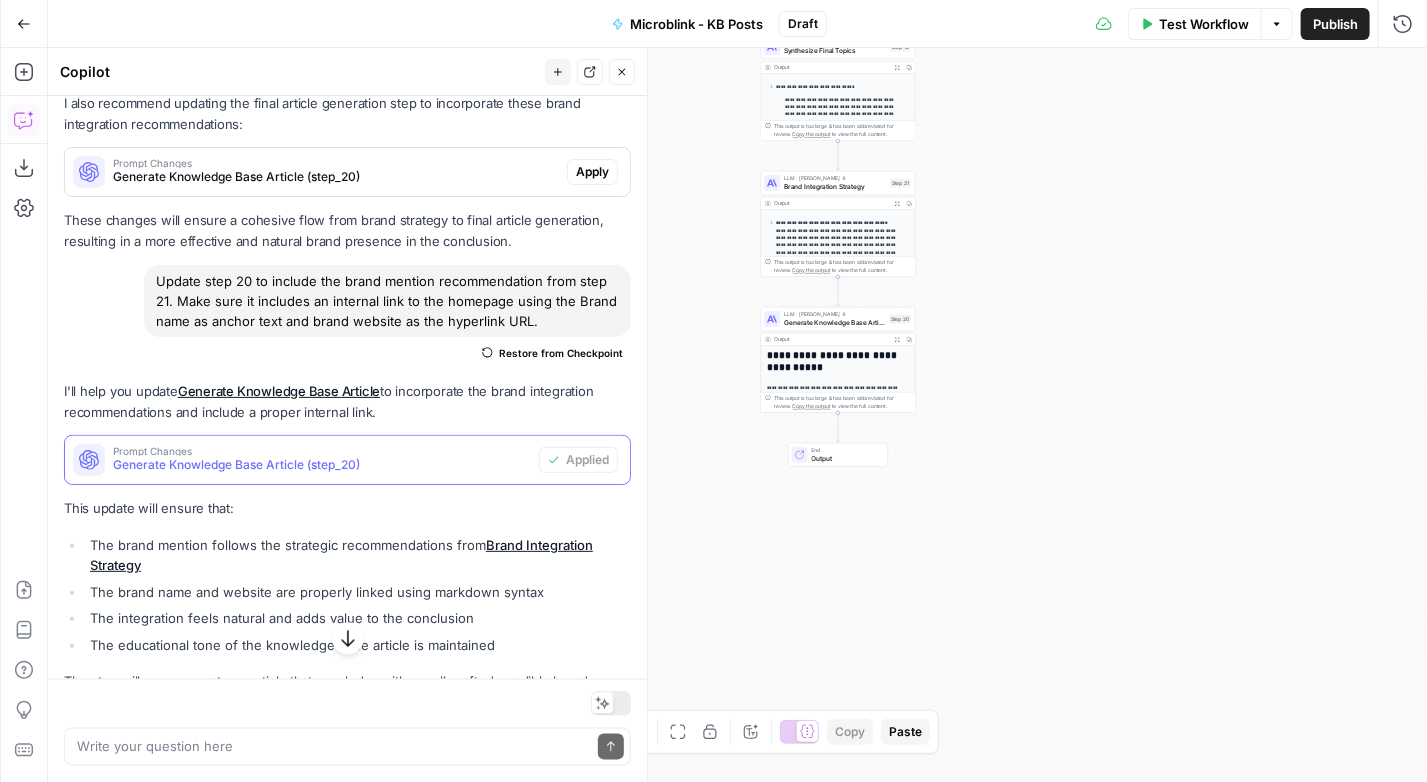 drag, startPoint x: 1041, startPoint y: 451, endPoint x: 1105, endPoint y: 355, distance: 115.37764 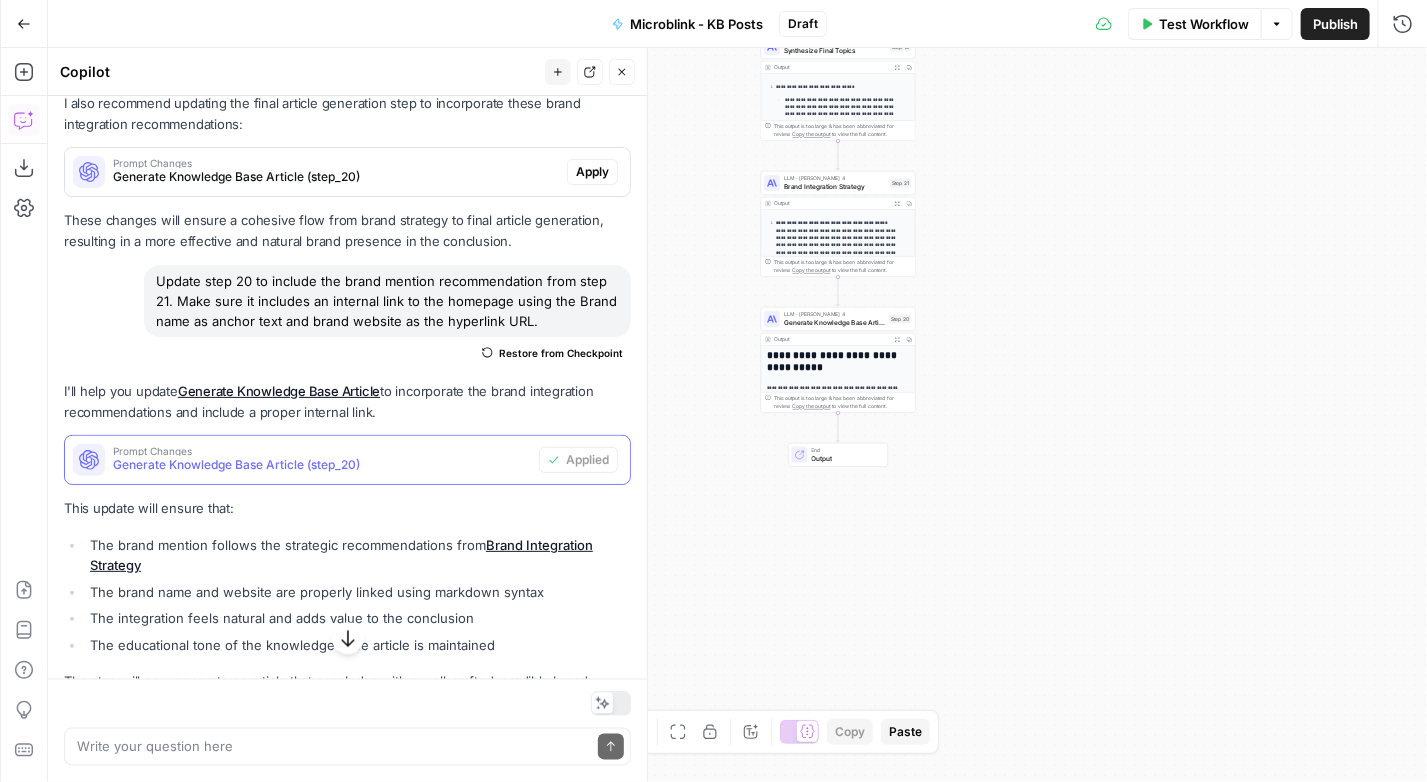 click on "**********" at bounding box center [737, 415] 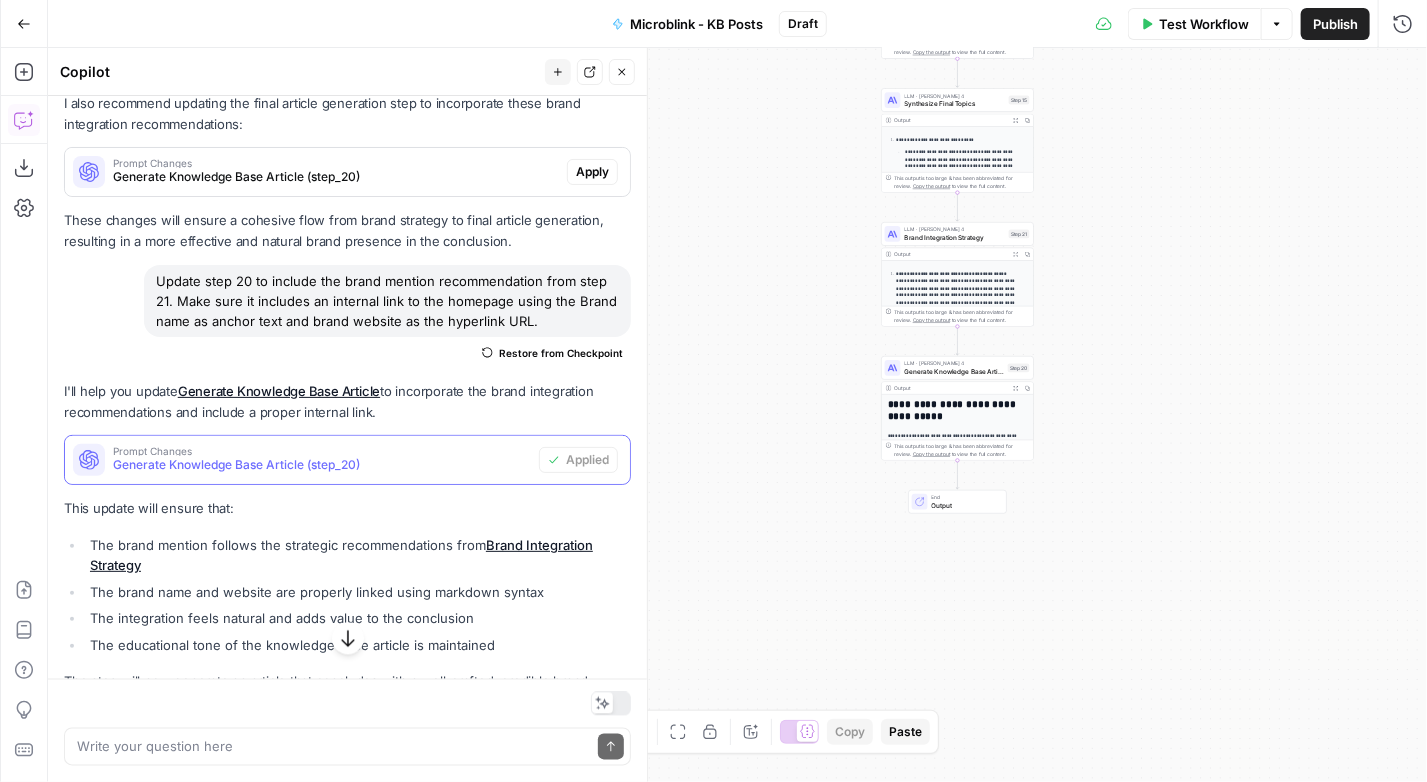 drag, startPoint x: 846, startPoint y: 441, endPoint x: 749, endPoint y: 311, distance: 162.2005 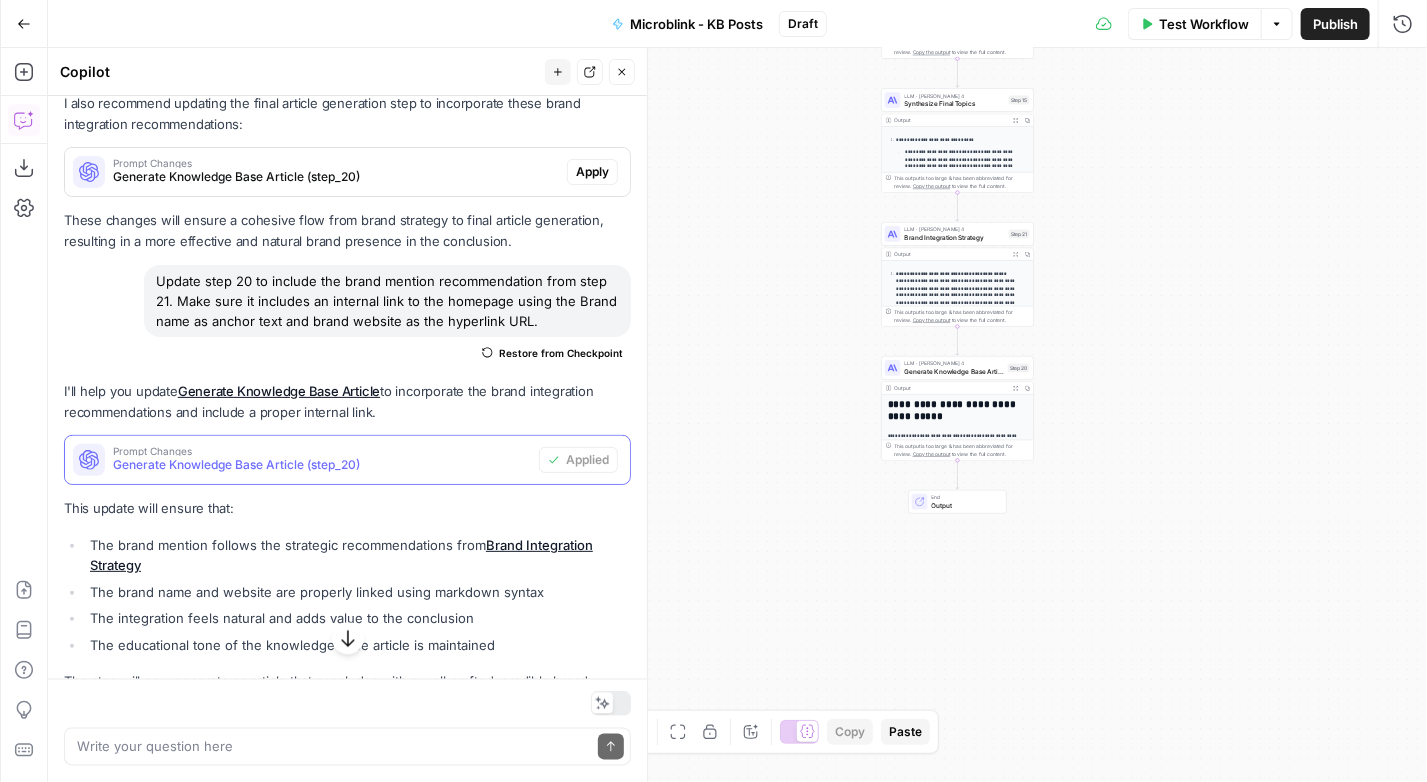 click on "**********" at bounding box center [737, 415] 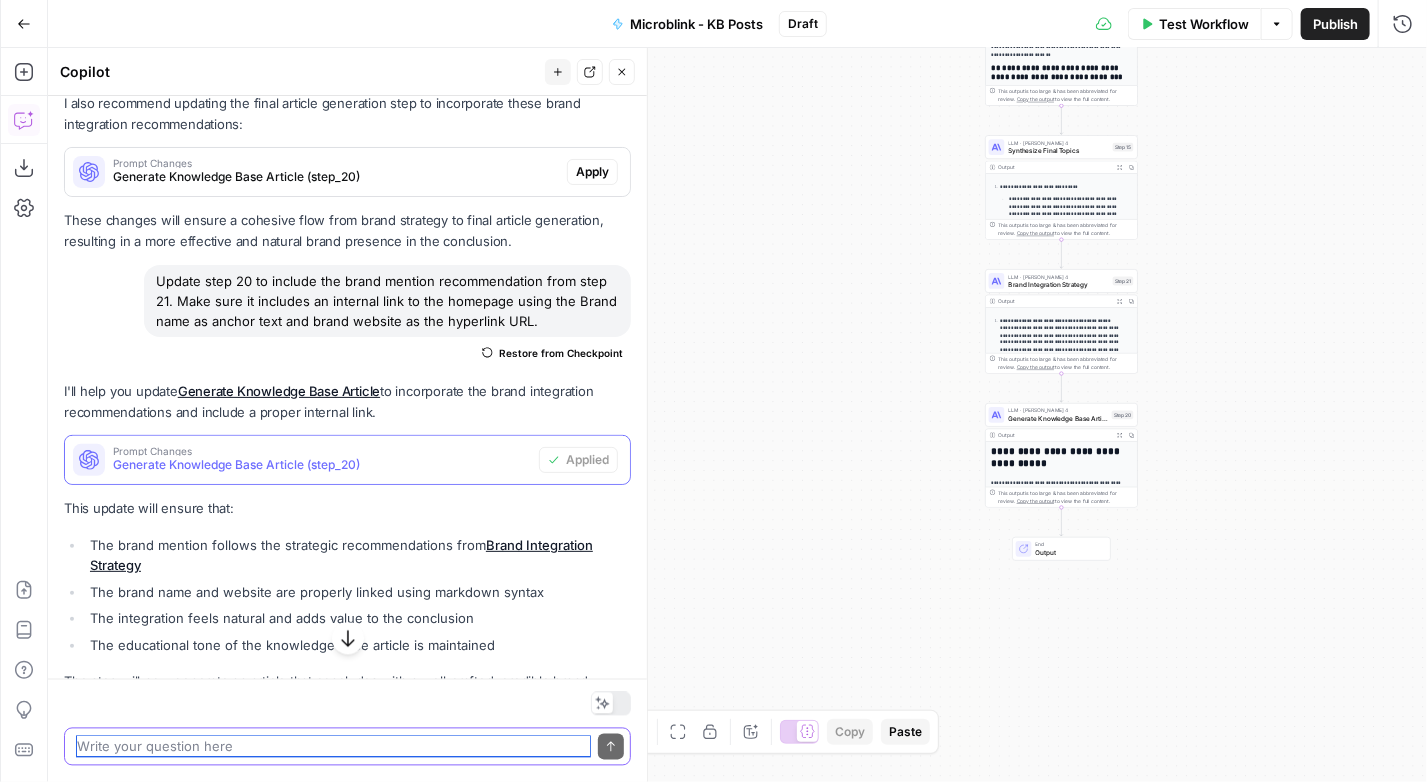 click at bounding box center (333, 747) 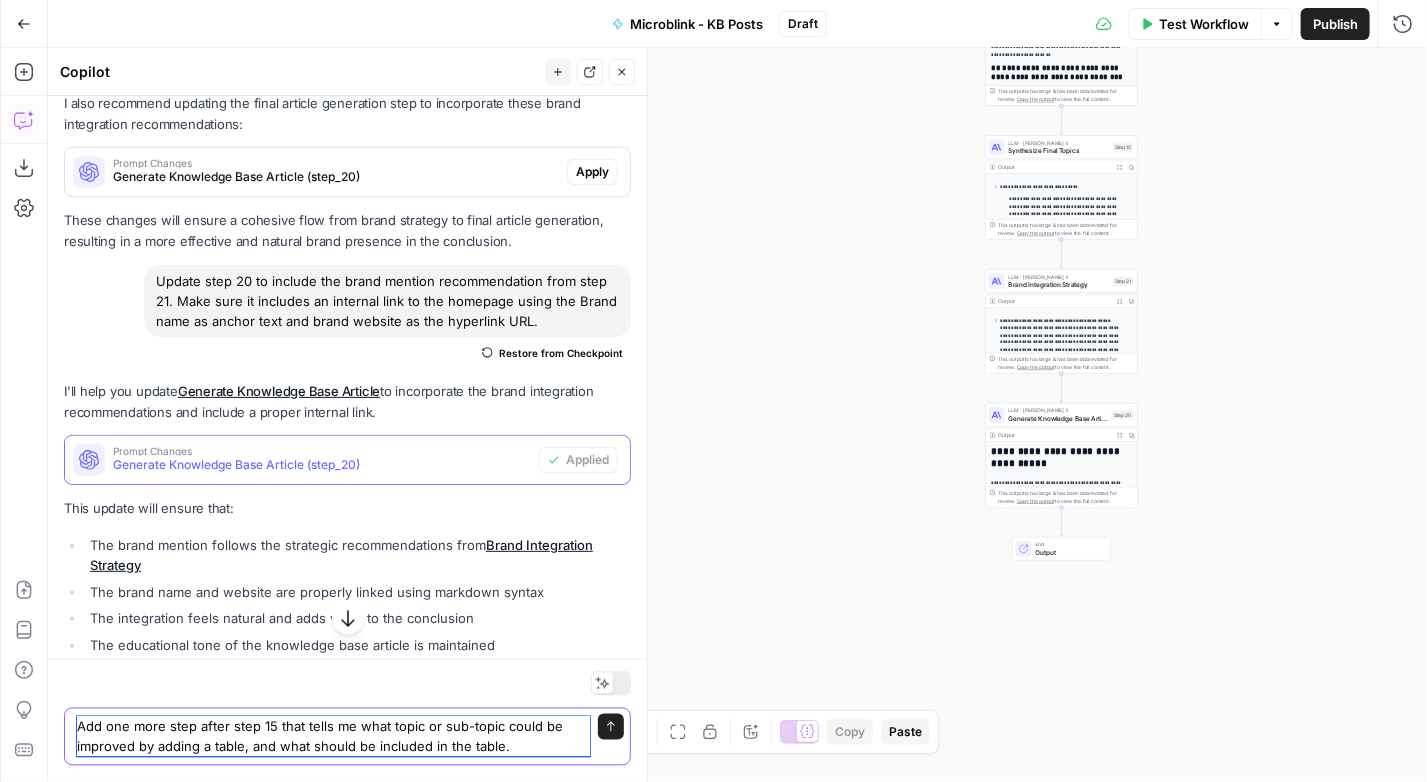 click on "Add one more step after step 15 that tells me what topic or sub-topic could be improved by adding a table, and what should be included in the table." at bounding box center [333, 737] 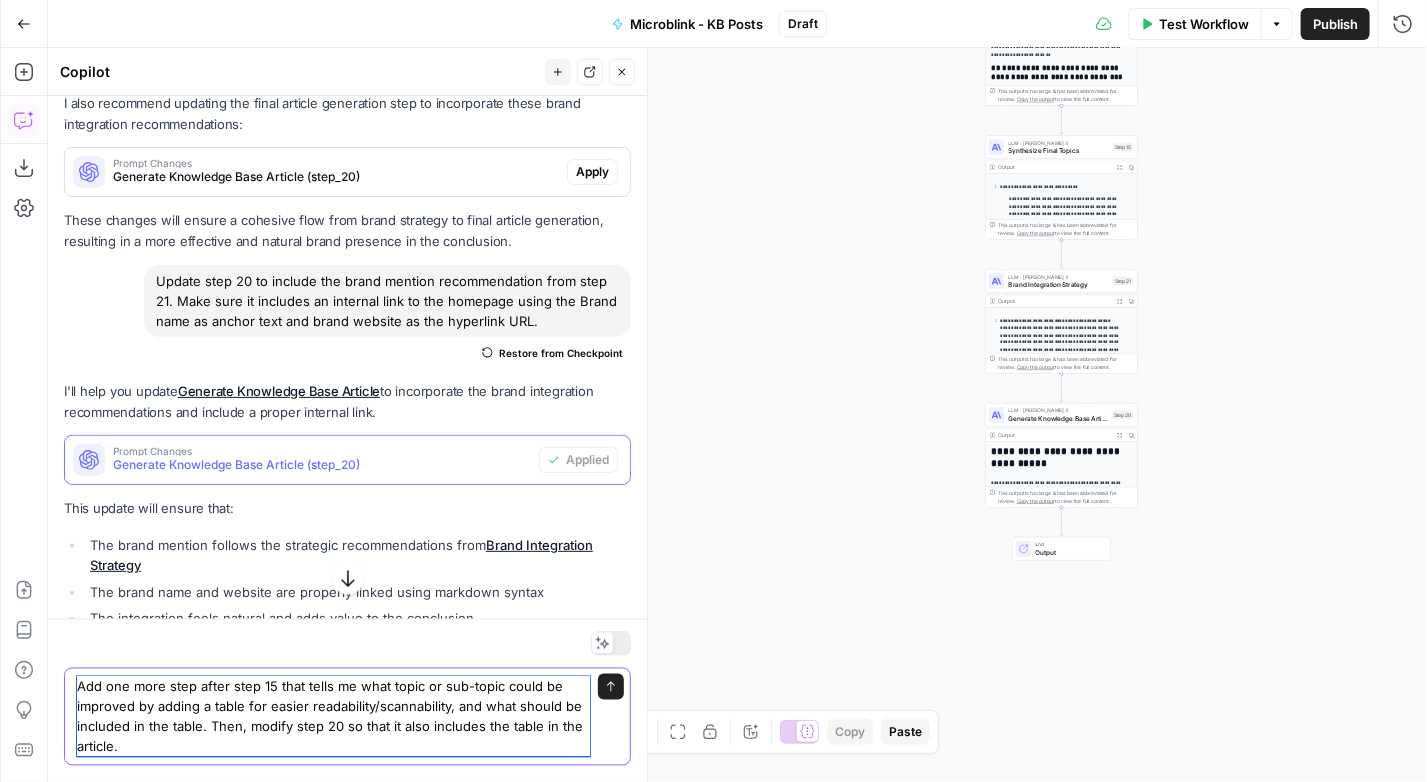 type on "Add one more step after step 15 that tells me what topic or sub-topic could be improved by adding a table for easier readability/scannability, and what should be included in the table. Then, modify step 20 so that it also includes the table in the article." 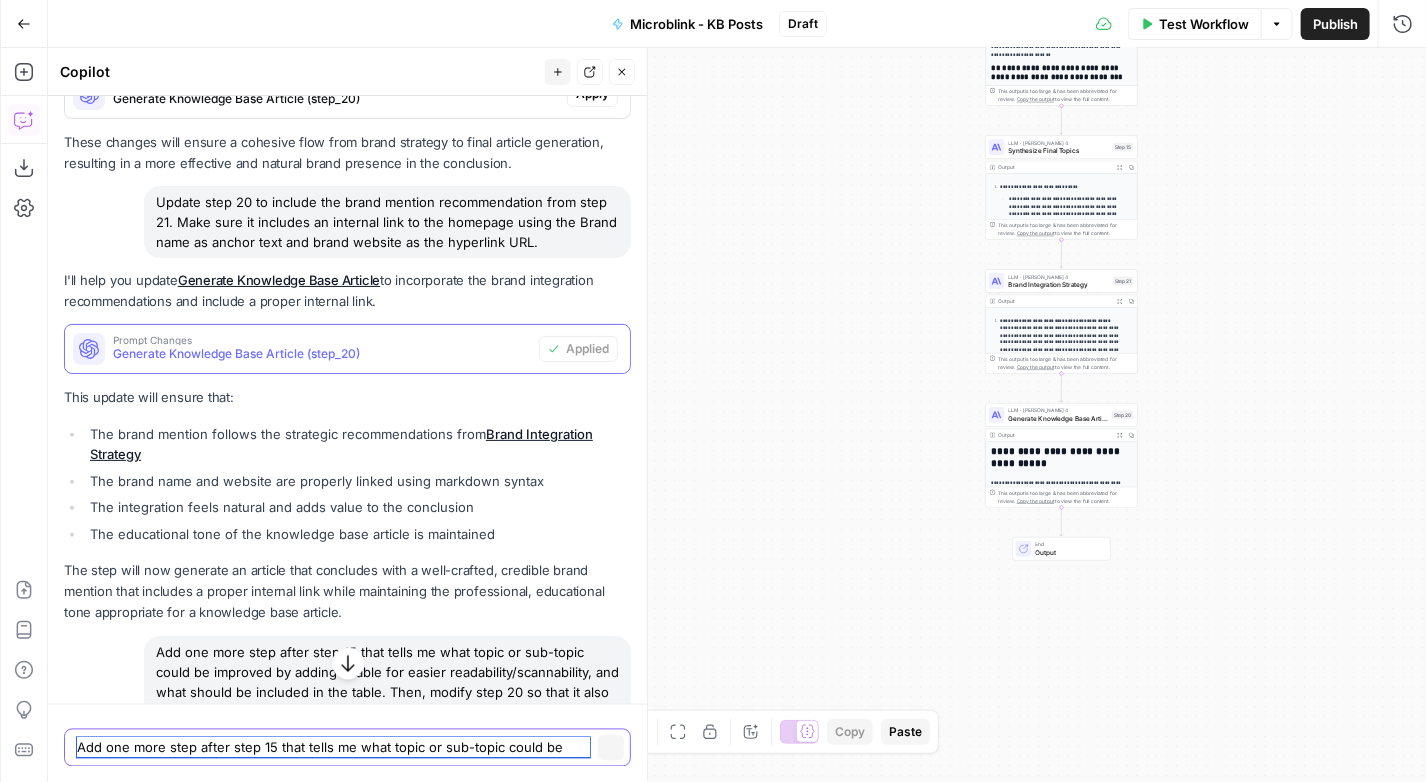 type 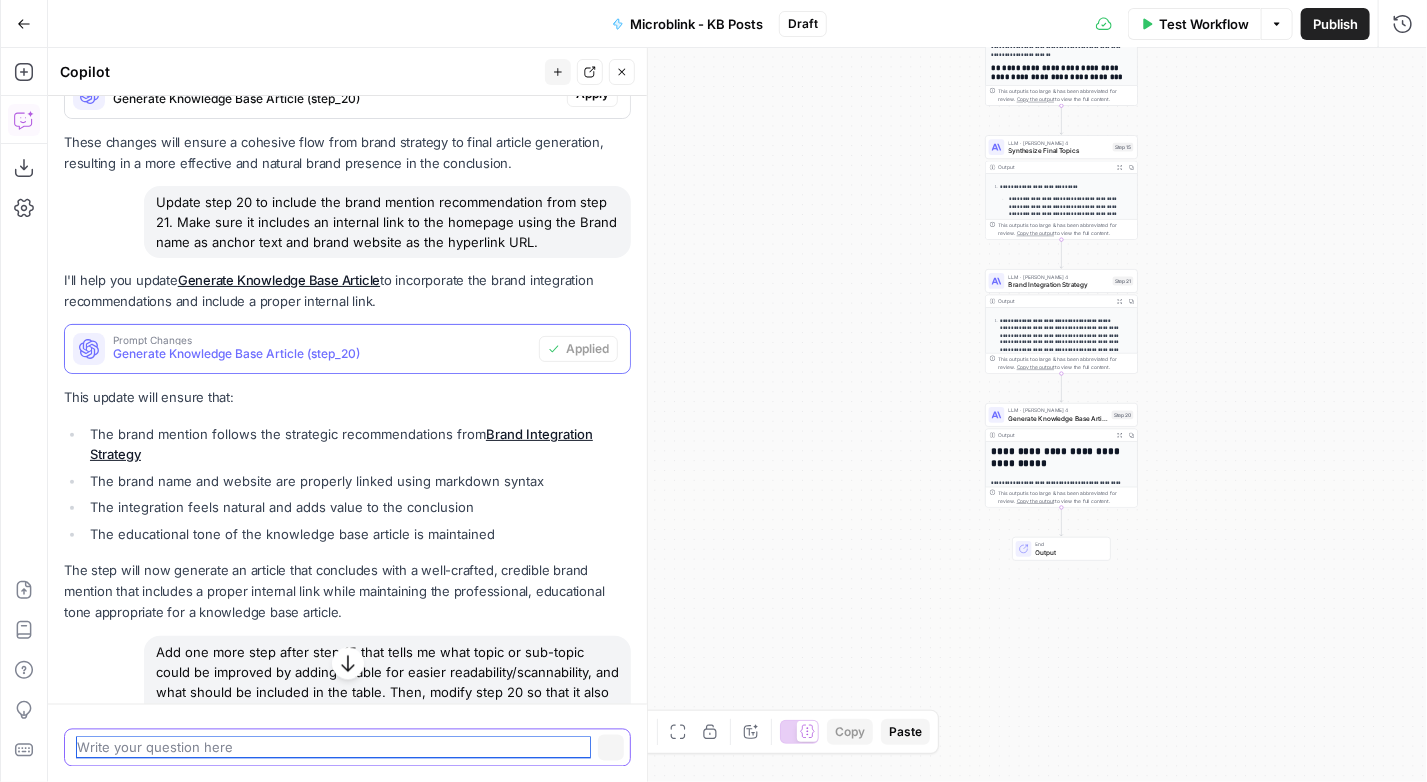 scroll, scrollTop: 1325, scrollLeft: 0, axis: vertical 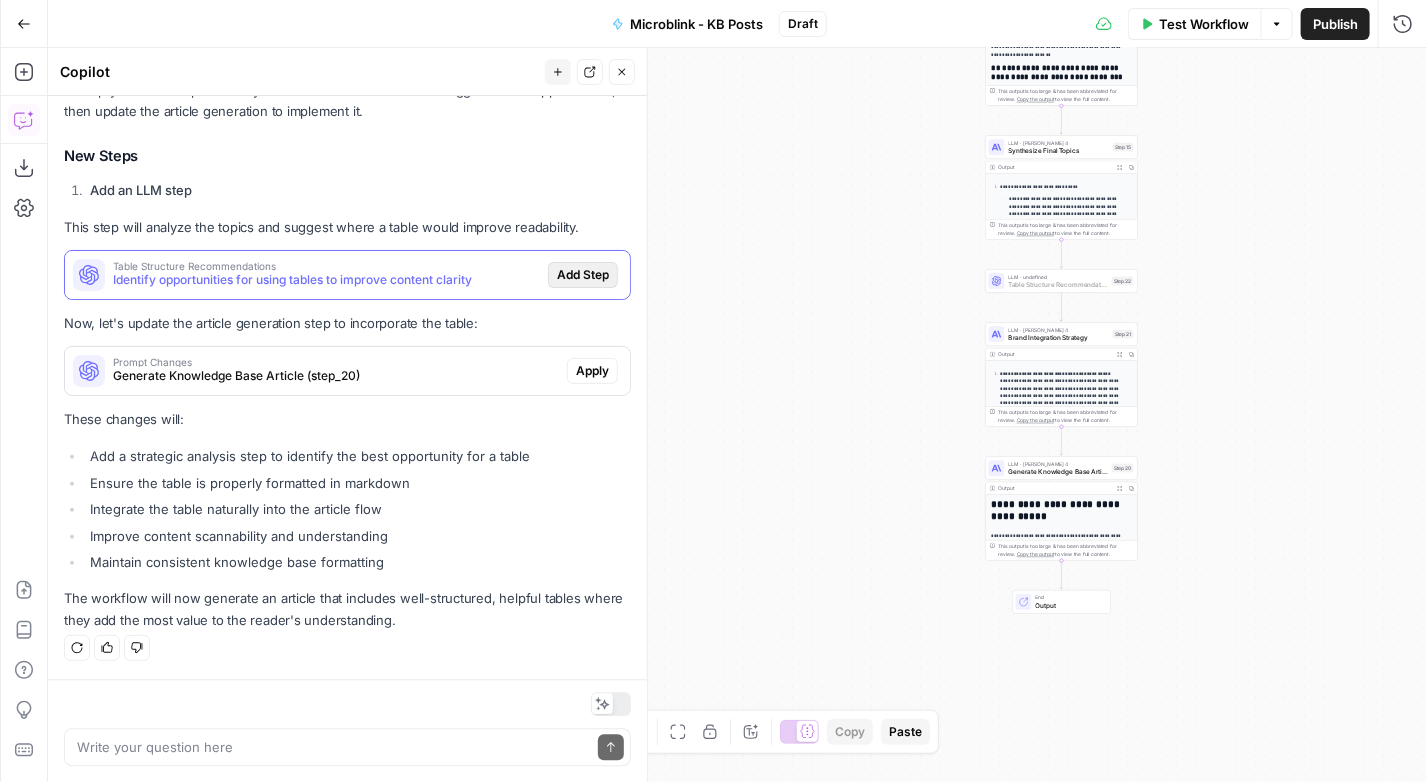 click on "Add Step" at bounding box center (583, 275) 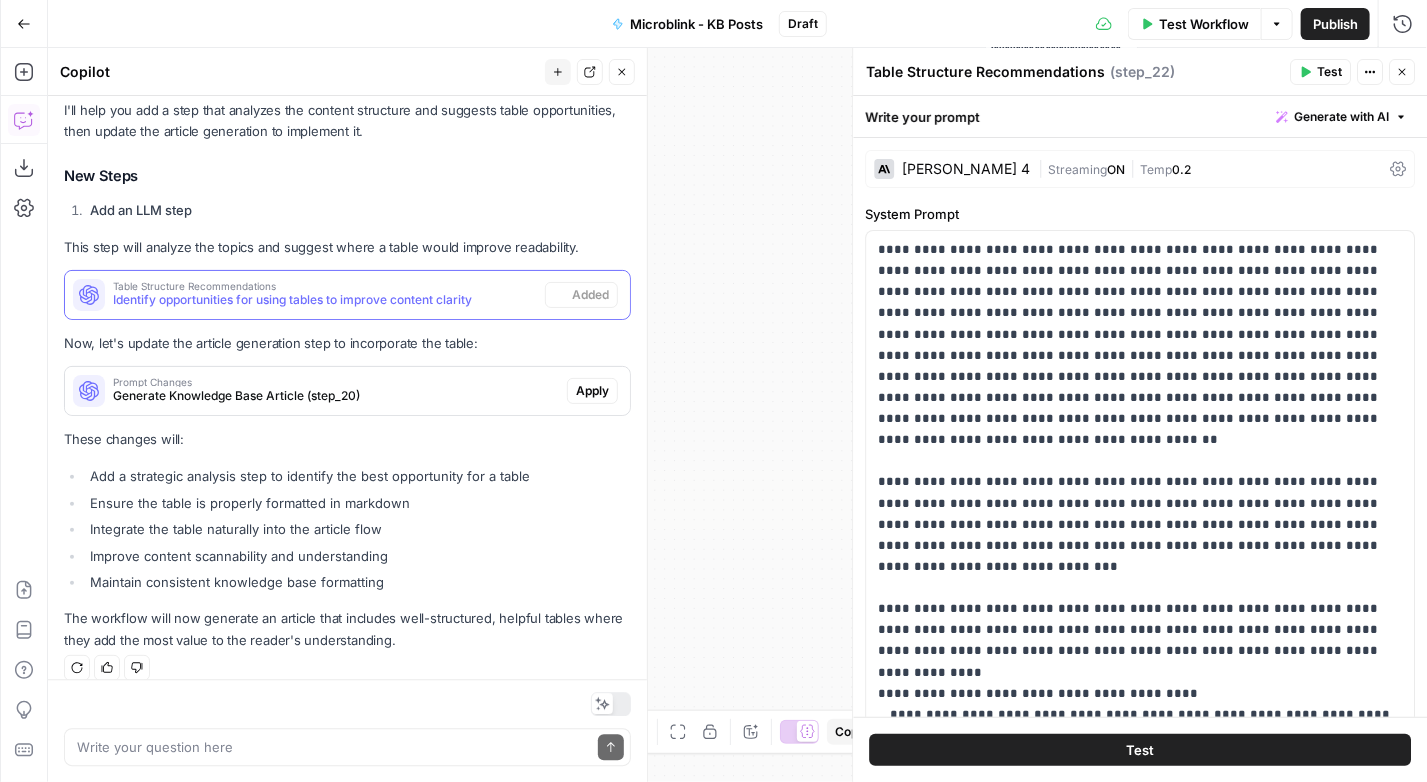 scroll, scrollTop: 2218, scrollLeft: 0, axis: vertical 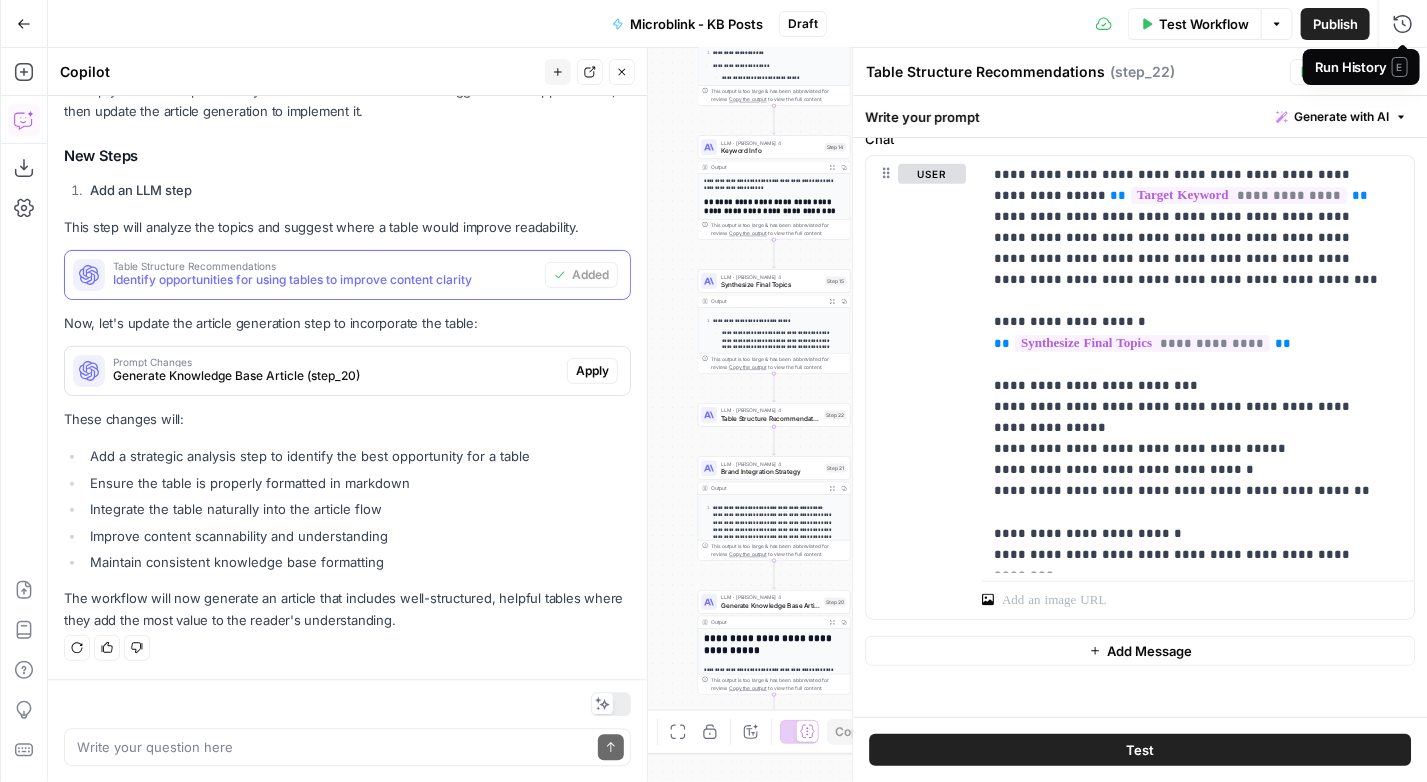 click on "E" at bounding box center (1400, 67) 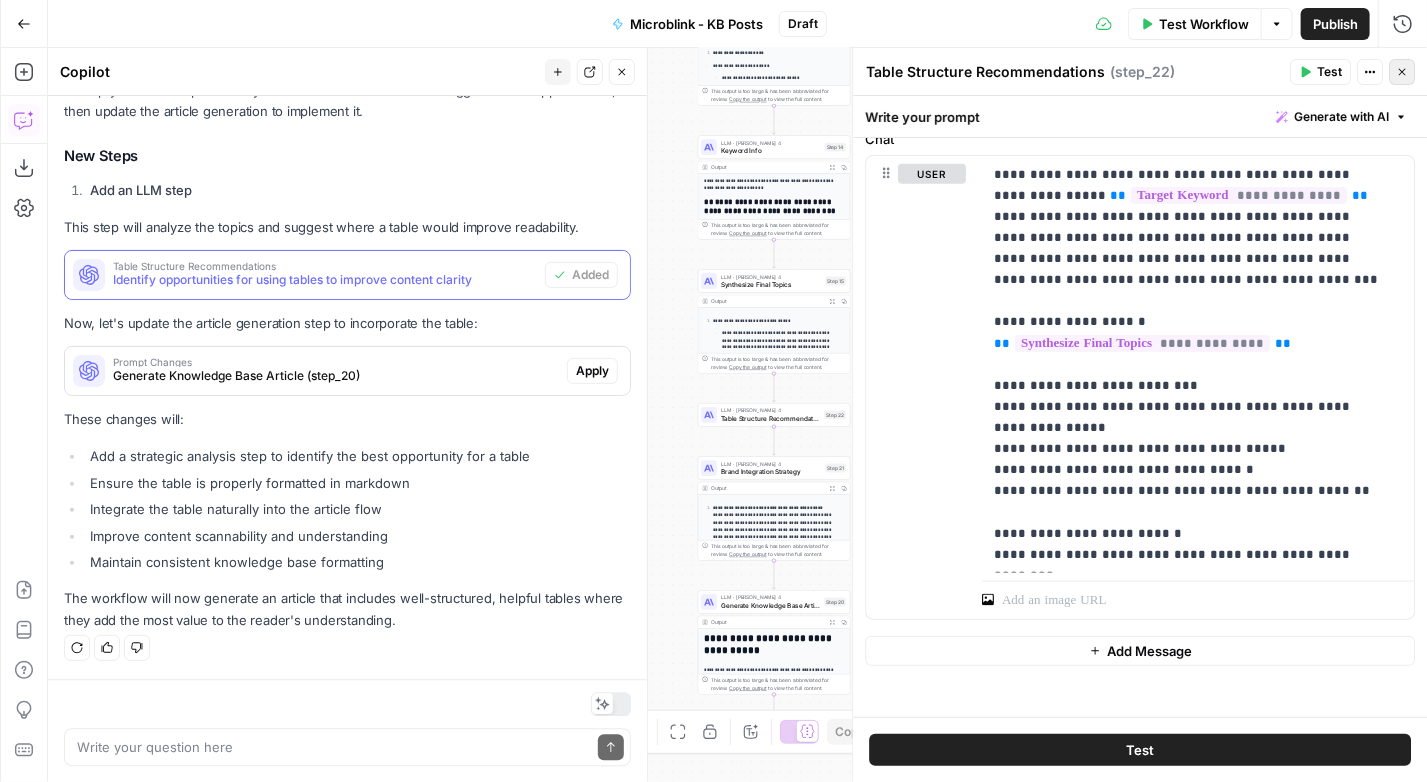click on "Close" at bounding box center [1402, 72] 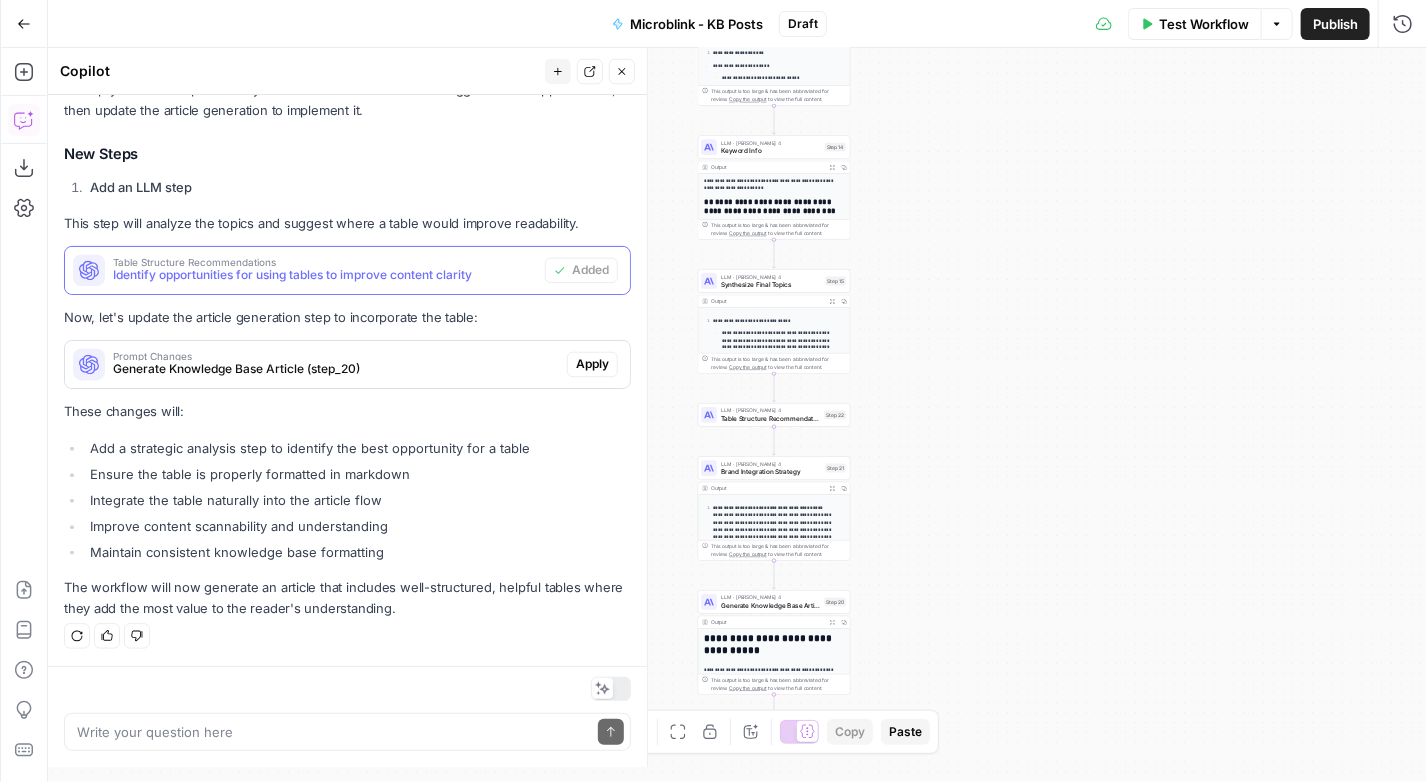 scroll, scrollTop: 2218, scrollLeft: 0, axis: vertical 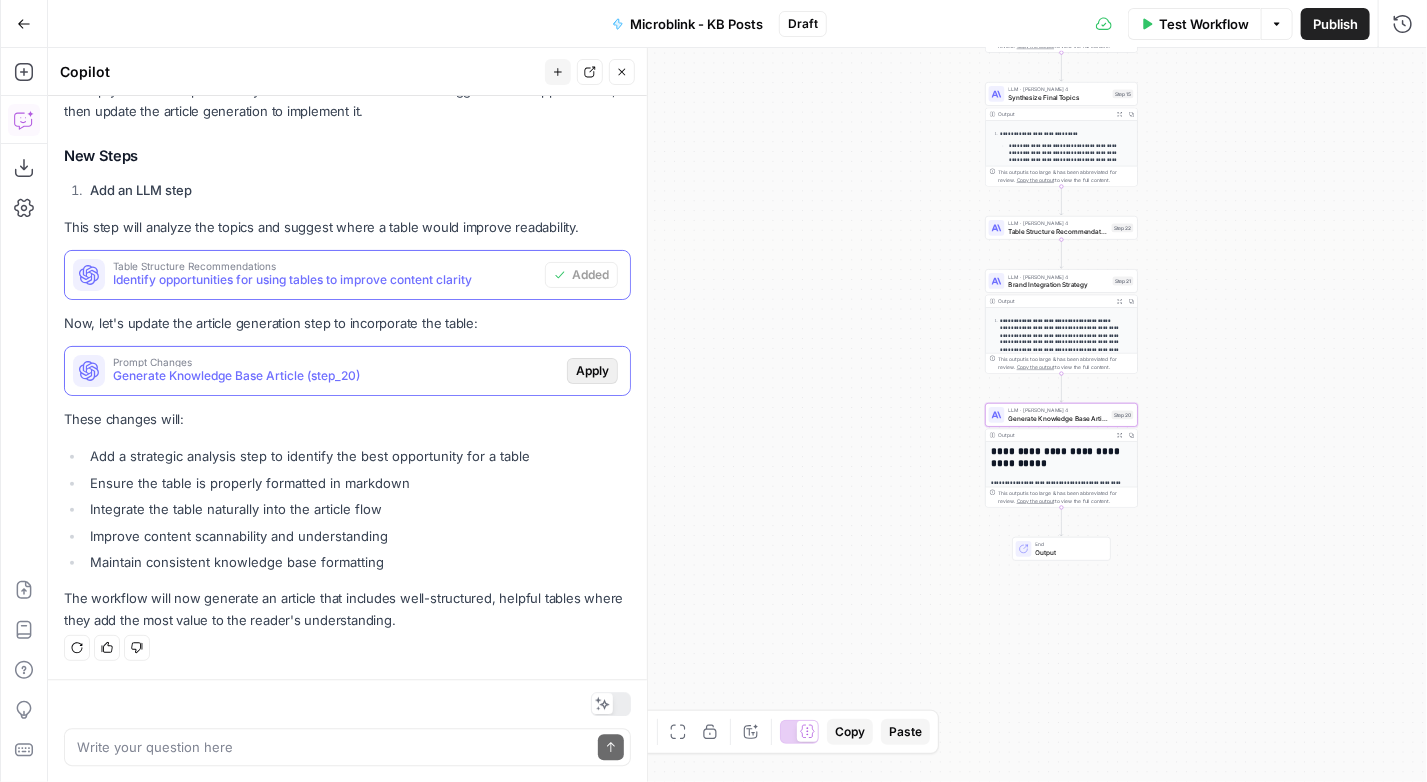 click on "Apply" at bounding box center (592, 371) 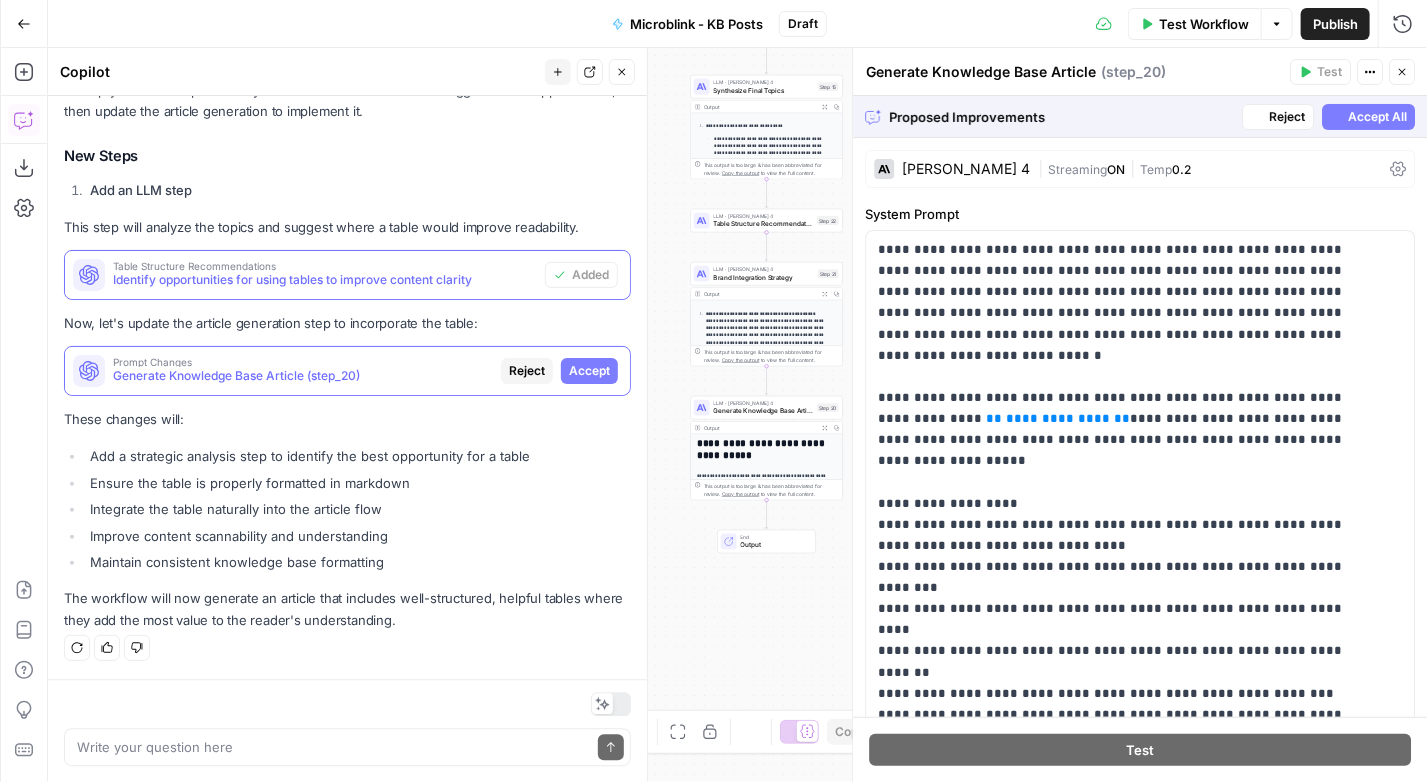 scroll, scrollTop: 2090, scrollLeft: 0, axis: vertical 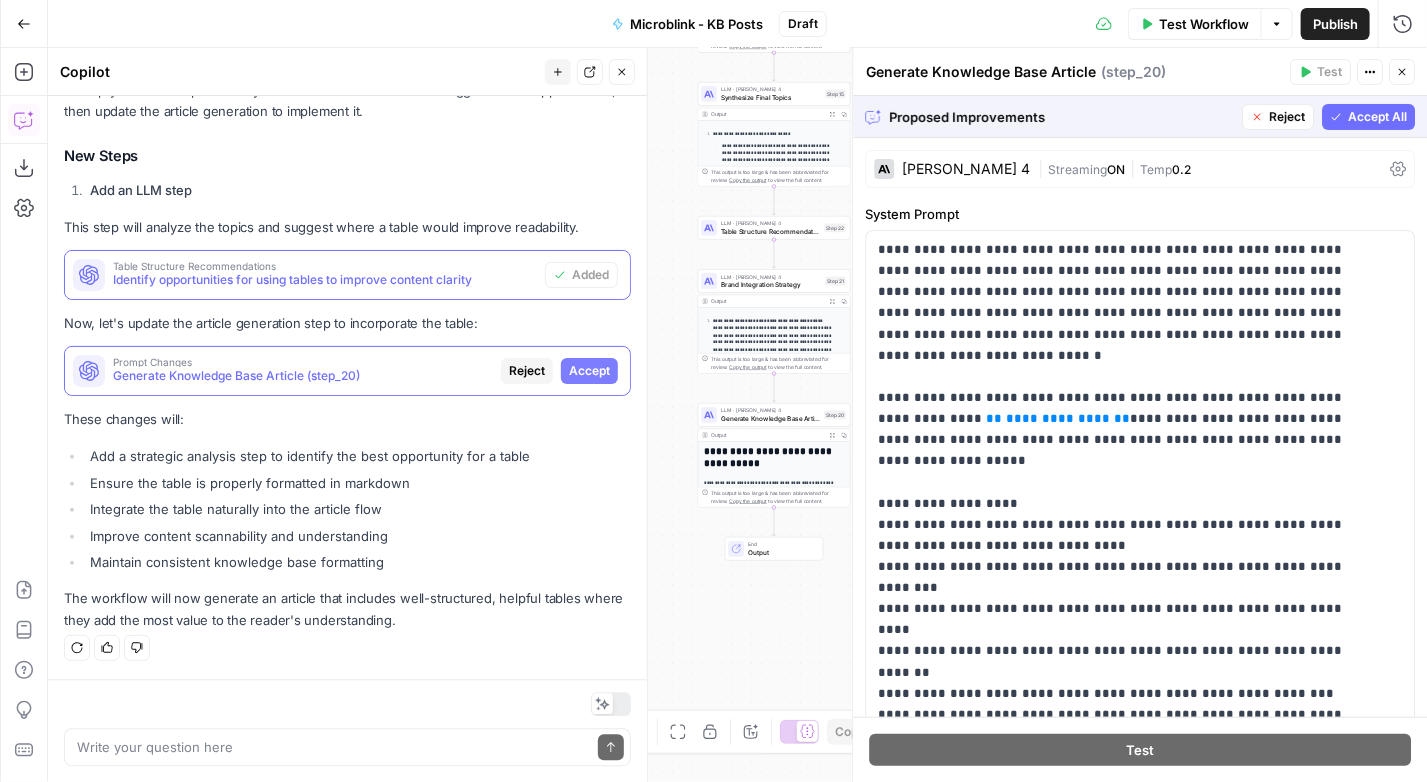 click on "Accept All" at bounding box center (1377, 117) 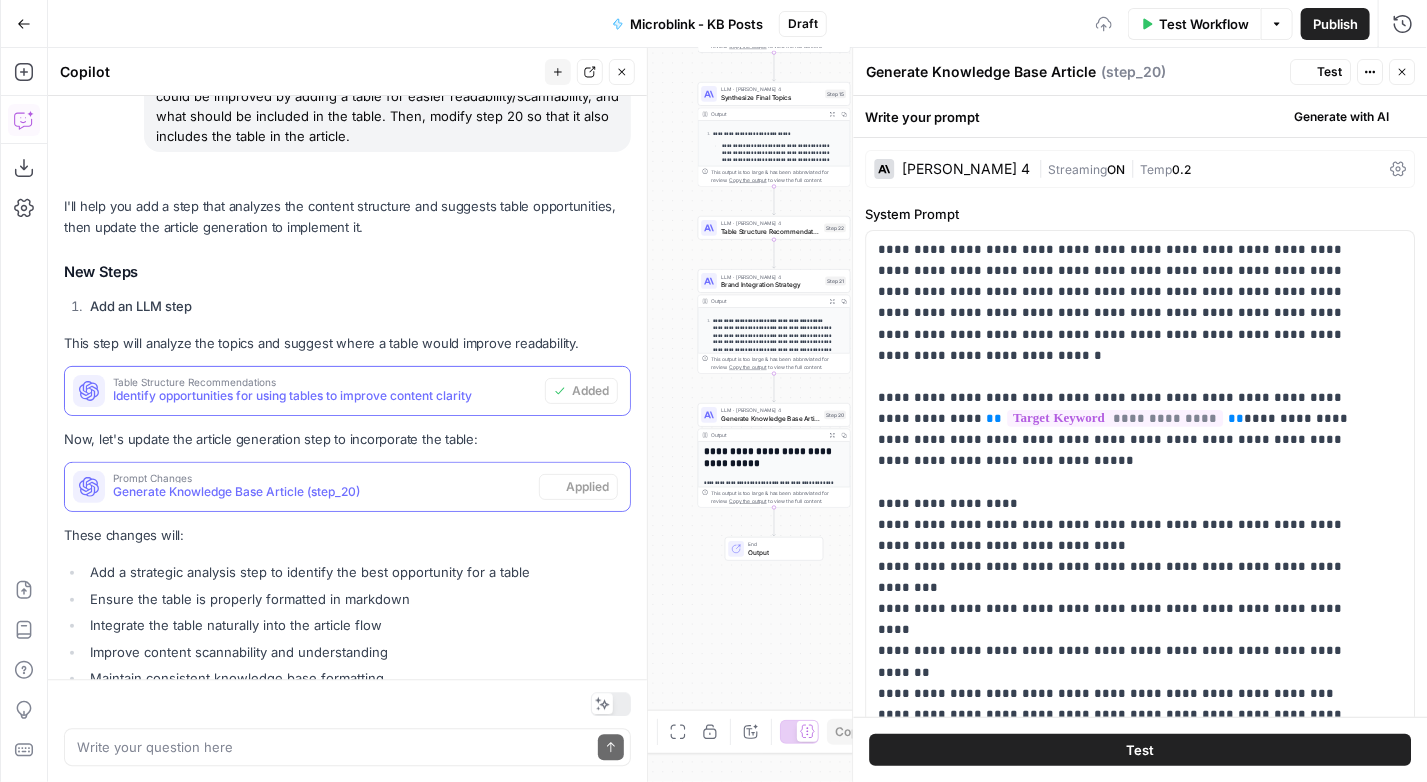 scroll, scrollTop: 2218, scrollLeft: 0, axis: vertical 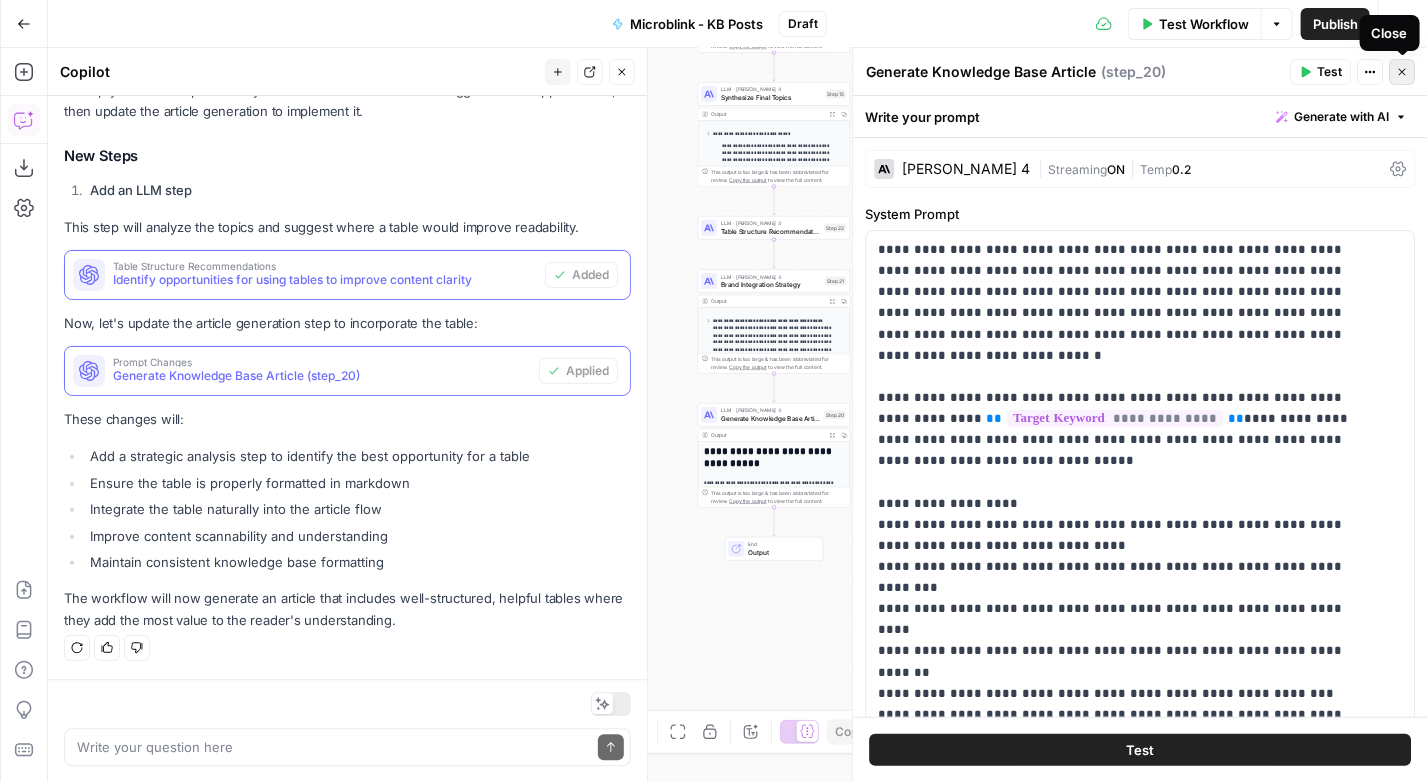 click 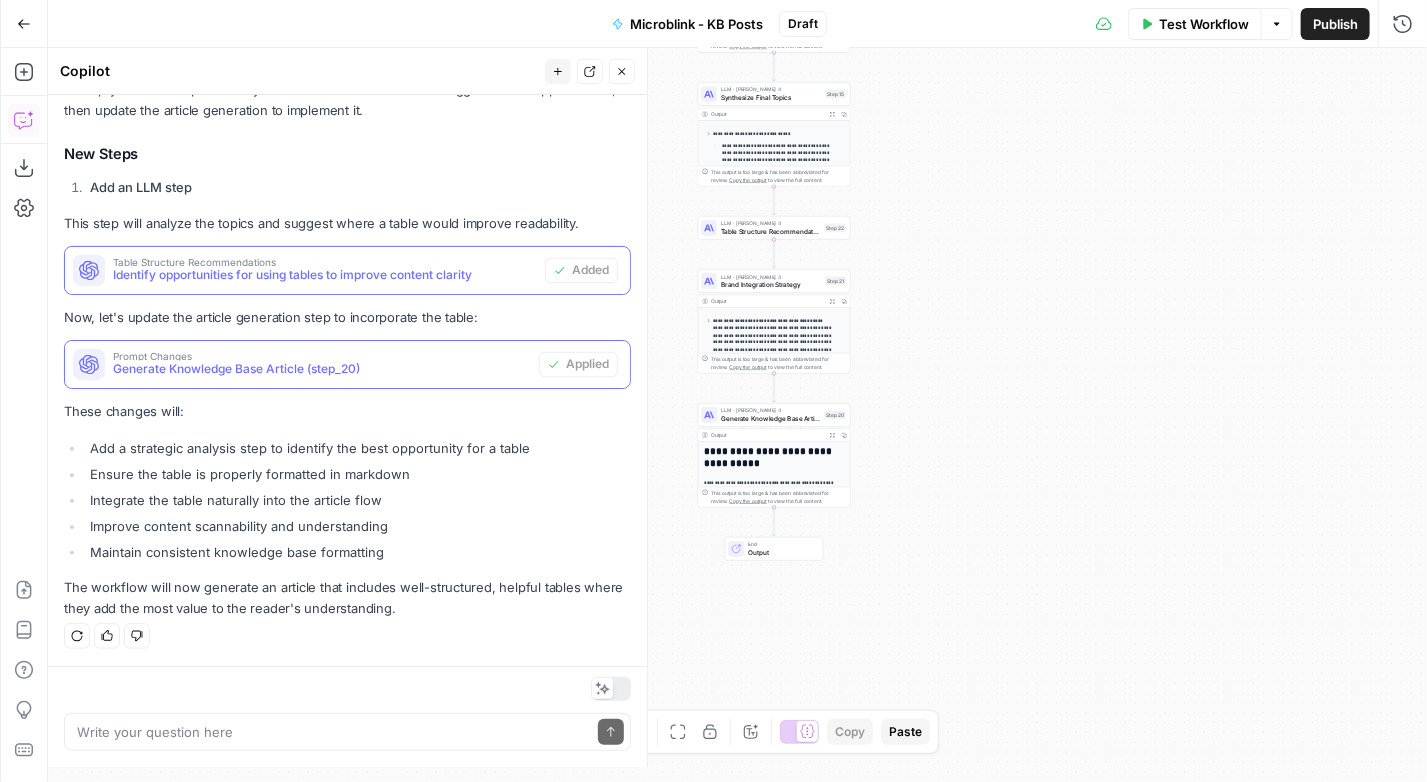 scroll, scrollTop: 2218, scrollLeft: 0, axis: vertical 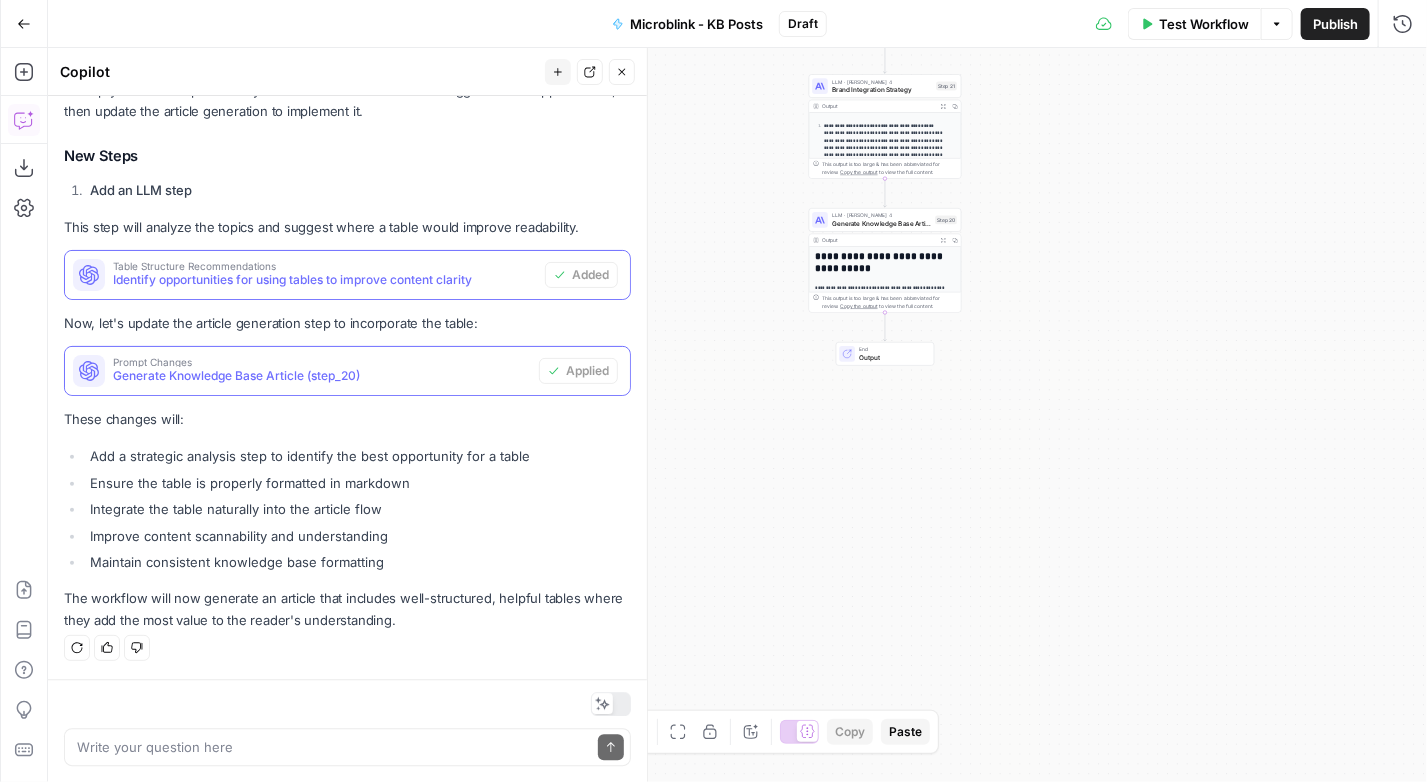 drag, startPoint x: 1042, startPoint y: 375, endPoint x: 1153, endPoint y: 180, distance: 224.37915 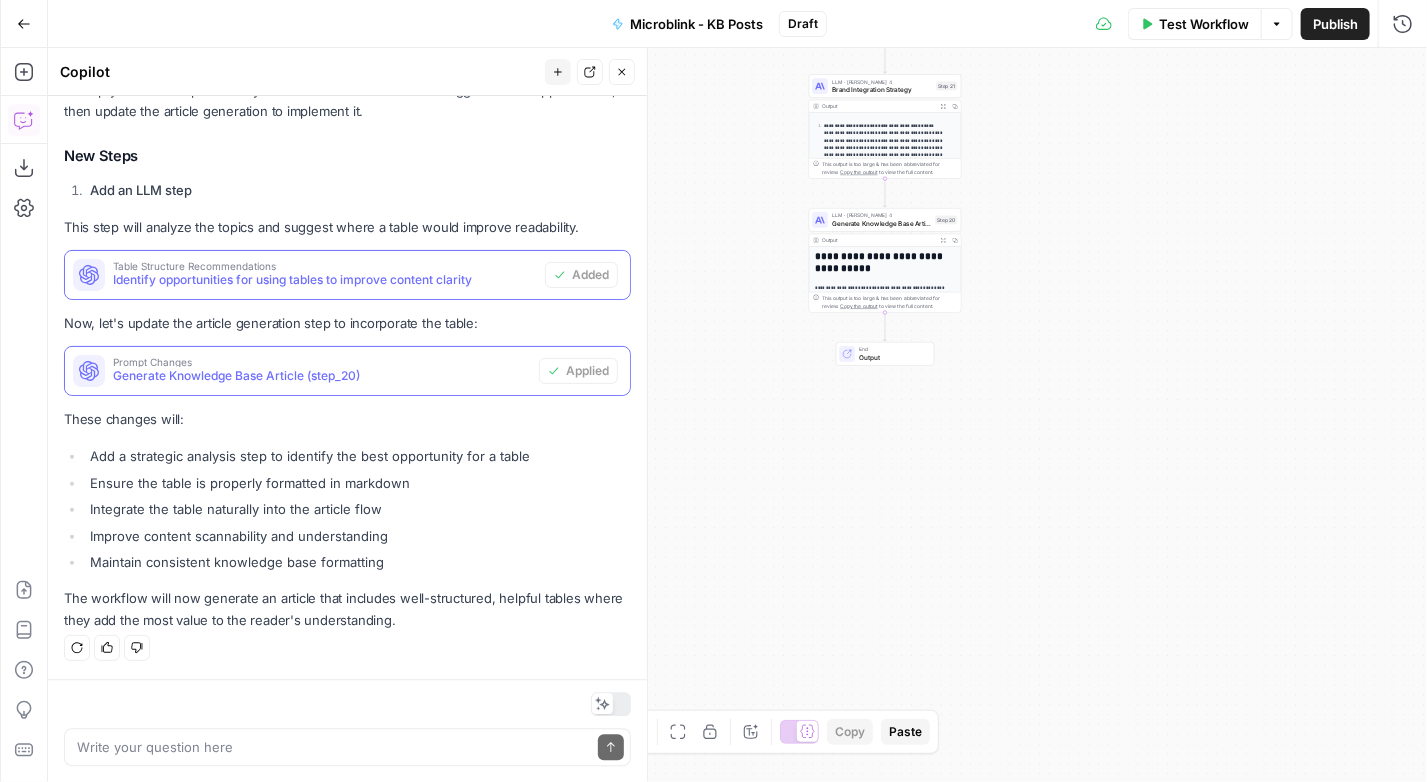 click on "**********" at bounding box center (737, 415) 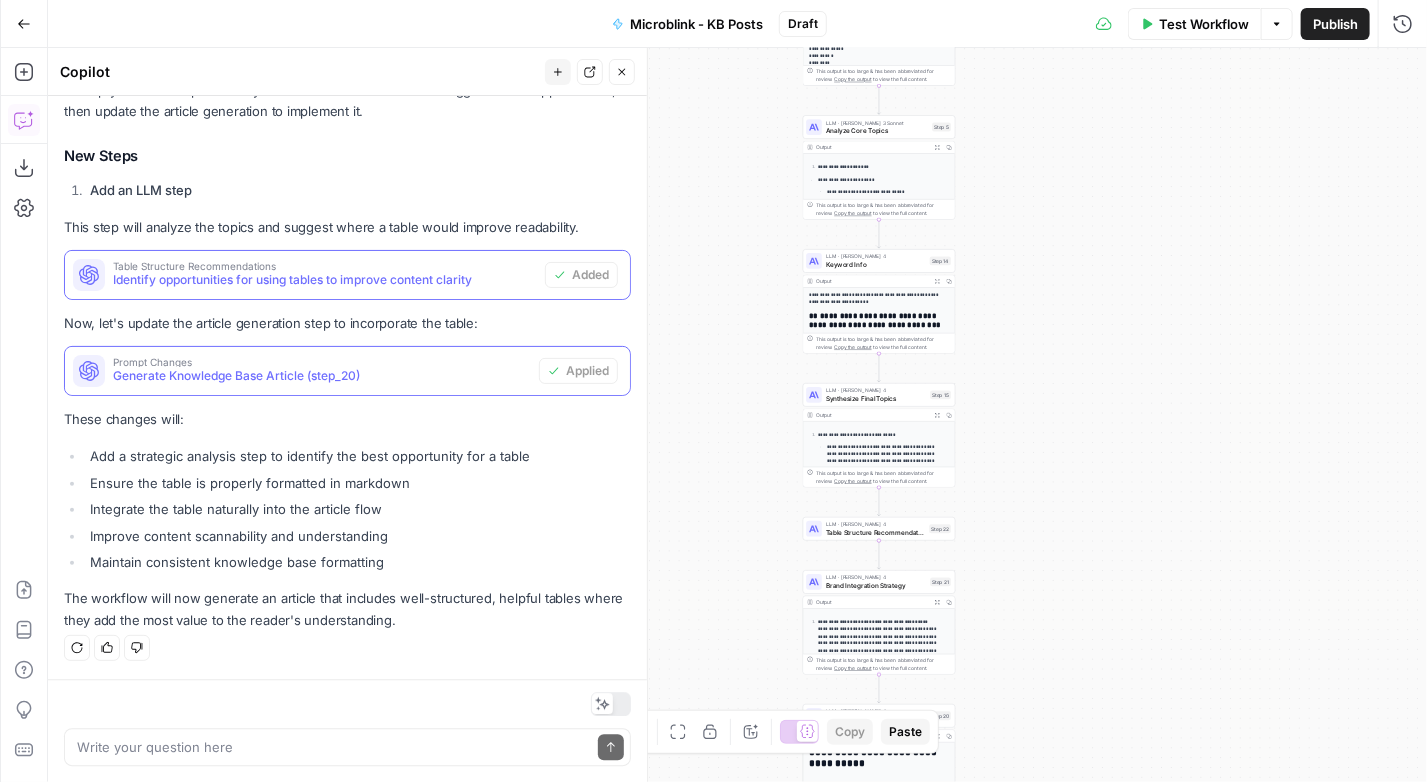 drag, startPoint x: 1035, startPoint y: 163, endPoint x: 1031, endPoint y: 670, distance: 507.01578 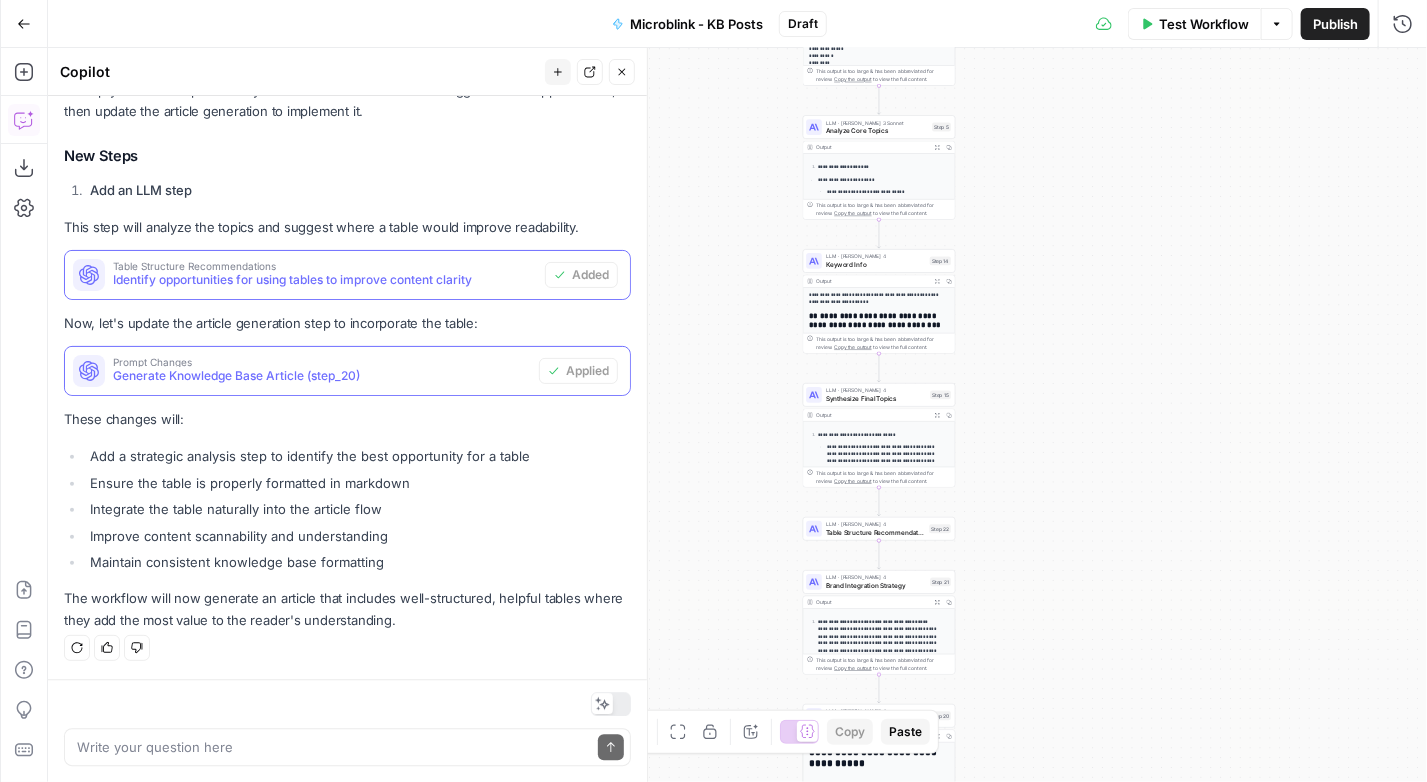 click on "**********" at bounding box center [737, 415] 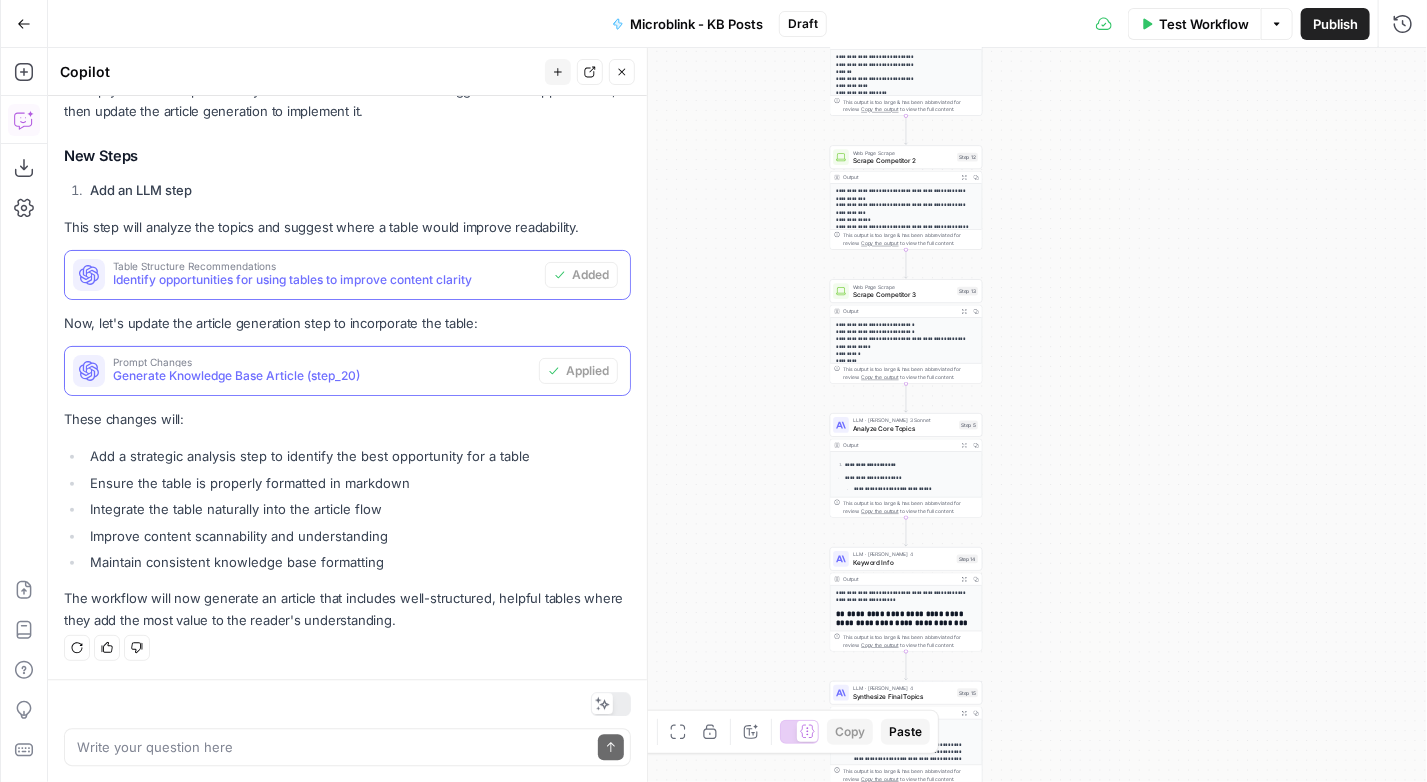 drag, startPoint x: 1085, startPoint y: 192, endPoint x: 1113, endPoint y: 504, distance: 313.25388 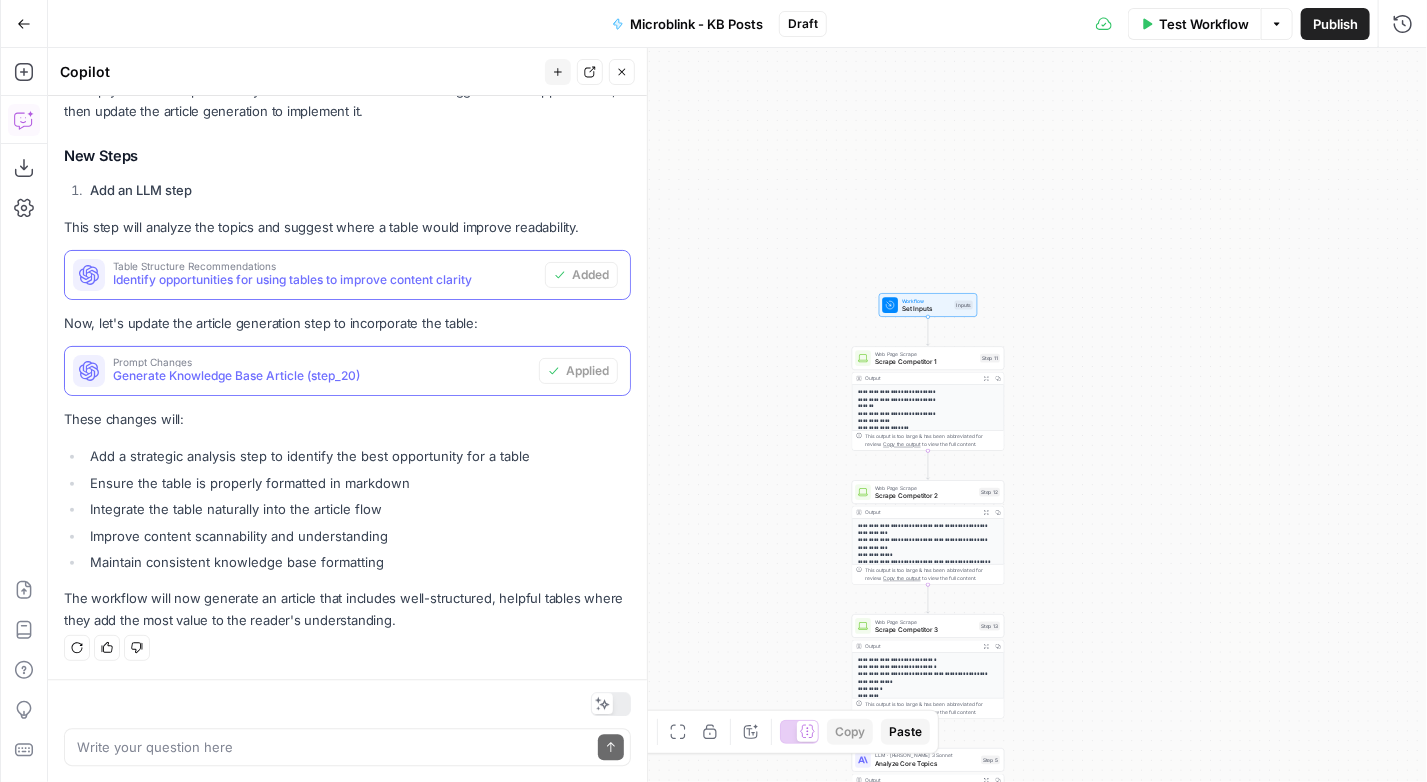 drag, startPoint x: 1105, startPoint y: 97, endPoint x: 1124, endPoint y: 409, distance: 312.578 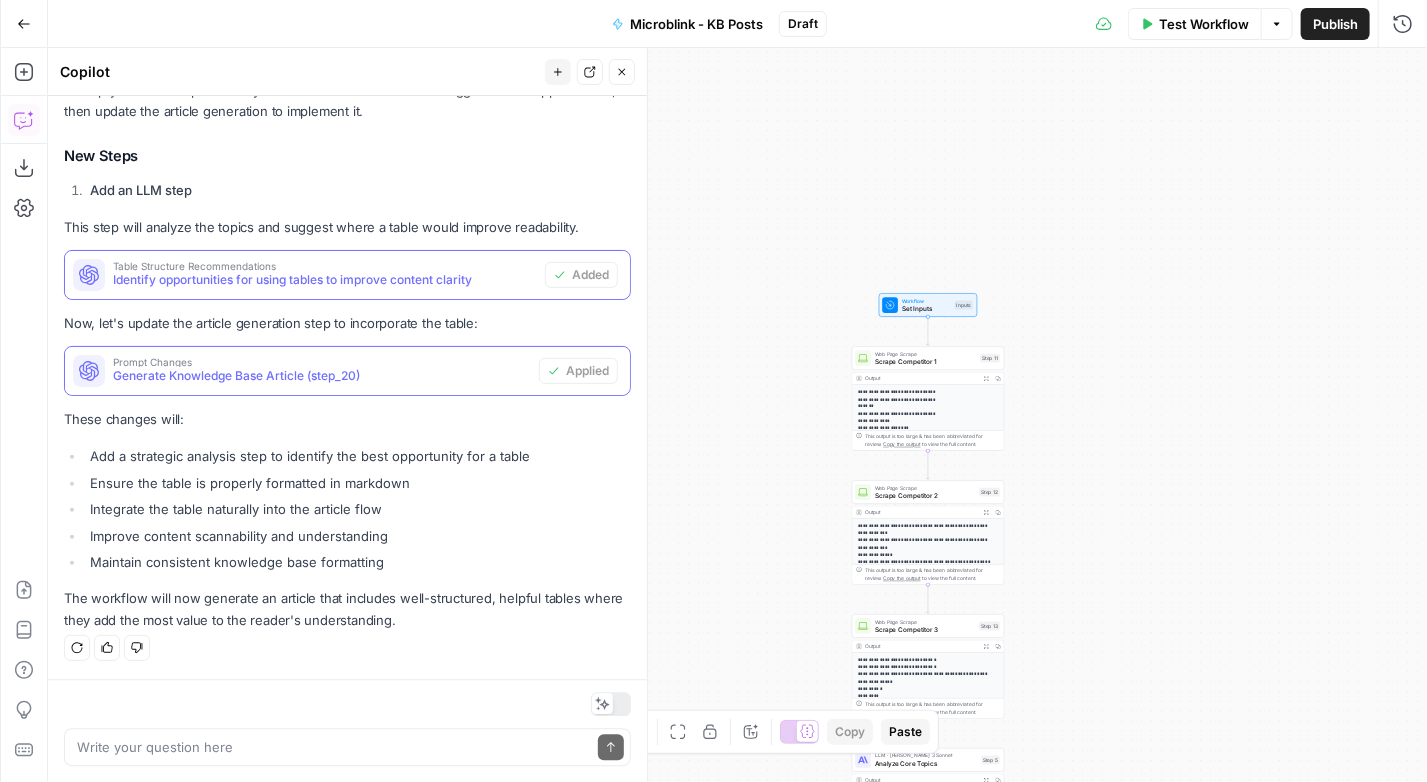 click on "**********" at bounding box center (737, 415) 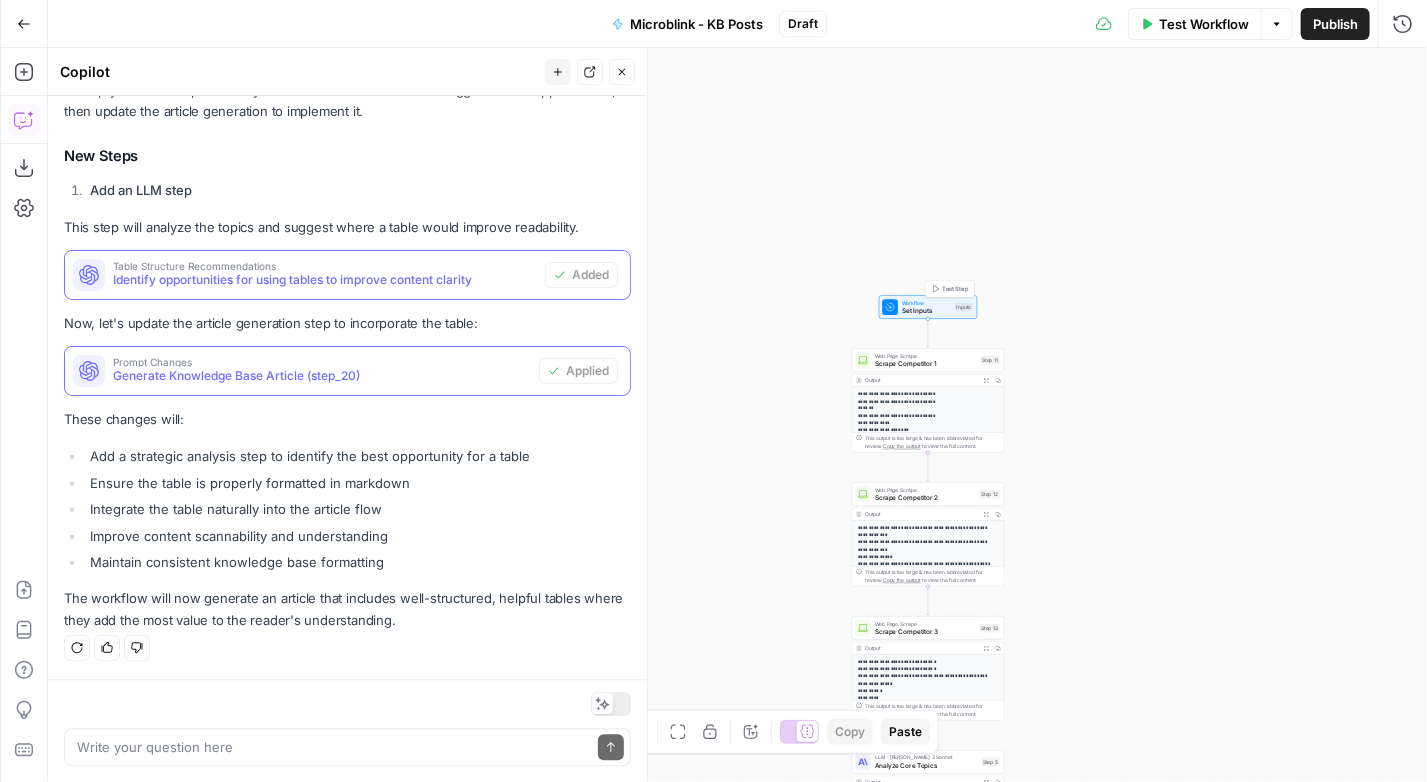 click on "Workflow" at bounding box center (926, 303) 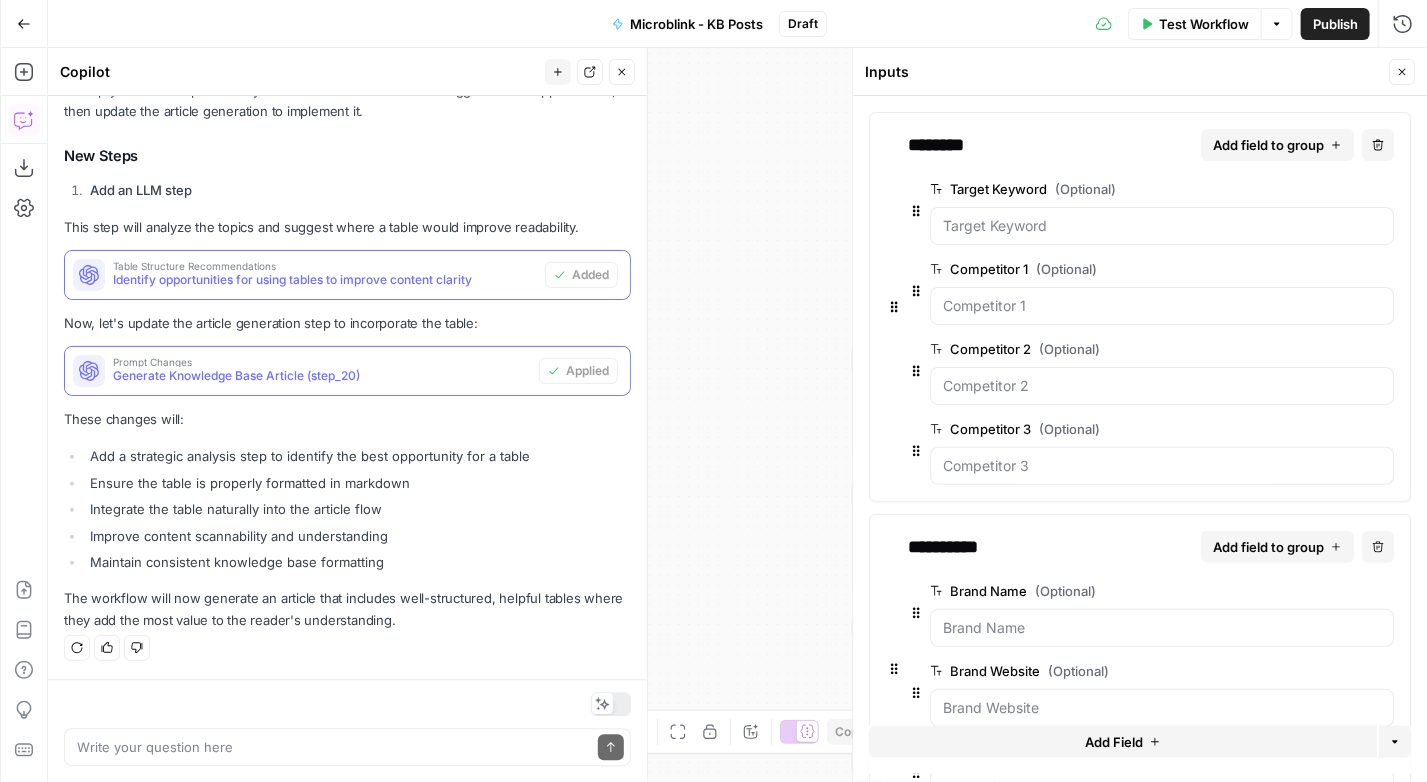 scroll, scrollTop: 2218, scrollLeft: 0, axis: vertical 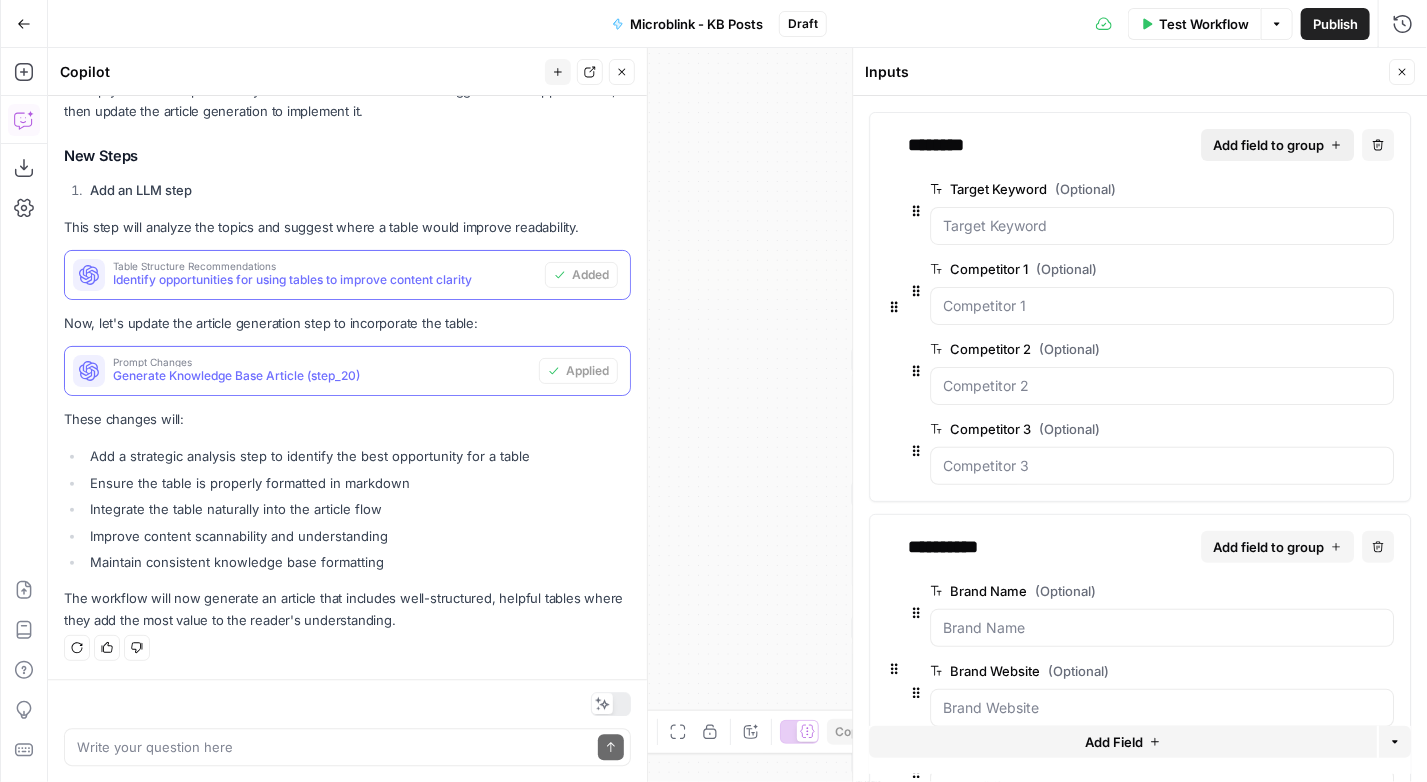 click on "Add field to group" at bounding box center [1268, 145] 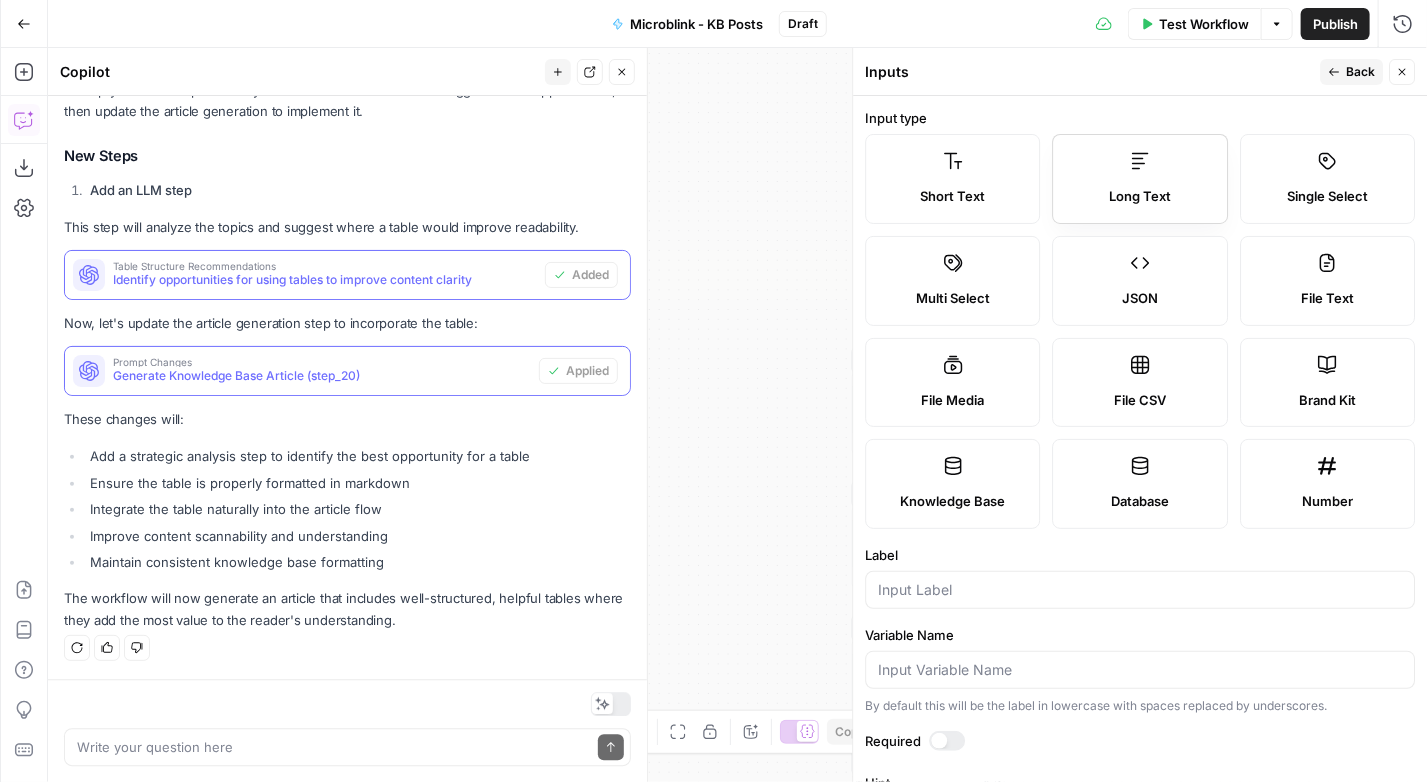 click on "Long Text" at bounding box center (1140, 197) 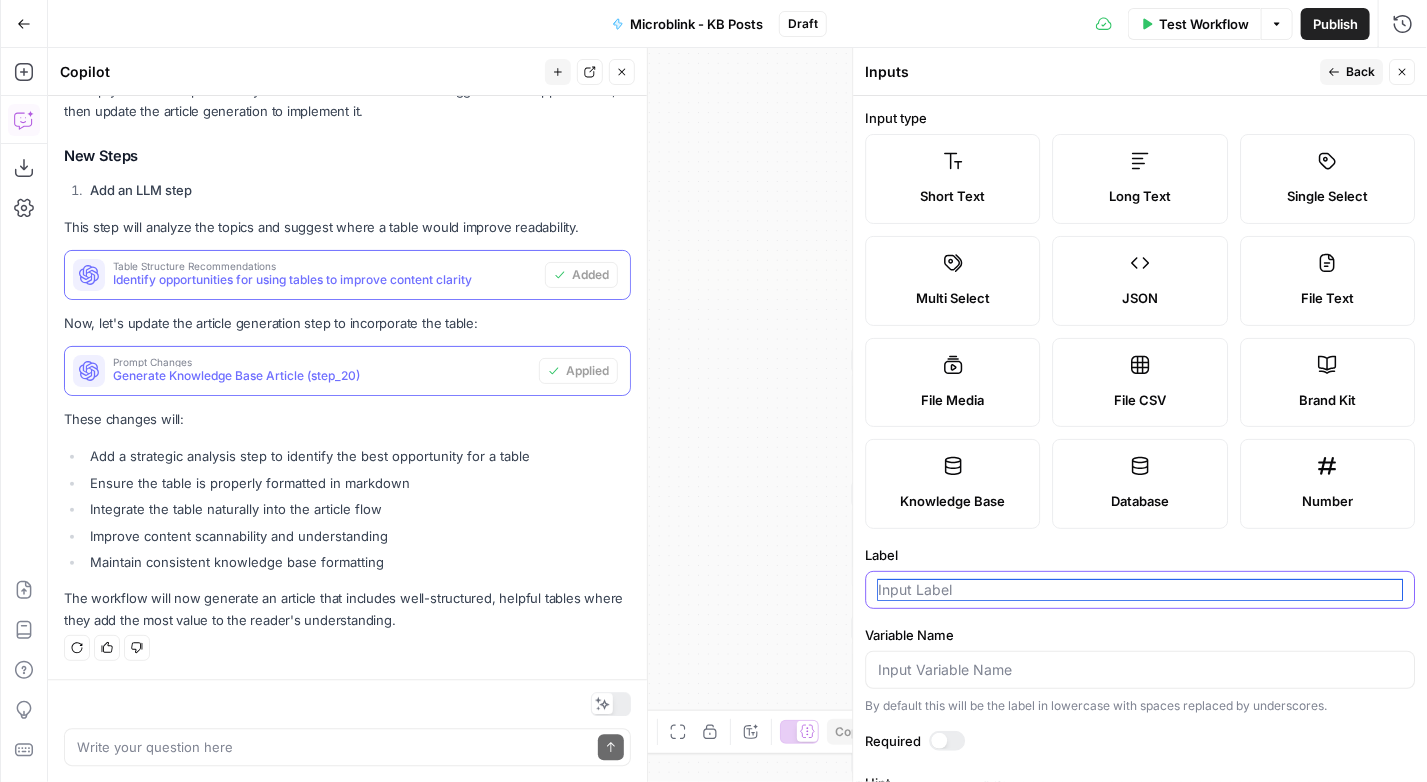 click on "Label" at bounding box center (1140, 590) 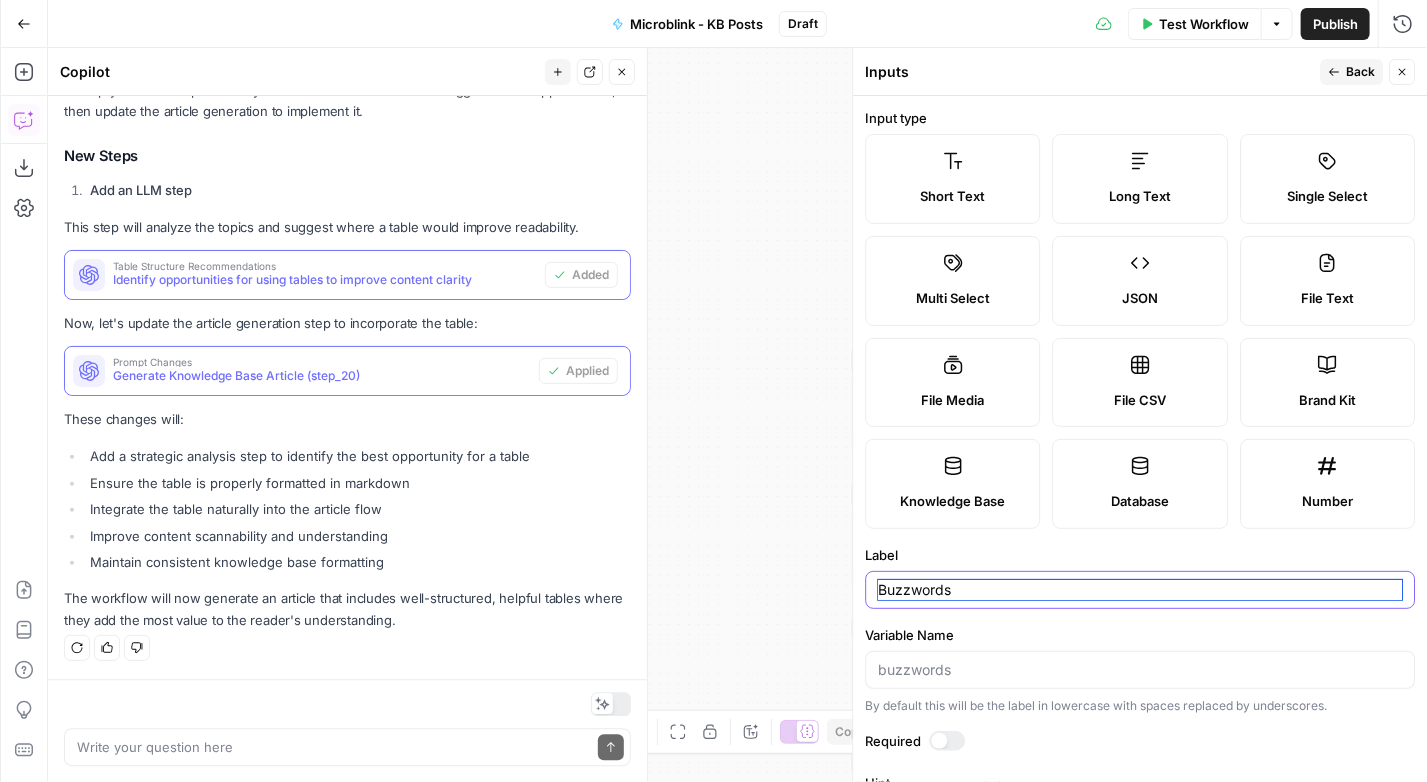 scroll, scrollTop: 340, scrollLeft: 0, axis: vertical 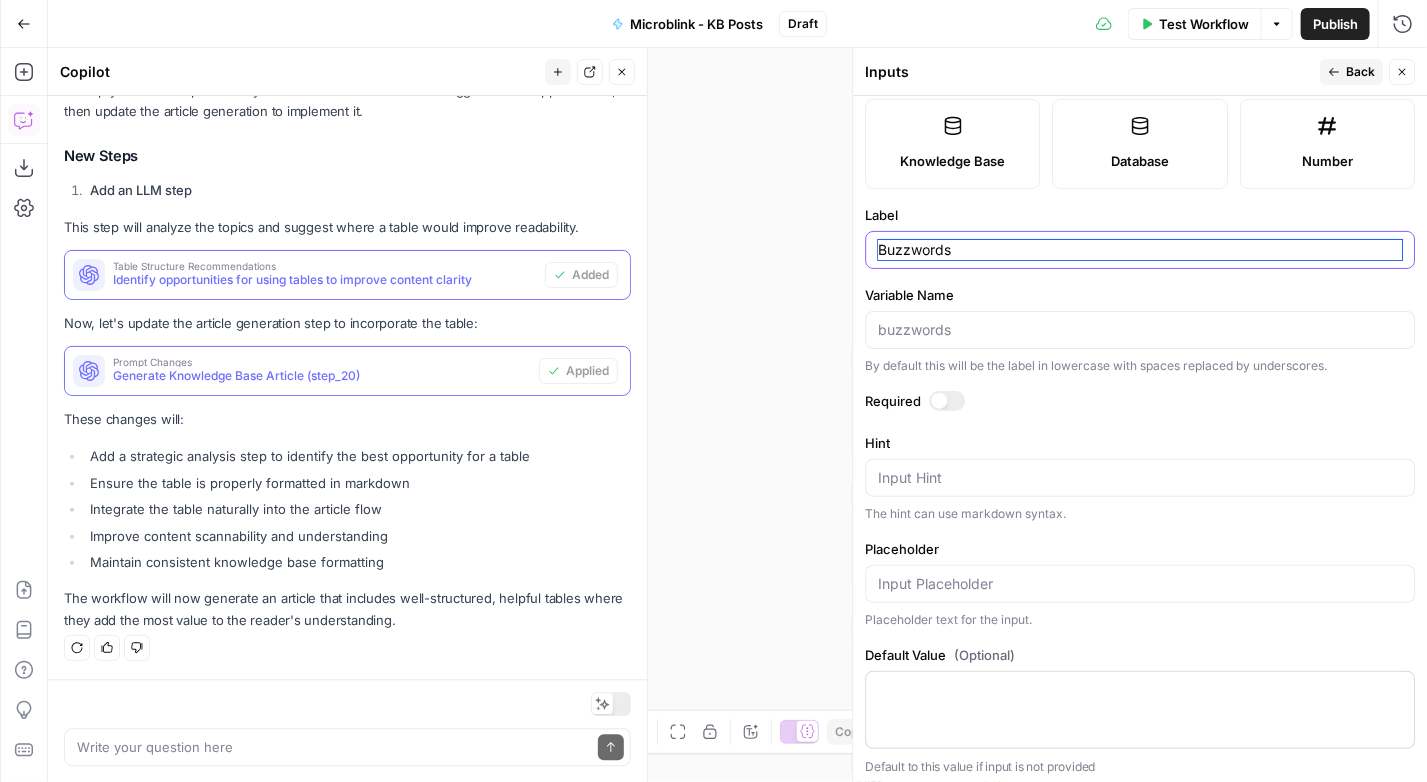 type on "Buzzwords" 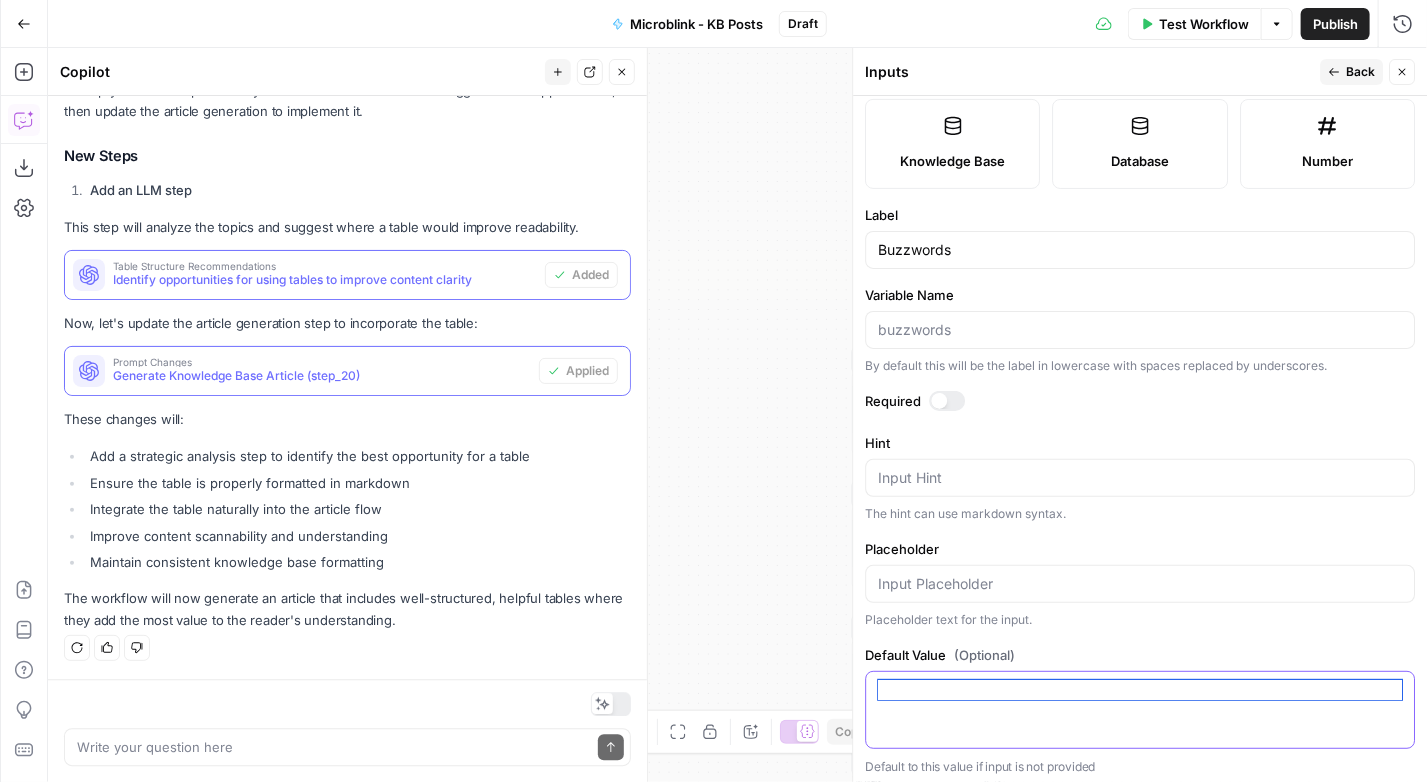paste on "transform, delve, dive, unlock, enhance, leverage, optimize, streamline, revolutionize, empower, synergize, iterate, innovate, maximize, reimagine, disrupt, cutting-edge, next-generation, state-of-the-art, next-level, breakthrough, amplify, integrate, utilize, harness, pivot, architect, operationalize, scale, execute, reconfigure, monetize, interface, incubate, game-changing, big-data, cloud-based, ecosystem, dynamic, holistic, robust, agile, sustainable, actionable, deep-dive, interactive, user-friendly, scalable, algorithm-driven, data-driven, disruptive, forward-thinking, customer-centric, real-time, hyperconnected, seamless, omni-channel, next-gen, adaptive, blockchain-powered, digital-first, value-added, mission-critical, end-to-end, proactive, context-aware, cross-platform, customizable, integrated, frictionless, augmented, immersive, paradigm-shifting, innovation-led, insight-driven, seamless, unleash, catalyze, galvanize, orchestrate, activate, accelerate, ignite, incite, mobilize, empower, revolut..." 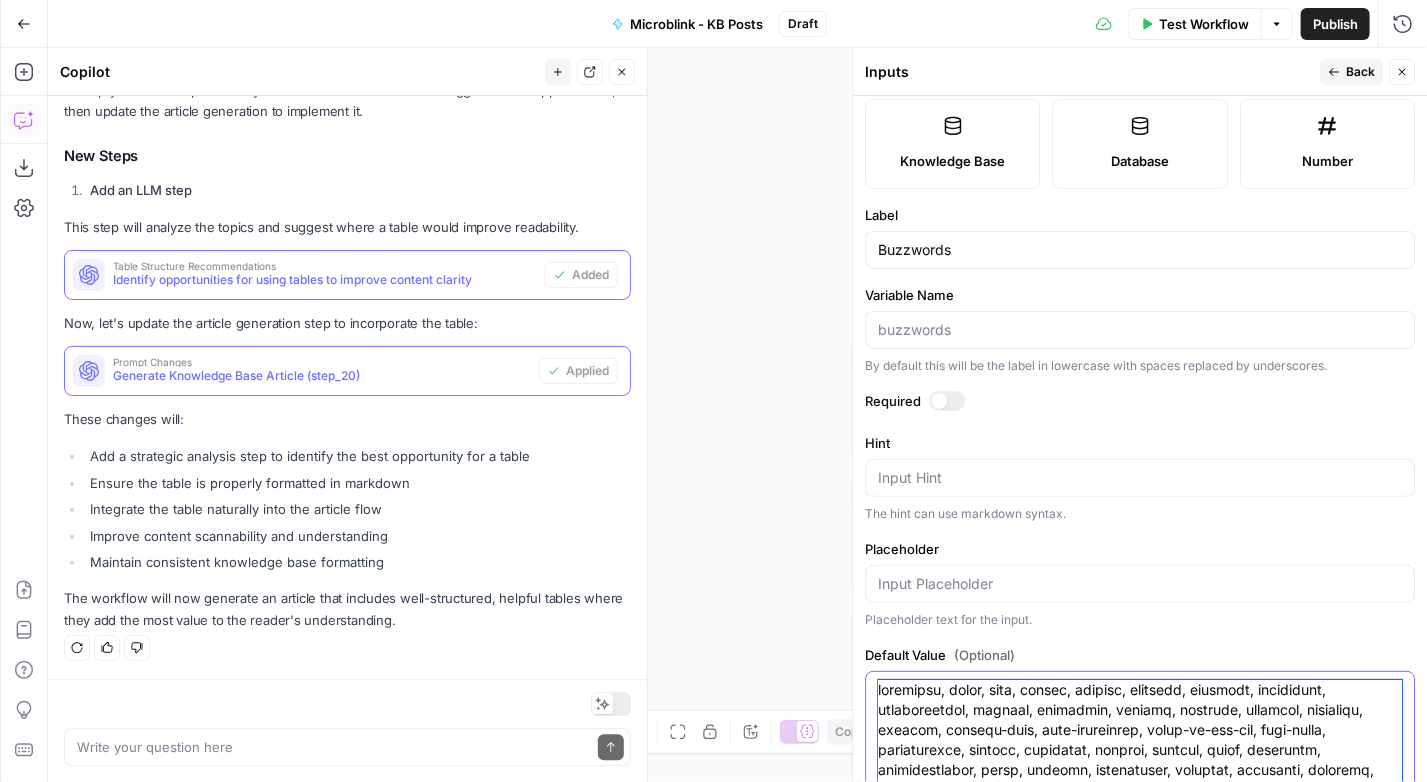 scroll, scrollTop: 589, scrollLeft: 0, axis: vertical 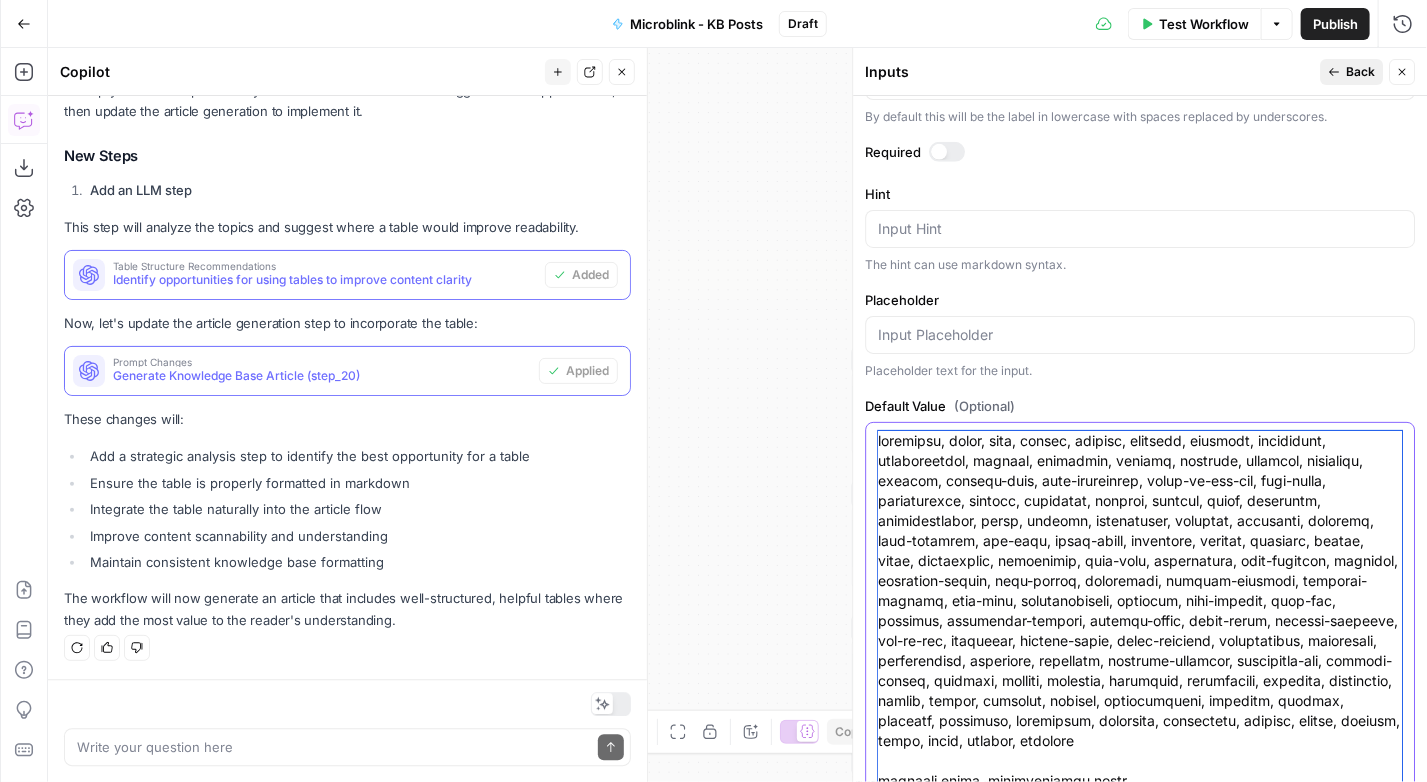 type on "transform, delve, dive, unlock, enhance, leverage, optimize, streamline, revolutionize, empower, synergize, iterate, innovate, maximize, reimagine, disrupt, cutting-edge, next-generation, state-of-the-art, next-level, breakthrough, amplify, integrate, utilize, harness, pivot, architect, operationalize, scale, execute, reconfigure, monetize, interface, incubate, game-changing, big-data, cloud-based, ecosystem, dynamic, holistic, robust, agile, sustainable, actionable, deep-dive, interactive, user-friendly, scalable, algorithm-driven, data-driven, disruptive, forward-thinking, customer-centric, real-time, hyperconnected, seamless, omni-channel, next-gen, adaptive, blockchain-powered, digital-first, value-added, mission-critical, end-to-end, proactive, context-aware, cross-platform, customizable, integrated, frictionless, augmented, immersive, paradigm-shifting, innovation-led, insight-driven, seamless, unleash, catalyze, galvanize, orchestrate, activate, accelerate, ignite, incite, mobilize, empower, revolut..." 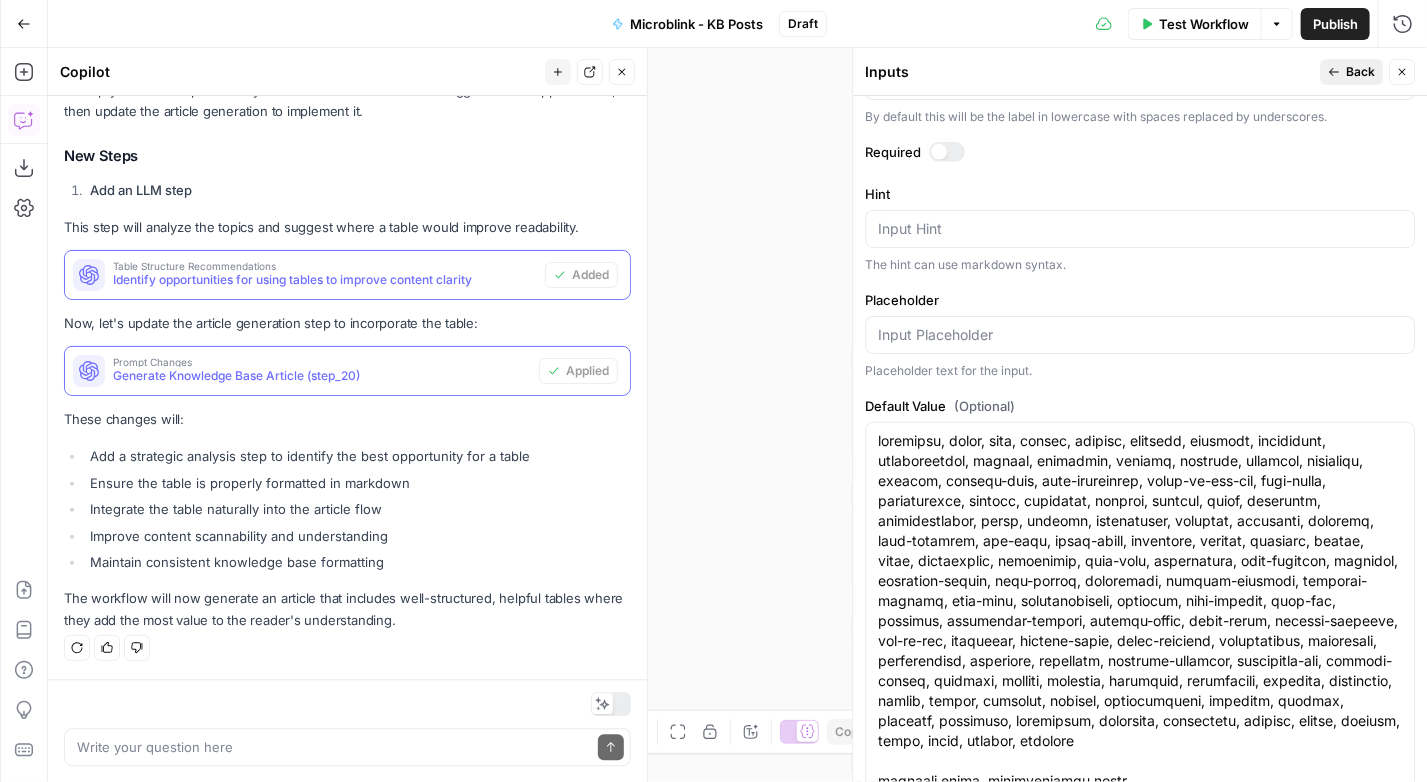 click on "Back" at bounding box center [1351, 72] 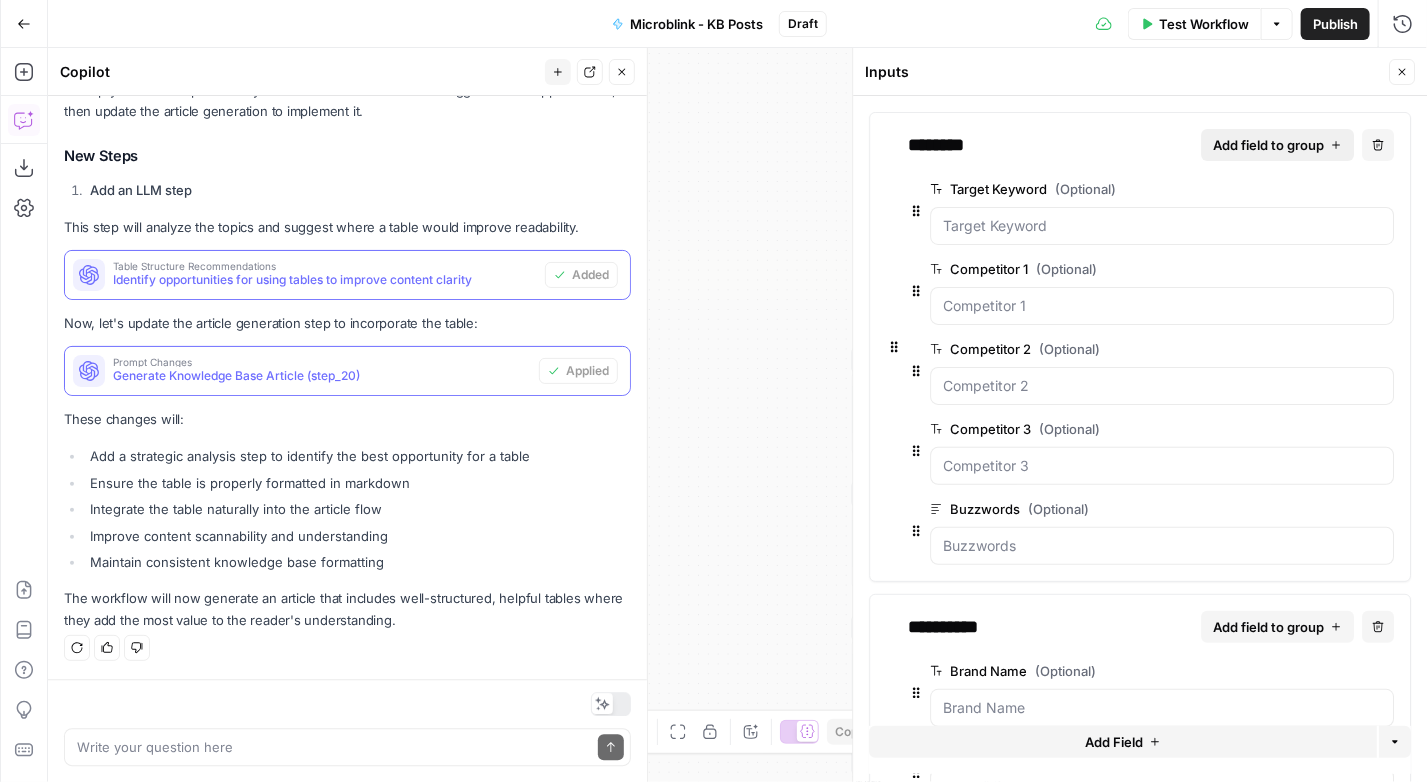 click on "Add field to group" at bounding box center [1268, 145] 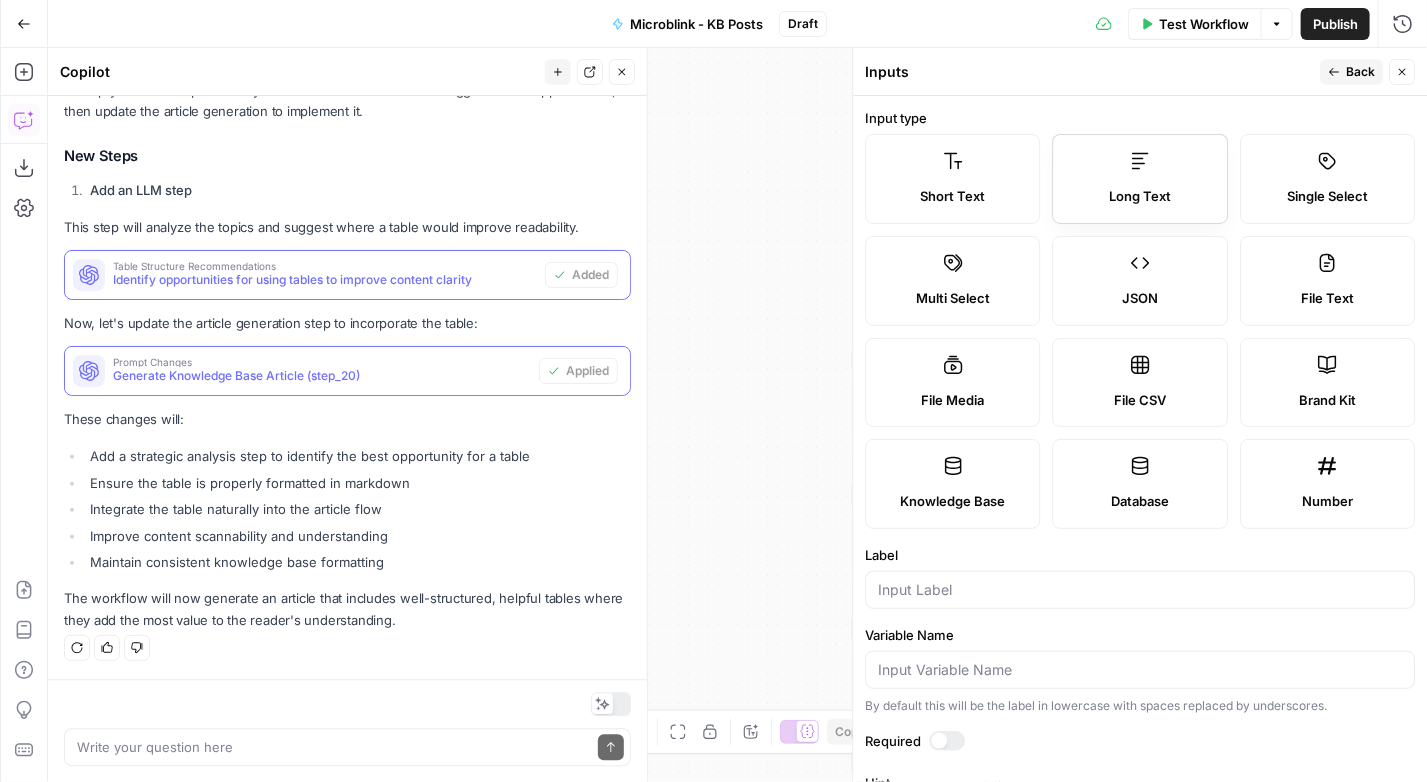 click on "Long Text" at bounding box center (1140, 179) 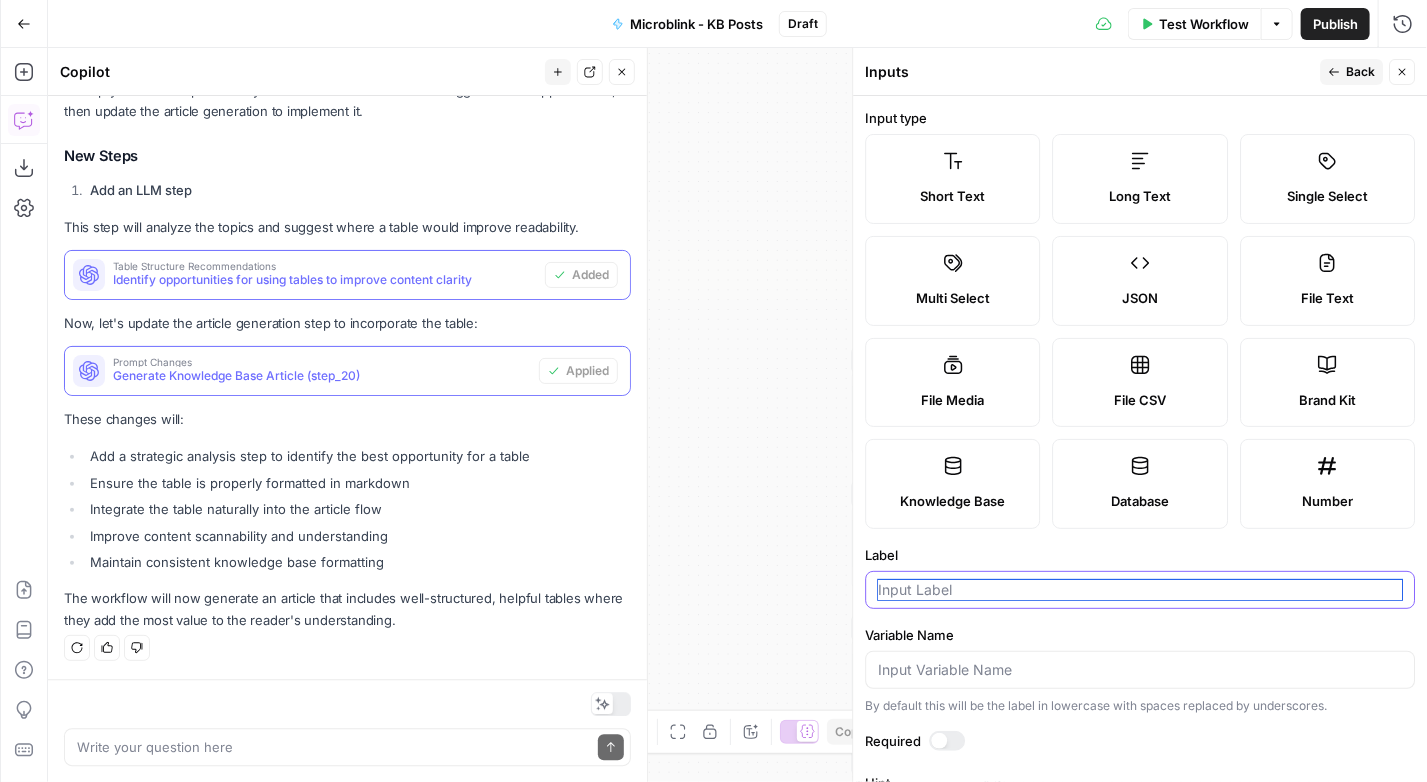 click on "Label" at bounding box center (1140, 590) 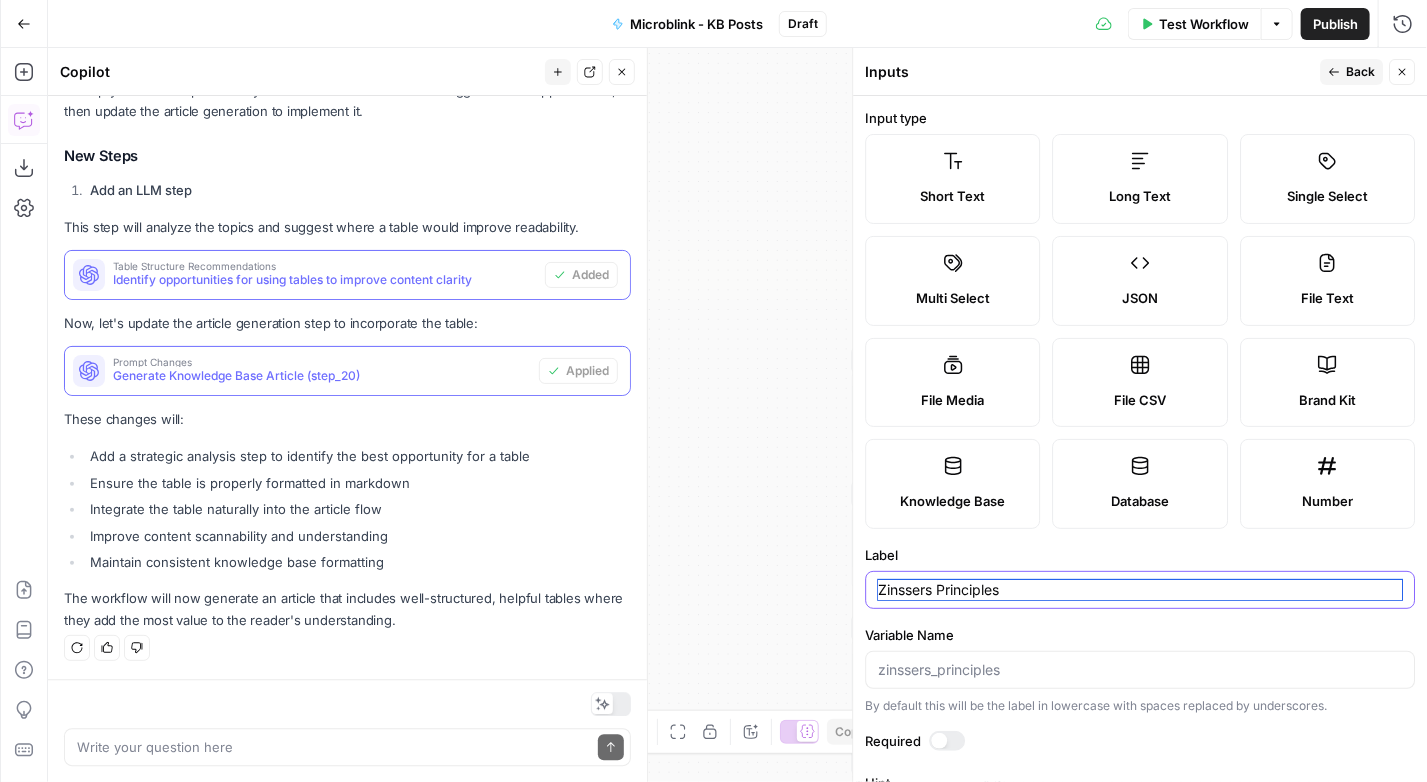 scroll, scrollTop: 340, scrollLeft: 0, axis: vertical 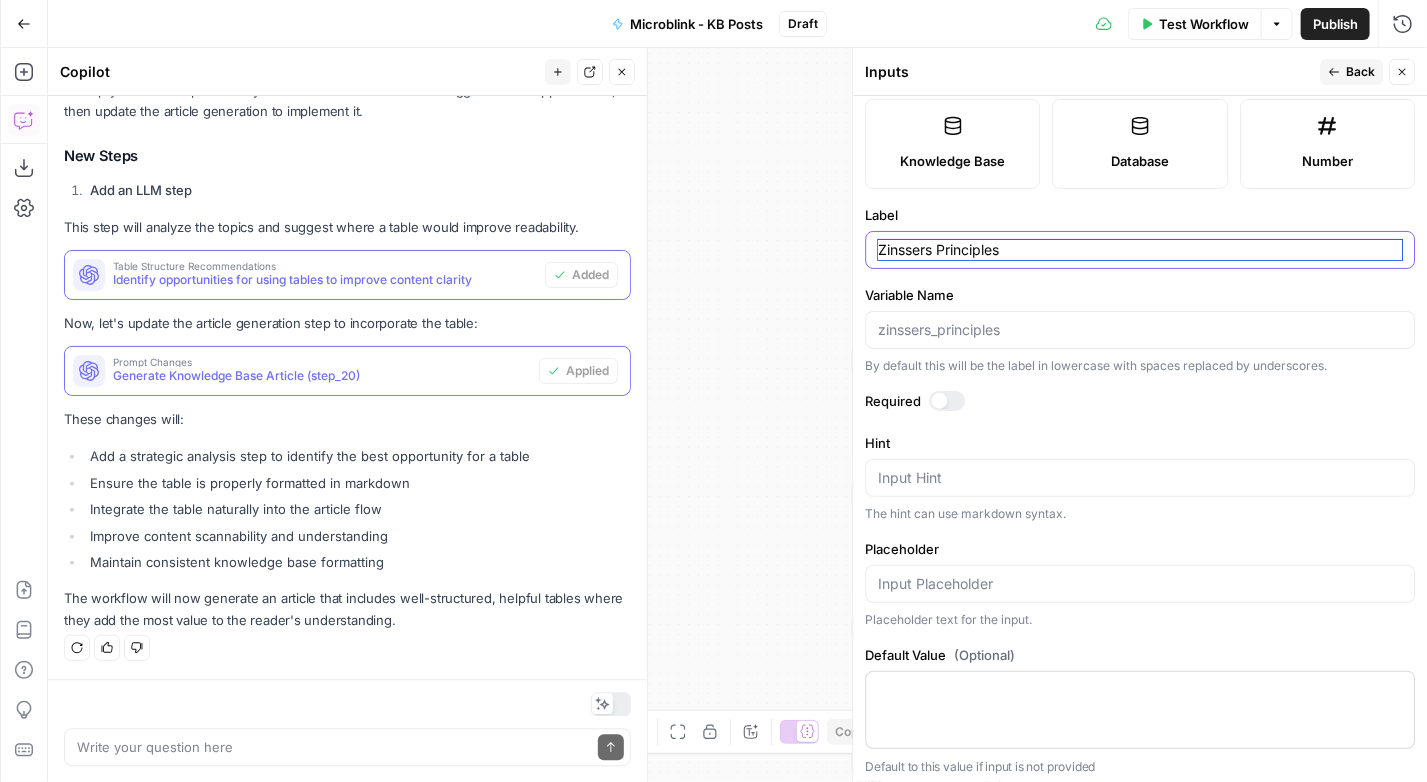 type on "Zinssers Principles" 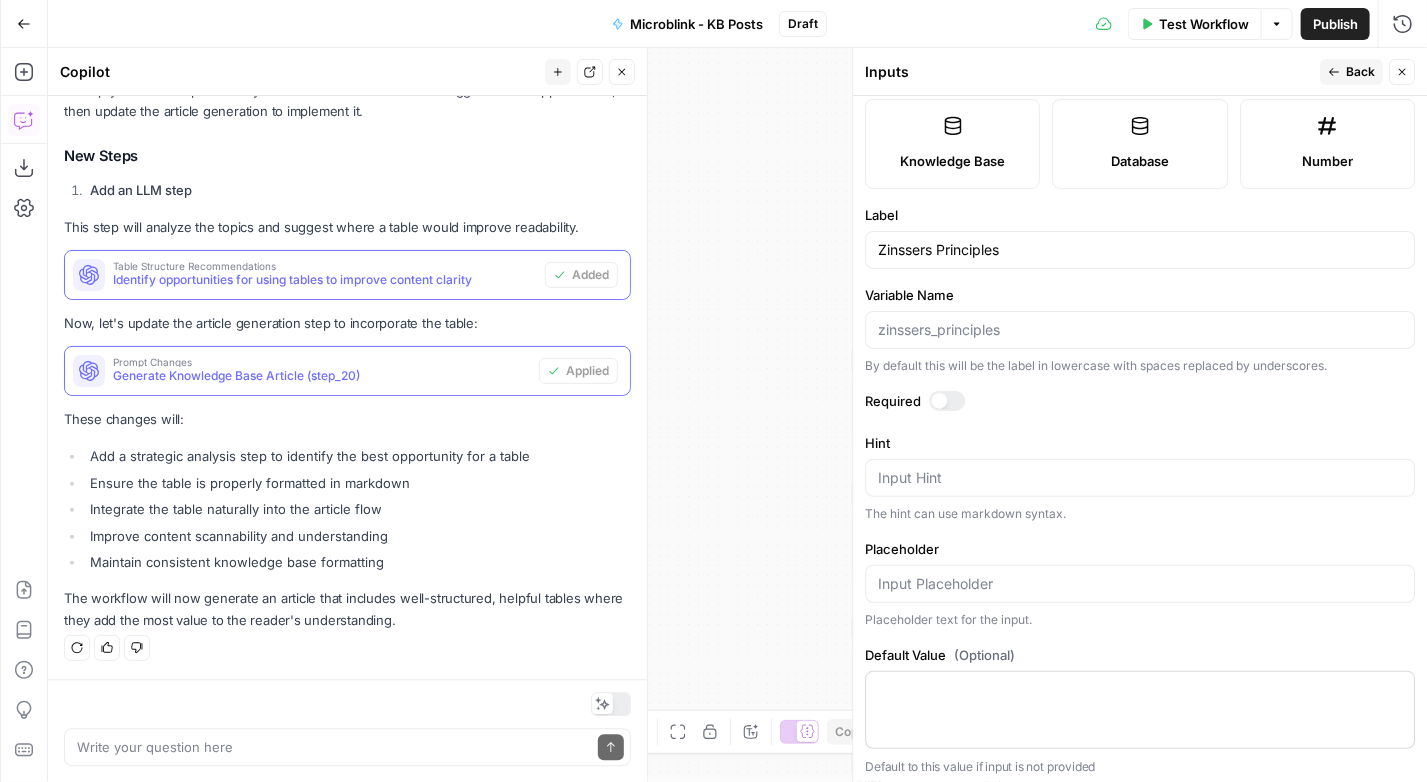 click at bounding box center [1140, 710] 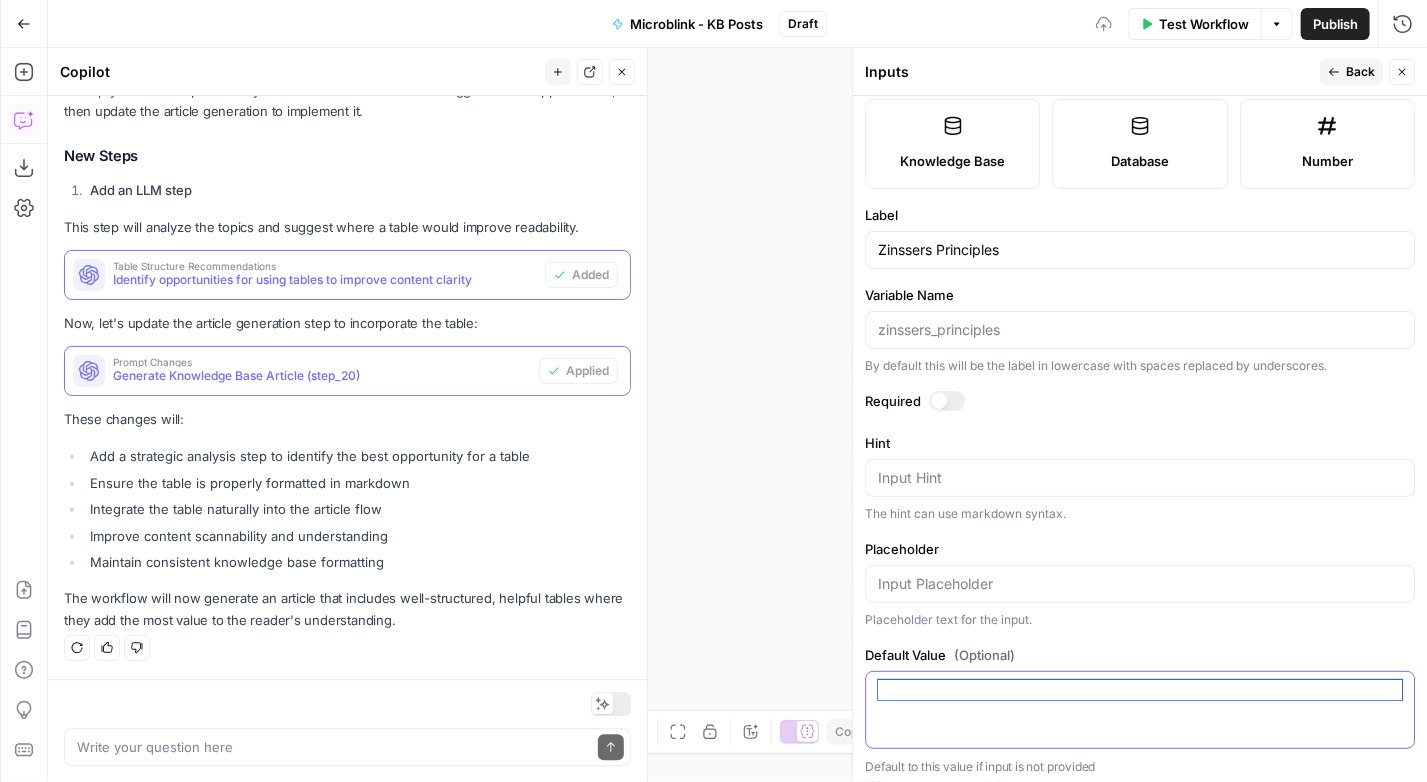 paste on "1. **Clarity.**\
Write so that your meaning is immediately clear by avoiding unnecessary words and jargon.\
*Example:* Instead of "Due to the fact that the sky is overcast, precipitation may ensue," say "It might rain."
2. **Simplicity.**\
Favor plain language over elaborate constructions to keep your writing accessible and engaging.\
*Example:* Use "The cat slept on the mat" rather than "The feline was engaged in a state of repose on a fabric-covered platform."
3. **Brevity.**\
Eliminate clutter so that every word serves a purpose, strengthening your overall message.\
*Example:* Replace "She departed from the location at an earlier time than expected" with "She left early."
4. **Humanity.**\
Infuse your writing with warmth and personality by allowing your authentic voice to shine through.\
*Example:* Write "I remember the warmth of my grandmother's embrace" to connect on a personal level, rather than a detached description.
5. **Economy.**\
Use only as many words as necessar..." 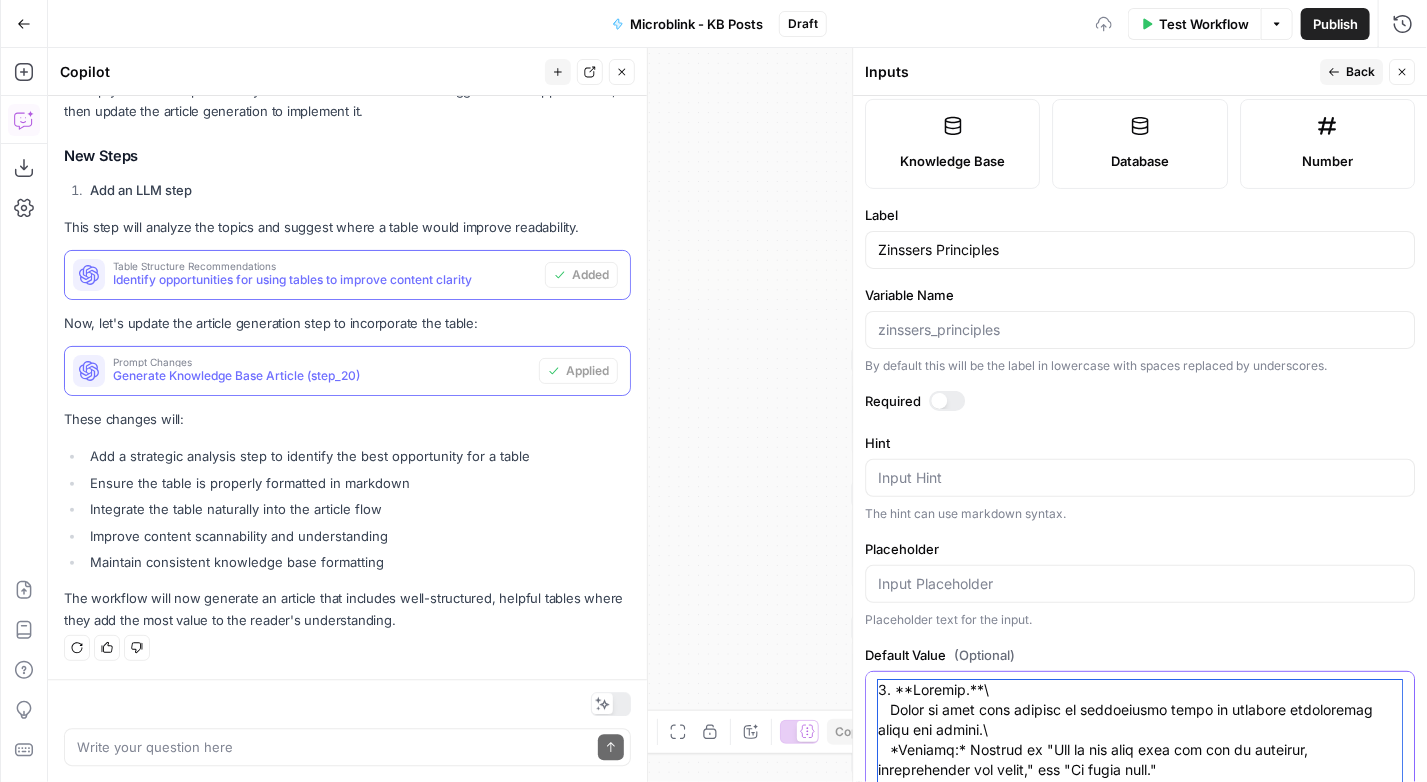 scroll, scrollTop: 449, scrollLeft: 0, axis: vertical 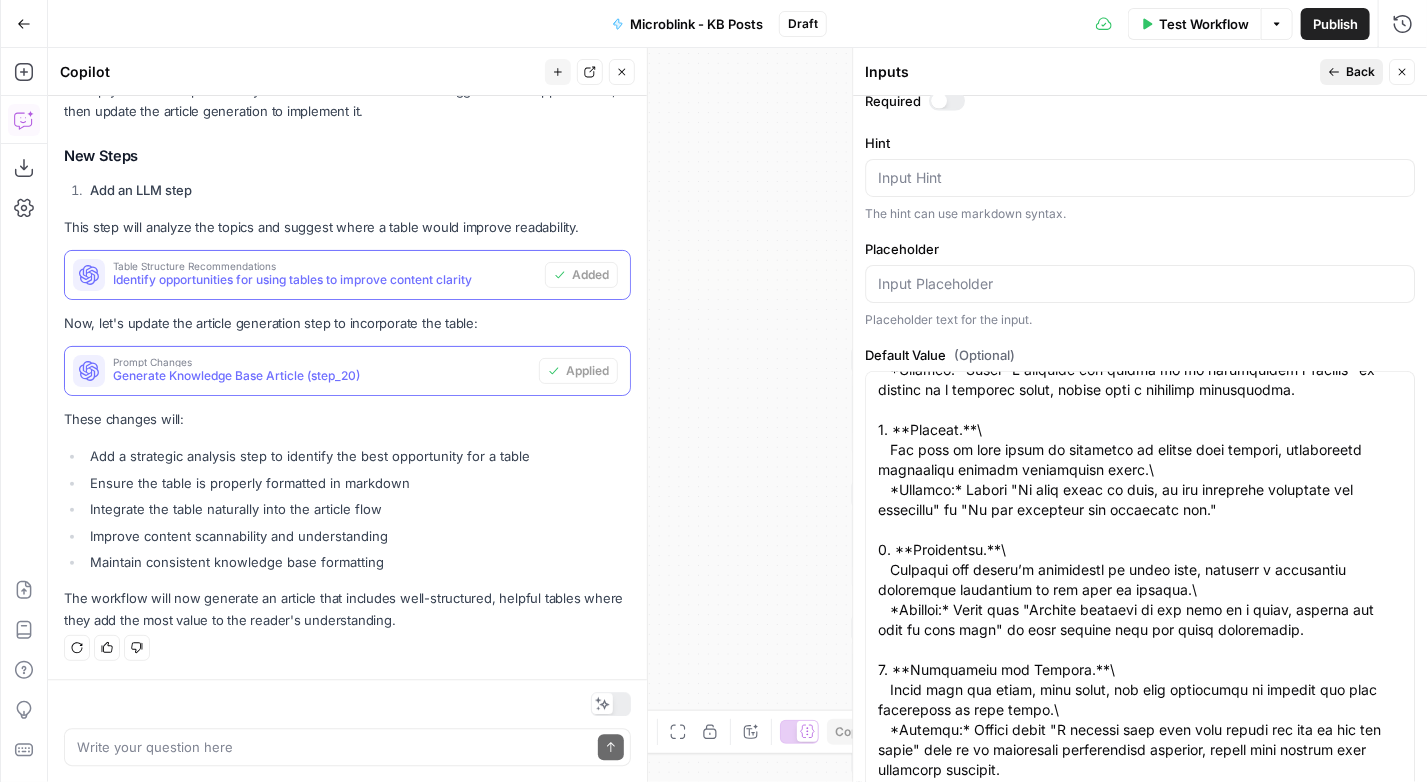 click on "Back" at bounding box center (1360, 72) 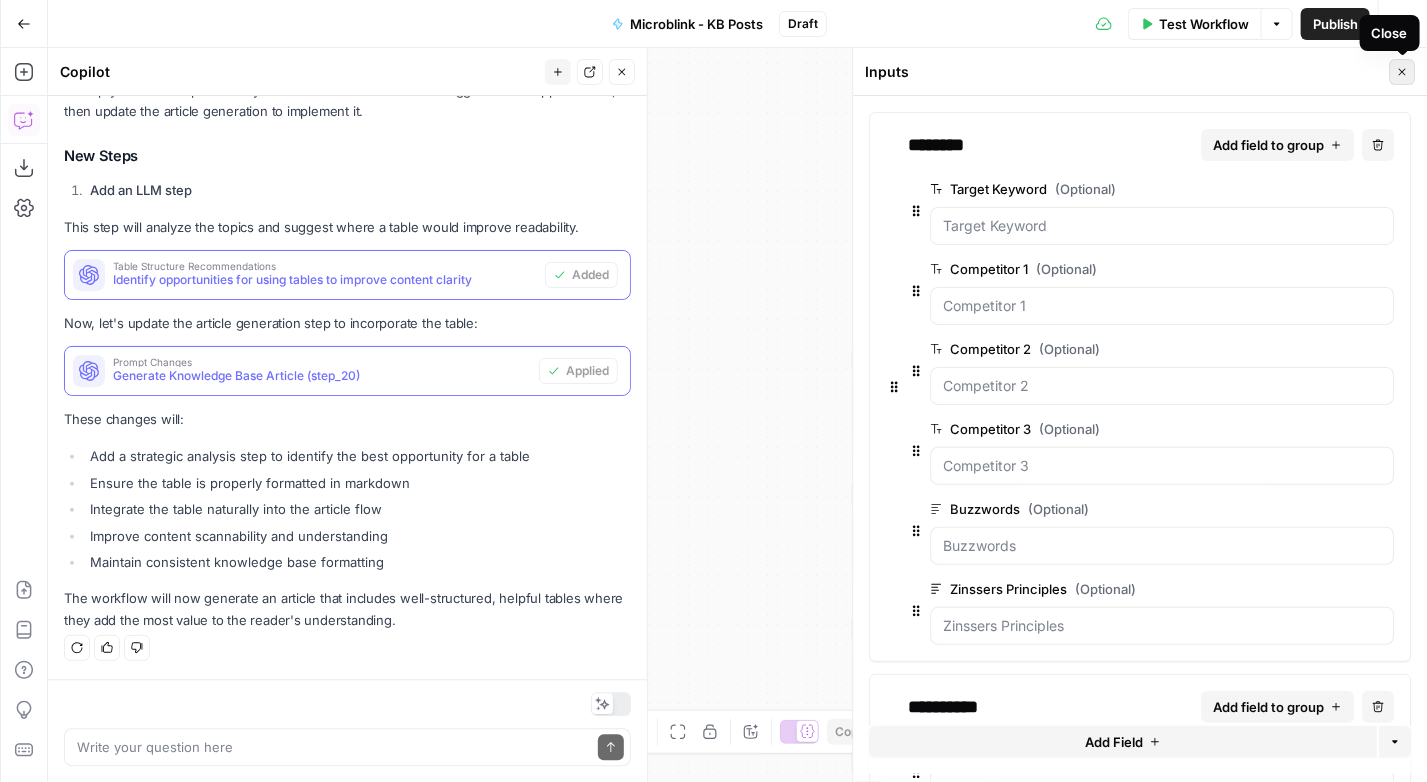 click 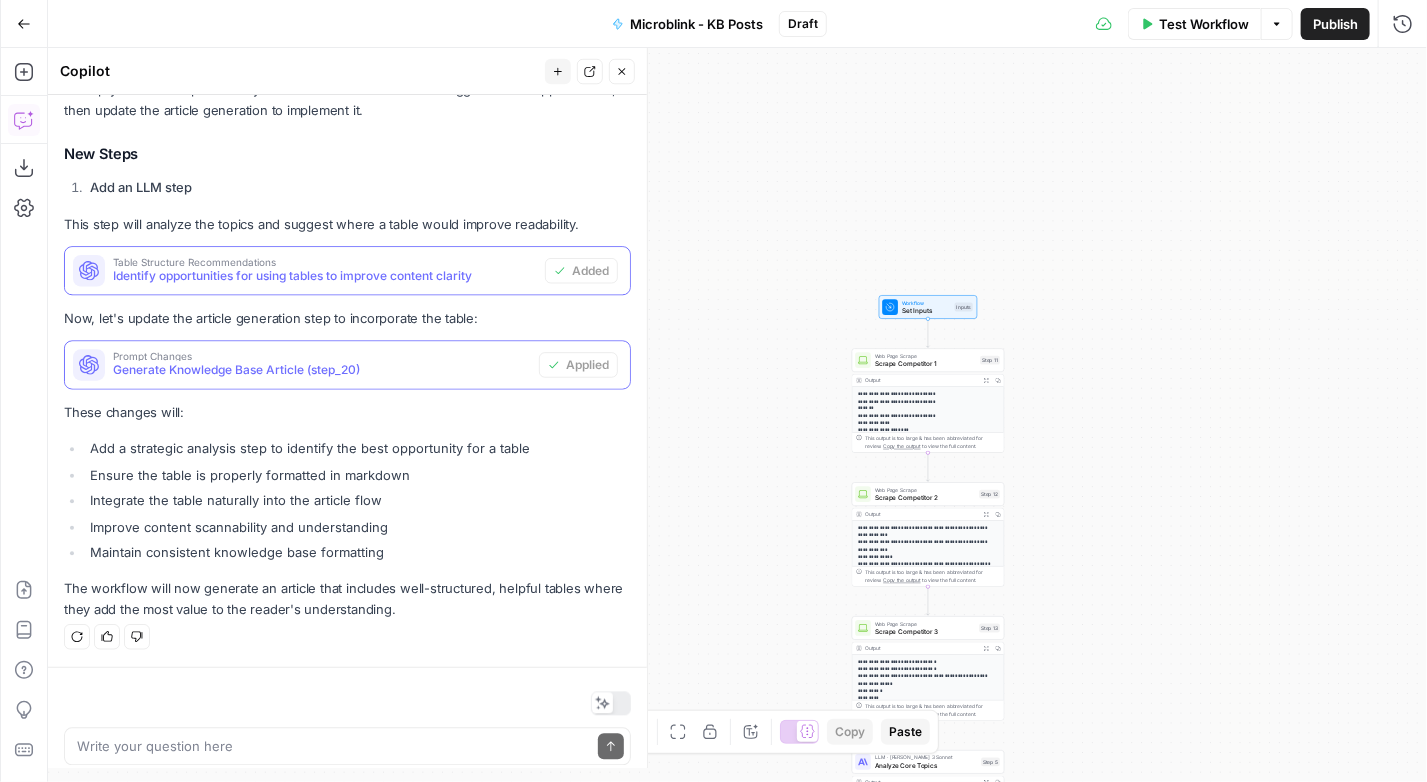 scroll, scrollTop: 2218, scrollLeft: 0, axis: vertical 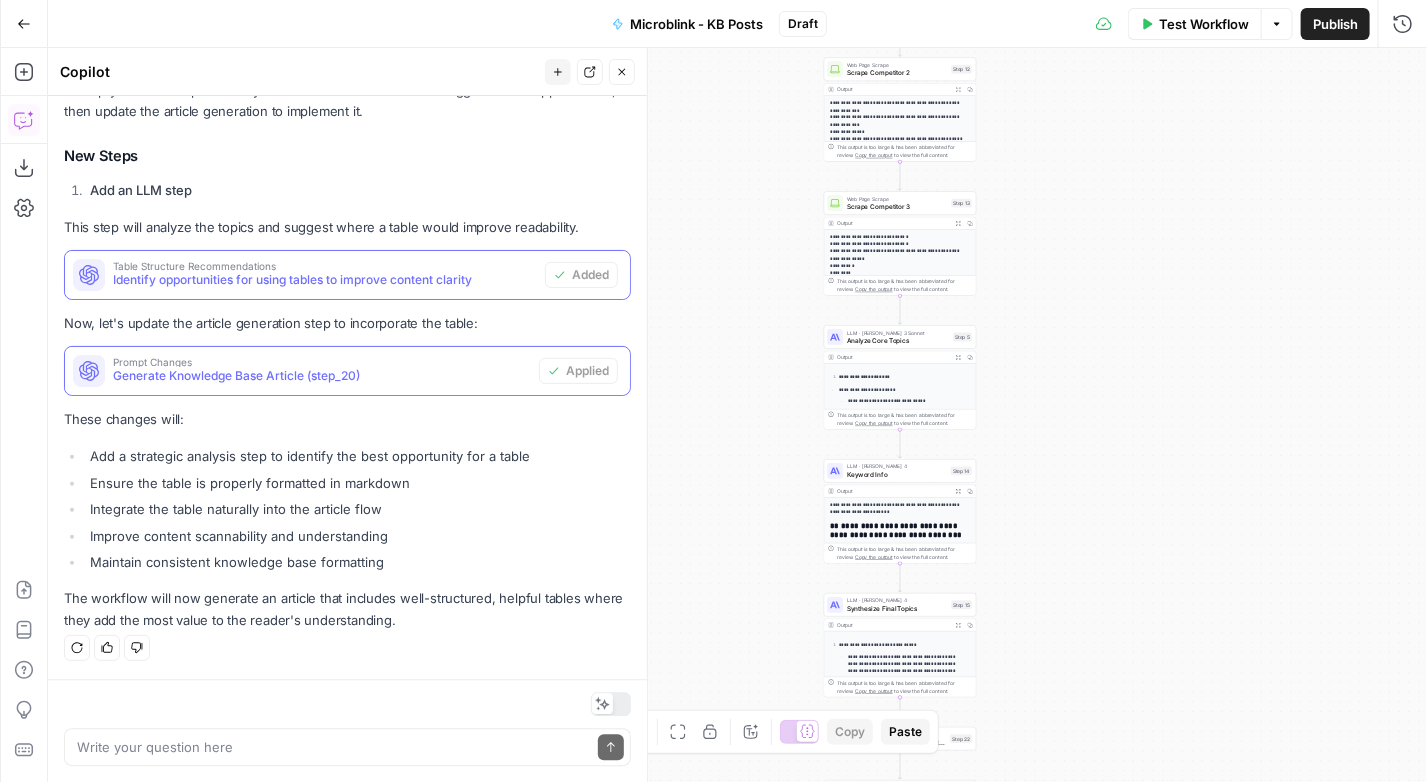drag, startPoint x: 1203, startPoint y: 421, endPoint x: 1171, endPoint y: -5, distance: 427.2002 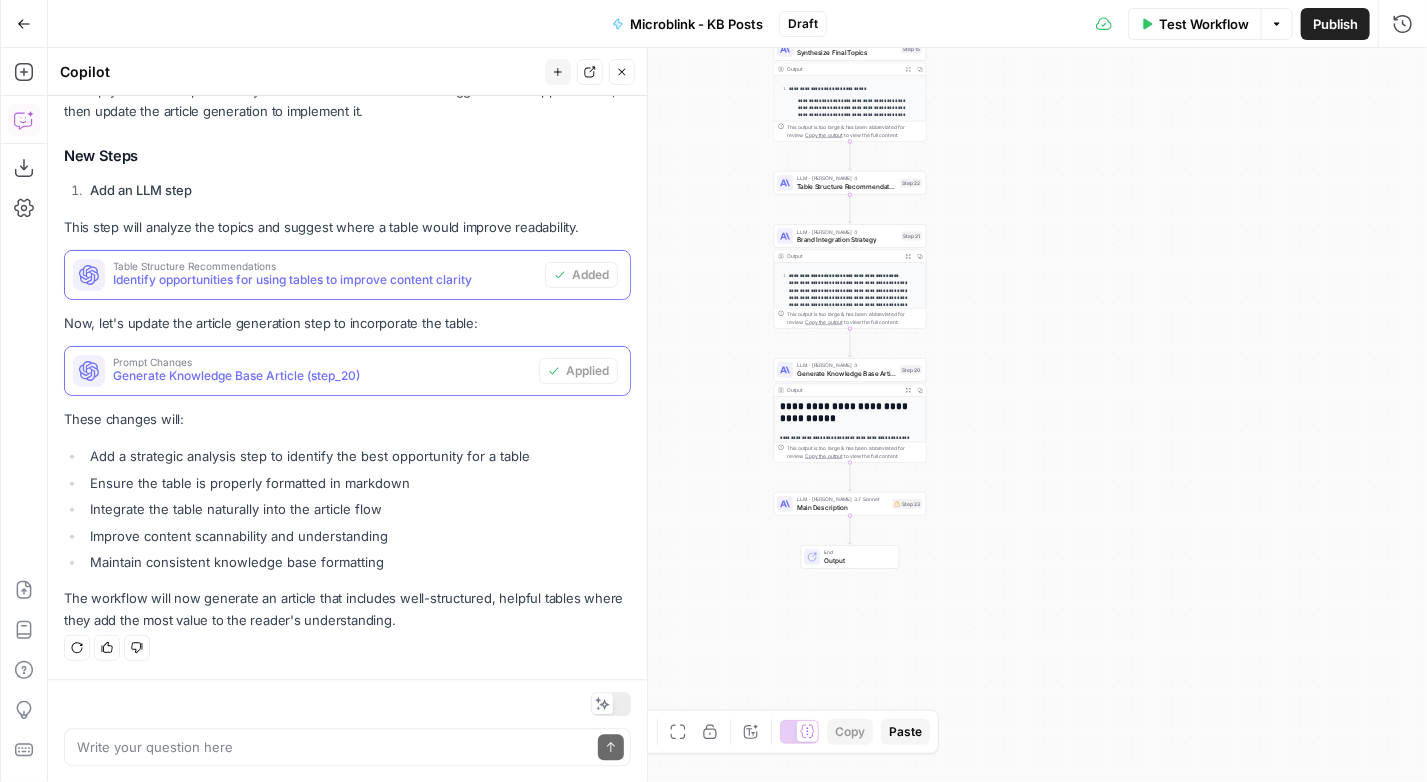 drag, startPoint x: 1083, startPoint y: 657, endPoint x: 1026, endPoint y: 86, distance: 573.83795 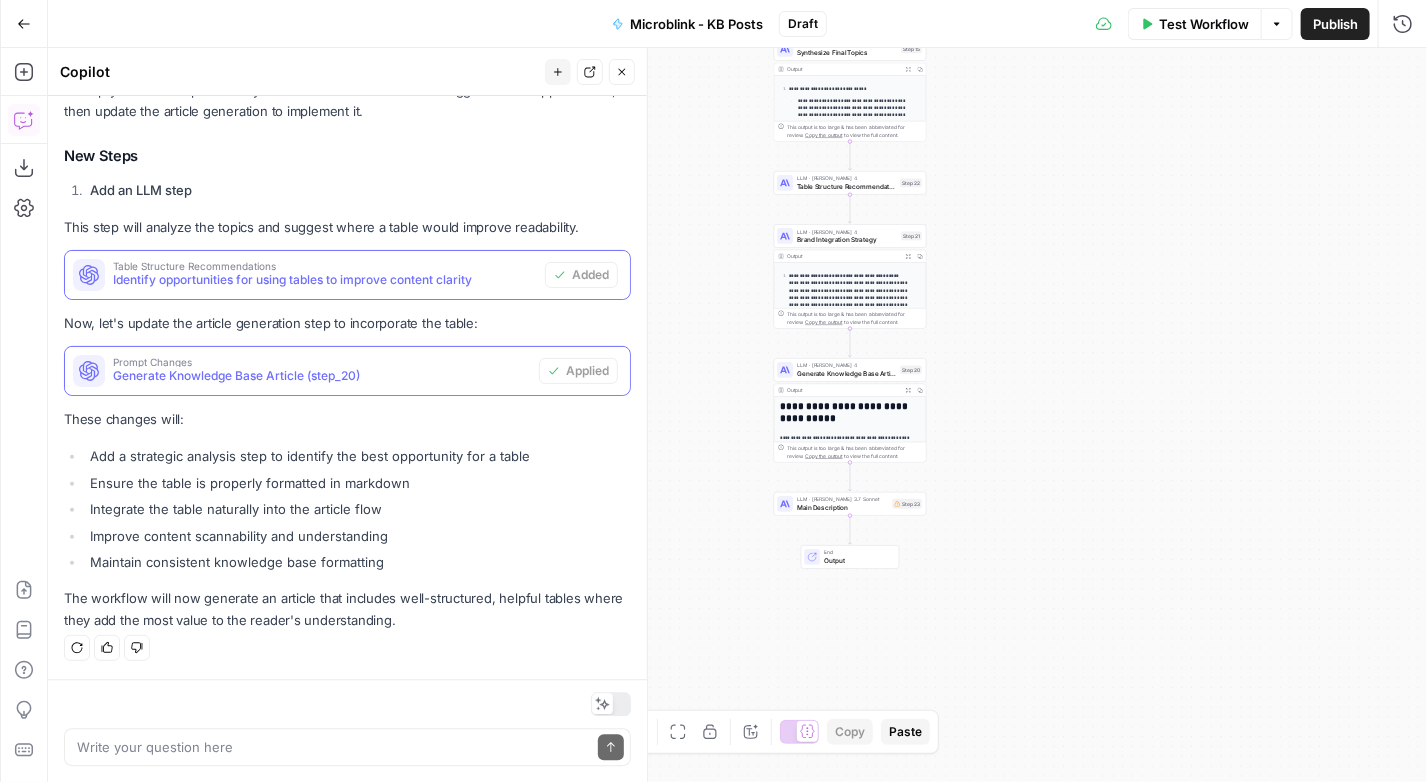 click on "**********" at bounding box center (737, 415) 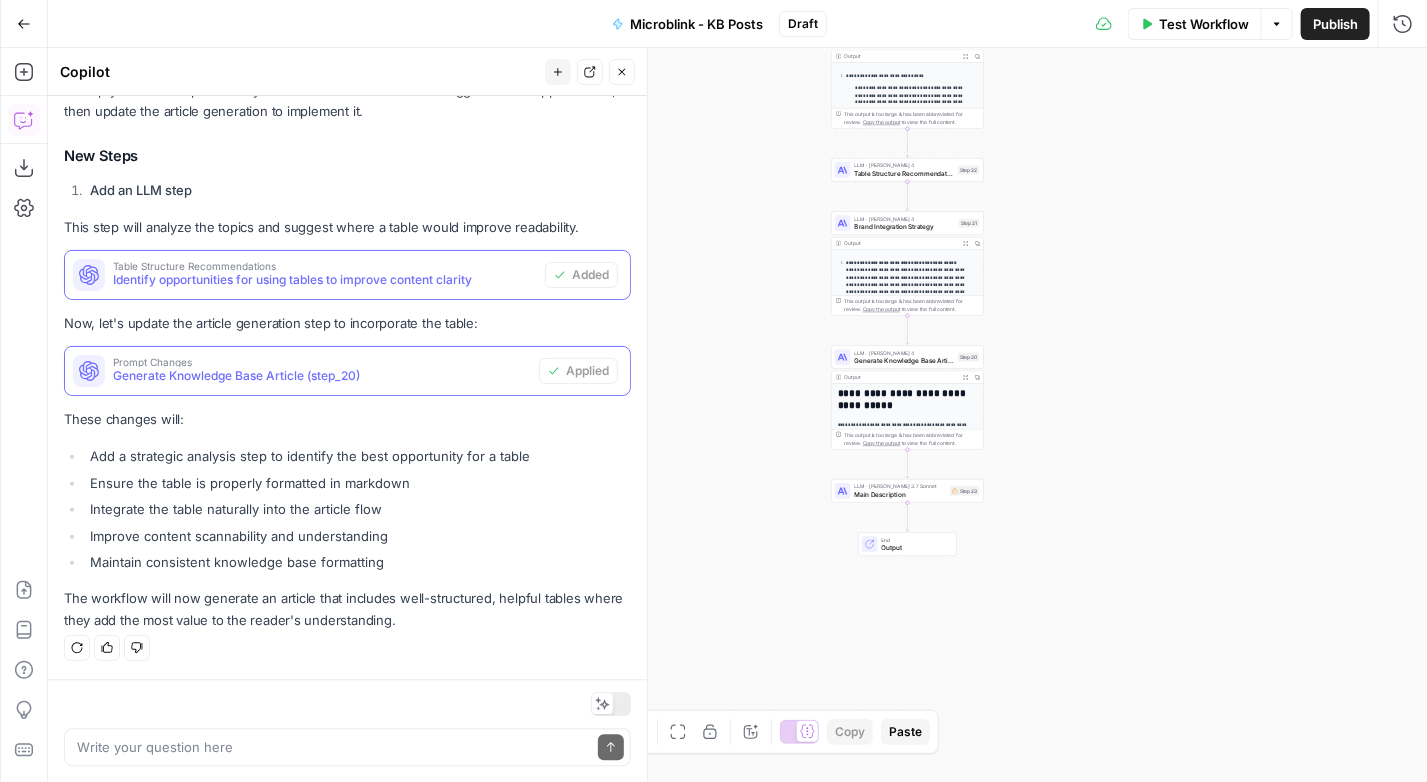 drag, startPoint x: 1287, startPoint y: 494, endPoint x: 1133, endPoint y: 249, distance: 289.38037 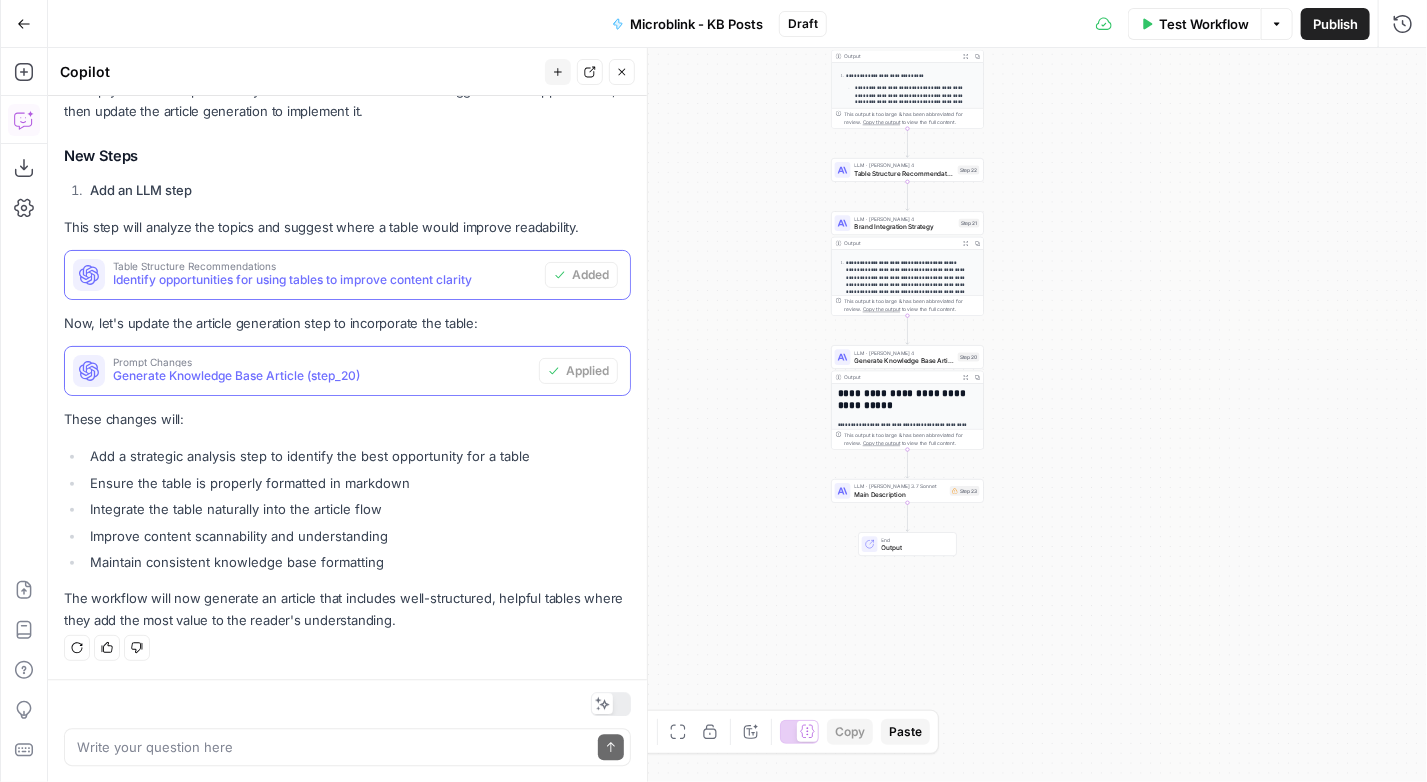 click on "**********" at bounding box center [737, 415] 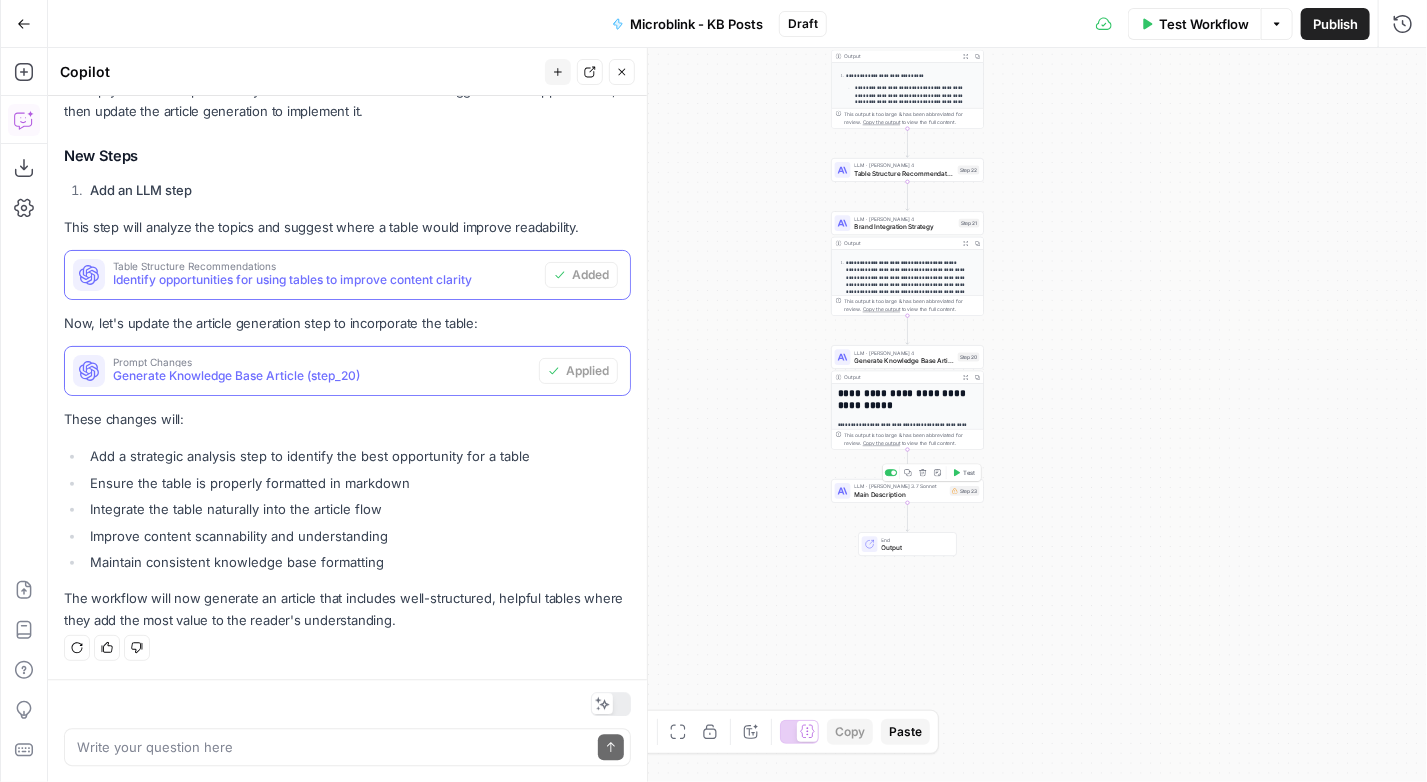 click on "Main Description" at bounding box center (901, 495) 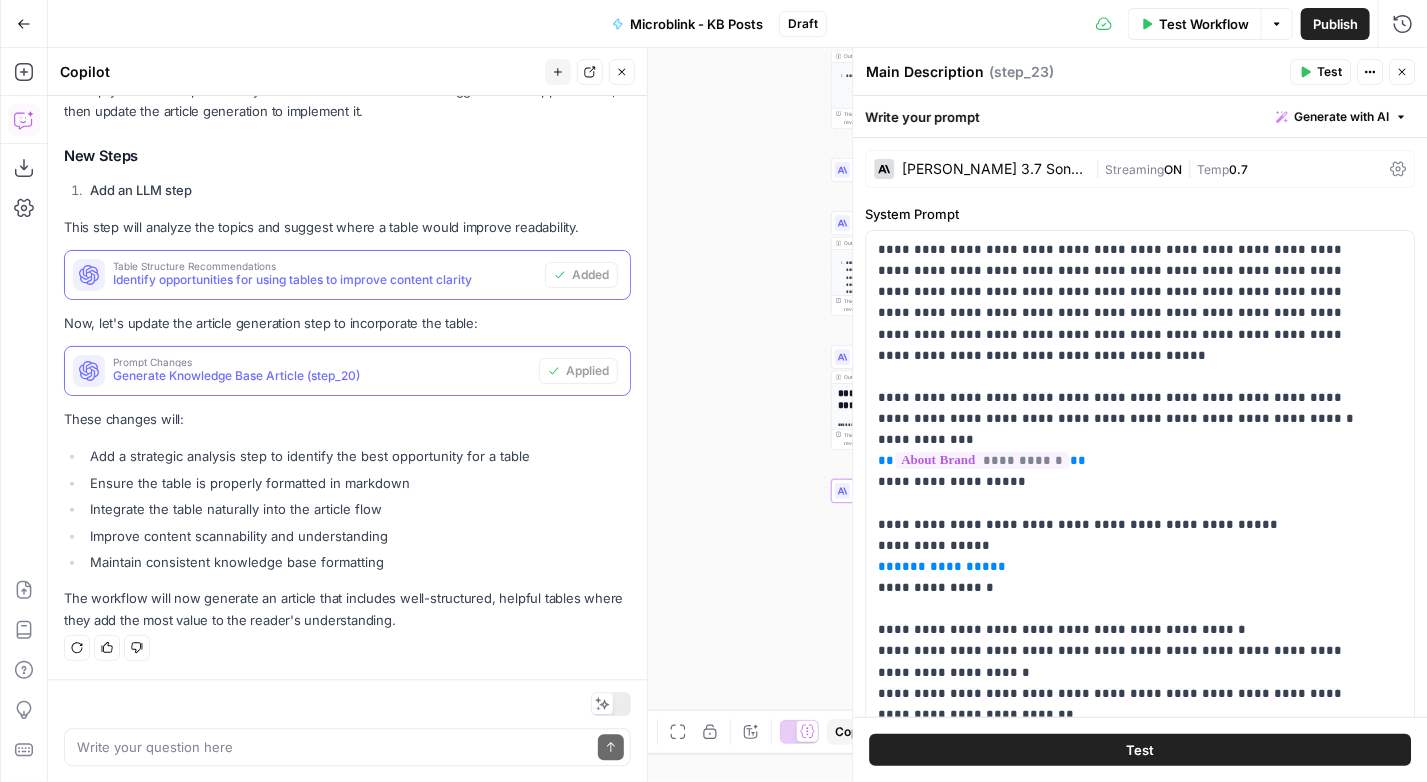 scroll, scrollTop: 2218, scrollLeft: 0, axis: vertical 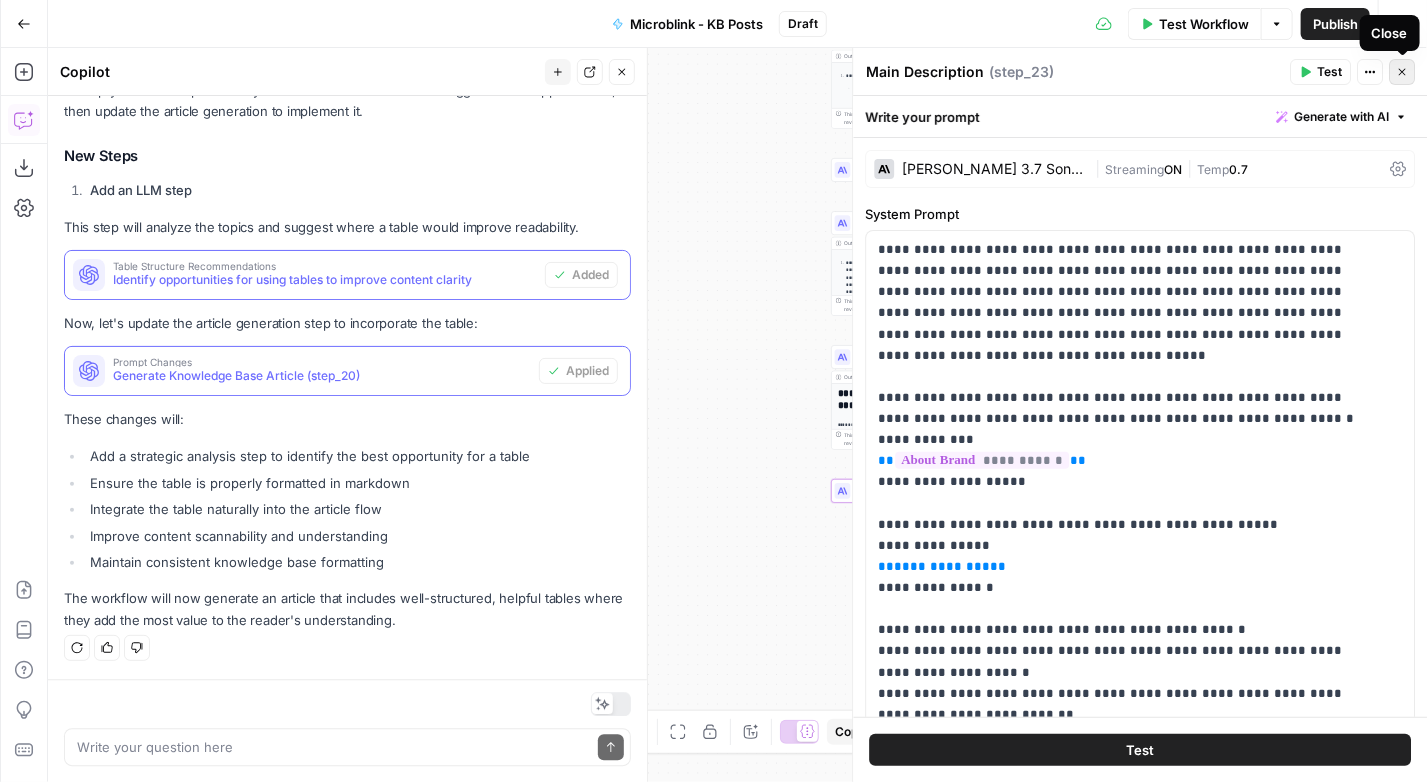 click 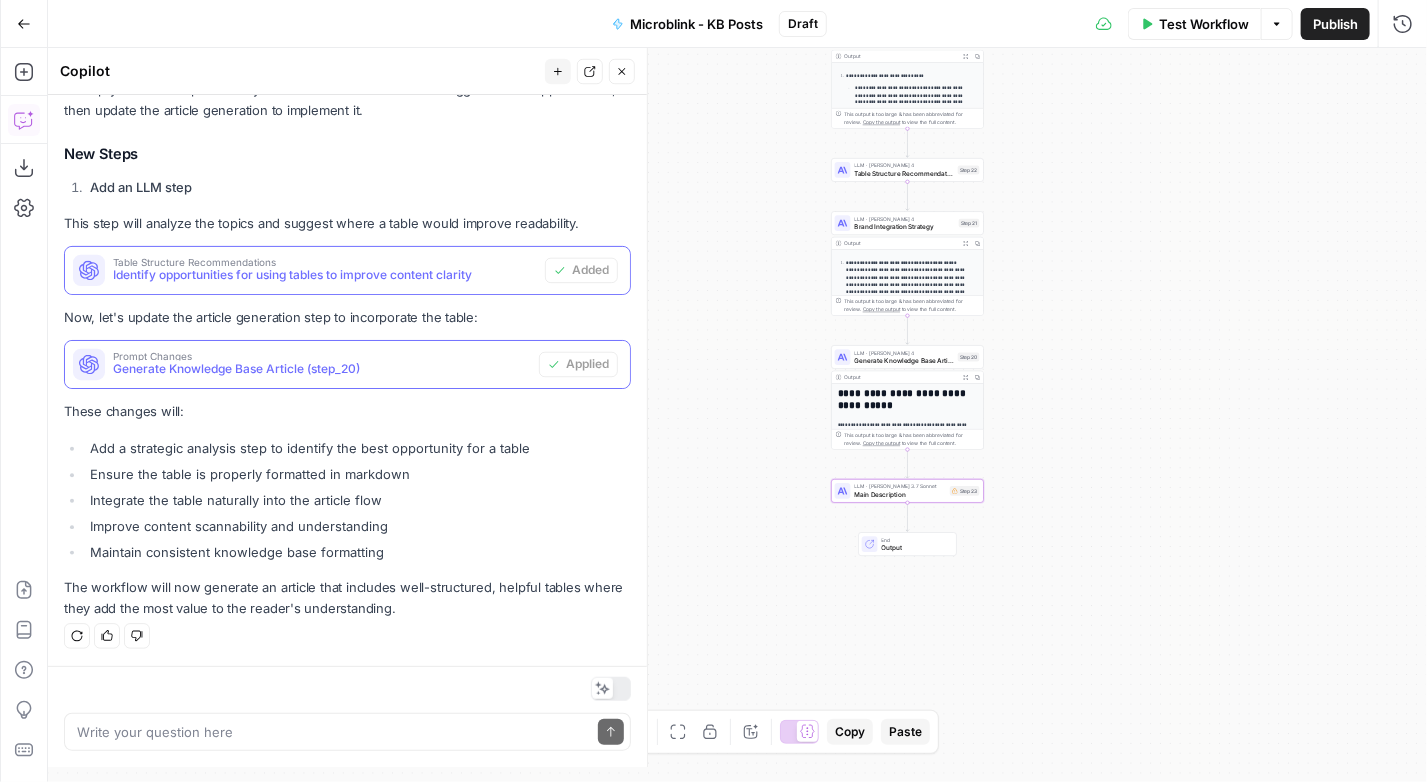 scroll, scrollTop: 2218, scrollLeft: 0, axis: vertical 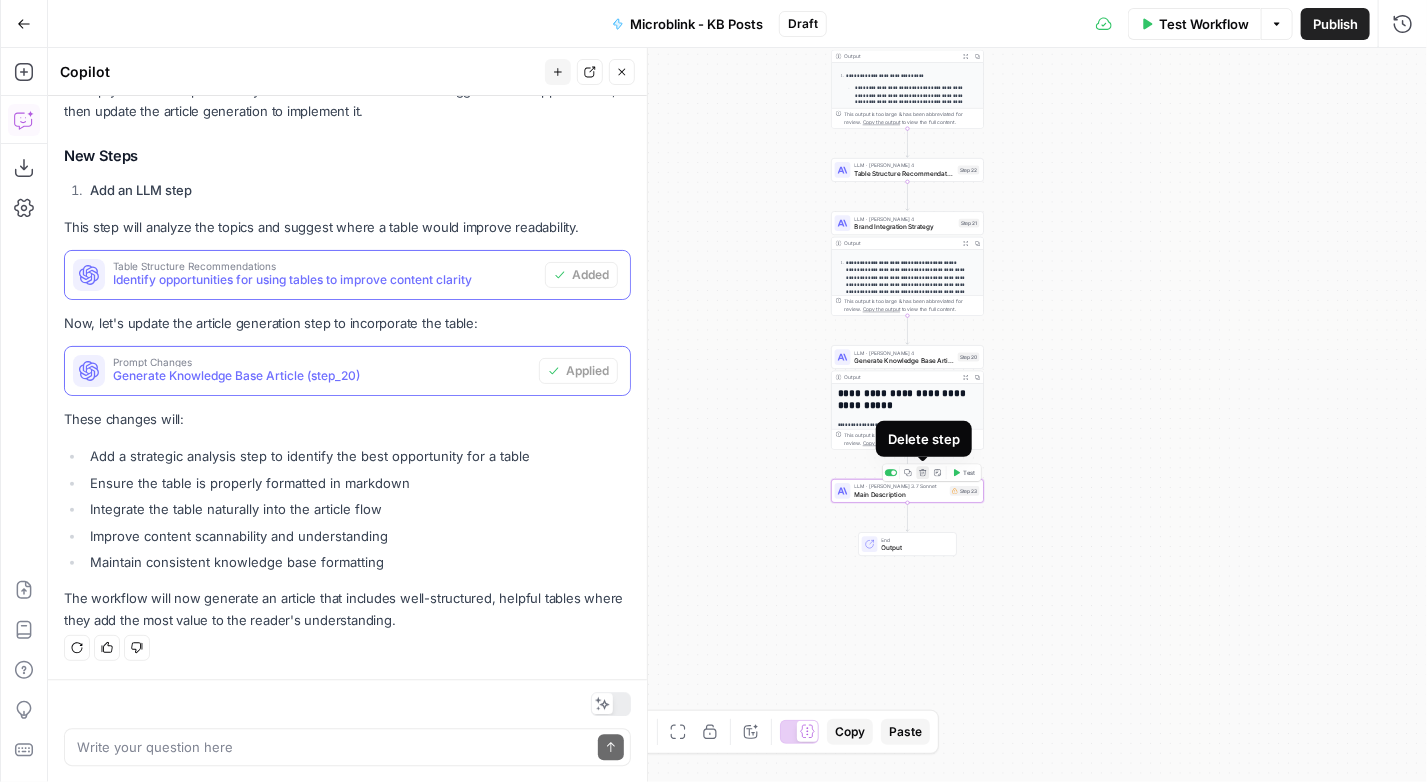 click on "Delete step" at bounding box center [926, 473] 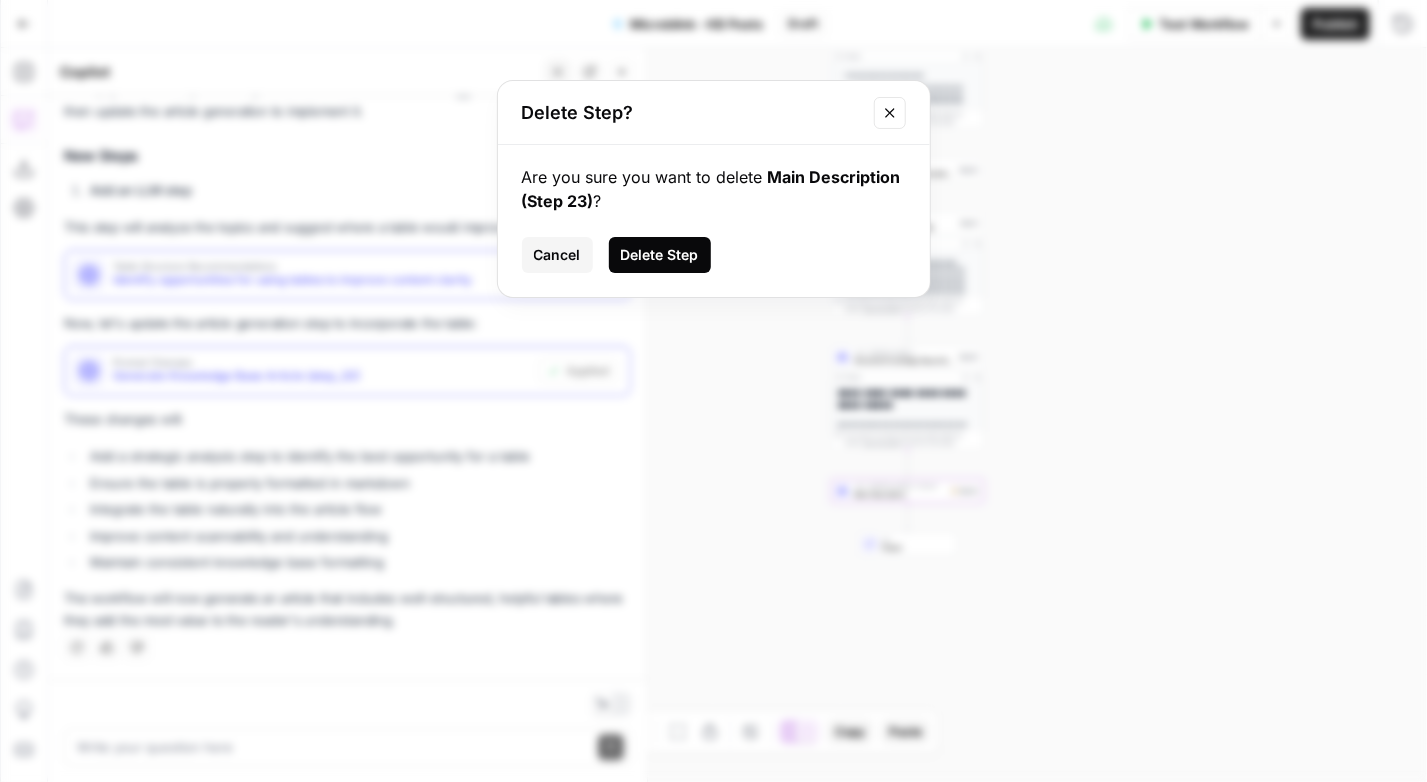 click on "Delete Step" at bounding box center [660, 255] 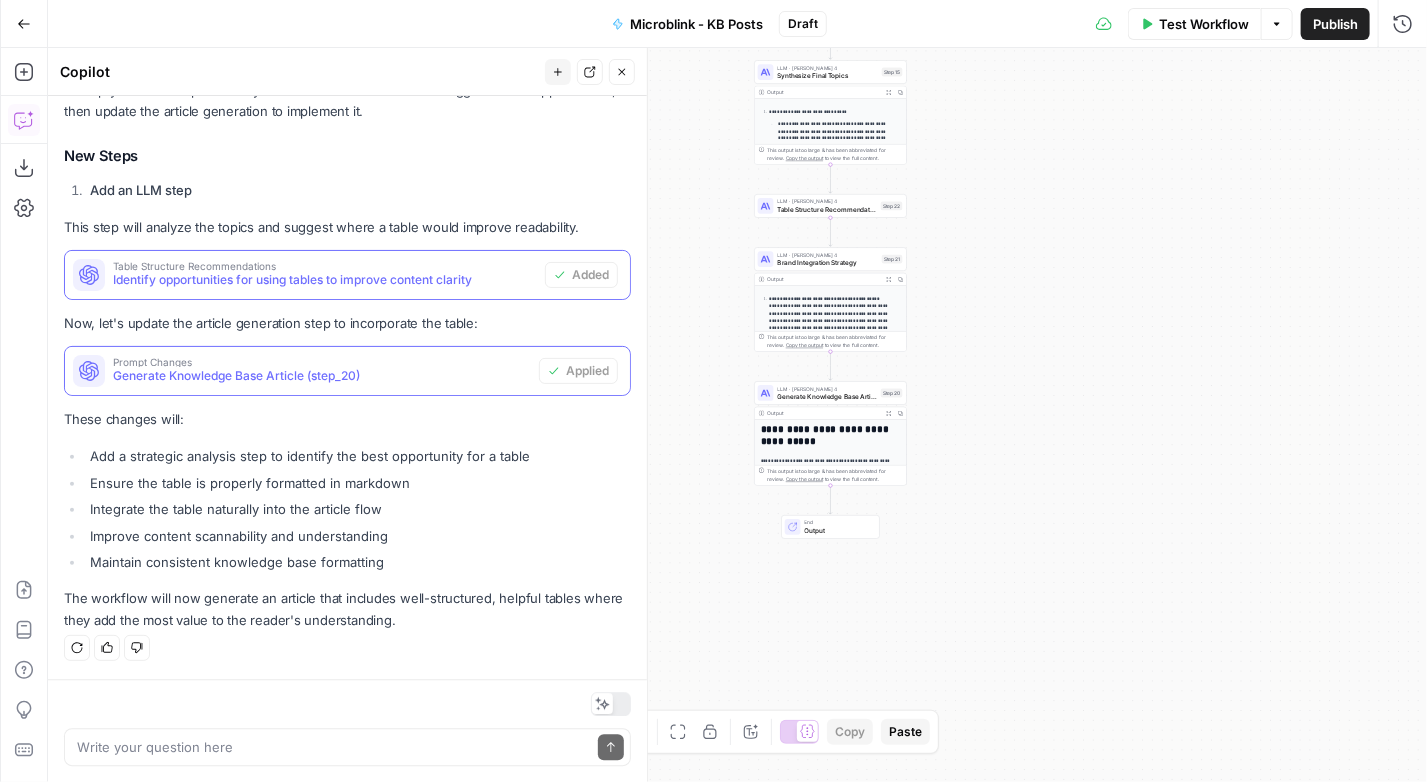 drag, startPoint x: 1178, startPoint y: 363, endPoint x: 1101, endPoint y: 399, distance: 85 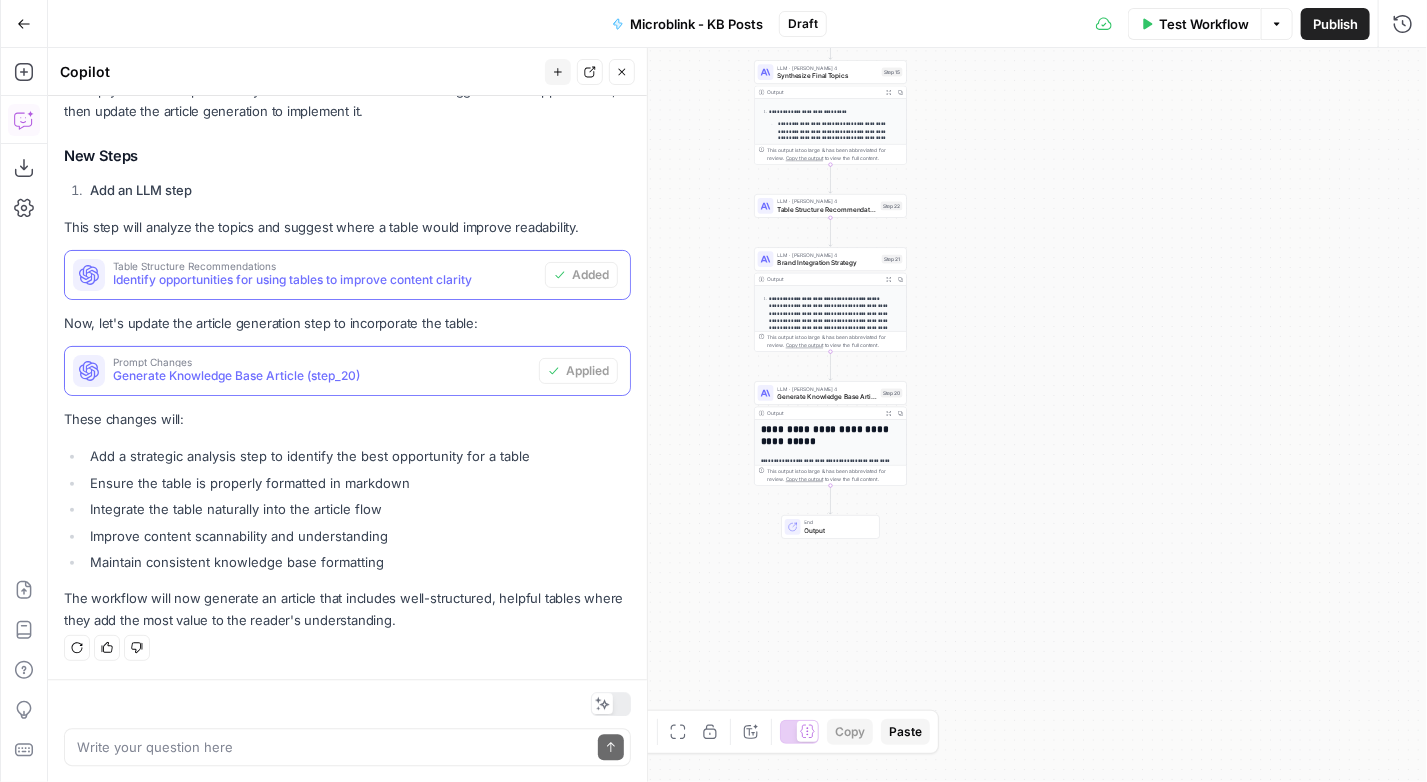 click on "**********" at bounding box center (737, 415) 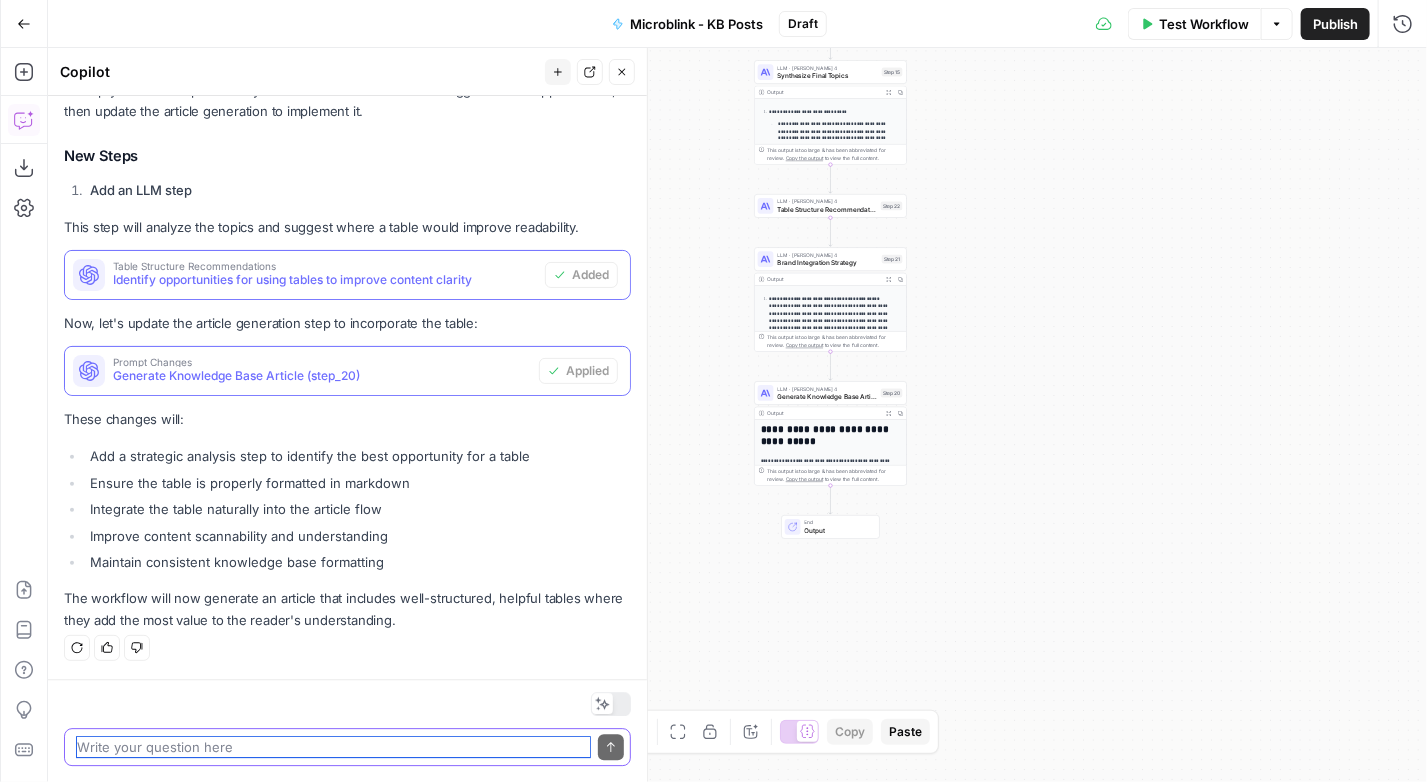 click at bounding box center (333, 747) 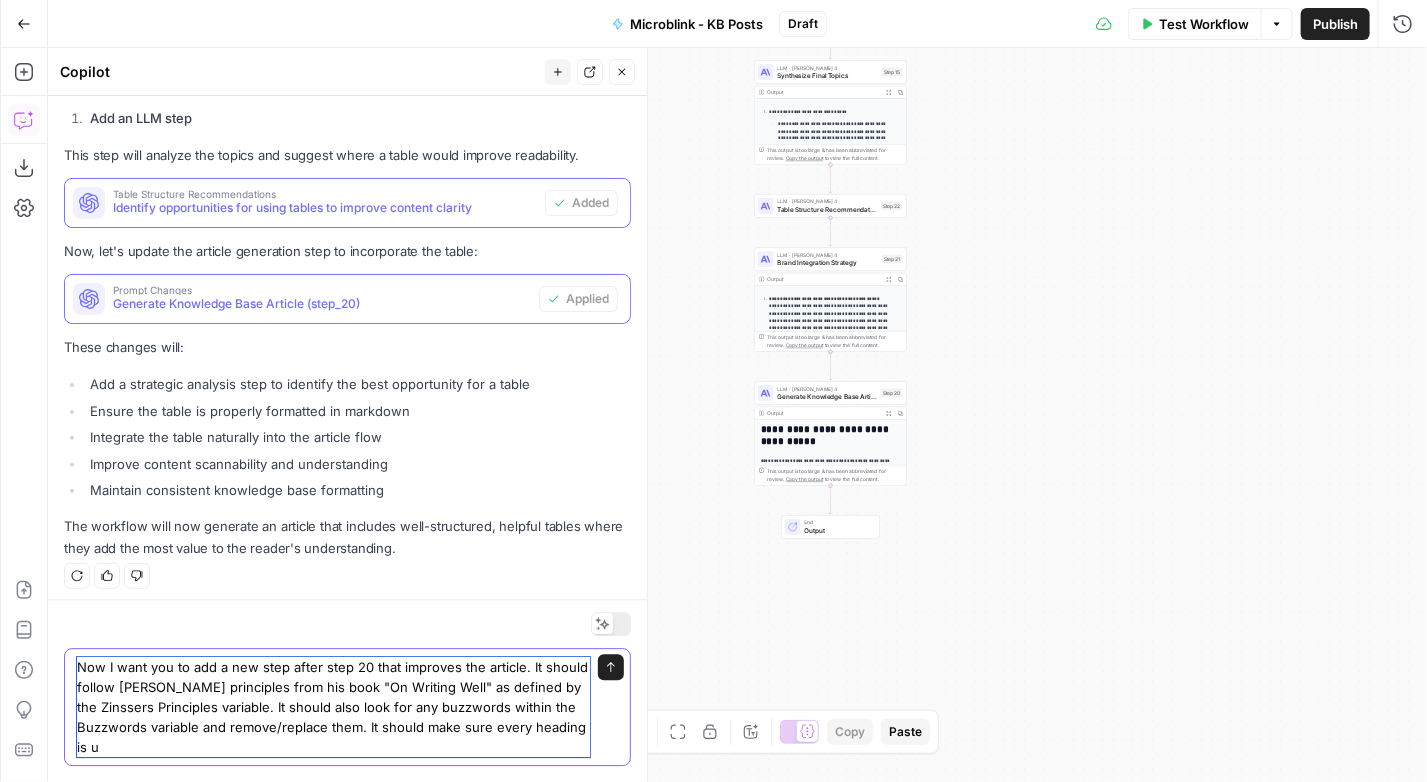 scroll, scrollTop: 2298, scrollLeft: 0, axis: vertical 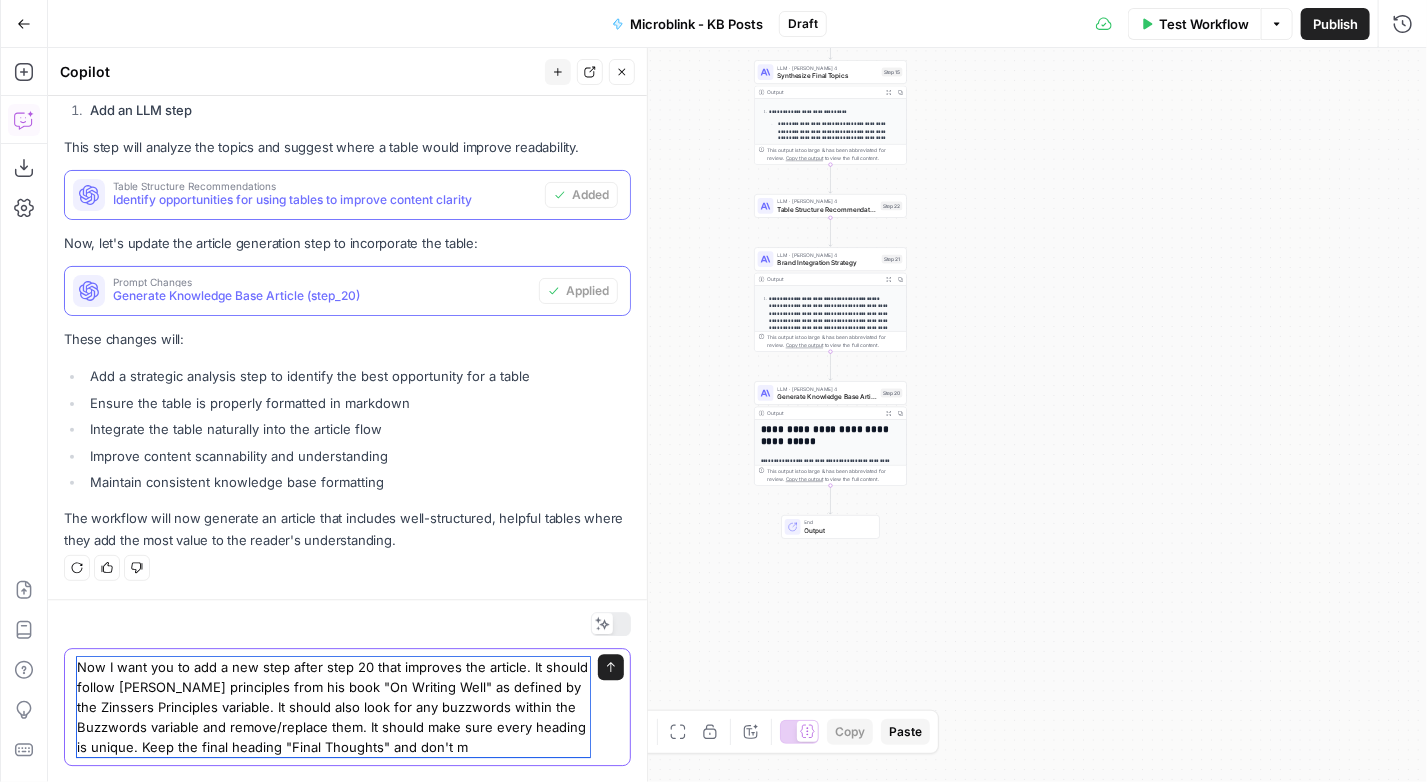 type on "Now I want you to add a new step after step 20 that improves the article. It should follow Zinsser's principles from his book "On Writing Well" as defined by the Zinssers Principles variable. It should also look for any buzzwords within the Buzzwords variable and remove/replace them. It should make sure every heading is unique. Keep the final heading "Final Thoughts" and don't ma" 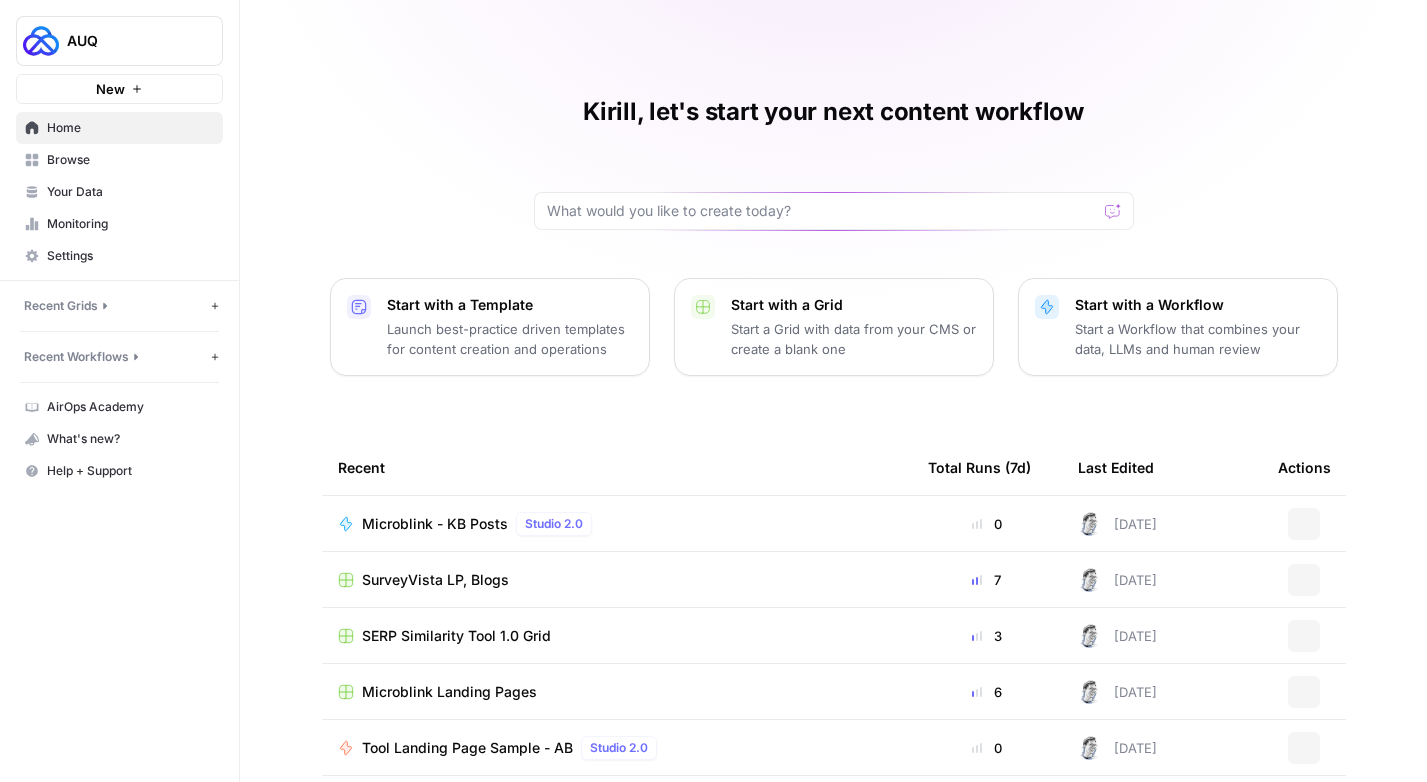 scroll, scrollTop: 0, scrollLeft: 0, axis: both 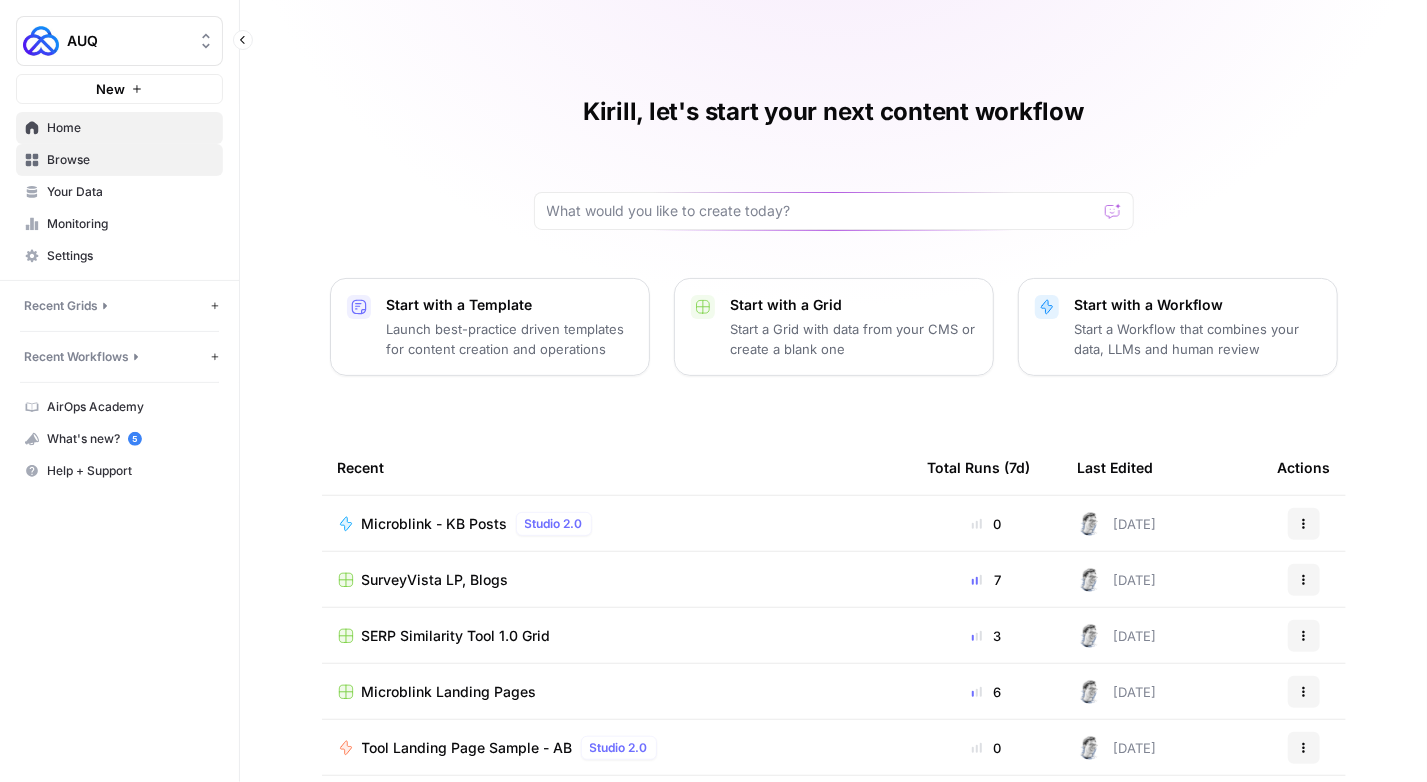 click on "Browse" at bounding box center [119, 160] 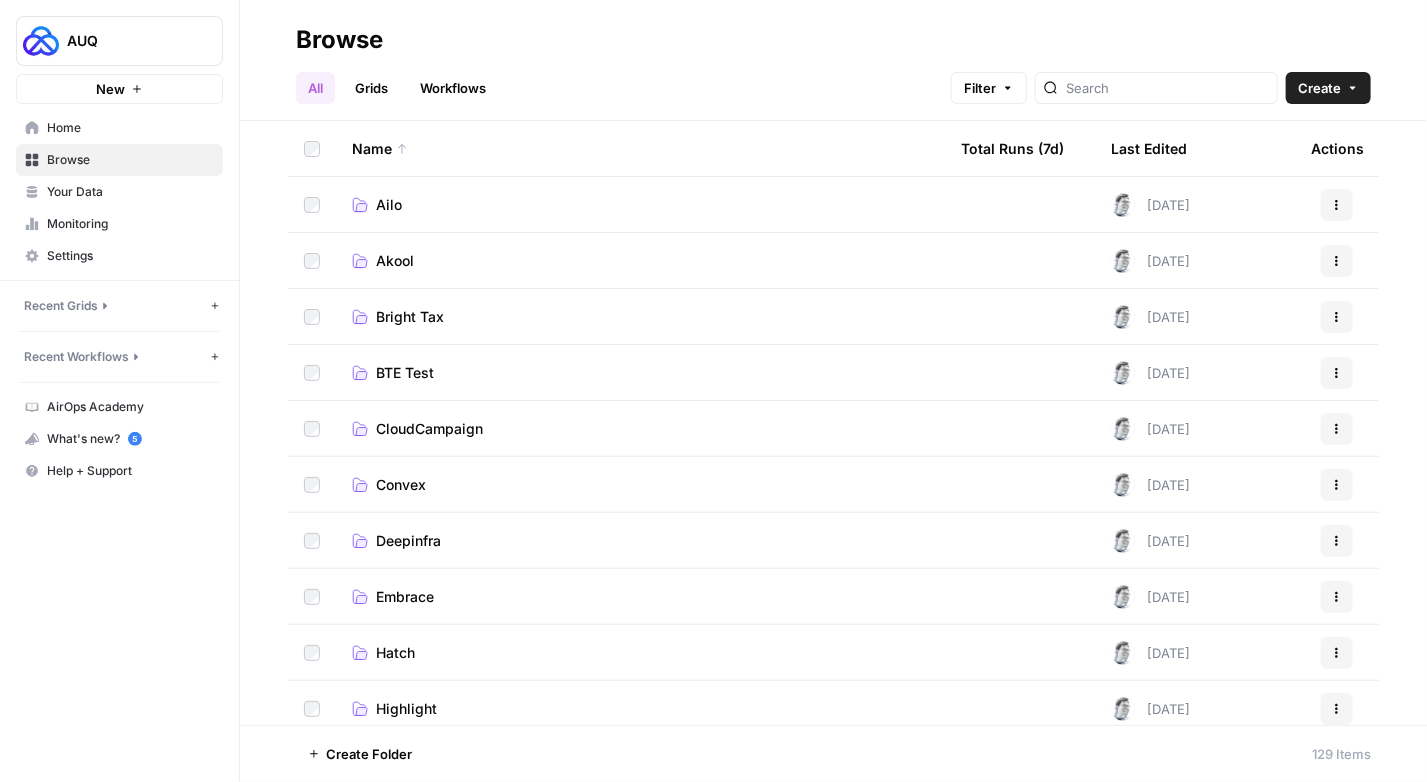 click on "Name Total Runs (7d) Last Edited Actions Ailo [DATE] Actions Akool [DATE] Actions Bright Tax [DATE] Actions BTE Test [DATE] Actions CloudCampaign [DATE] Actions Convex [DATE] Actions Deepinfra [DATE] Actions Embrace [DATE] Actions Hatch [DATE] Actions Highlight [DATE] Actions Microblink [DATE] Actions [PERSON_NAME] [DATE] Actions ReadMe [DATE] Actions SEO Tools [DATE] Actions SurveyVista [DATE] Actions VanChat [DATE] Actions" at bounding box center (833, 423) 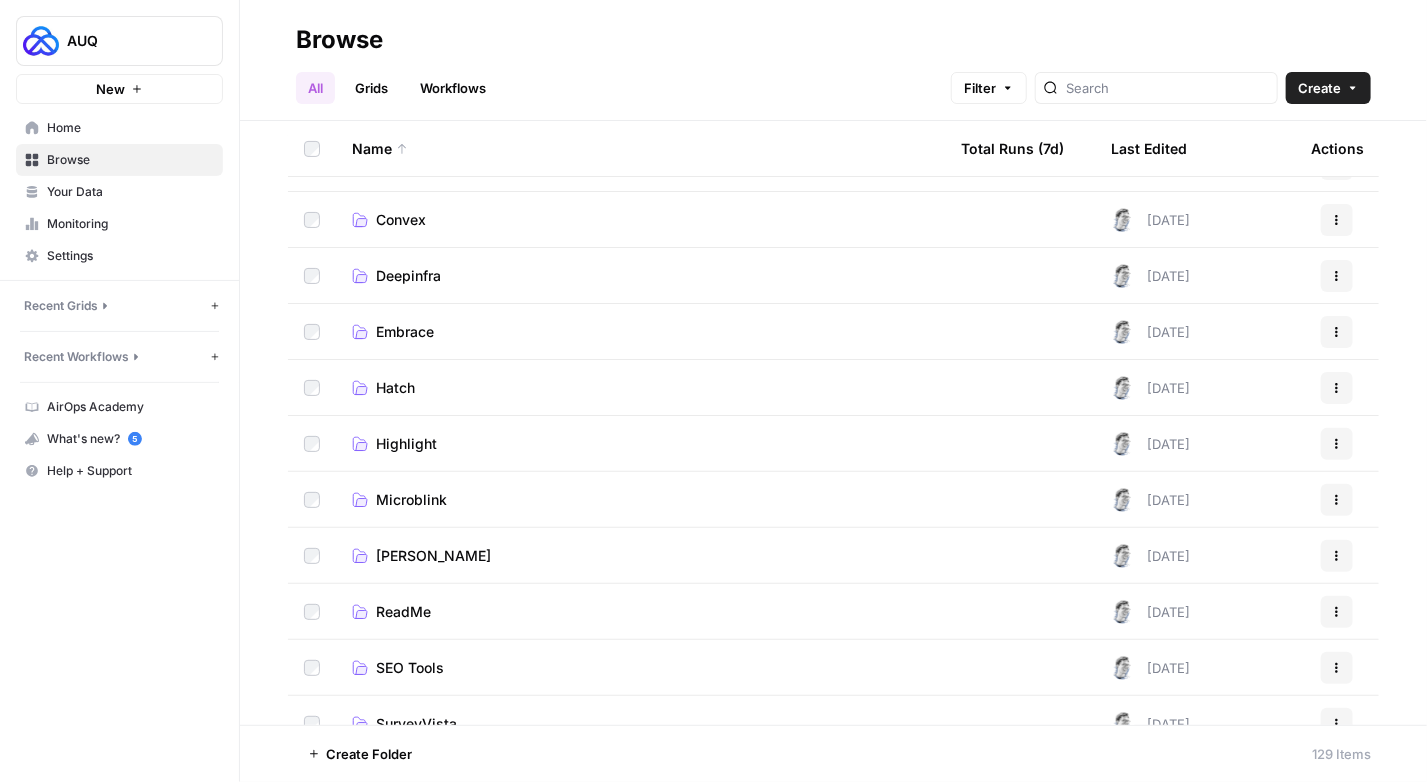 scroll, scrollTop: 320, scrollLeft: 0, axis: vertical 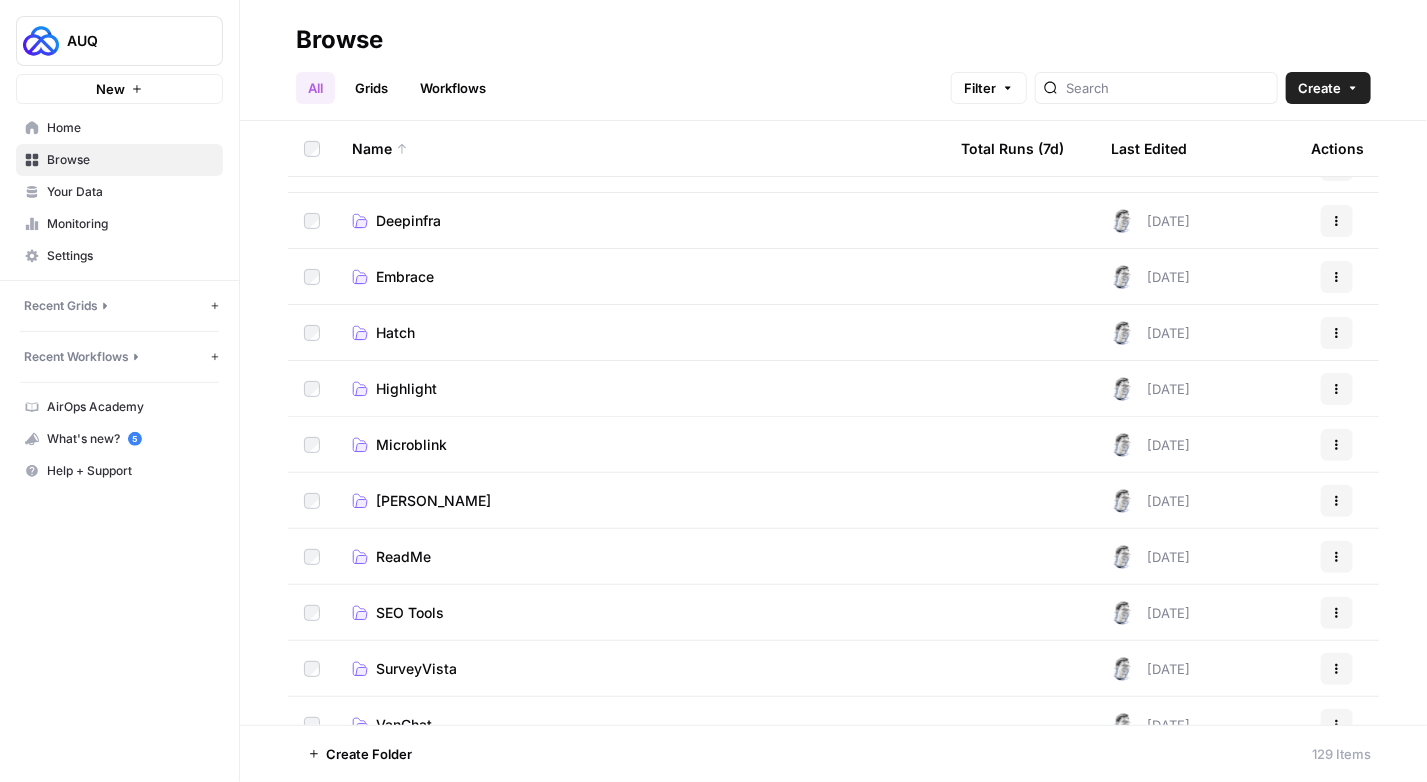 click on "Deepinfra" at bounding box center (408, 221) 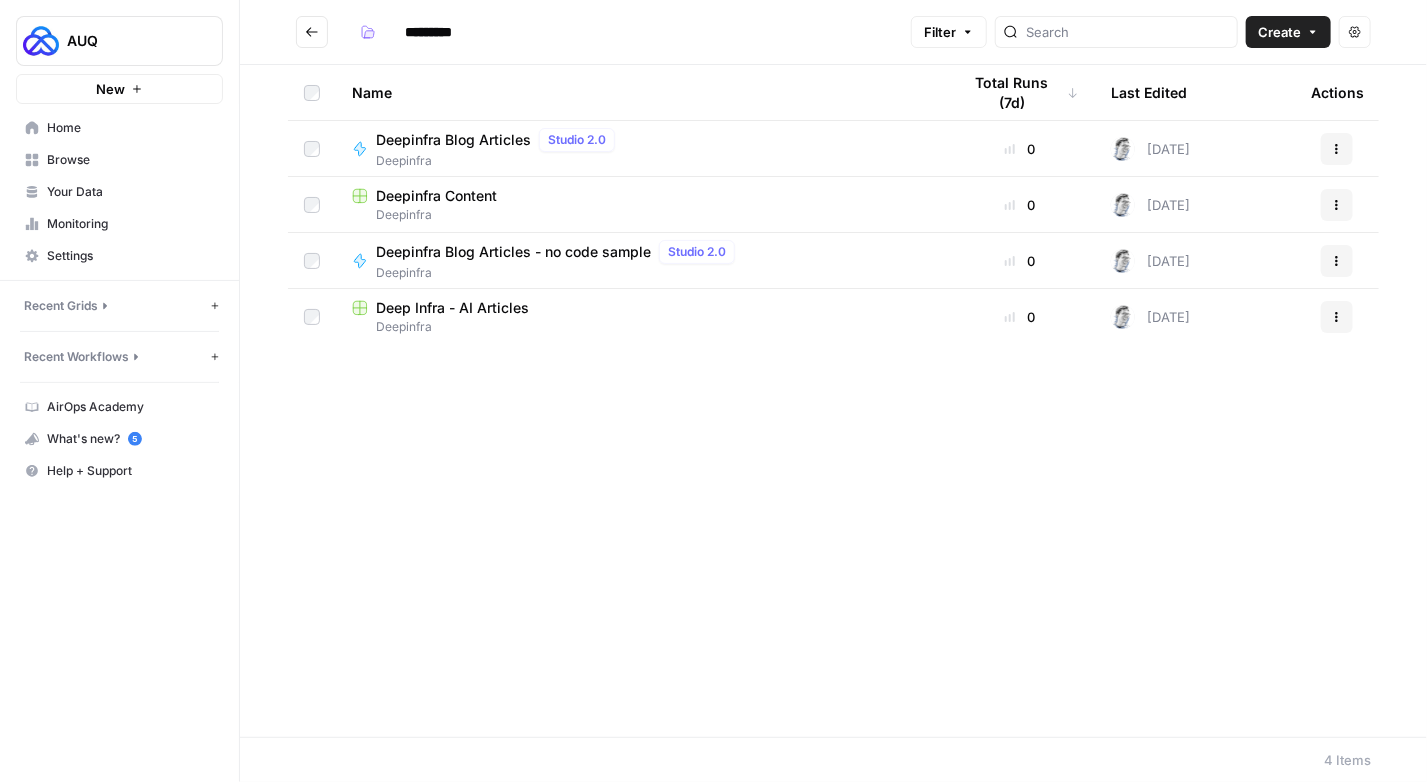 click on "Deepinfra" at bounding box center [640, 215] 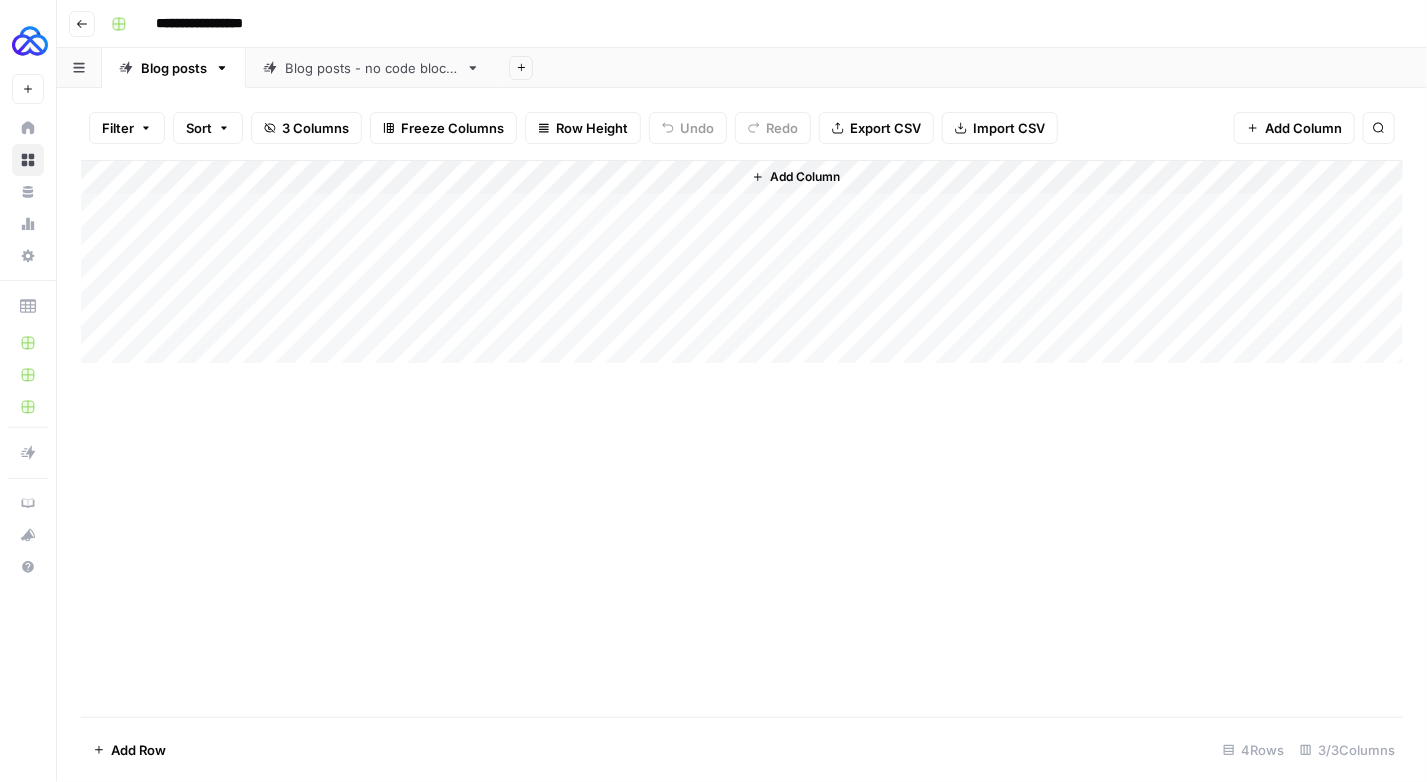 click on "Blog posts - no code blocks" at bounding box center [371, 68] 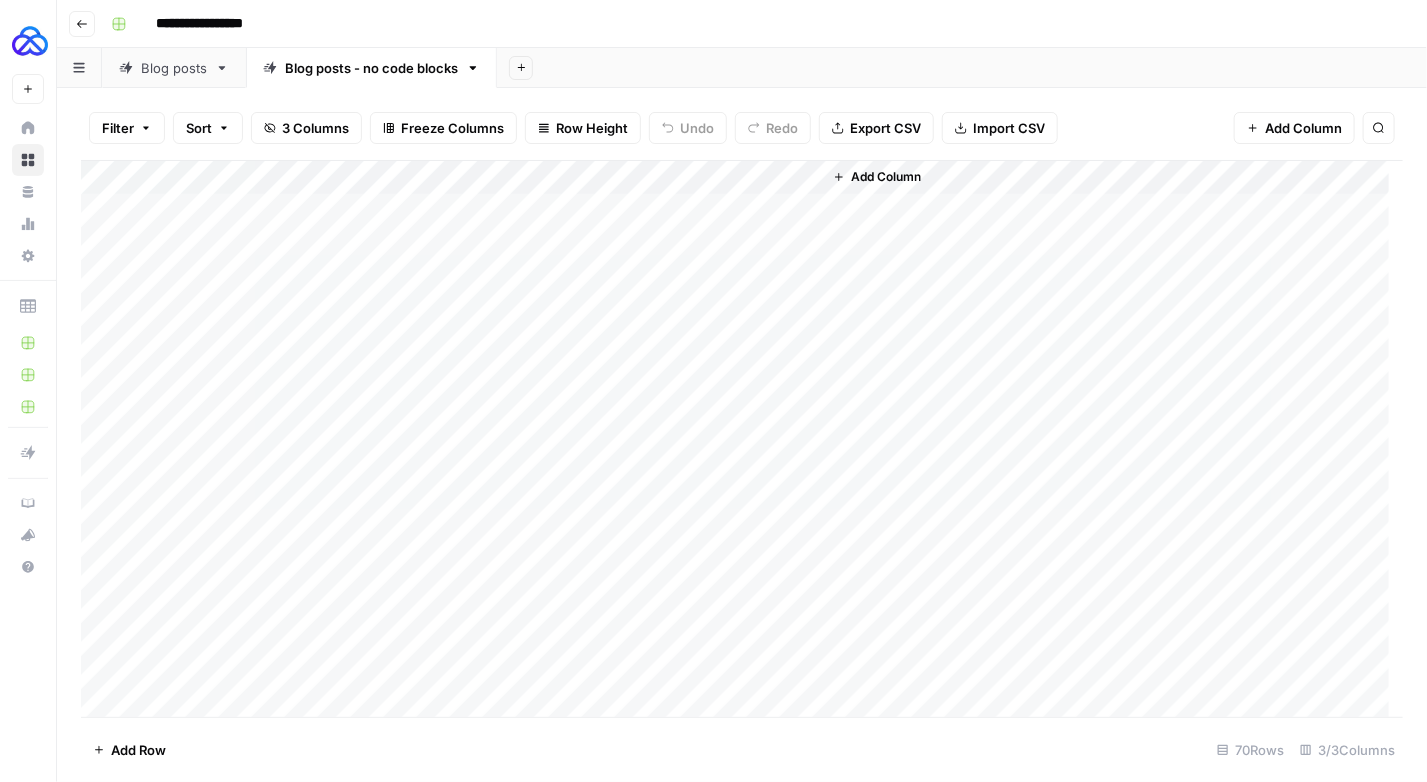click on "Add Column" at bounding box center (742, 440) 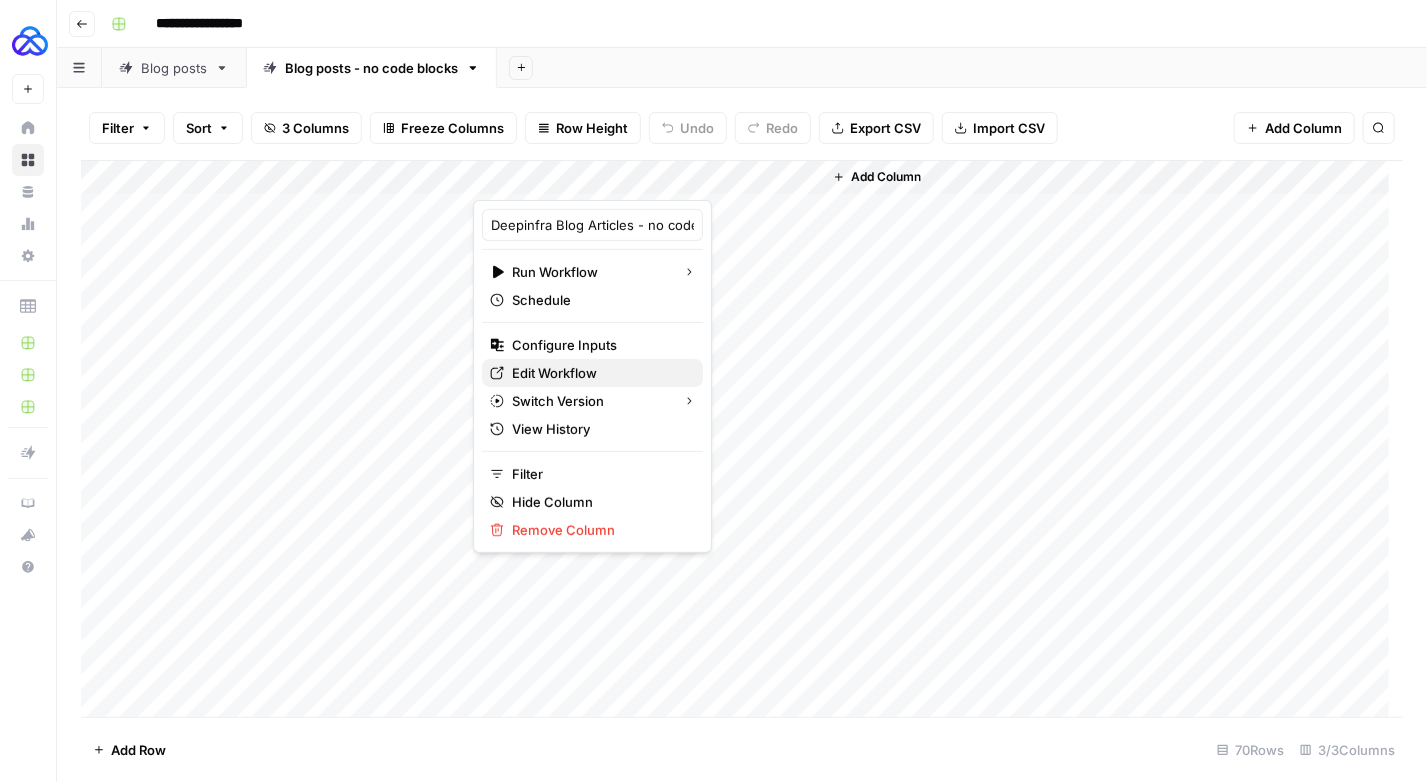 click on "Edit Workflow" at bounding box center (554, 373) 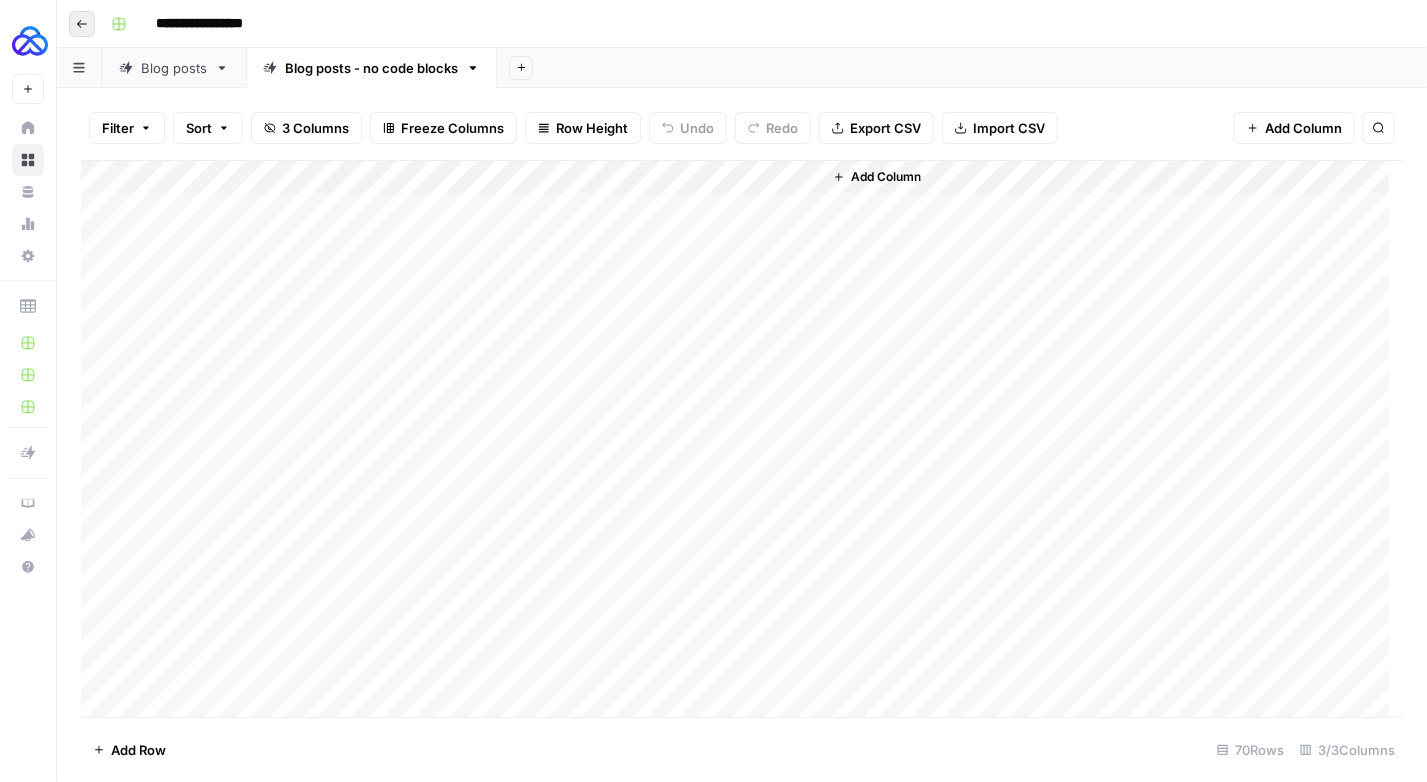 click on "Go back" at bounding box center (82, 24) 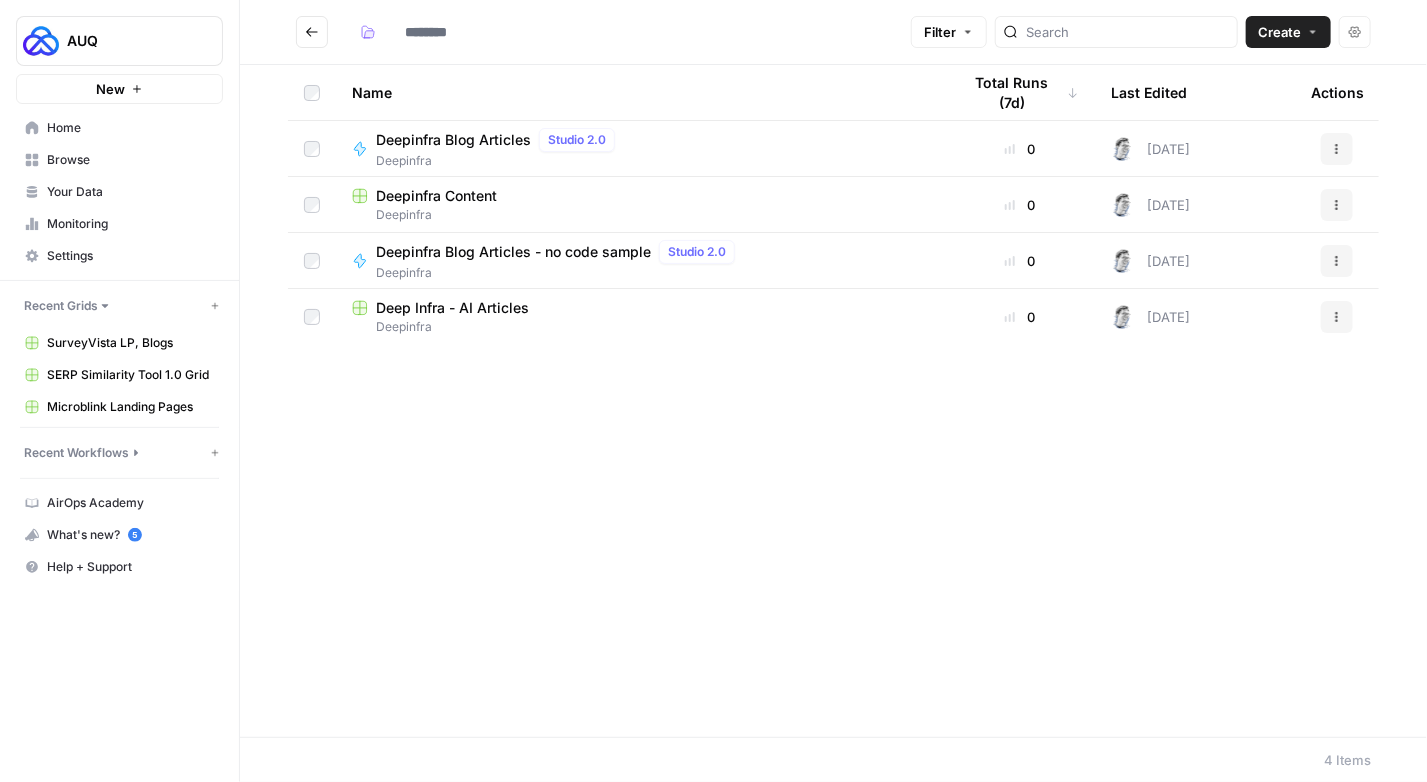 type on "*********" 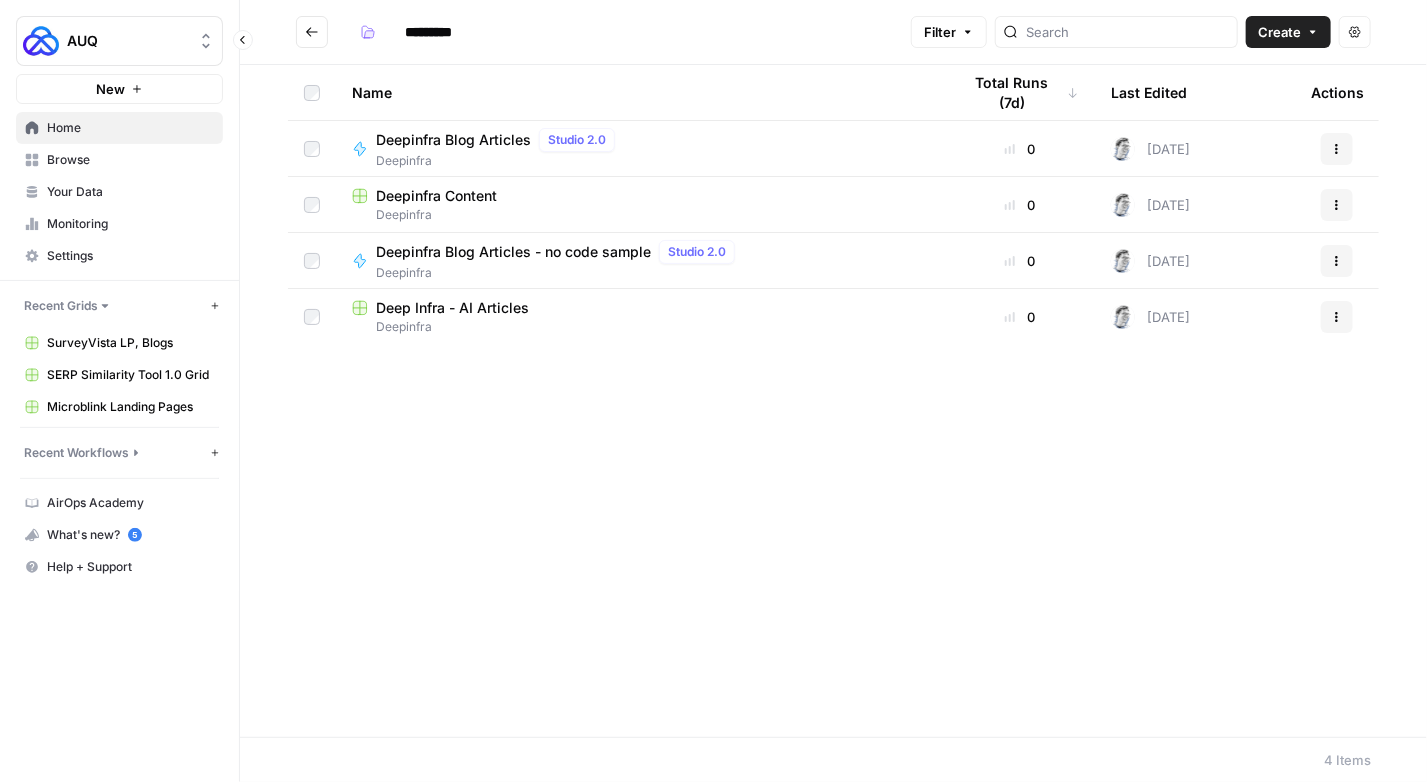 click on "Home" at bounding box center (130, 128) 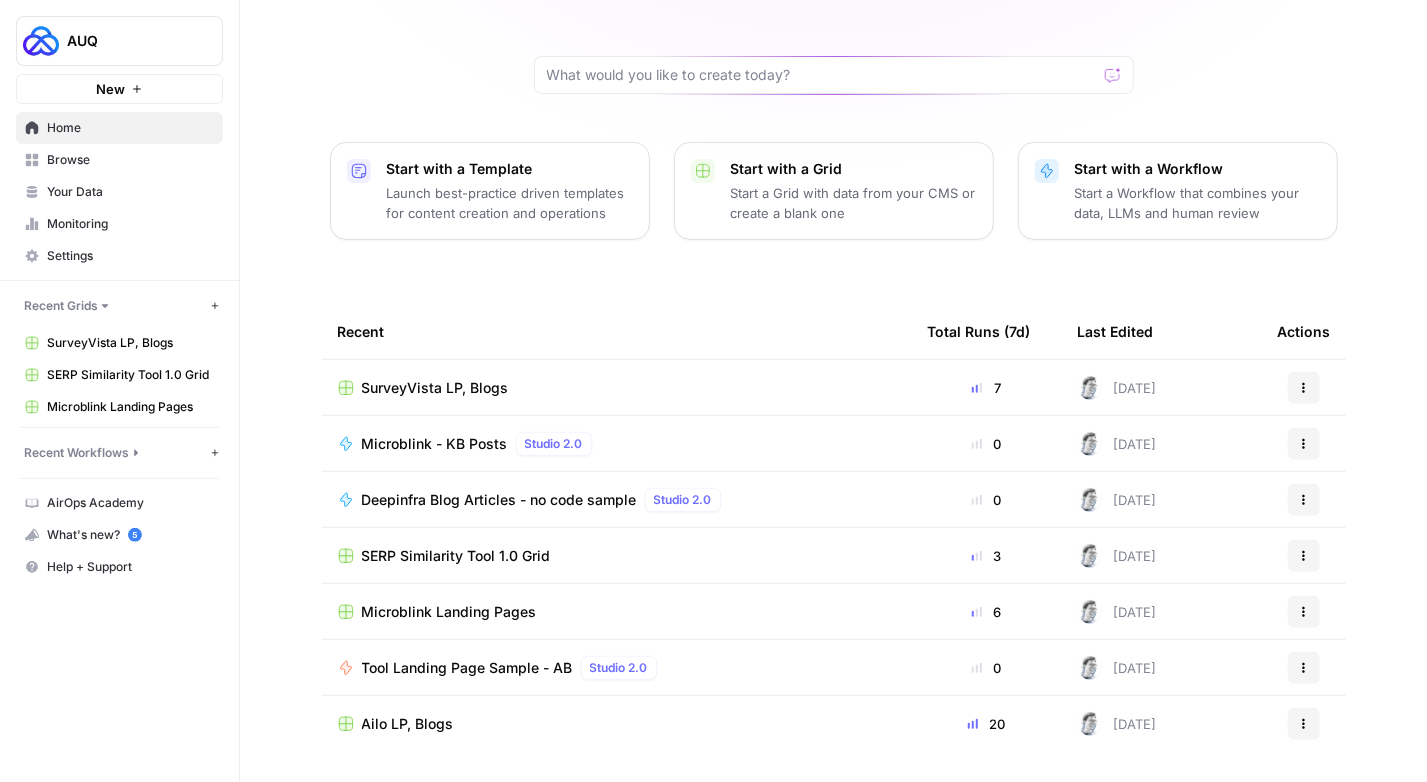 scroll, scrollTop: 136, scrollLeft: 0, axis: vertical 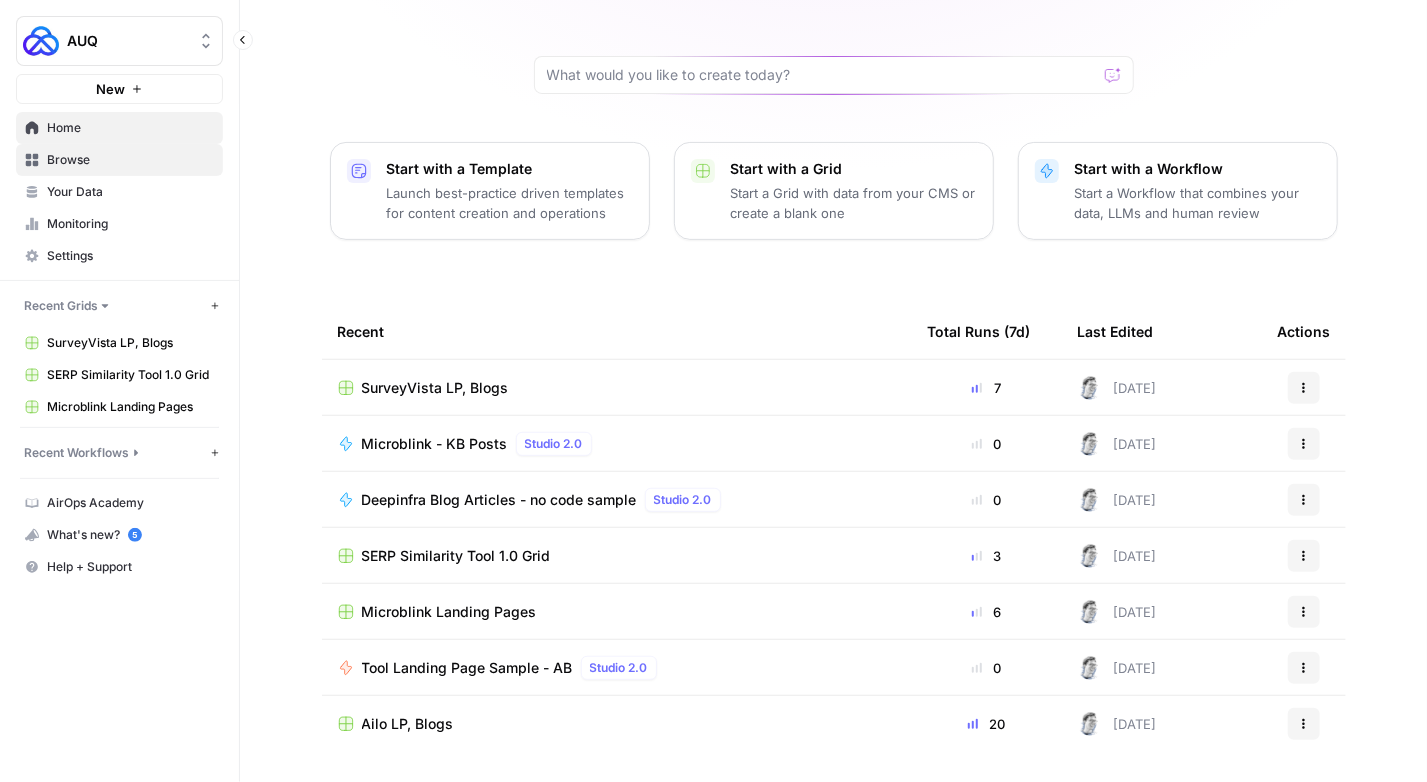 click on "Browse" at bounding box center (119, 160) 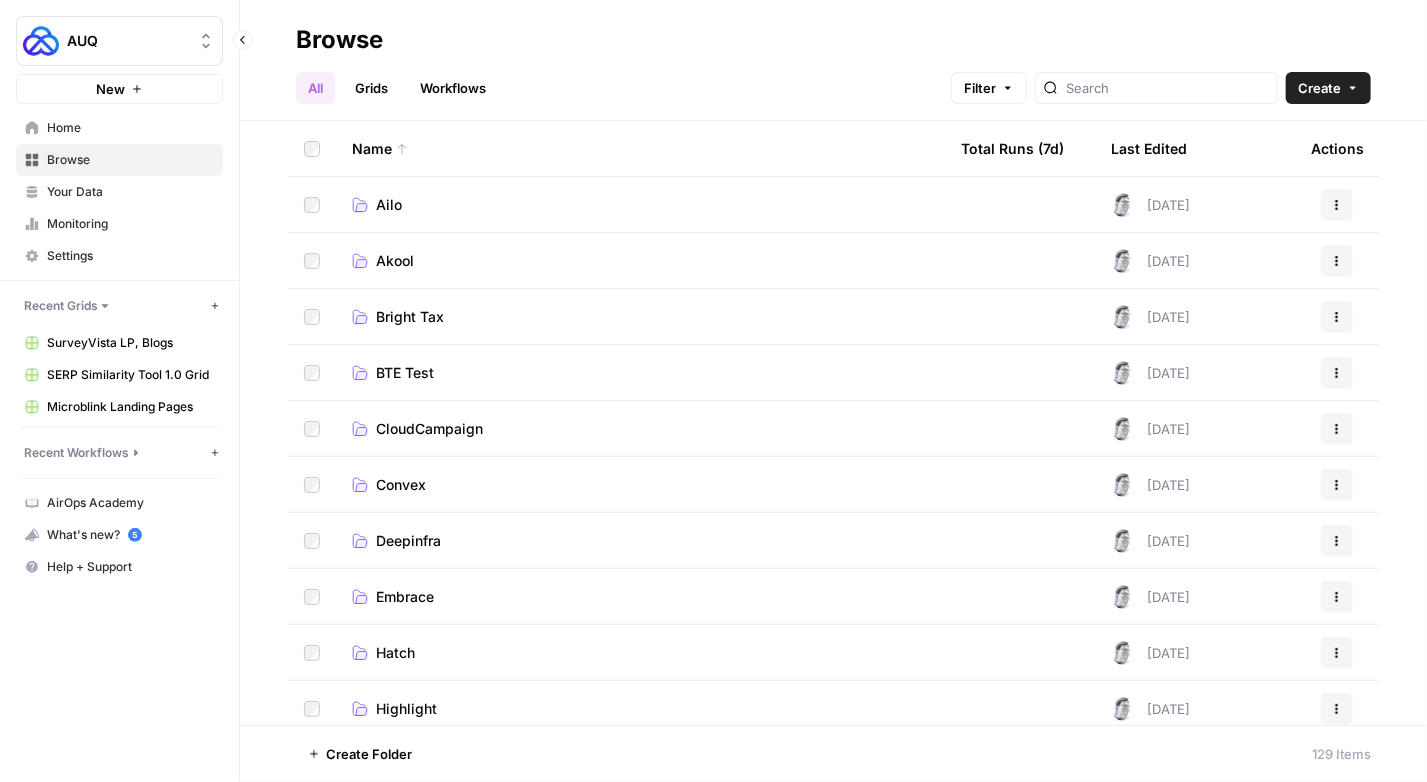scroll, scrollTop: 0, scrollLeft: 0, axis: both 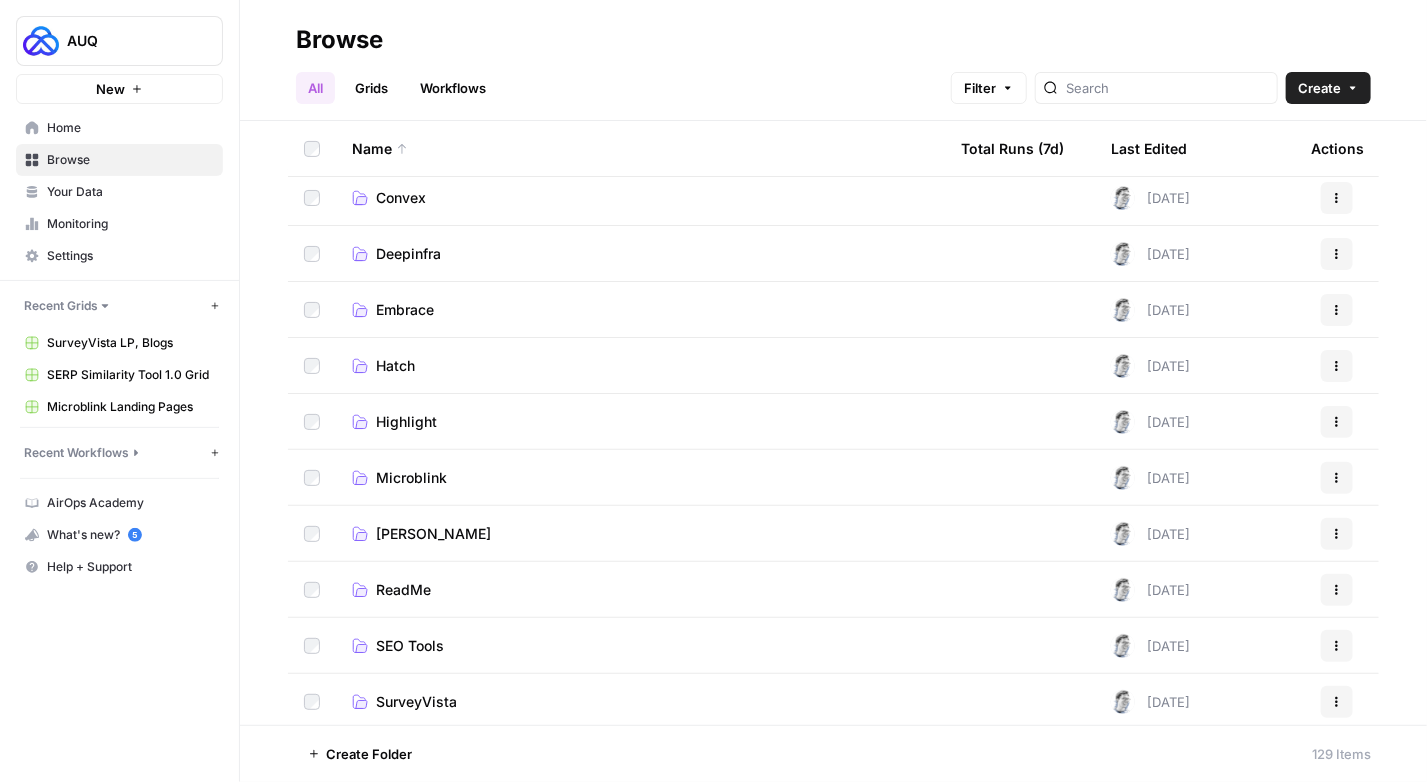 click on "Microblink" at bounding box center (640, 478) 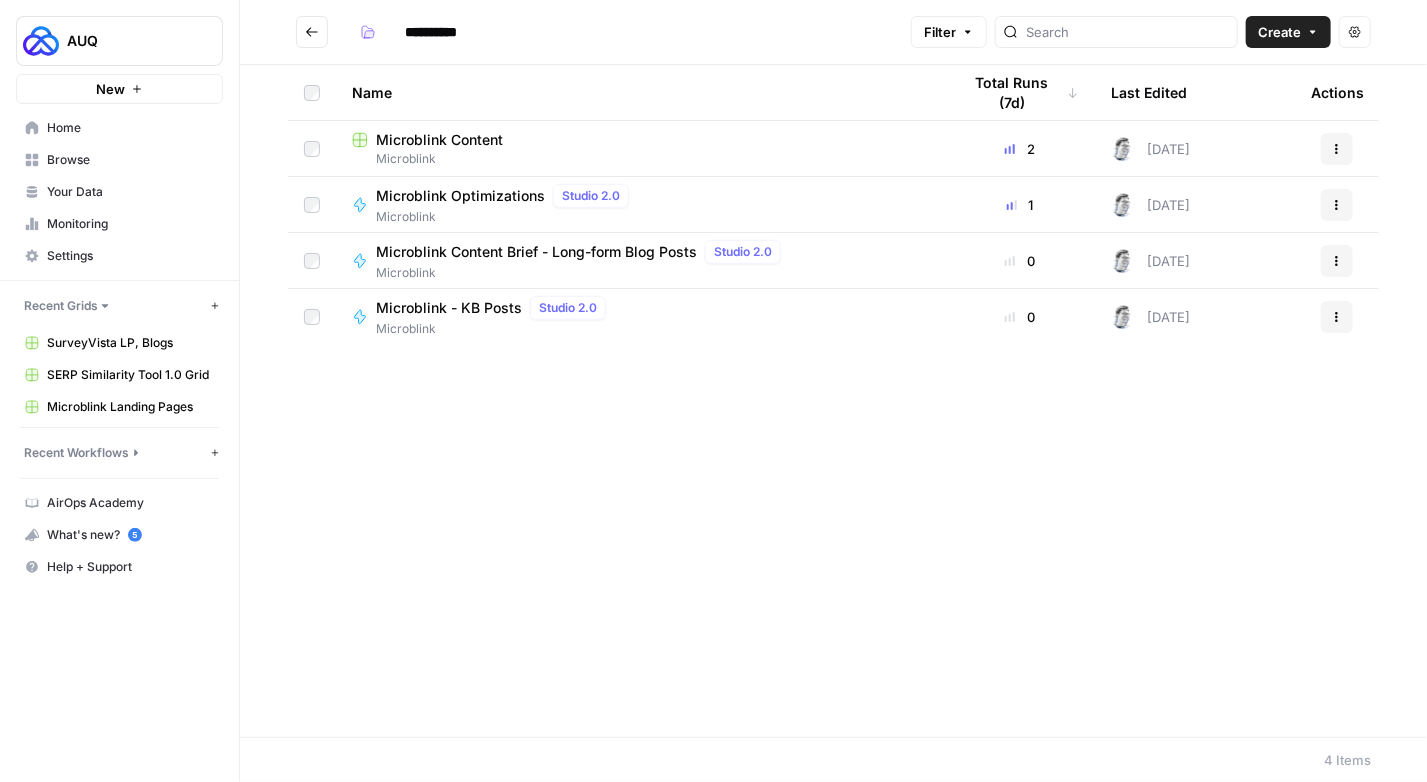 click on "Microblink Content" at bounding box center (439, 140) 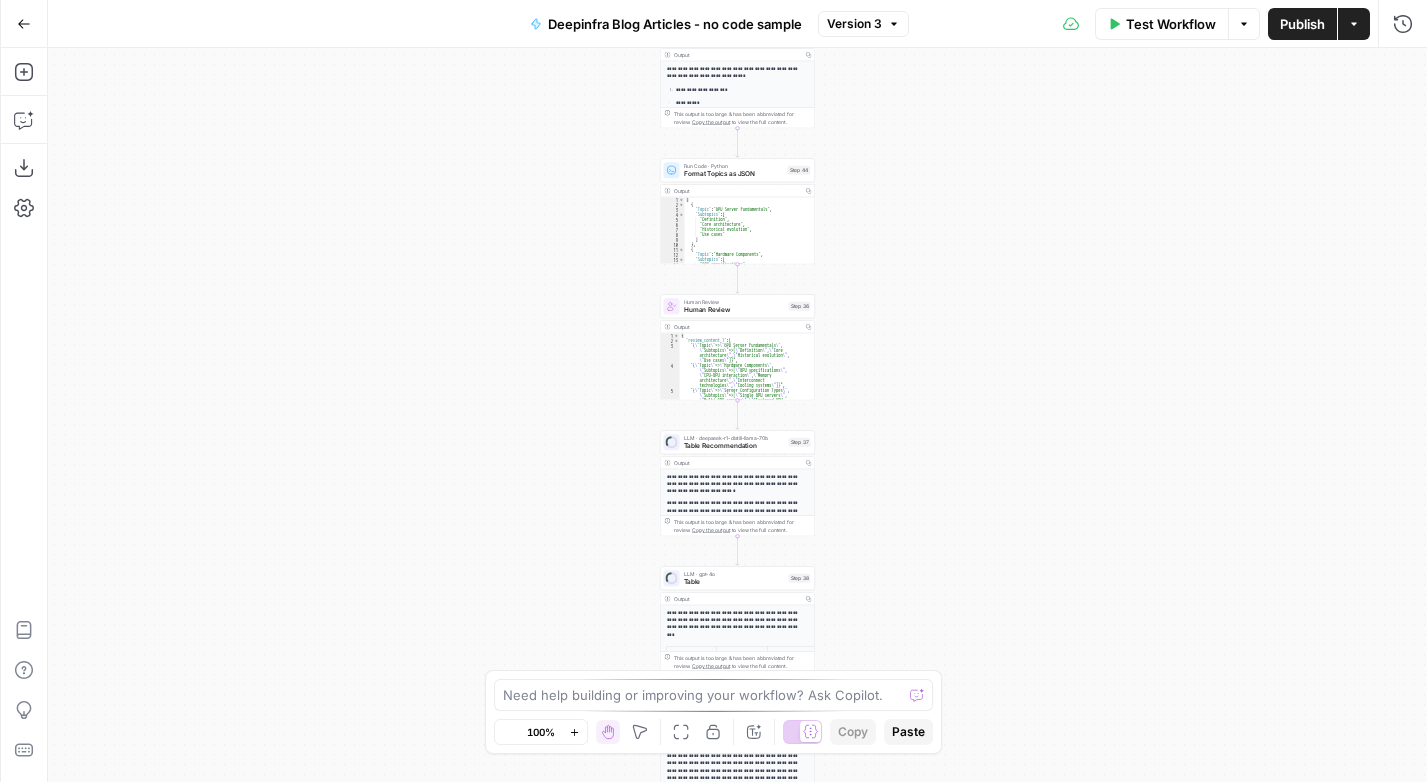 scroll, scrollTop: 0, scrollLeft: 0, axis: both 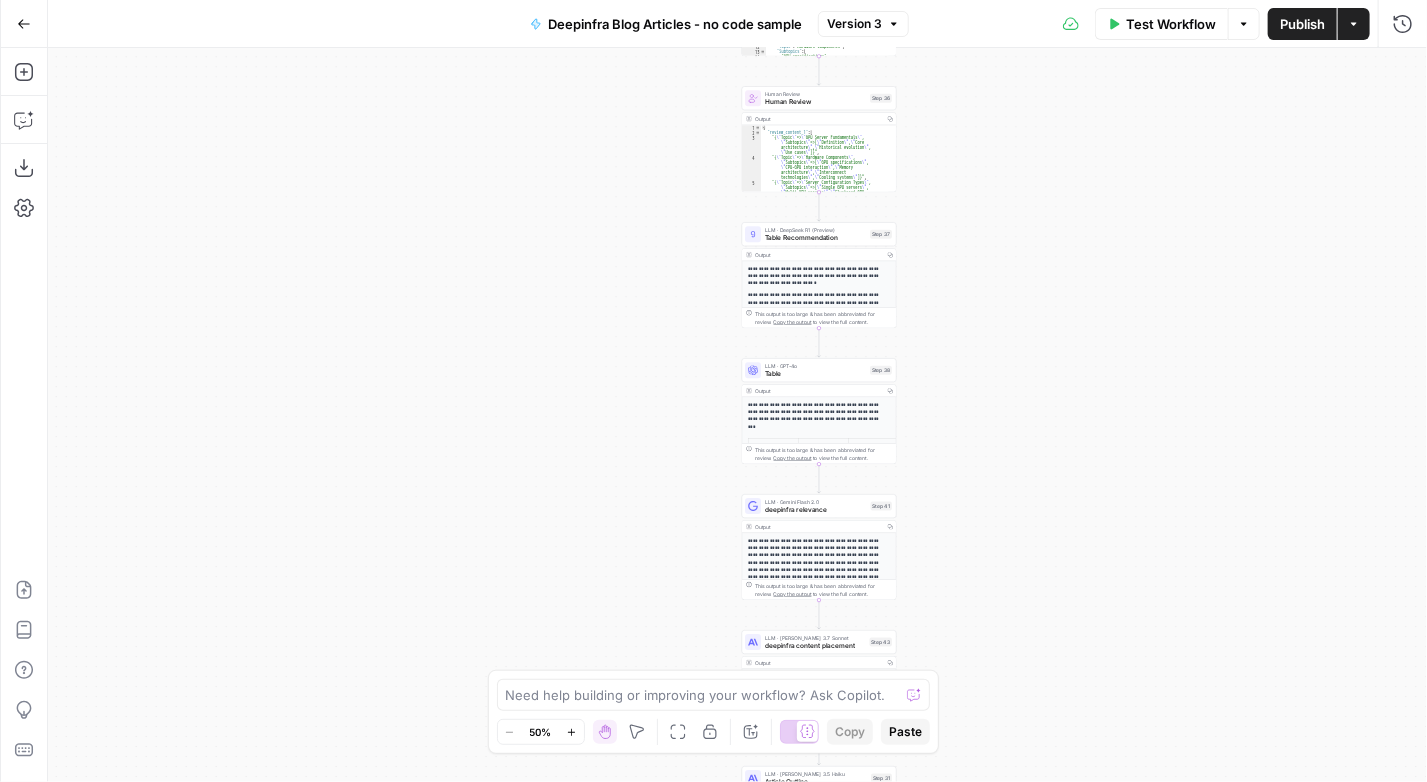click on "Output Copy" at bounding box center [819, 255] 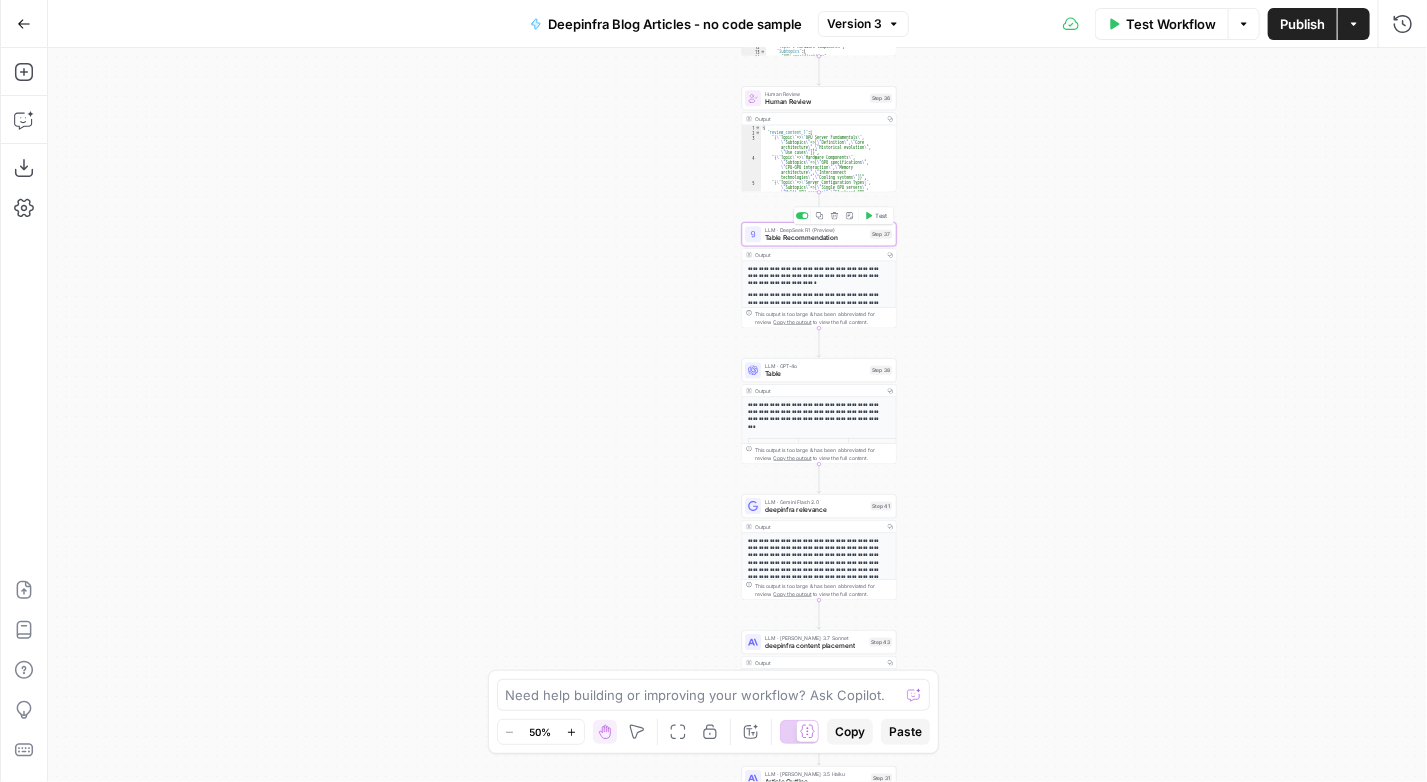 click on "LLM · DeepSeek R1 (Preview) Table Recommendation Step 37 Copy step Delete step Add Note Test" at bounding box center (819, 234) 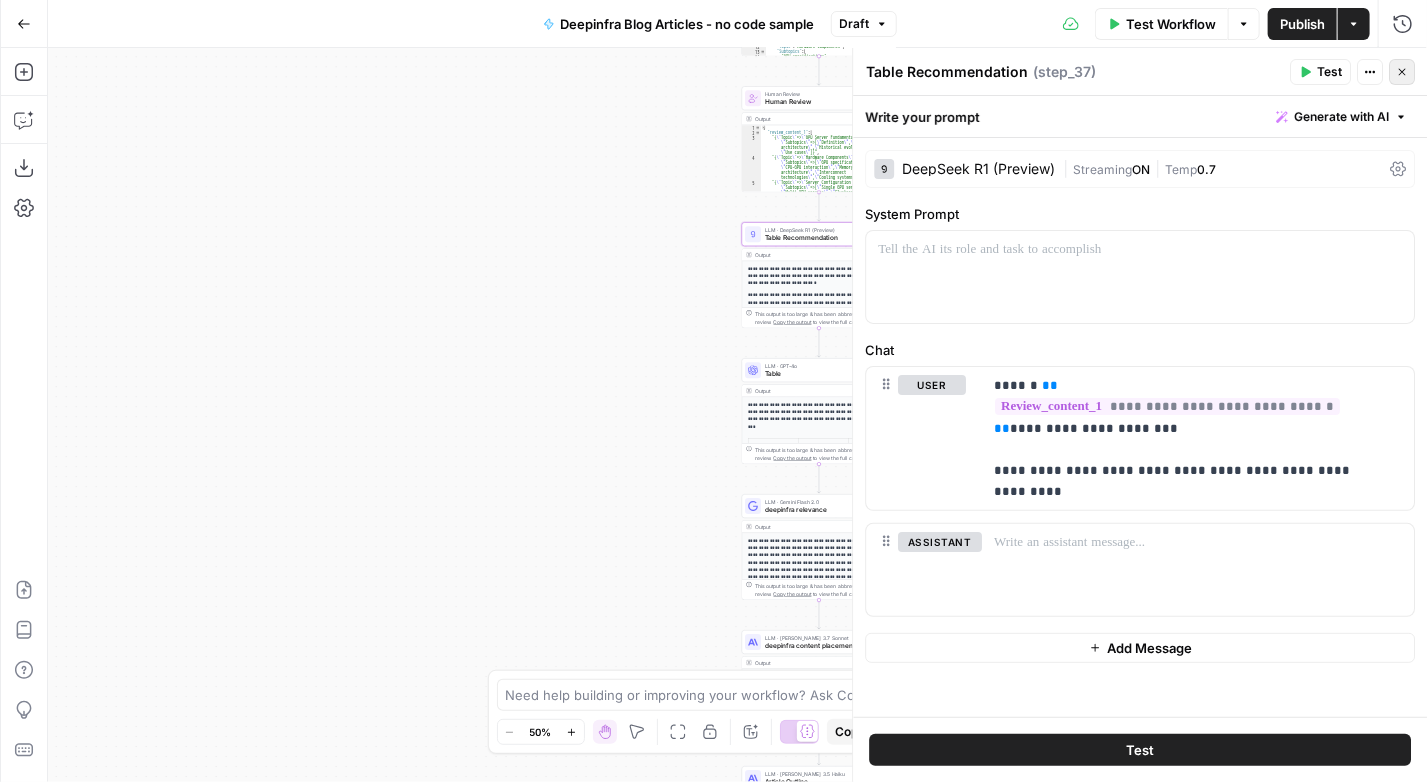 click 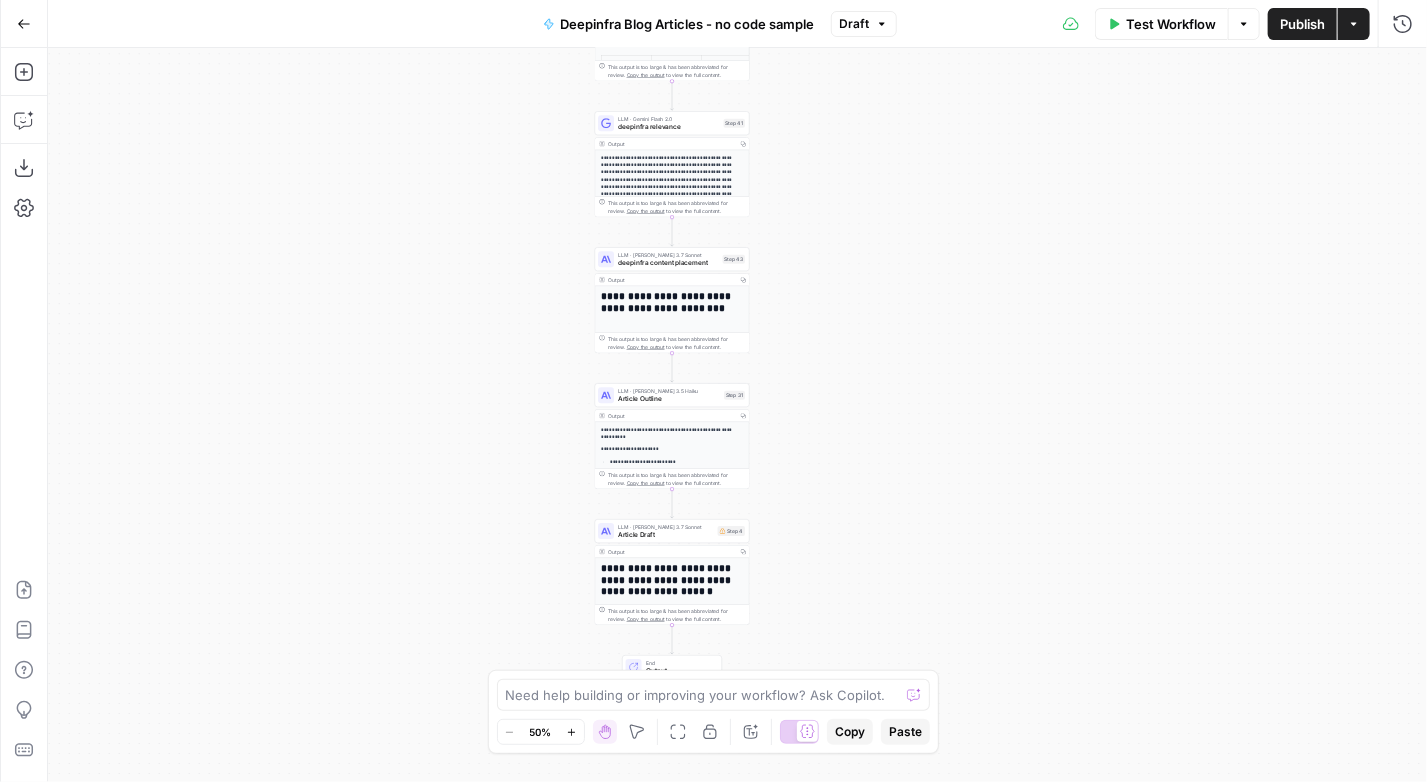 drag, startPoint x: 1061, startPoint y: 501, endPoint x: 914, endPoint y: 118, distance: 410.2414 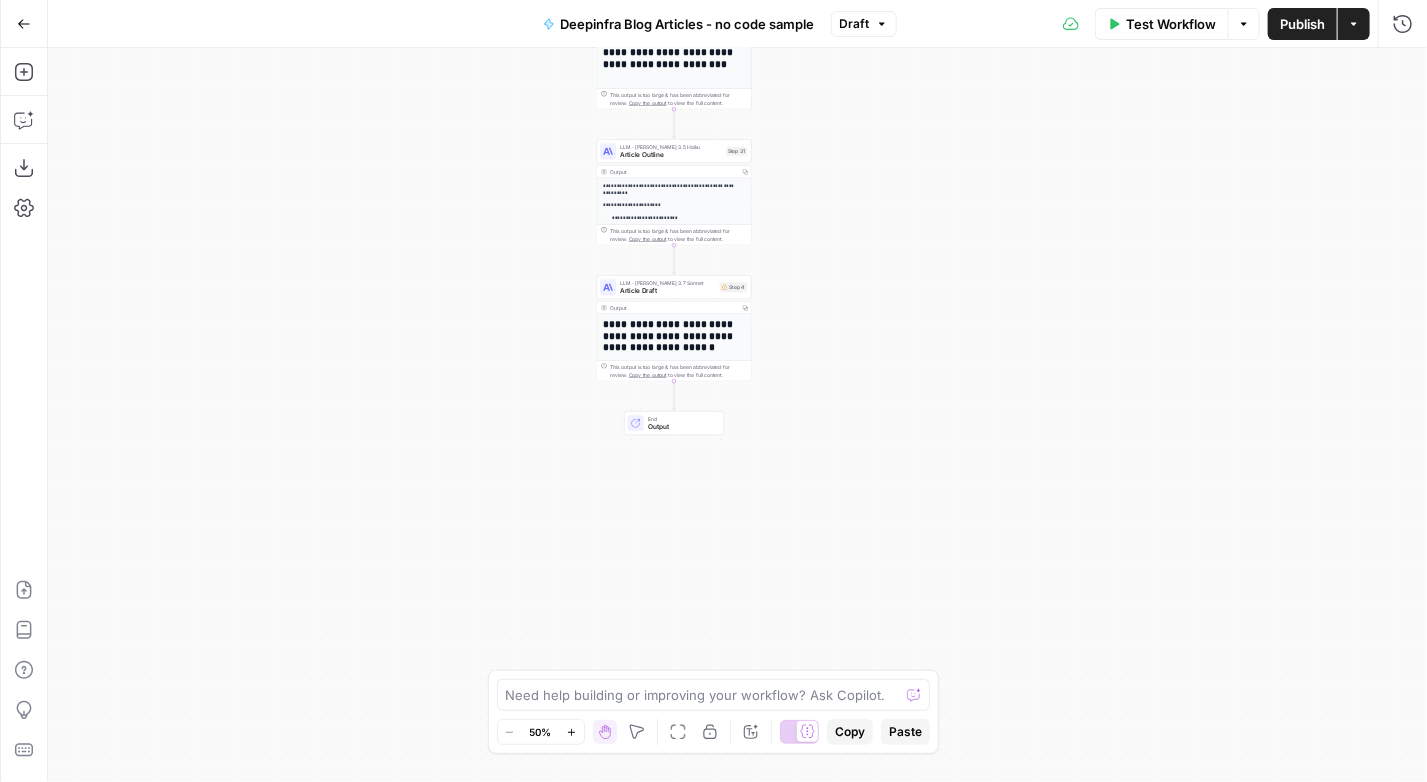 drag, startPoint x: 915, startPoint y: 463, endPoint x: 917, endPoint y: 219, distance: 244.0082 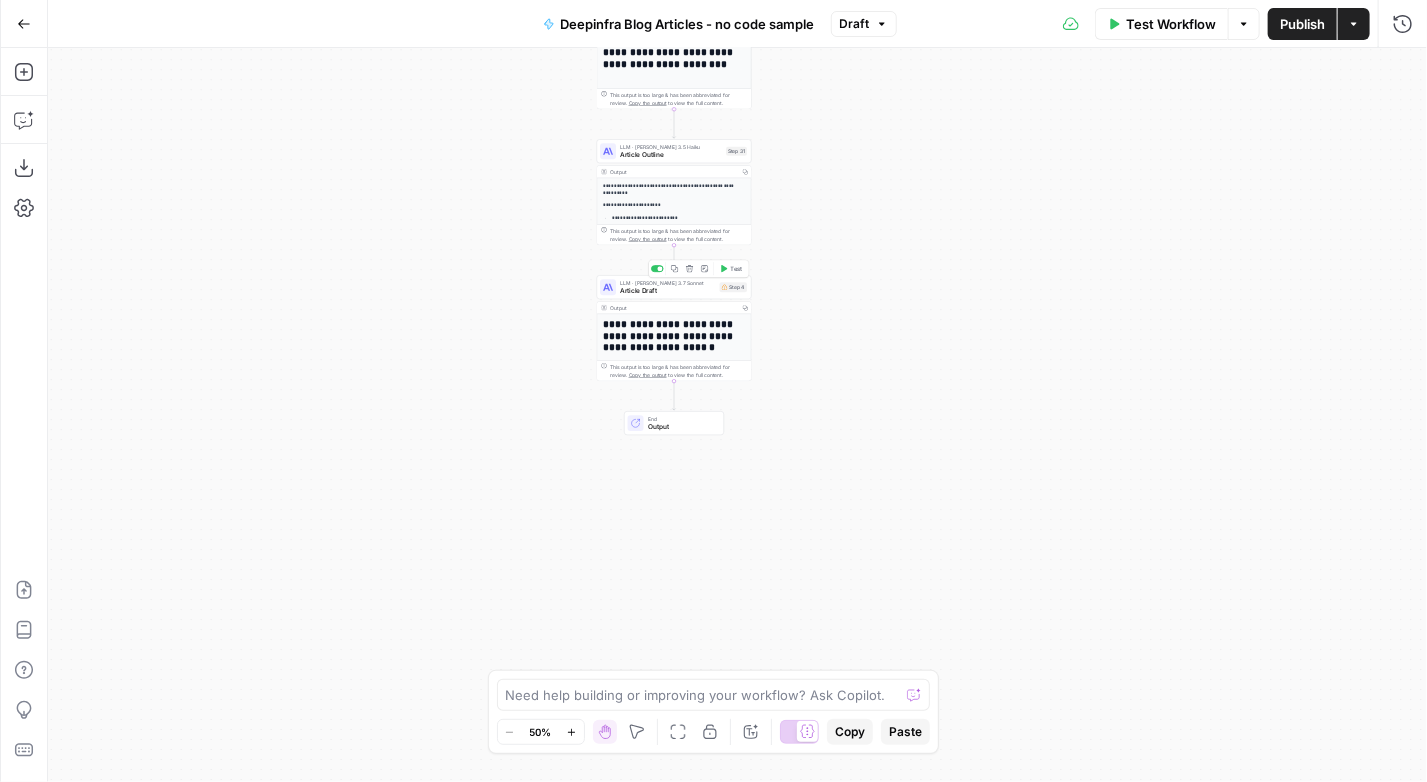 click on "Article Draft" at bounding box center (668, 291) 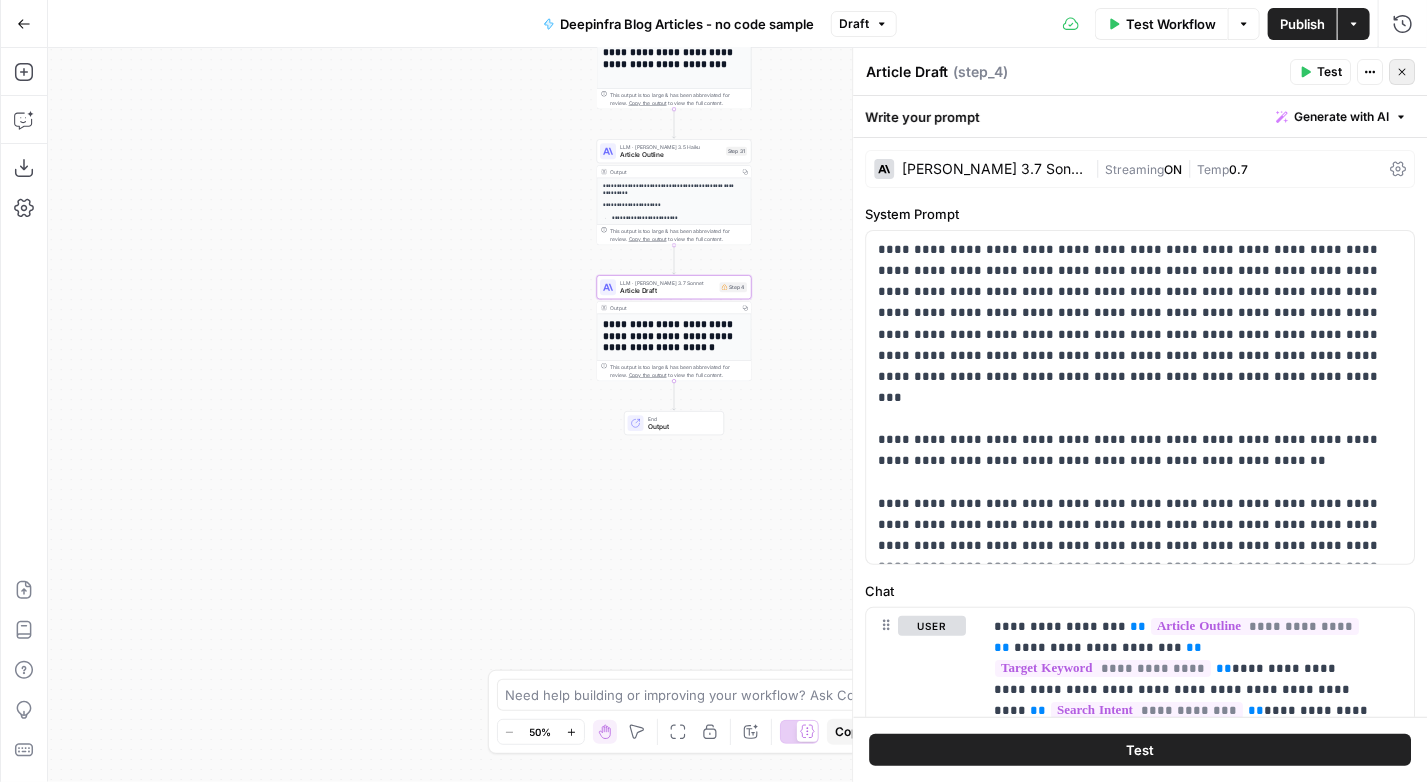 click on "Close" at bounding box center (1402, 72) 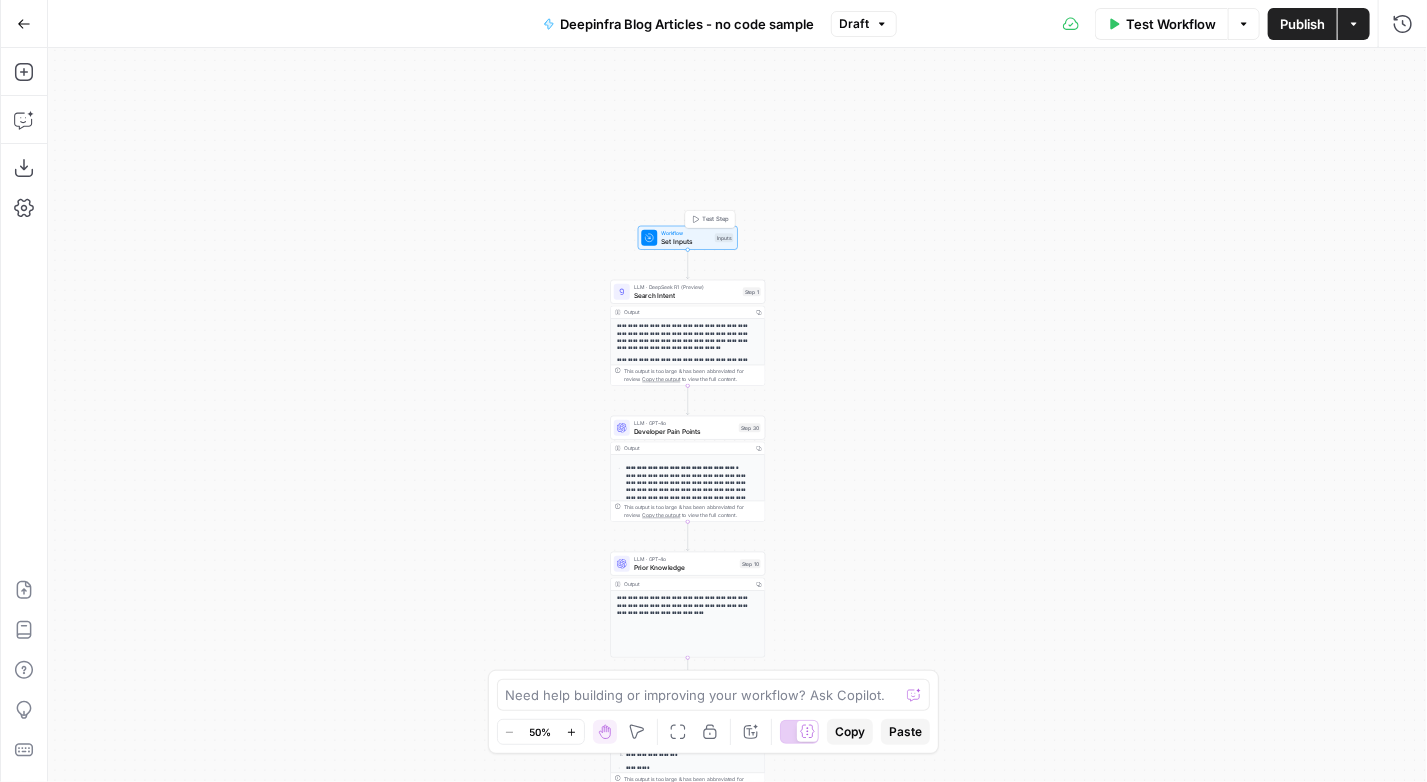 click on "Set Inputs" at bounding box center [686, 241] 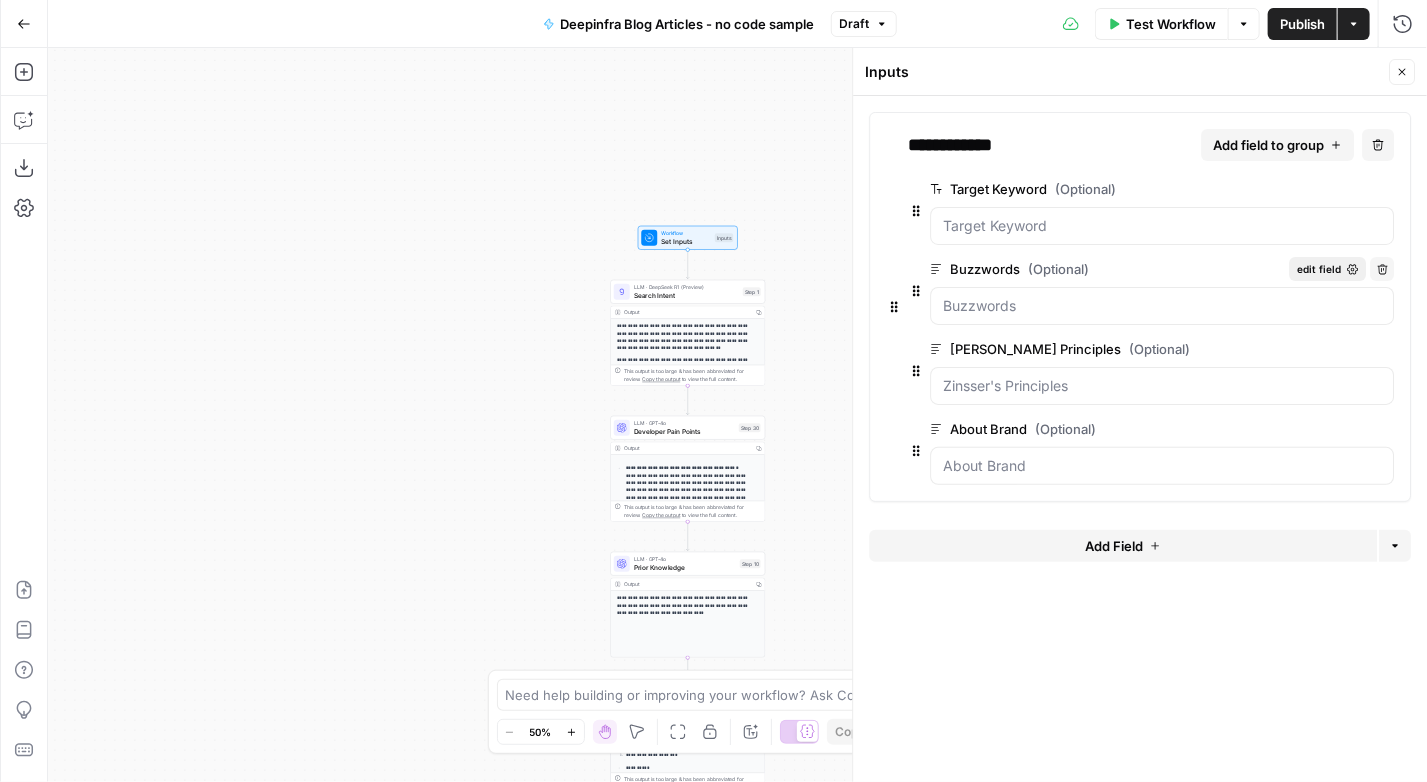 click on "edit field" at bounding box center [1319, 269] 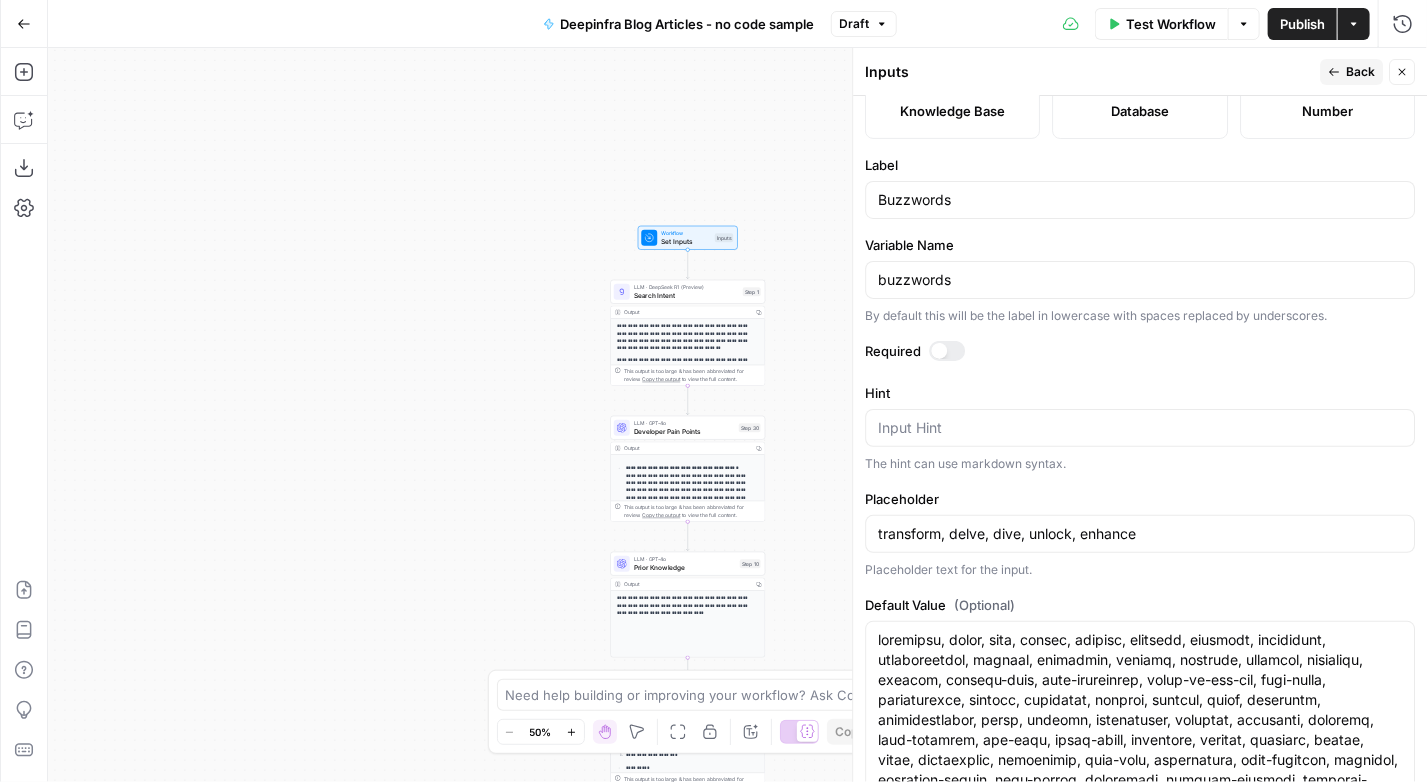 scroll, scrollTop: 638, scrollLeft: 0, axis: vertical 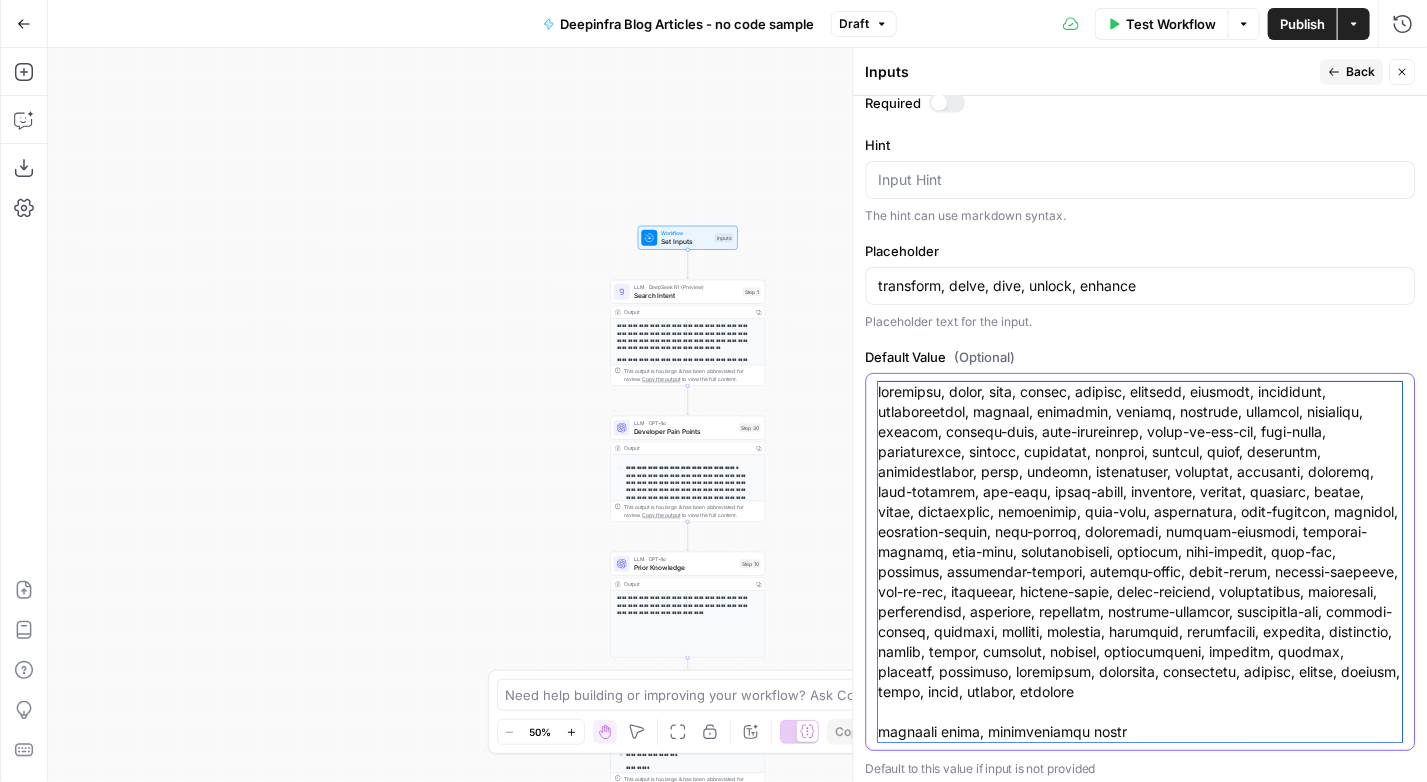 click on "Default Value   (Optional)" at bounding box center [1140, 562] 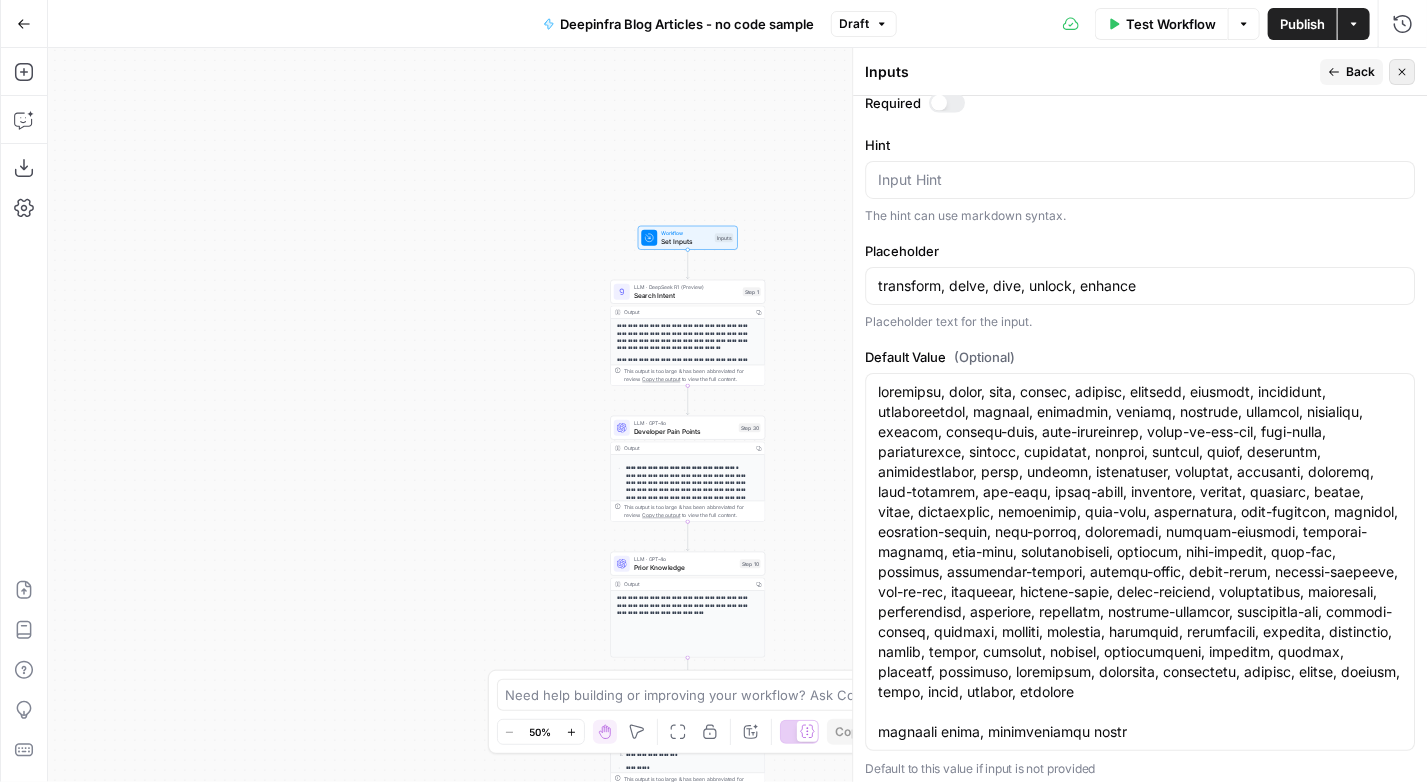 click on "Close" at bounding box center [1402, 72] 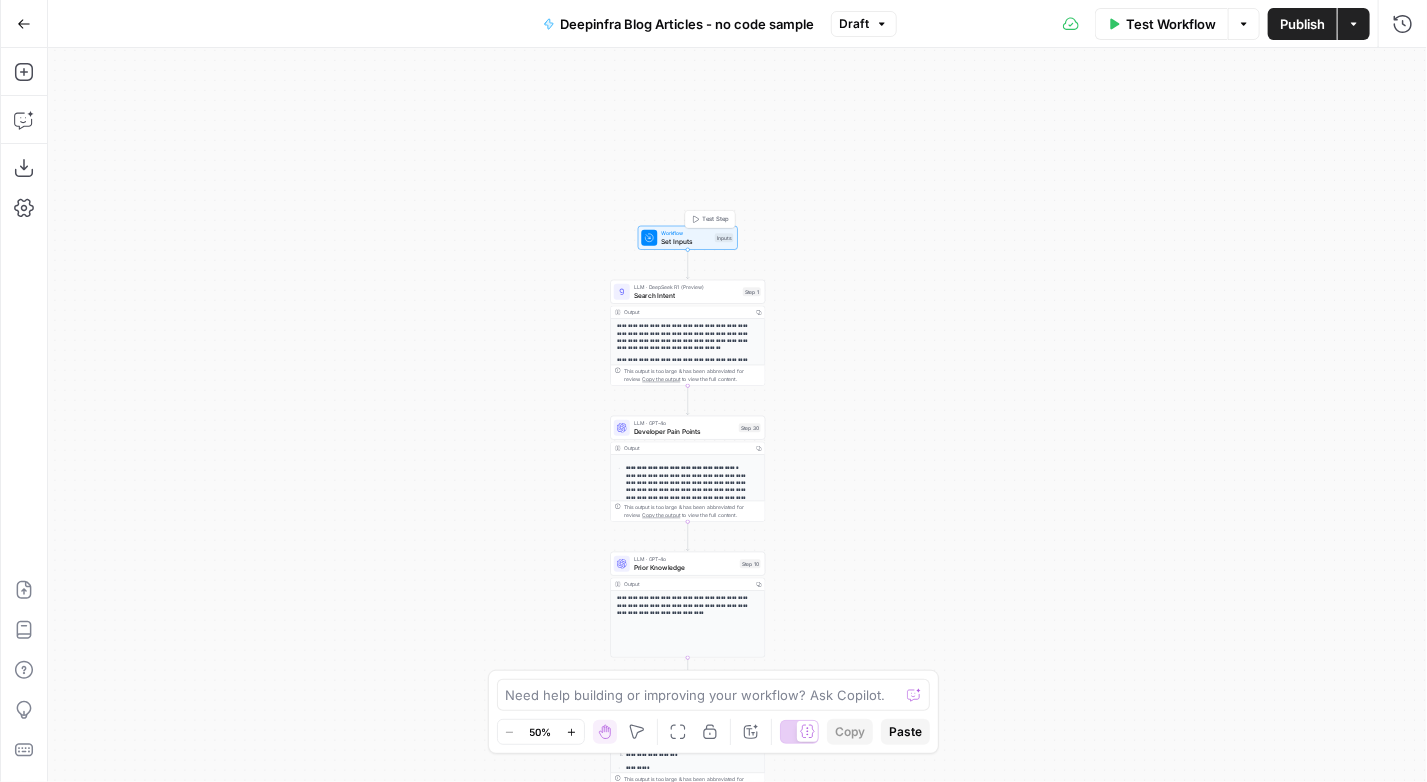 click on "Workflow" at bounding box center [686, 233] 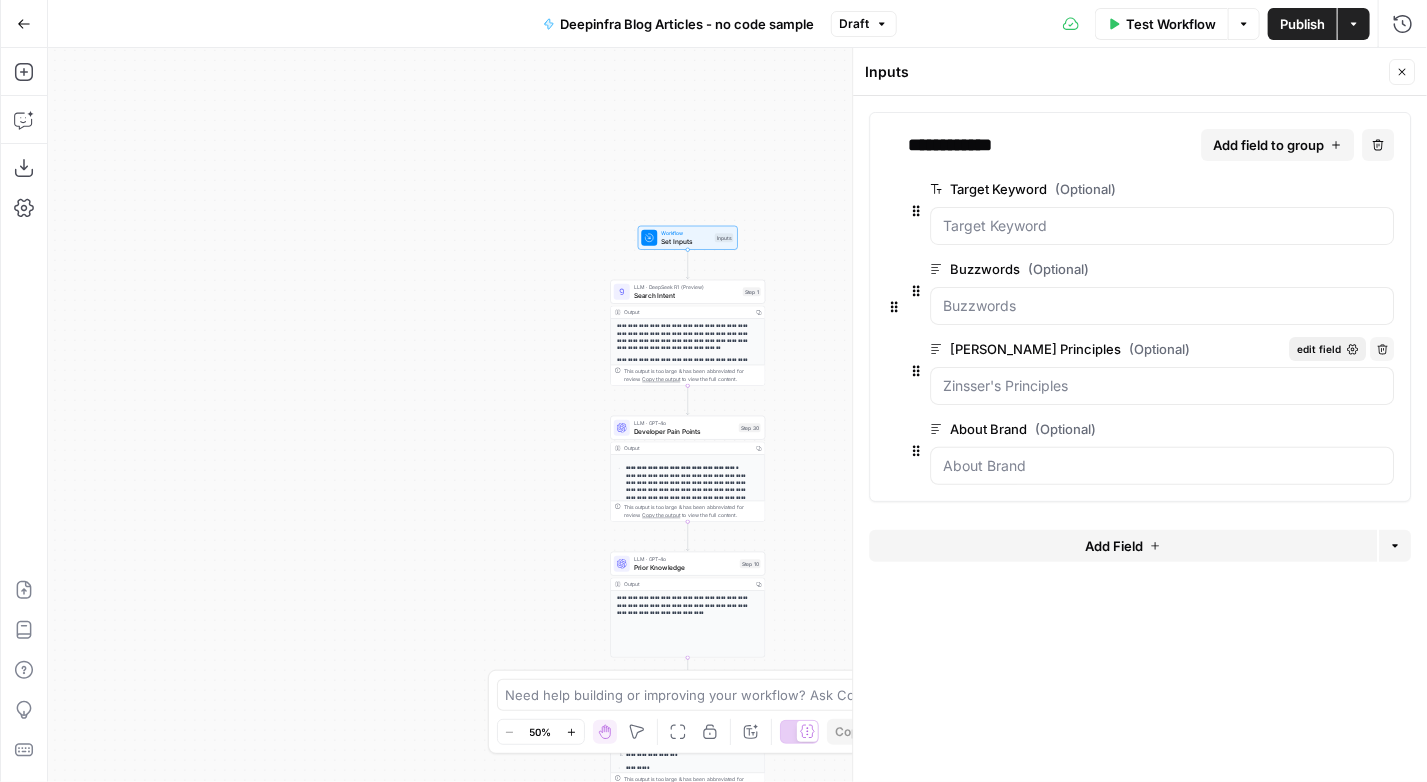 click on "edit field" at bounding box center [1319, 349] 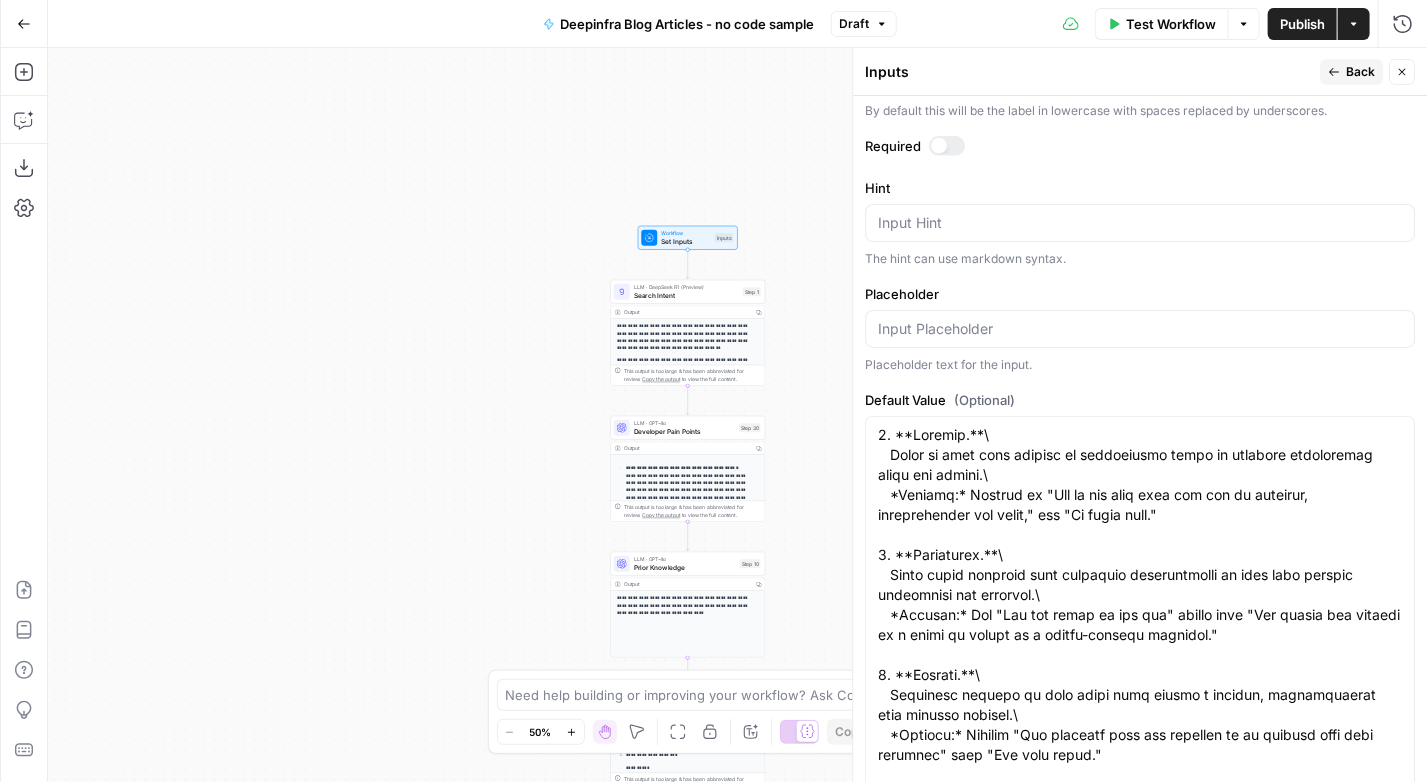 scroll, scrollTop: 636, scrollLeft: 0, axis: vertical 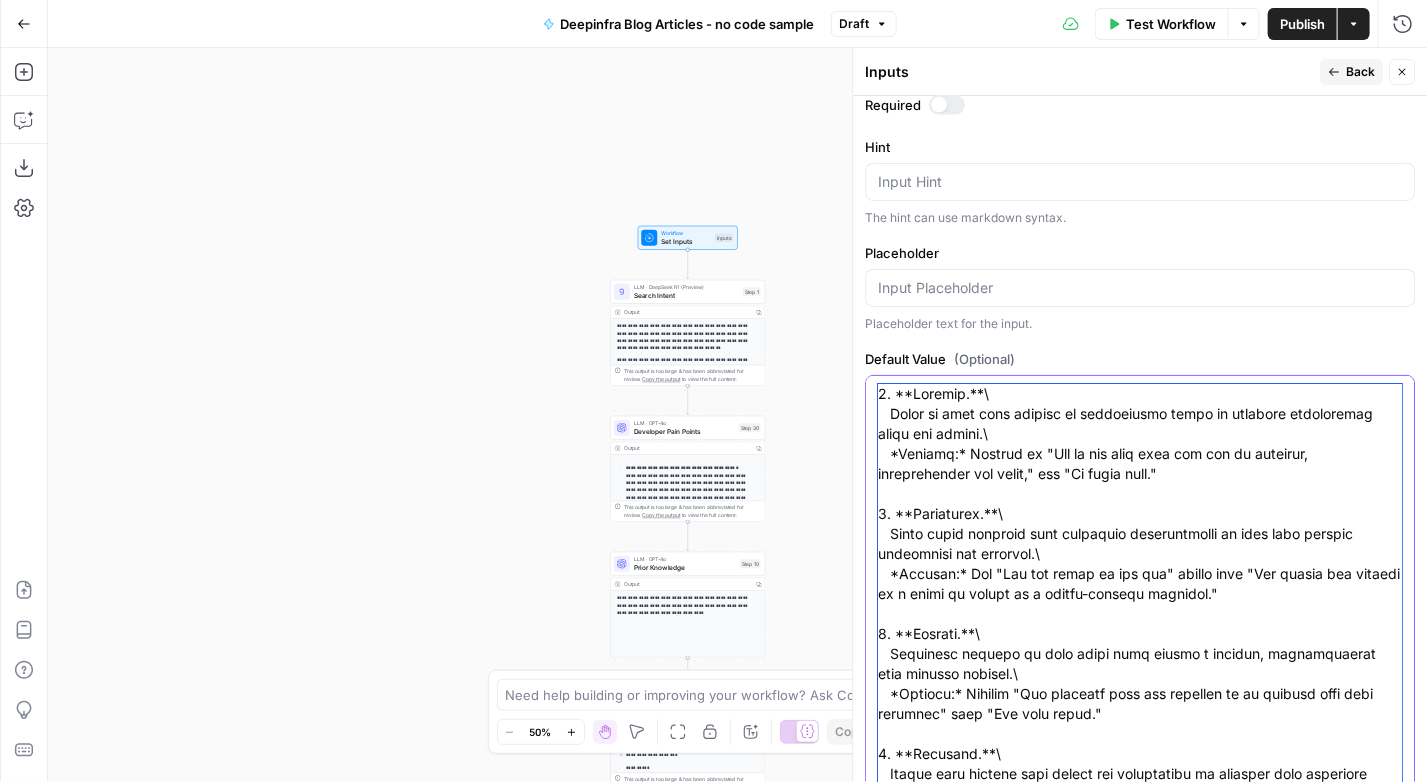 click on "Default Value   (Optional)" at bounding box center [1140, 804] 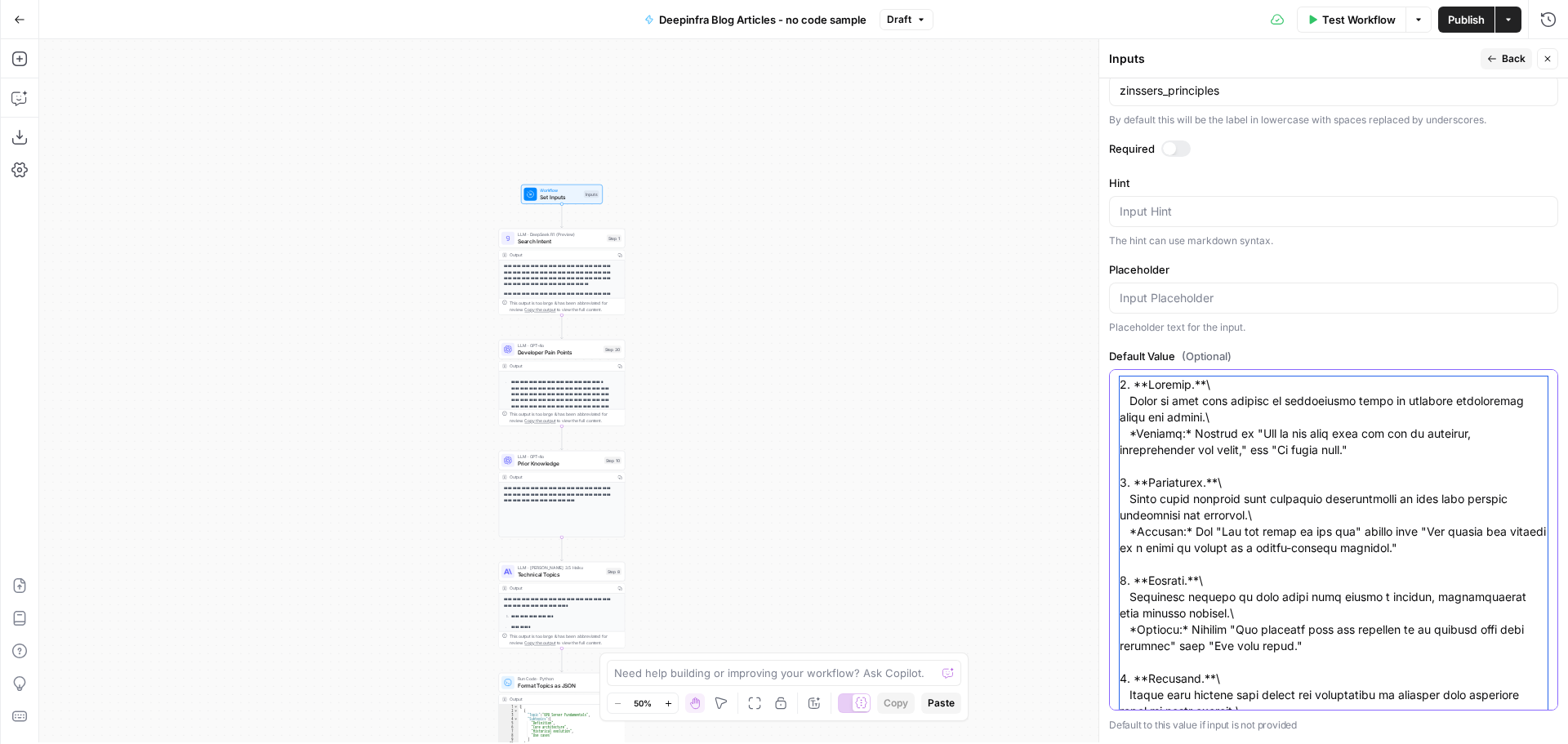scroll, scrollTop: 455, scrollLeft: 0, axis: vertical 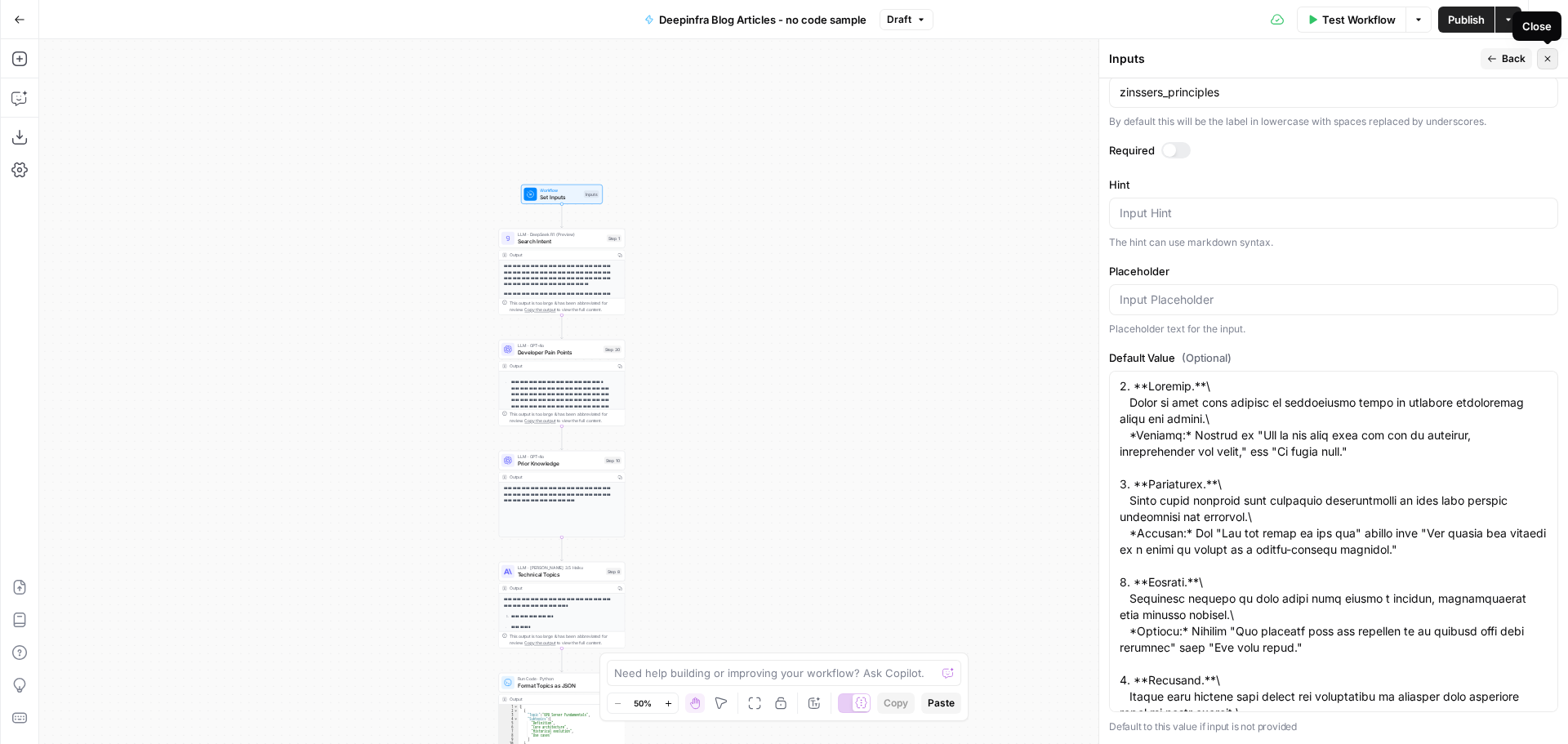 click on "Close" at bounding box center (1548, 59) 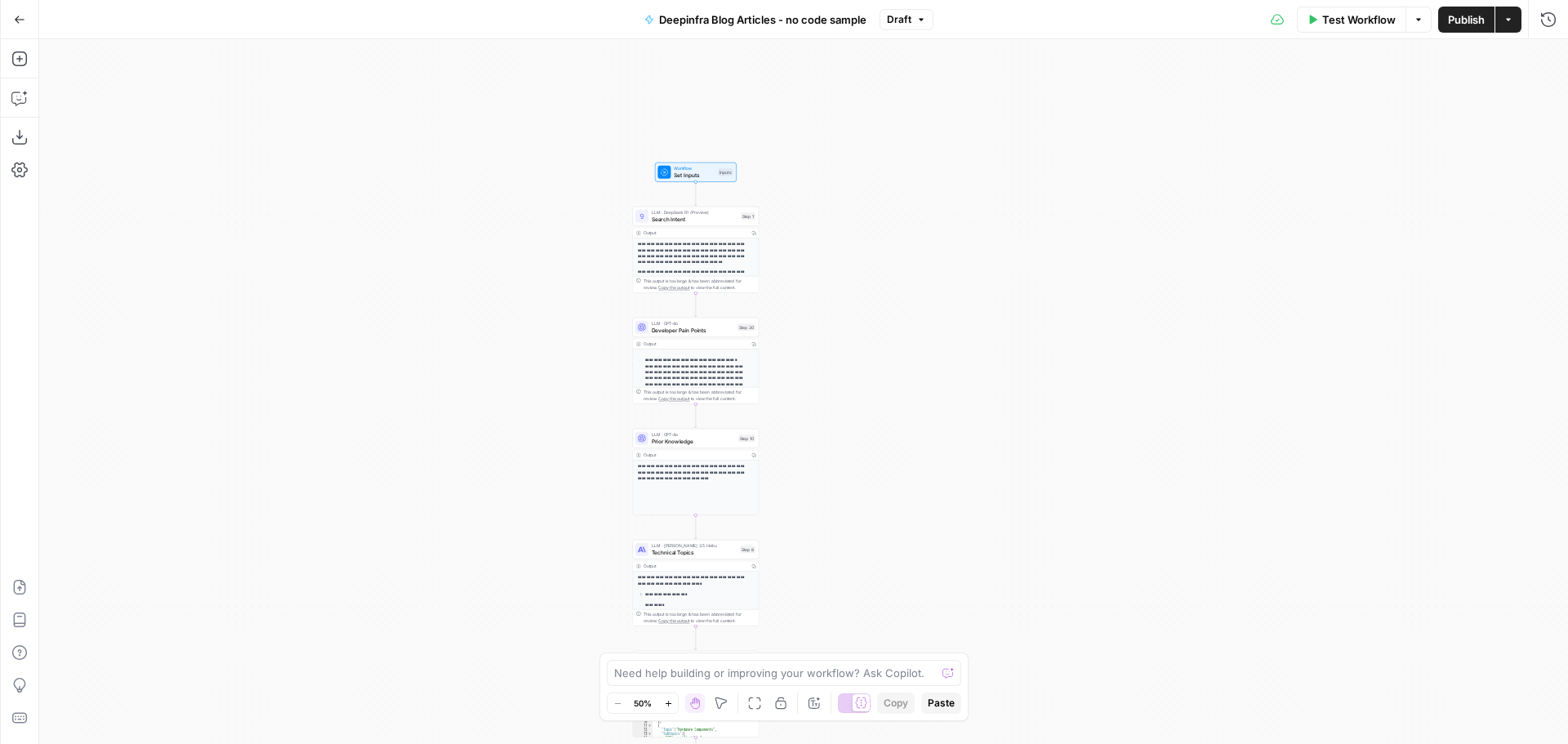drag, startPoint x: 822, startPoint y: 557, endPoint x: 948, endPoint y: 538, distance: 127.42449 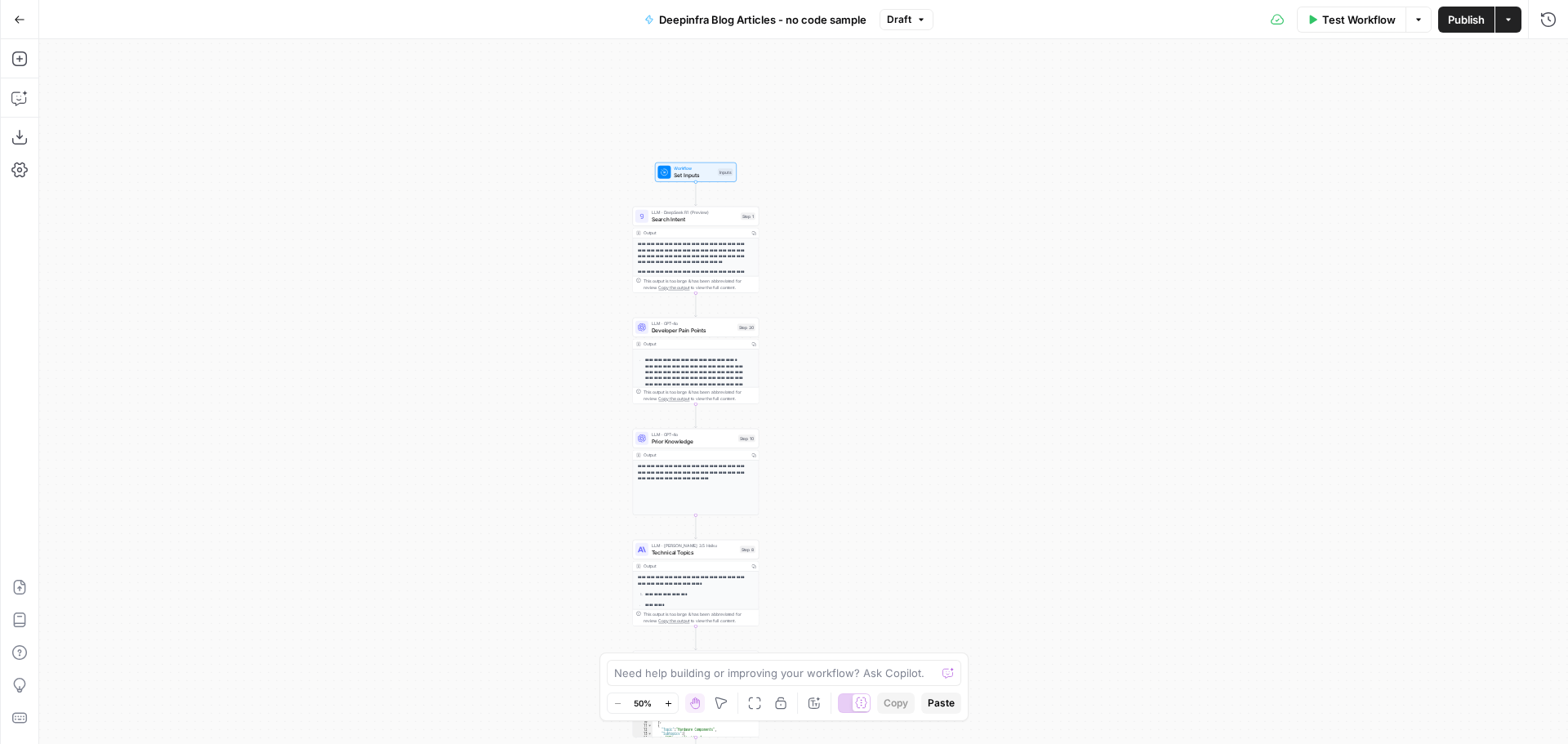 click on "**********" at bounding box center (804, 391) 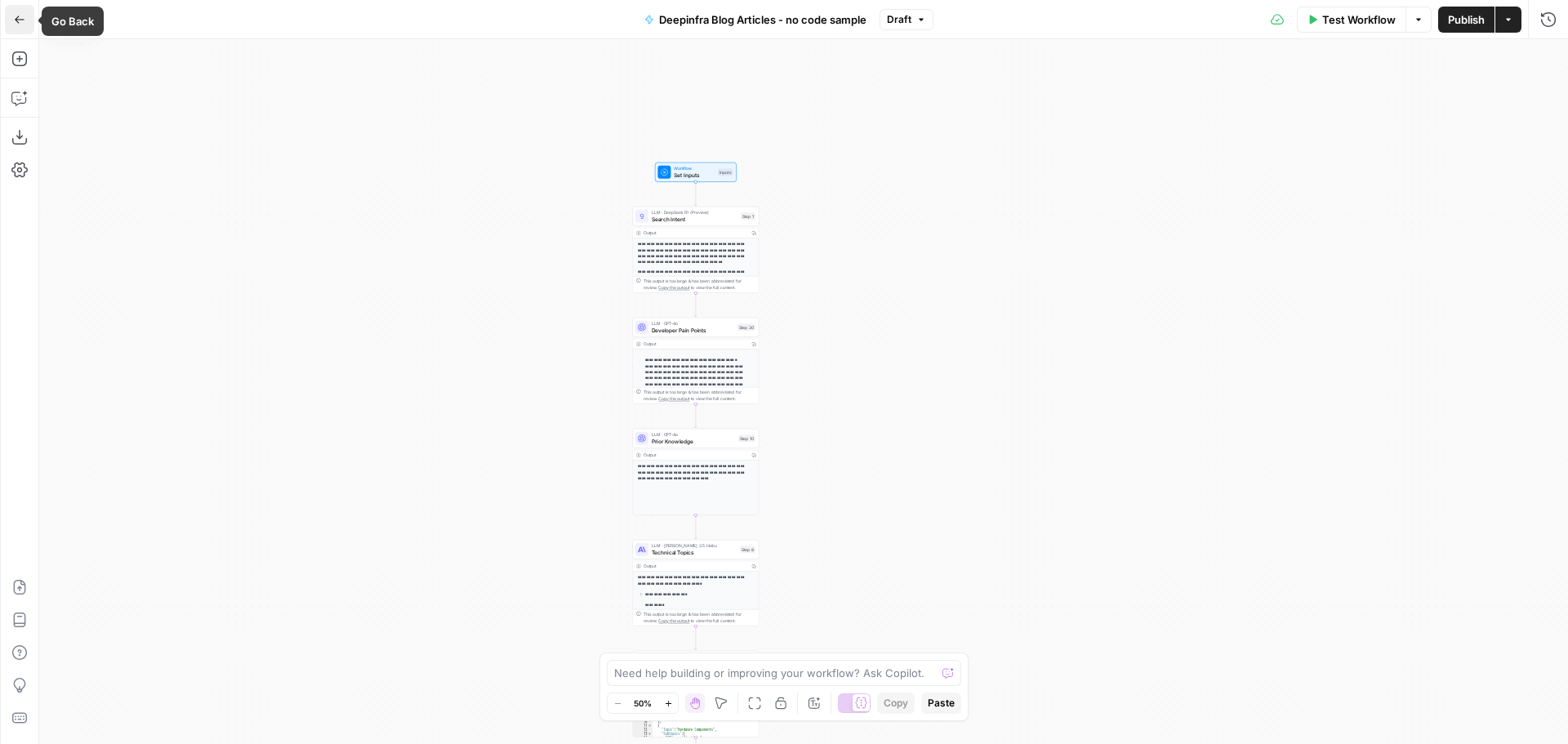 click on "Go Back" at bounding box center (20, 20) 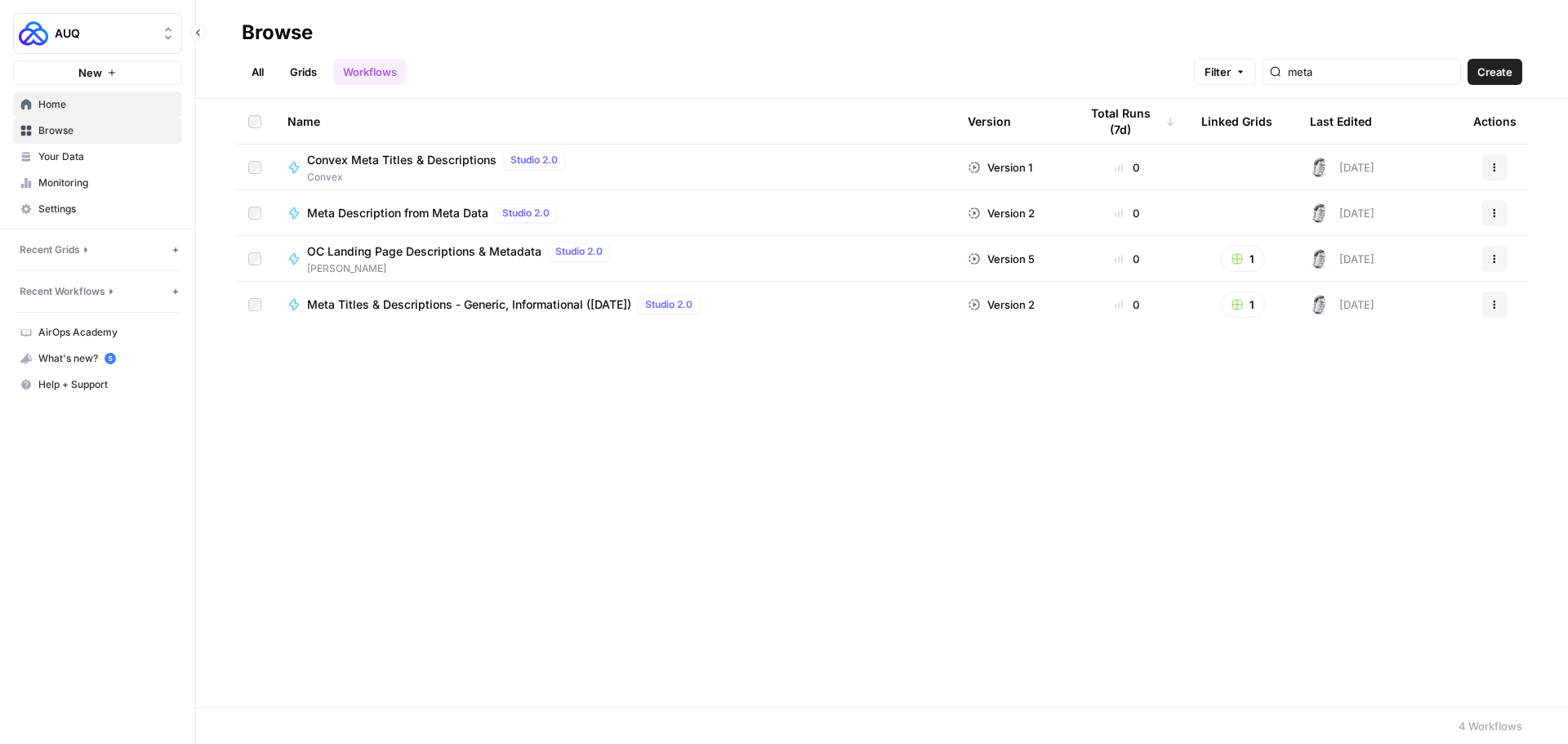 click on "Home" at bounding box center (106, 105) 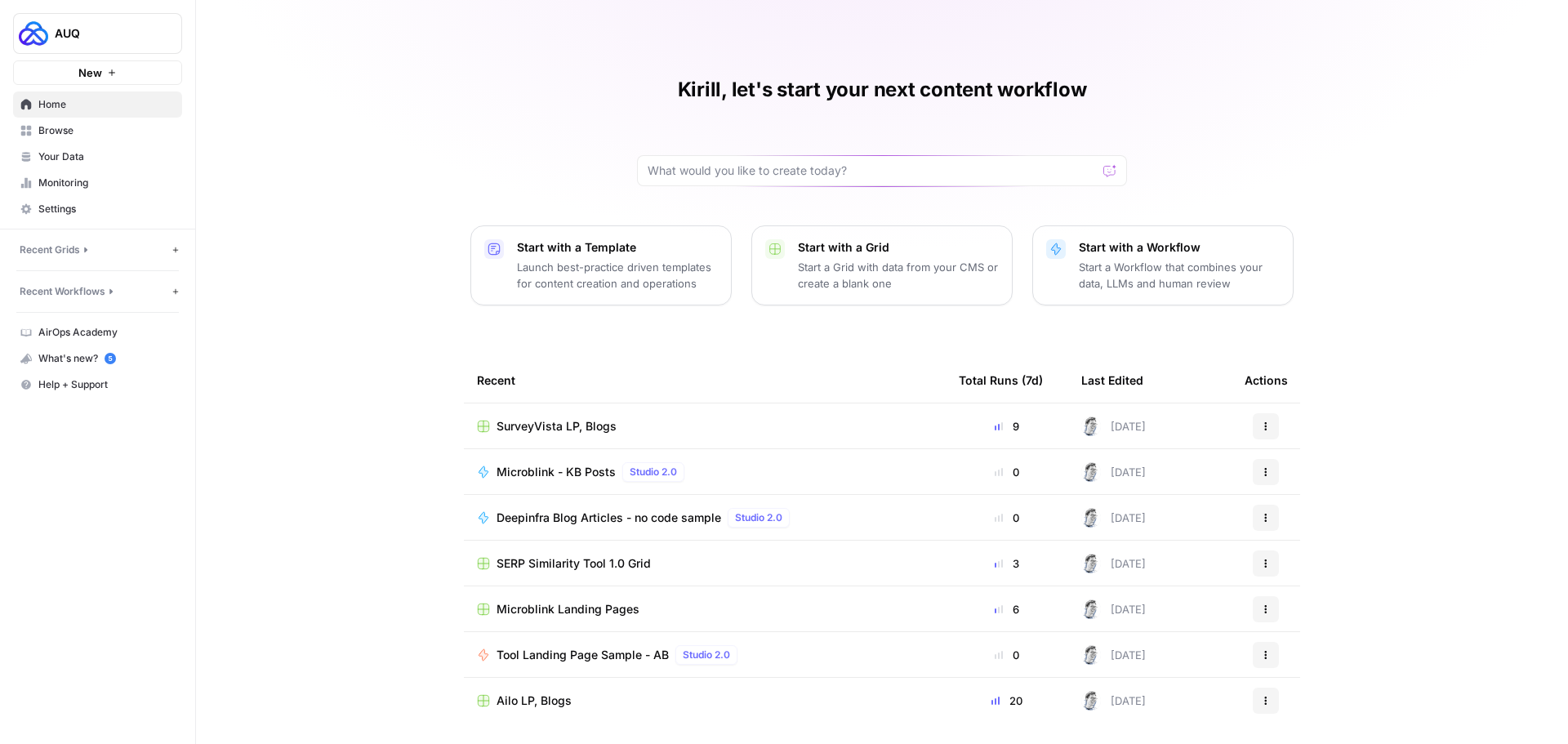 scroll, scrollTop: 0, scrollLeft: 0, axis: both 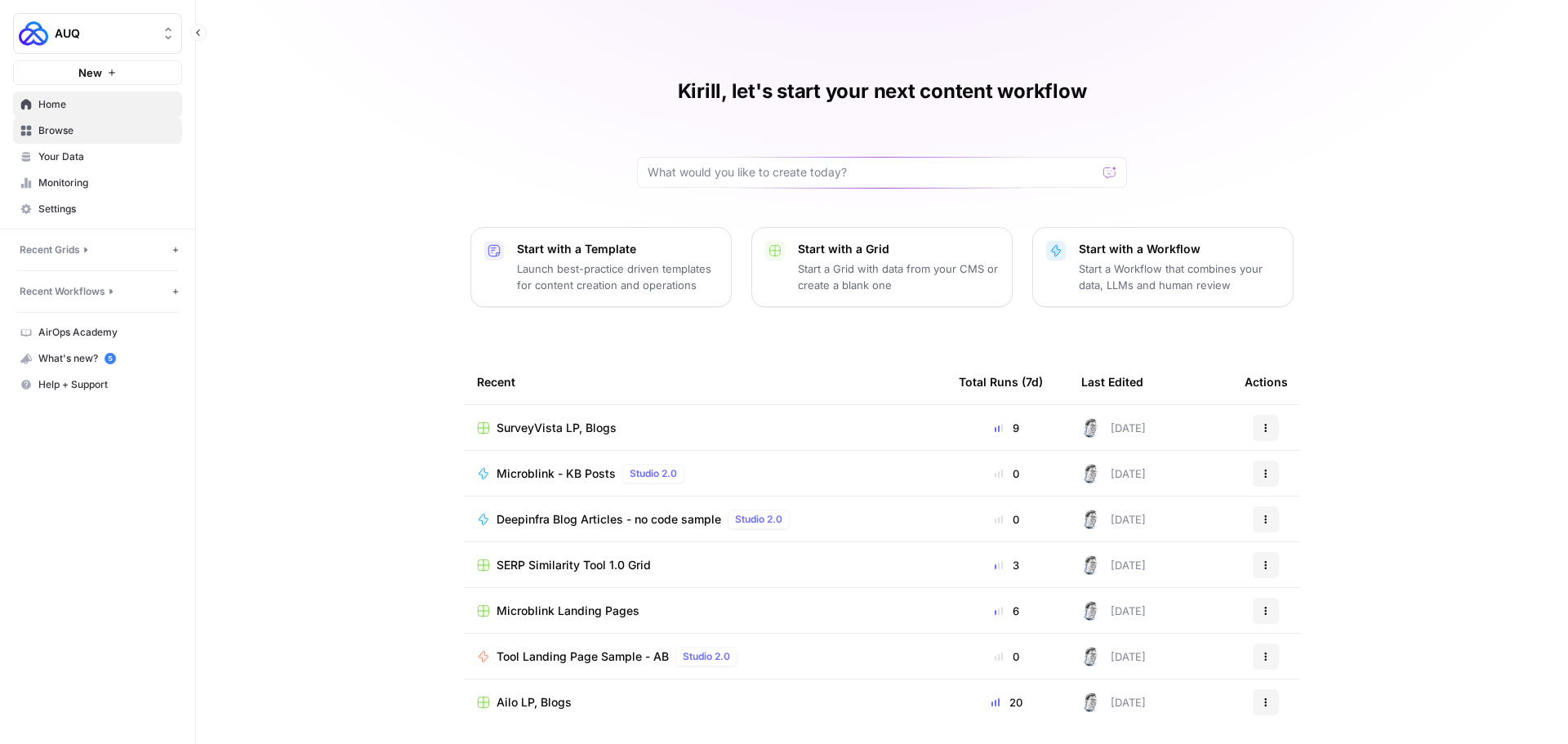 click on "Browse" at bounding box center (106, 131) 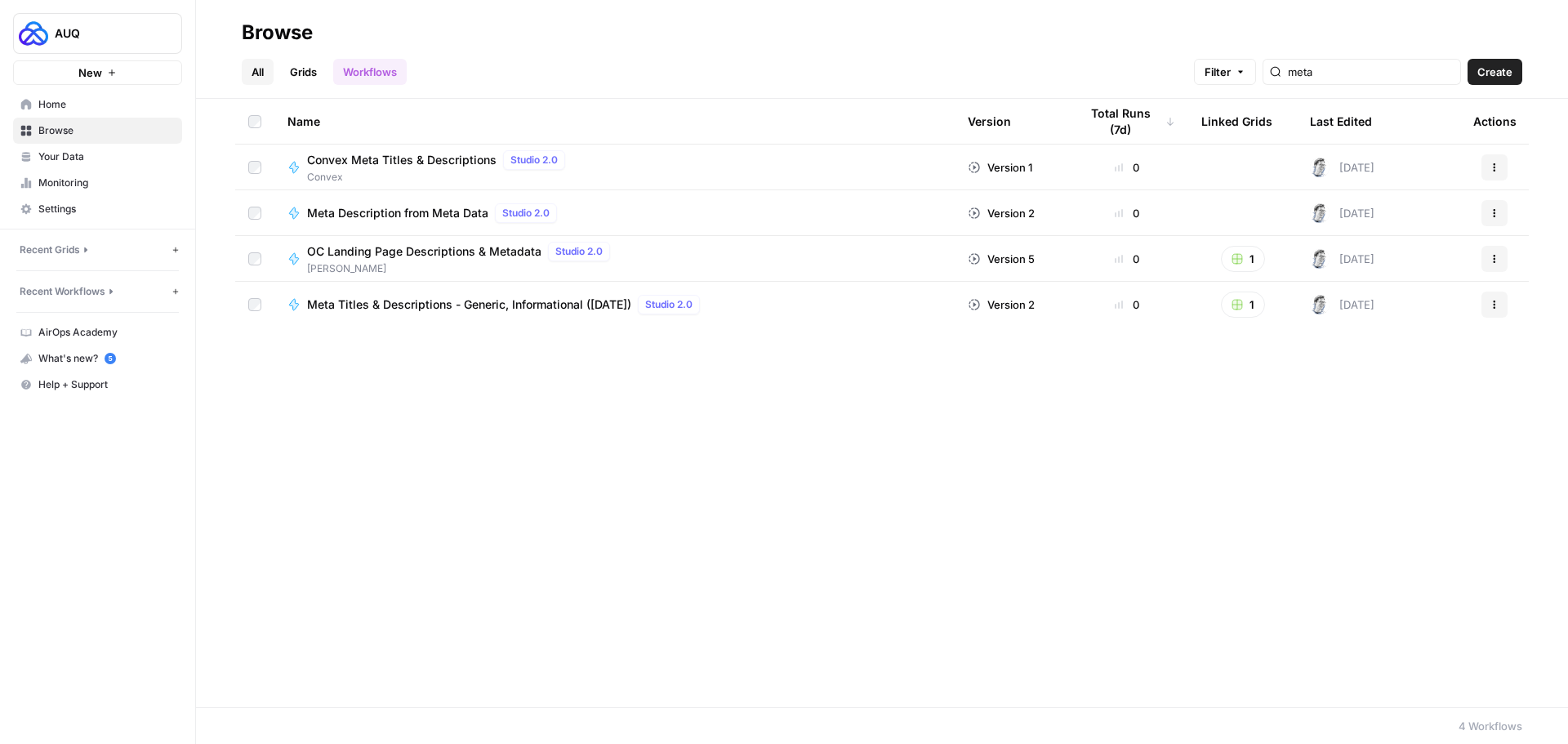 click on "All" at bounding box center (257, 72) 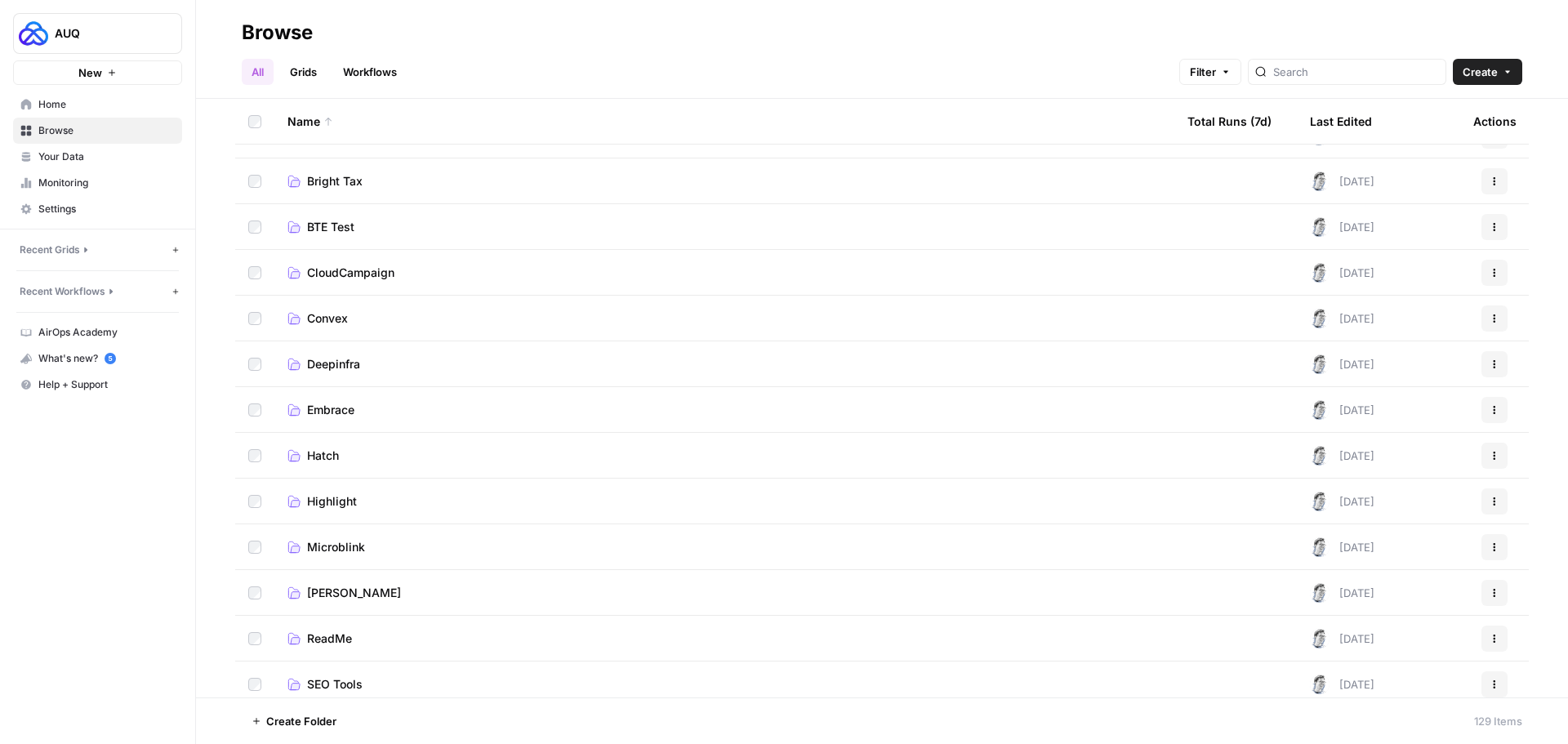 scroll, scrollTop: 82, scrollLeft: 0, axis: vertical 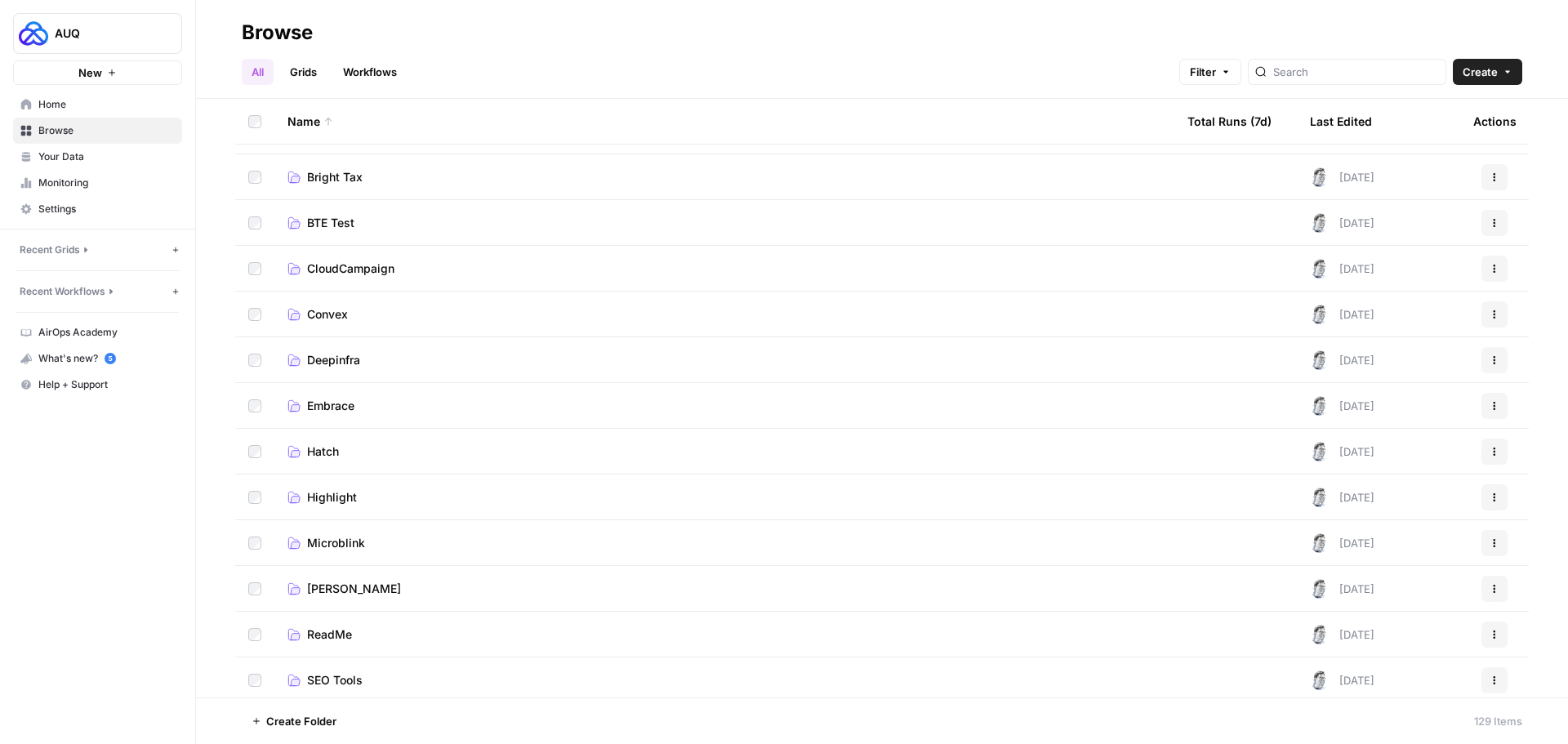 click on "Highlight" at bounding box center [332, 497] 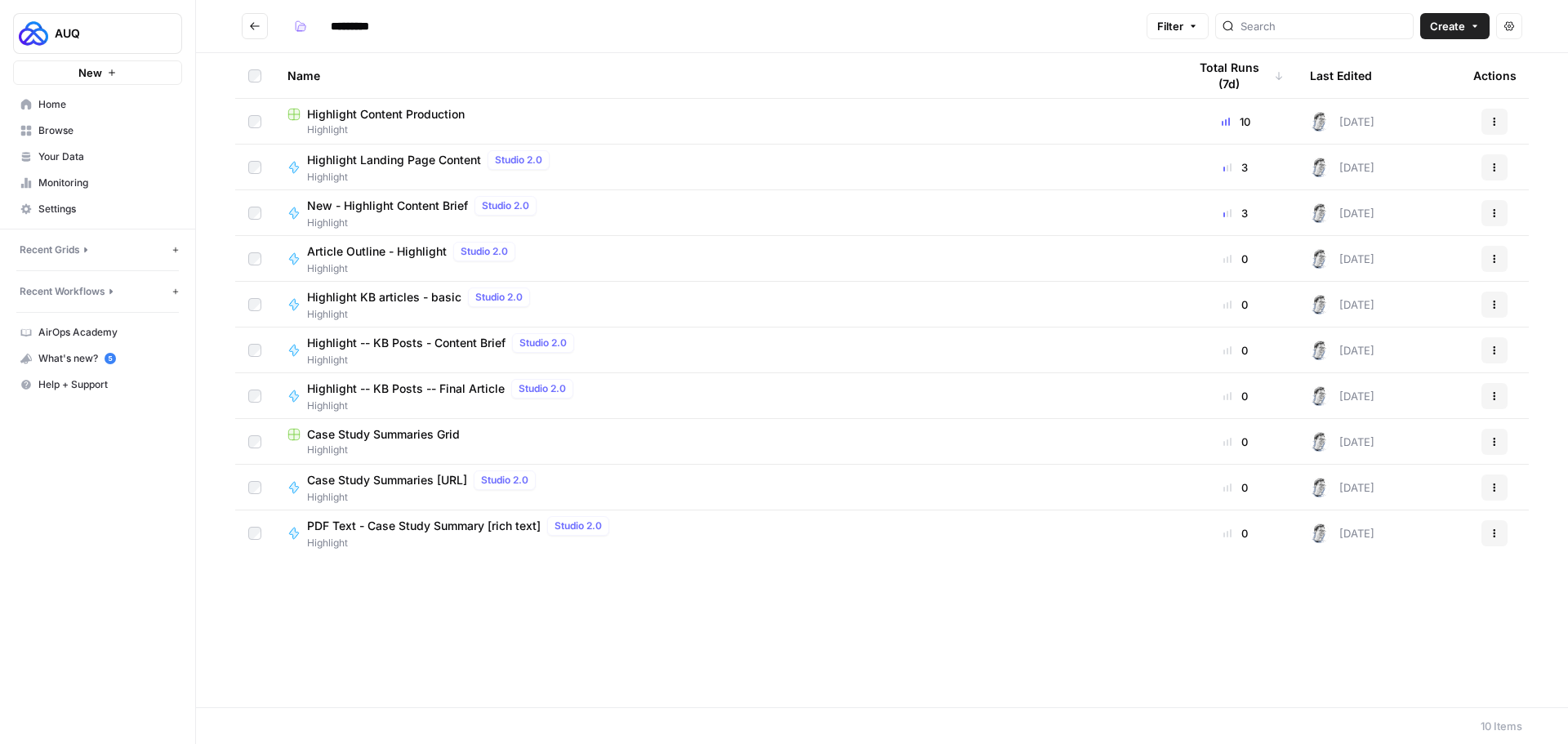 click on "Highlight Content Production" at bounding box center [385, 114] 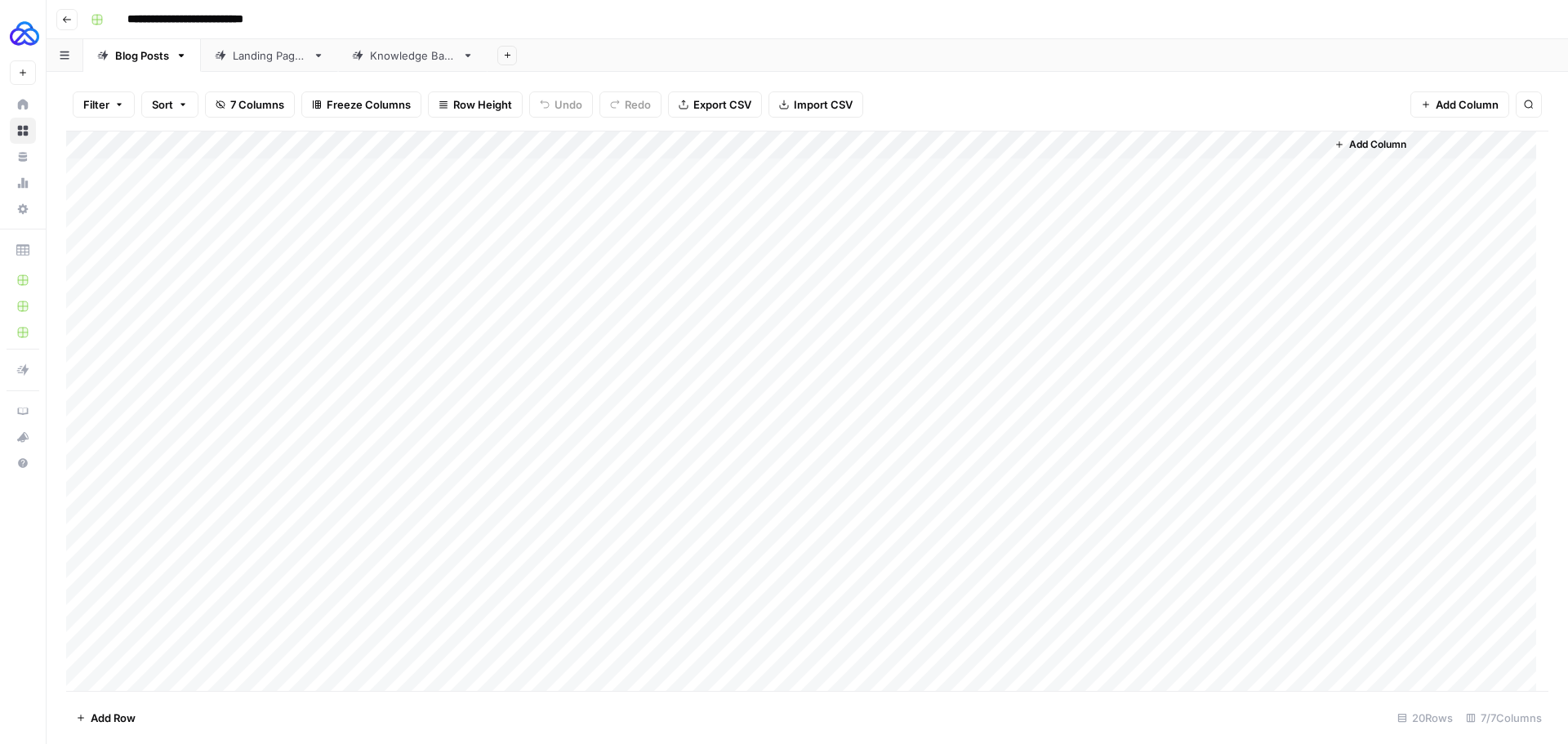 click on "Add Column" at bounding box center [807, 411] 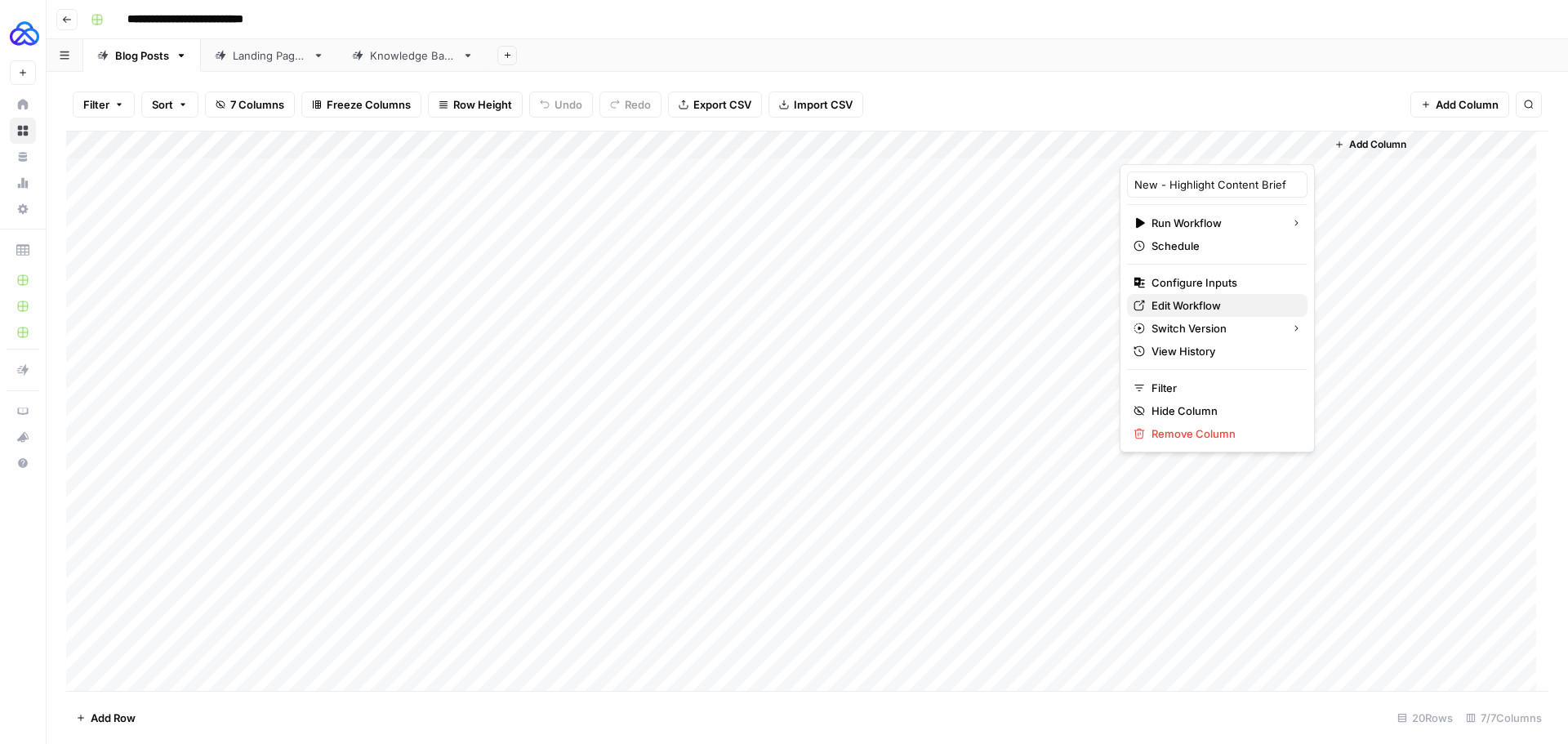 click on "Edit Workflow" at bounding box center (1186, 305) 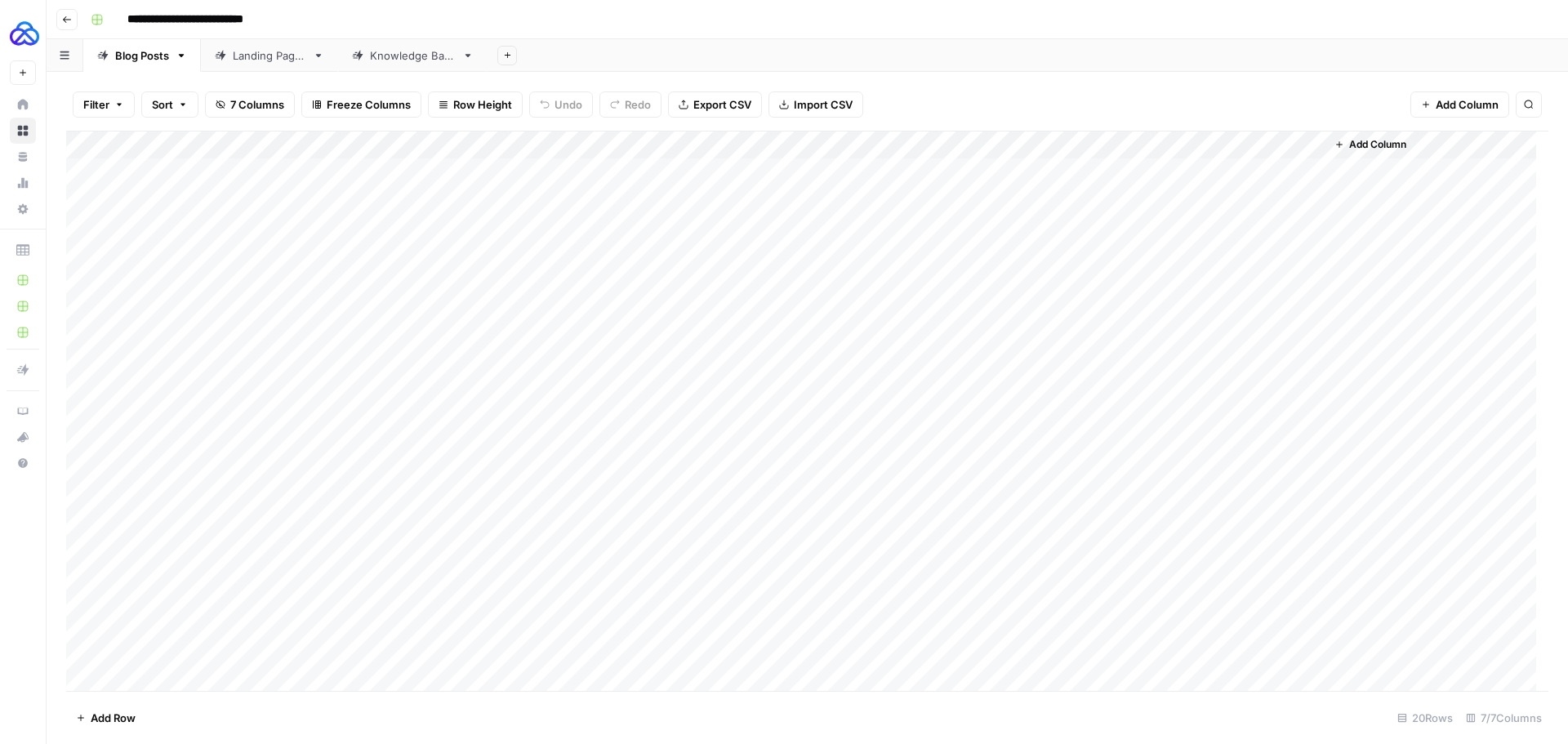 click on "Knowledge Base" at bounding box center [412, 56] 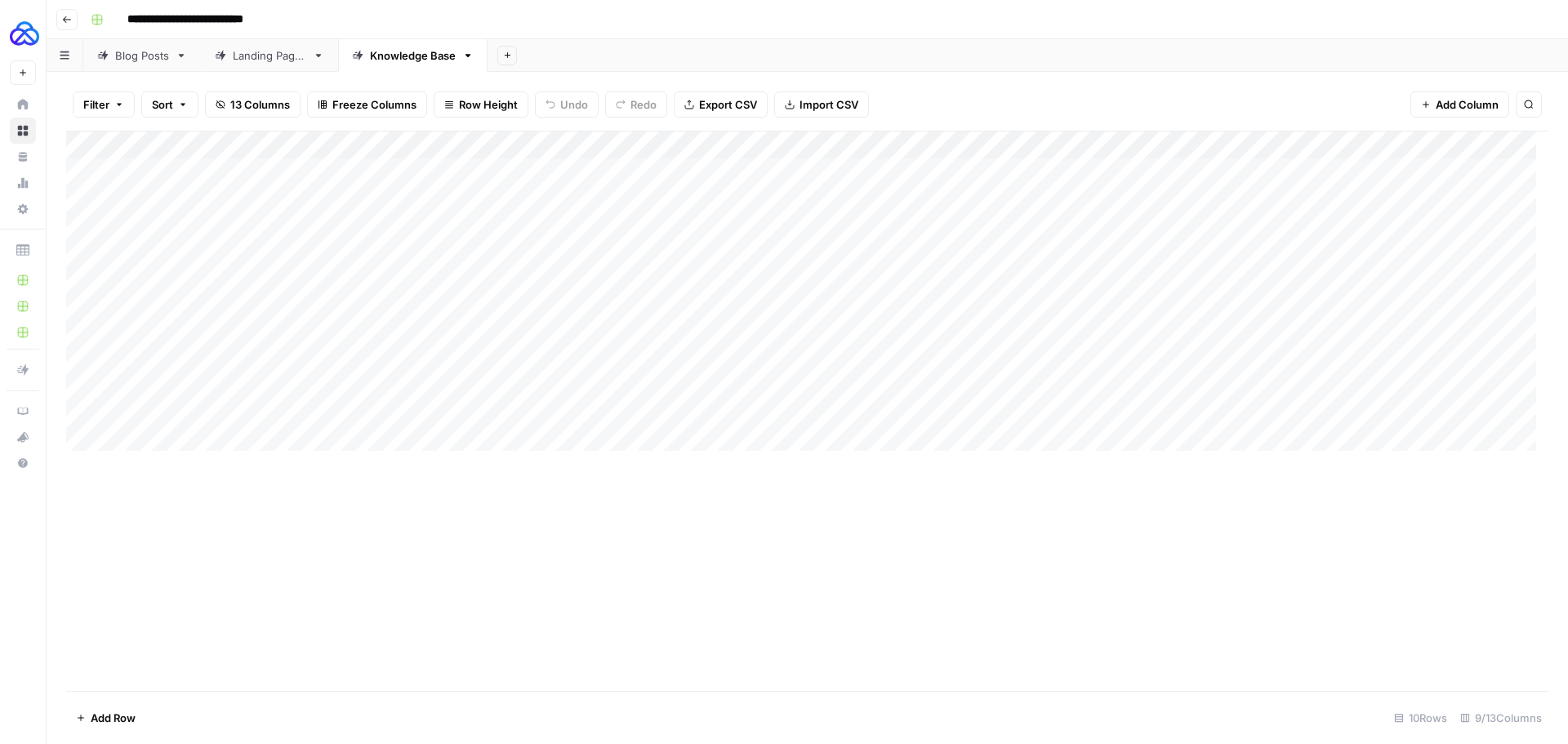 click on "Add Column" at bounding box center (807, 297) 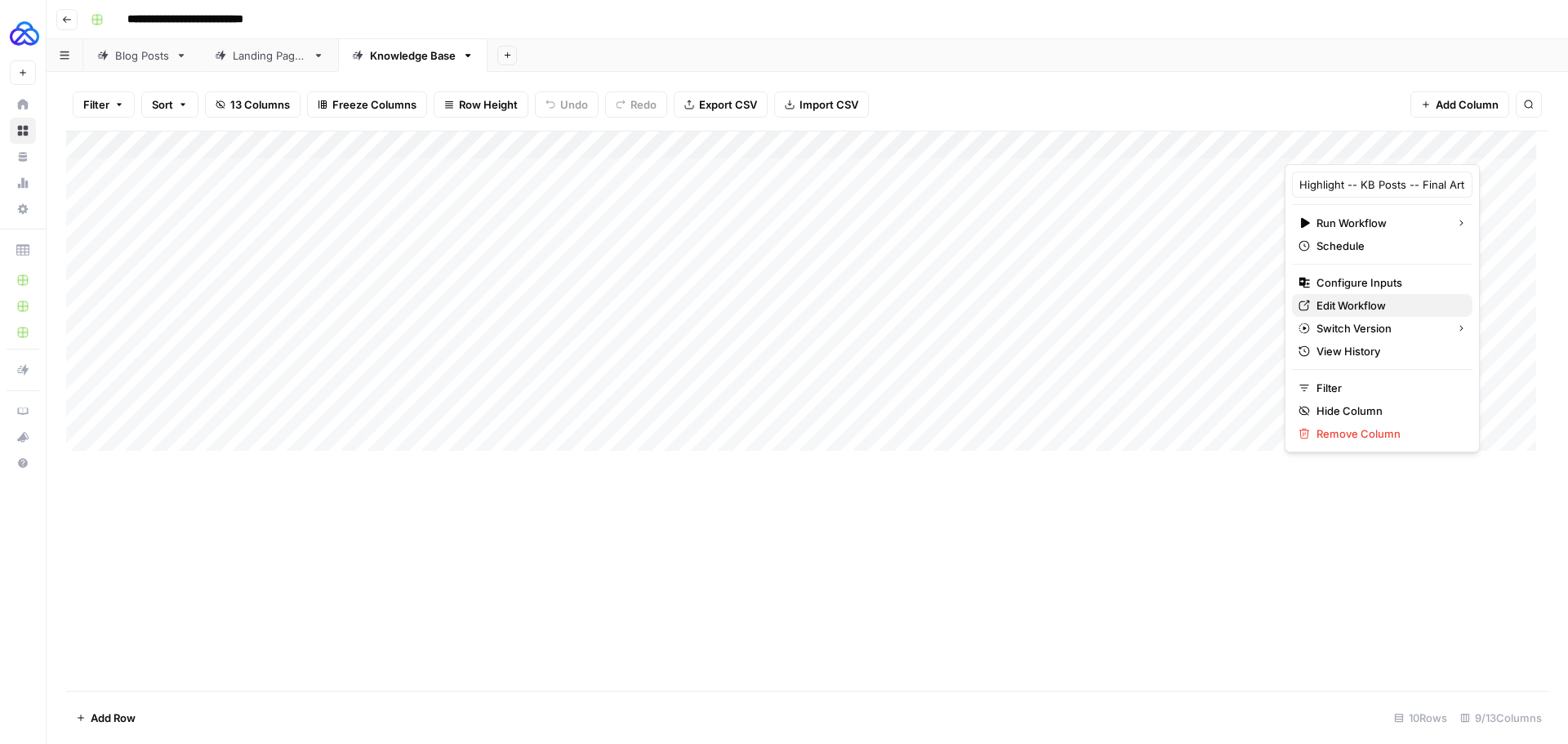 click on "Edit Workflow" at bounding box center [1351, 305] 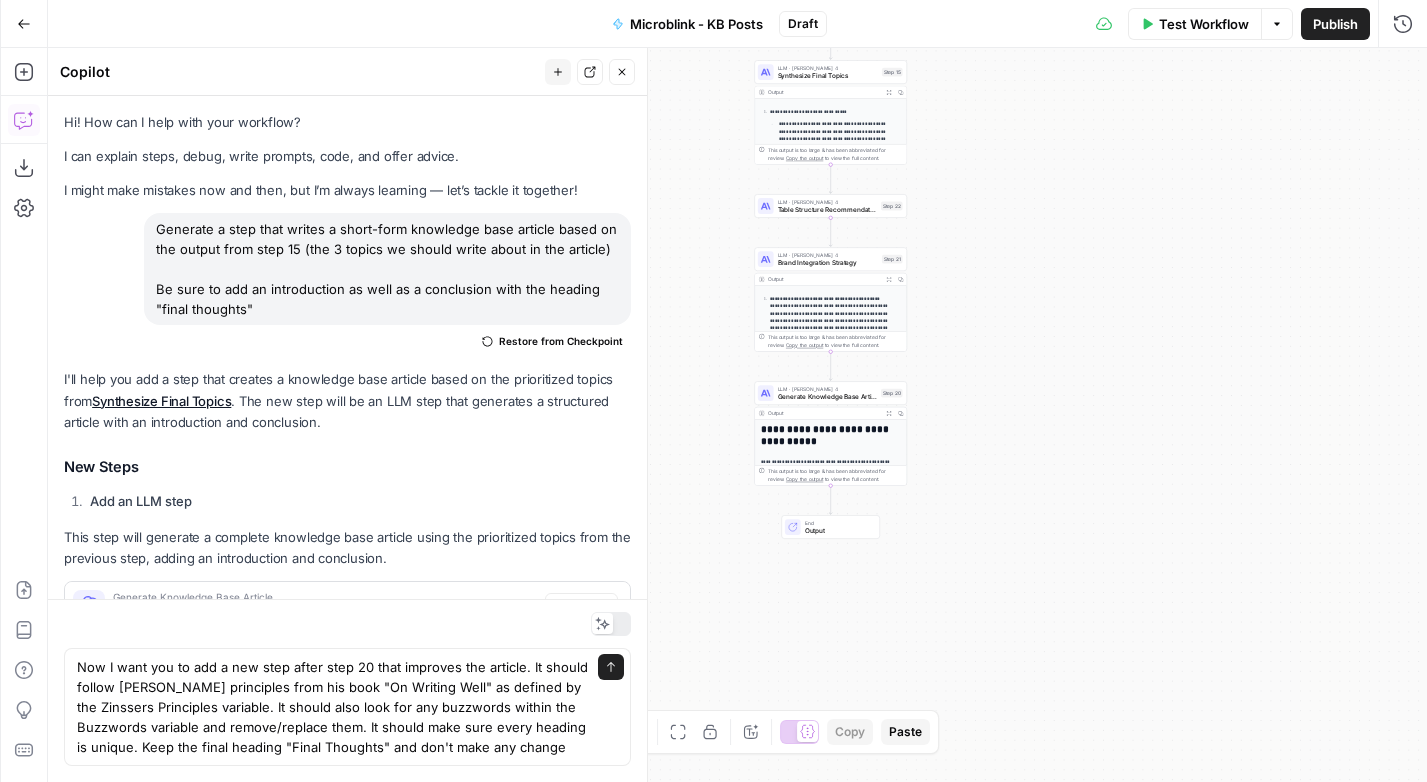 scroll, scrollTop: 0, scrollLeft: 0, axis: both 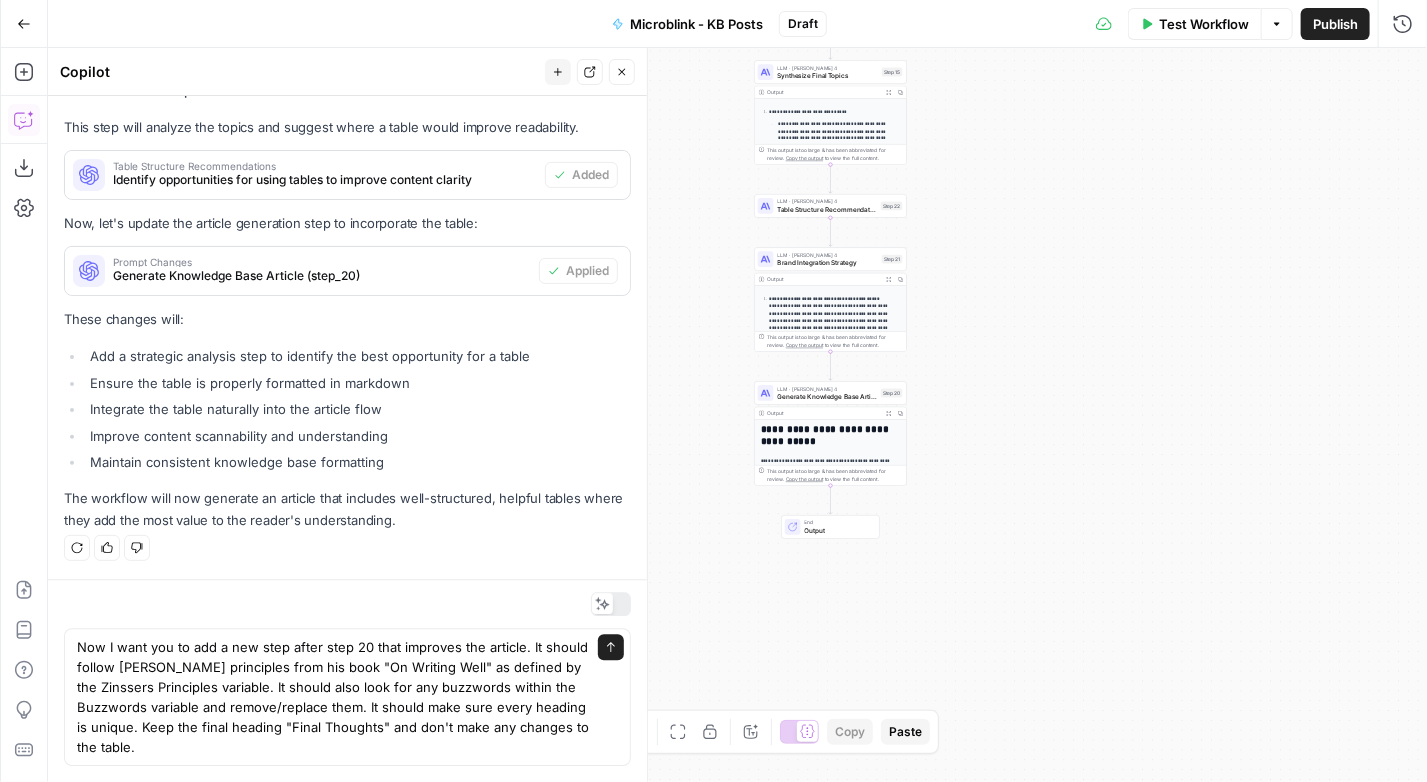 type on "Now I want you to add a new step after step 20 that improves the article. It should follow Zinsser's principles from his book "On Writing Well" as defined by the Zinssers Principles variable. It should also look for any buzzwords within the Buzzwords variable and remove/replace them. It should make sure every heading is unique. Keep the final heading "Final Thoughts" and don't make any changes to the table." 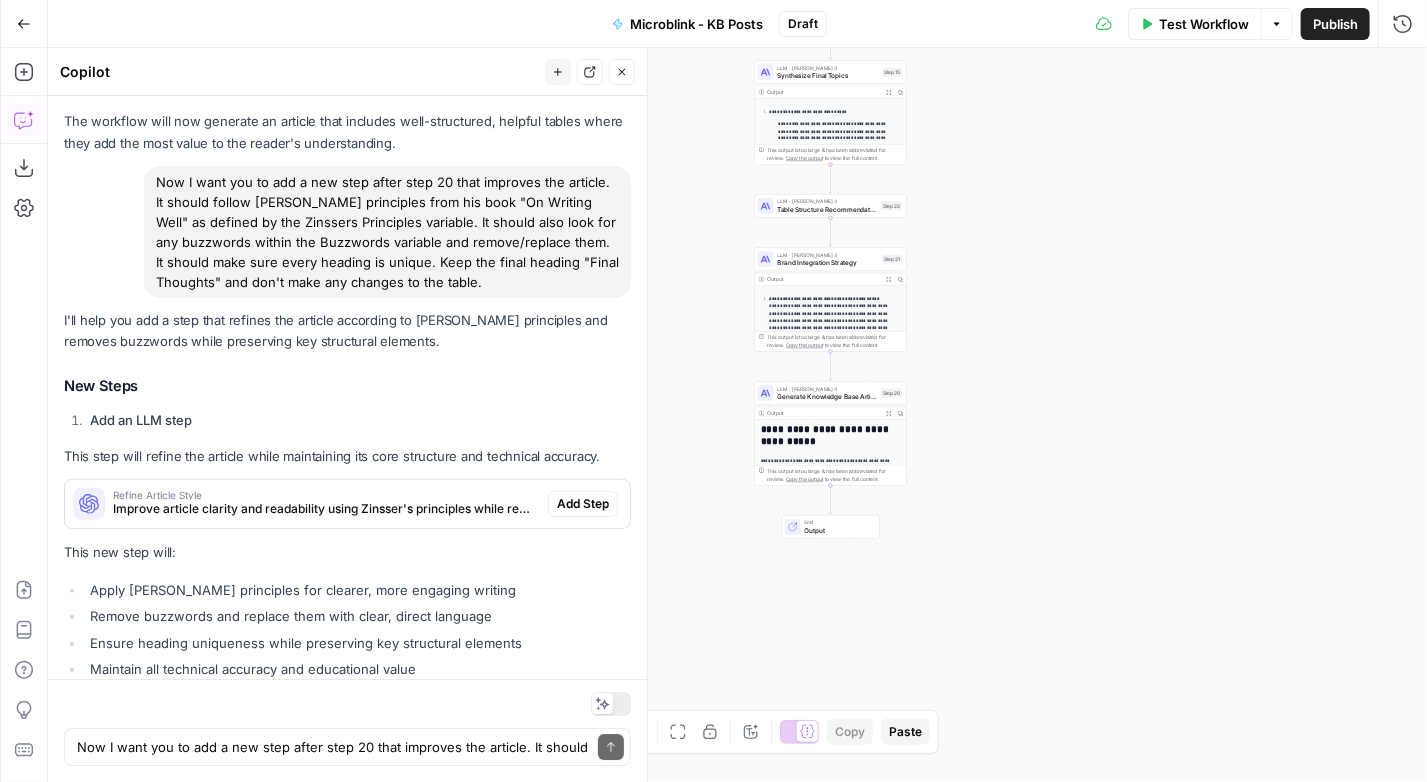 scroll, scrollTop: 2897, scrollLeft: 0, axis: vertical 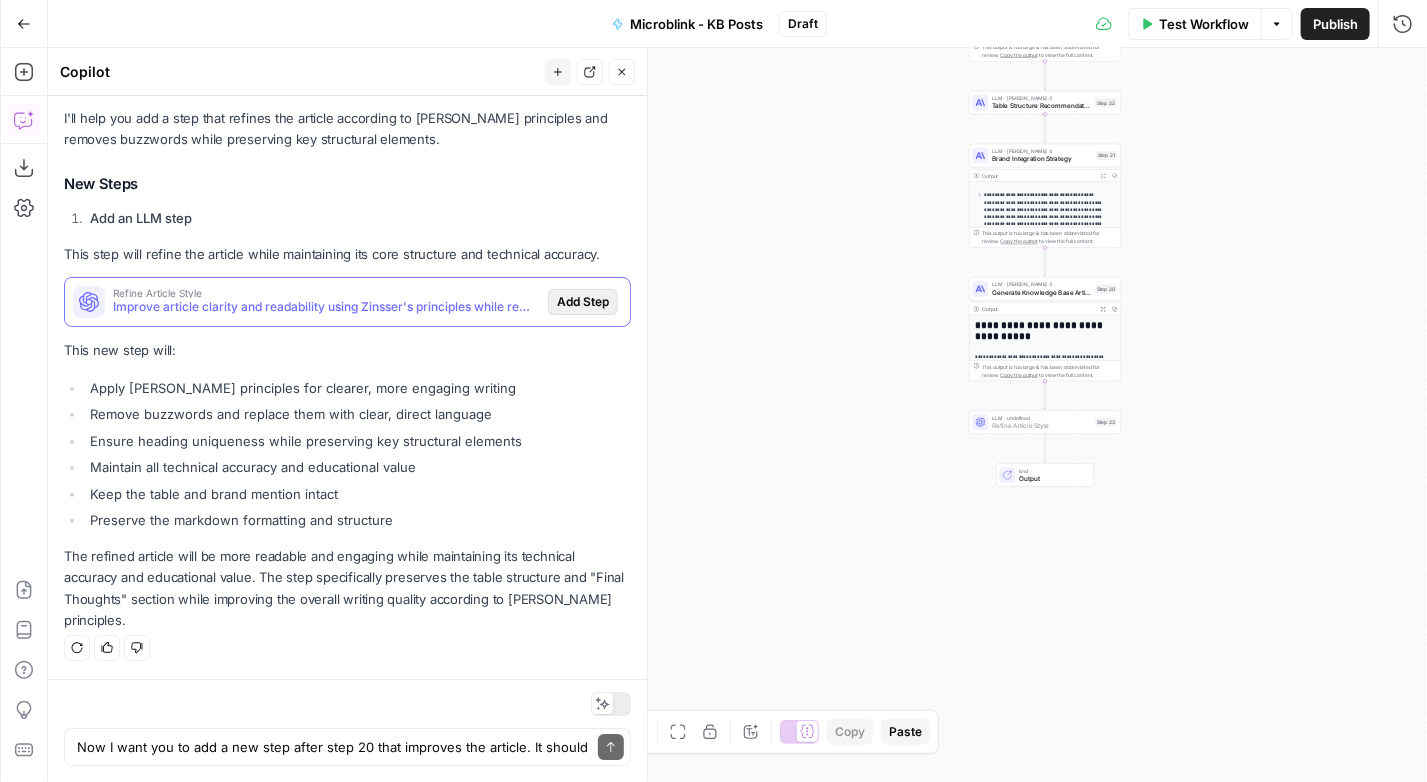 click on "Add Step" at bounding box center [583, 302] 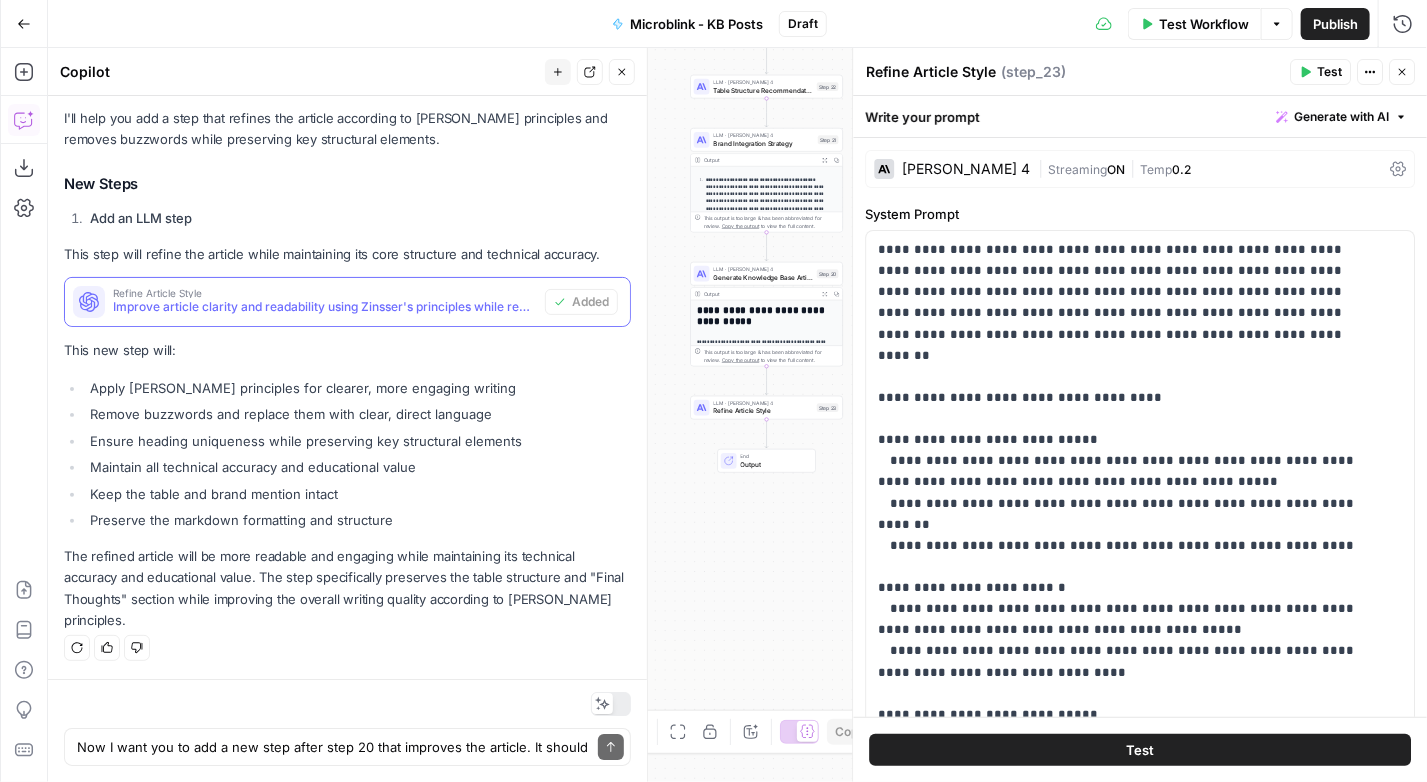 scroll, scrollTop: 2929, scrollLeft: 0, axis: vertical 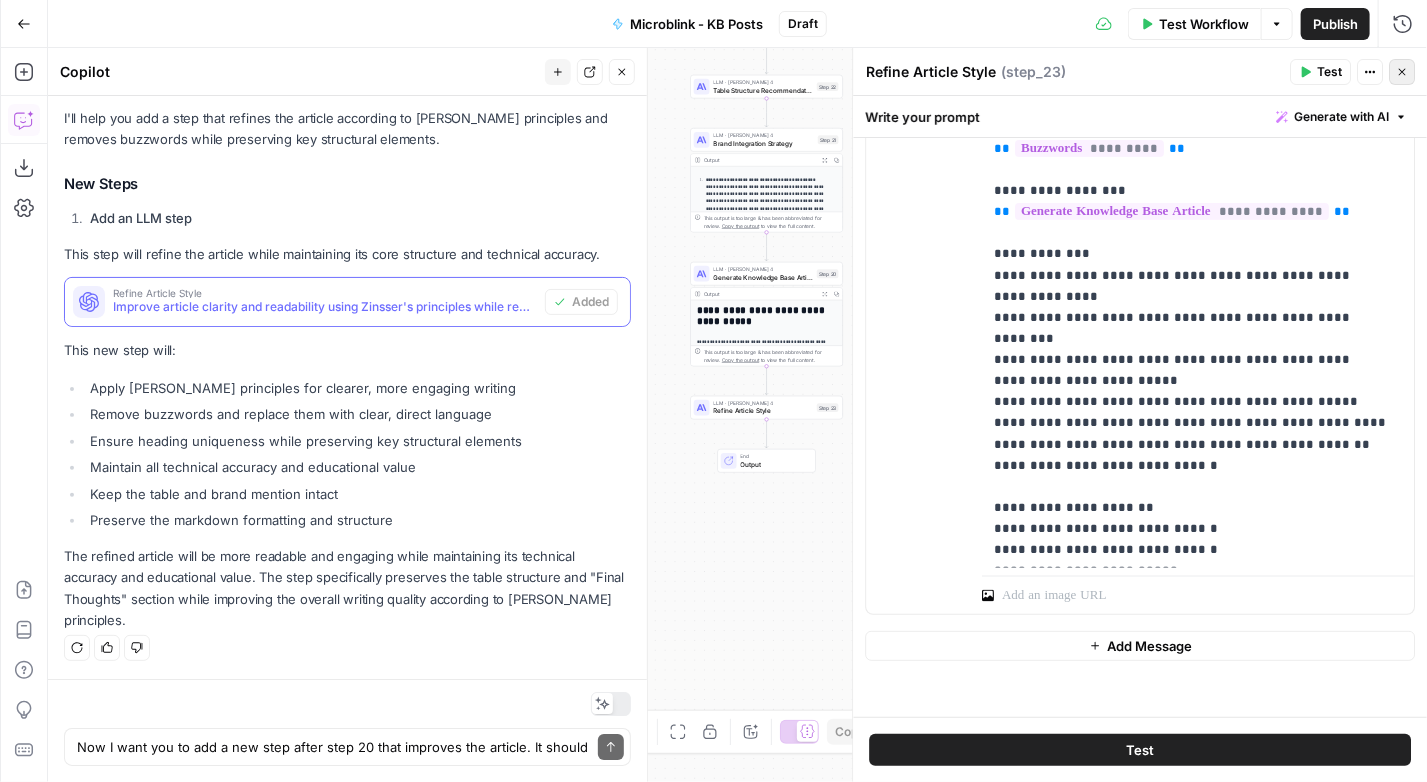 click on "Close" at bounding box center (1402, 72) 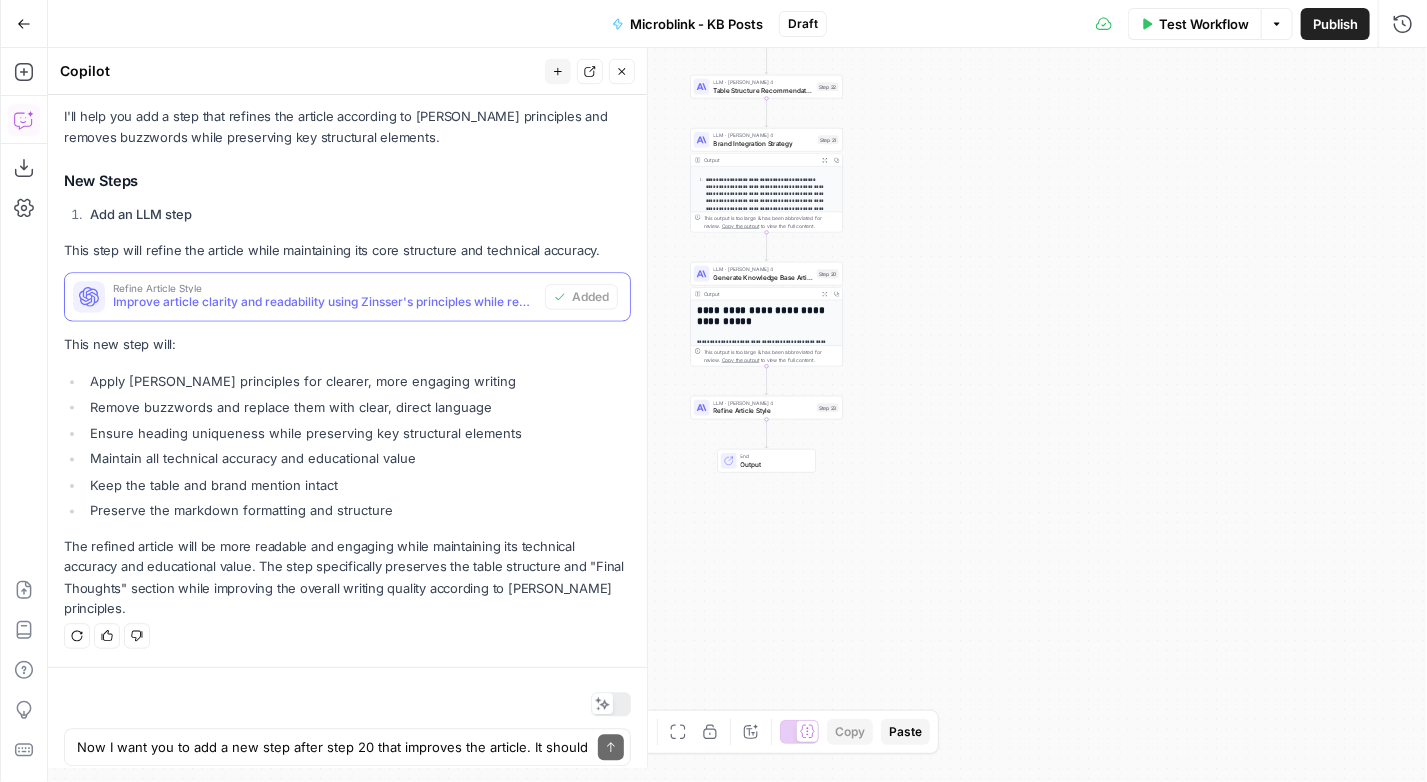scroll, scrollTop: 2929, scrollLeft: 0, axis: vertical 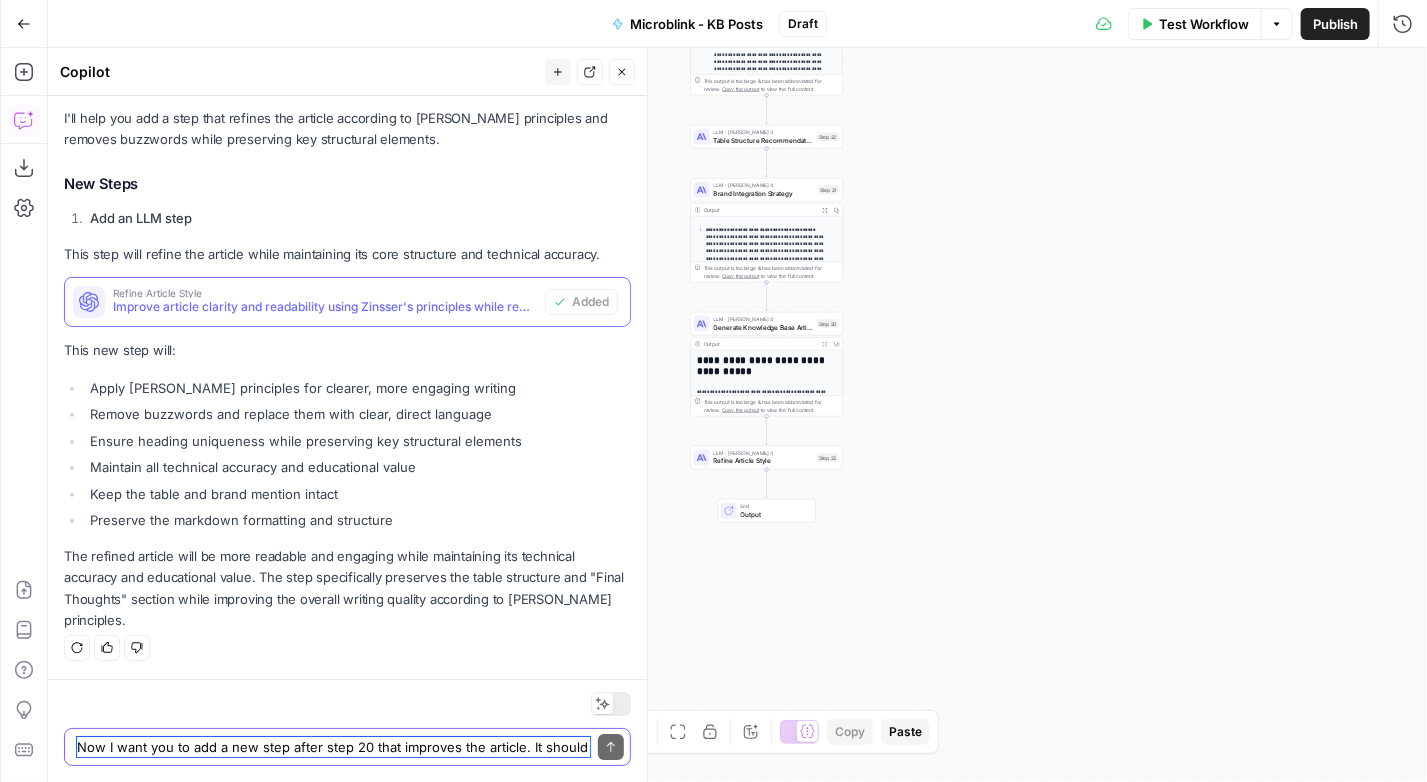 click on "Now I want you to add a new step after step 20 that improves the article. It should follow Zinsser's principles from his book "On Writing Well" as defined by the Zinssers Principles variable. It should also look for any buzzwords within the Buzzwords variable and remove/replace them. It should make sure every heading is unique. Keep the final heading "Final Thoughts" and don't make any changes to the table." at bounding box center [333, 747] 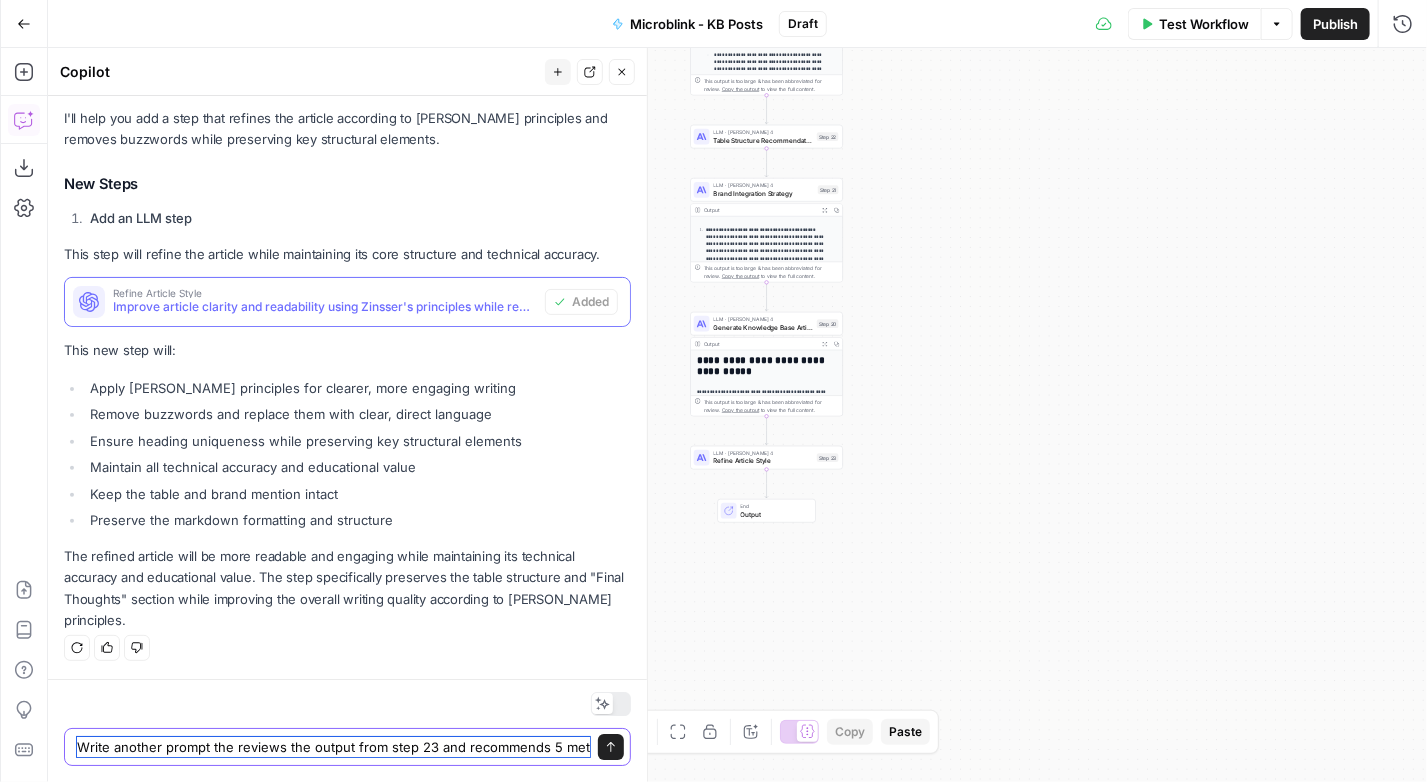 scroll, scrollTop: 2949, scrollLeft: 0, axis: vertical 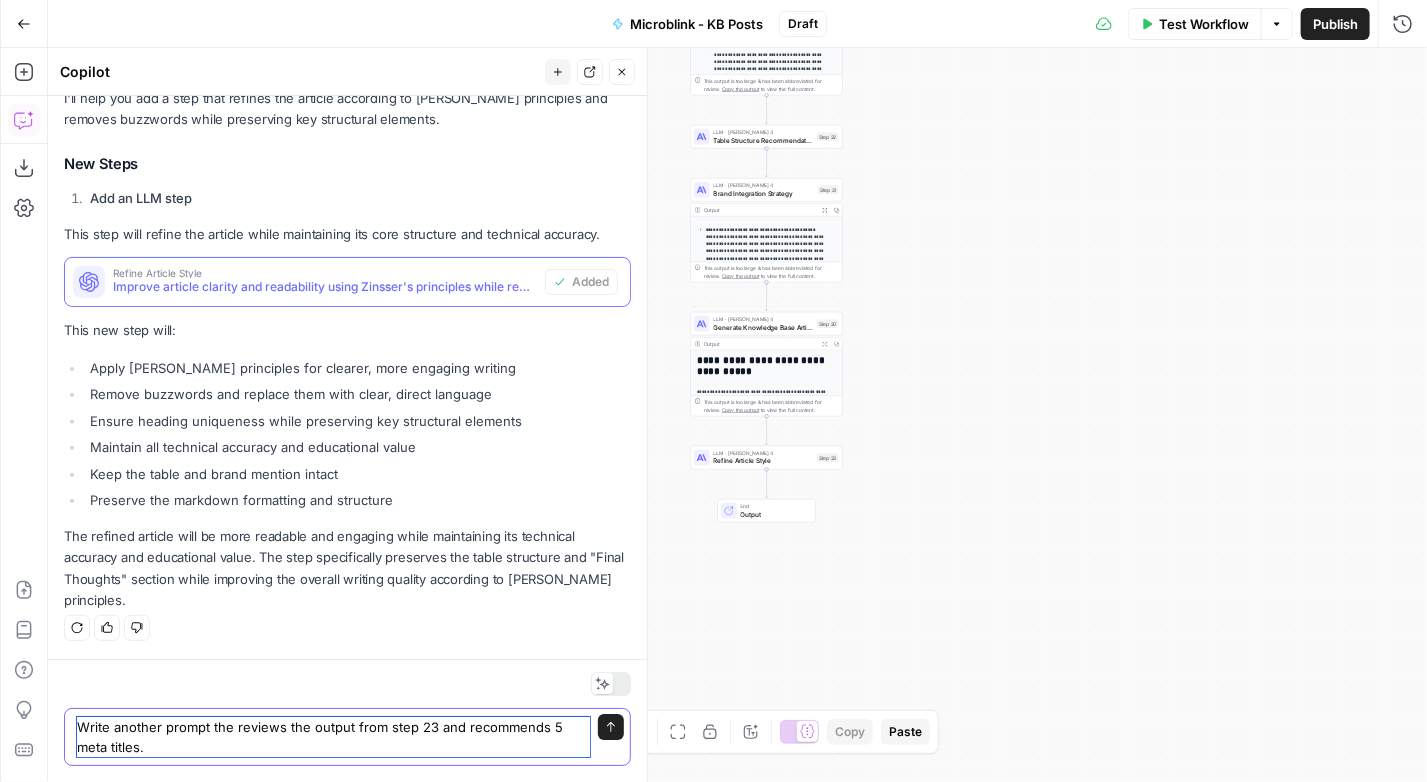 click on "Write another prompt the reviews the output from step 23 and recommends 5 meta titles." at bounding box center (333, 737) 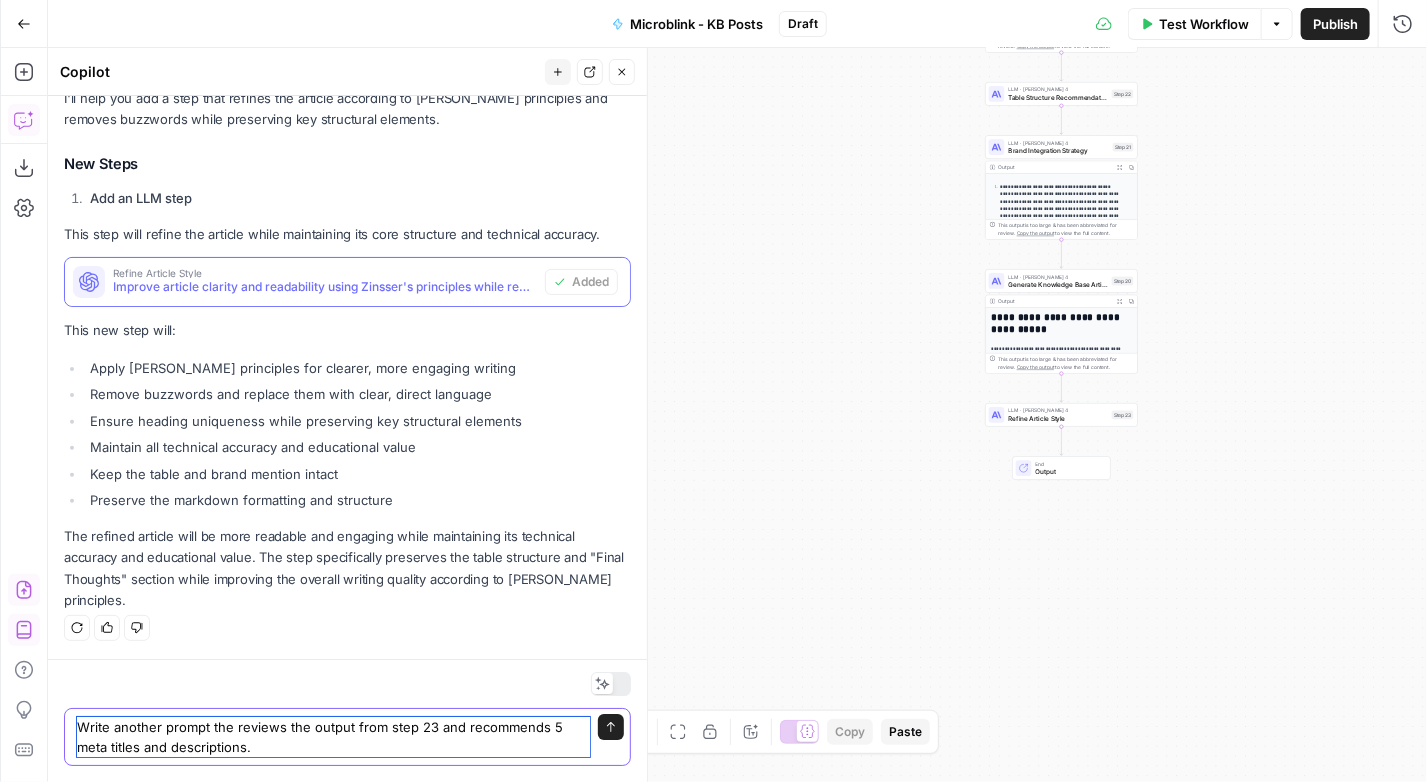 click on "Write another prompt the reviews the output from step 23 and recommends 5 meta titles and descriptions." at bounding box center [333, 737] 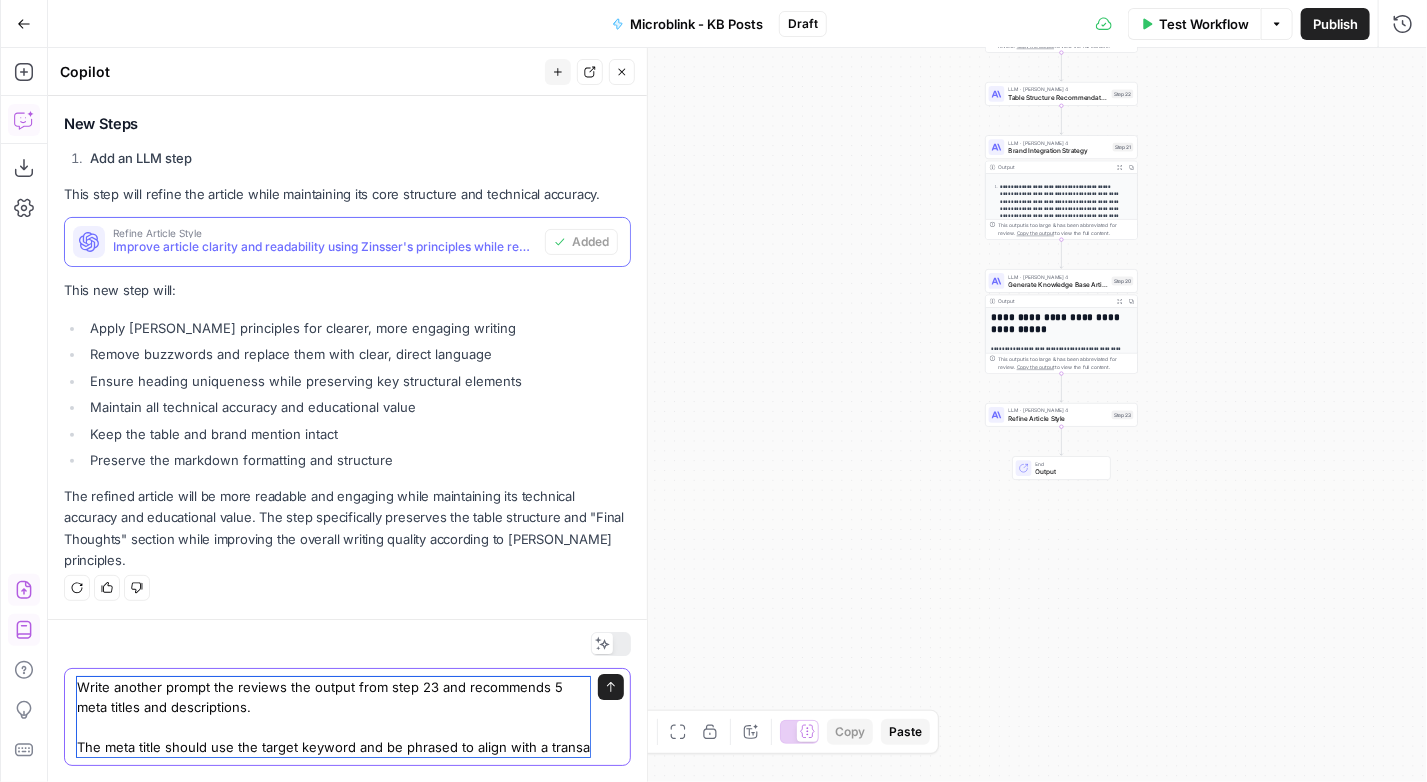 scroll, scrollTop: 3009, scrollLeft: 0, axis: vertical 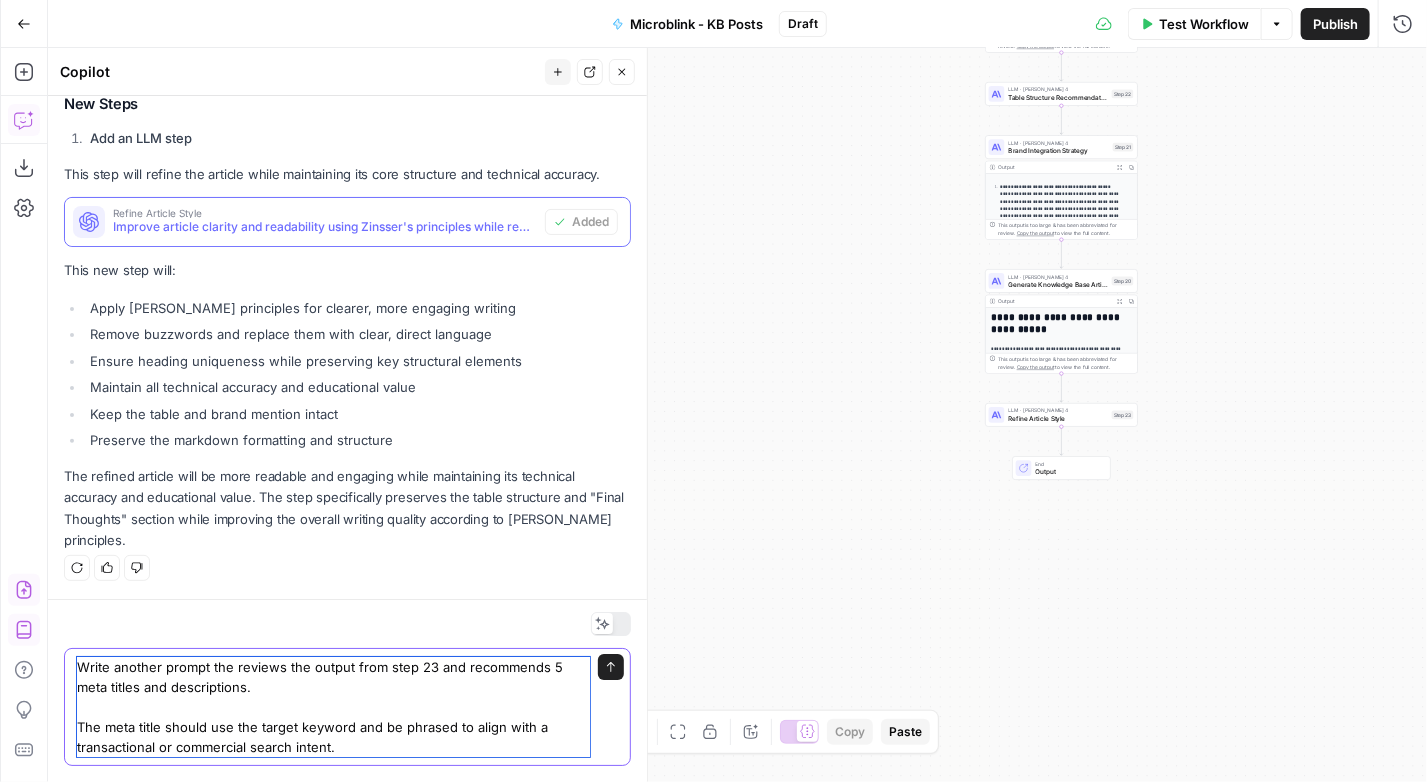 paste on "-Do NOT use a colon-appositive structure, otherwise known as a bipartite title or a title:subtitle" 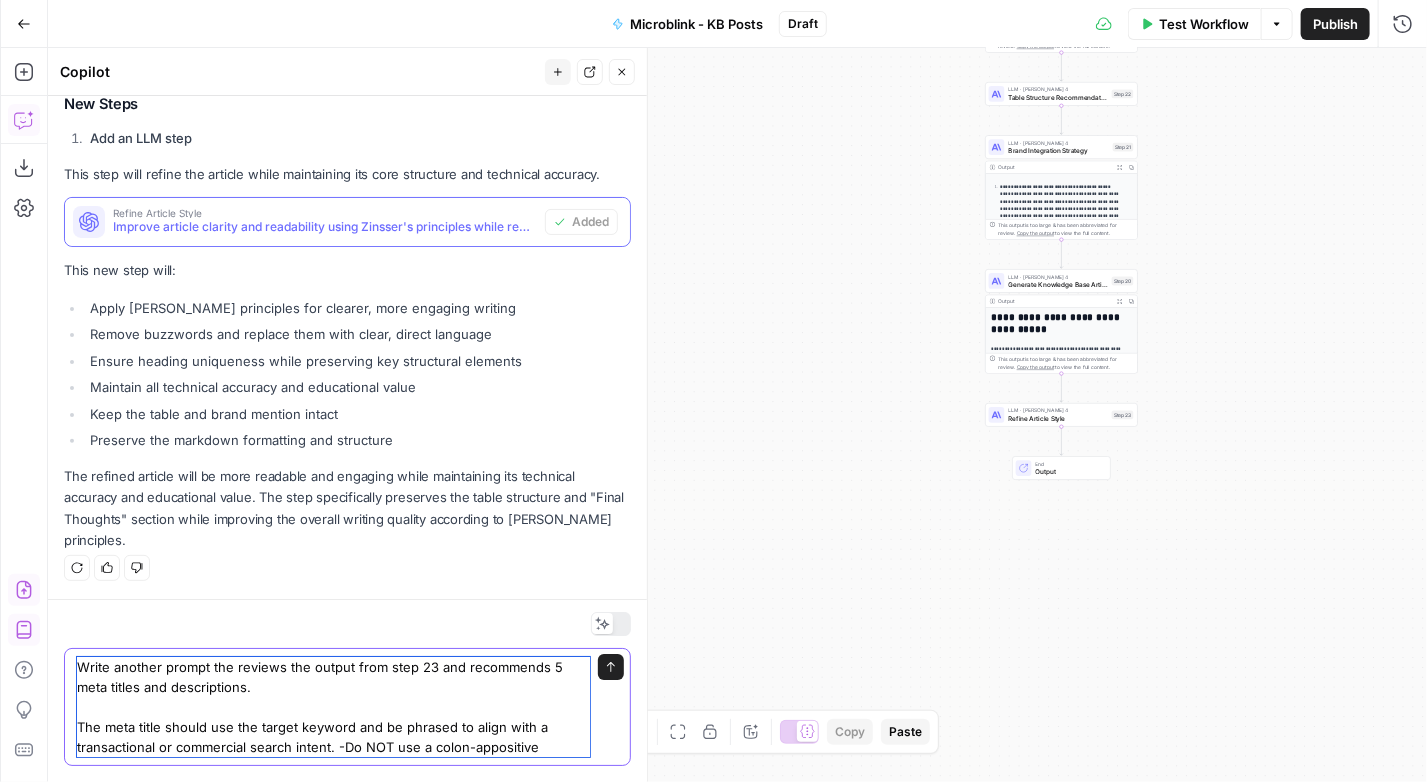 scroll, scrollTop: 3029, scrollLeft: 0, axis: vertical 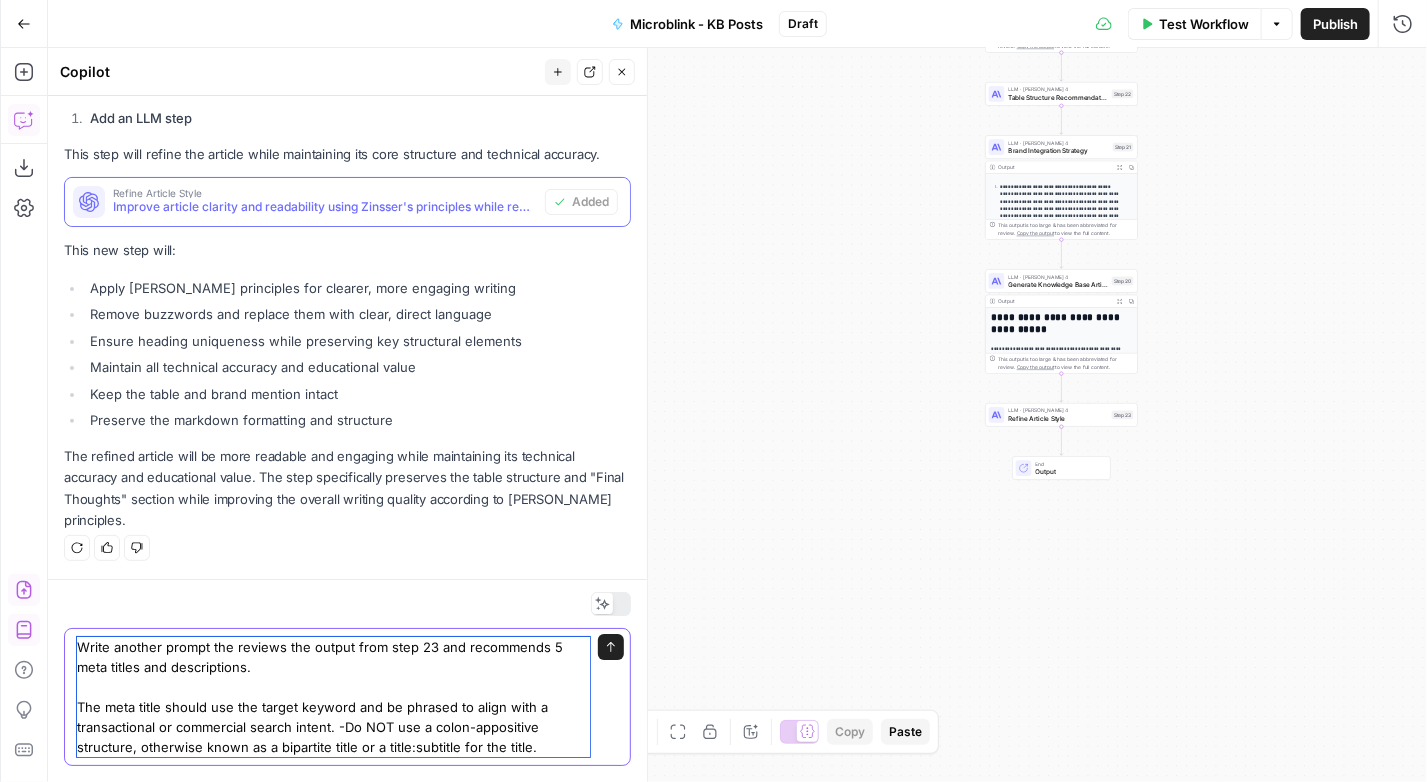click on "Write another prompt the reviews the output from step 23 and recommends 5 meta titles and descriptions.
The meta title should use the target keyword and be phrased to align with a transactional or commercial search intent. -Do NOT use a colon-appositive structure, otherwise known as a bipartite title or a title:subtitle for the title." at bounding box center (333, 697) 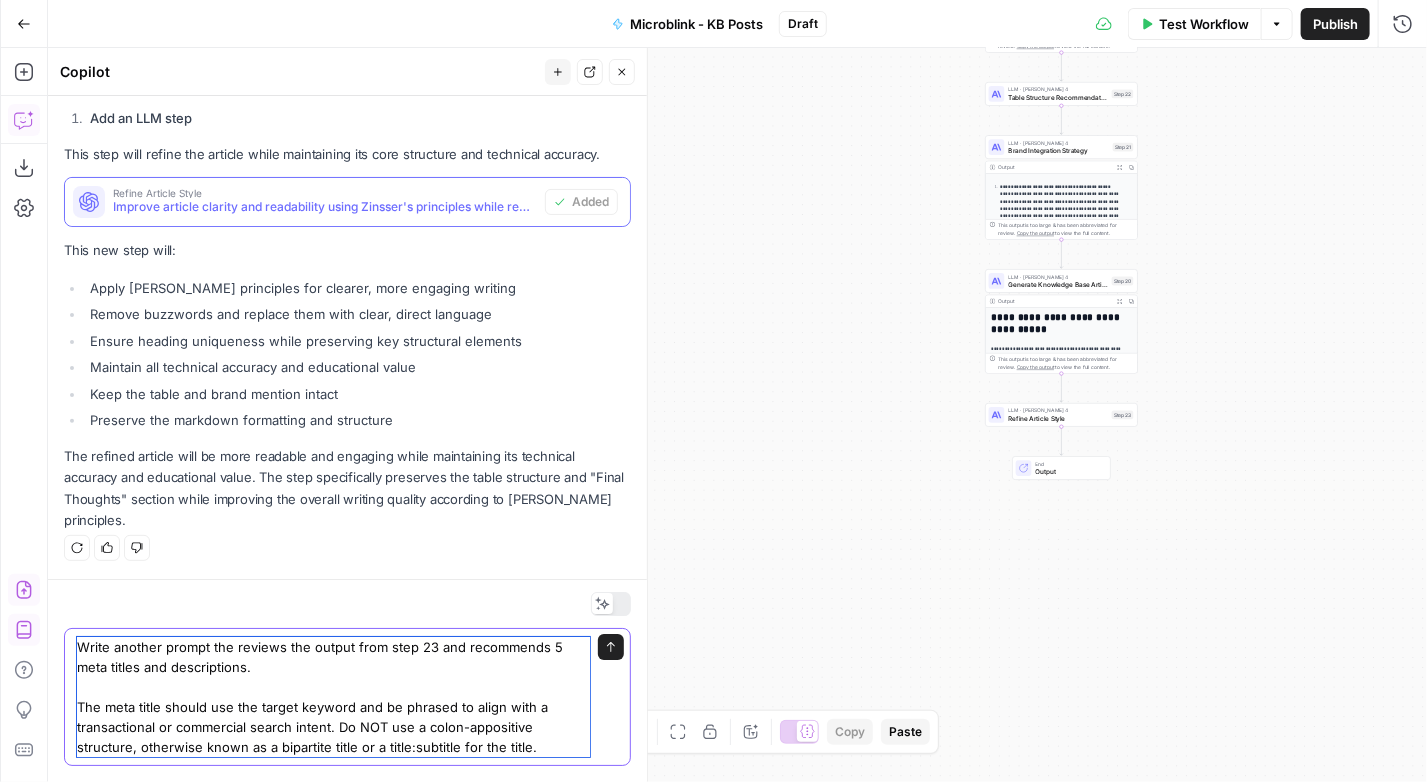 click on "Write another prompt the reviews the output from step 23 and recommends 5 meta titles and descriptions.
The meta title should use the target keyword and be phrased to align with a transactional or commercial search intent. Do NOT use a colon-appositive structure, otherwise known as a bipartite title or a title:subtitle for the title." at bounding box center (333, 697) 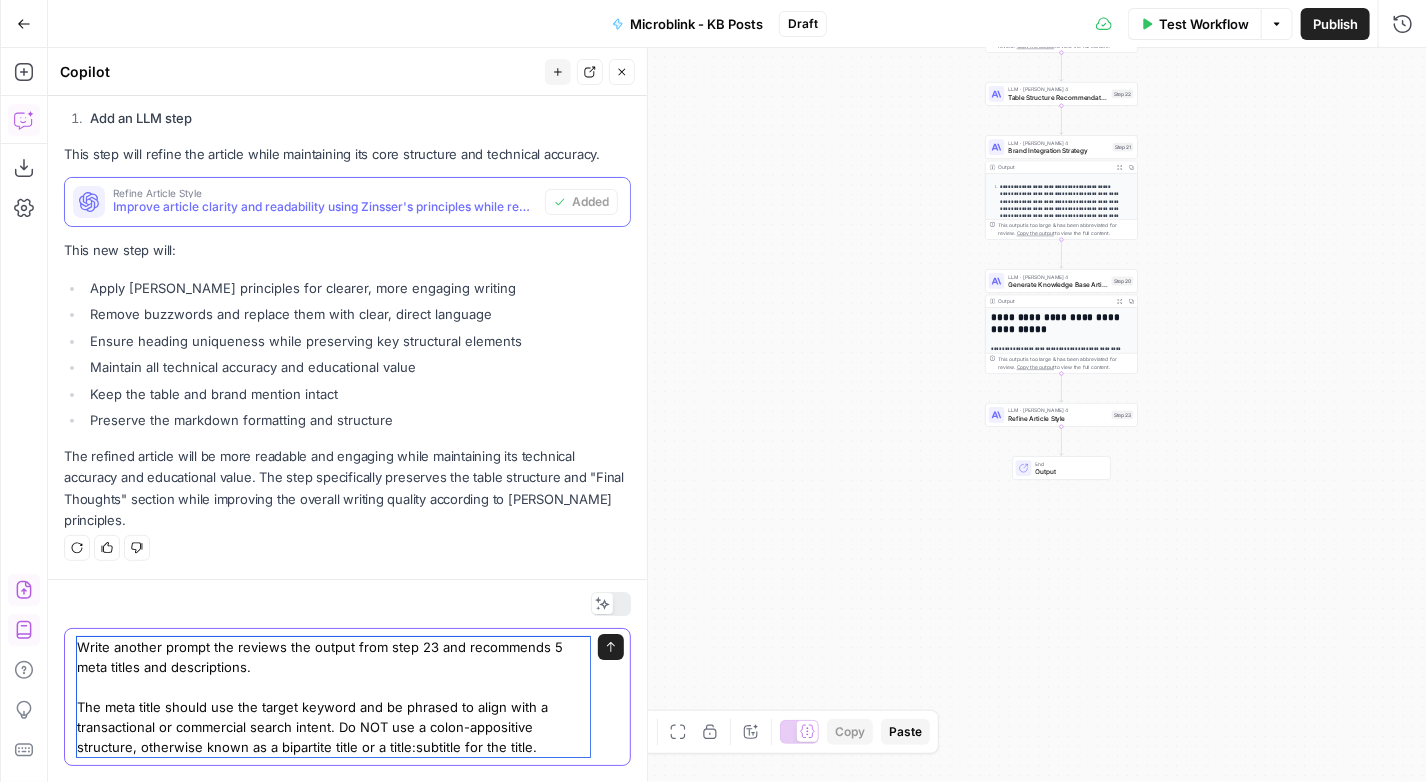 click on "Write another prompt the reviews the output from step 23 and recommends 5 meta titles and descriptions.
The meta title should use the target keyword and be phrased to align with a transactional or commercial search intent. Do NOT use a colon-appositive structure, otherwise known as a bipartite title or a title:subtitle for the title." at bounding box center (333, 697) 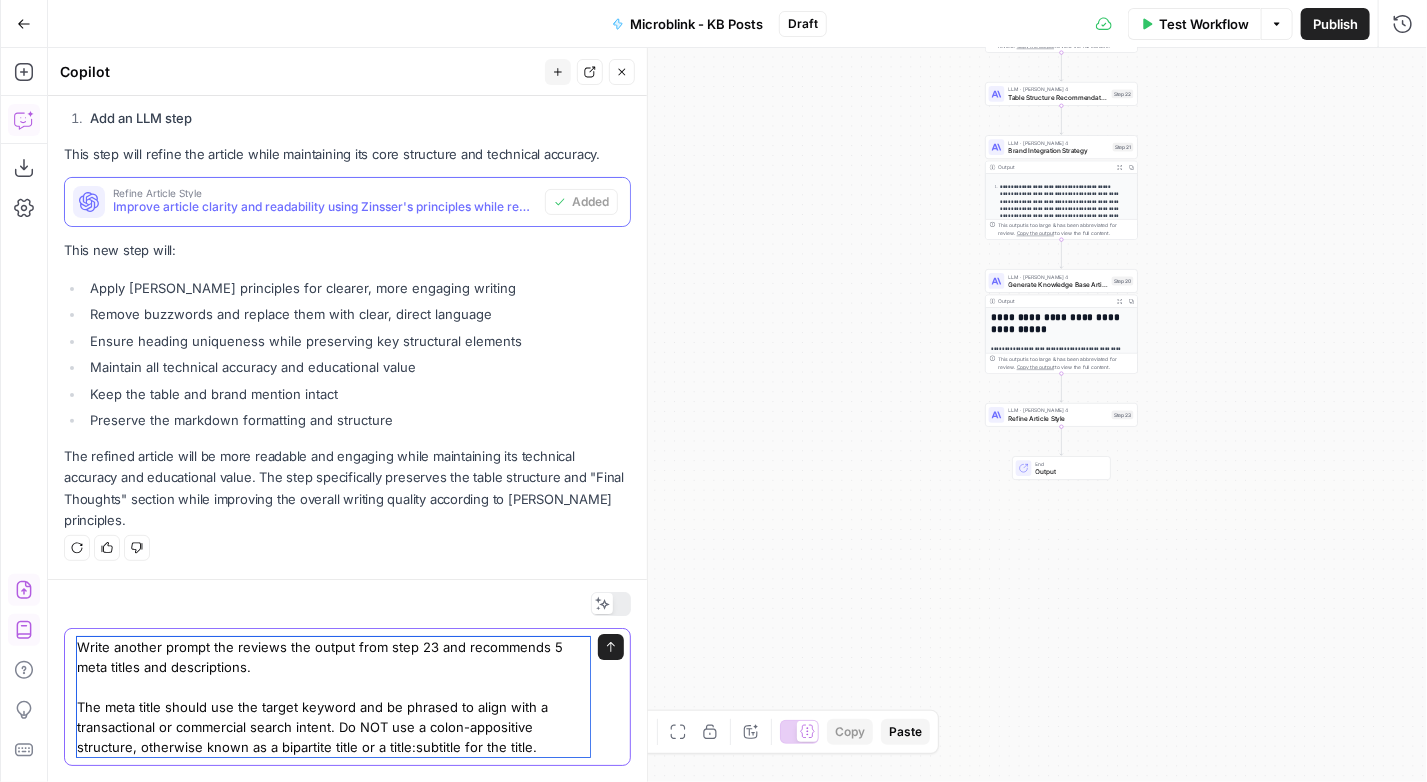 scroll, scrollTop: 3049, scrollLeft: 0, axis: vertical 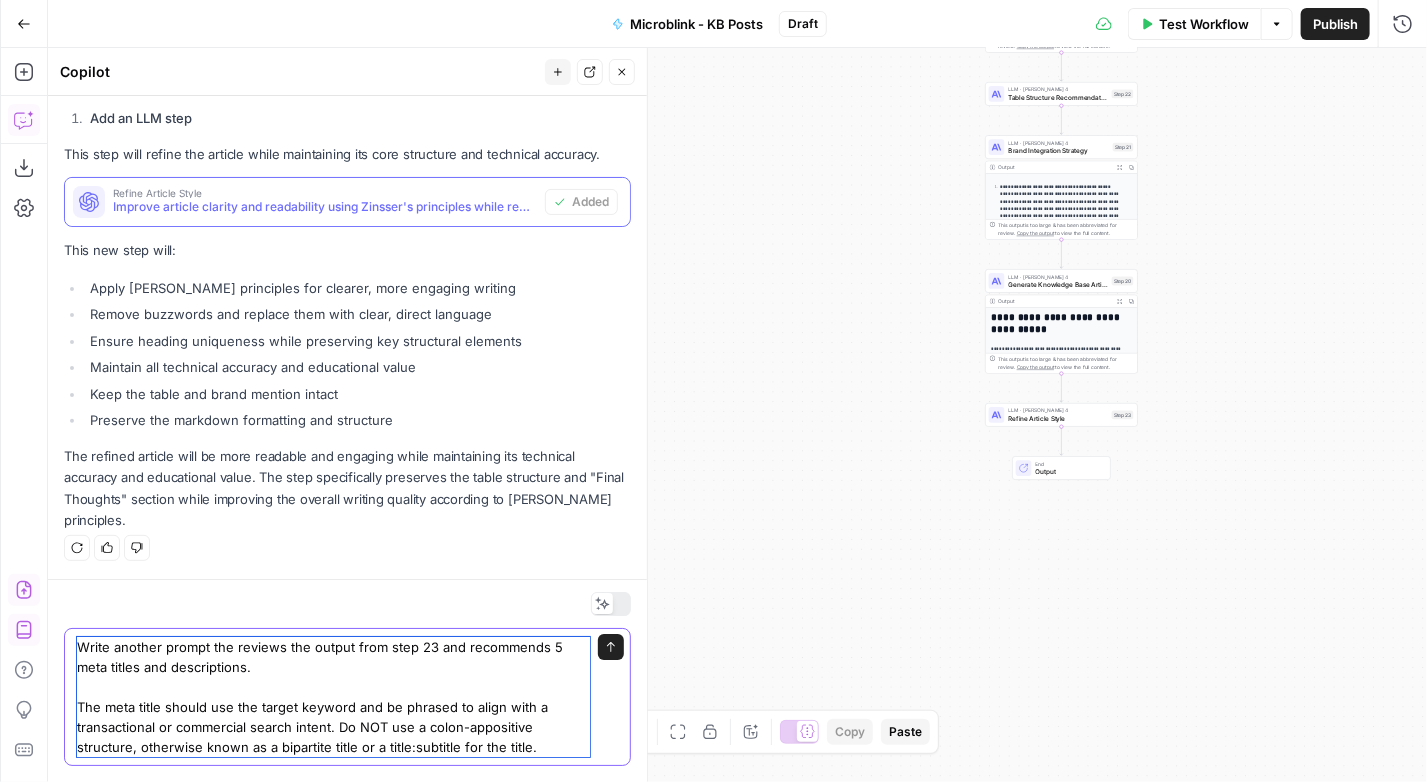 click on "Write another prompt the reviews the output from step 23 and recommends 5 meta titles and descriptions.
The meta title should use the target keyword and be phrased to align with a transactional or commercial search intent. Do NOT use a colon-appositive structure, otherwise known as a bipartite title or a title:subtitle for the title." at bounding box center [333, 697] 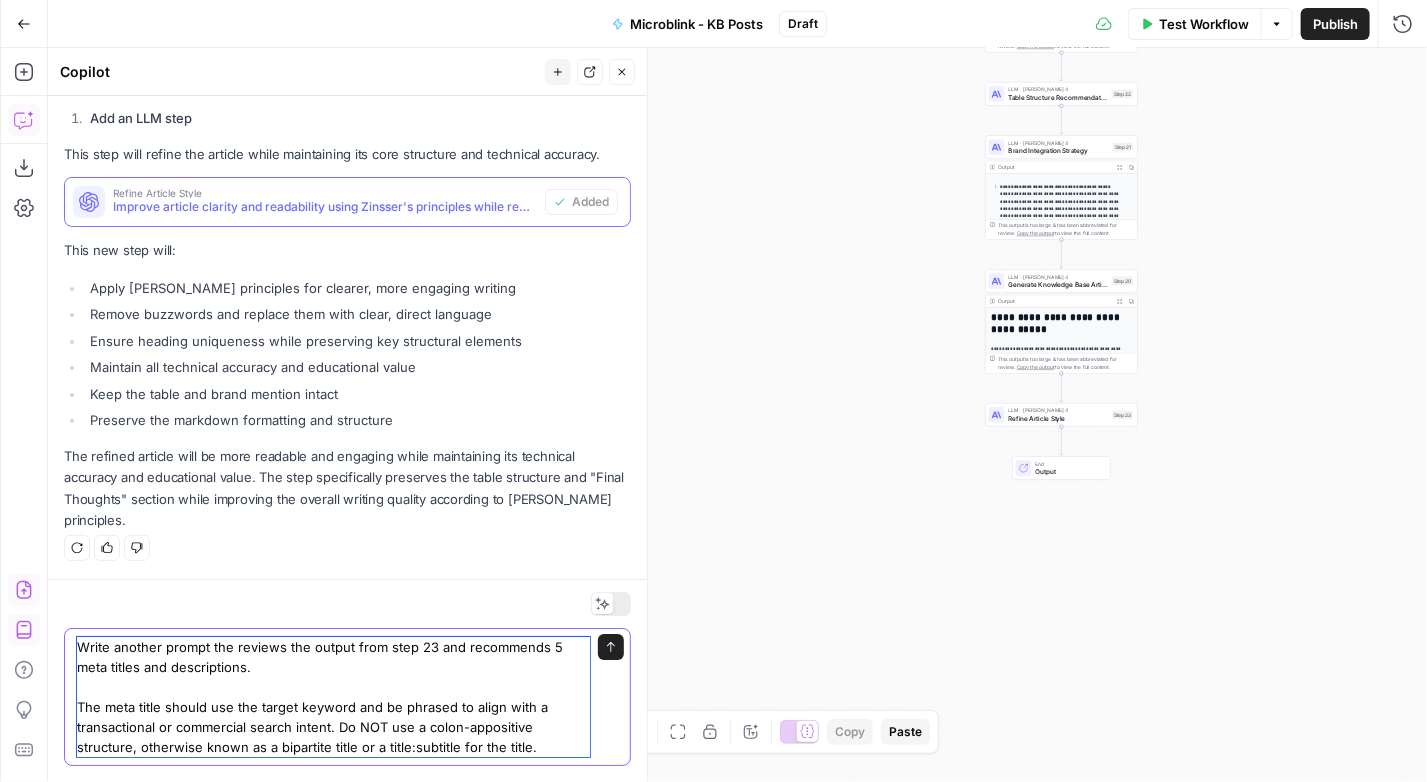 paste on "For the Meta Description:
- Keep it between 140-160 characters to optimize for SERP display. Expand on the title rather than repeating it." 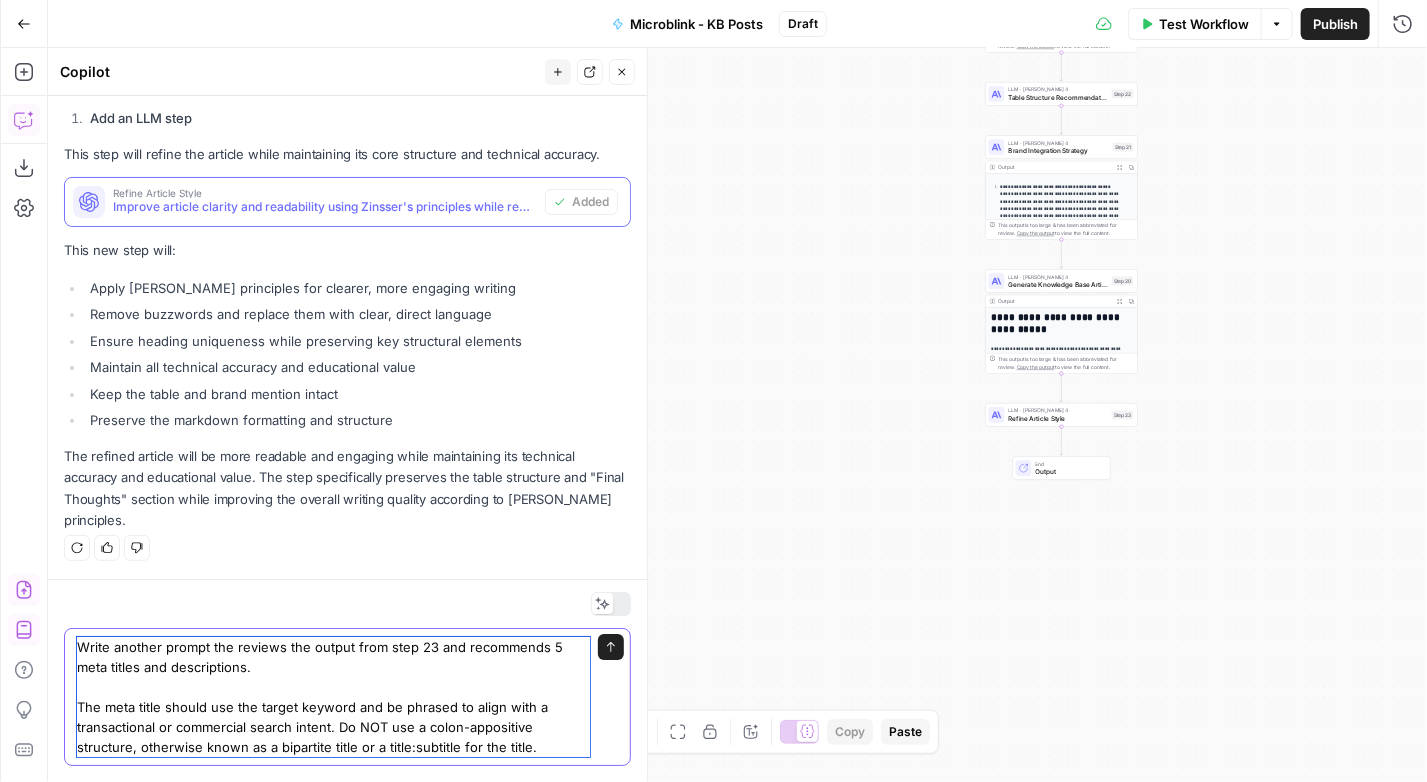 scroll, scrollTop: 3109, scrollLeft: 0, axis: vertical 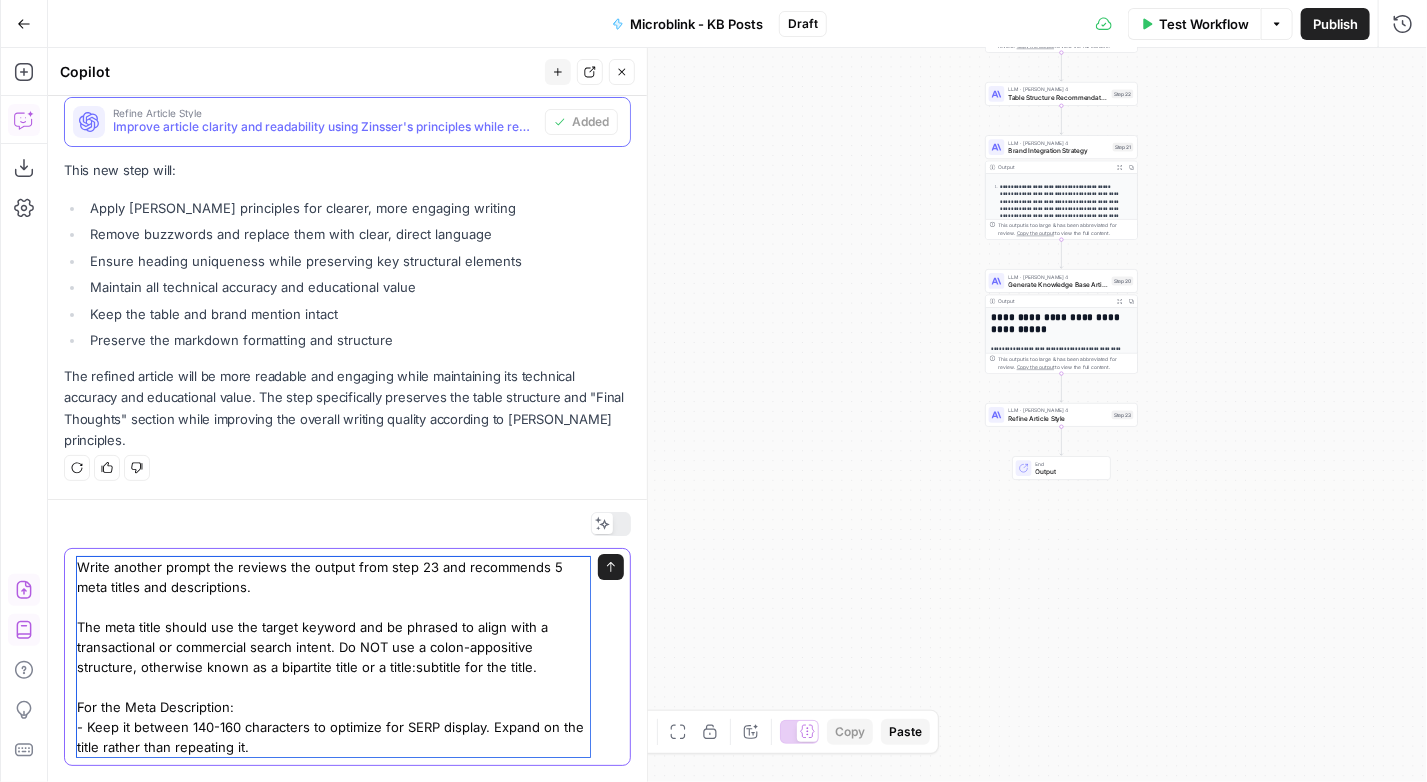 click on "Write another prompt the reviews the output from step 23 and recommends 5 meta titles and descriptions.
The meta title should use the target keyword and be phrased to align with a transactional or commercial search intent. Do NOT use a colon-appositive structure, otherwise known as a bipartite title or a title:subtitle for the title.
For the Meta Description:
- Keep it between 140-160 characters to optimize for SERP display. Expand on the title rather than repeating it." at bounding box center (333, 657) 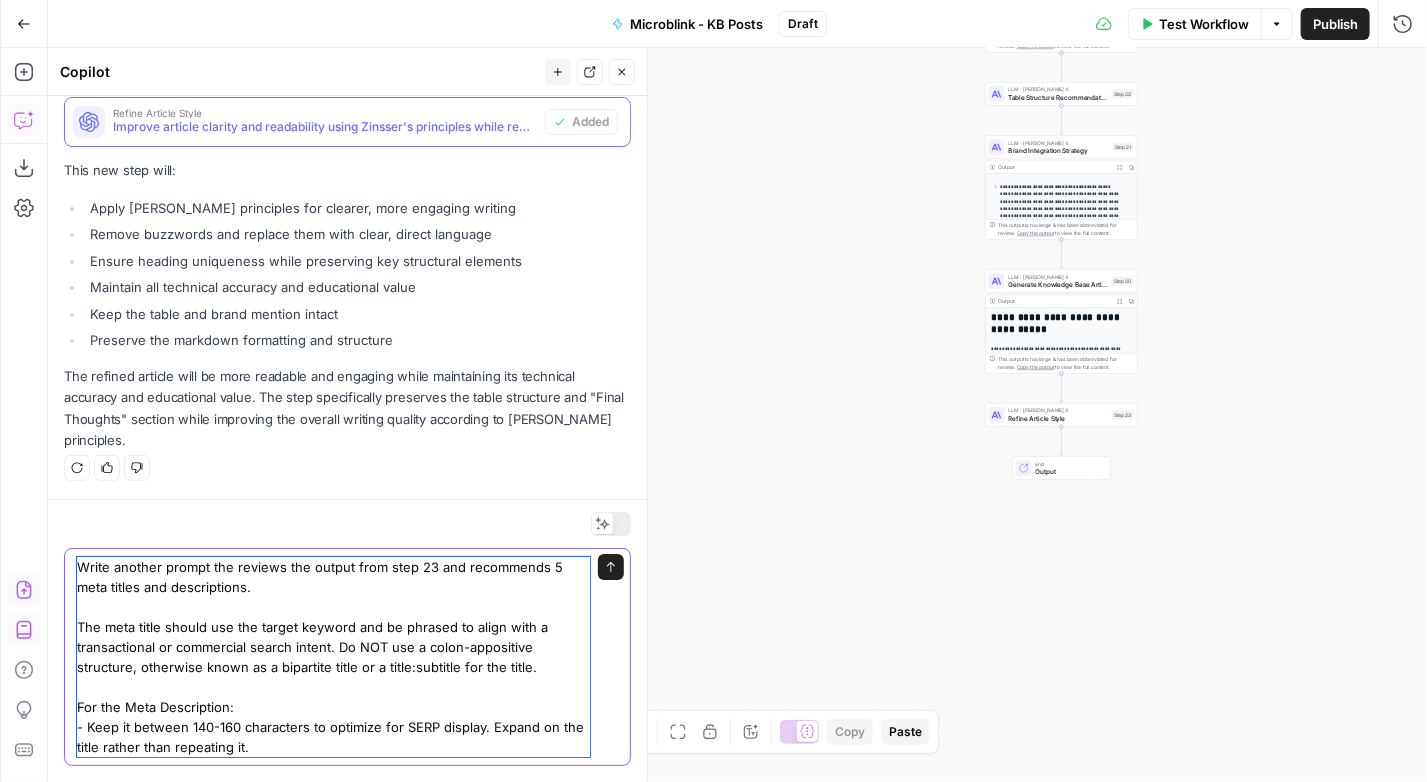 scroll, scrollTop: 3149, scrollLeft: 0, axis: vertical 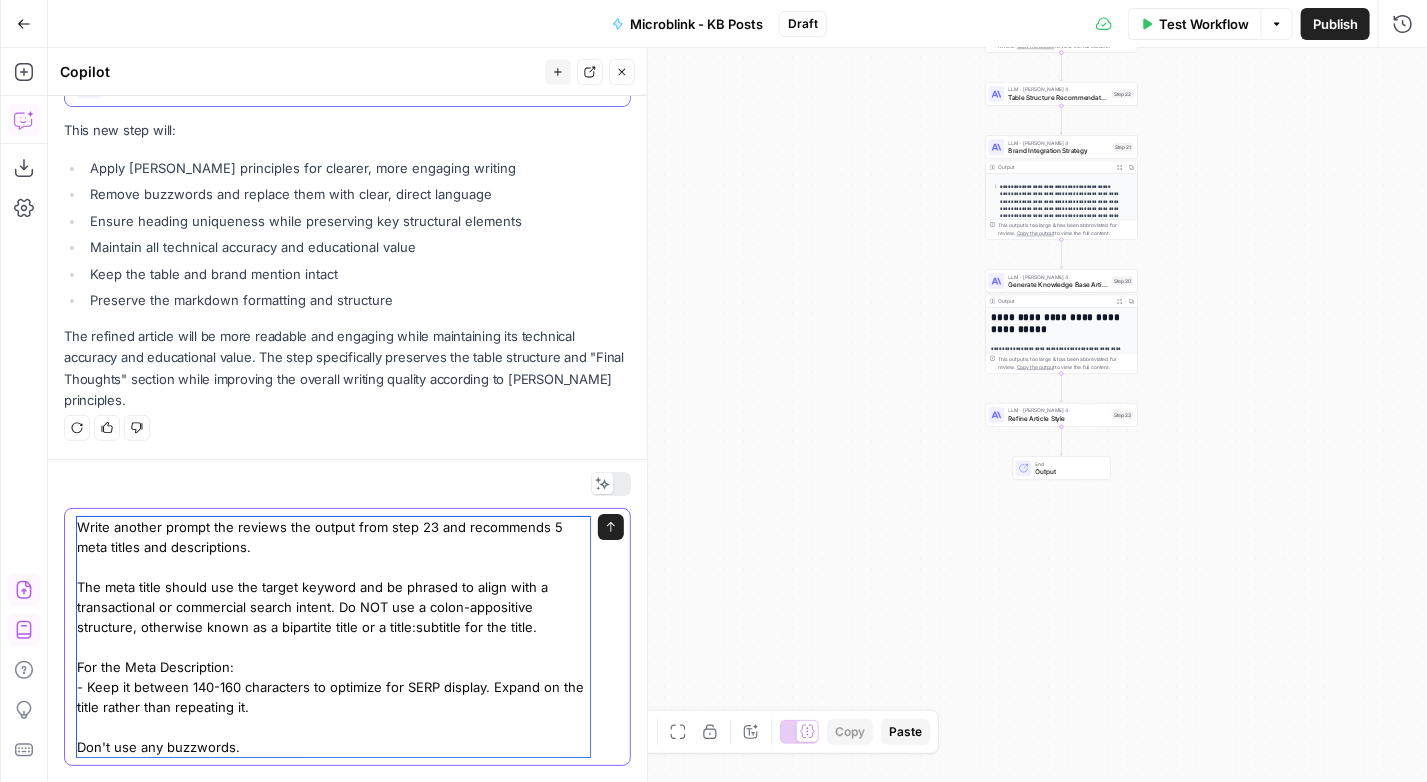click on "Write another prompt the reviews the output from step 23 and recommends 5 meta titles and descriptions.
The meta title should use the target keyword and be phrased to align with a transactional or commercial search intent. Do NOT use a colon-appositive structure, otherwise known as a bipartite title or a title:subtitle for the title.
For the Meta Description:
- Keep it between 140-160 characters to optimize for SERP display. Expand on the title rather than repeating it.
Don't use any buzzwords." at bounding box center [333, 637] 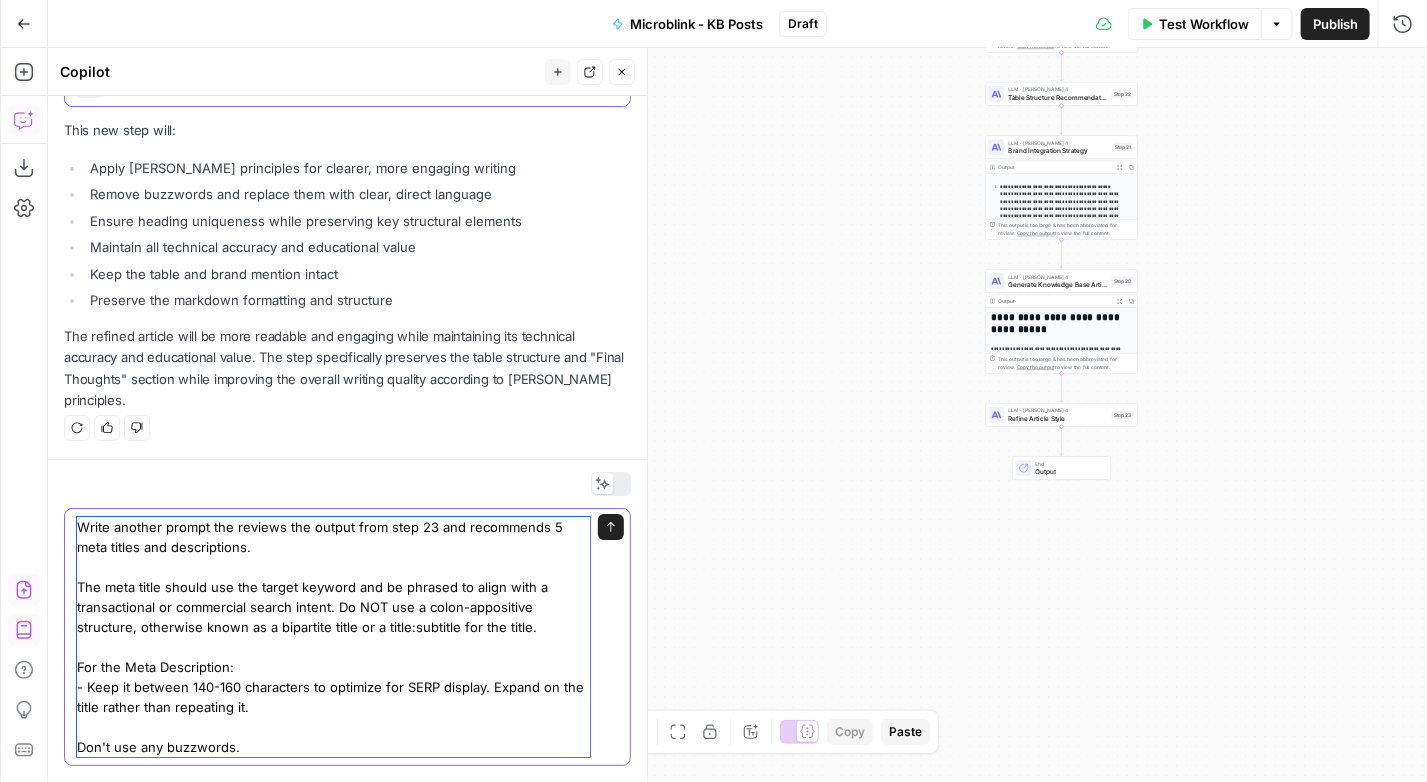 paste on "Both the title and description should be punchy, interesting to read, use an active voice, and encourage users to click through to the content. They should give users a concise, compelling reason to visit the page, without resorting to gimmicks or empty promises. A well-written meta can make all the difference in capturing attention and driving qualified traffic from search." 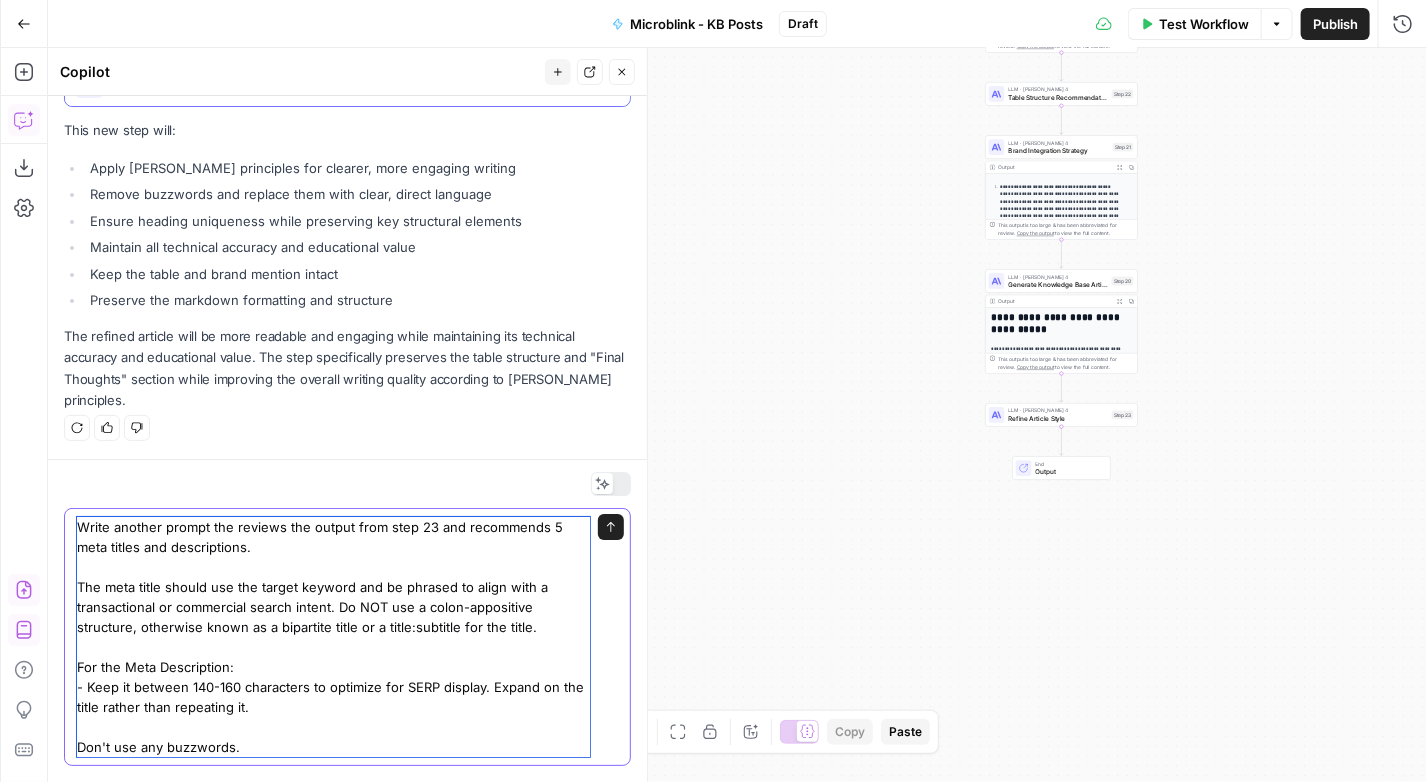 type on "Write another prompt the reviews the output from step 23 and recommends 5 meta titles and descriptions.
The meta title should use the target keyword and be phrased to align with a transactional or commercial search intent. Do NOT use a colon-appositive structure, otherwise known as a bipartite title or a title:subtitle for the title.
For the Meta Description:
- Keep it between 140-160 characters to optimize for SERP display. Expand on the title rather than repeating it.
Don't use any buzzwords.
Both the title and description should be punchy, interesting to read, use an active voice, and encourage users to click through to the content. They should give users a concise, compelling reason to visit the page, without resorting to gimmicks or empty promises. A well-written meta can make all the difference in capturing attention and driving qualified traffic from search." 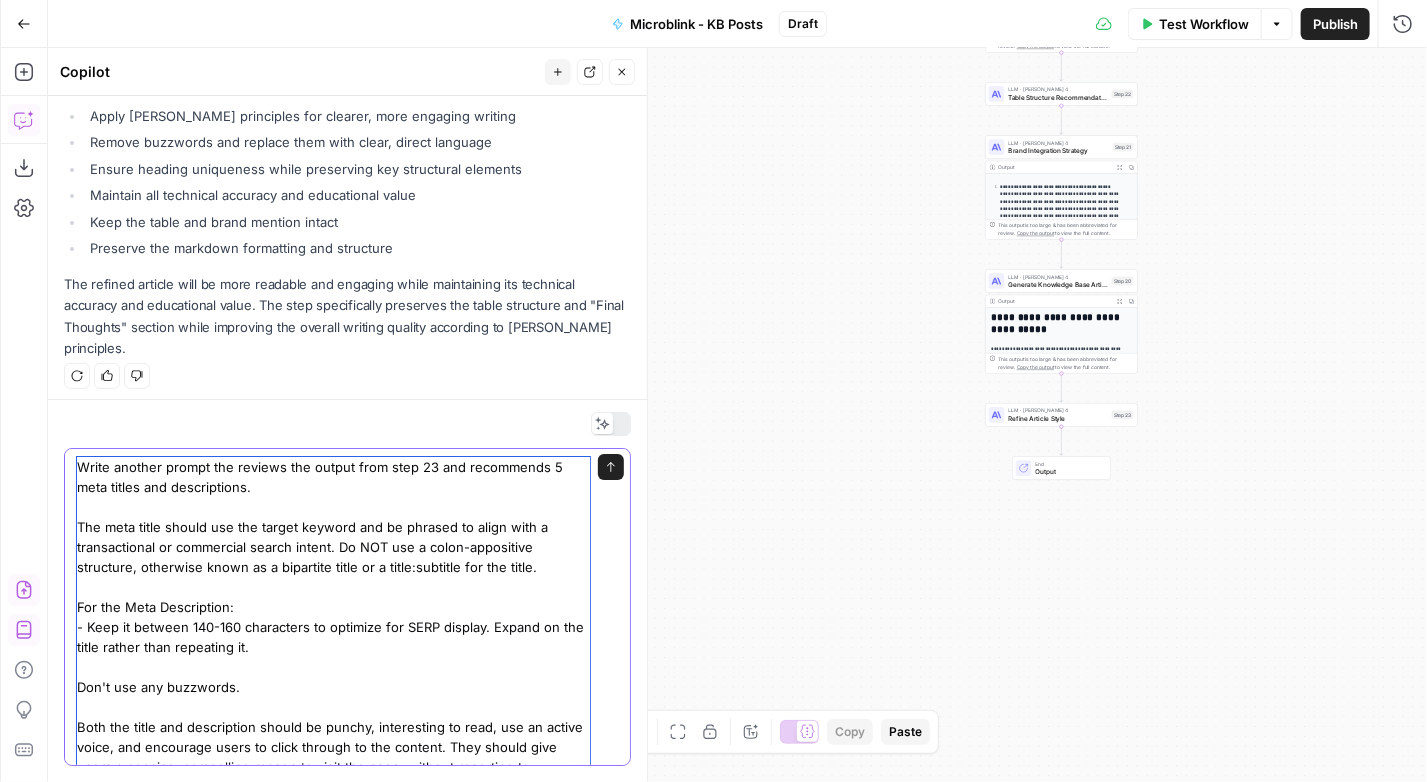 scroll, scrollTop: 3210, scrollLeft: 0, axis: vertical 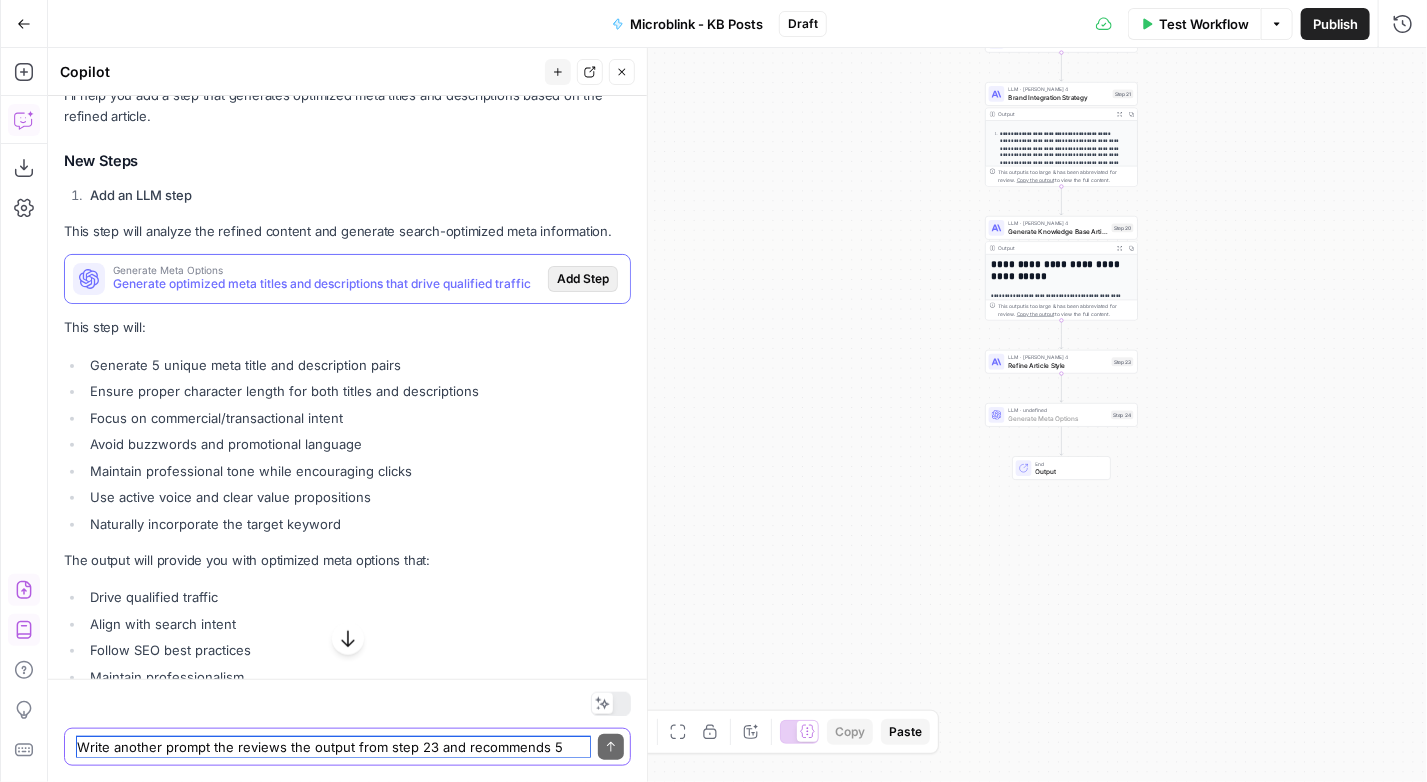 type 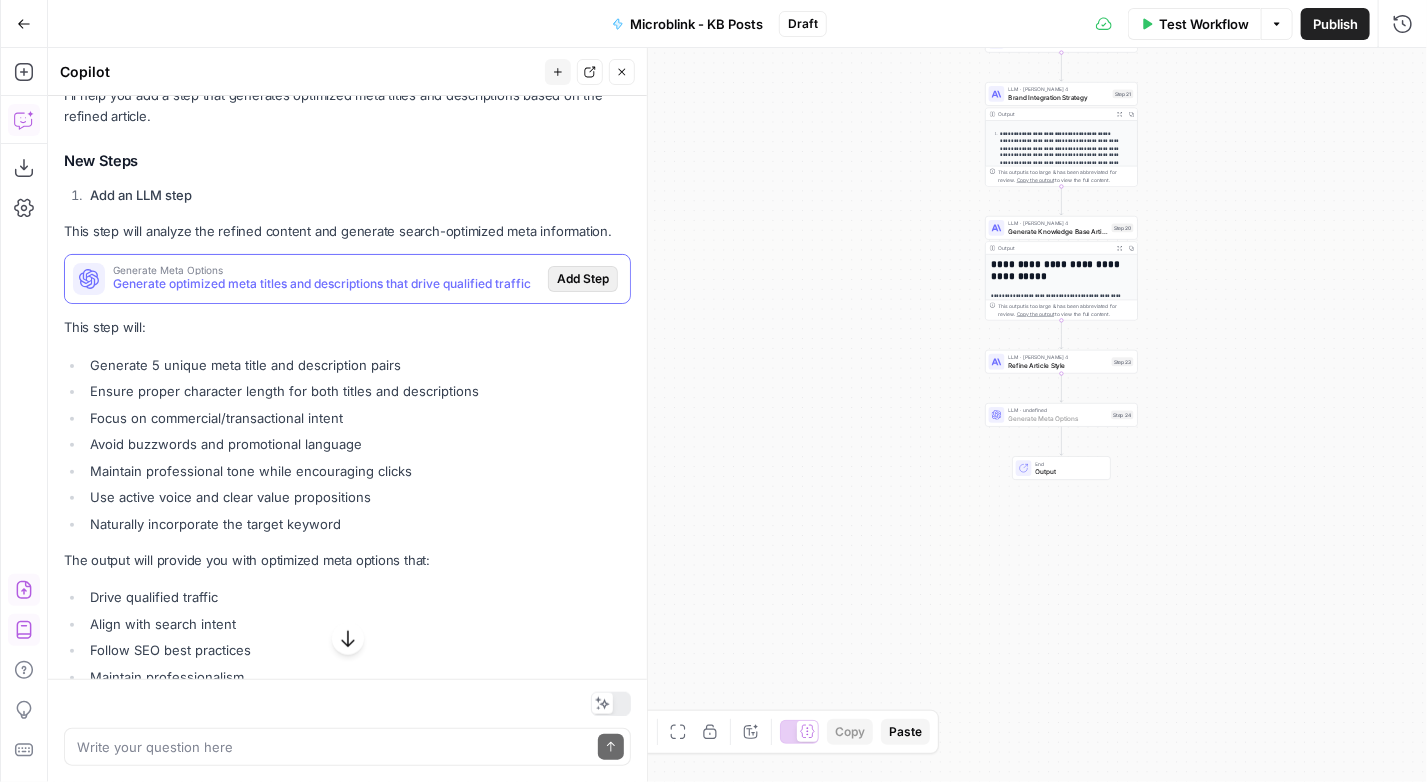 click on "Add Step" at bounding box center [583, 279] 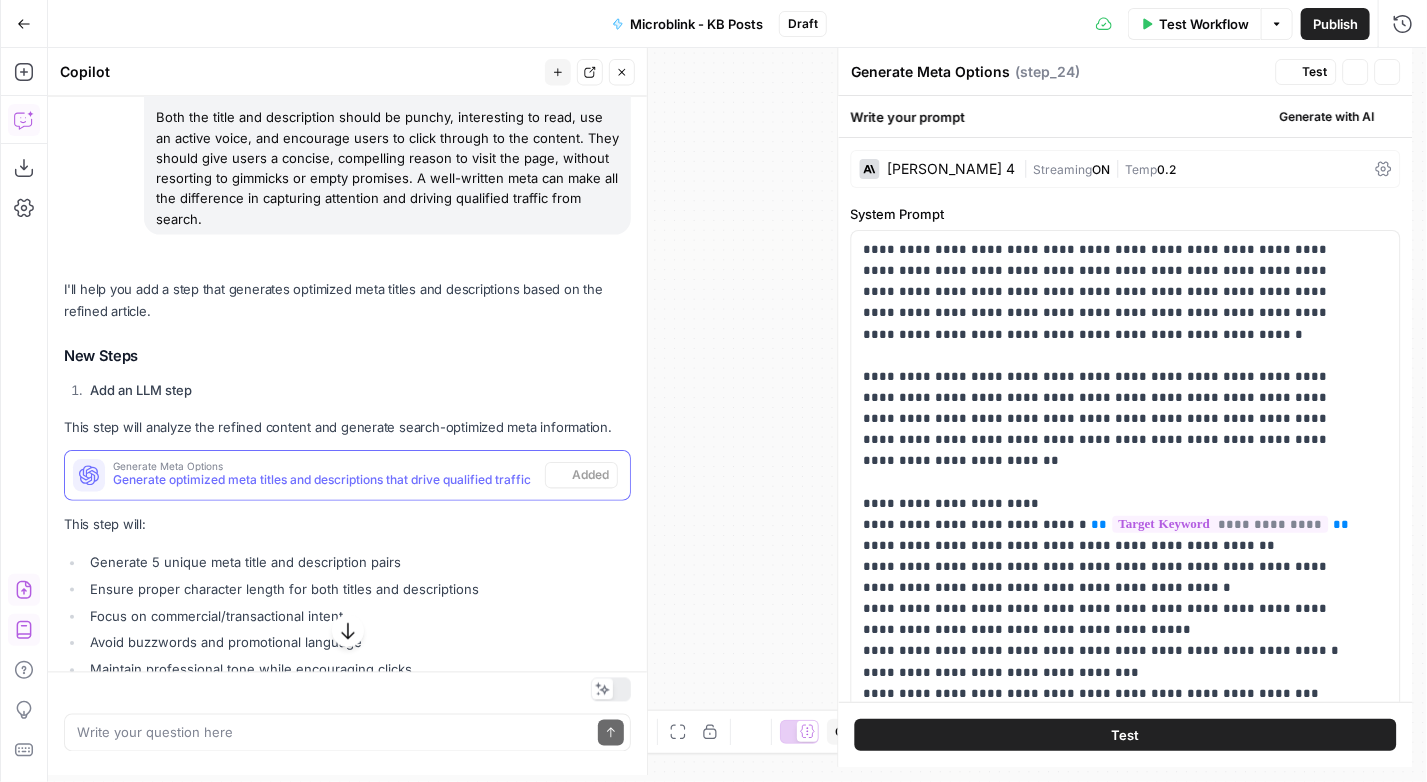 scroll, scrollTop: 3931, scrollLeft: 0, axis: vertical 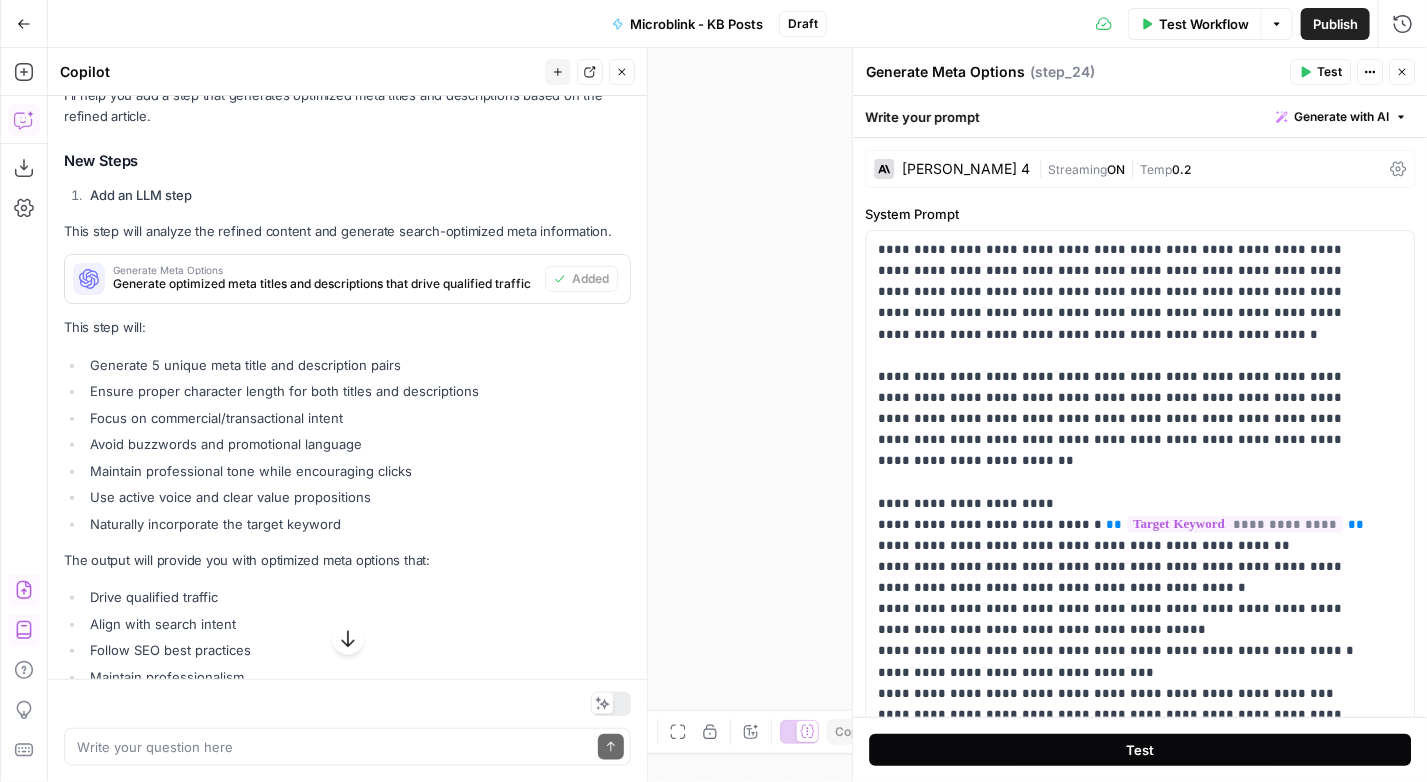 click on "Test" at bounding box center [1140, 750] 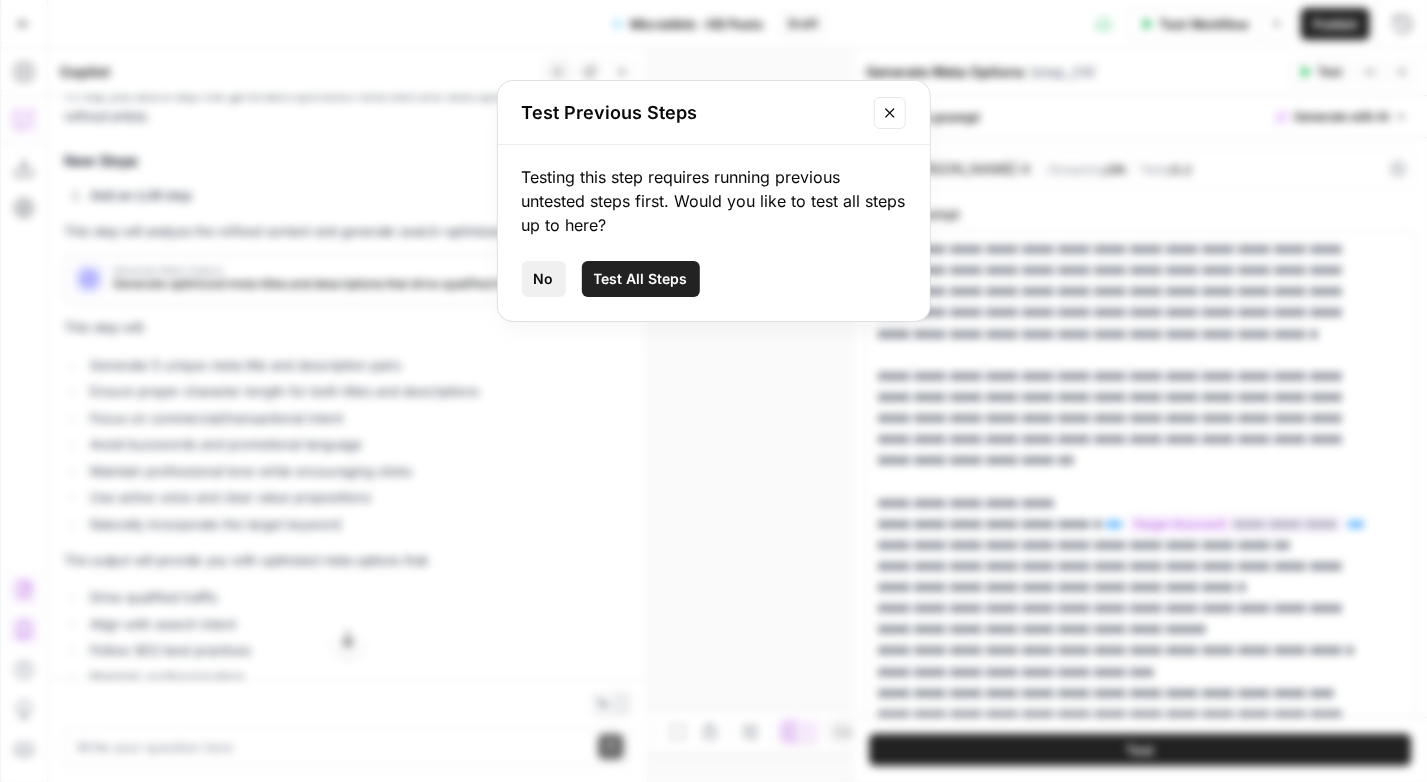 click on "No" at bounding box center [544, 279] 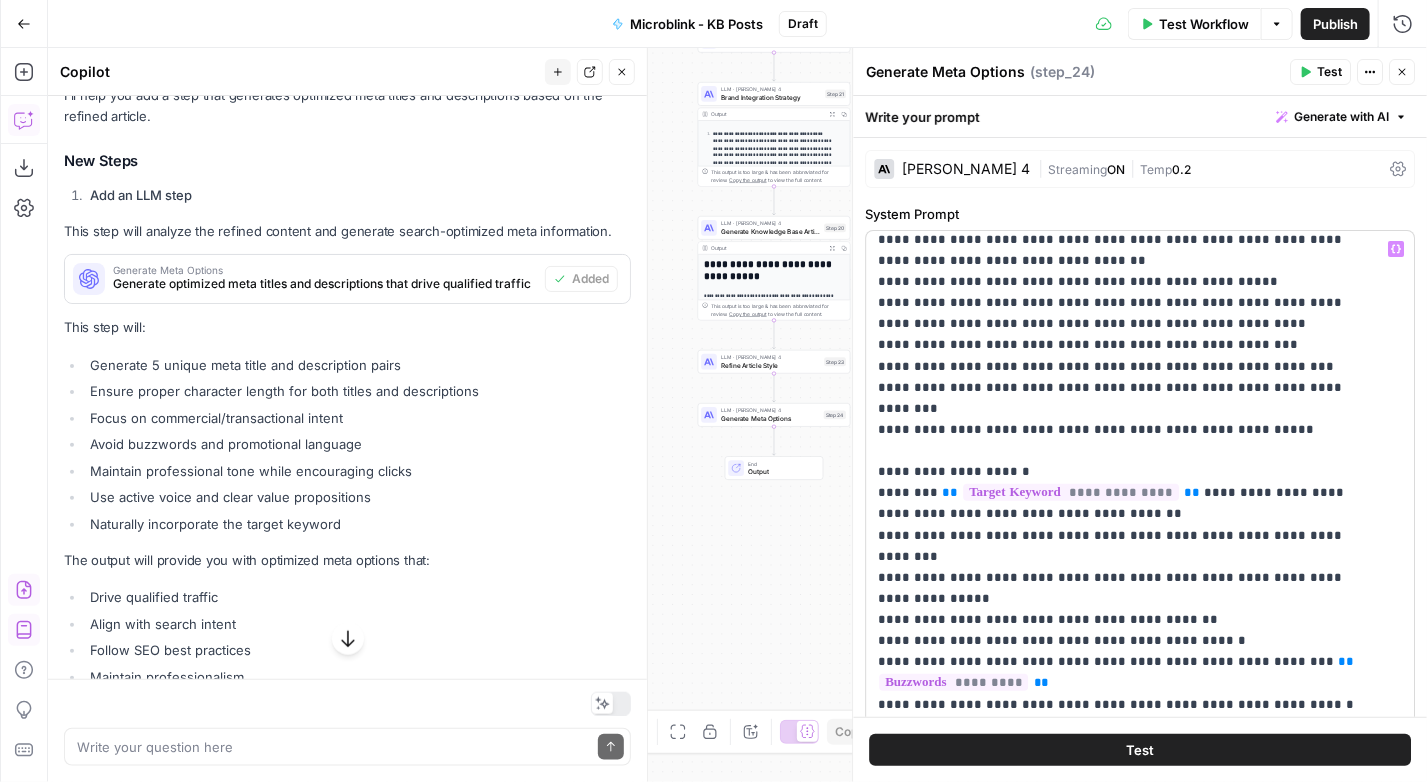 scroll, scrollTop: 680, scrollLeft: 0, axis: vertical 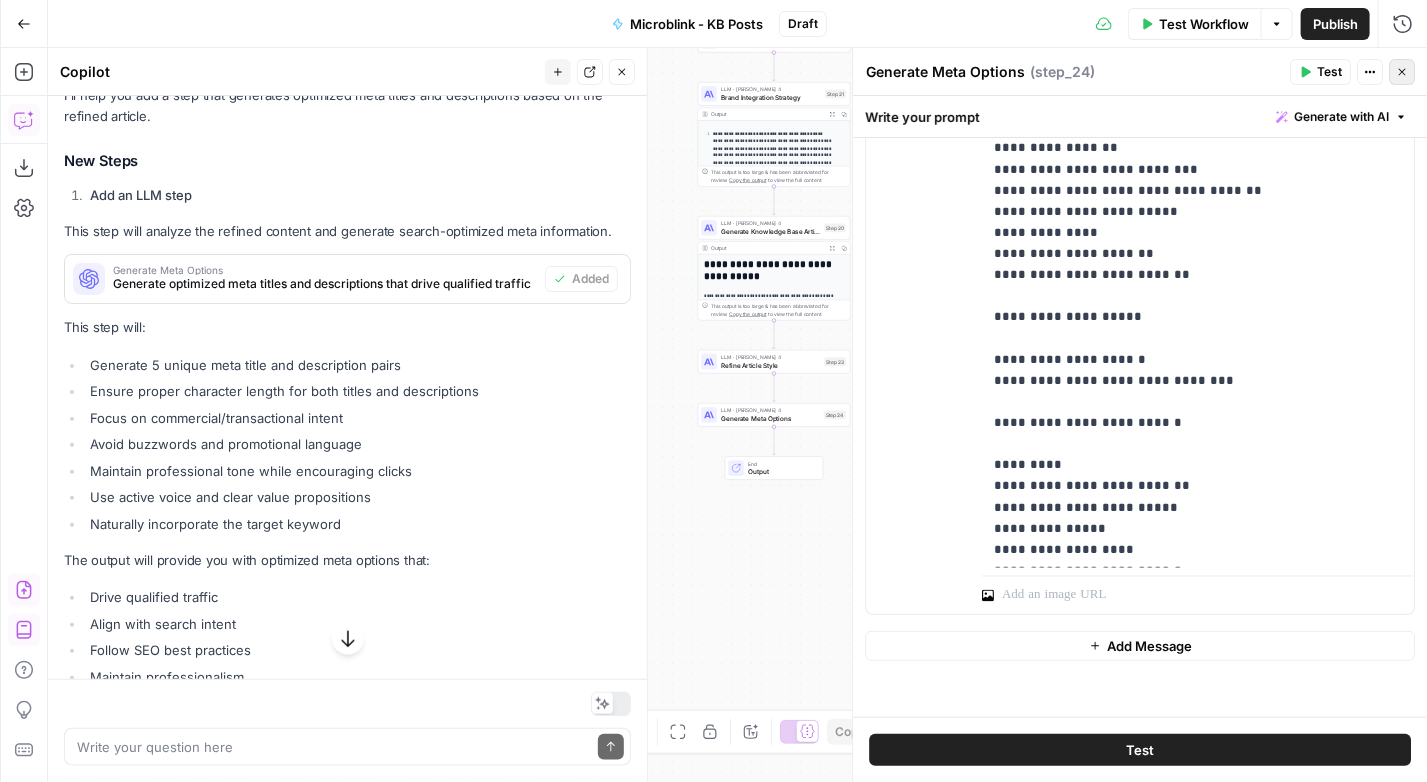 click 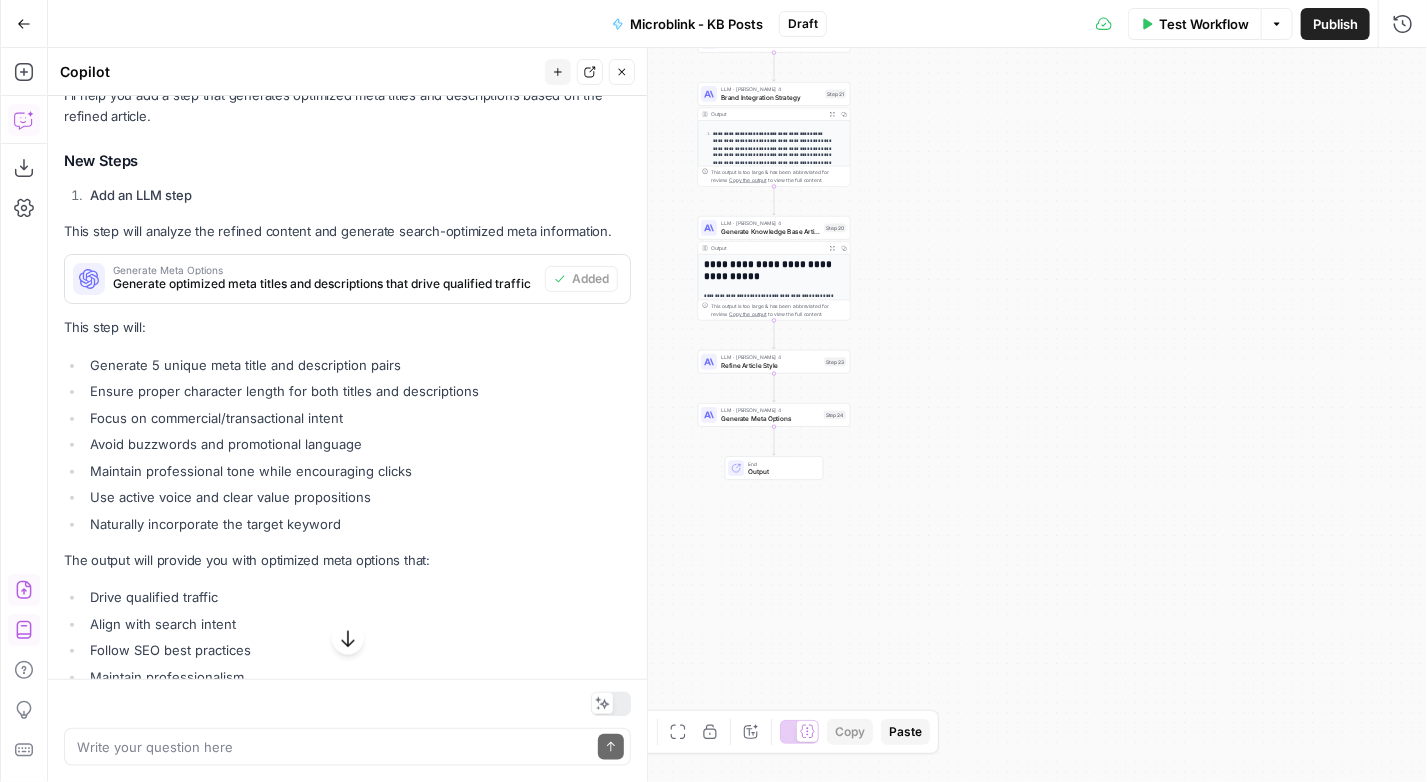click on "Output" at bounding box center [781, 472] 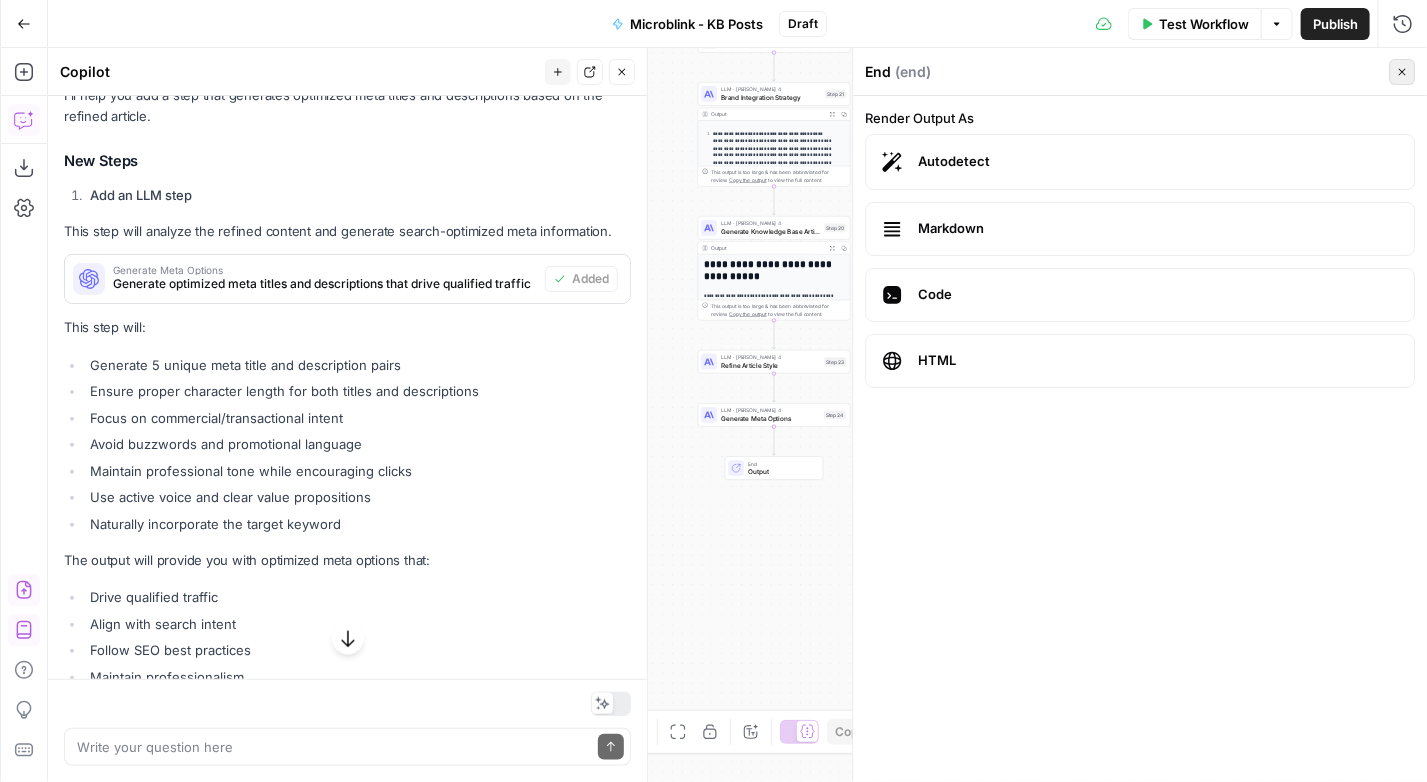click on "Close" at bounding box center [1402, 72] 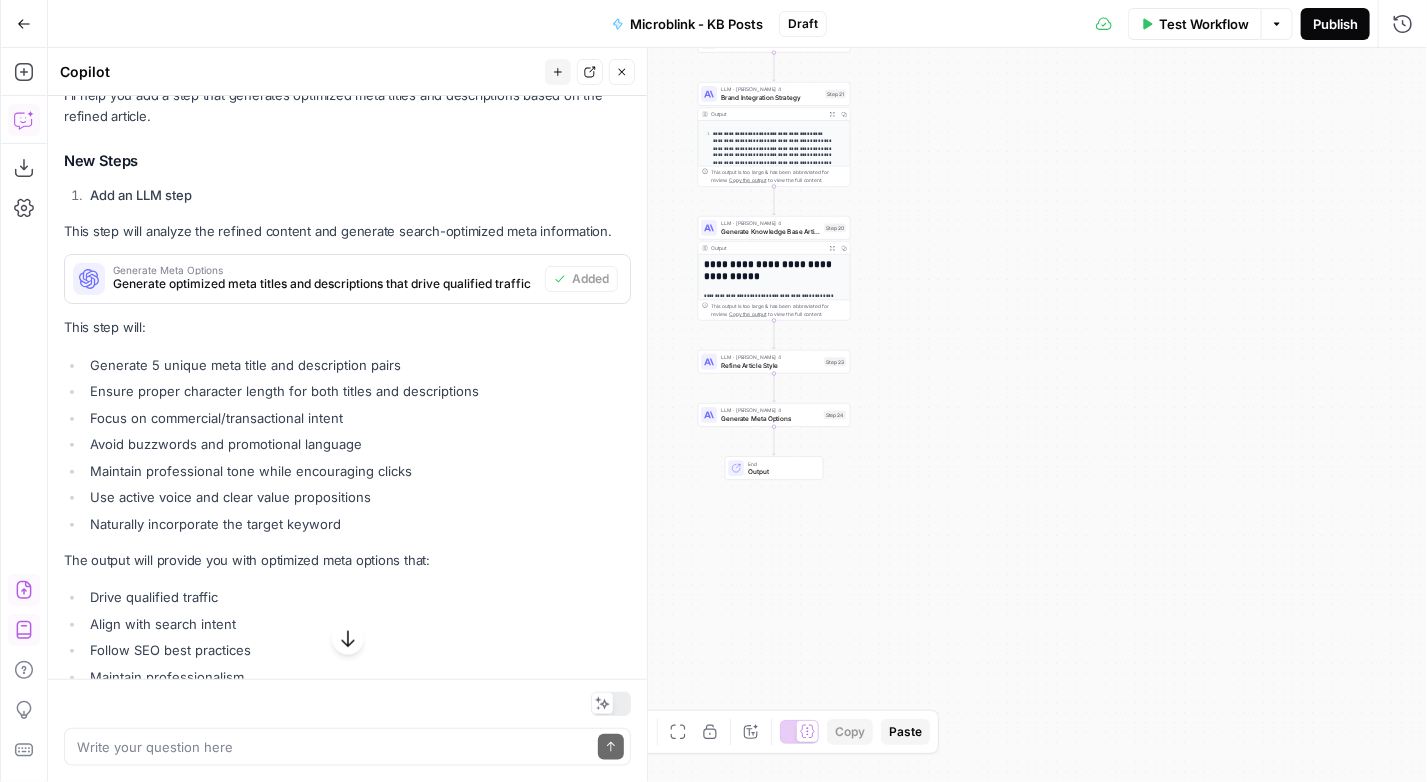click on "Publish" at bounding box center [1335, 24] 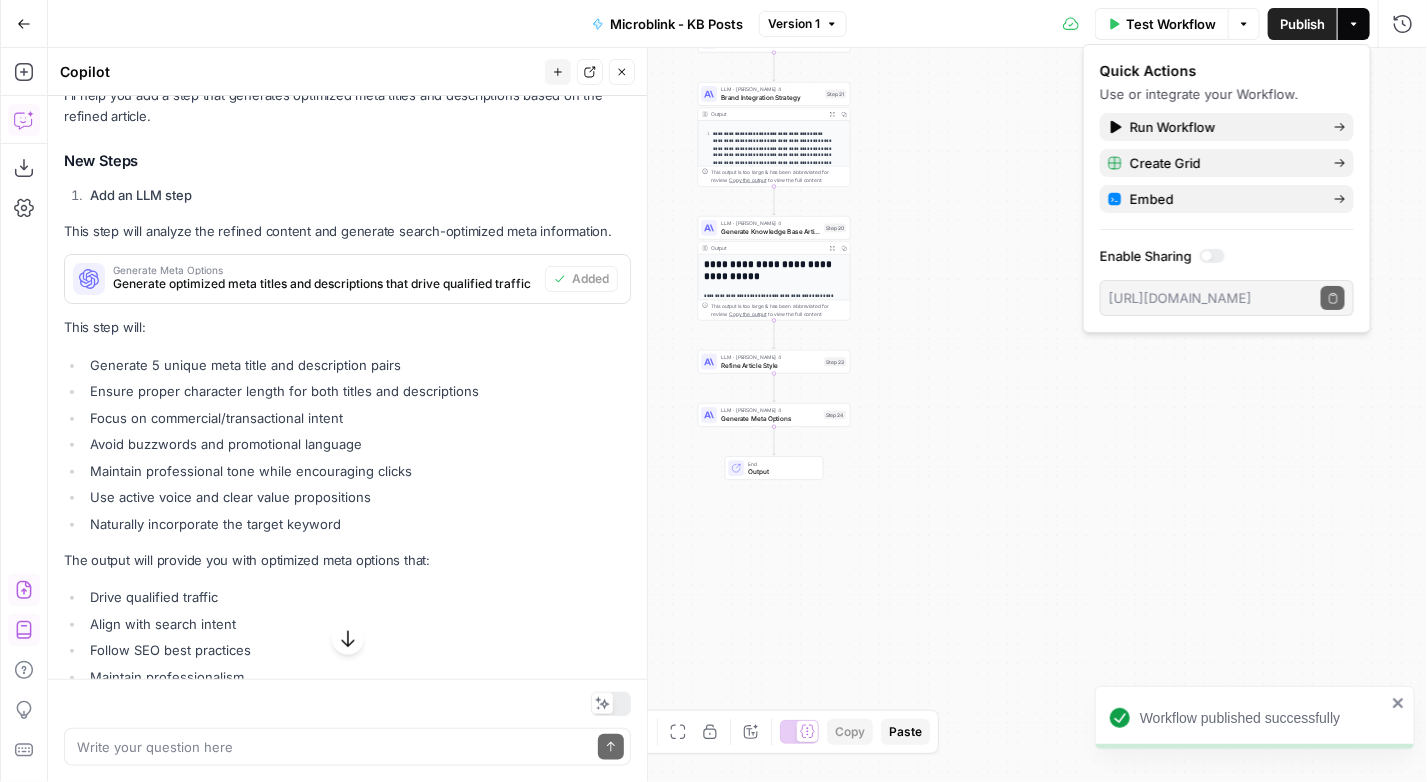 click on "**********" at bounding box center [737, 415] 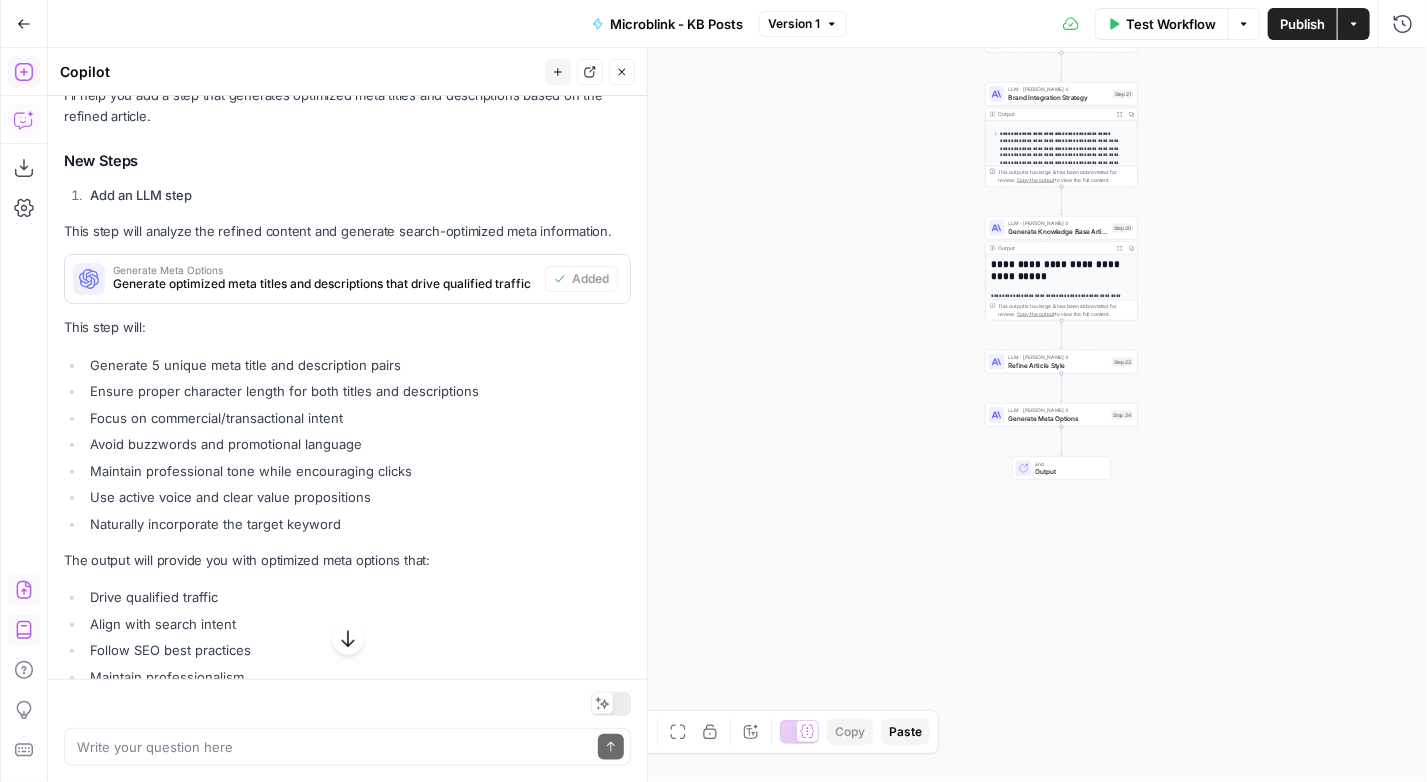 click 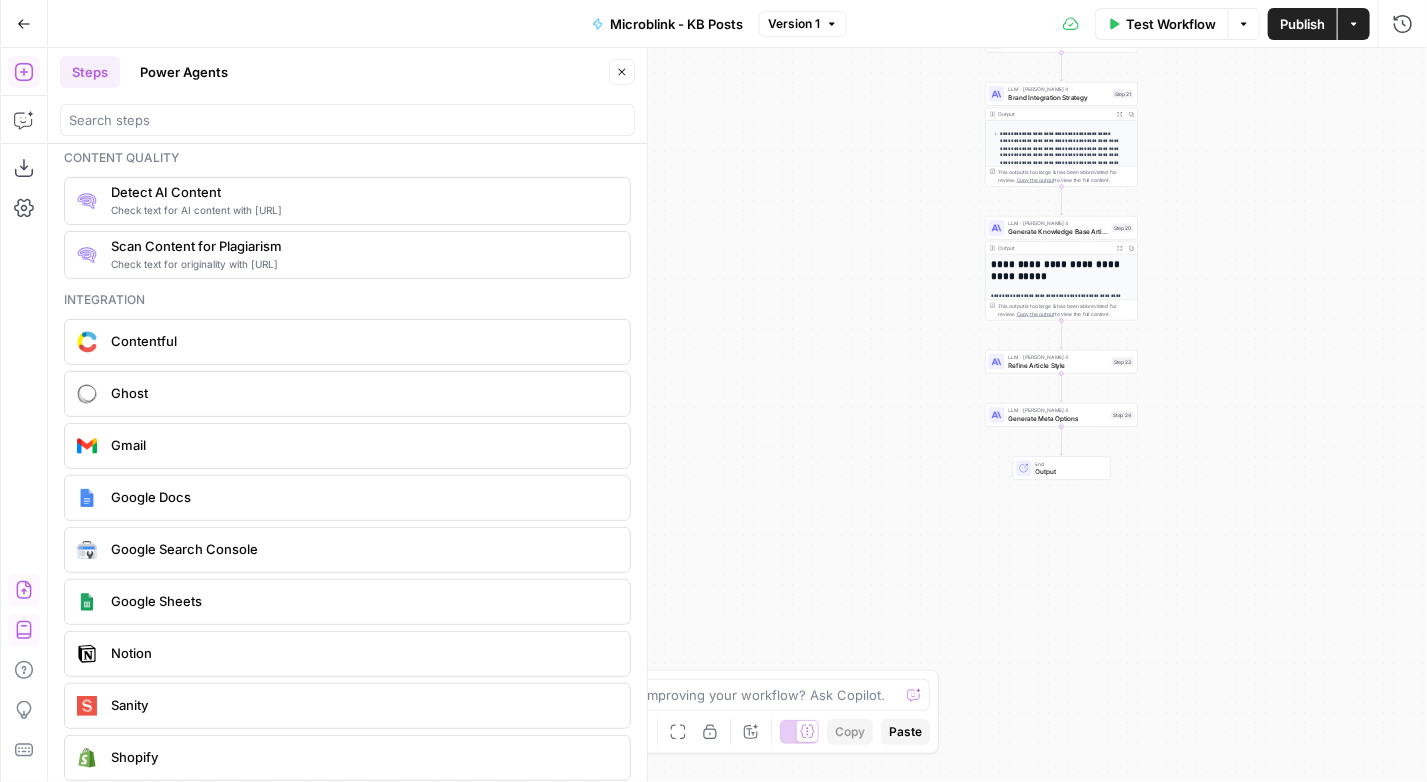 scroll, scrollTop: 3400, scrollLeft: 0, axis: vertical 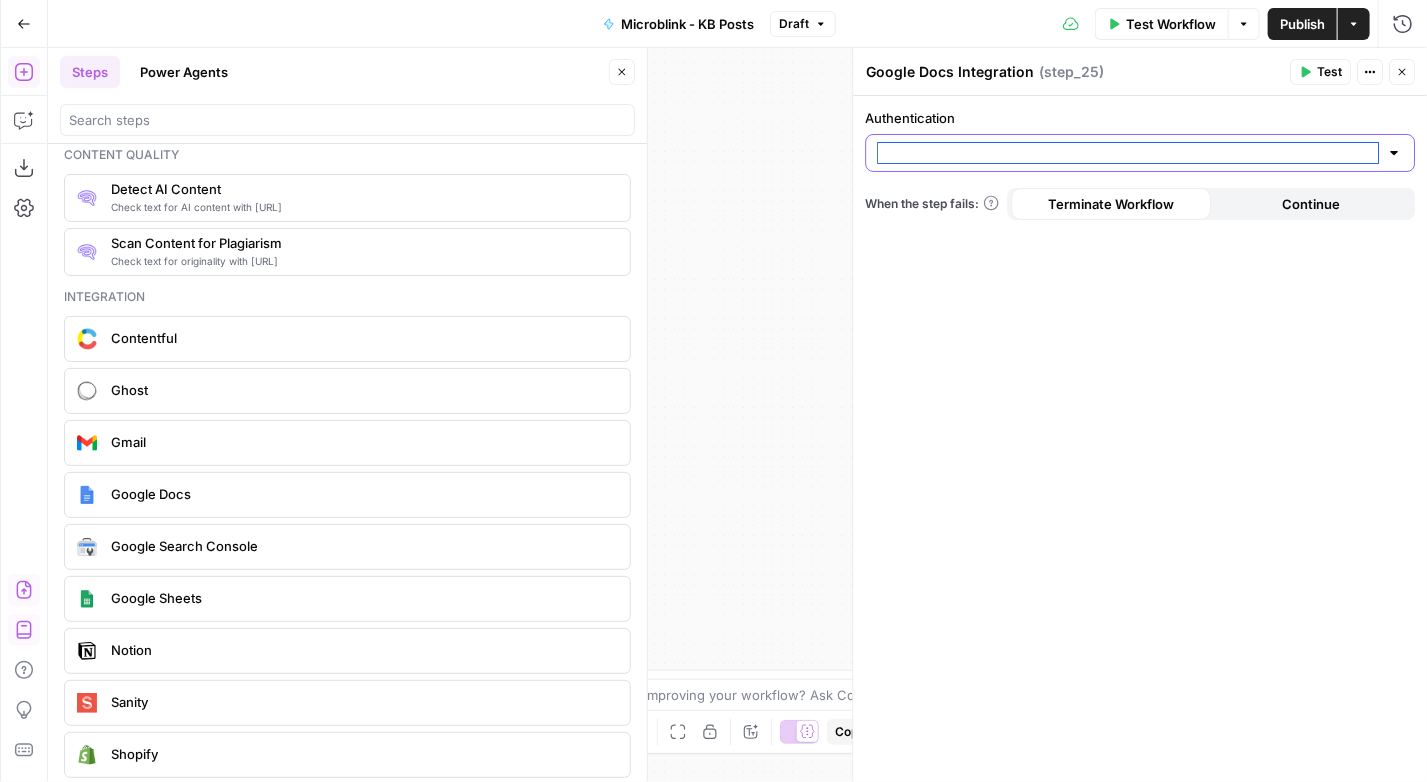 click on "Authentication" at bounding box center [1128, 153] 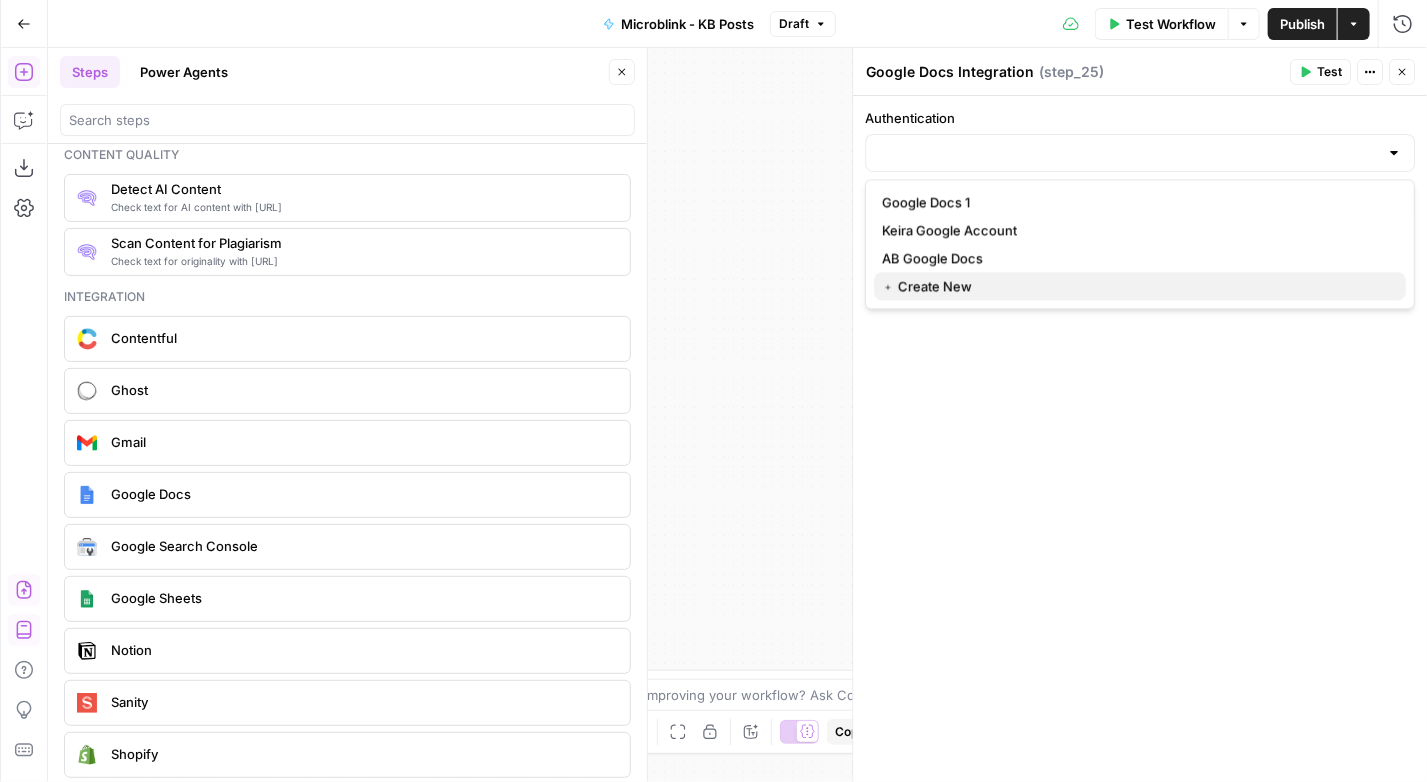 click on "﹢ Create New" at bounding box center [927, 286] 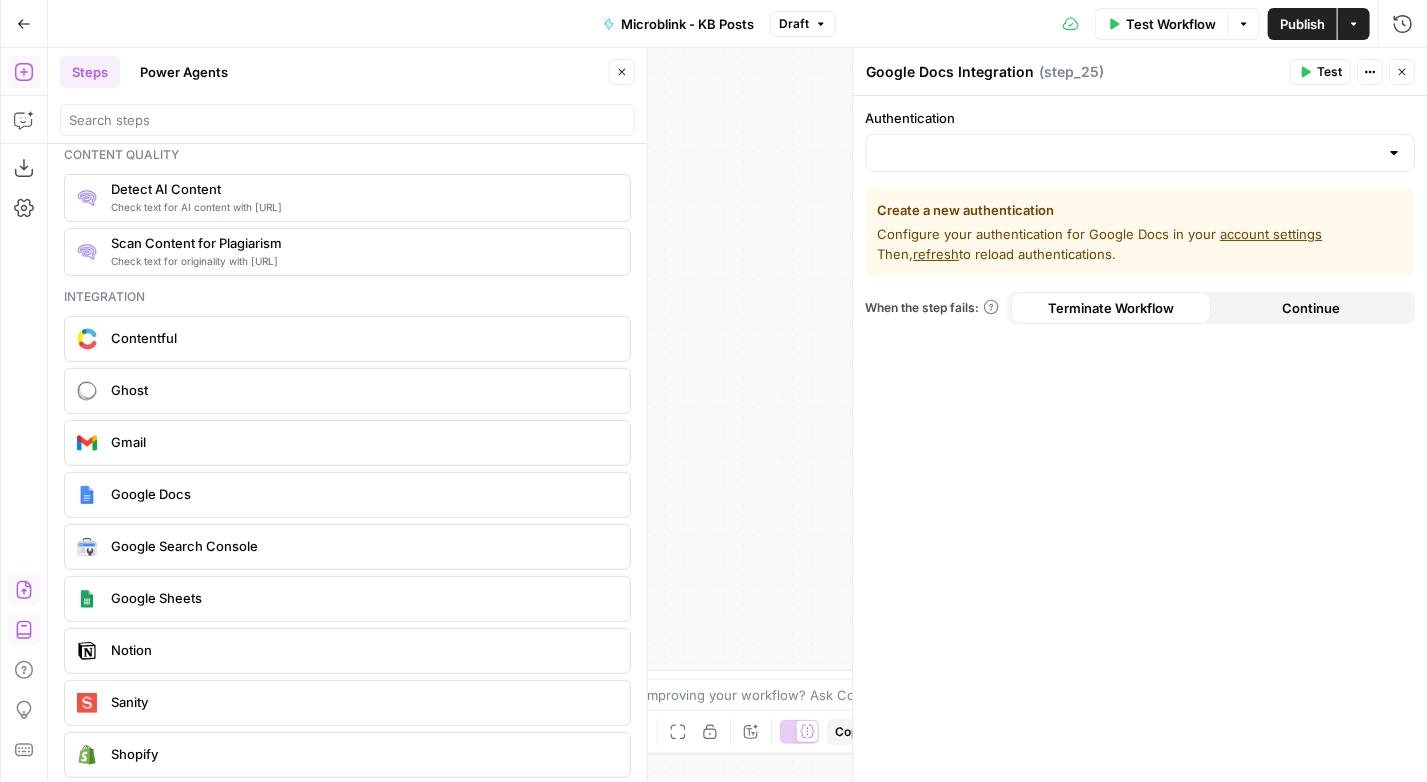 click on "account settings" at bounding box center [1271, 234] 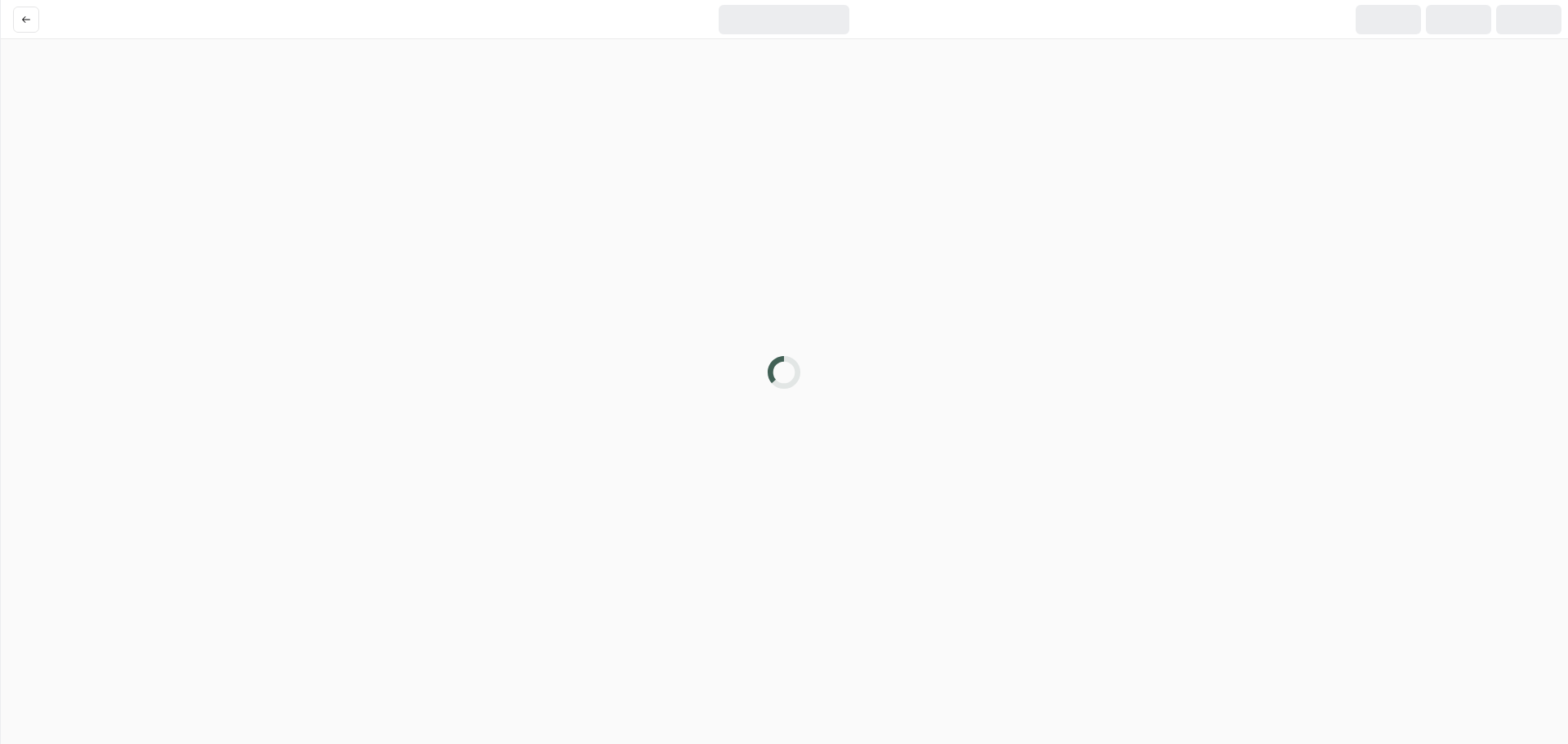 scroll, scrollTop: 0, scrollLeft: 0, axis: both 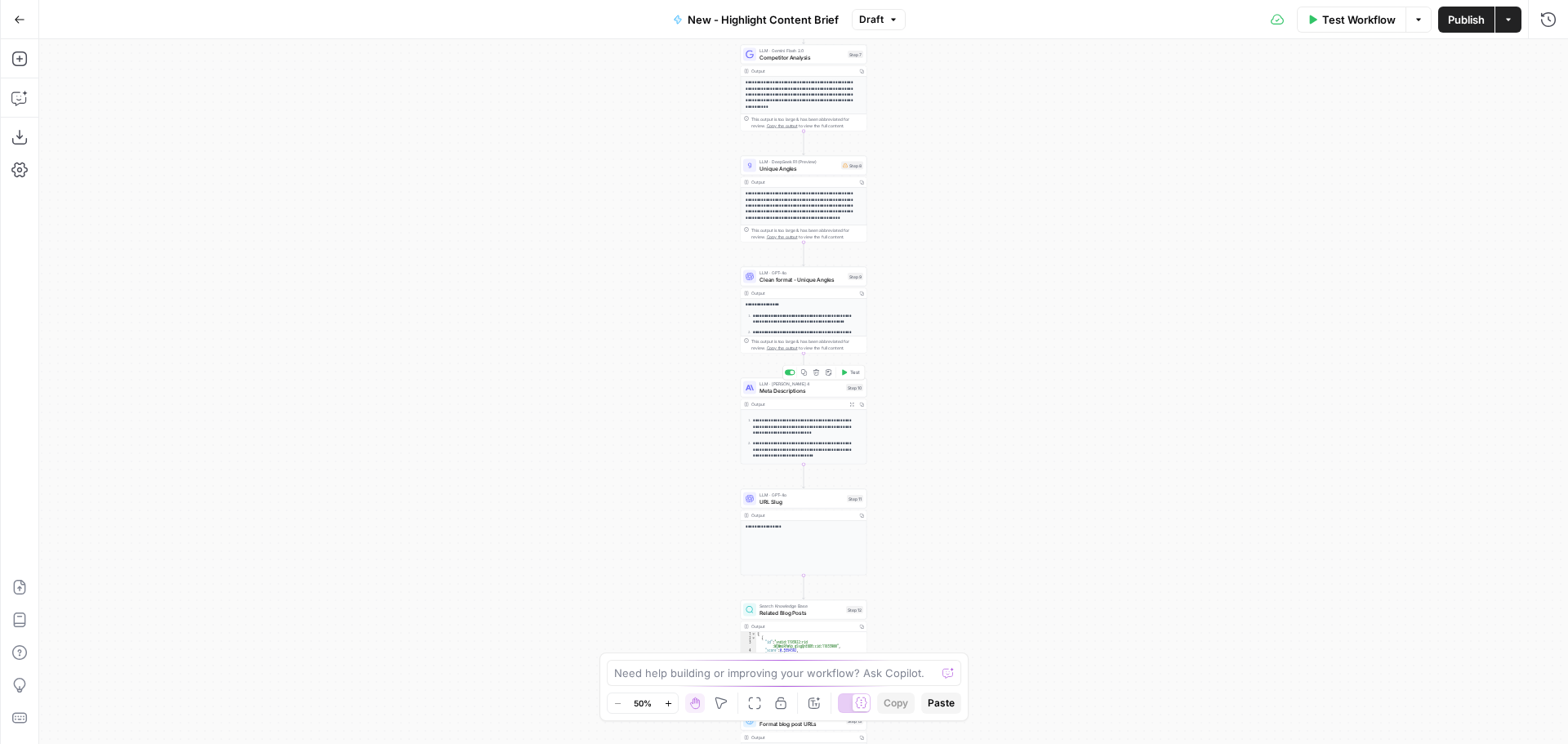 click on "Meta Descriptions" at bounding box center [801, 390] 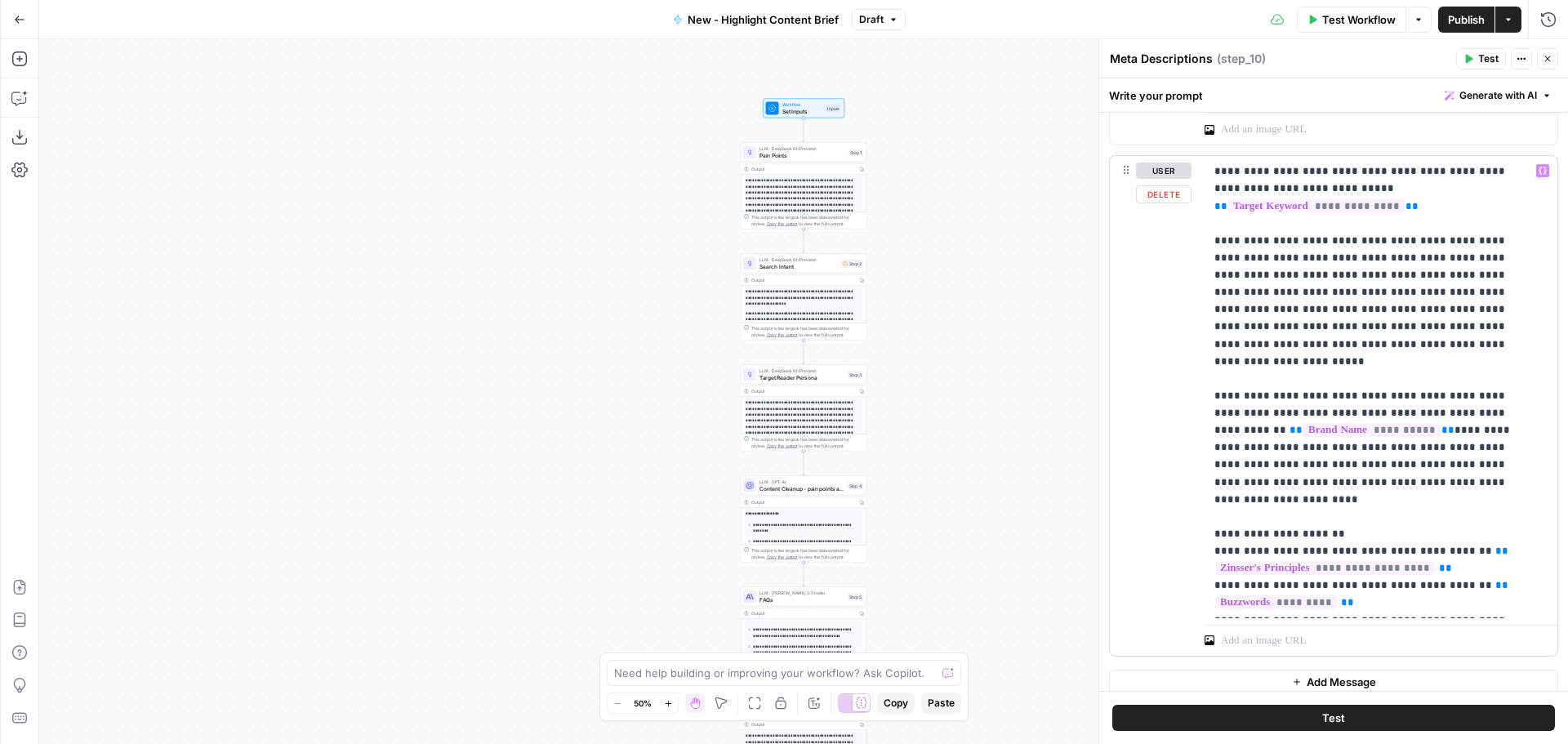 scroll, scrollTop: 1470, scrollLeft: 0, axis: vertical 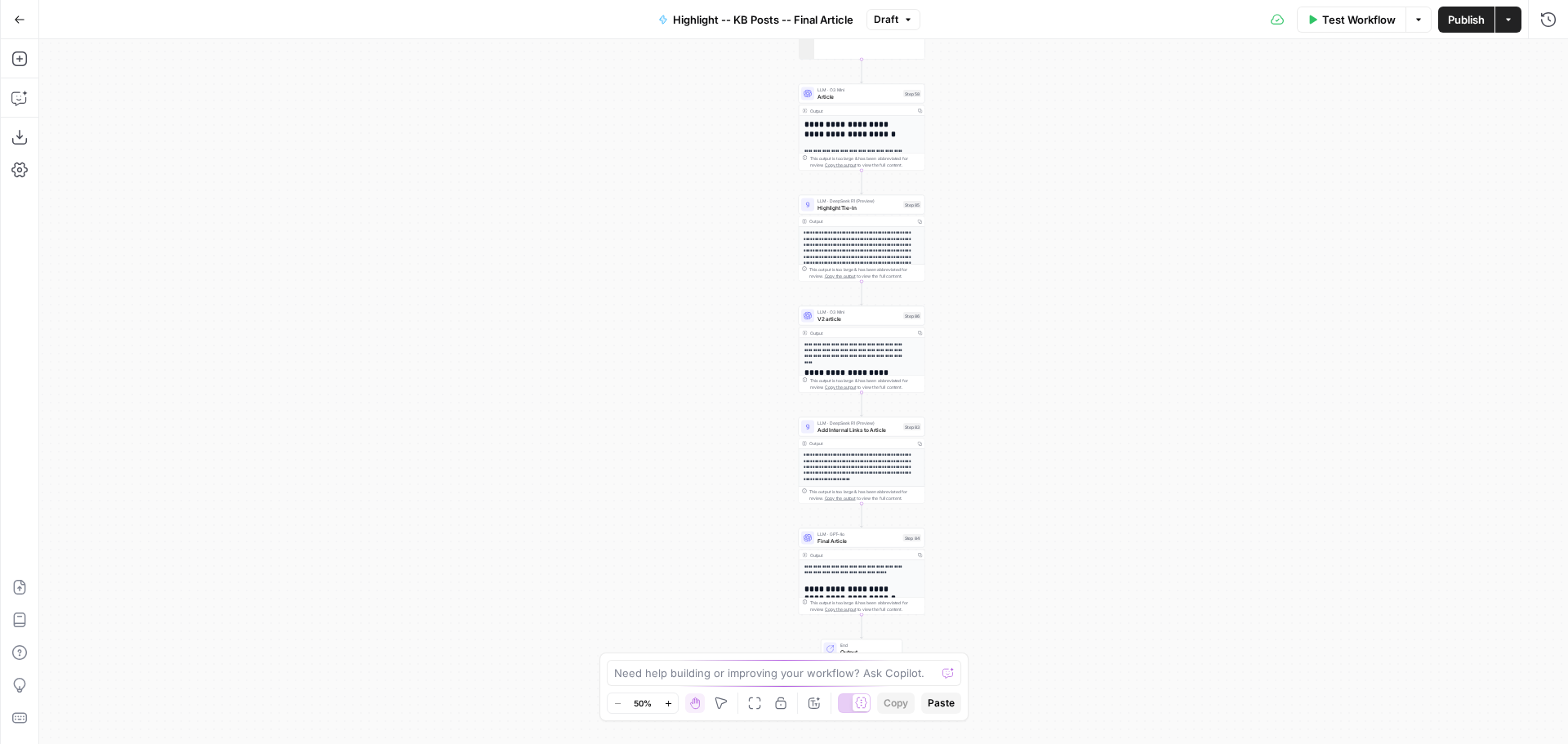 drag, startPoint x: 1038, startPoint y: 617, endPoint x: 1095, endPoint y: 302, distance: 320.1156 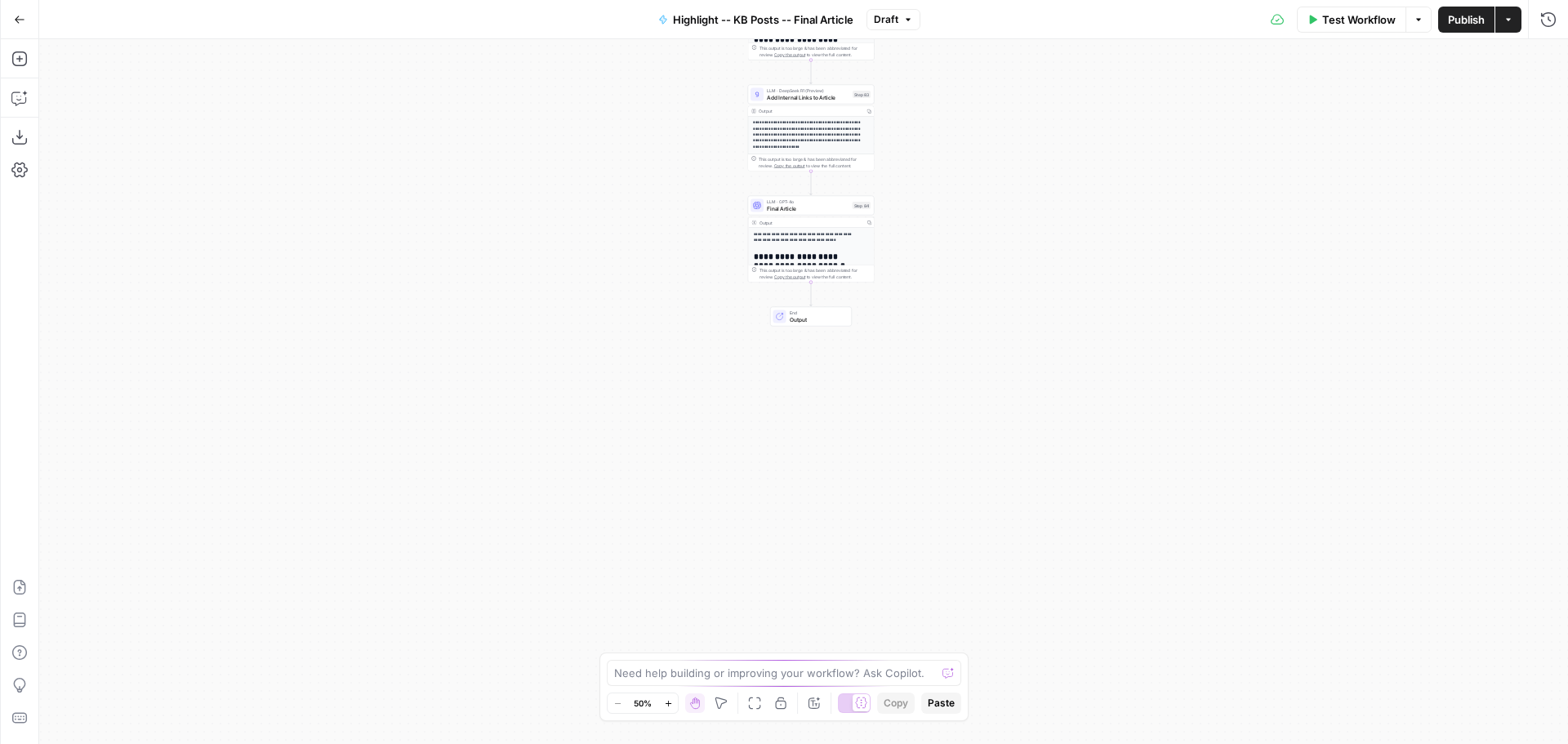 drag, startPoint x: 1154, startPoint y: 334, endPoint x: 1143, endPoint y: 233, distance: 101.59724 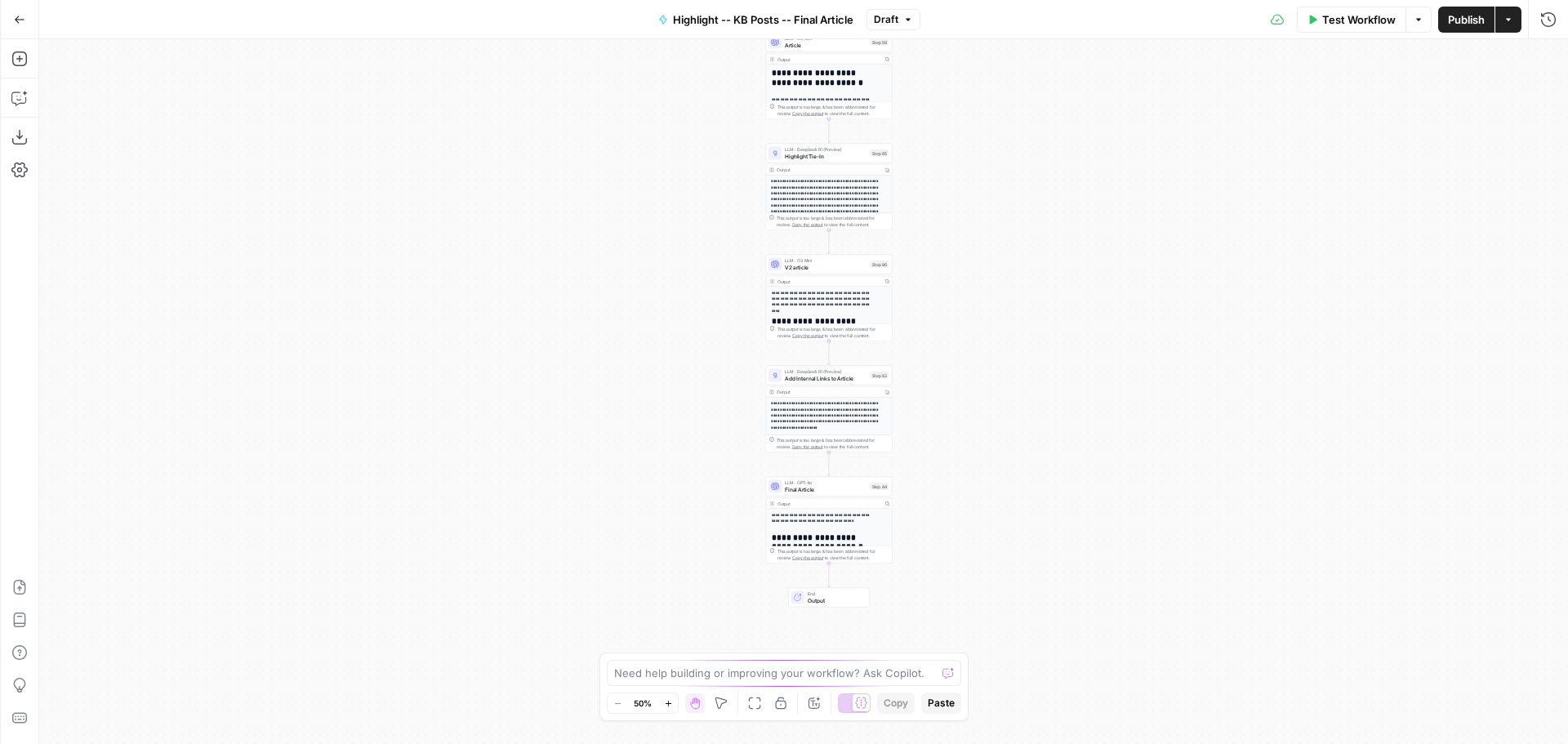 drag, startPoint x: 1013, startPoint y: 133, endPoint x: 1044, endPoint y: 598, distance: 466.03219 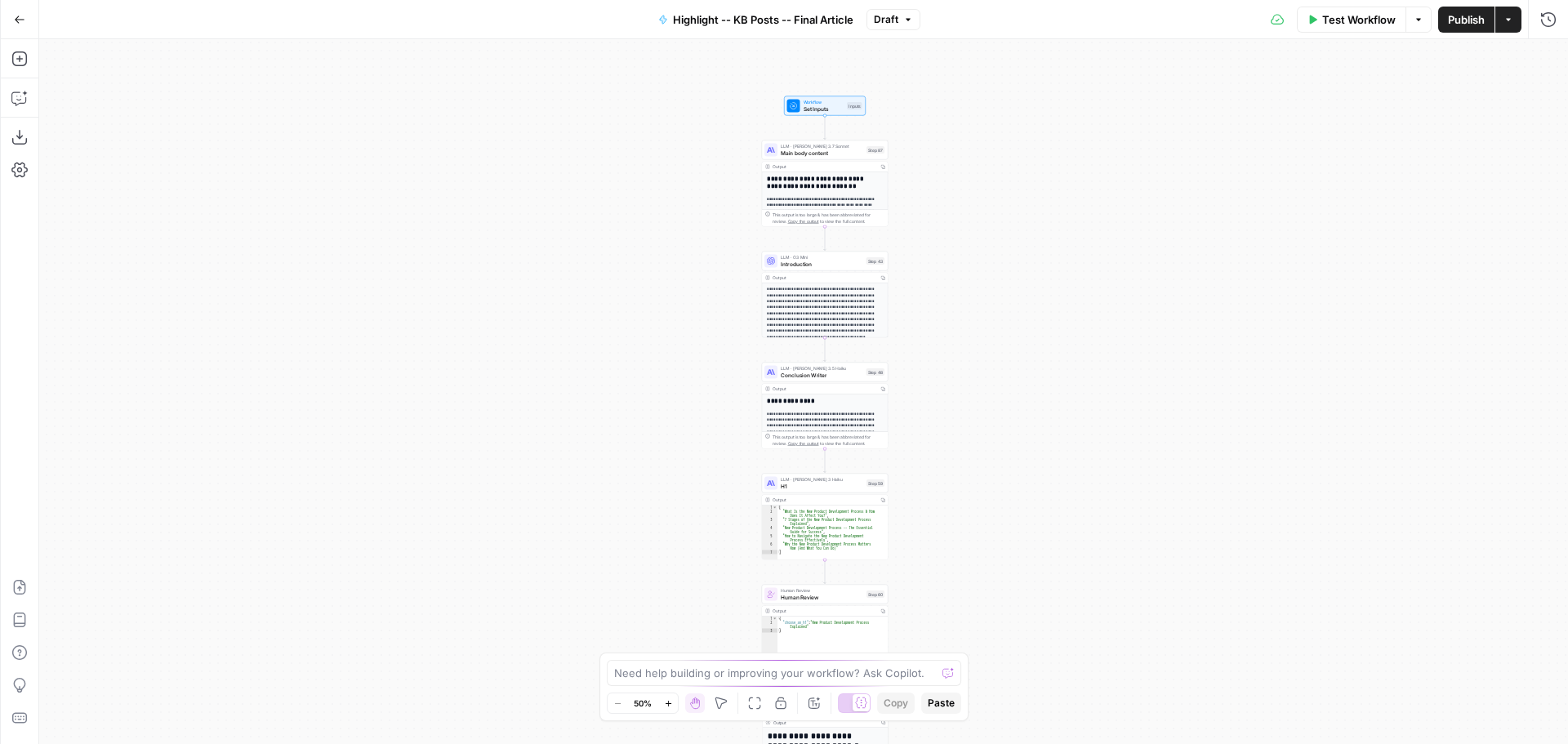 drag, startPoint x: 1069, startPoint y: 117, endPoint x: 1058, endPoint y: 635, distance: 518.1168 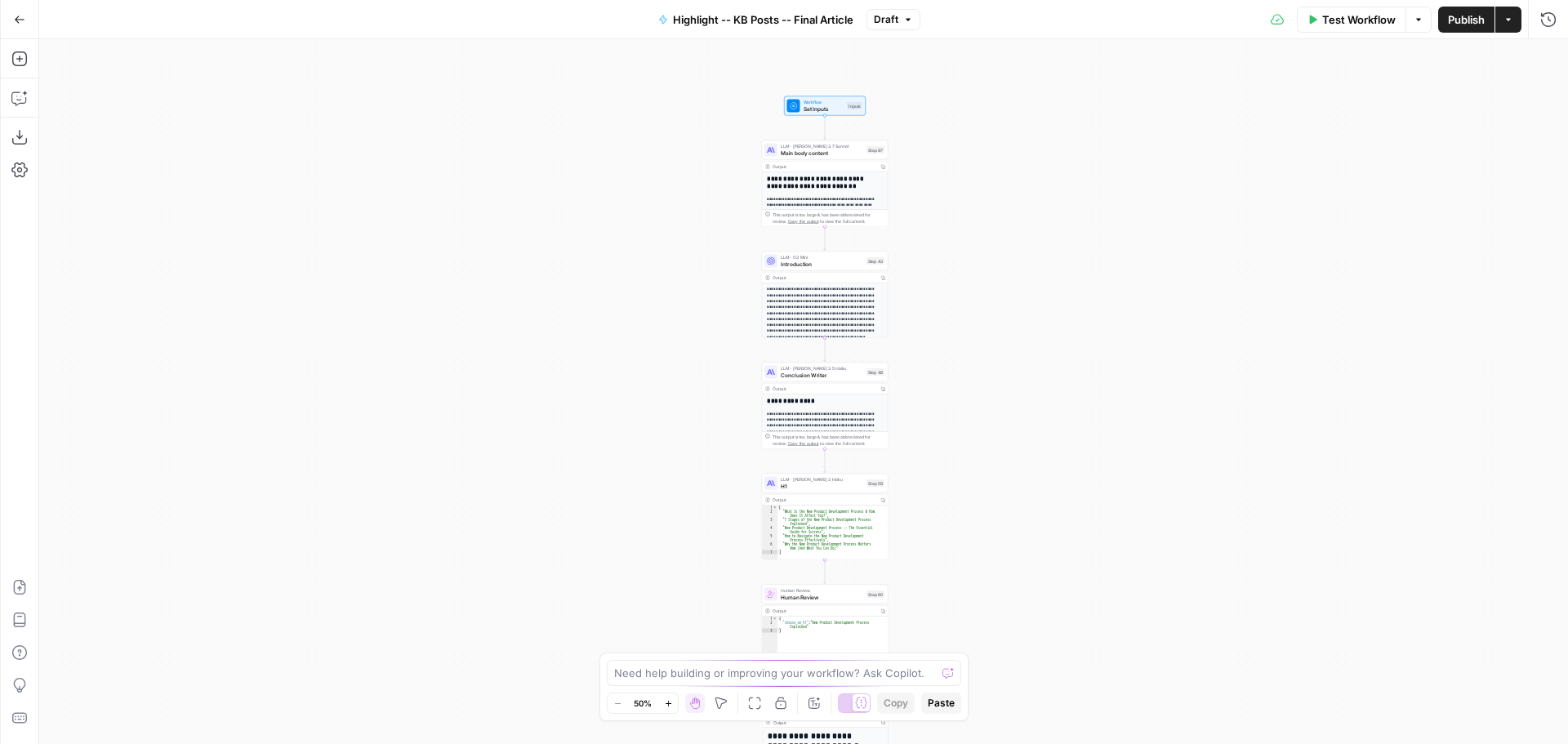 click on "**********" at bounding box center [804, 391] 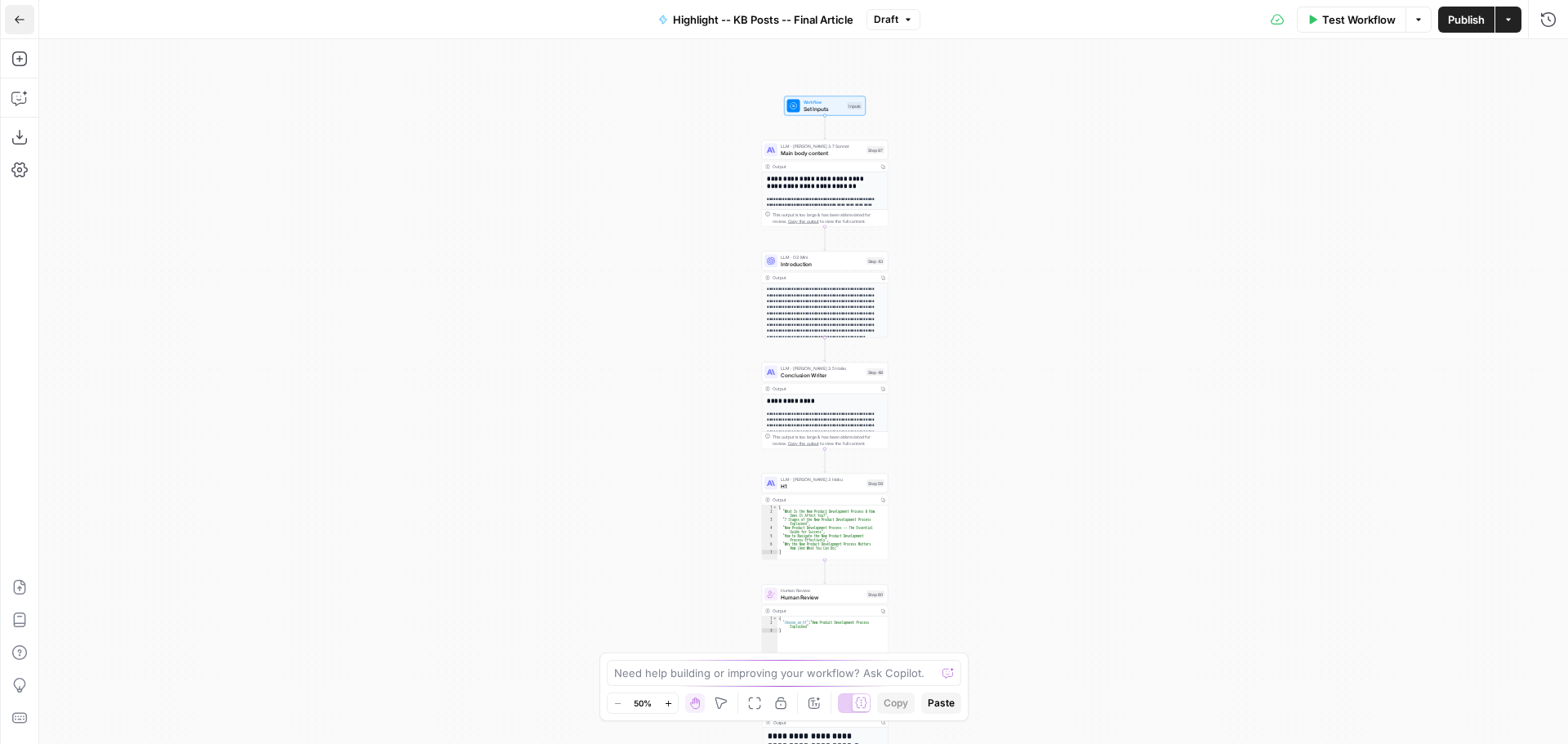 click 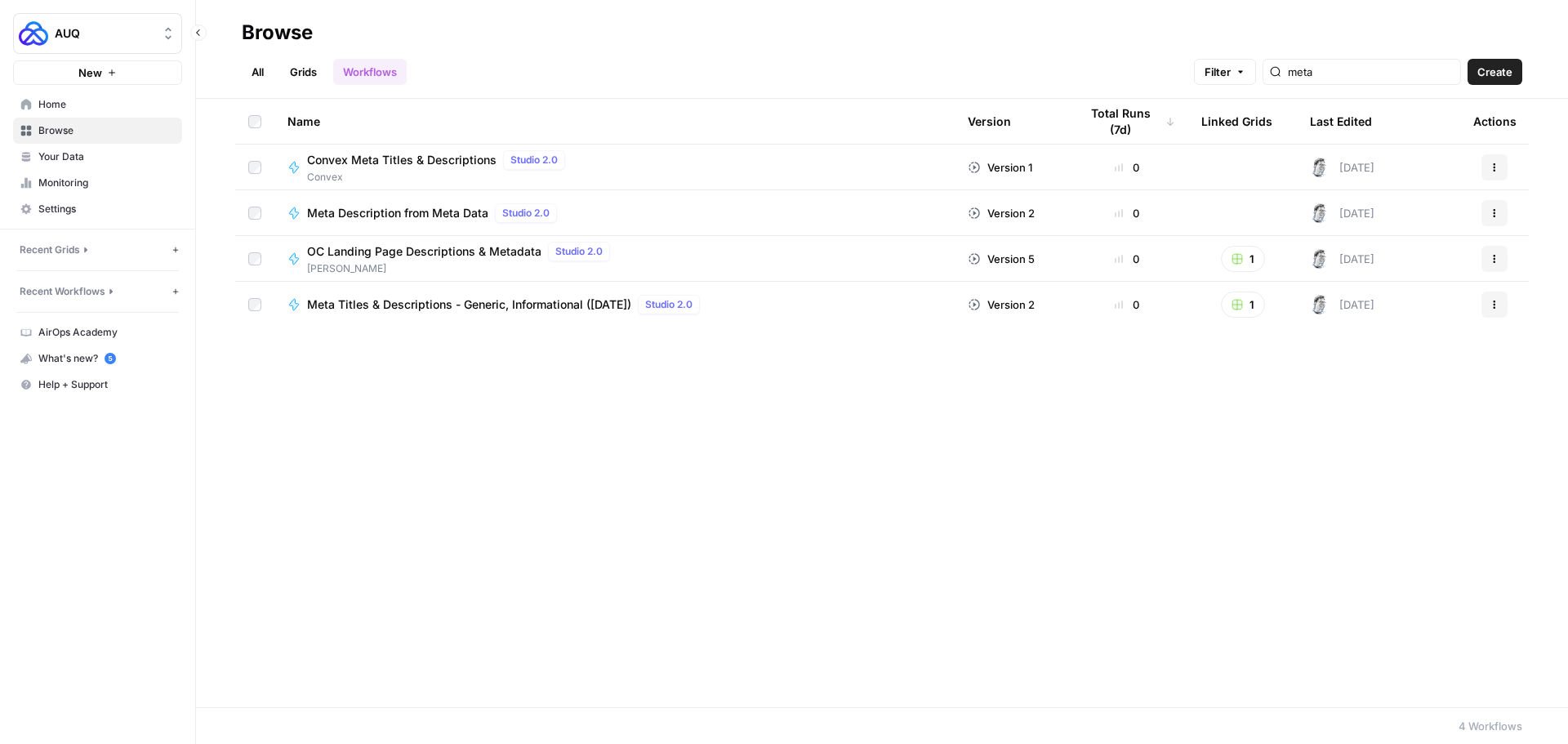 click on "Browse" at bounding box center [106, 131] 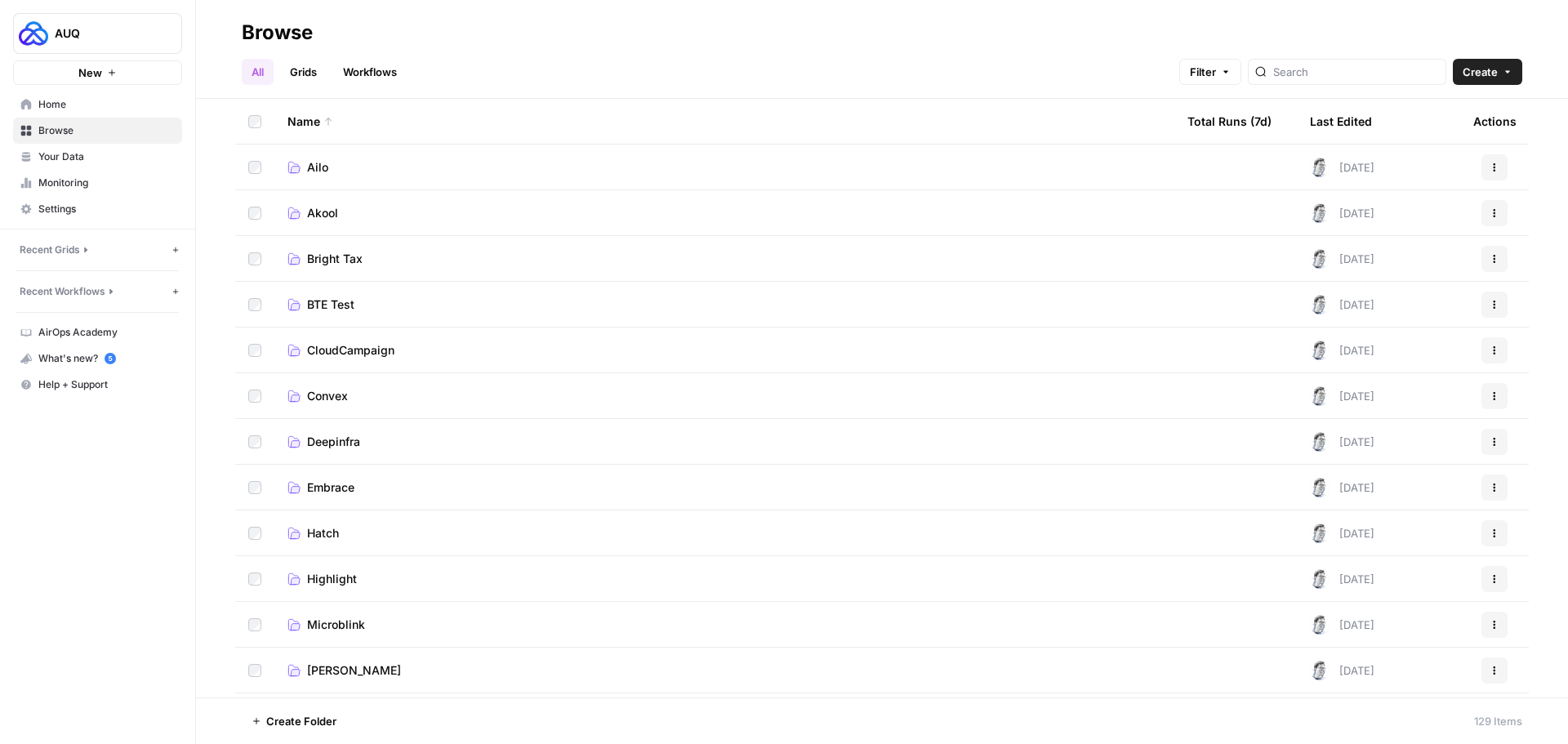 click on "CloudCampaign" at bounding box center (350, 350) 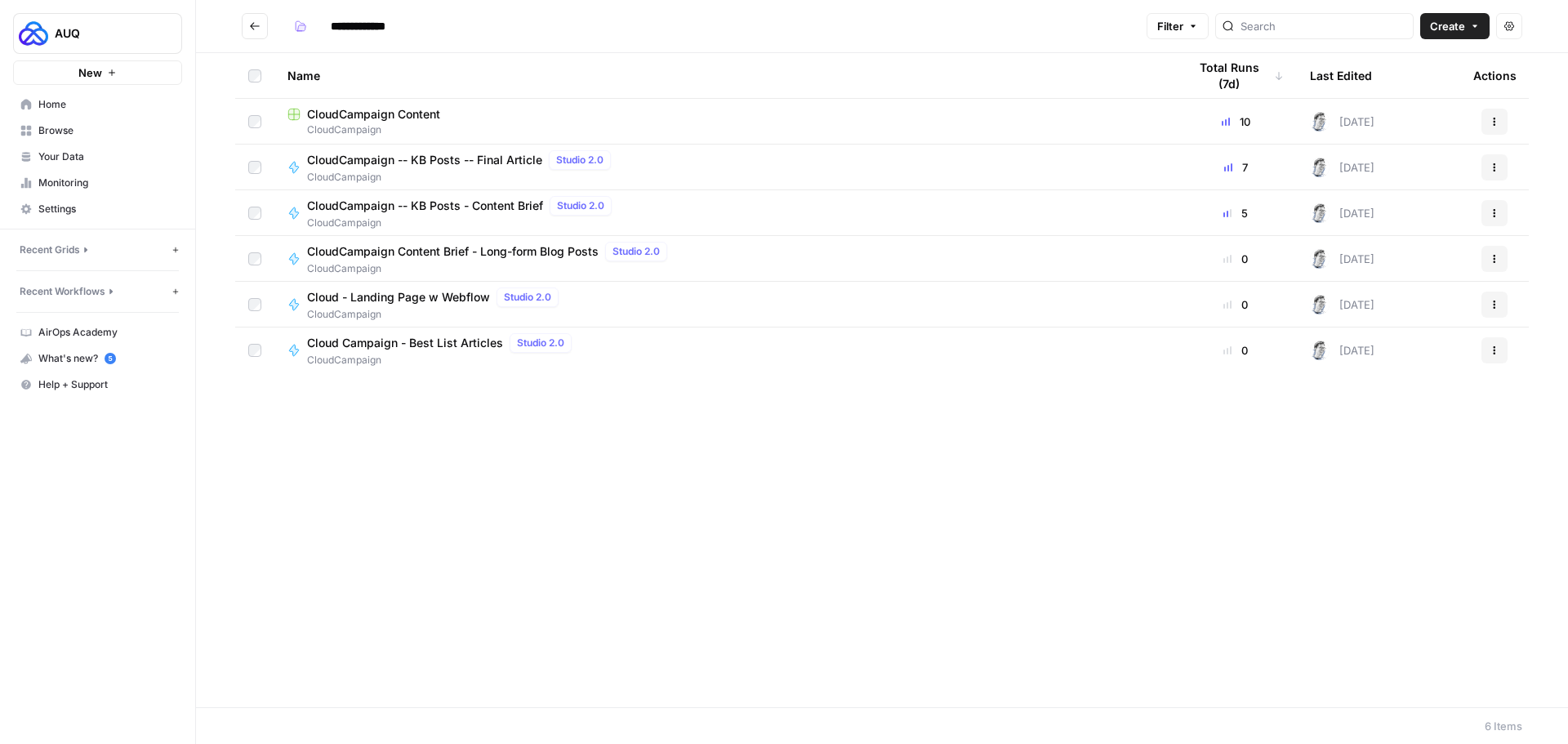 click on "CloudCampaign Content" at bounding box center [373, 114] 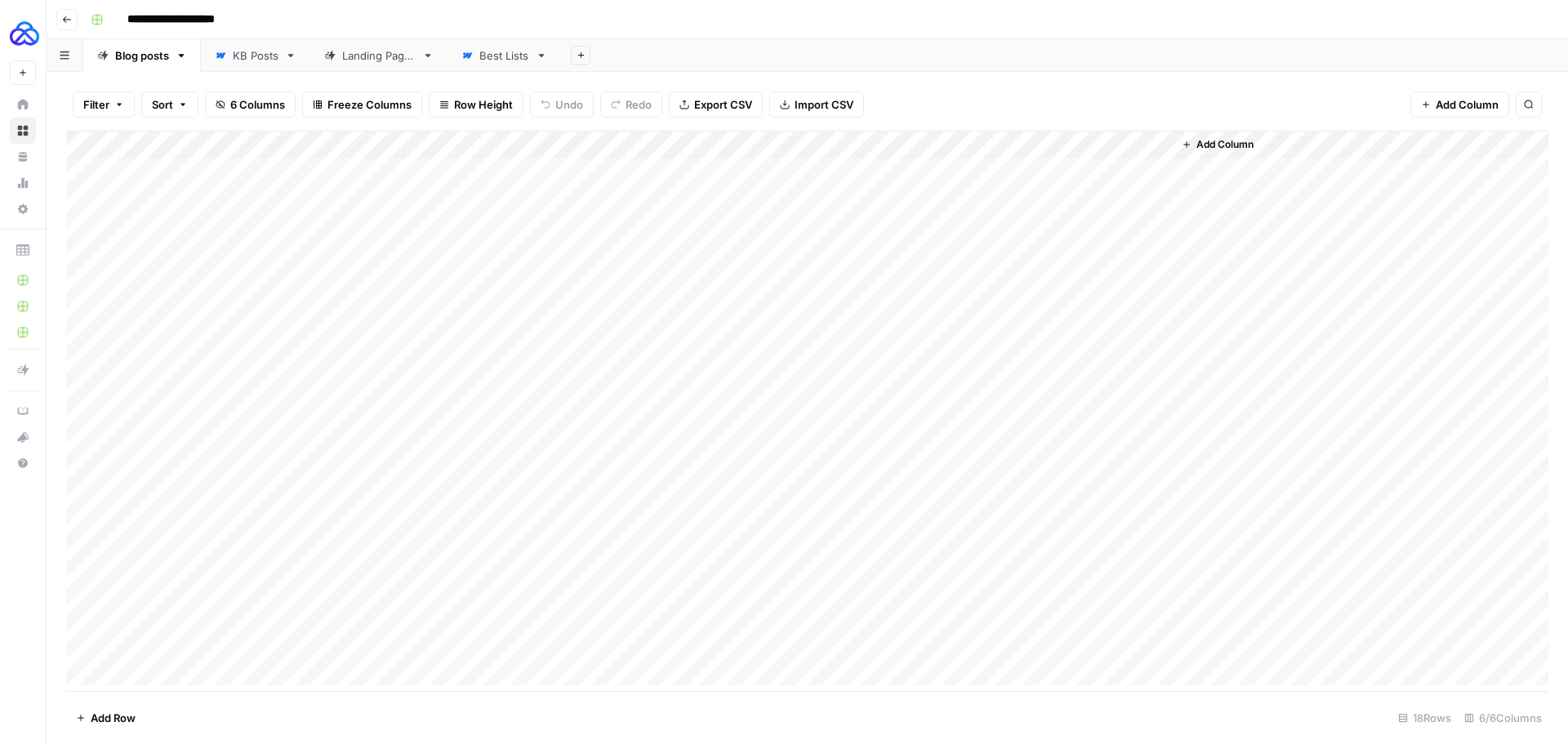 click on "Add Column" at bounding box center [807, 408] 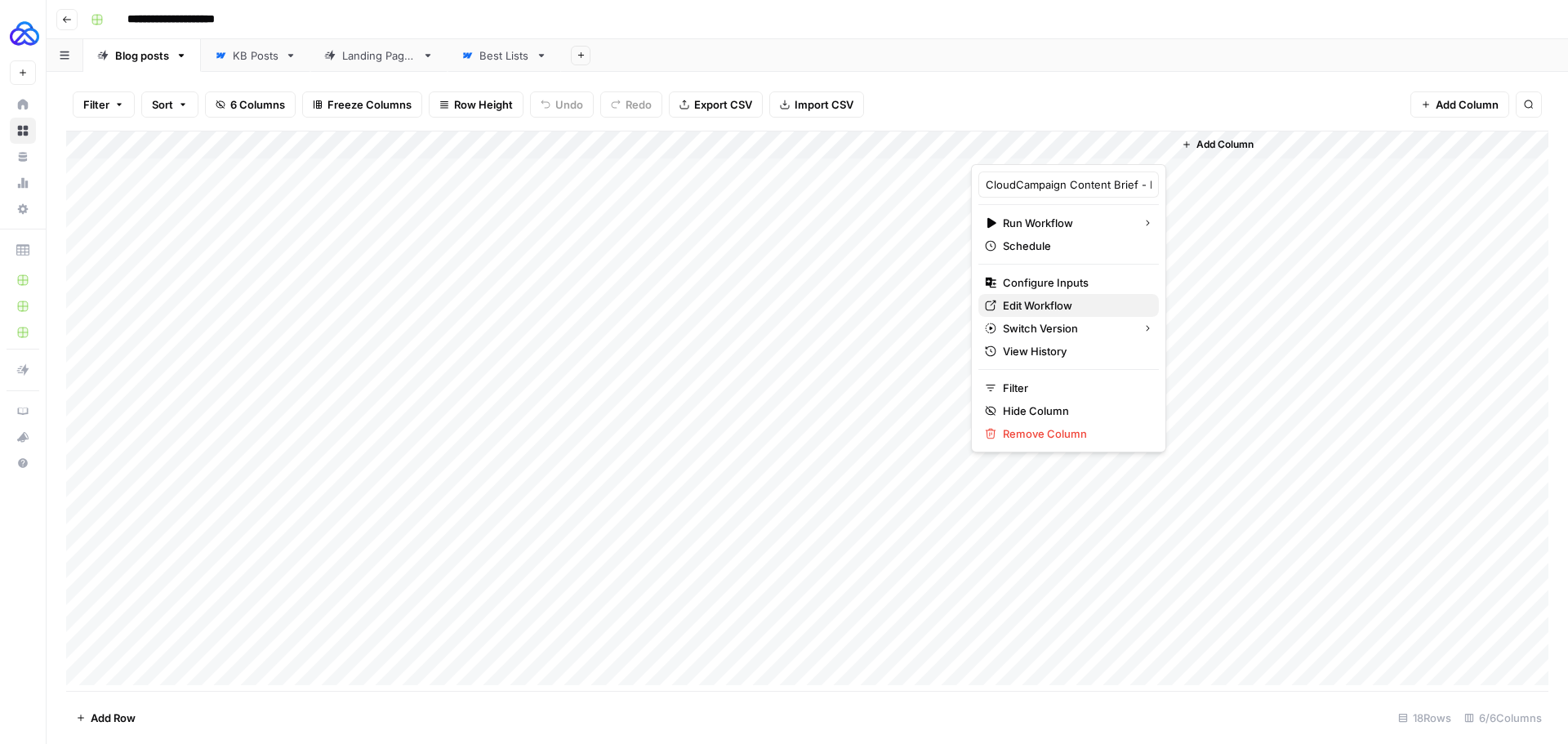 click on "Edit Workflow" at bounding box center [1037, 305] 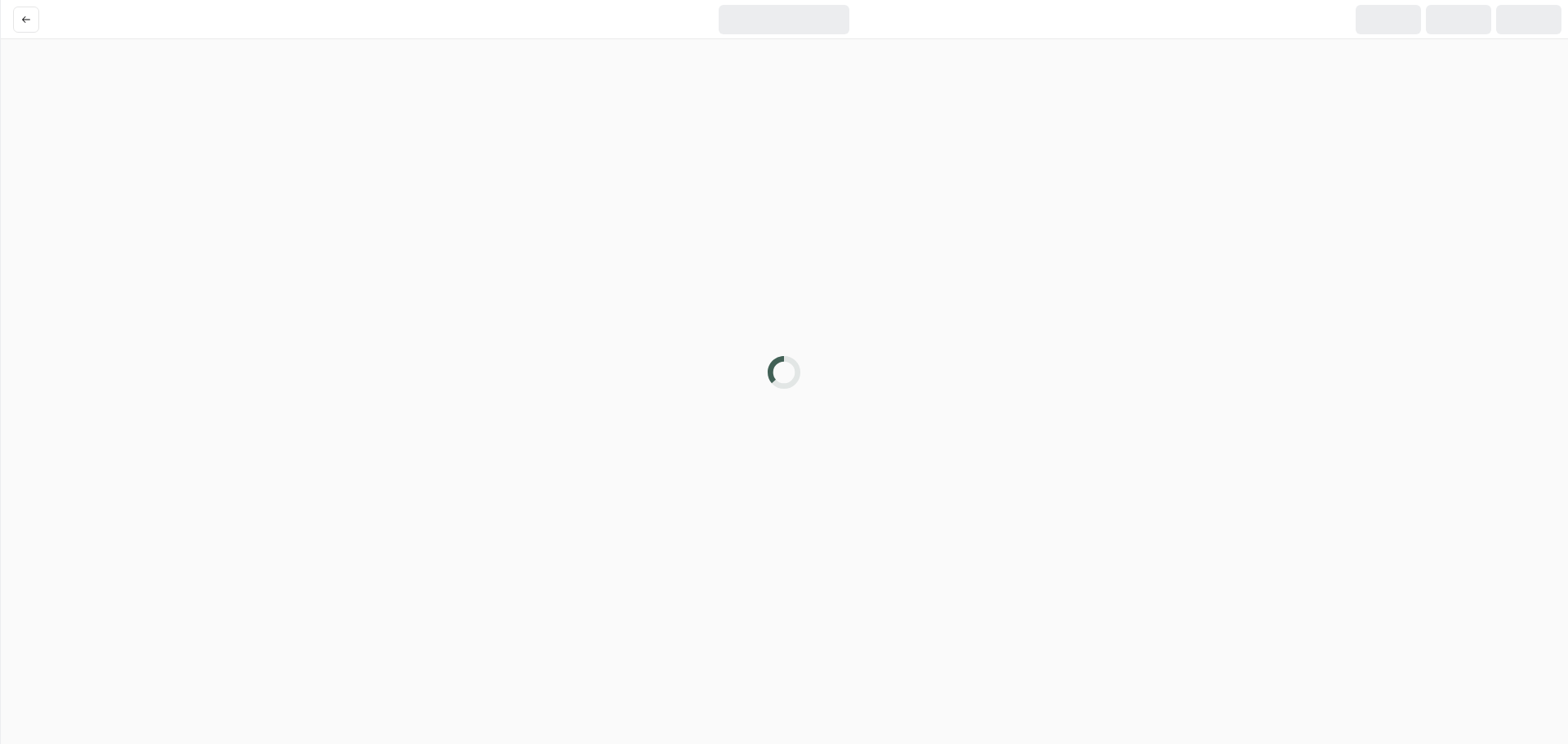 scroll, scrollTop: 0, scrollLeft: 0, axis: both 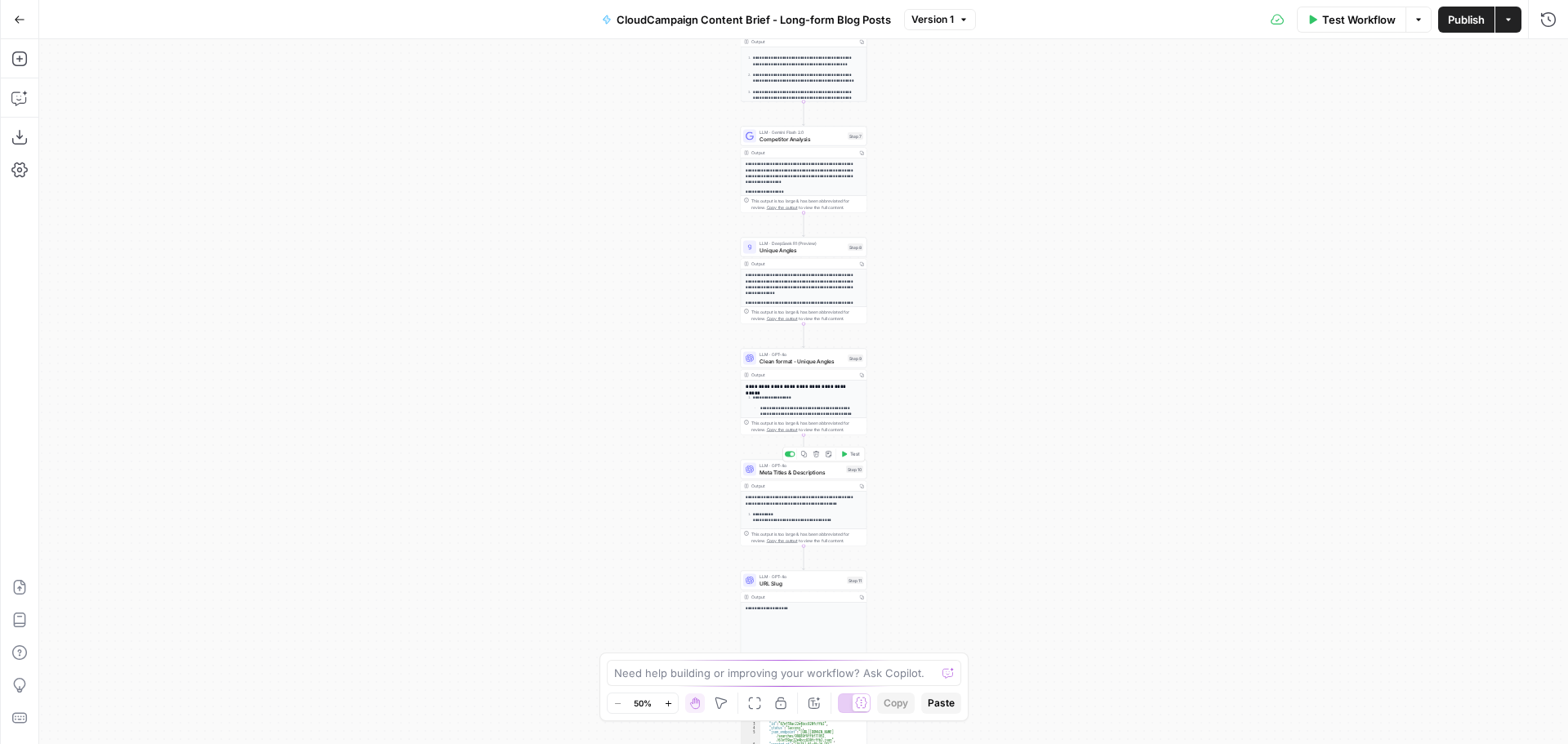 click on "LLM · GPT-4o Meta Titles & Descriptions Step 10 Copy step Delete step Add Note Test" at bounding box center [804, 470] 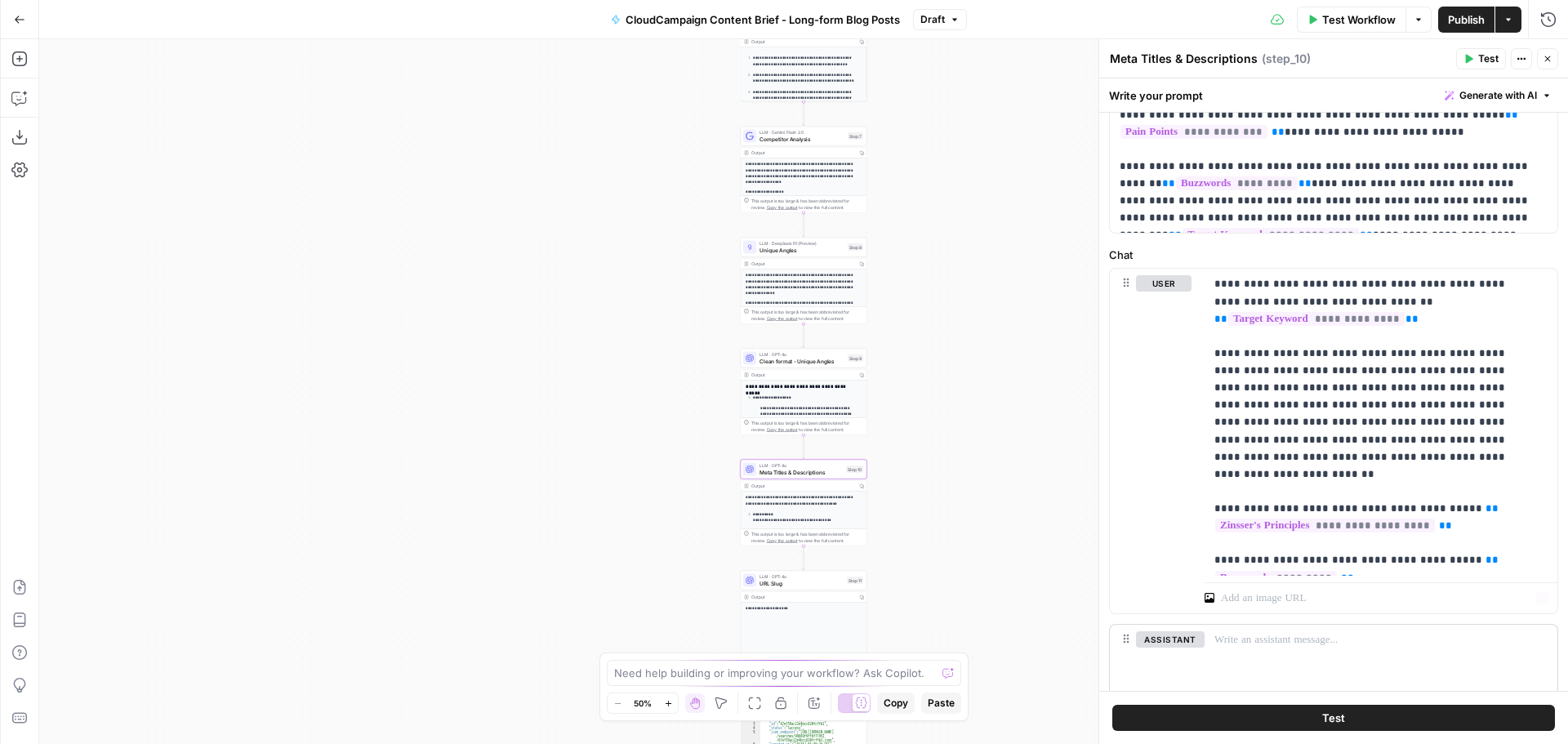 scroll, scrollTop: 457, scrollLeft: 0, axis: vertical 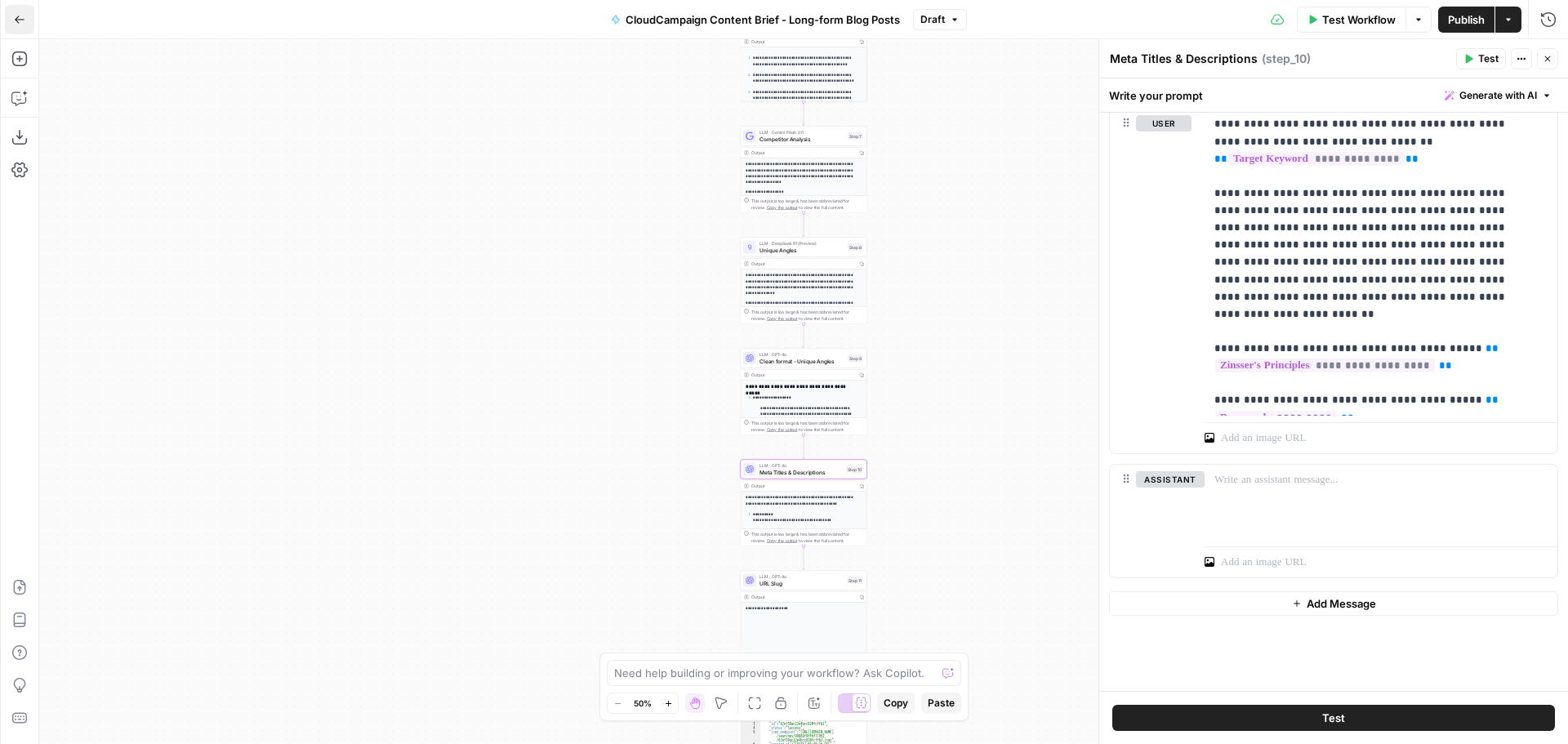 click 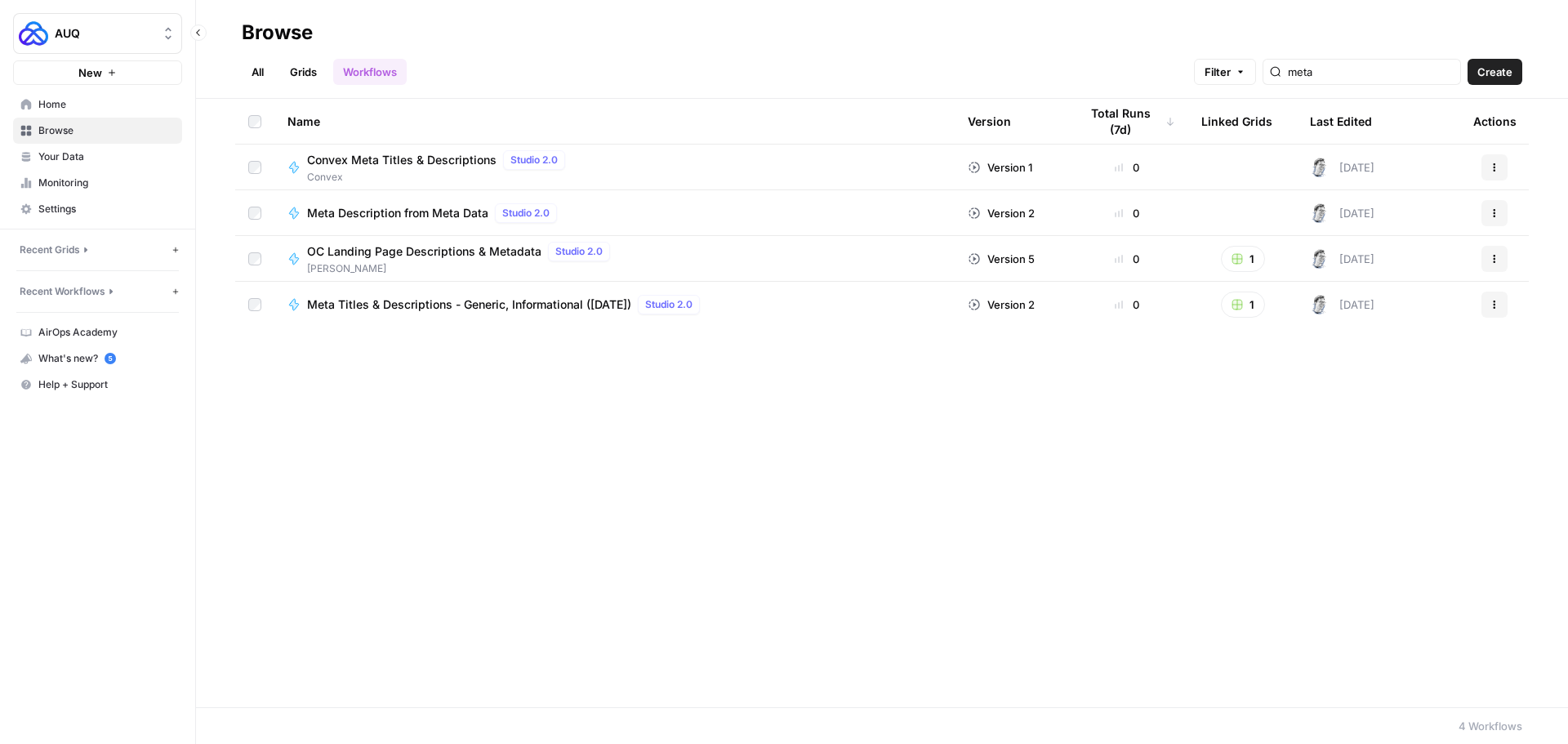 click on "Browse" at bounding box center (106, 131) 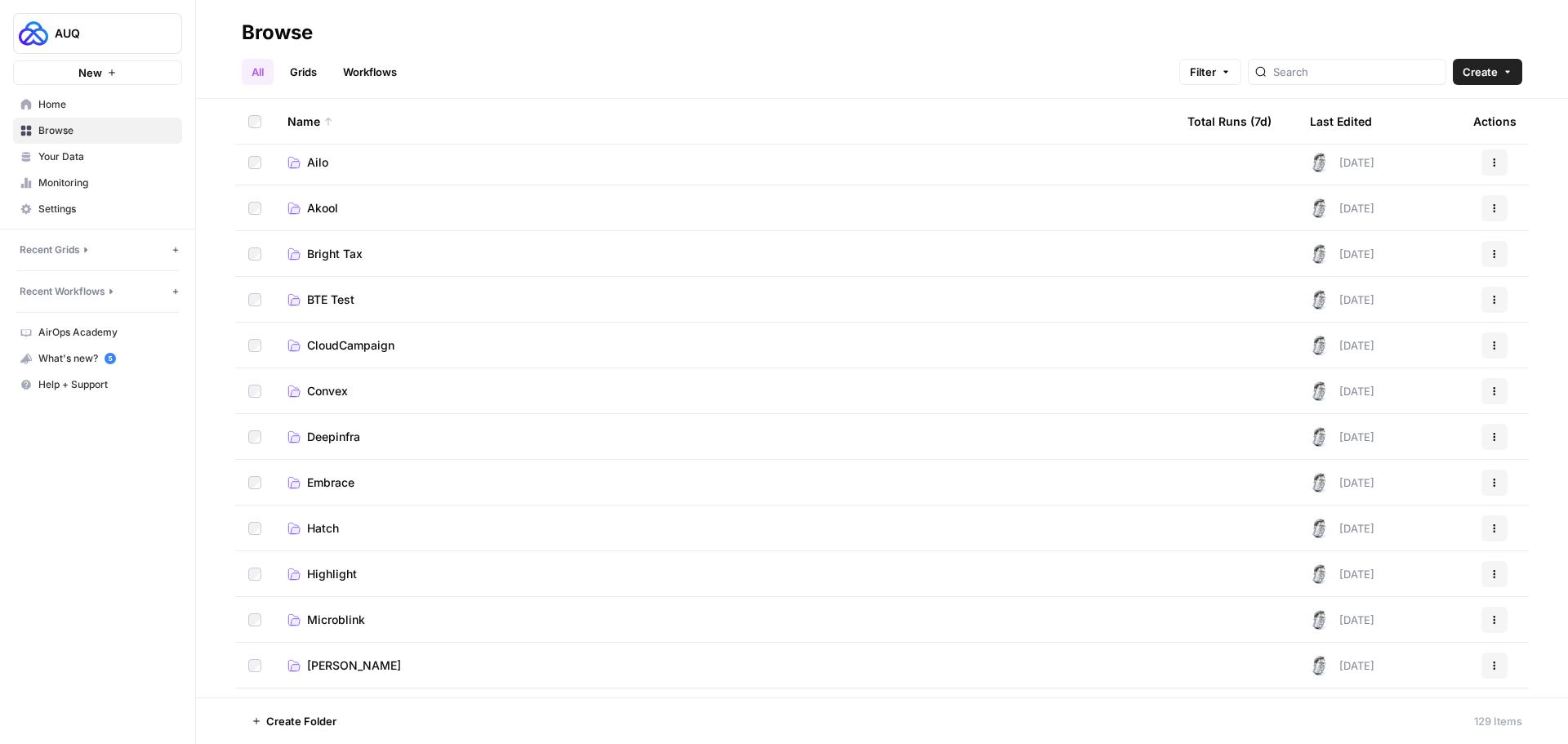 scroll, scrollTop: 0, scrollLeft: 0, axis: both 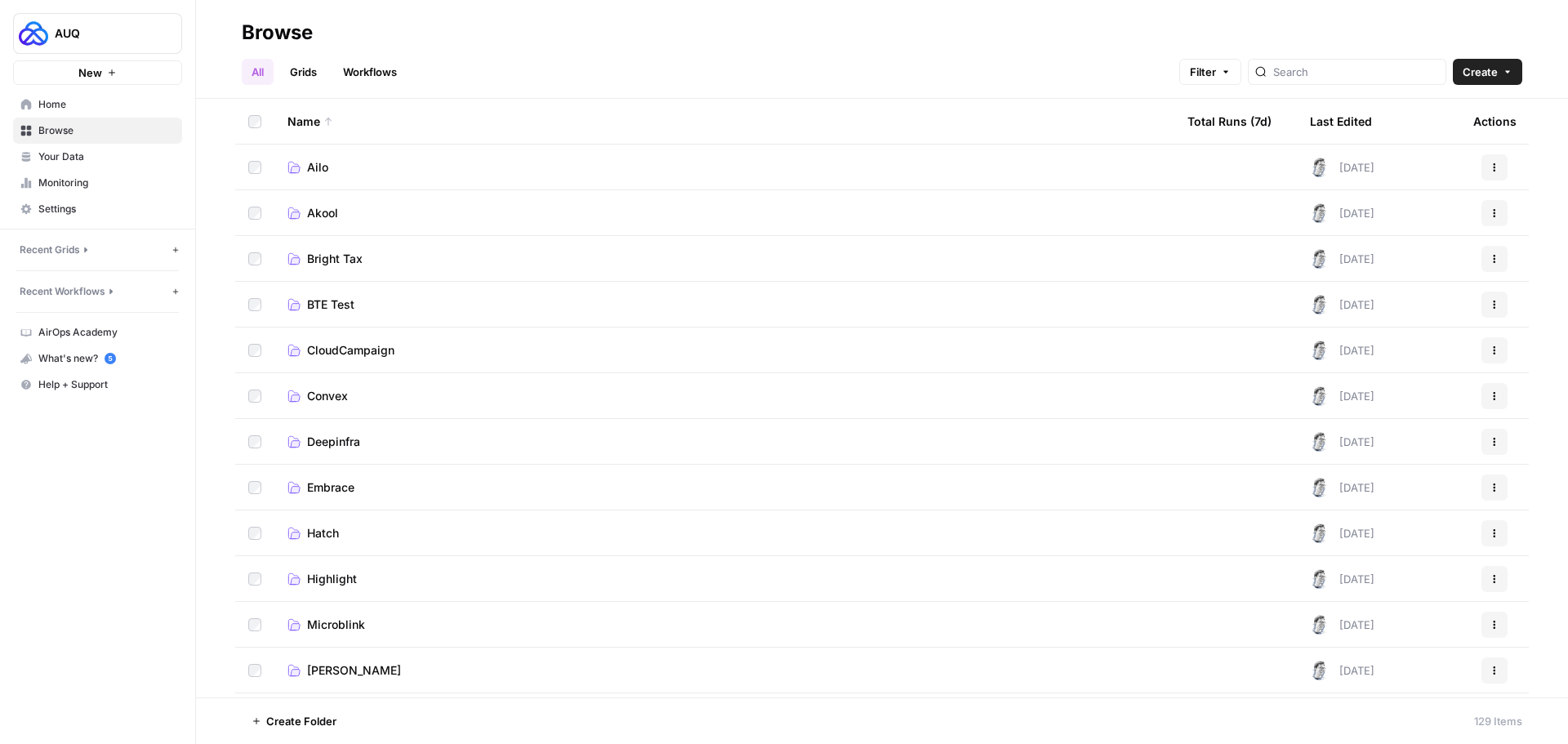 click on "Convex" at bounding box center (327, 396) 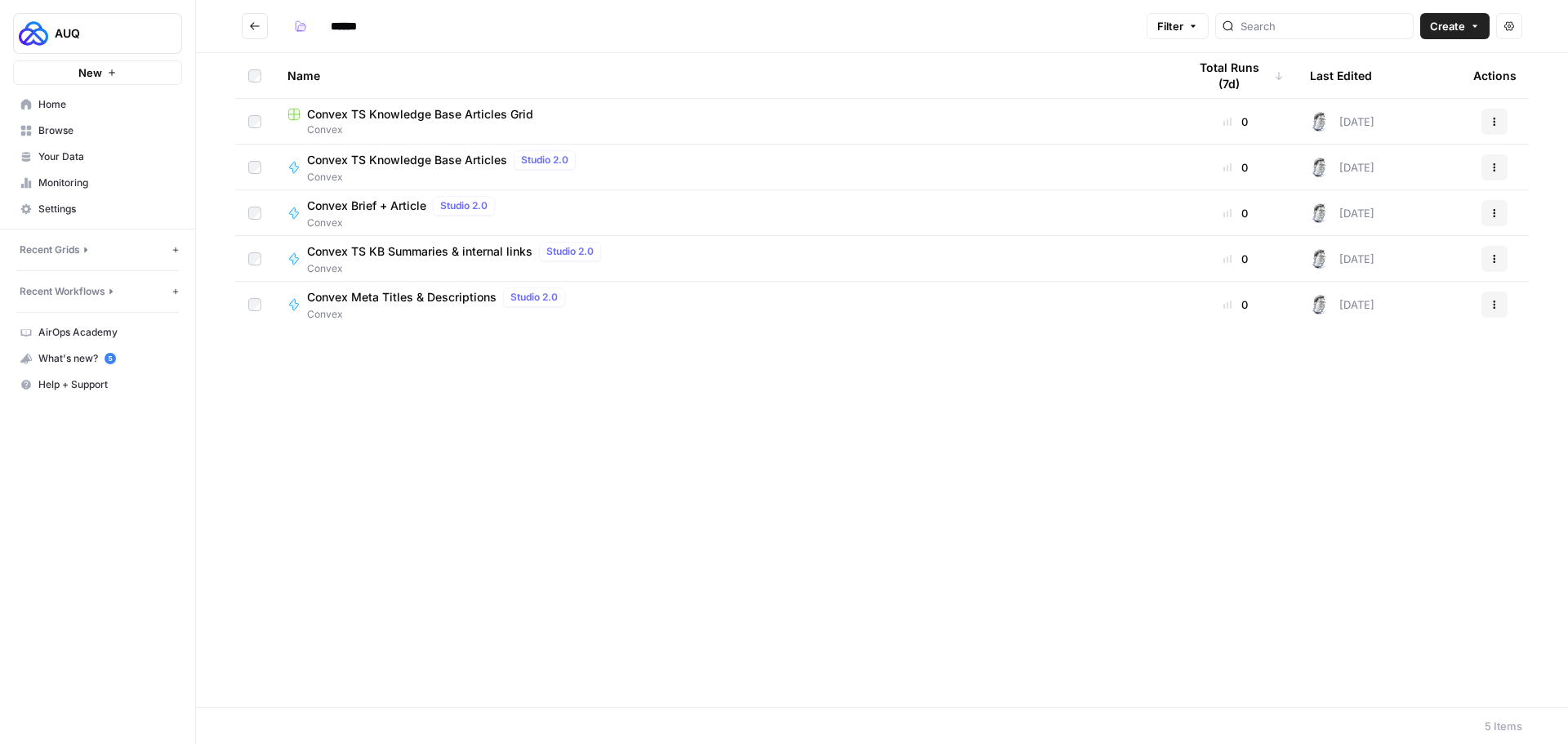 click on "Convex TS Knowledge Base Articles Grid" at bounding box center [420, 114] 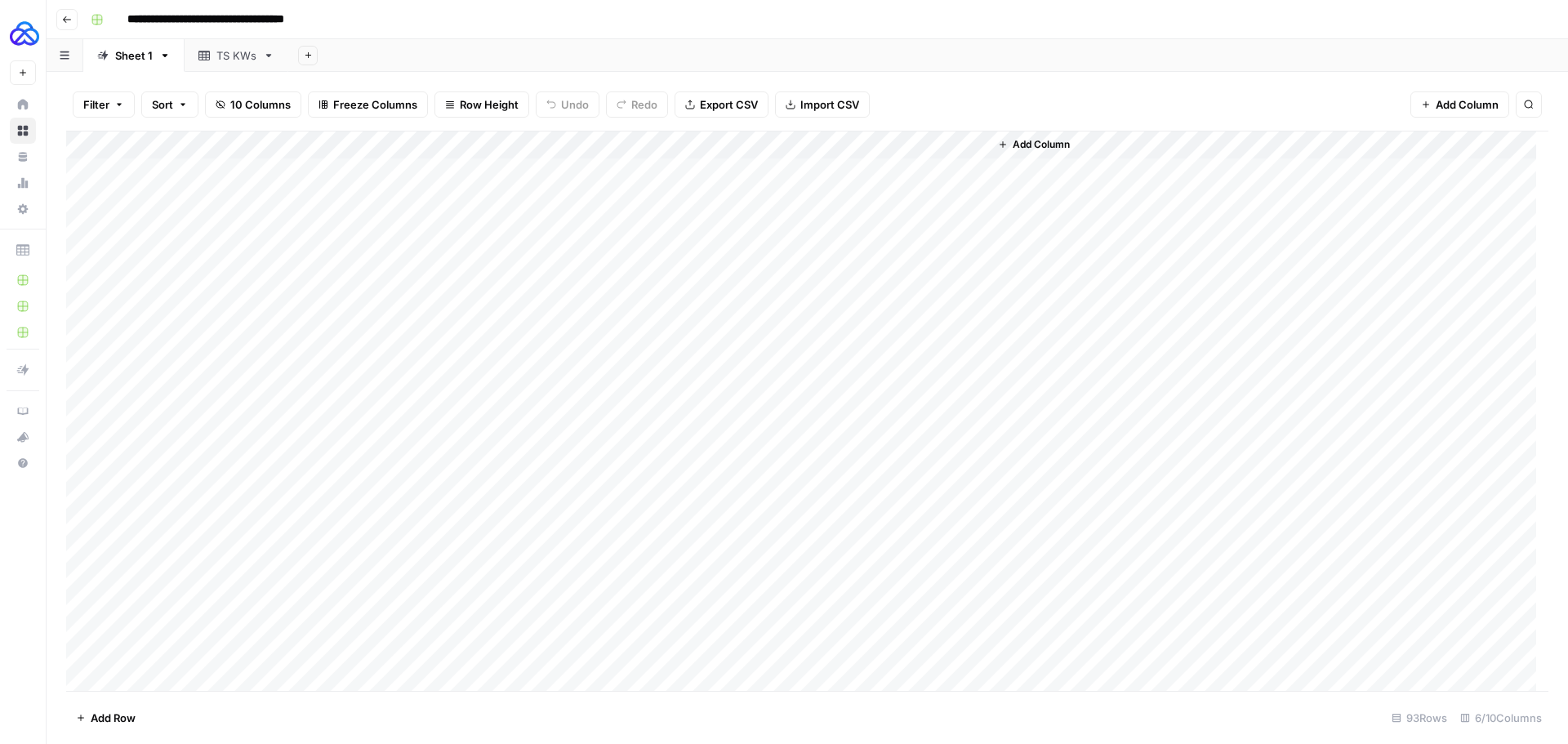 click on "TS KWs" at bounding box center (236, 56) 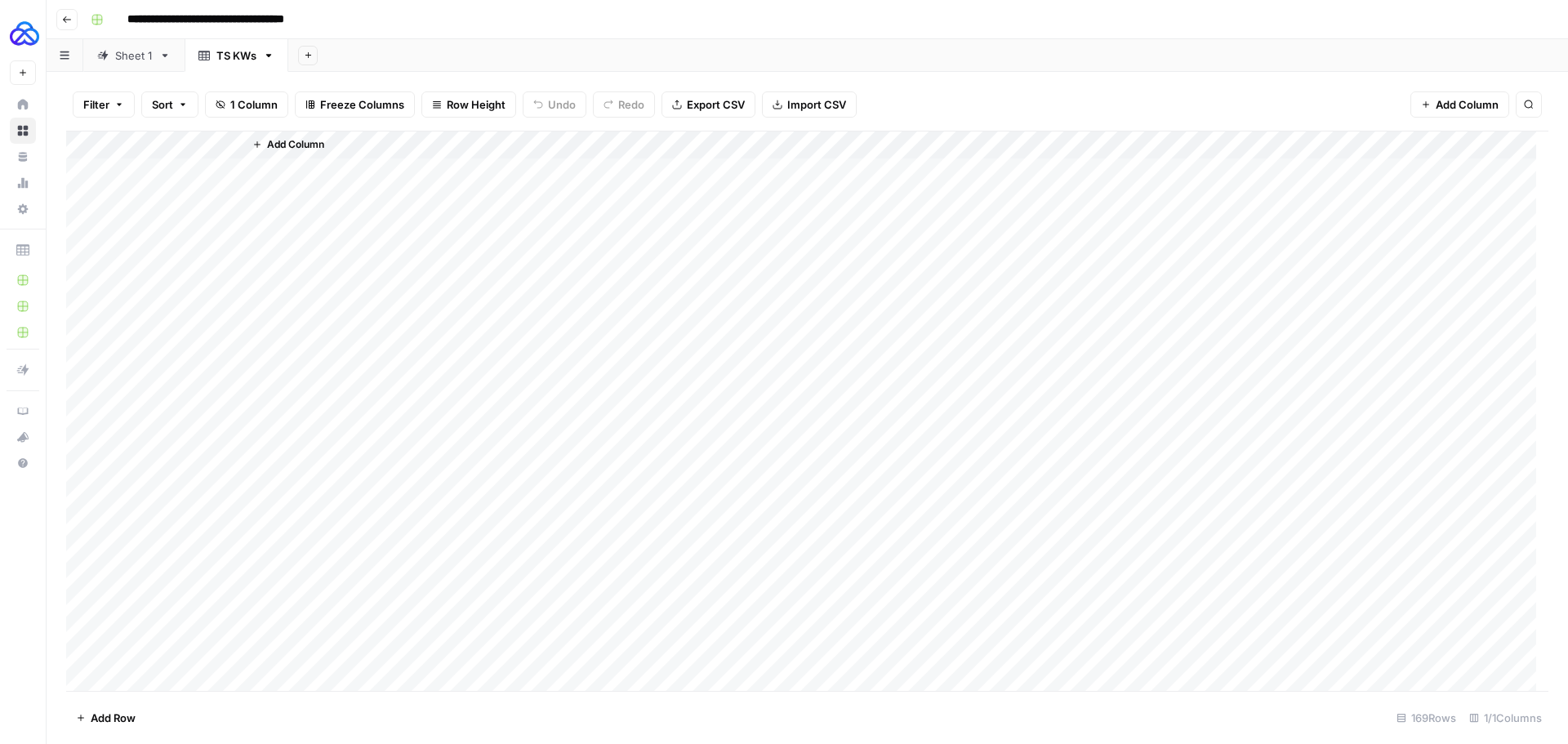 click on "Sheet 1" at bounding box center [134, 56] 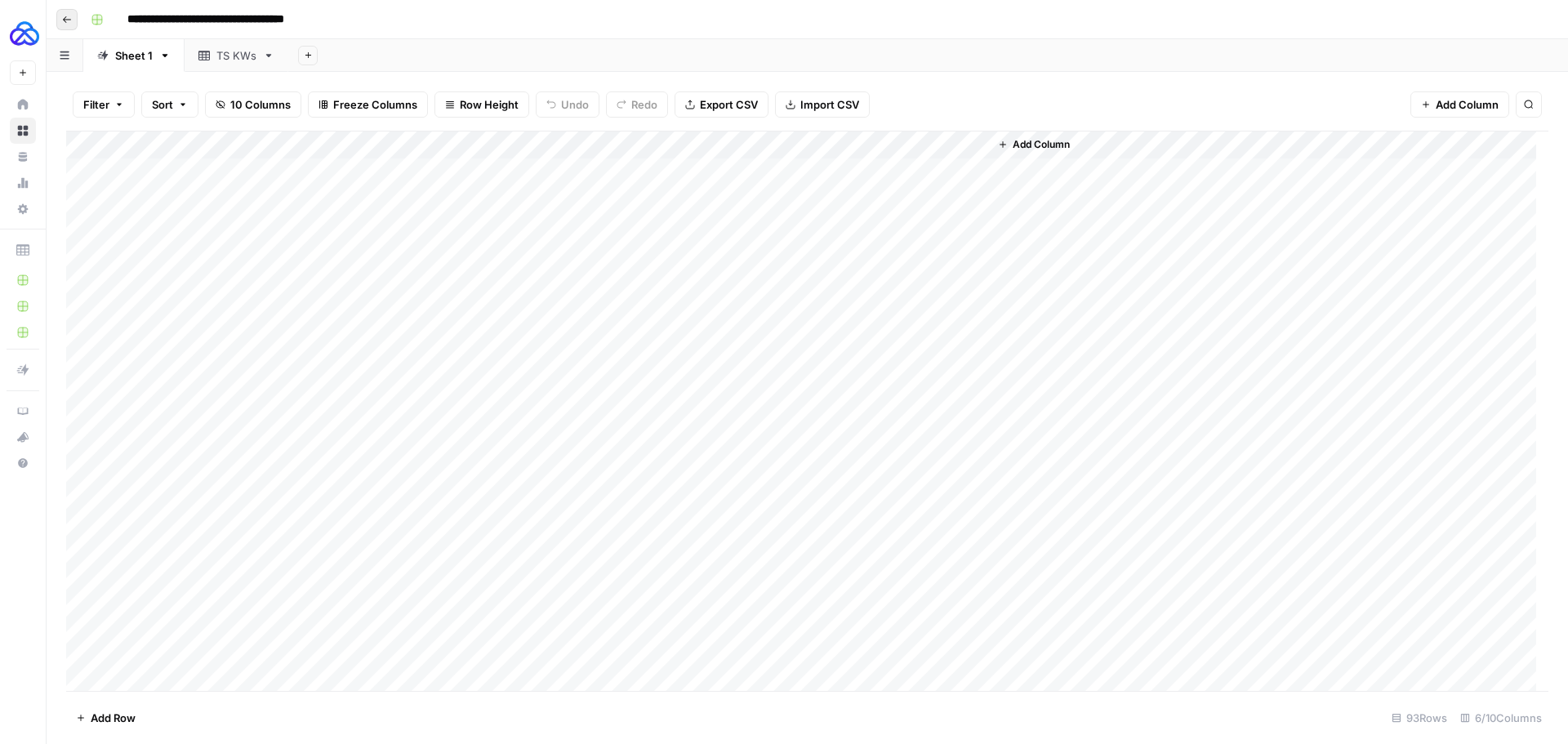 click on "Go back" at bounding box center [67, 20] 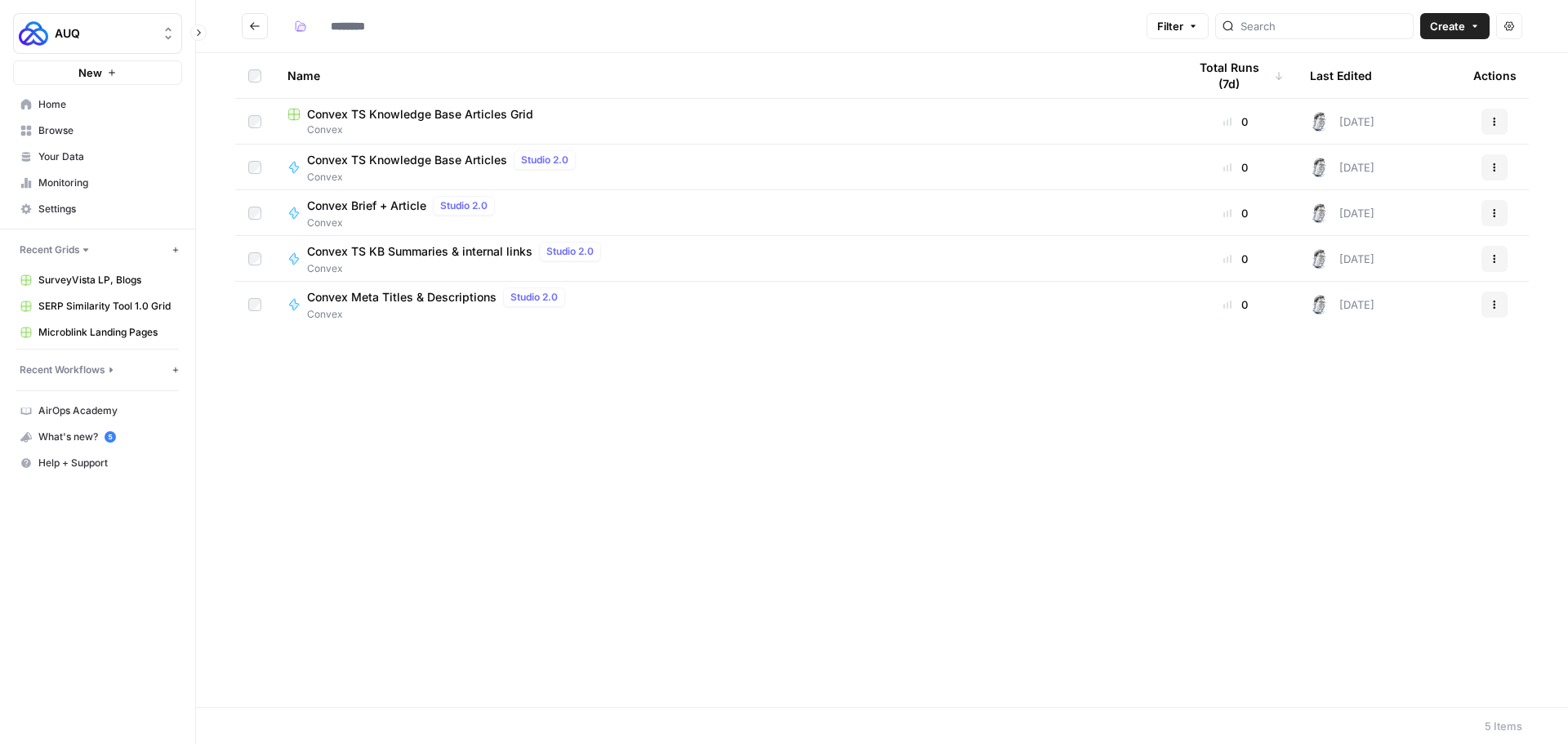 type on "******" 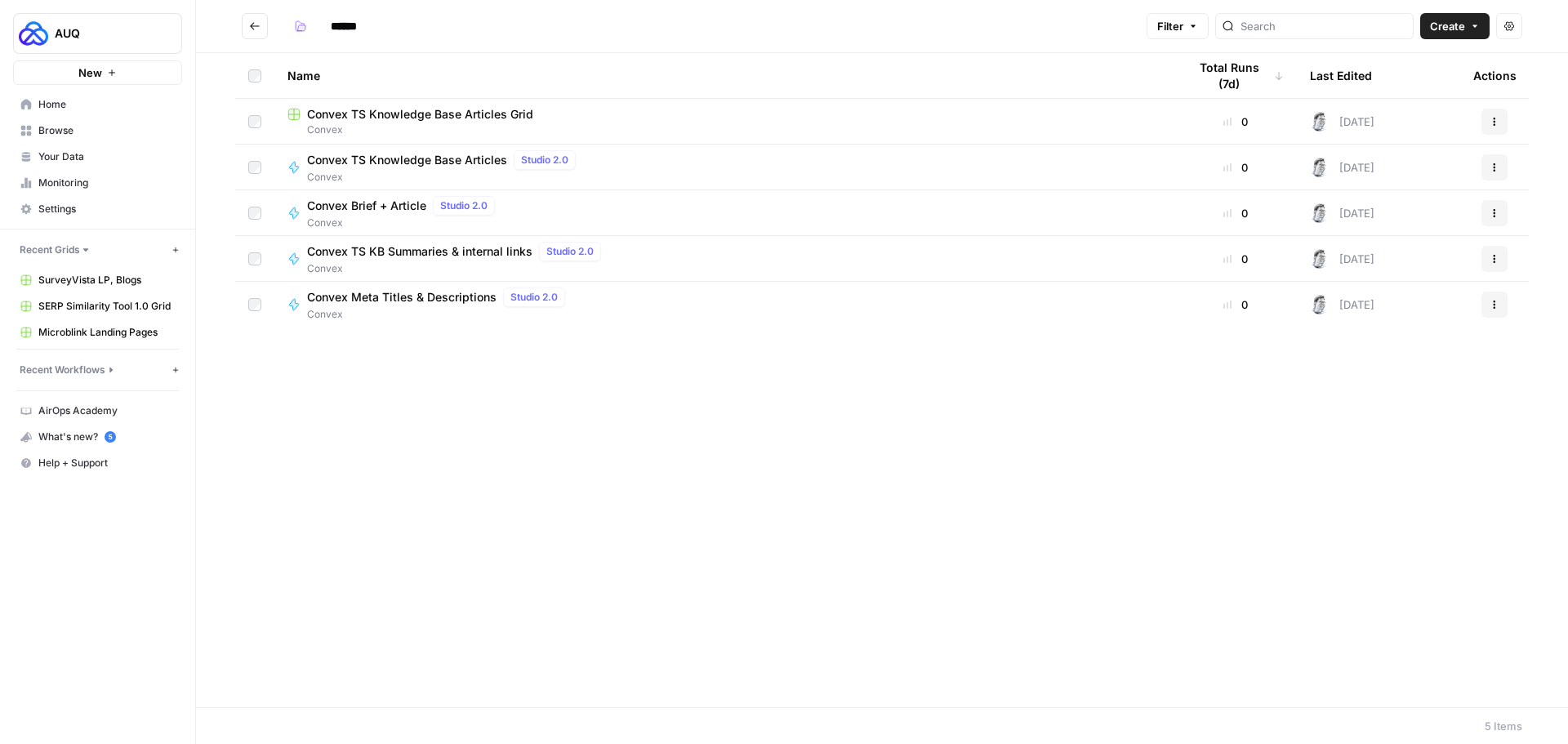 click at bounding box center (255, 26) 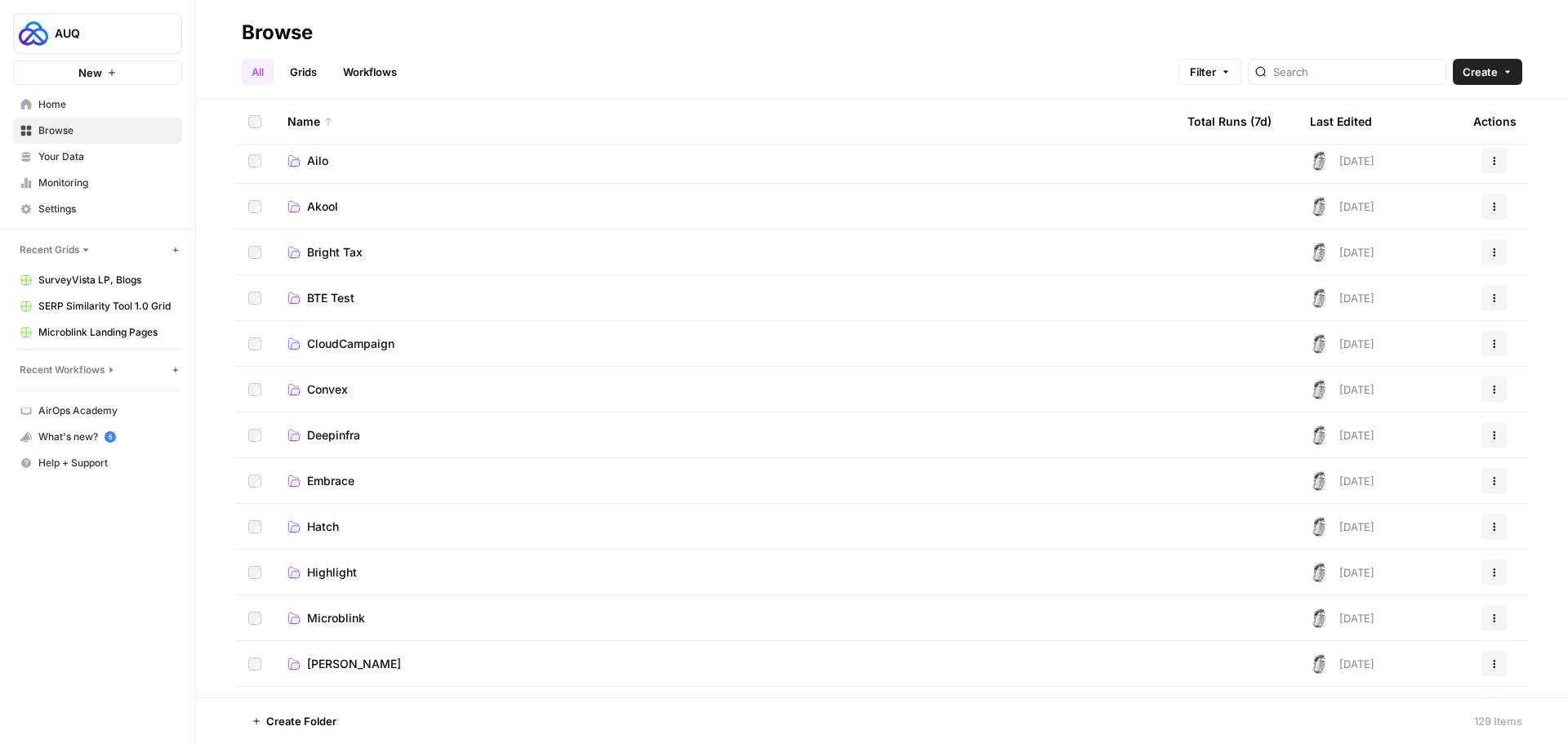 scroll, scrollTop: 0, scrollLeft: 0, axis: both 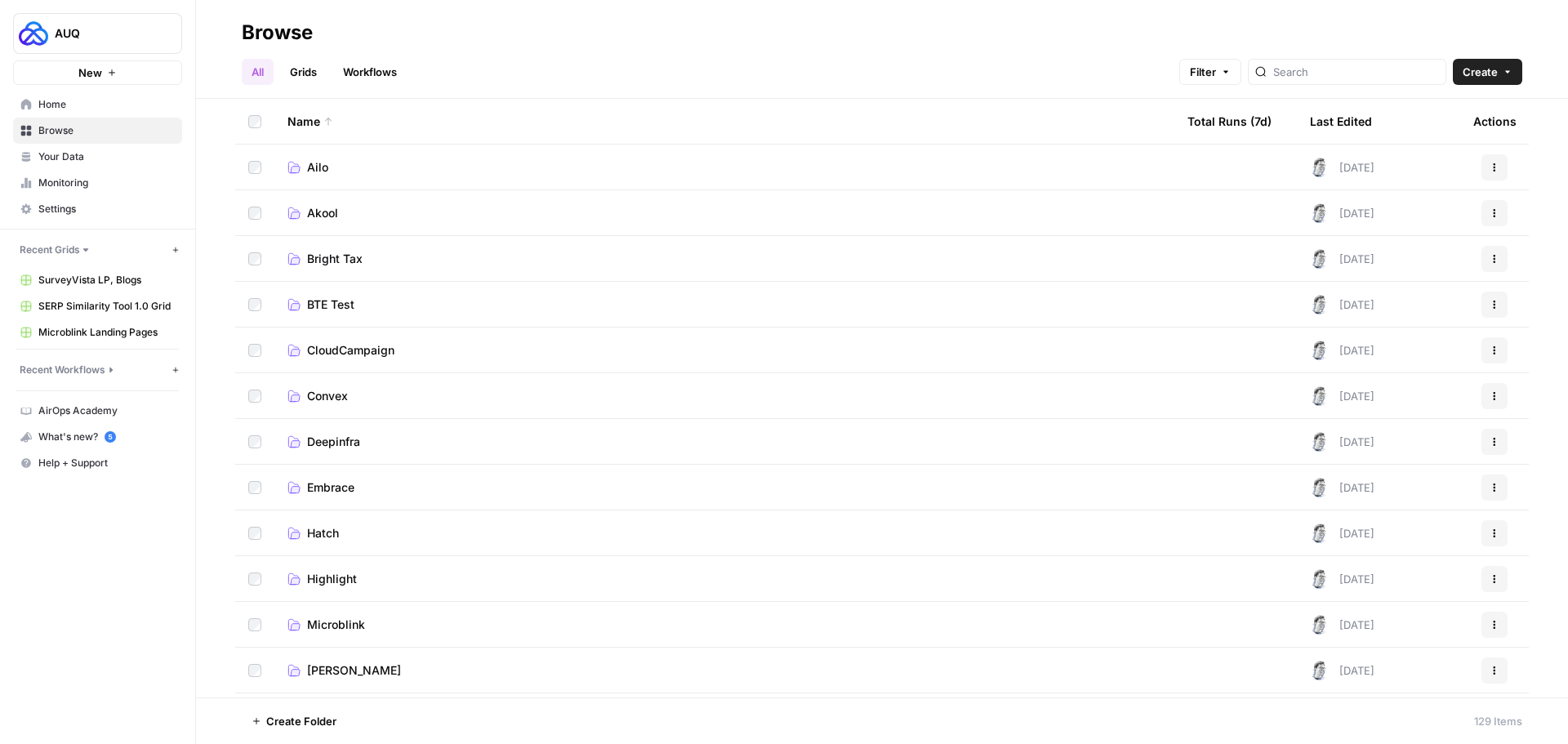 click on "Hatch" at bounding box center (323, 533) 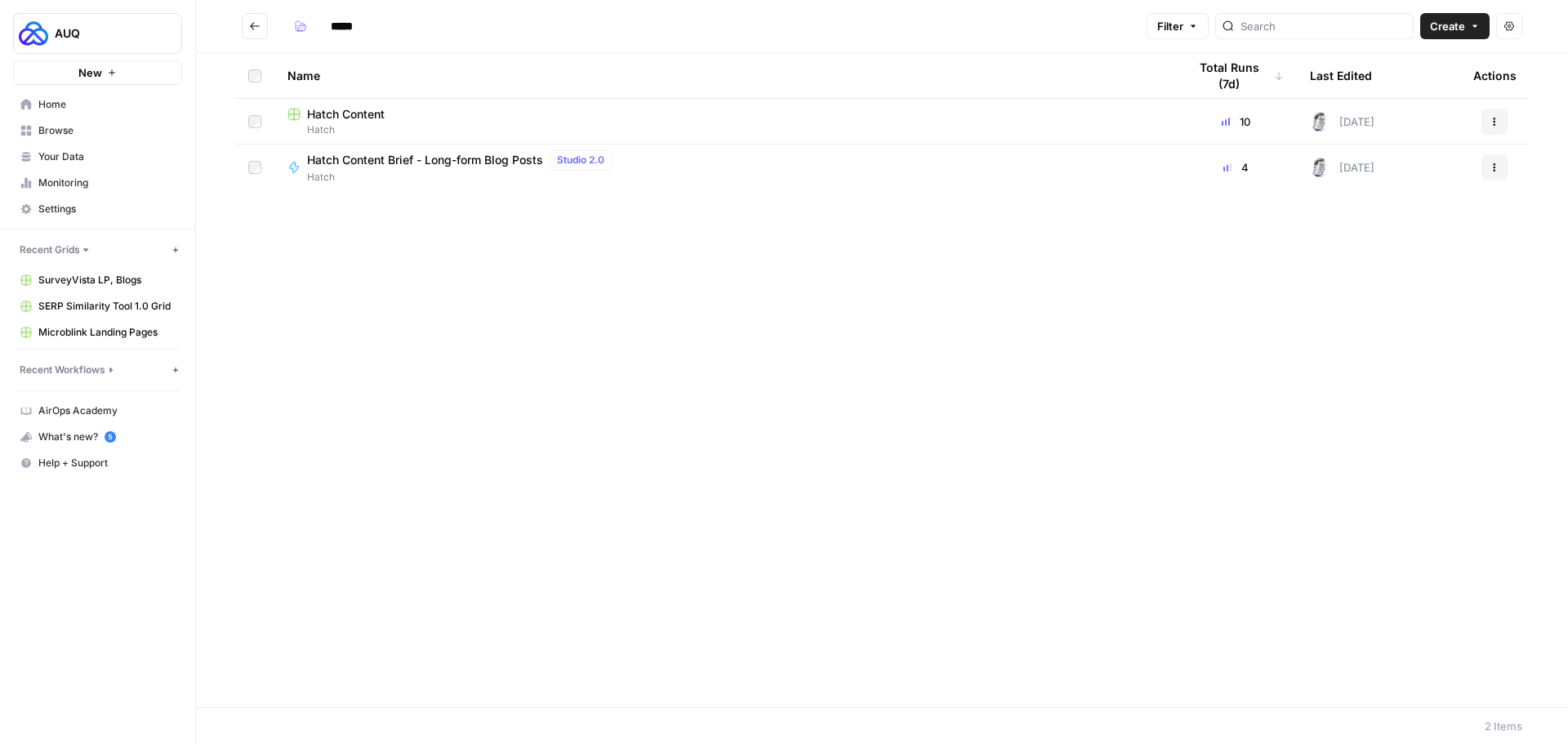 click on "Hatch Content" at bounding box center [345, 114] 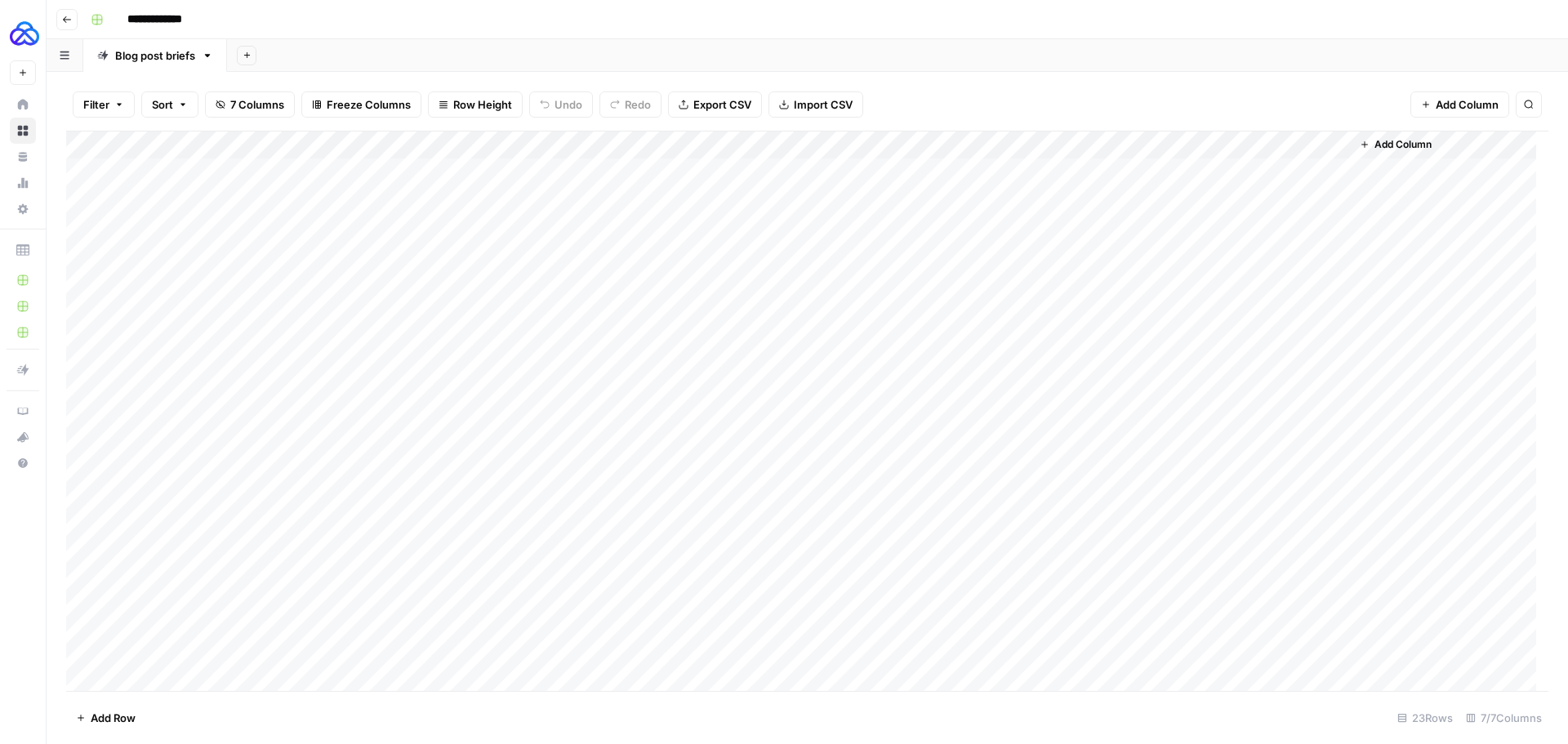 click on "Add Column" at bounding box center [807, 411] 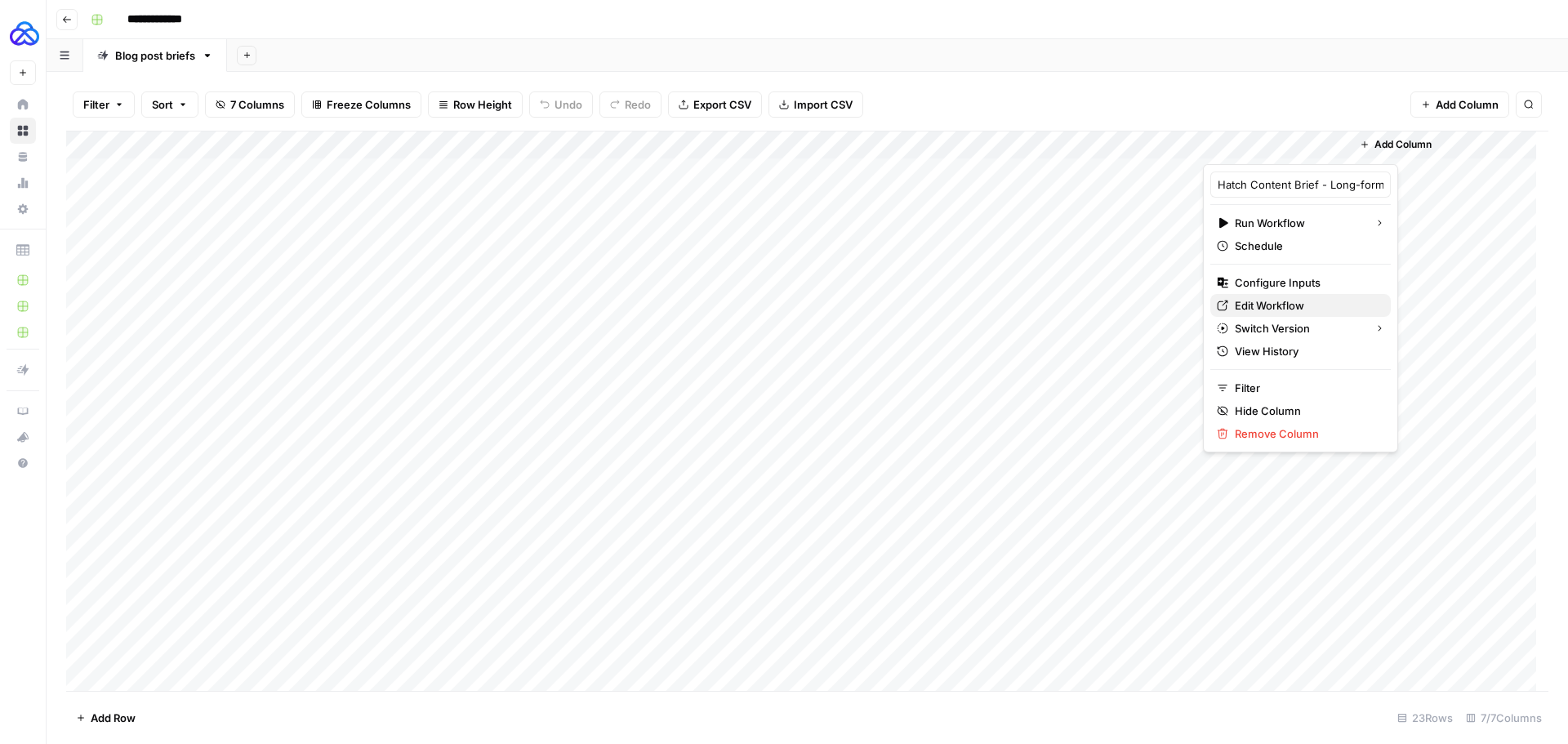 click on "Edit Workflow" at bounding box center (1269, 305) 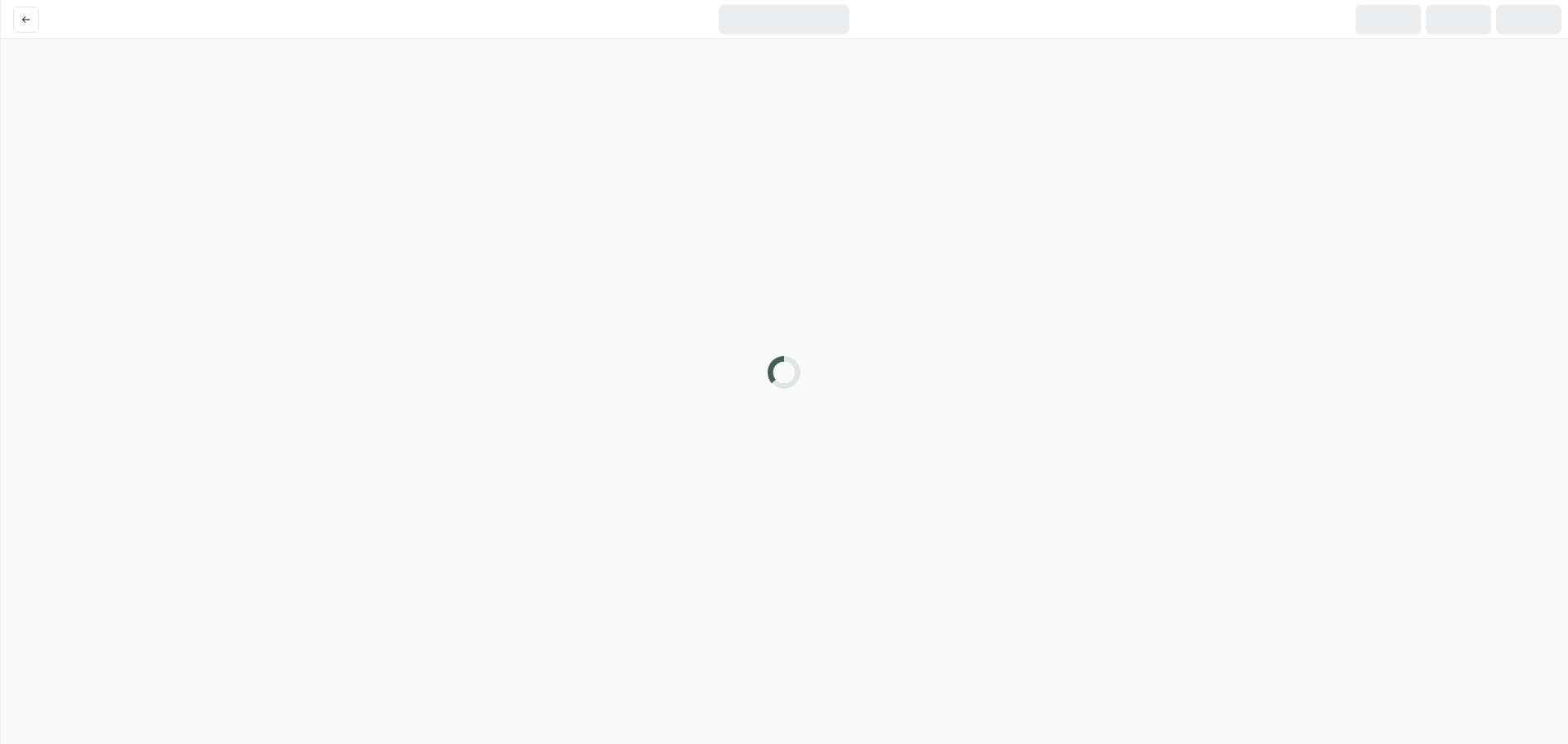 scroll, scrollTop: 0, scrollLeft: 0, axis: both 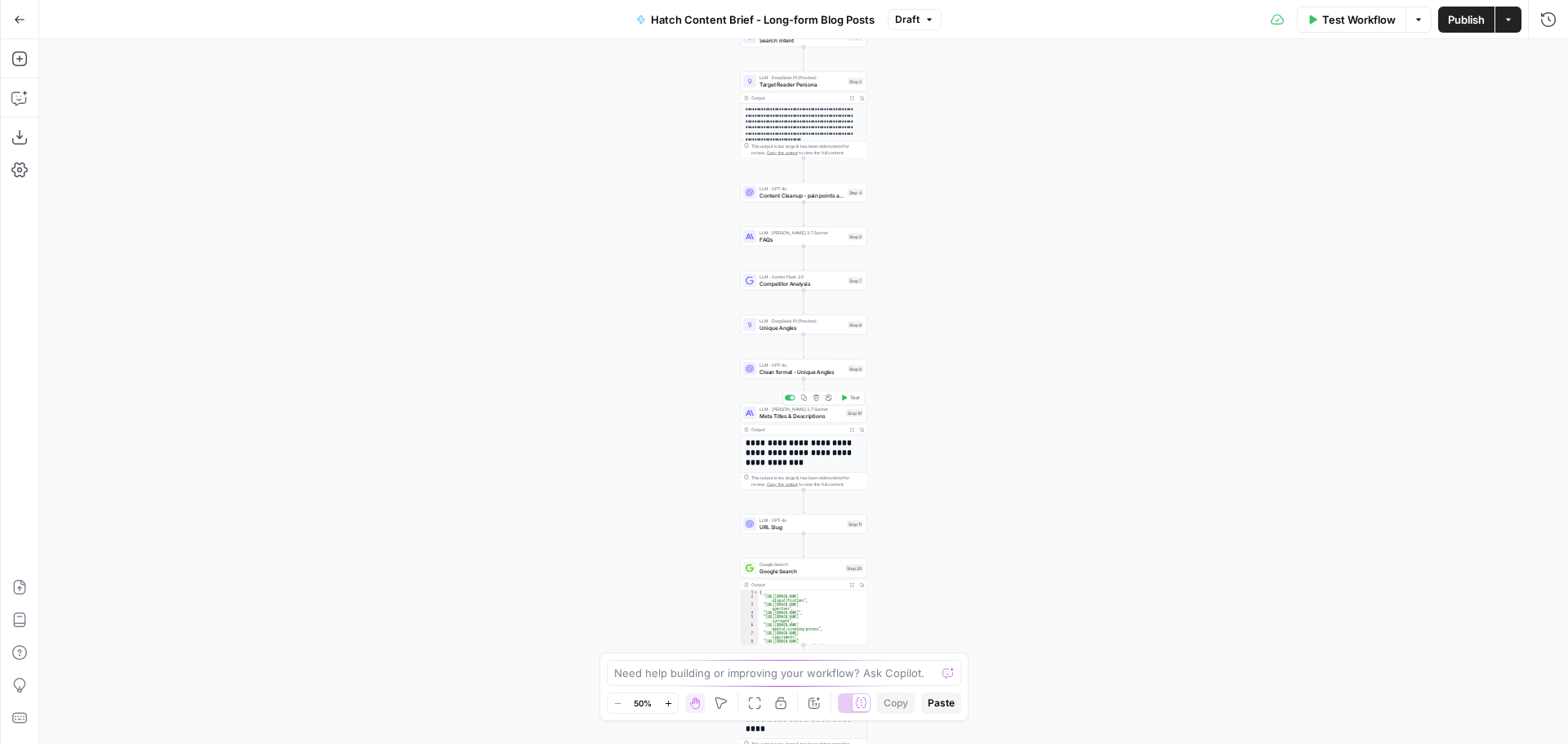 click on "Meta Titles & Descriptions" at bounding box center (801, 416) 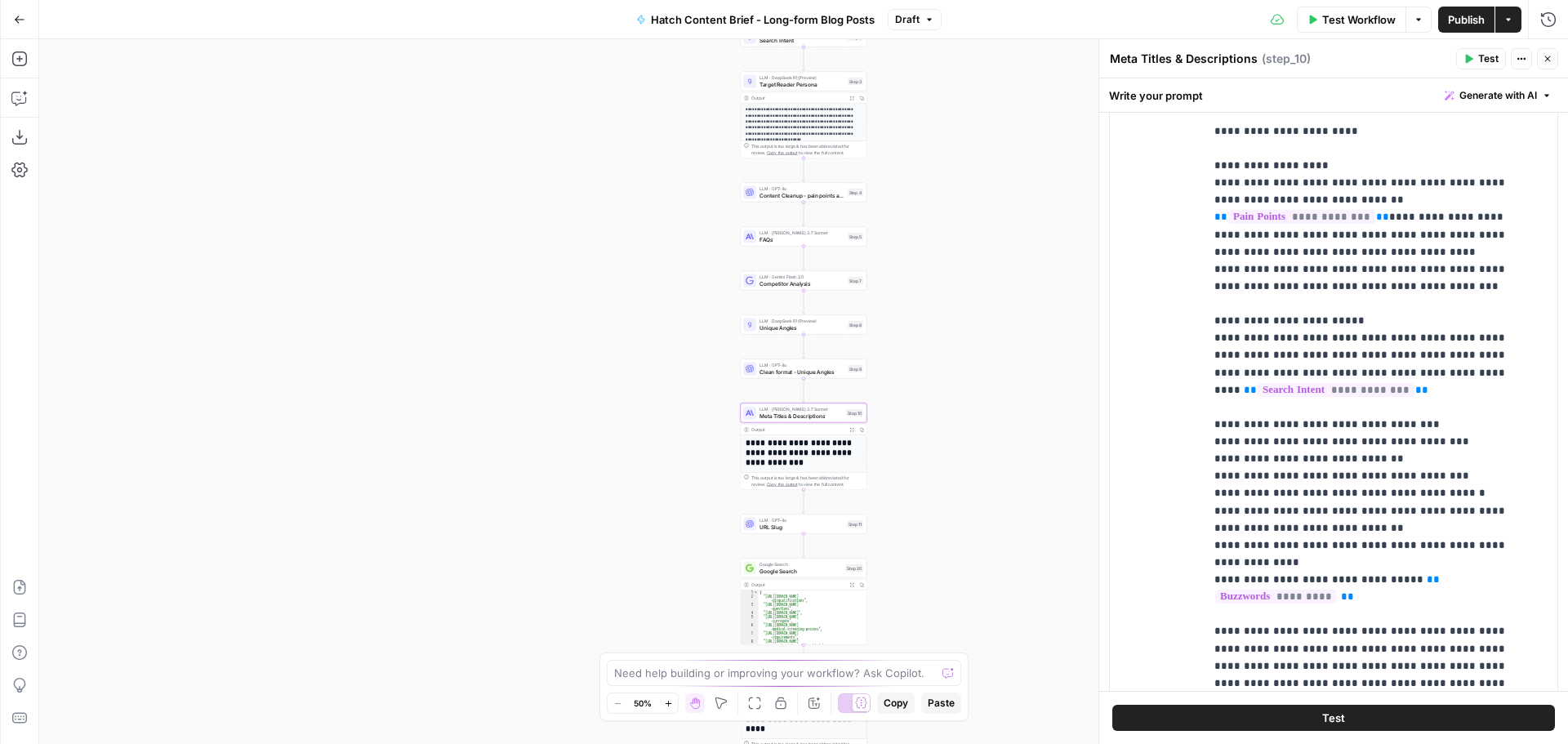 scroll, scrollTop: 1388, scrollLeft: 0, axis: vertical 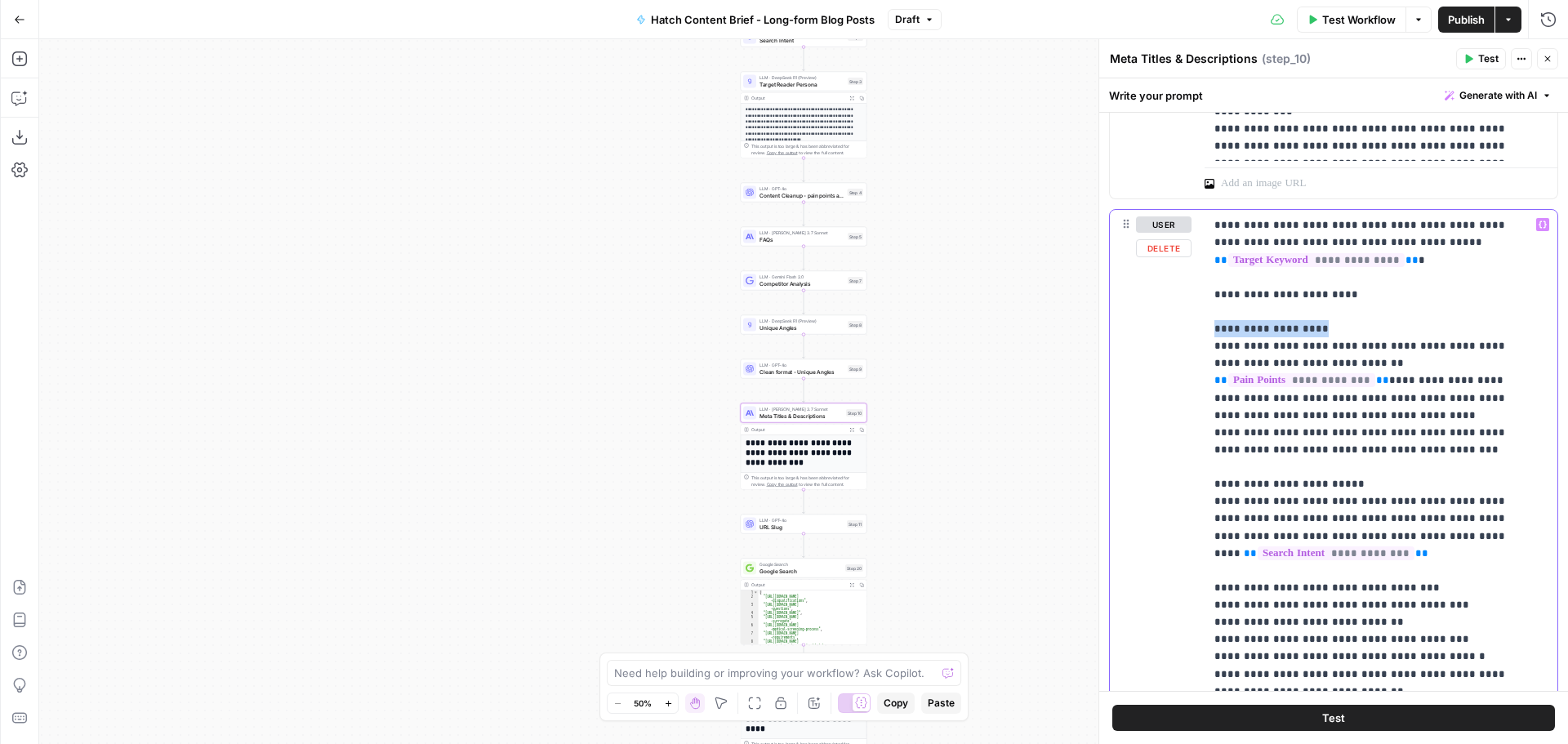 drag, startPoint x: 1208, startPoint y: 332, endPoint x: 1379, endPoint y: 334, distance: 171.0117 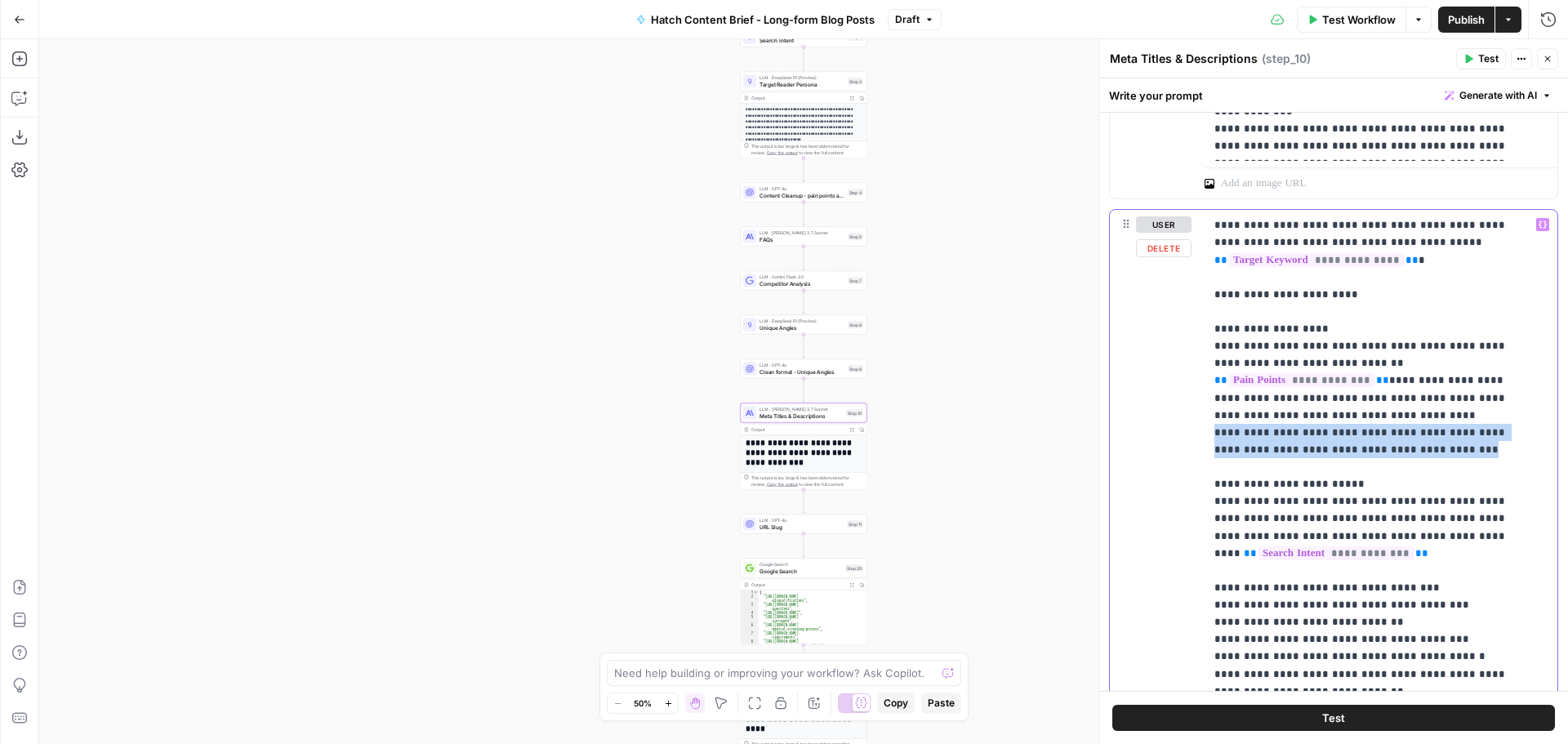 drag, startPoint x: 1370, startPoint y: 434, endPoint x: 1205, endPoint y: 415, distance: 166.09034 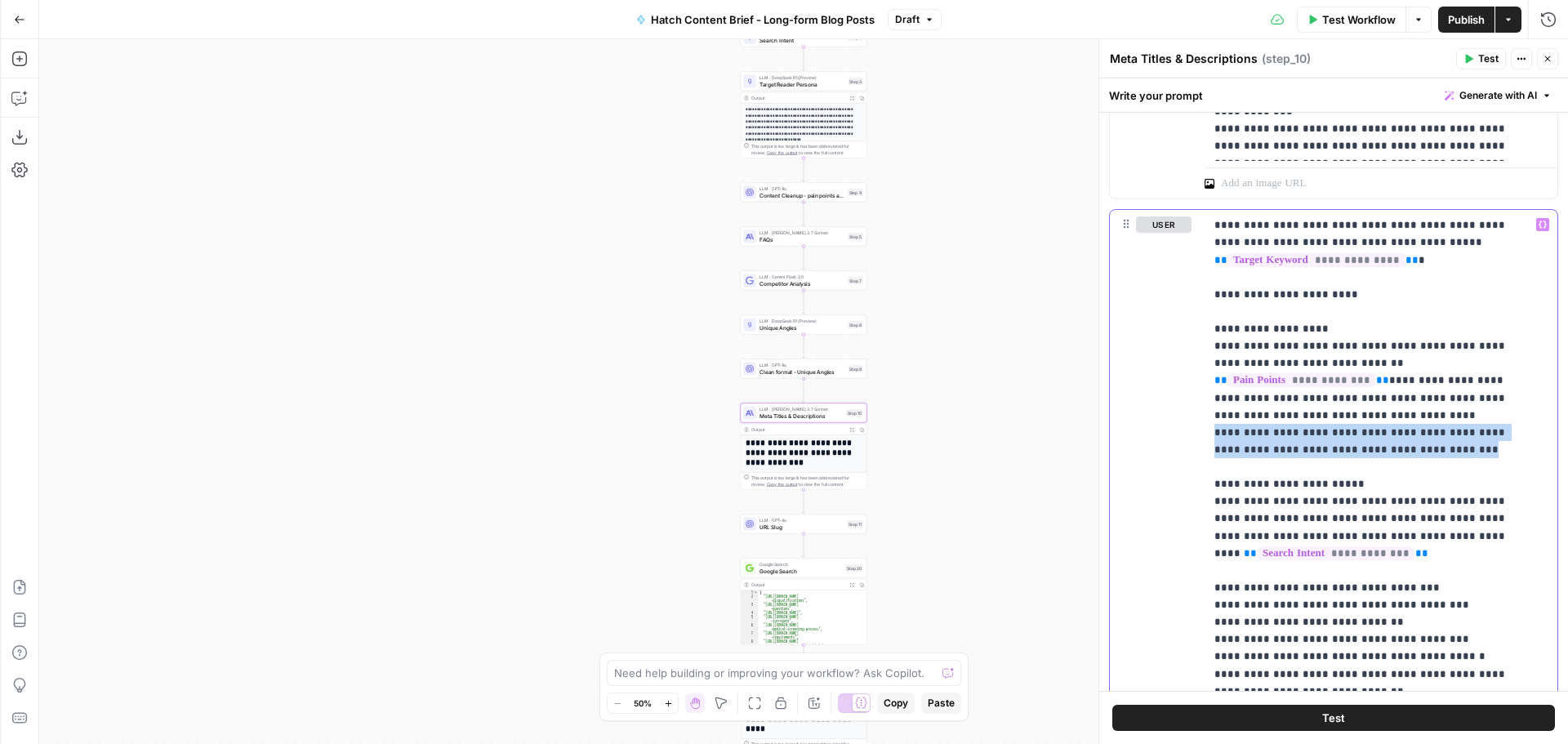 copy on "**********" 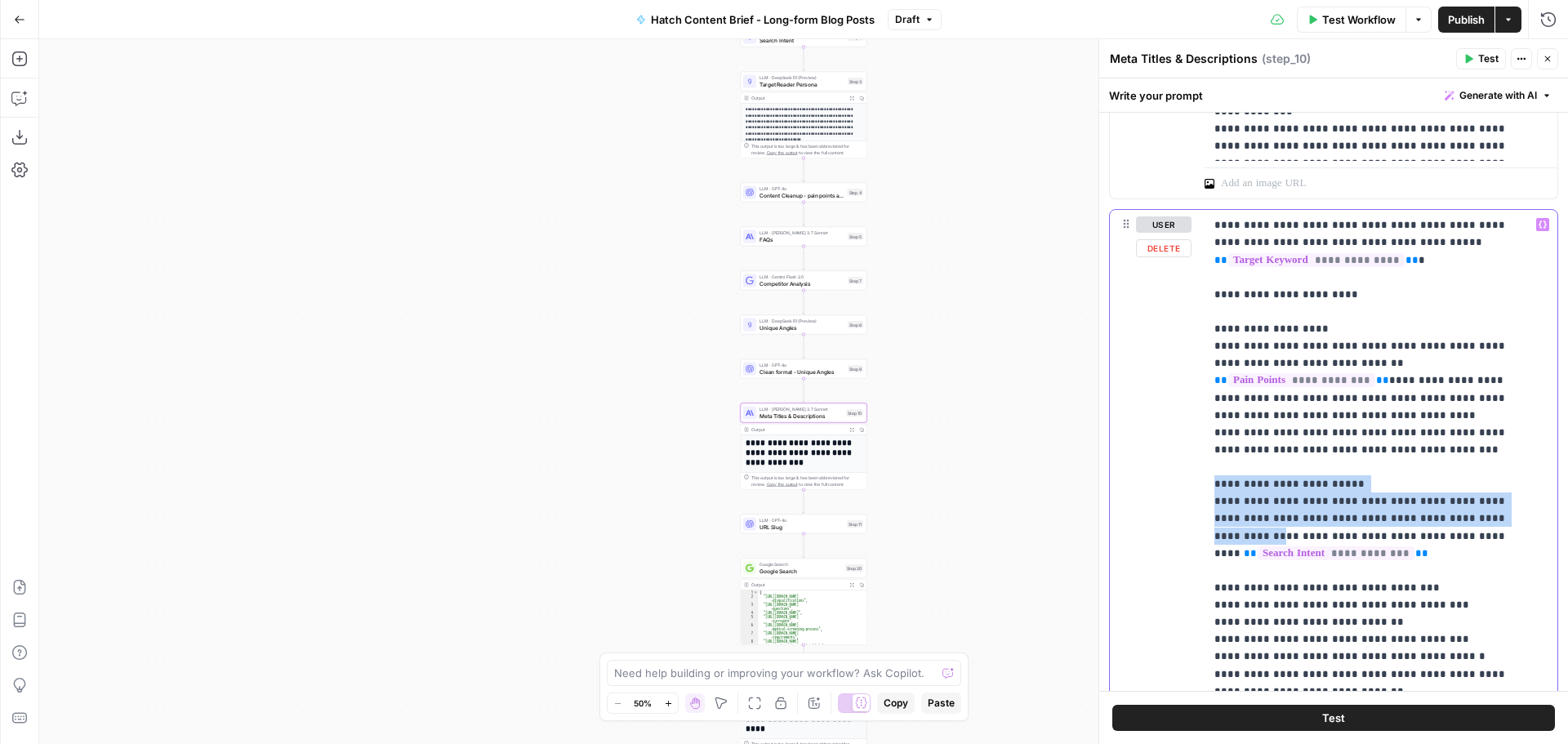 drag, startPoint x: 1211, startPoint y: 469, endPoint x: 1461, endPoint y: 505, distance: 252.5787 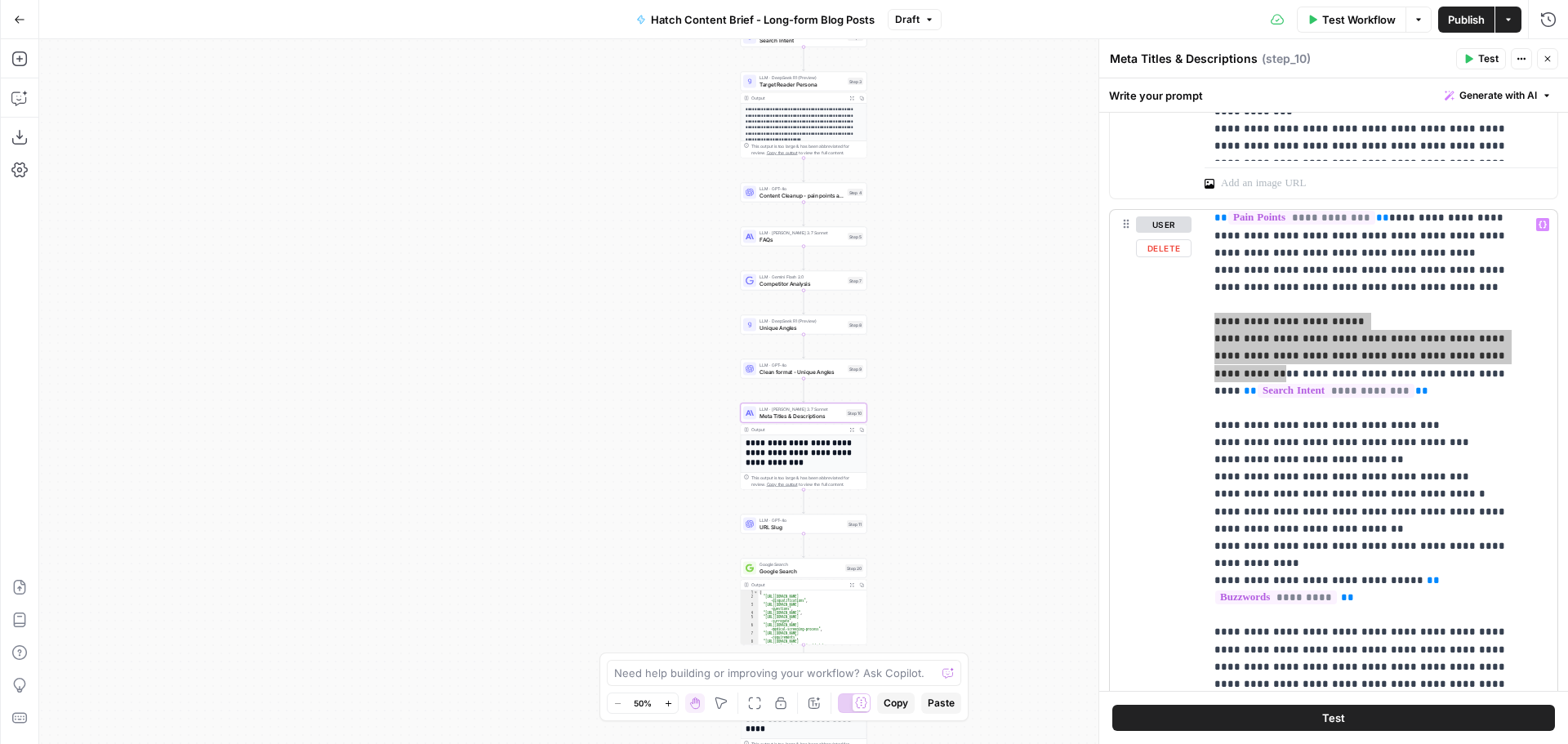 scroll, scrollTop: 163, scrollLeft: 0, axis: vertical 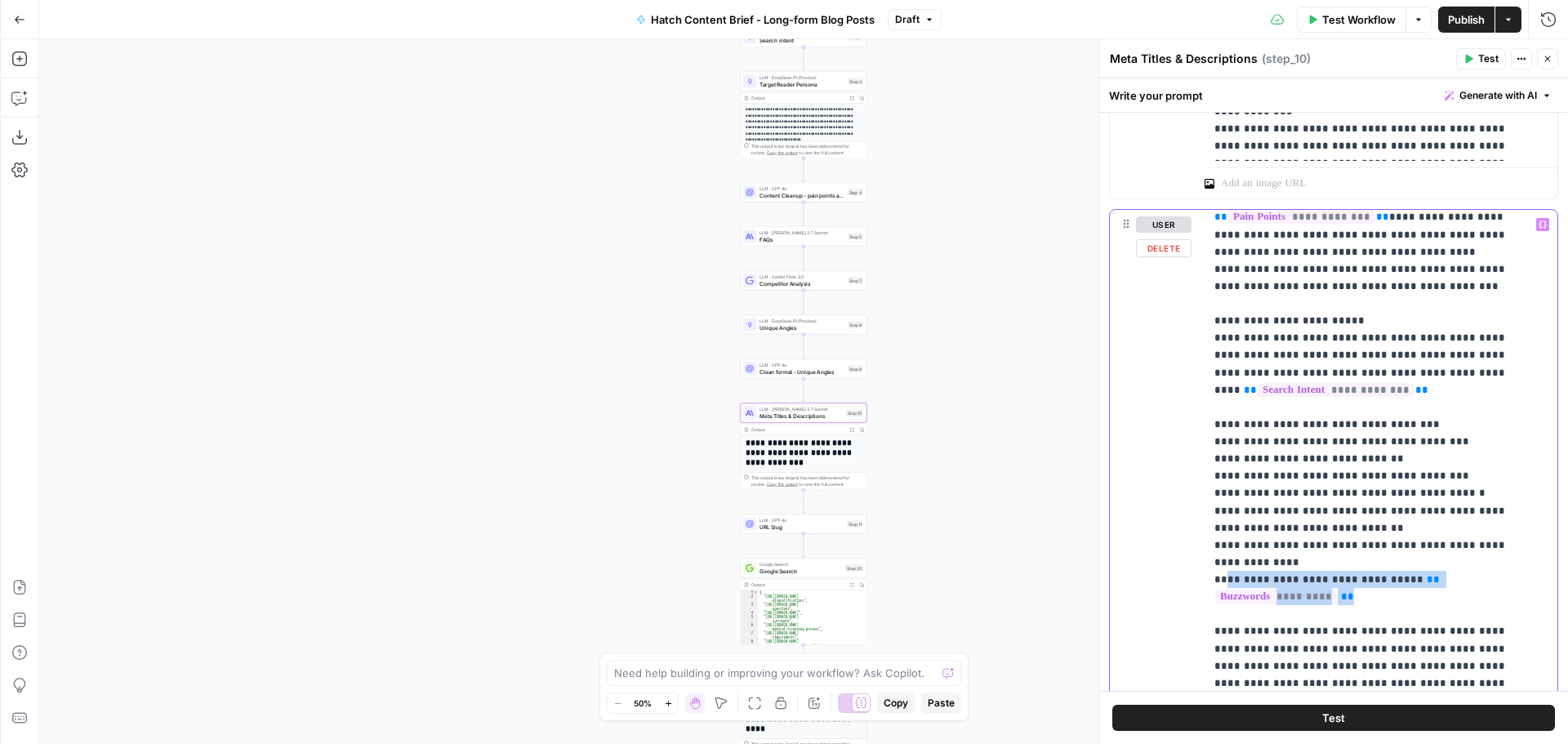 drag, startPoint x: 1223, startPoint y: 543, endPoint x: 1387, endPoint y: 561, distance: 164.9848 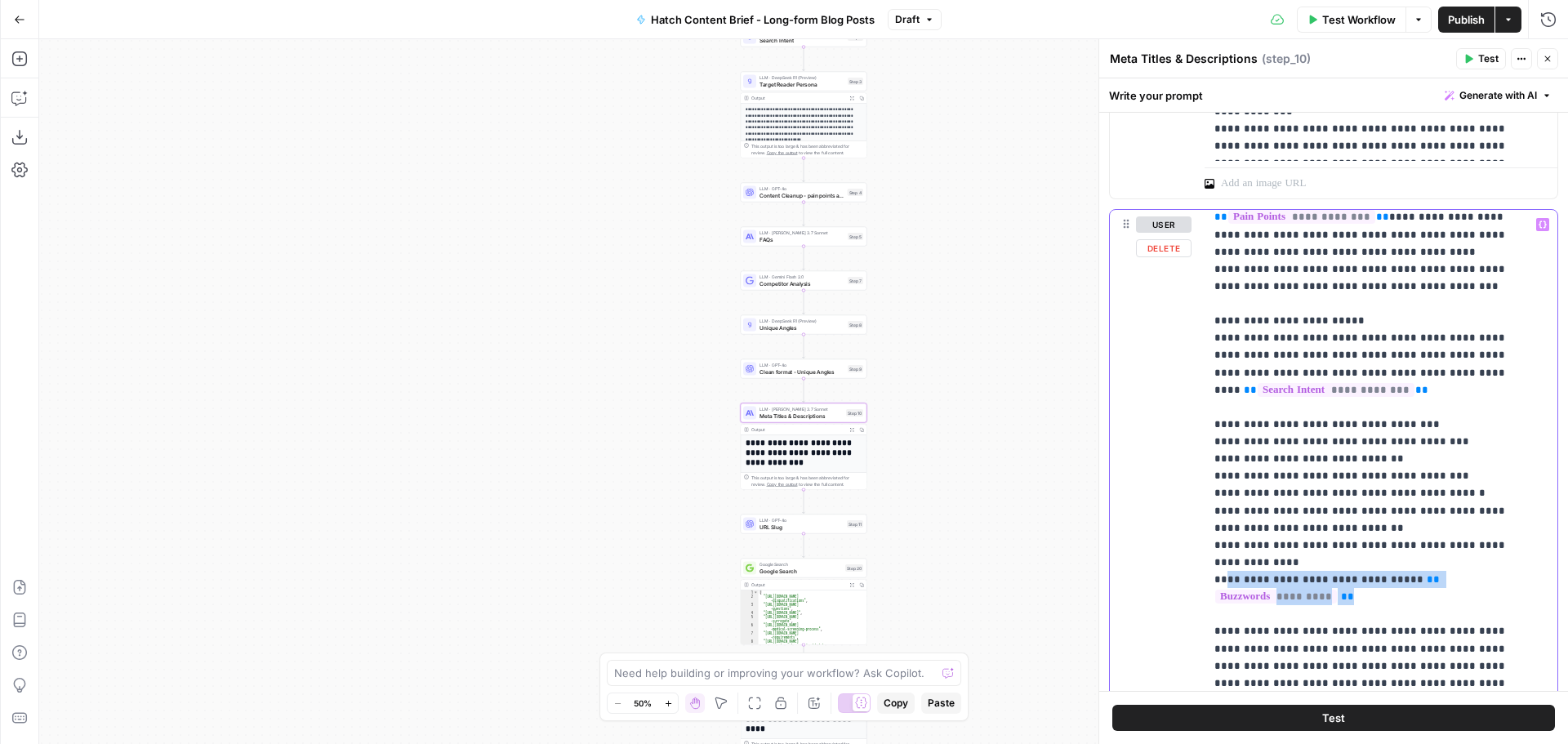click on "**********" at bounding box center [1369, 467] 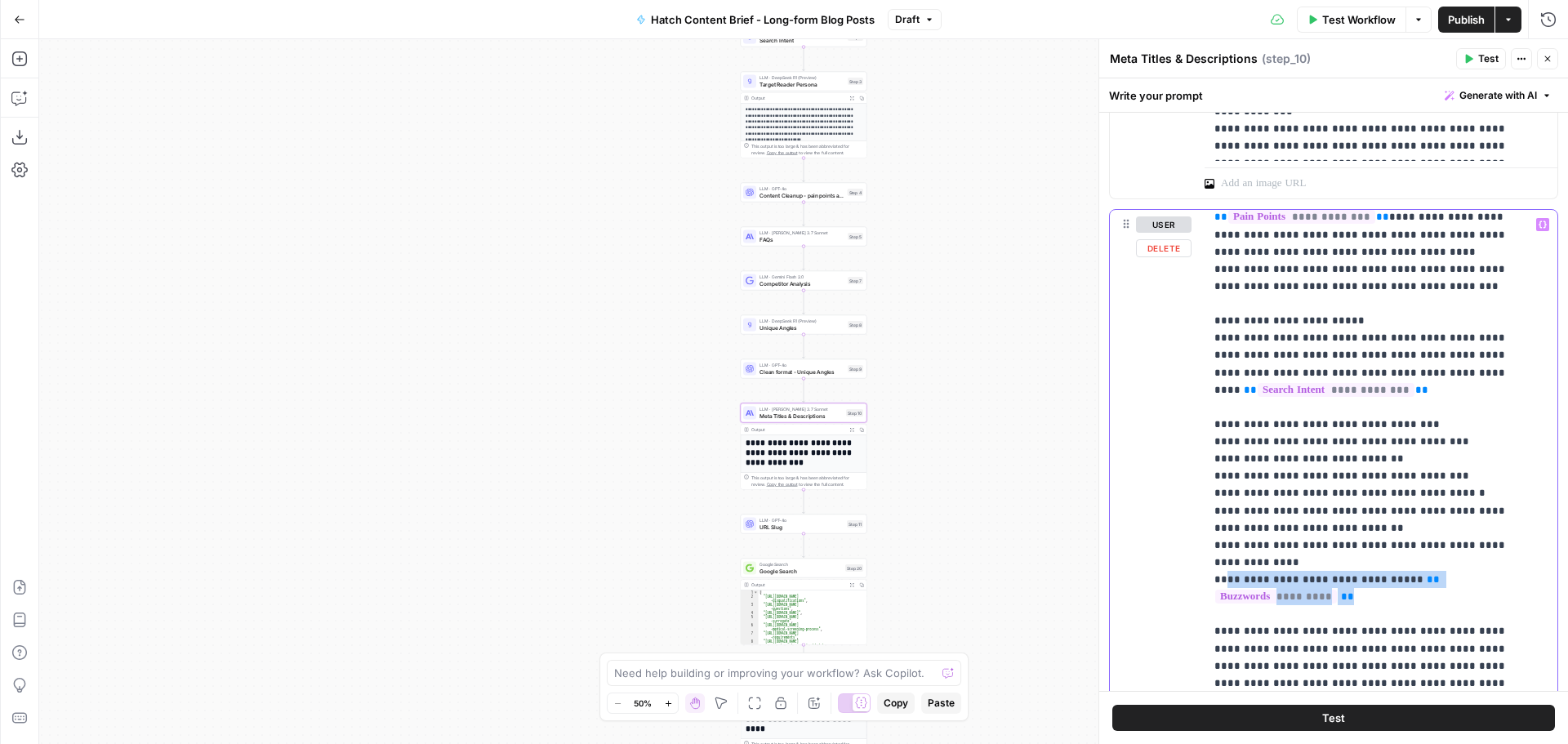 copy on "**********" 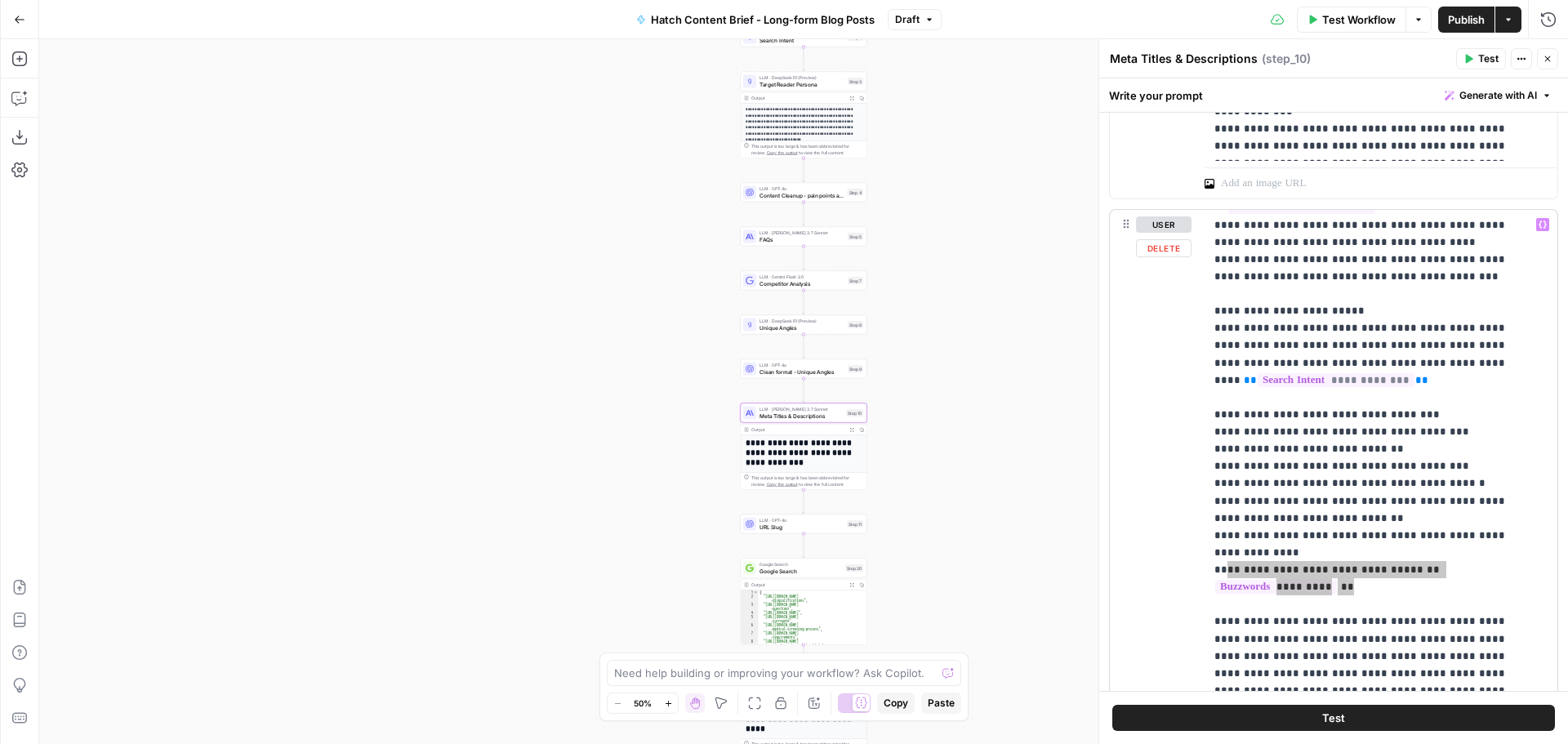 scroll, scrollTop: 176, scrollLeft: 0, axis: vertical 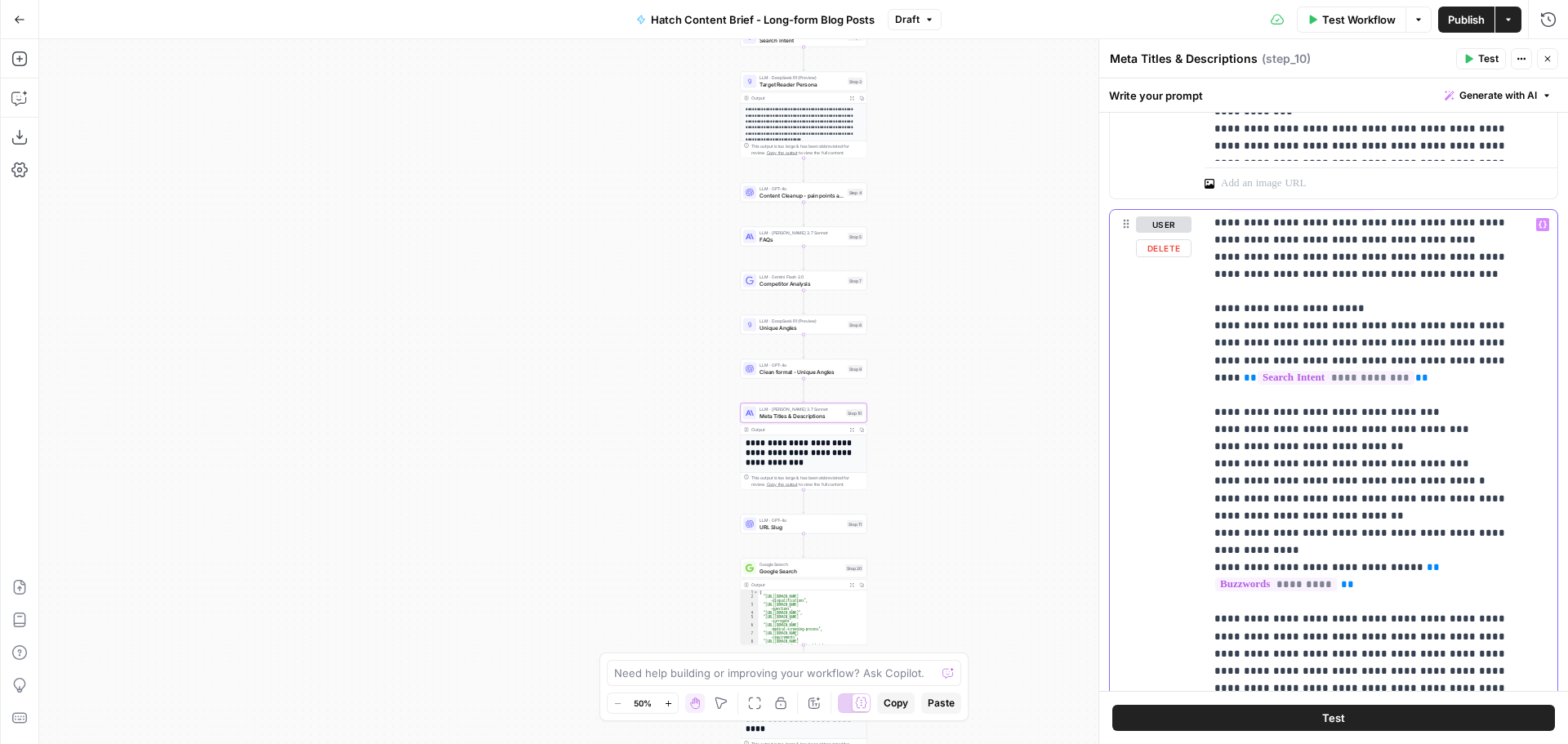 click on "**********" at bounding box center (1369, 455) 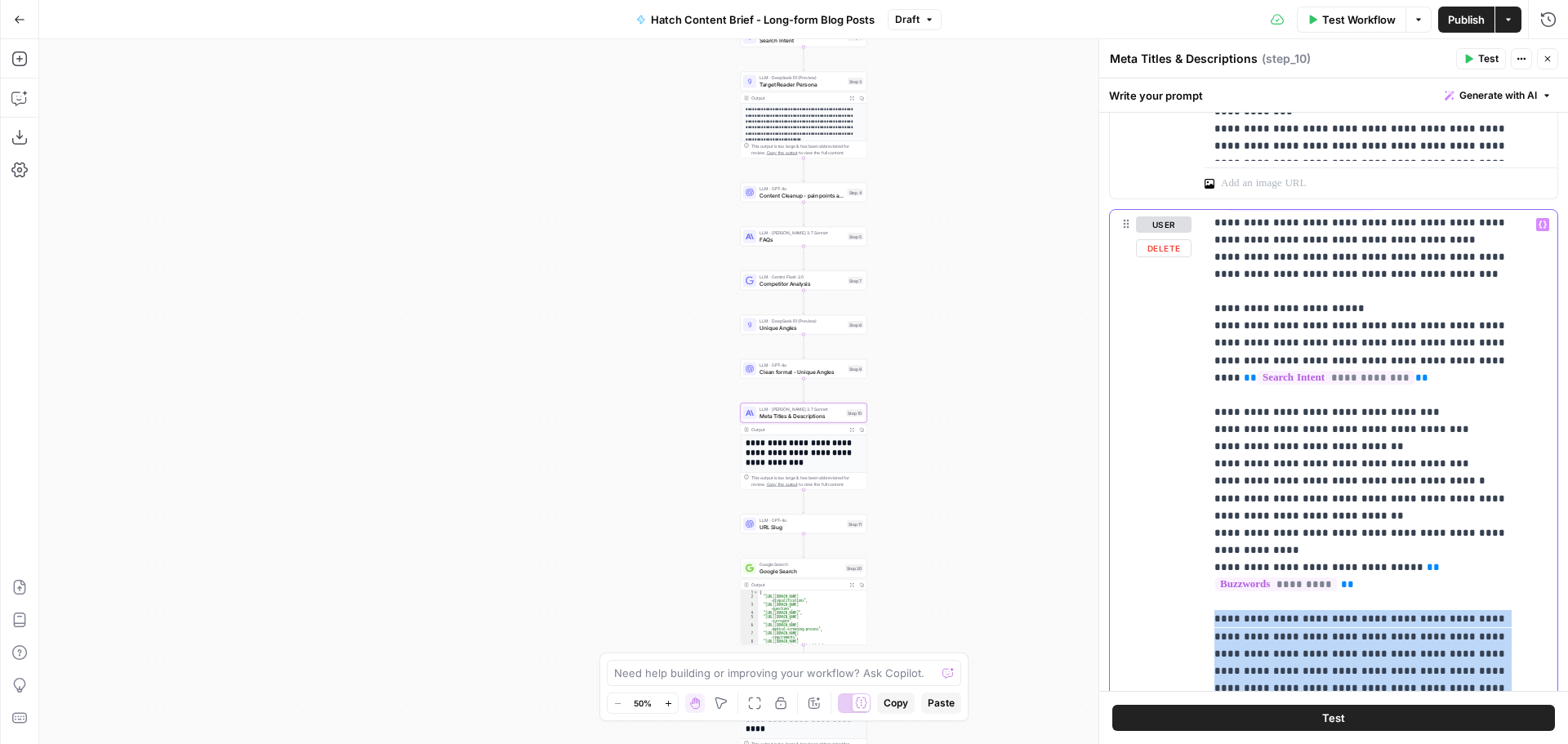 drag, startPoint x: 1319, startPoint y: 685, endPoint x: 1202, endPoint y: 588, distance: 151.98026 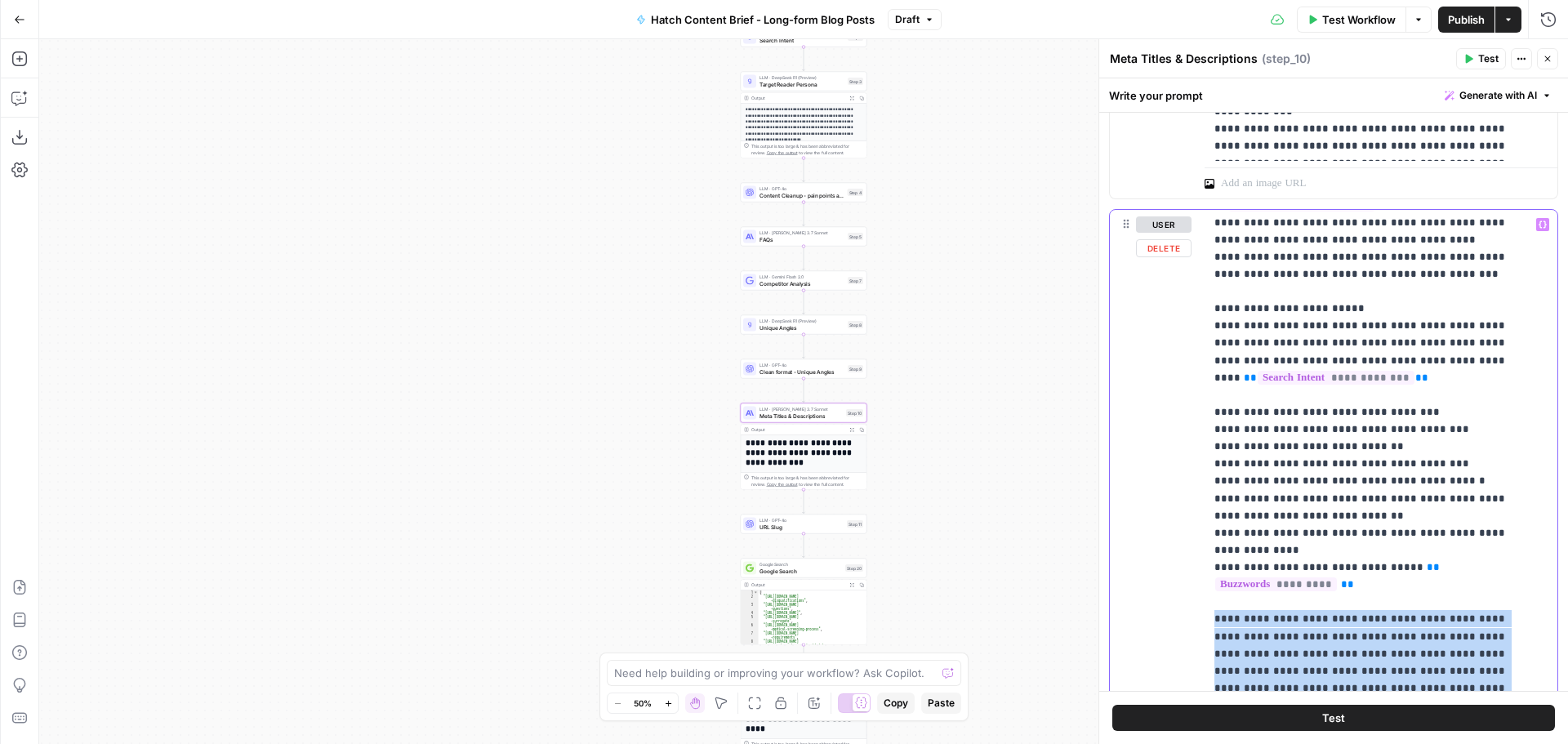 click on "**********" at bounding box center (1334, 561) 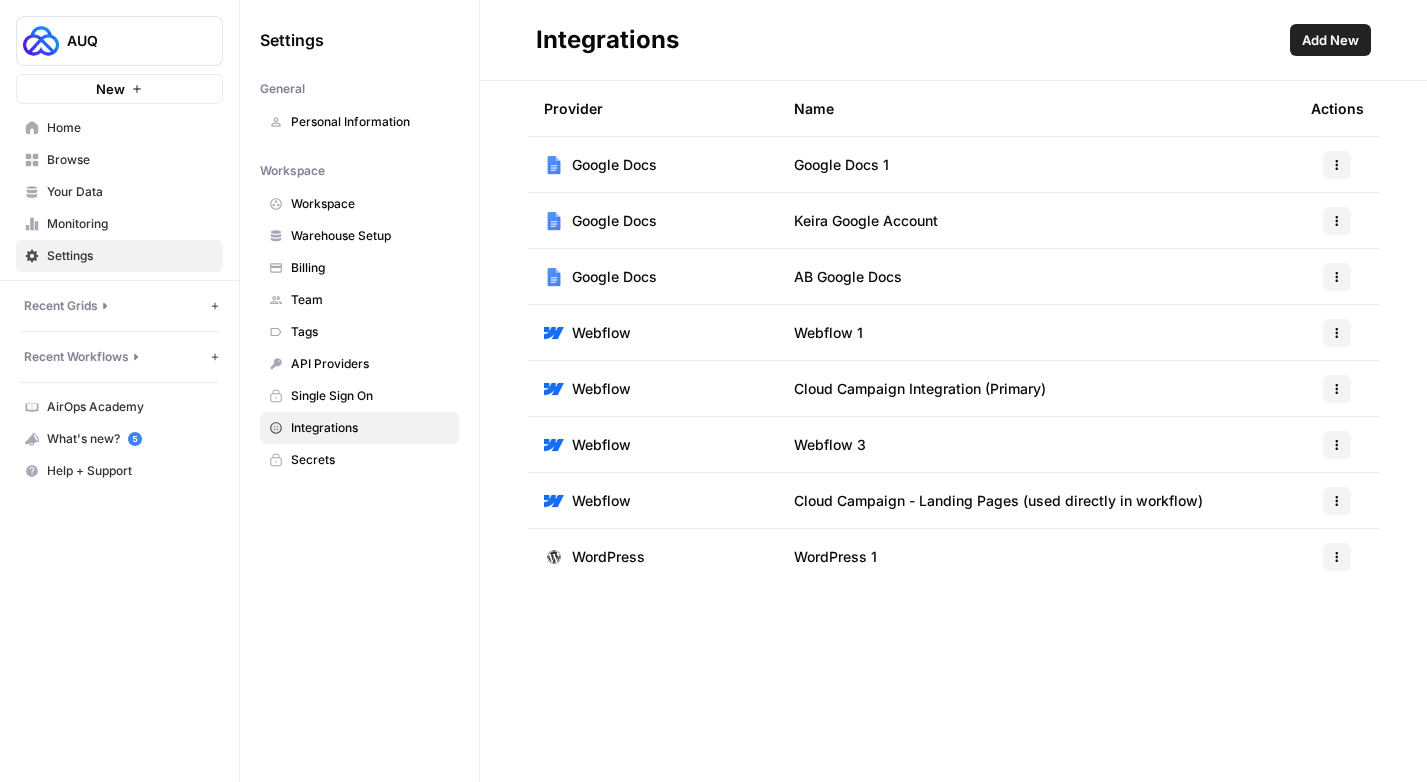 scroll, scrollTop: 0, scrollLeft: 0, axis: both 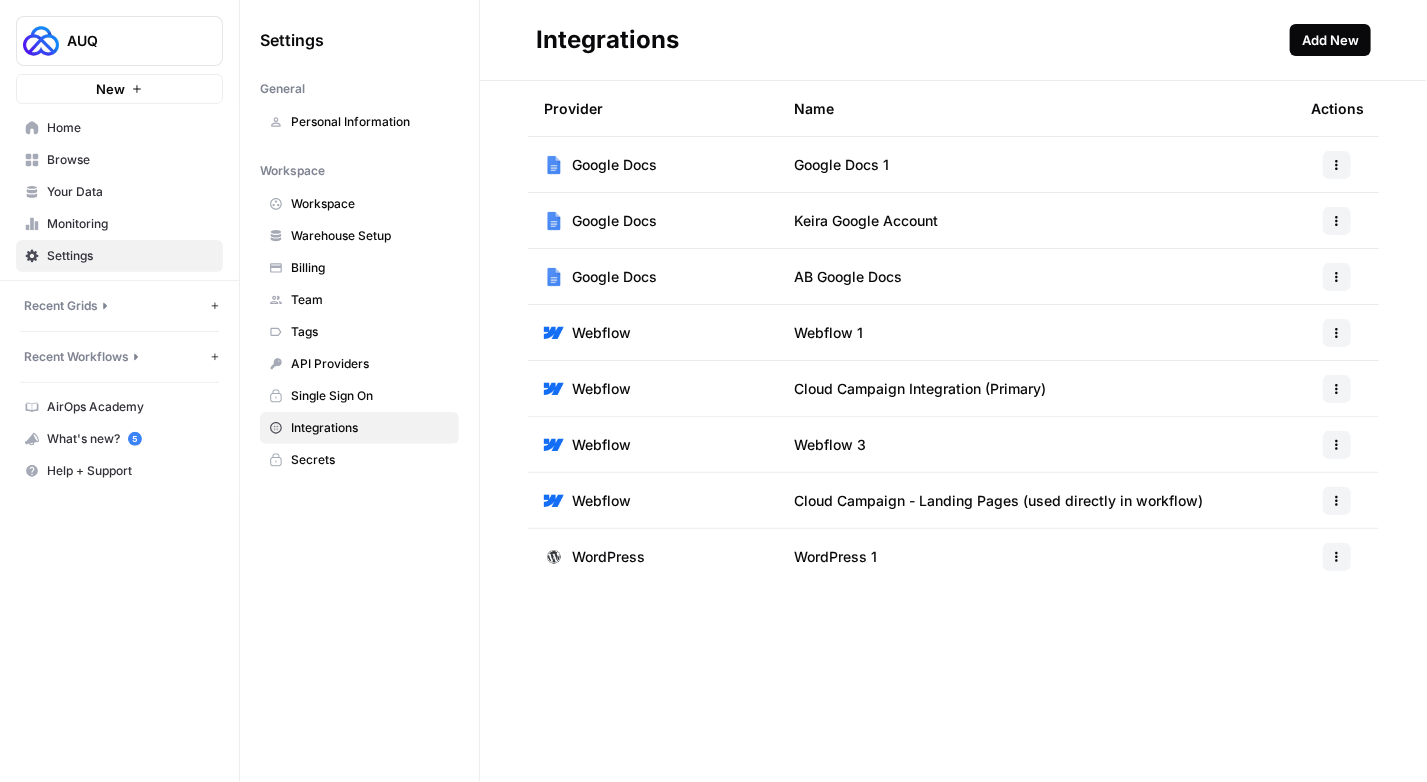 click on "Add New" at bounding box center (1330, 40) 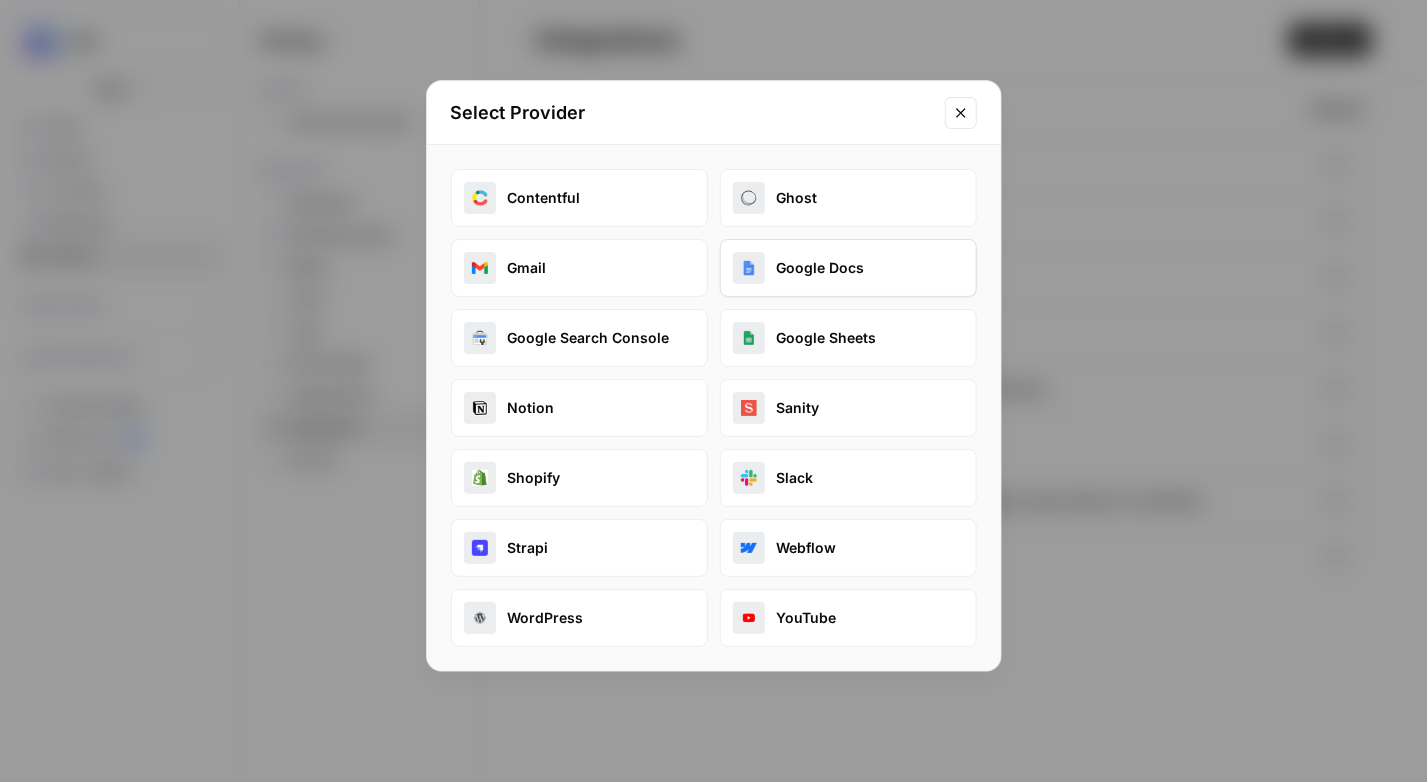 click on "Google Docs" at bounding box center [848, 268] 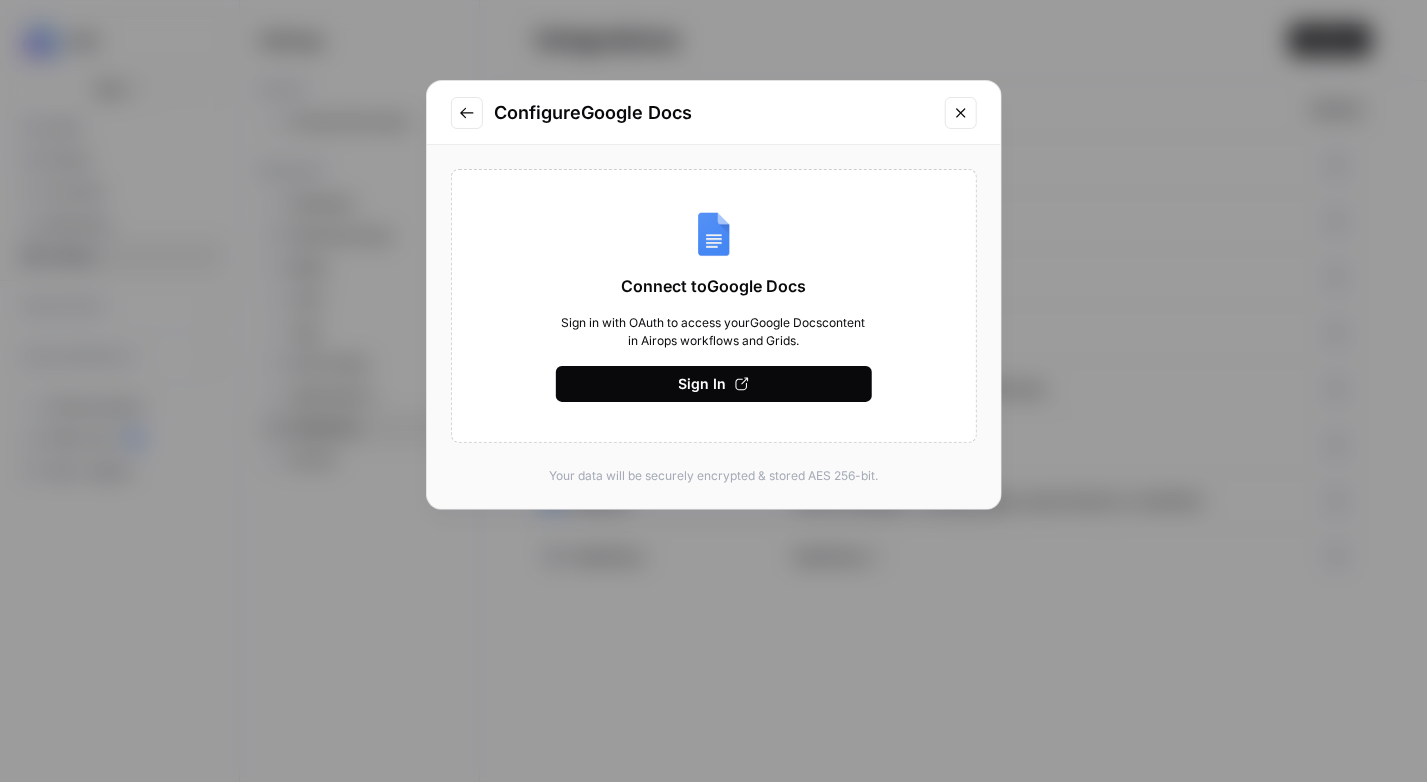 click on "Sign In" at bounding box center (714, 384) 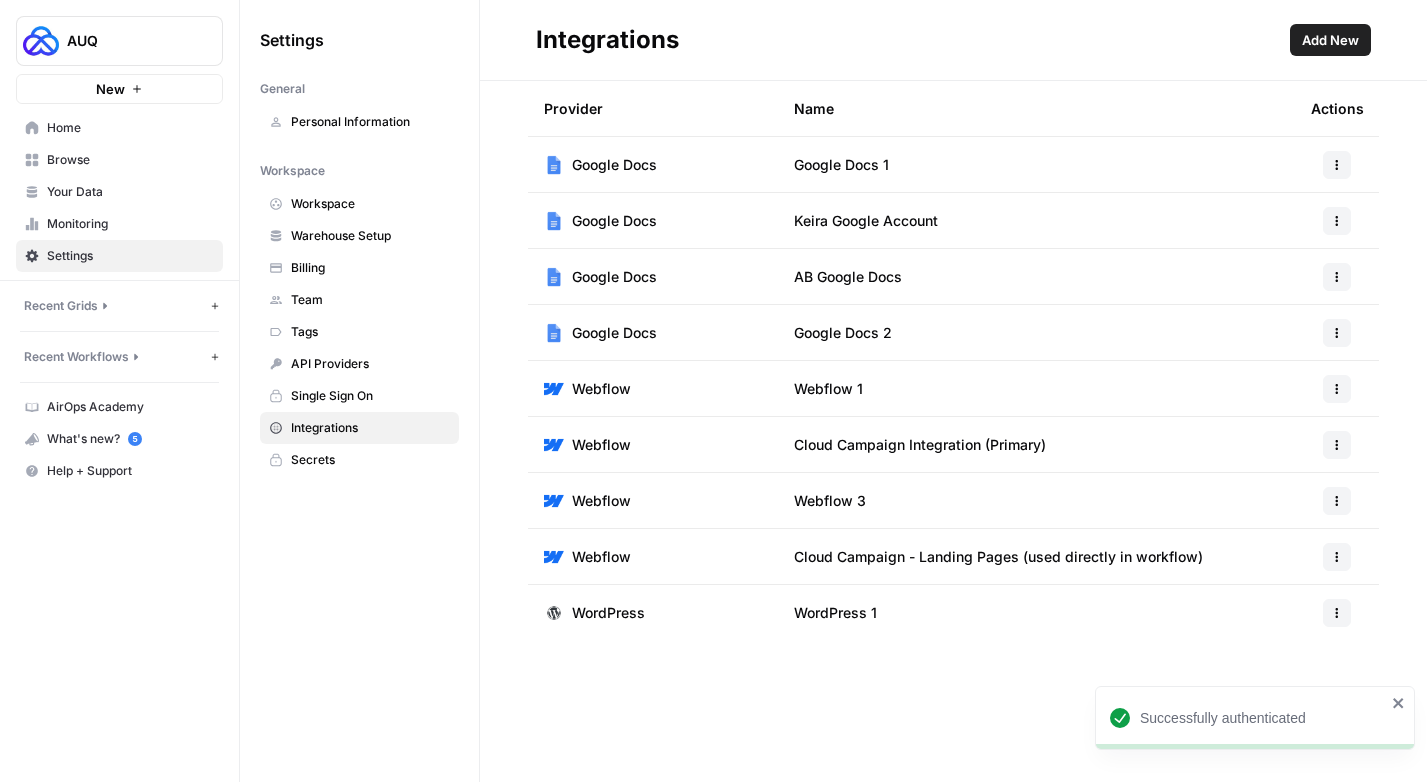 scroll, scrollTop: 0, scrollLeft: 0, axis: both 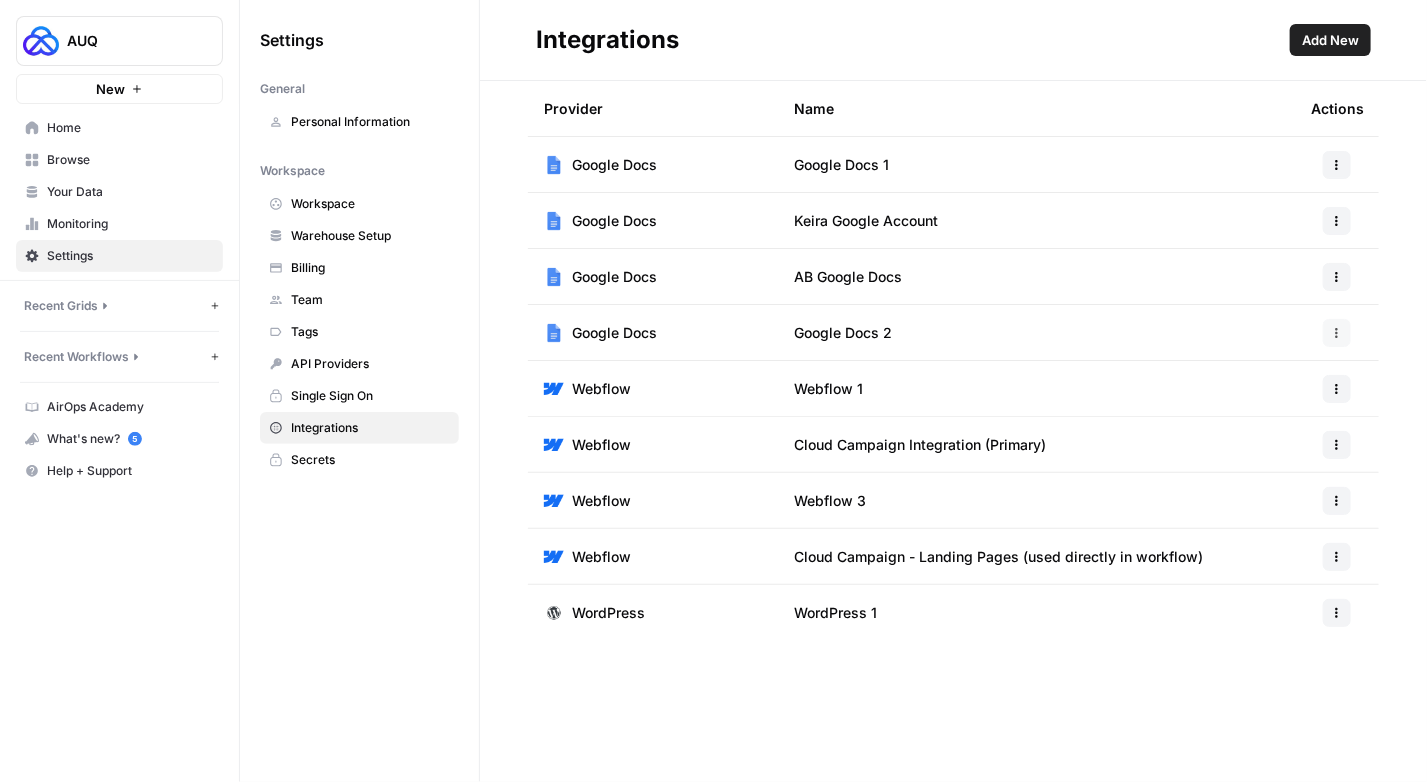 click 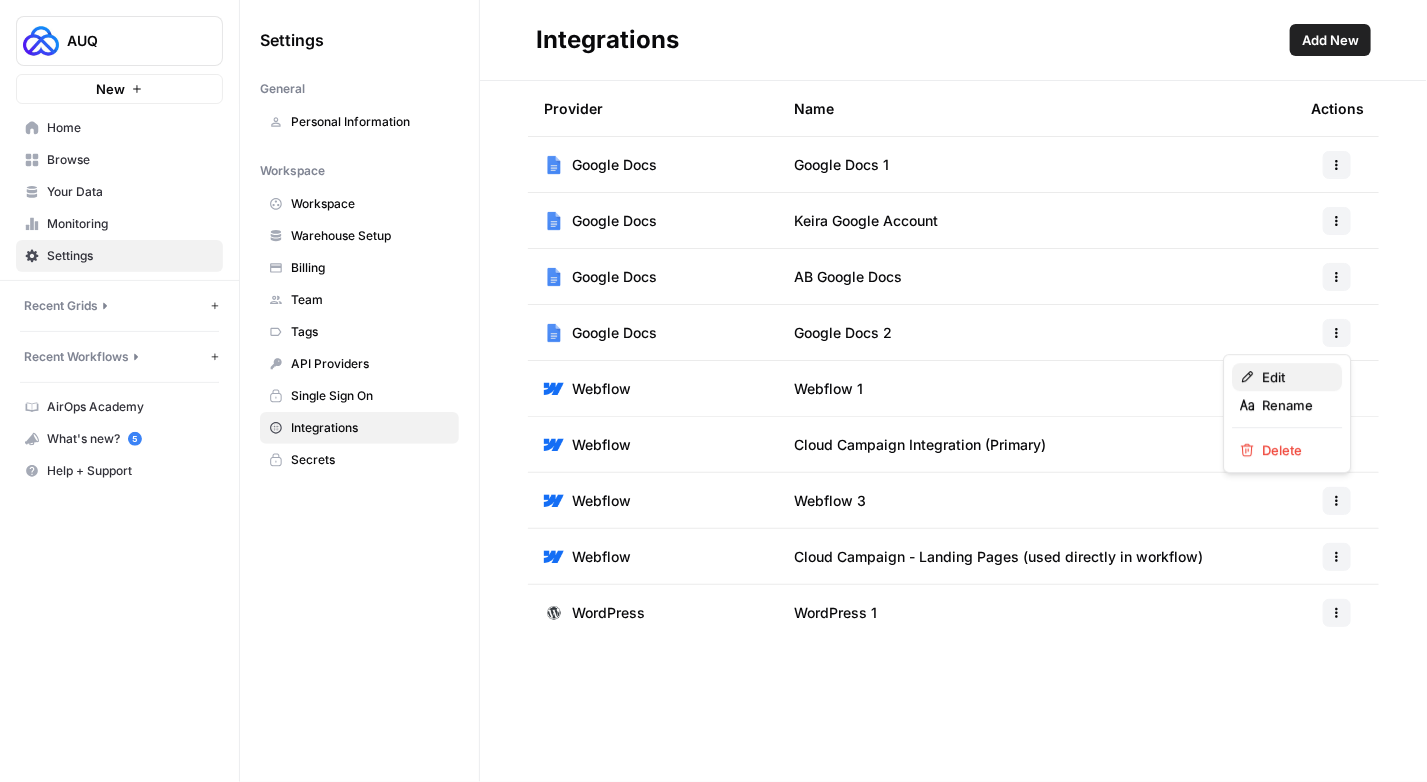 click on "Edit" at bounding box center (1287, 377) 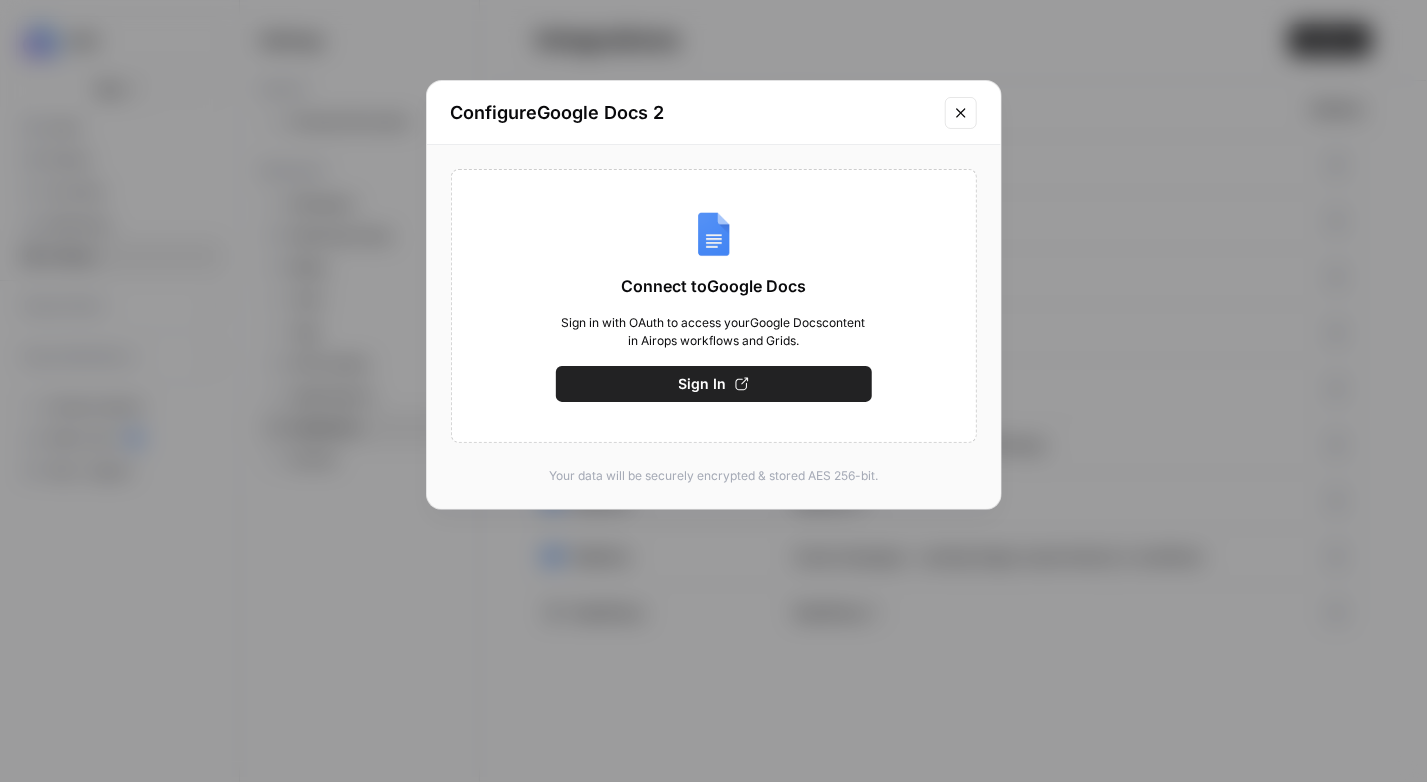 click 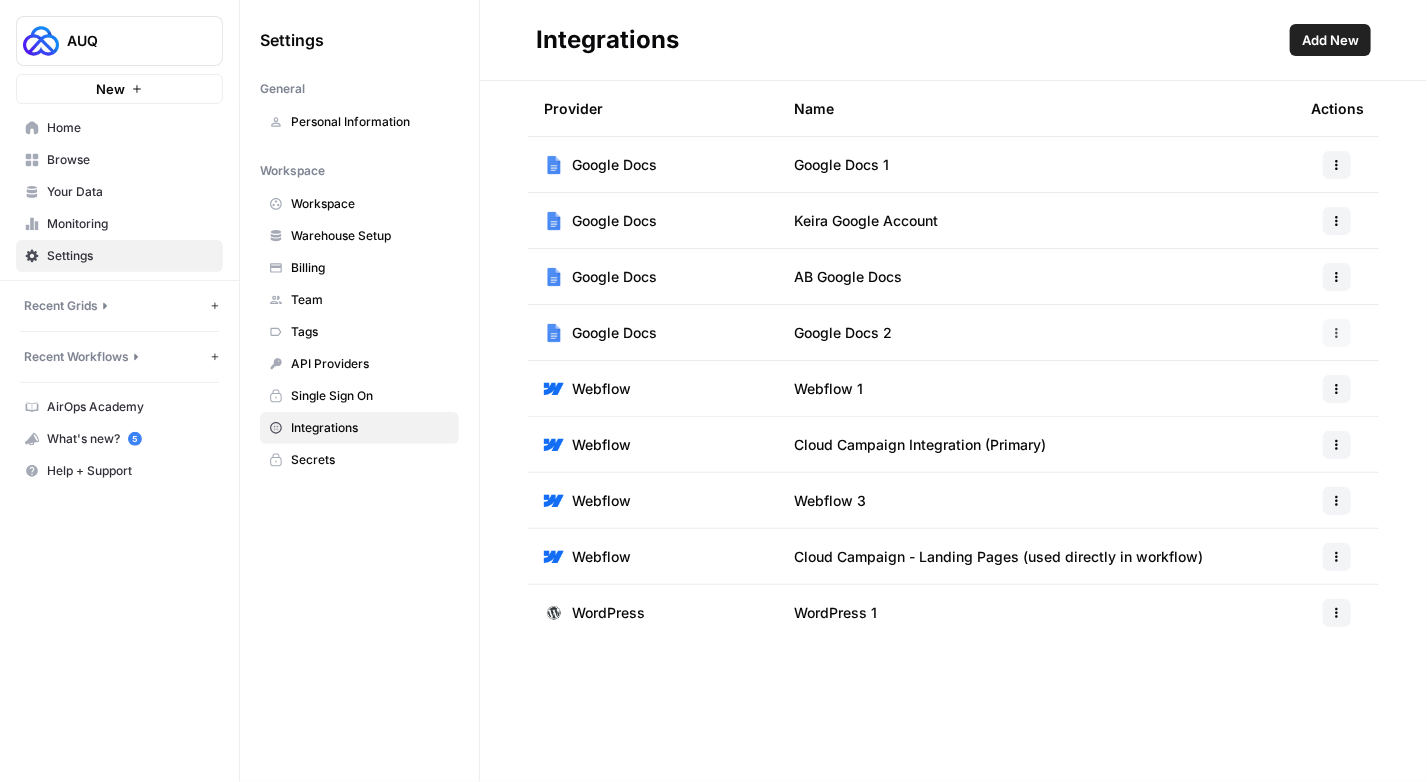click 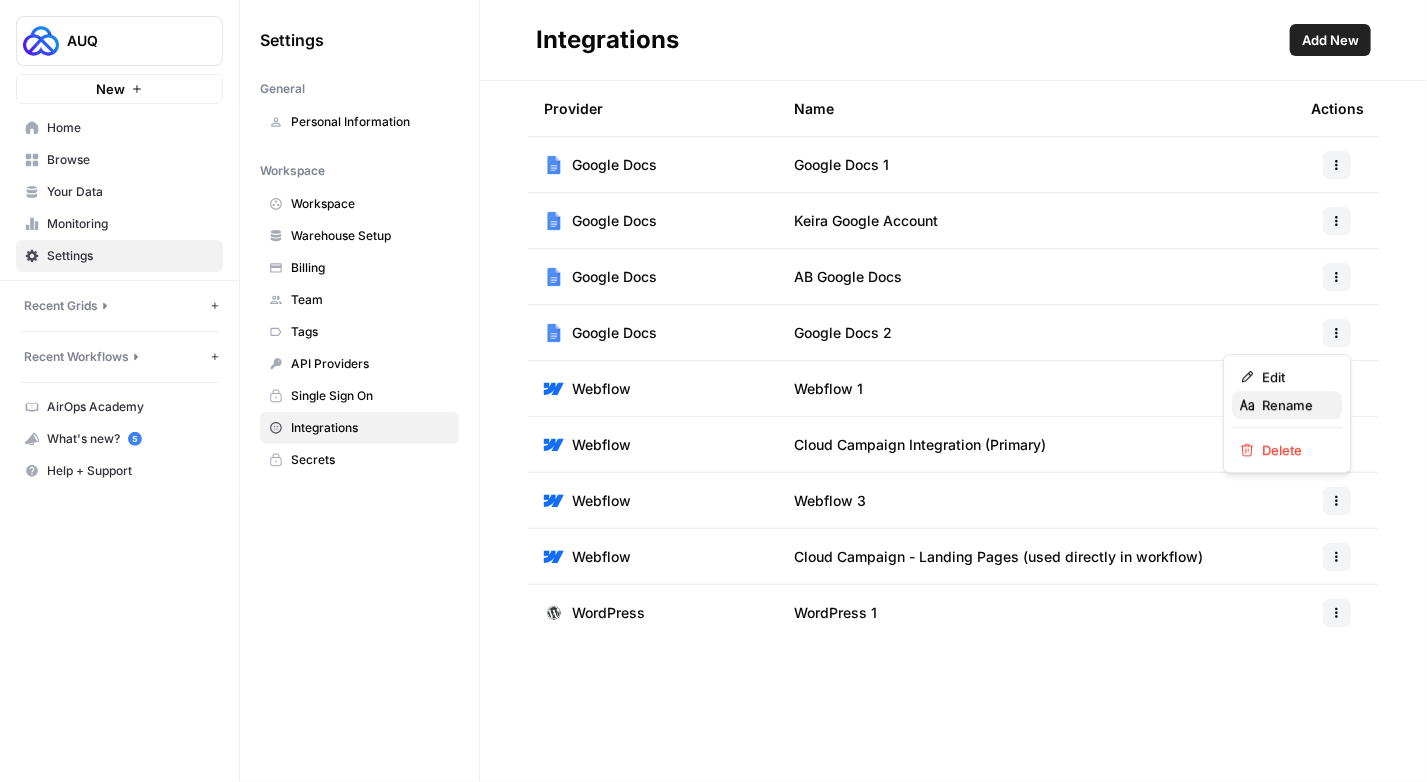 click on "Rename" 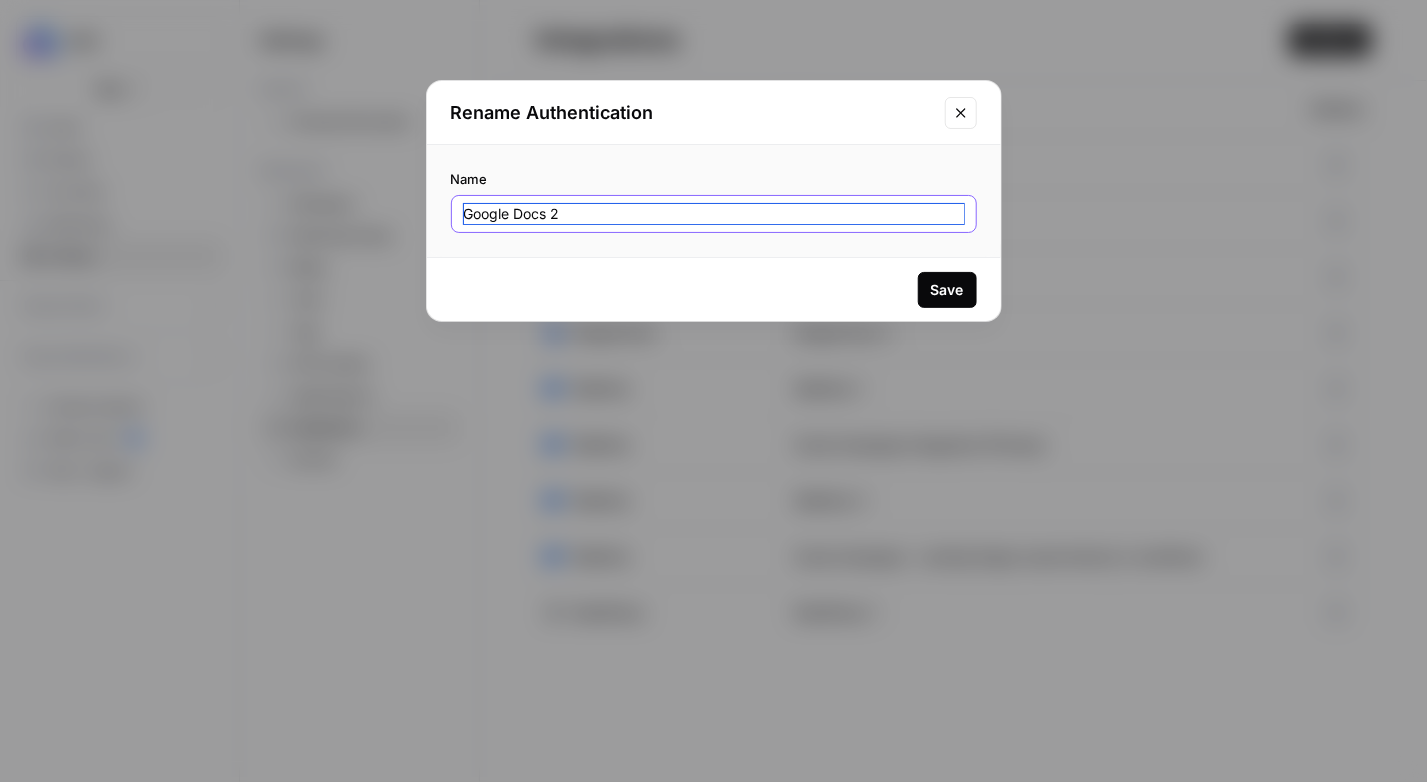 drag, startPoint x: 615, startPoint y: 207, endPoint x: 194, endPoint y: 189, distance: 421.3846 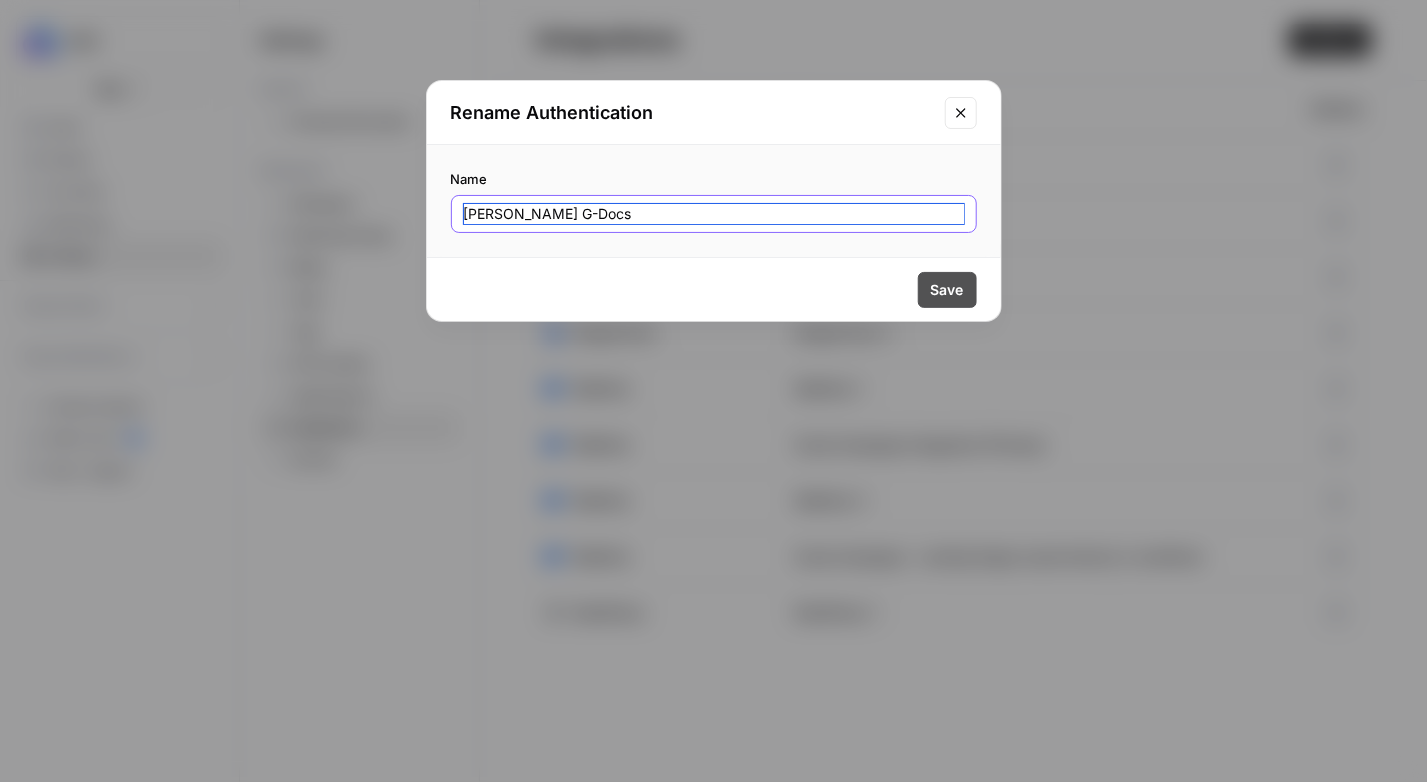 type on "[PERSON_NAME] G-Docs" 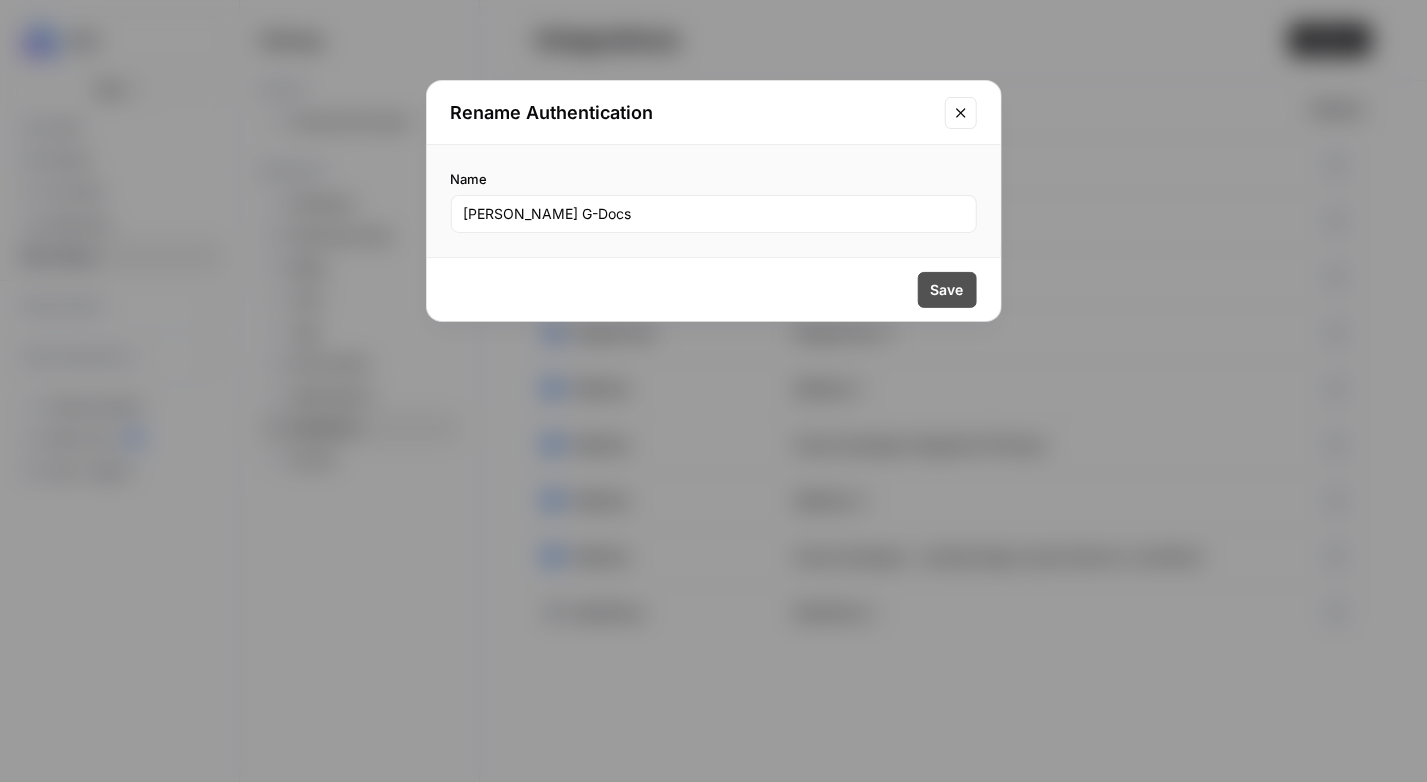 click on "Save" at bounding box center (947, 290) 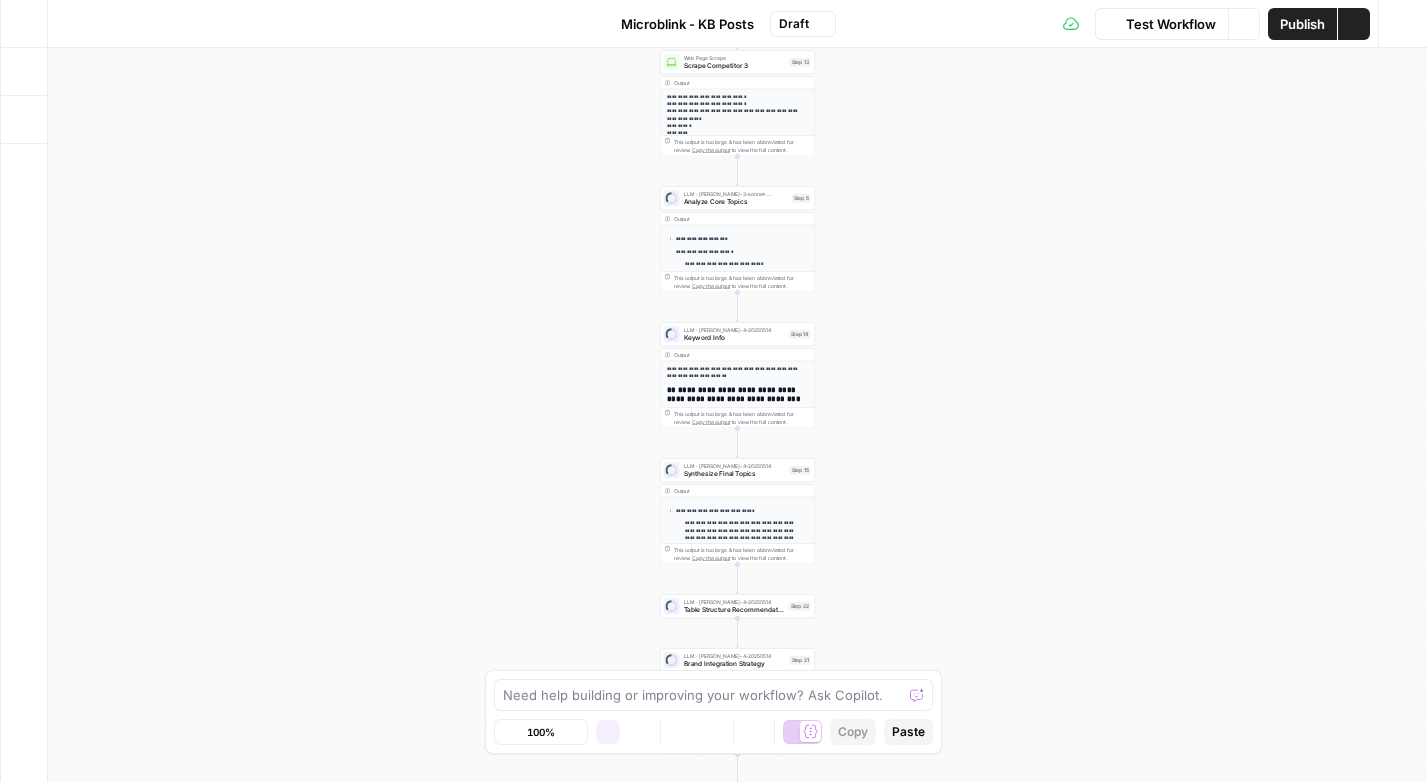 scroll, scrollTop: 0, scrollLeft: 0, axis: both 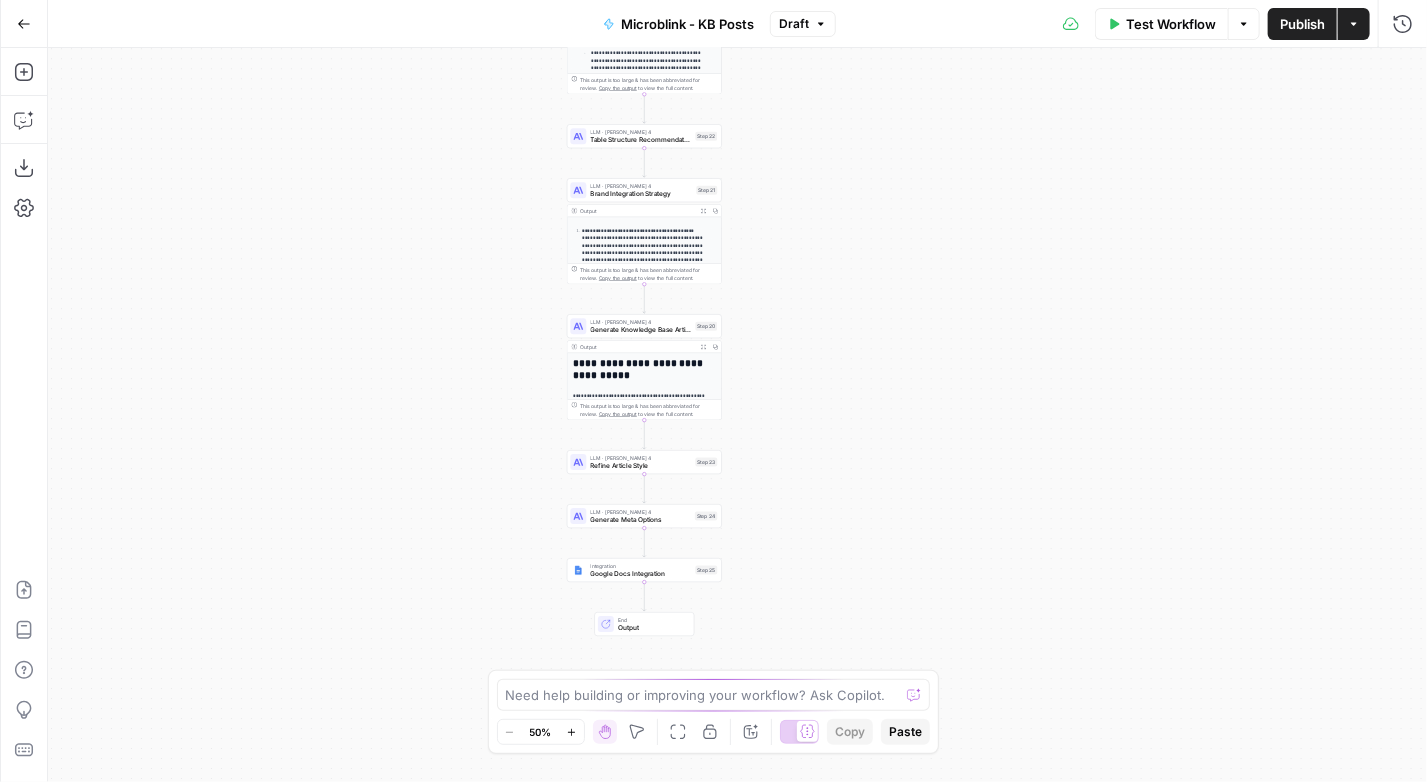 drag, startPoint x: 1124, startPoint y: 625, endPoint x: 1031, endPoint y: 155, distance: 479.11273 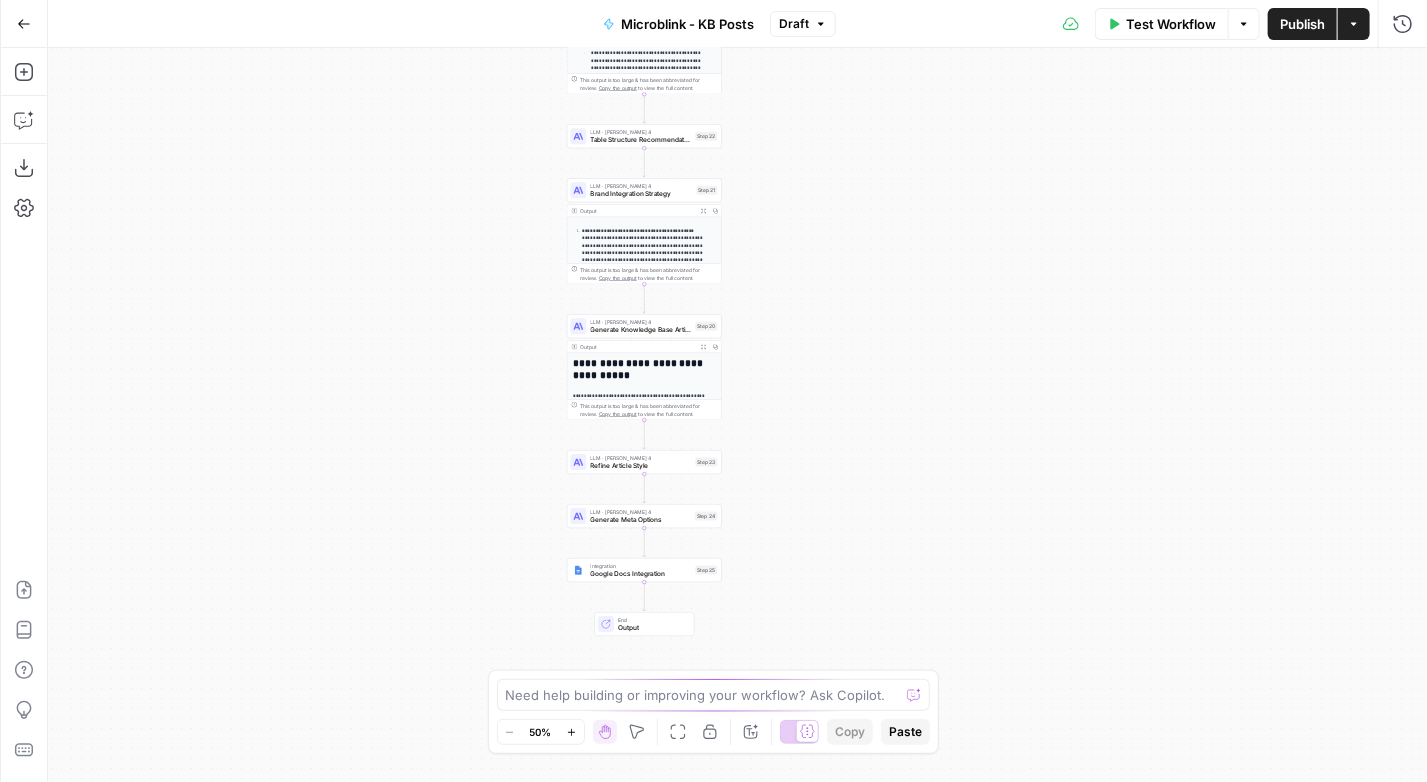 click on "**********" at bounding box center [737, 415] 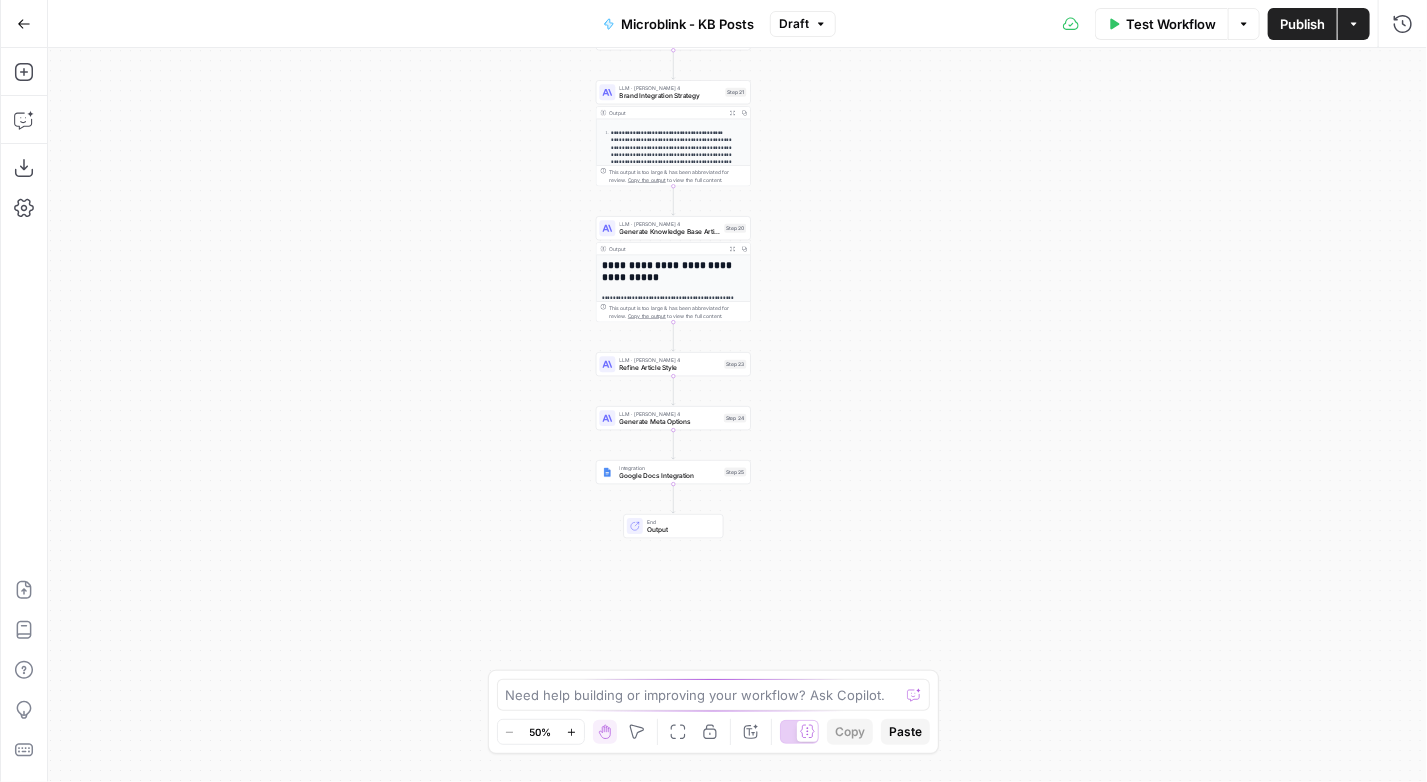 drag, startPoint x: 1023, startPoint y: 576, endPoint x: 1064, endPoint y: 433, distance: 148.76155 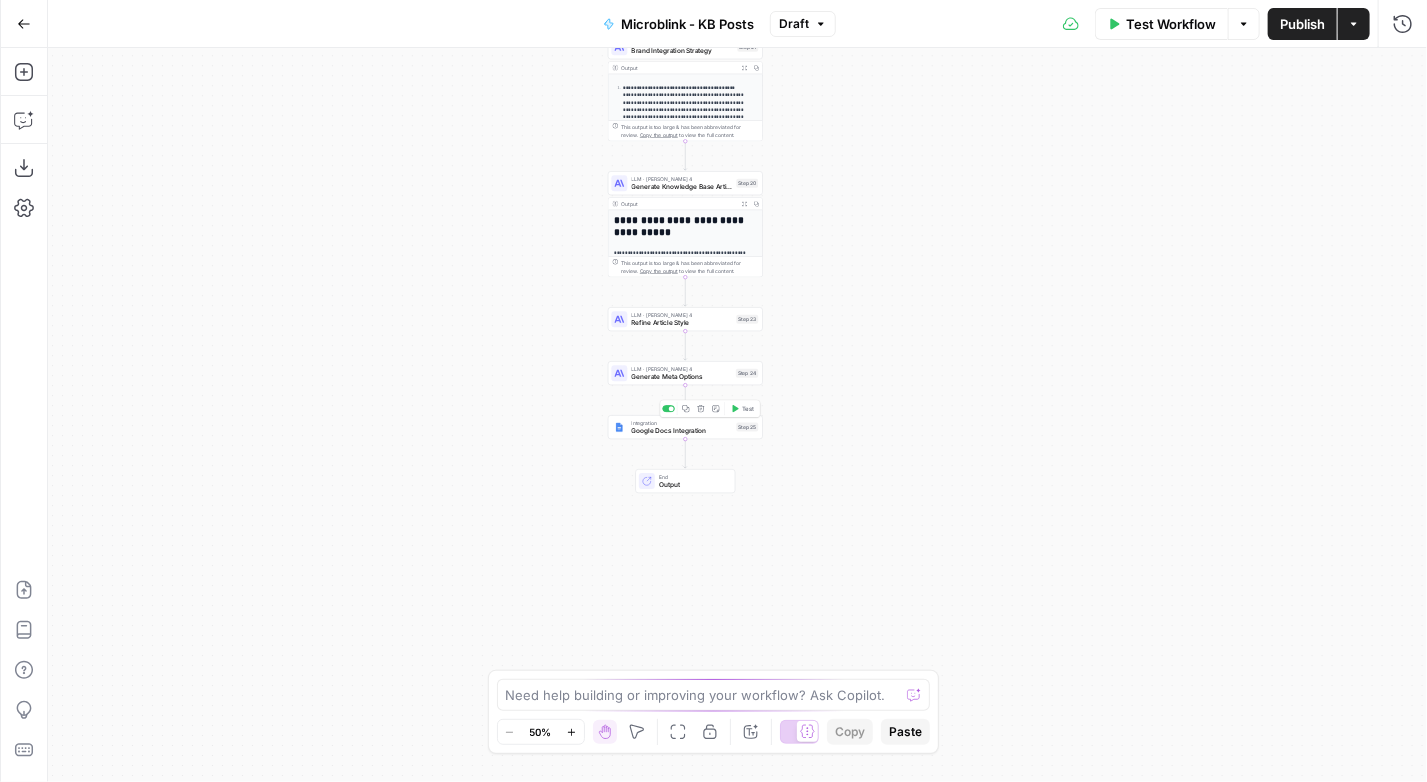 click on "Google Docs Integration" at bounding box center (682, 431) 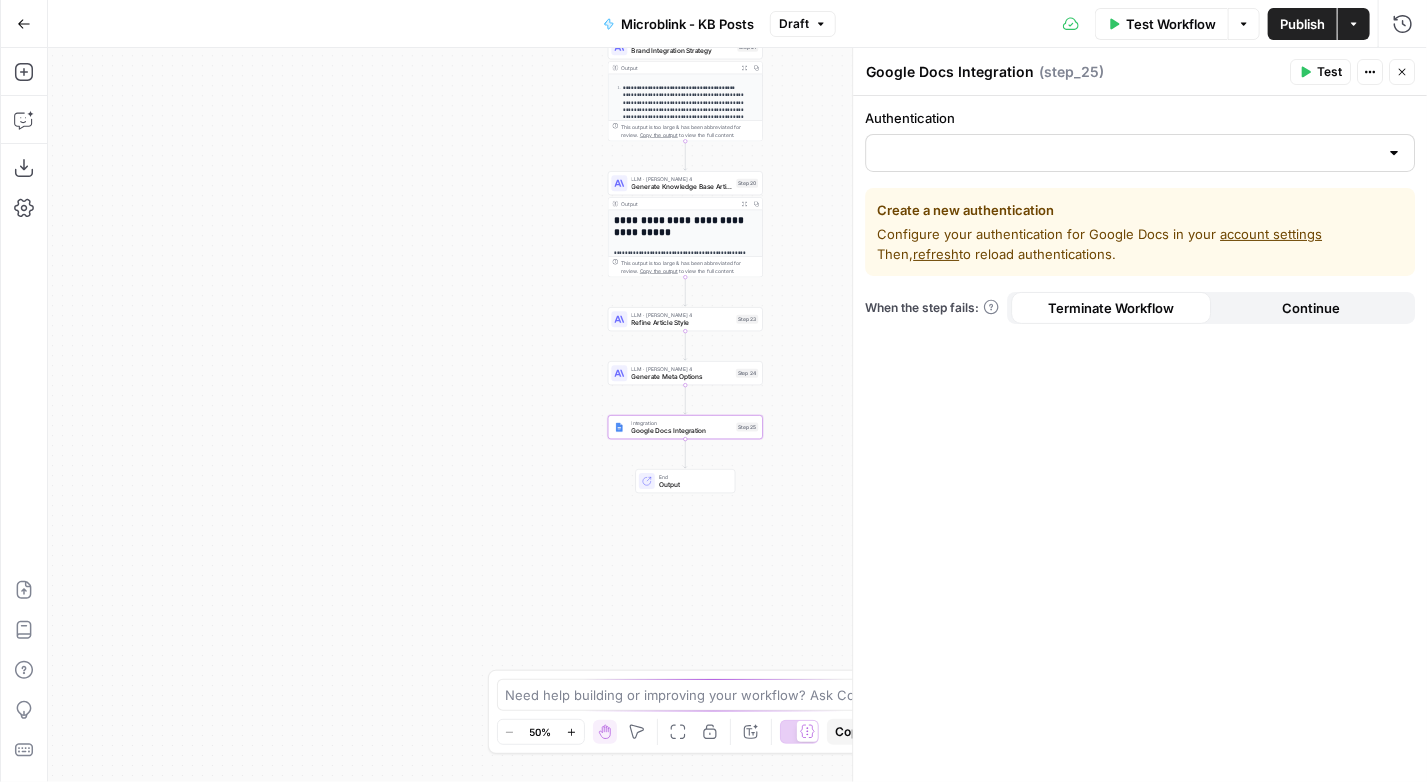 click at bounding box center [1140, 153] 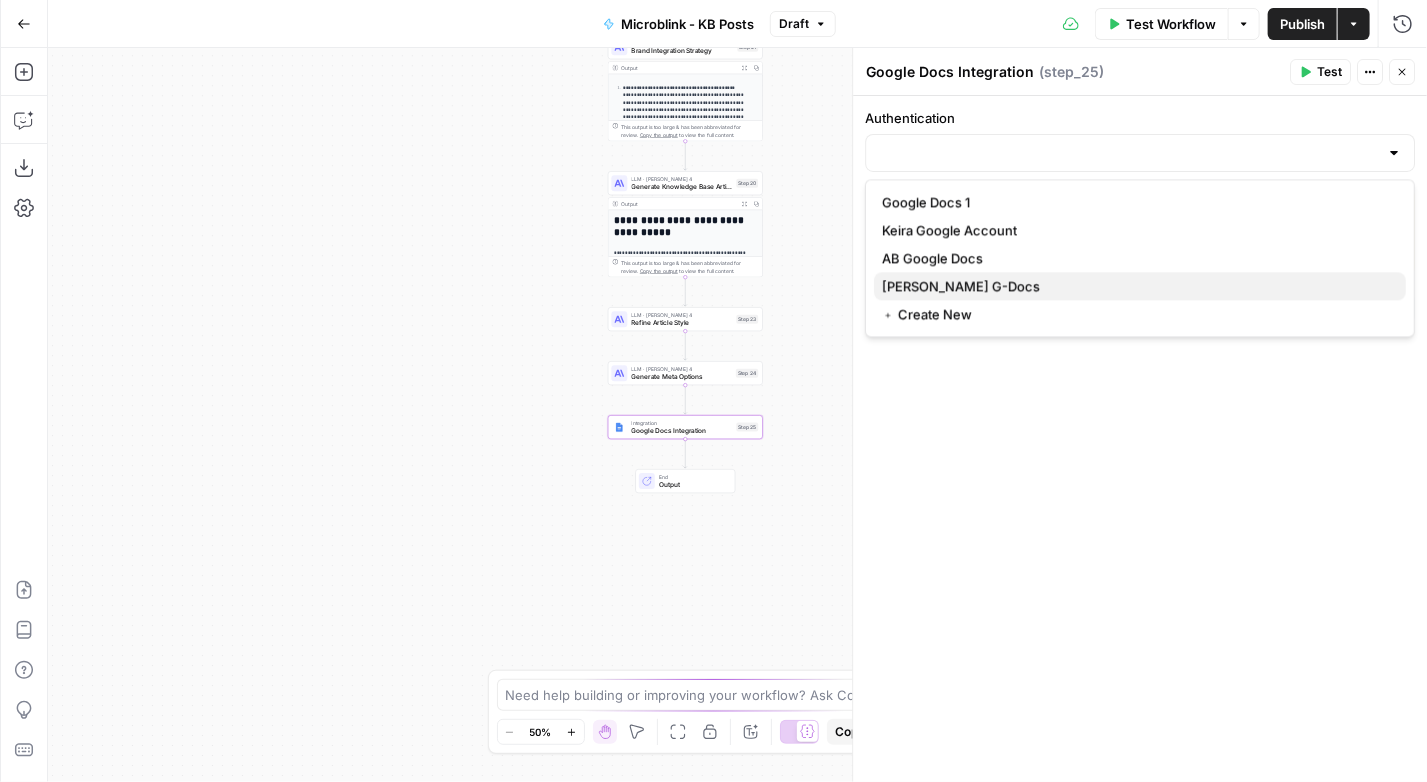 click on "[PERSON_NAME] G-Docs" at bounding box center (1140, 286) 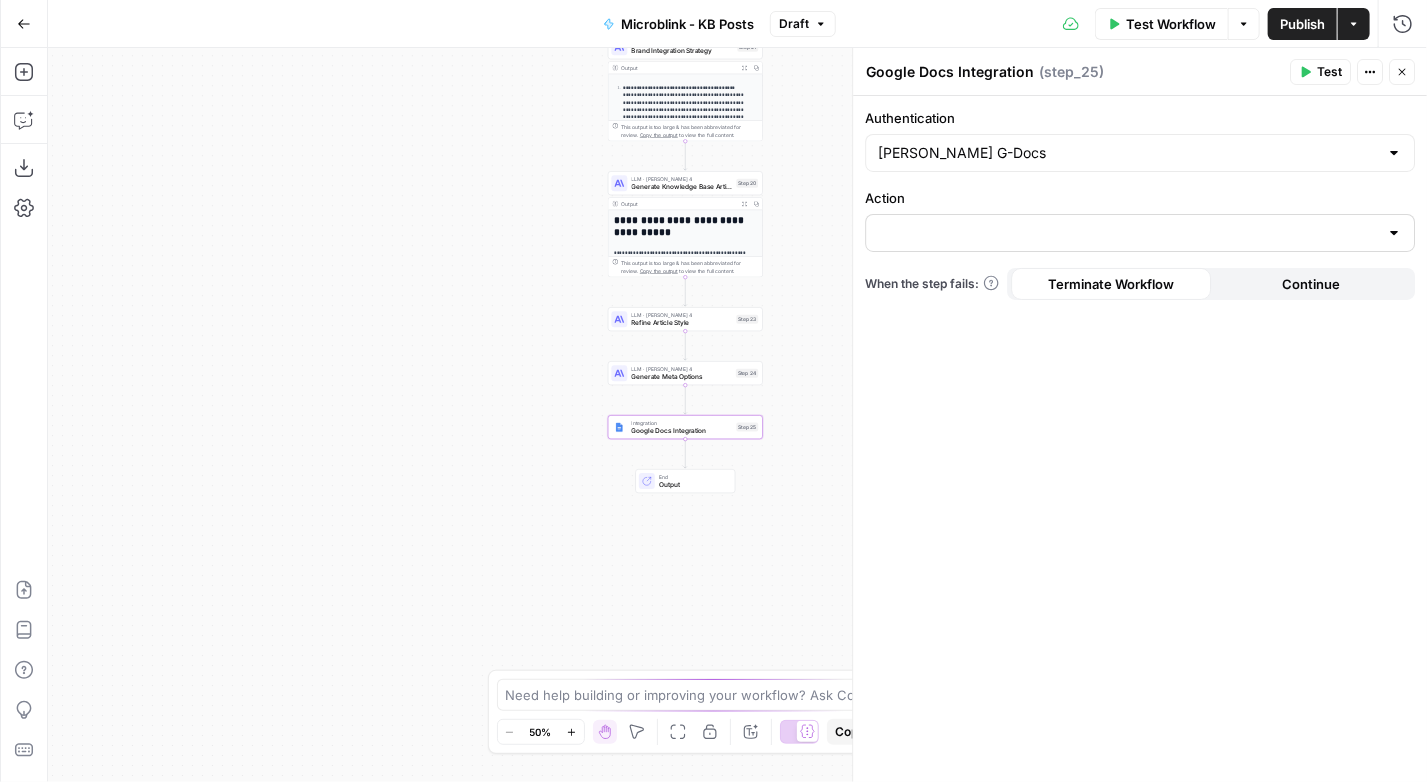click at bounding box center [1140, 233] 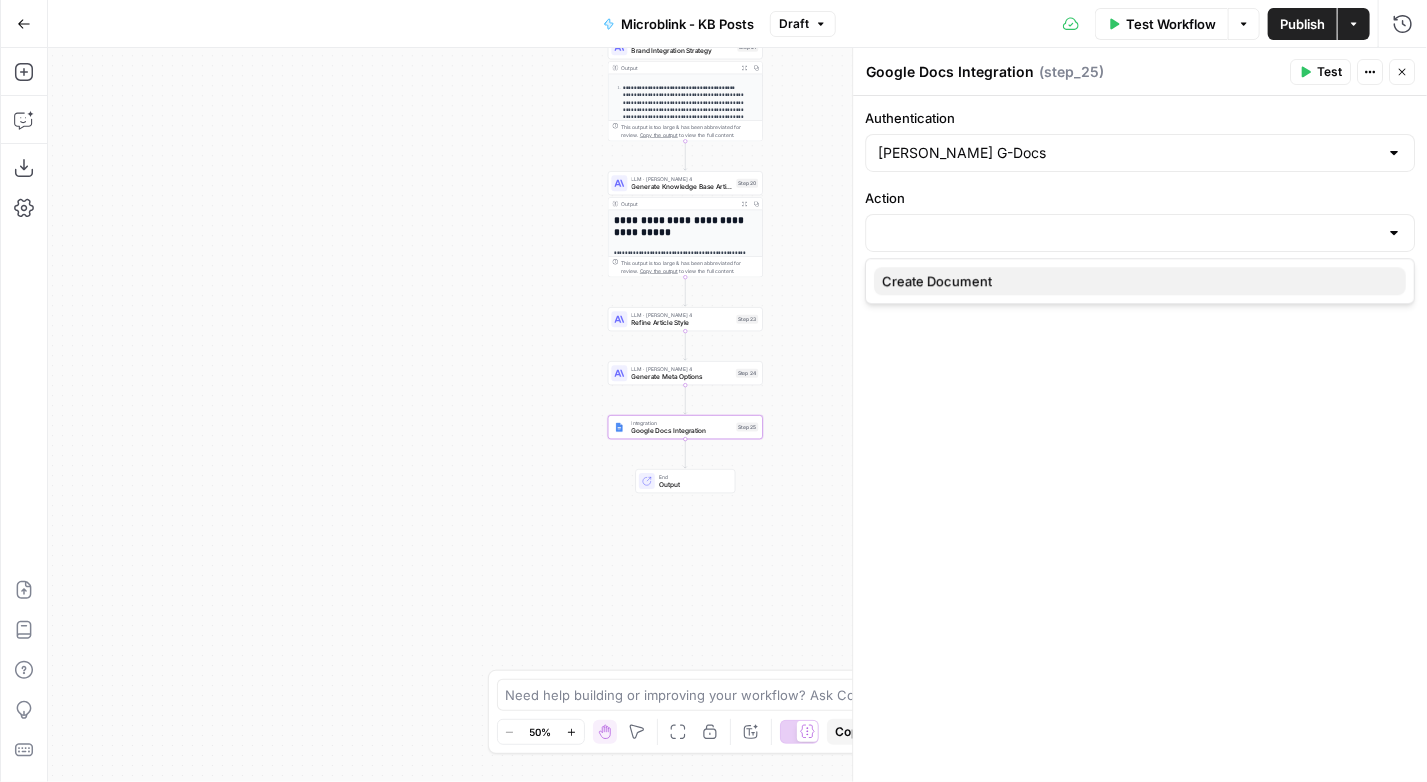 click on "Create Document" at bounding box center (937, 281) 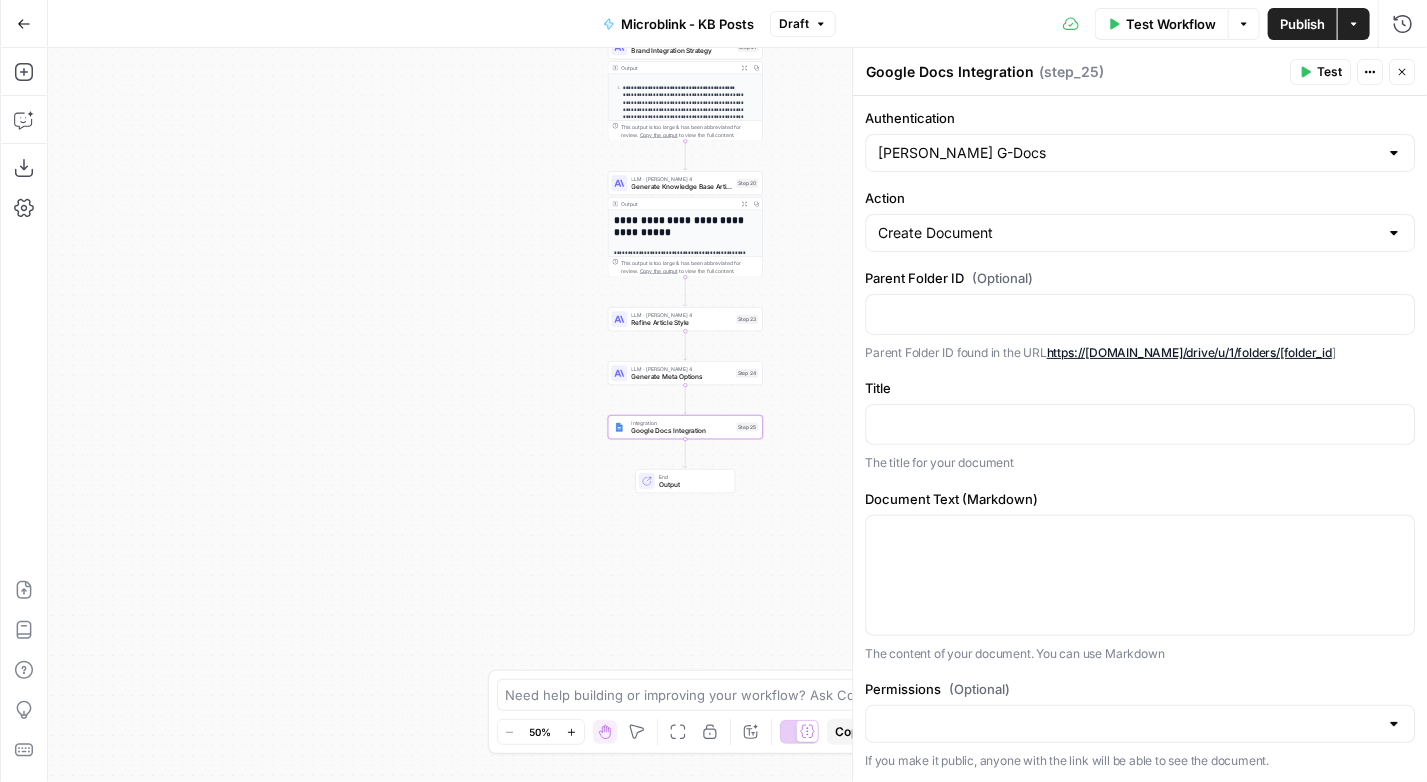scroll, scrollTop: 42, scrollLeft: 0, axis: vertical 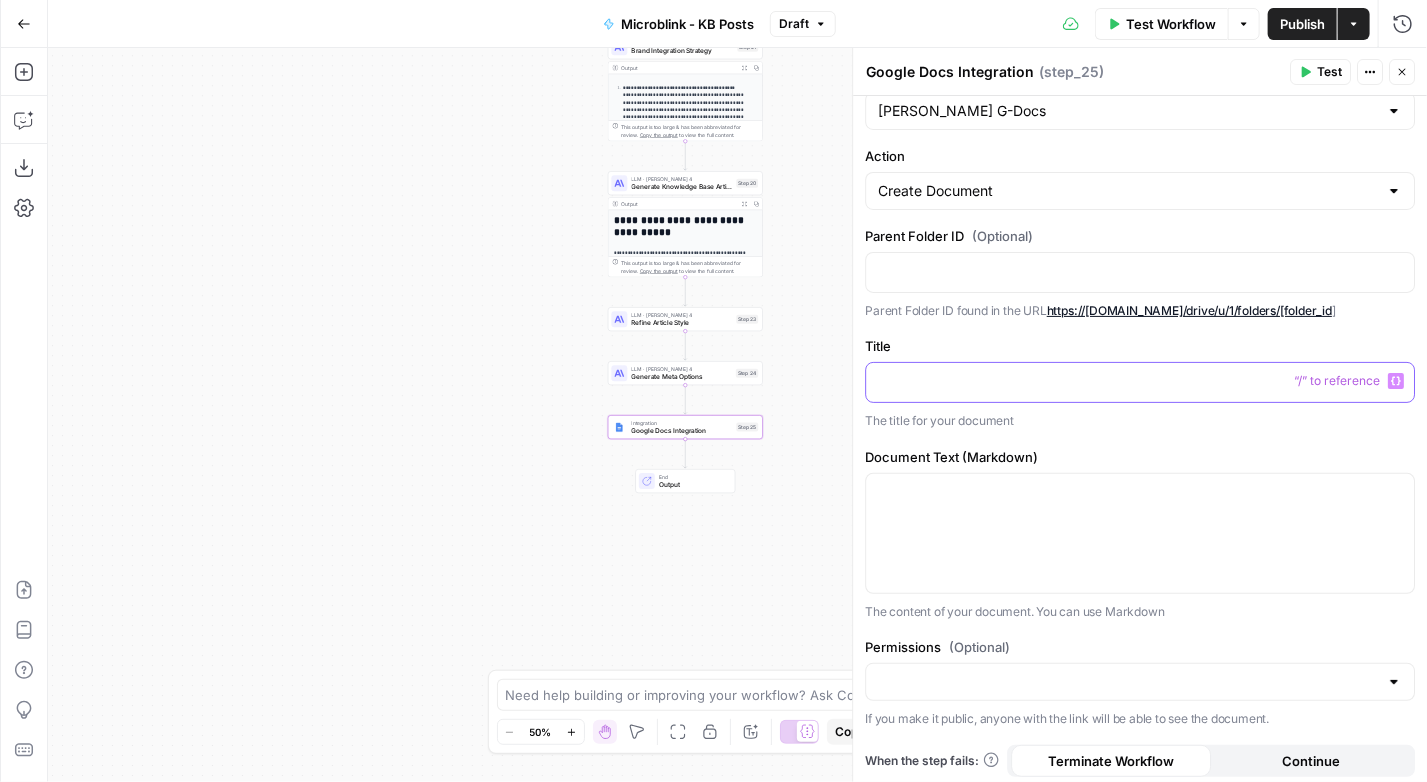 click at bounding box center [1140, 381] 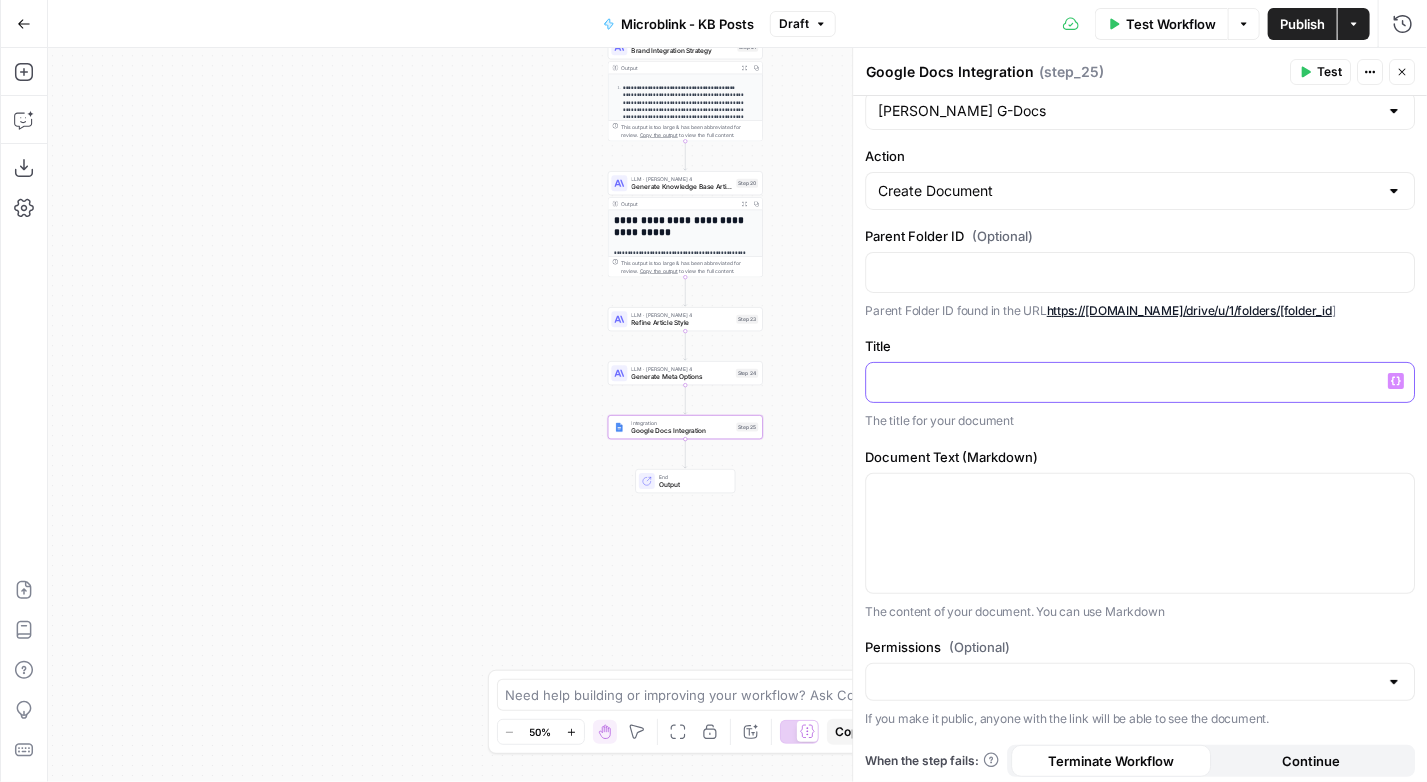 type 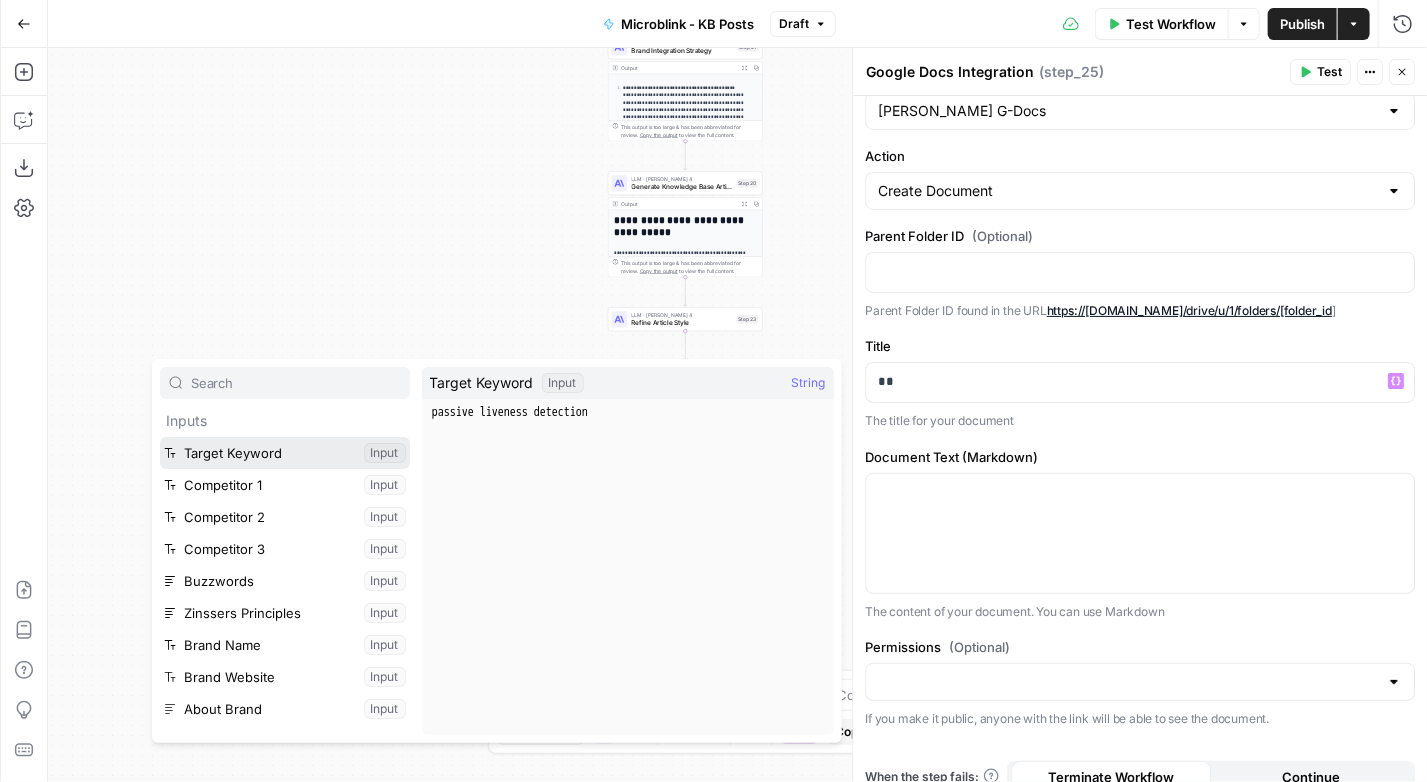 click at bounding box center (285, 453) 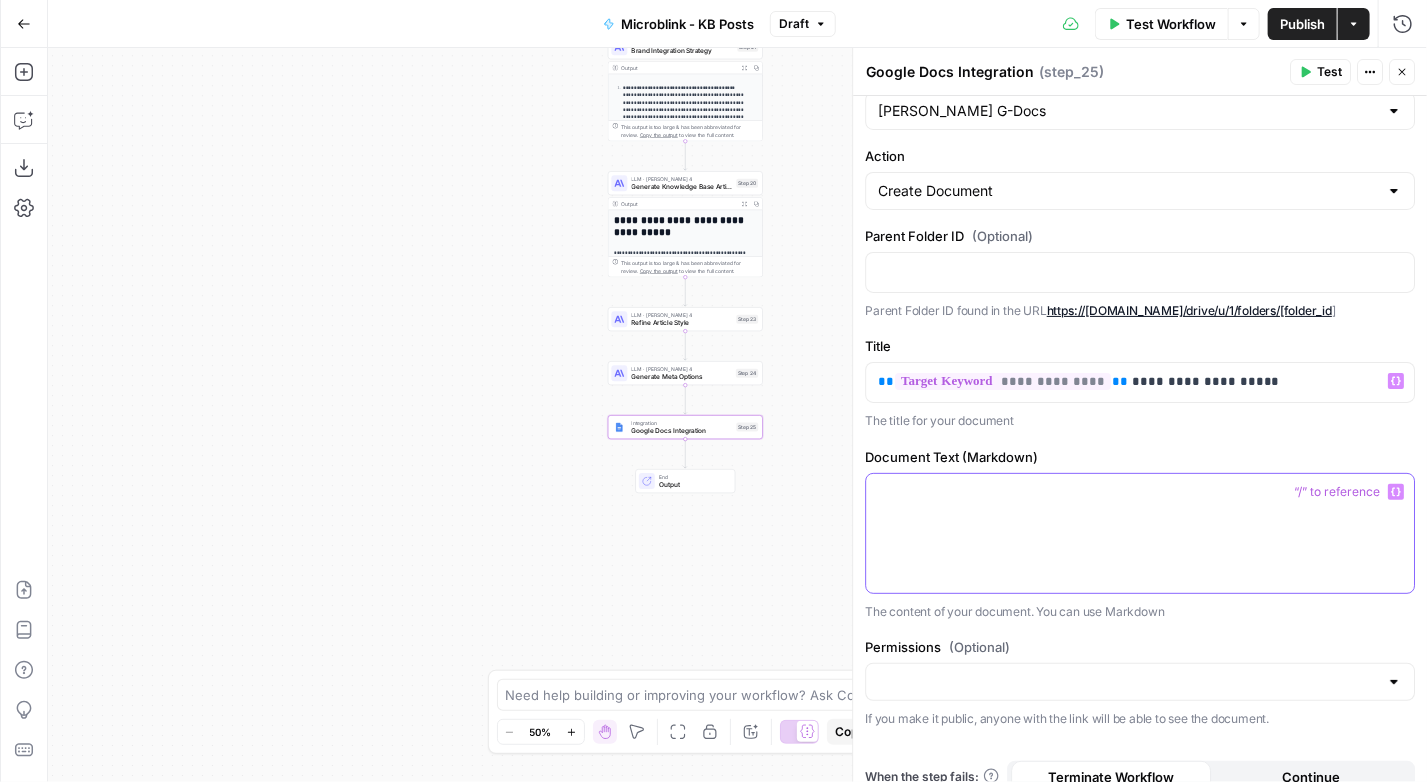 click at bounding box center (1140, 533) 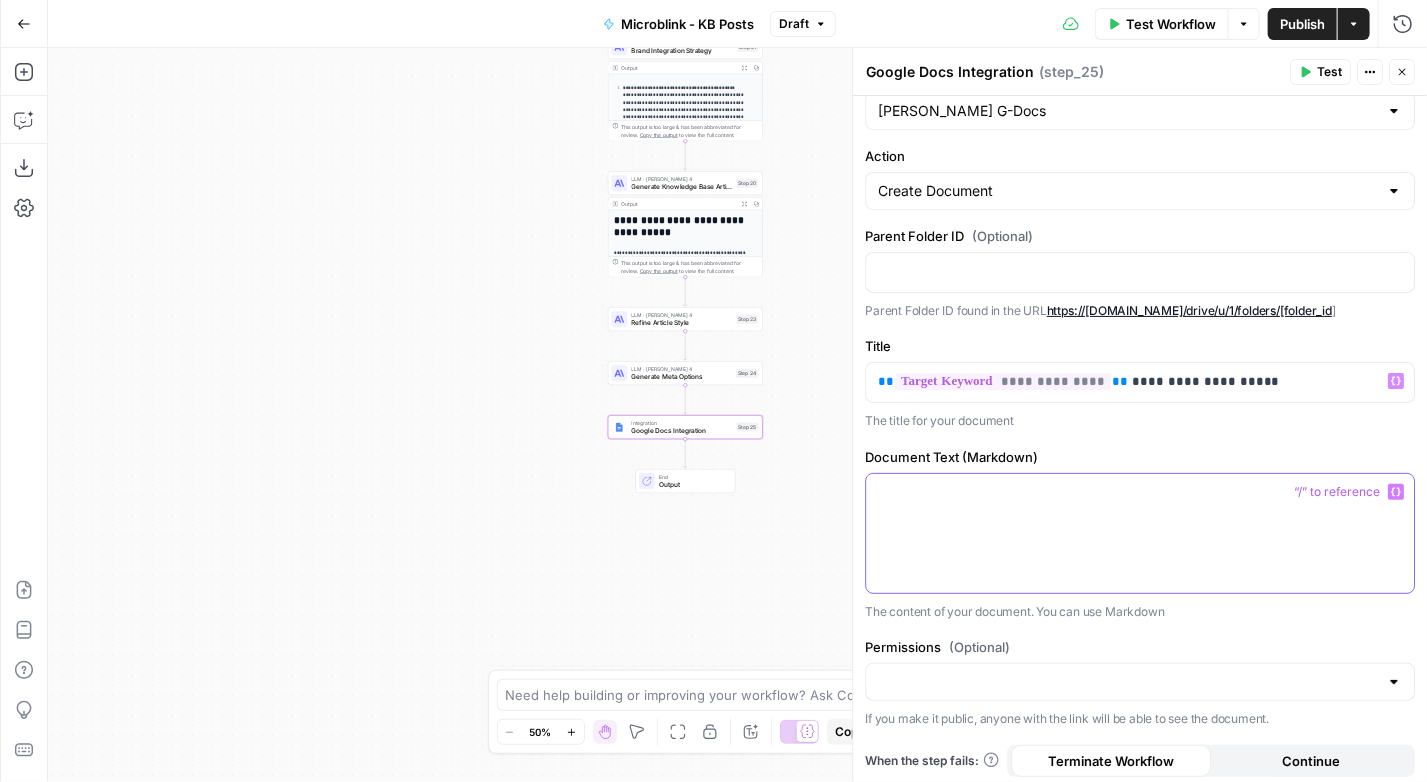 click on "Variables Menu" at bounding box center (1396, 492) 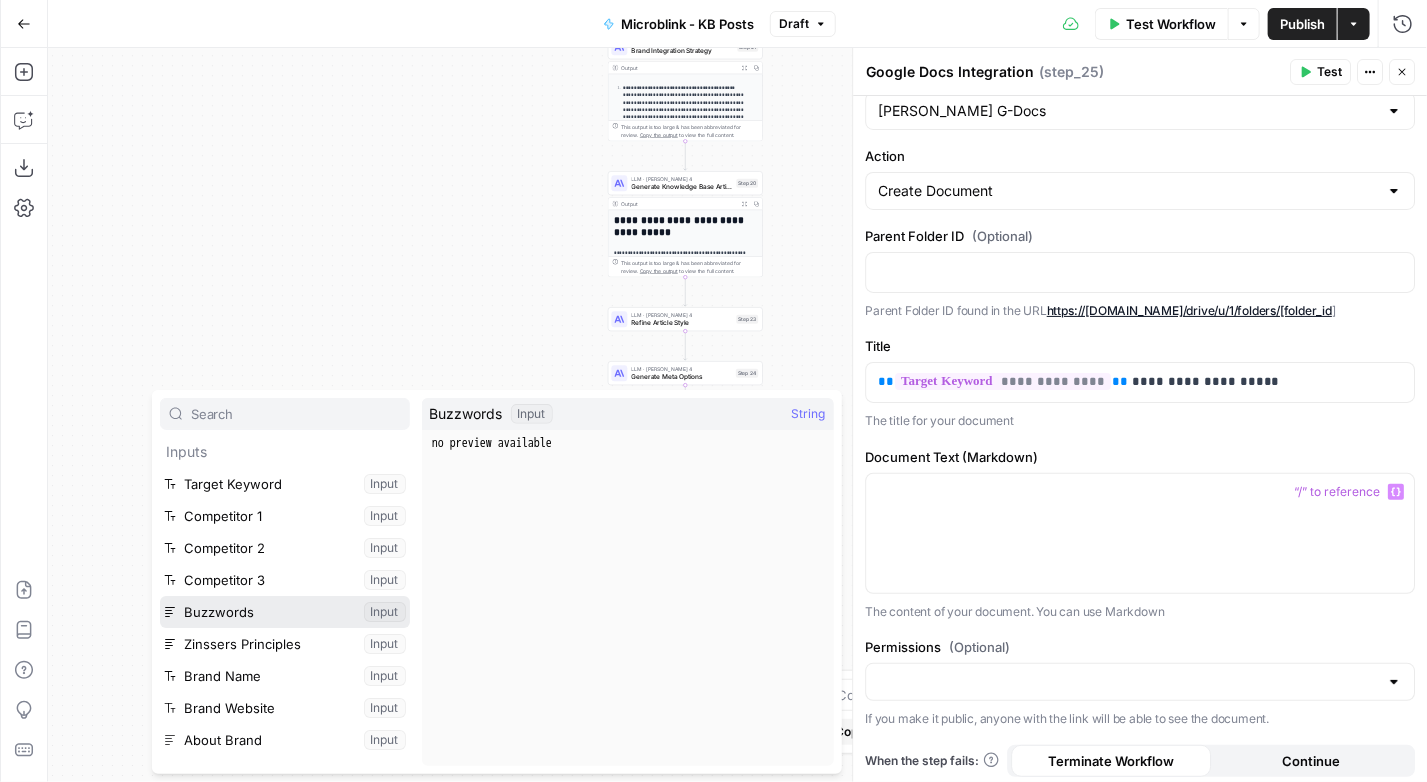 scroll, scrollTop: 373, scrollLeft: 0, axis: vertical 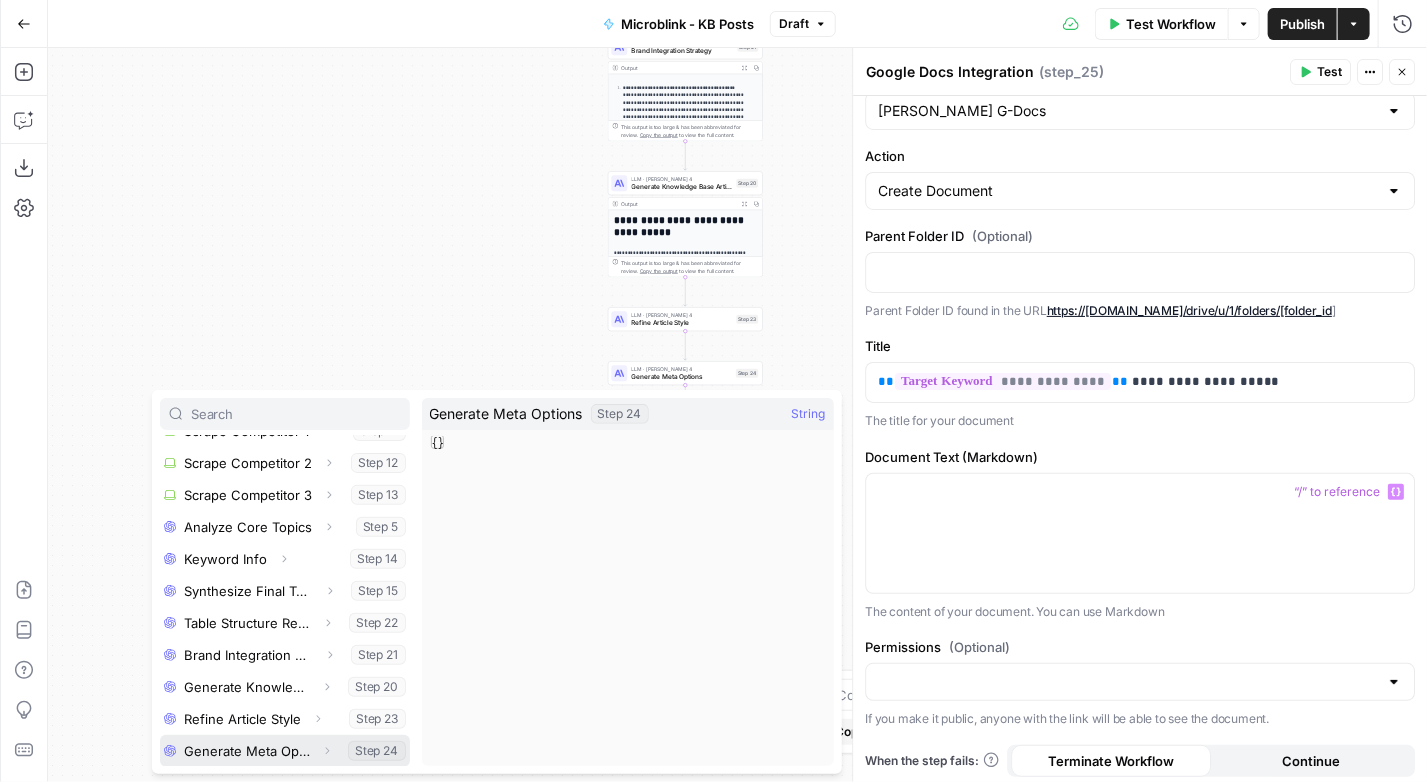 click at bounding box center [285, 751] 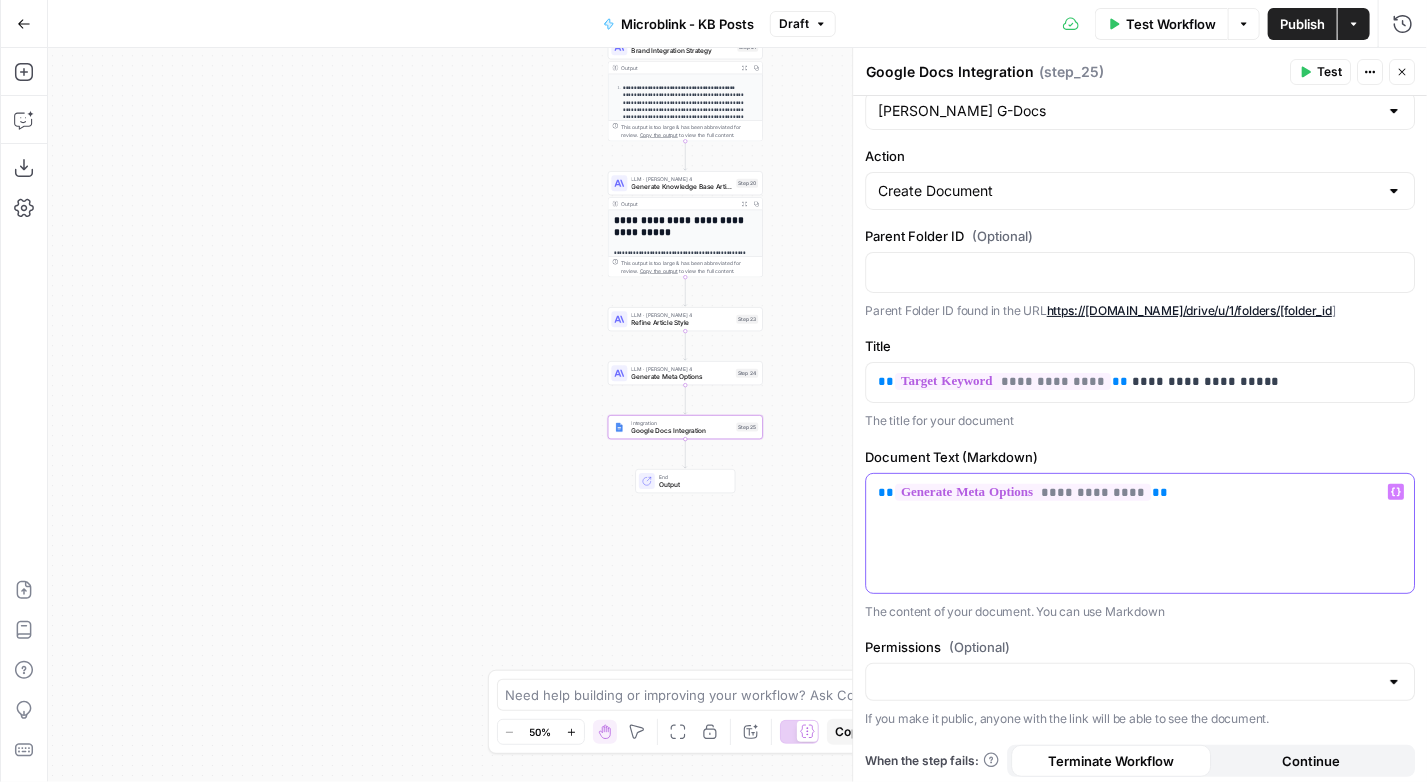 click 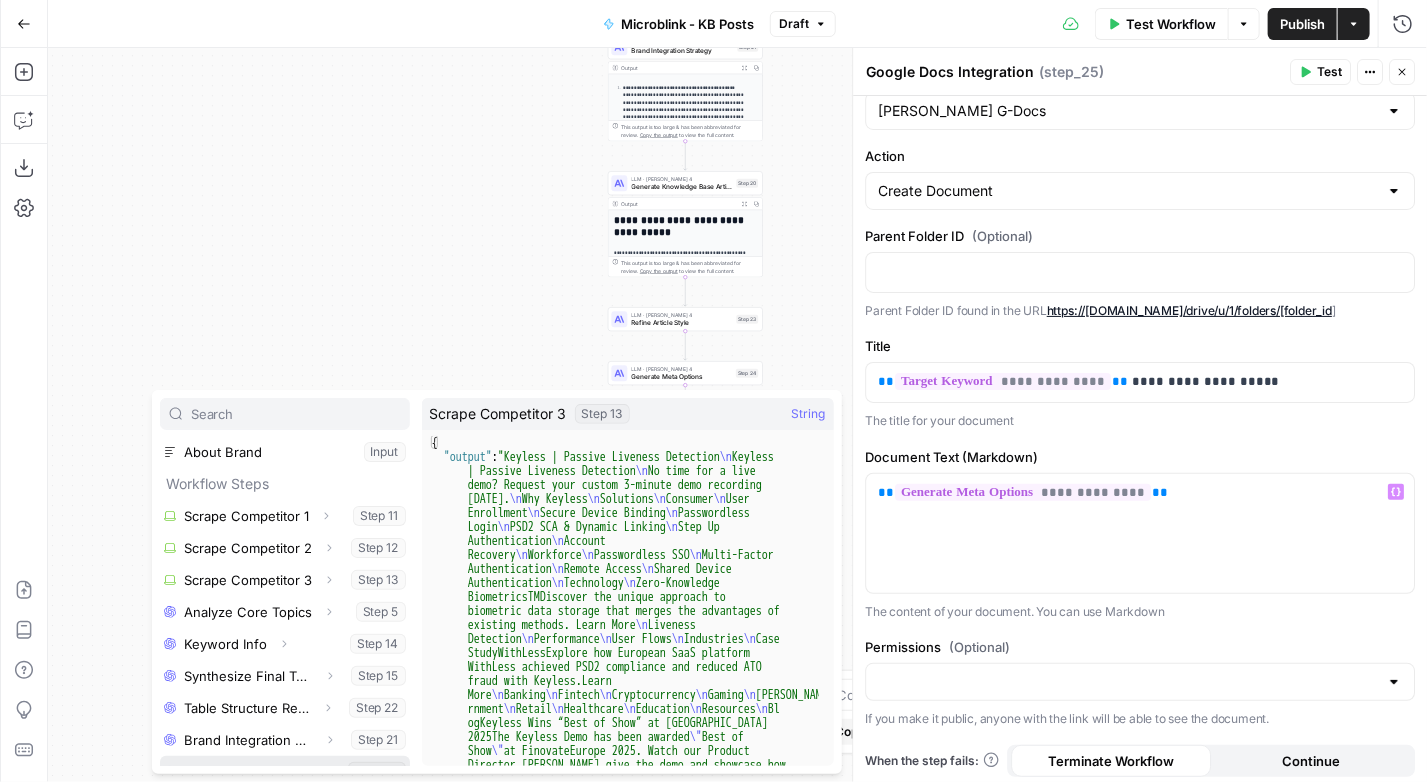 scroll, scrollTop: 373, scrollLeft: 0, axis: vertical 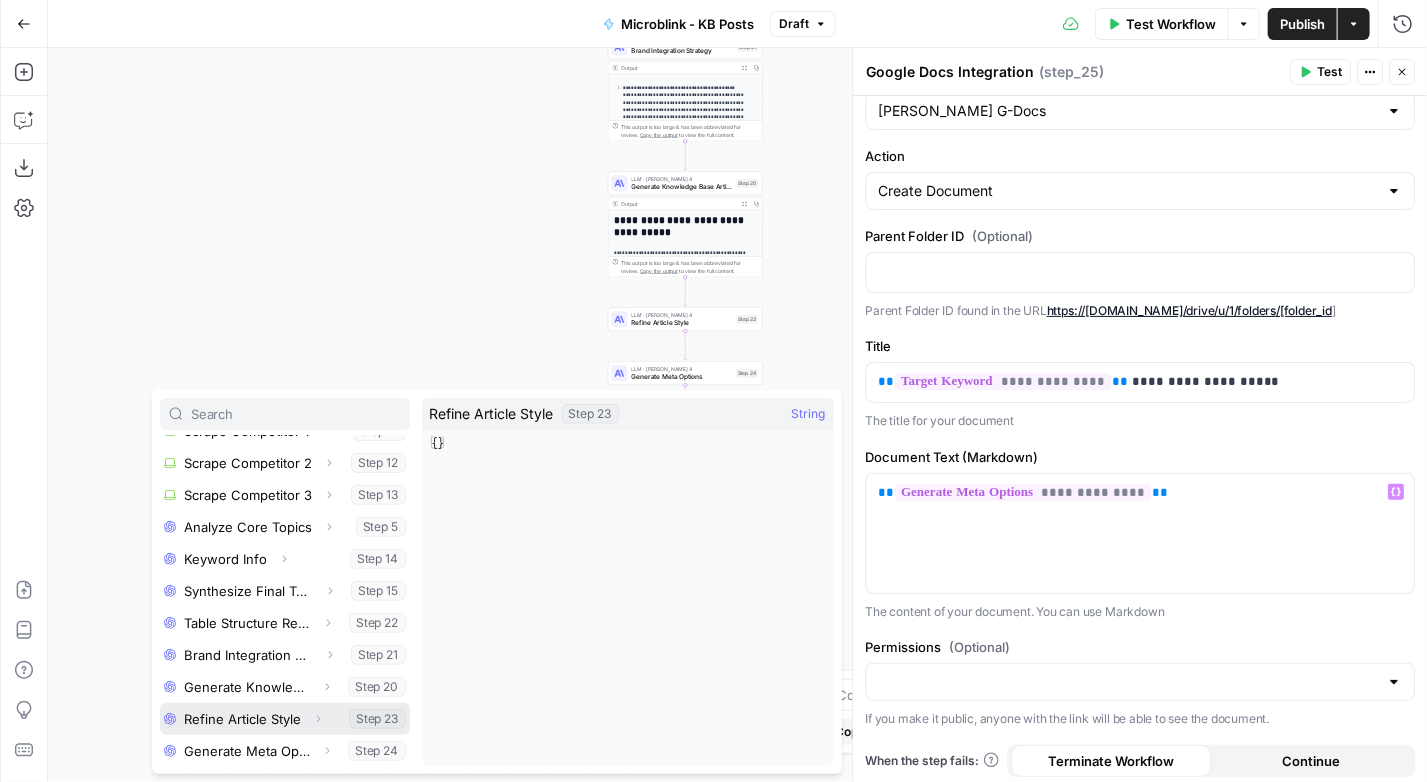 click at bounding box center [285, 719] 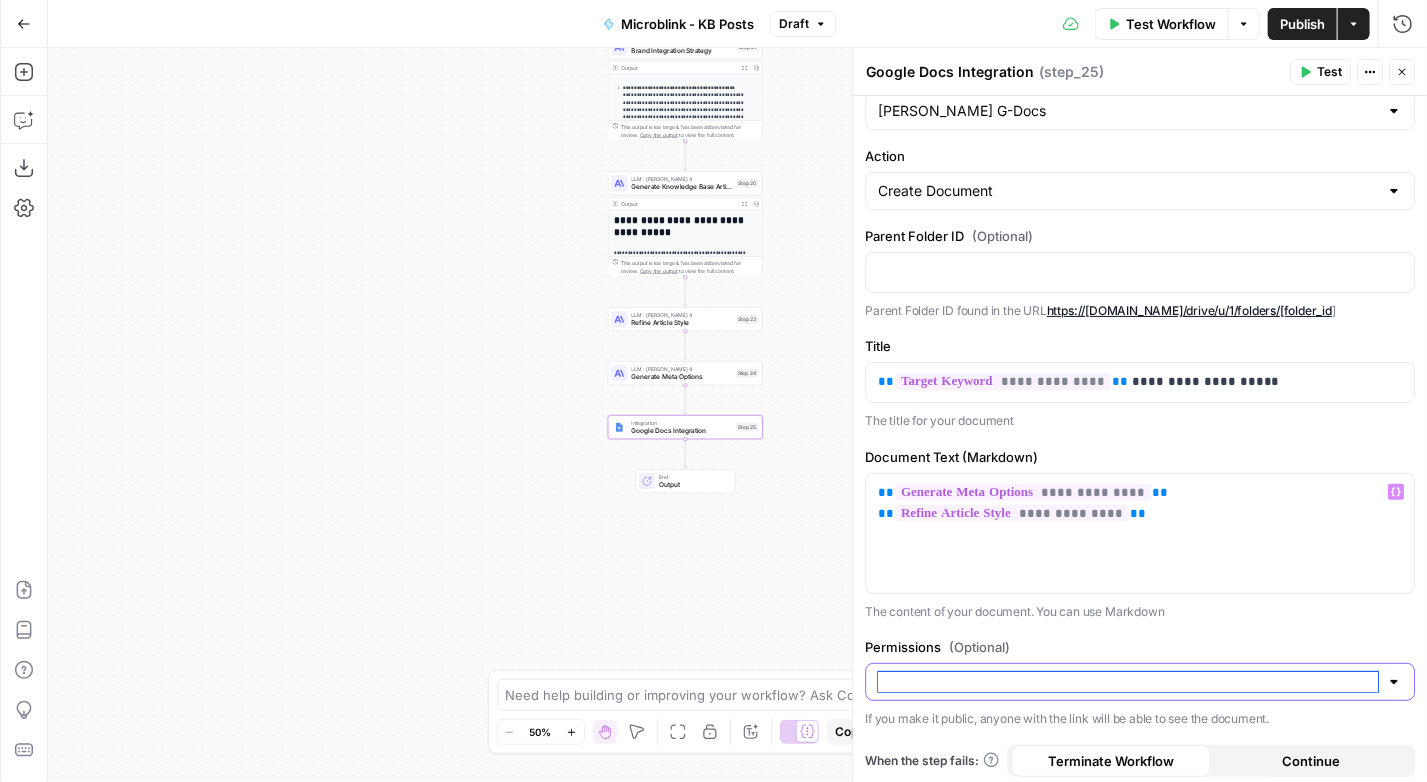 click on "Permissions   (Optional)" at bounding box center (1128, 682) 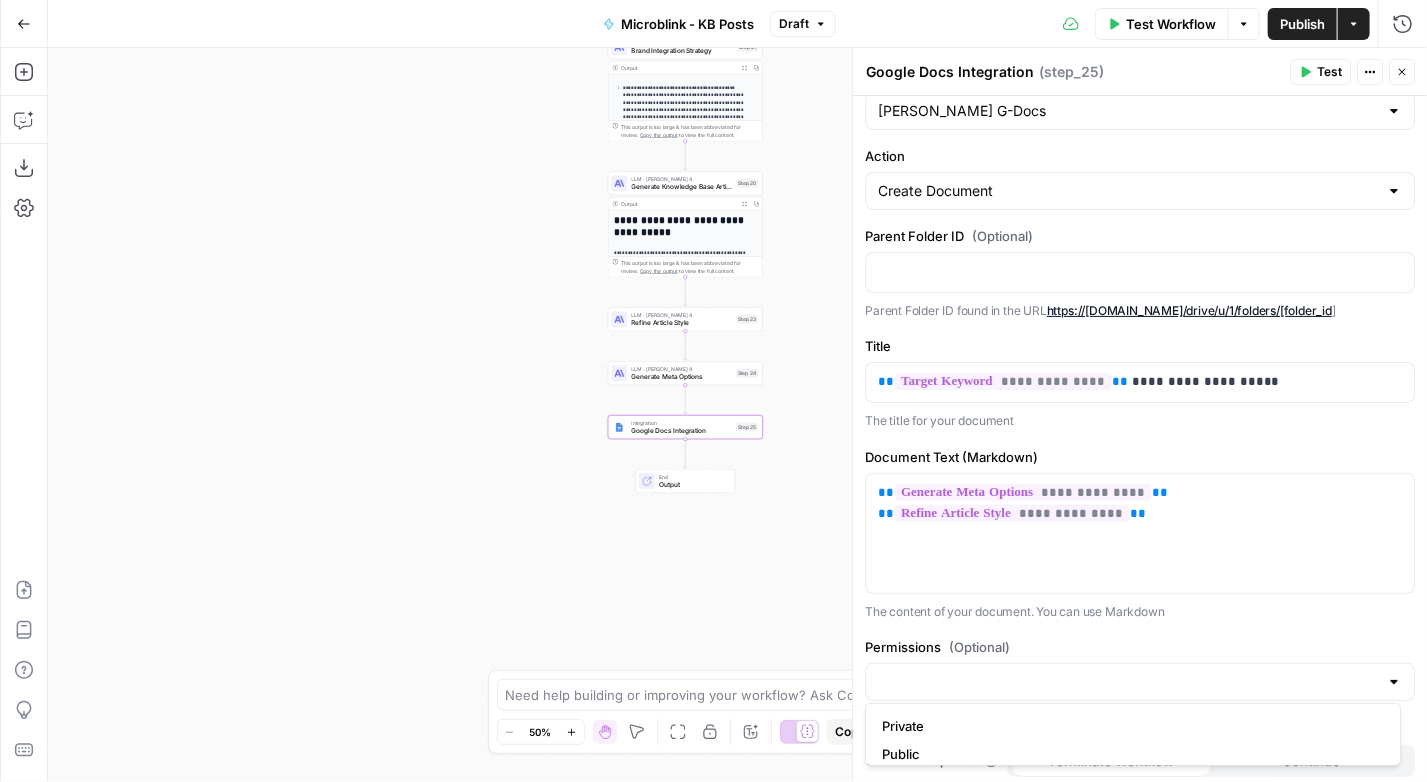 click on "**********" at bounding box center [1140, 439] 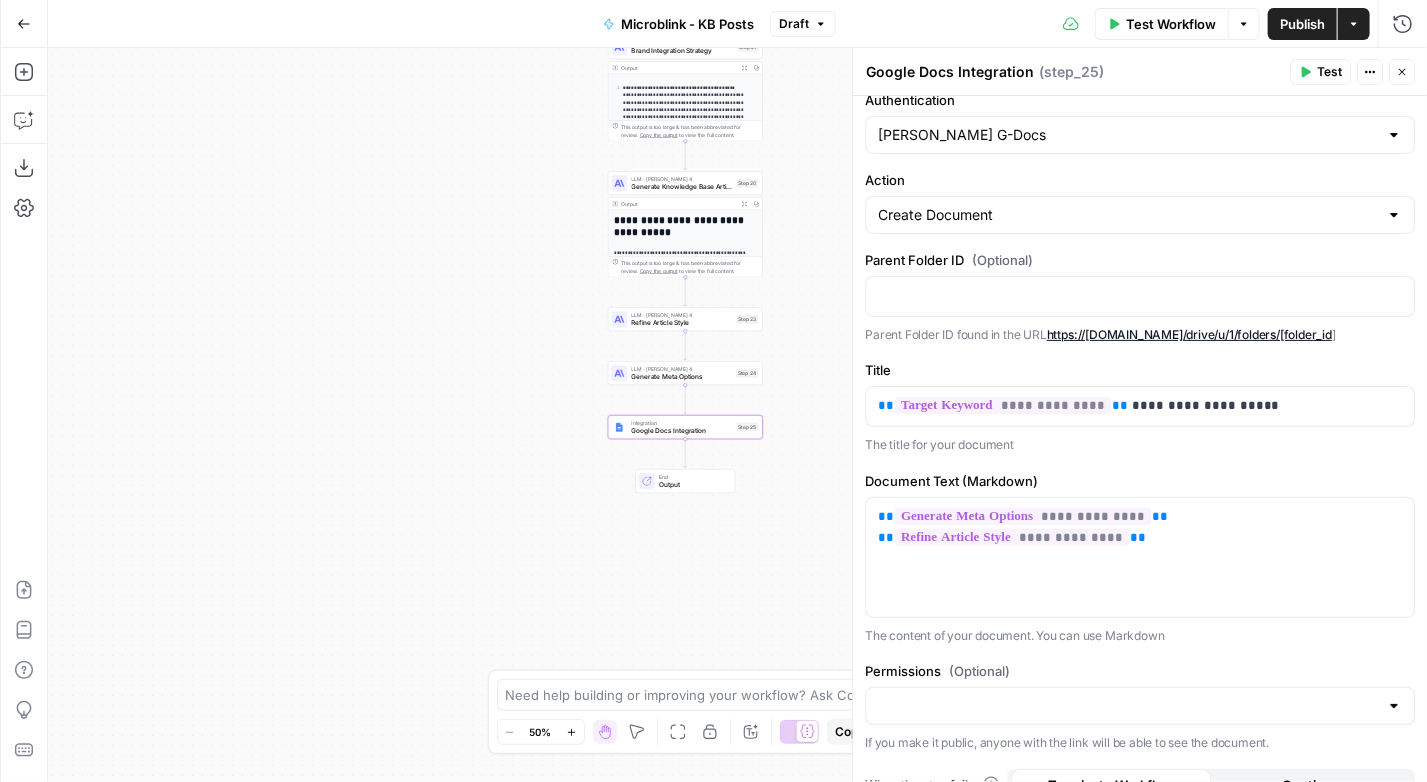 scroll, scrollTop: 0, scrollLeft: 0, axis: both 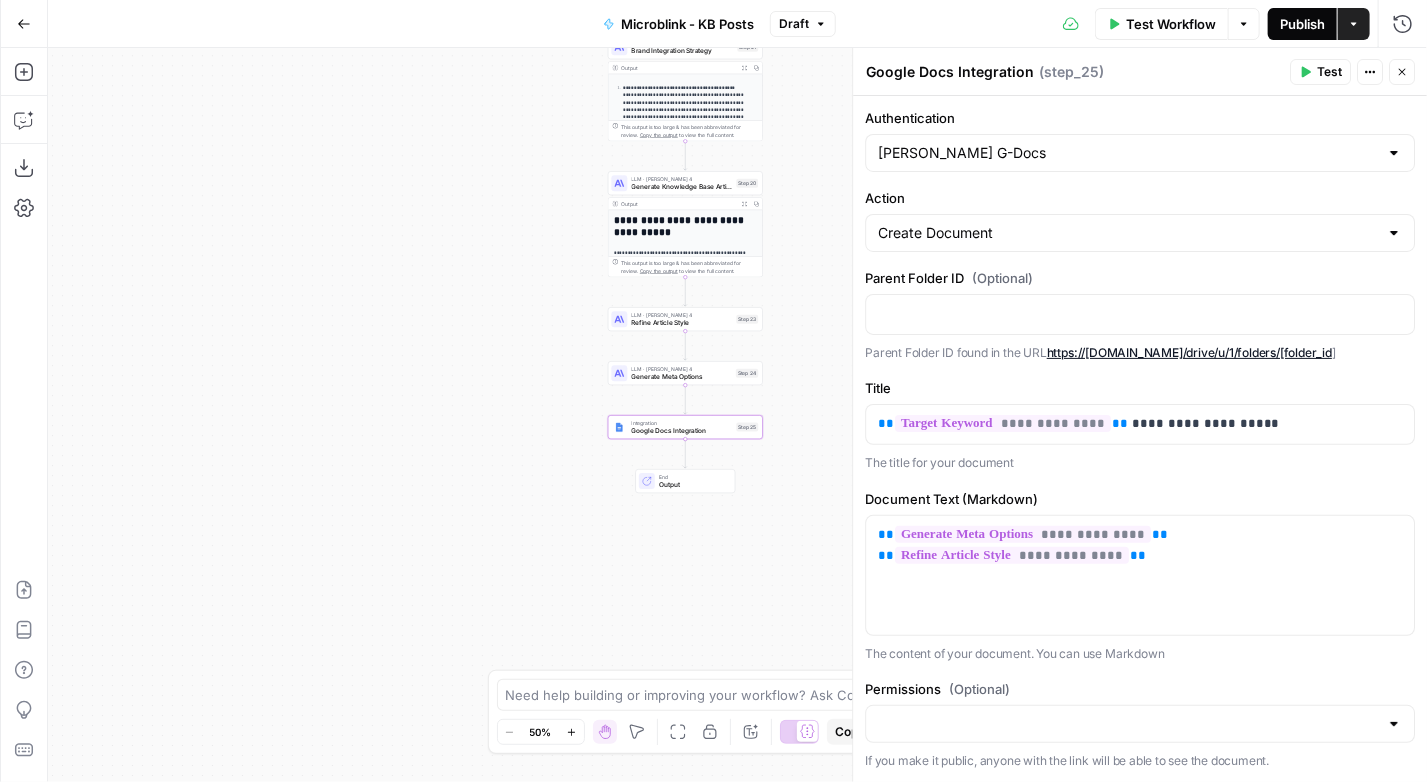 click on "Publish" at bounding box center (1302, 24) 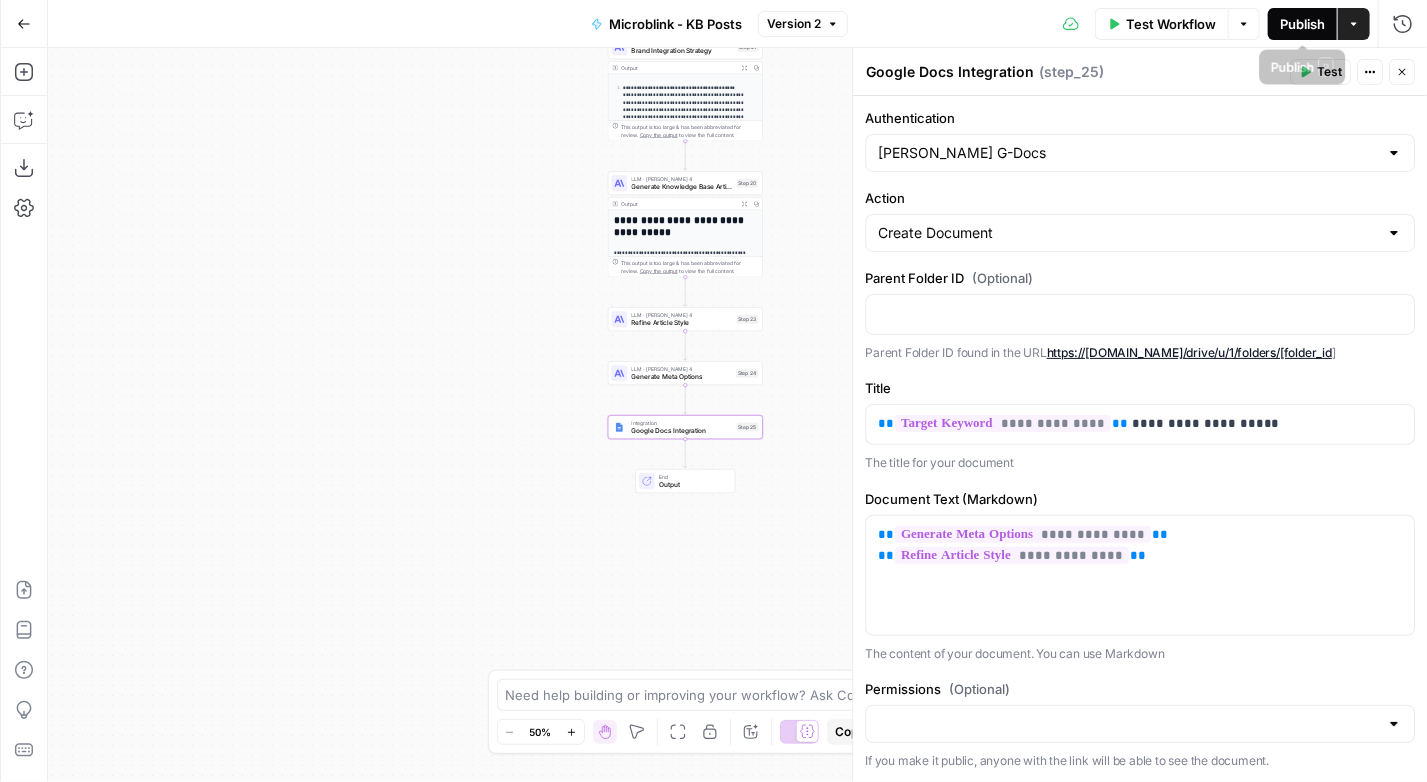 click on "Publish" at bounding box center (1302, 24) 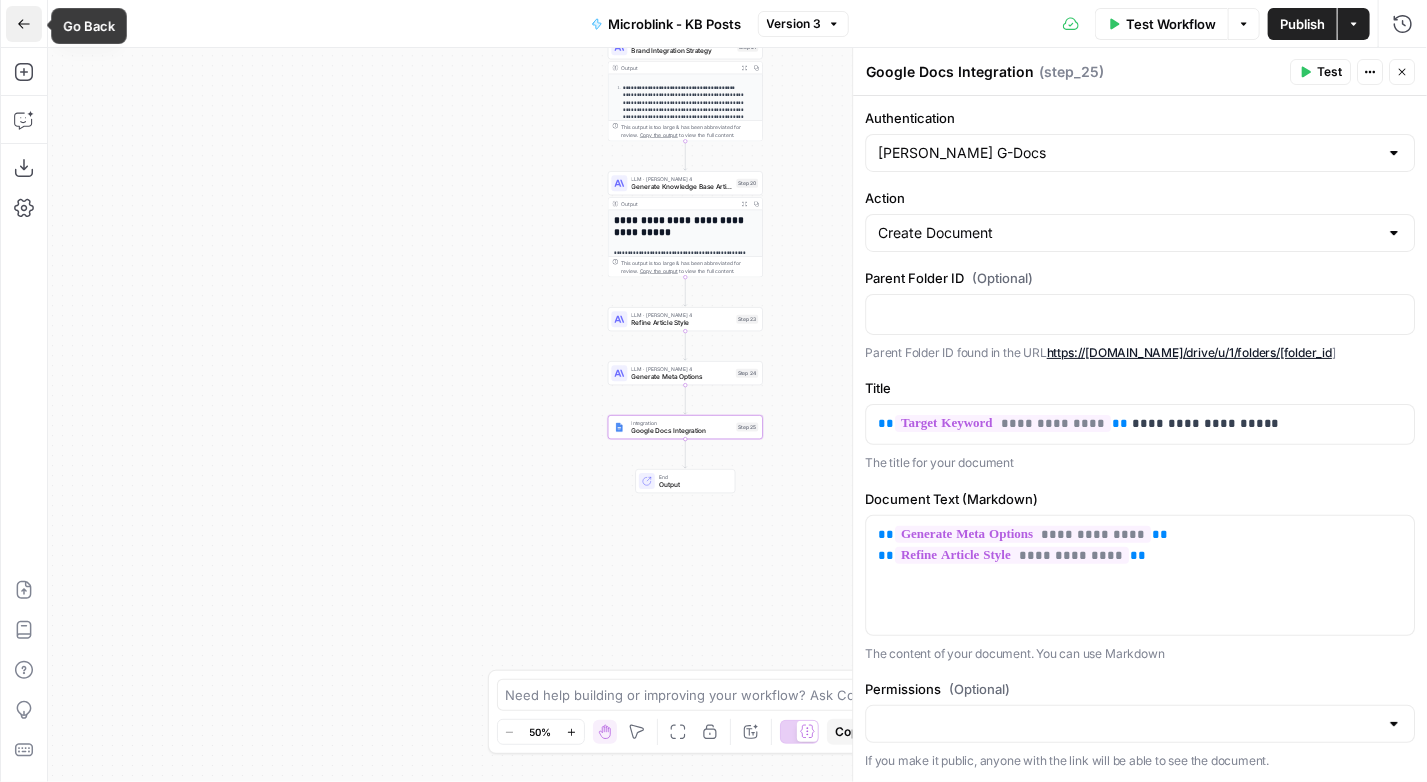 click on "Go Back" at bounding box center [24, 24] 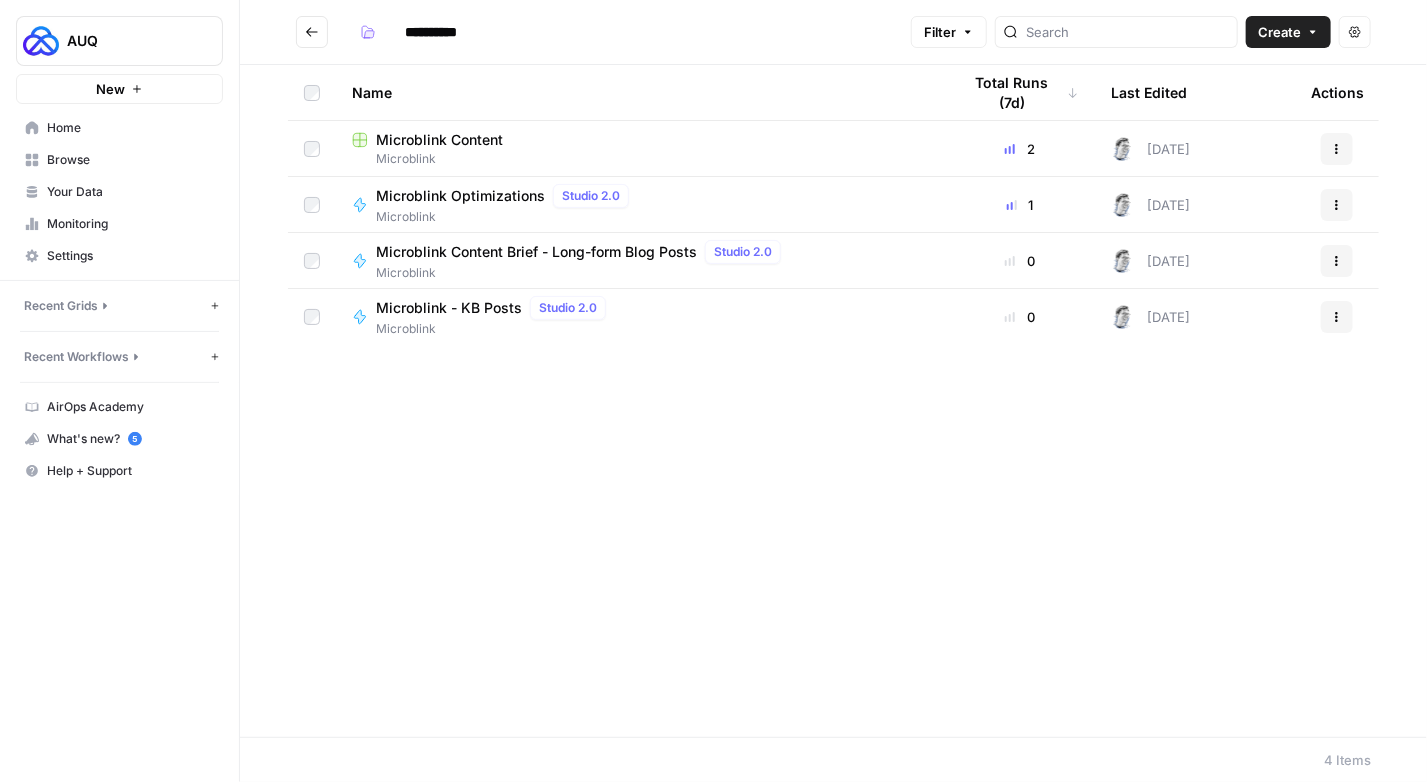 click on "Microblink Content" at bounding box center (439, 140) 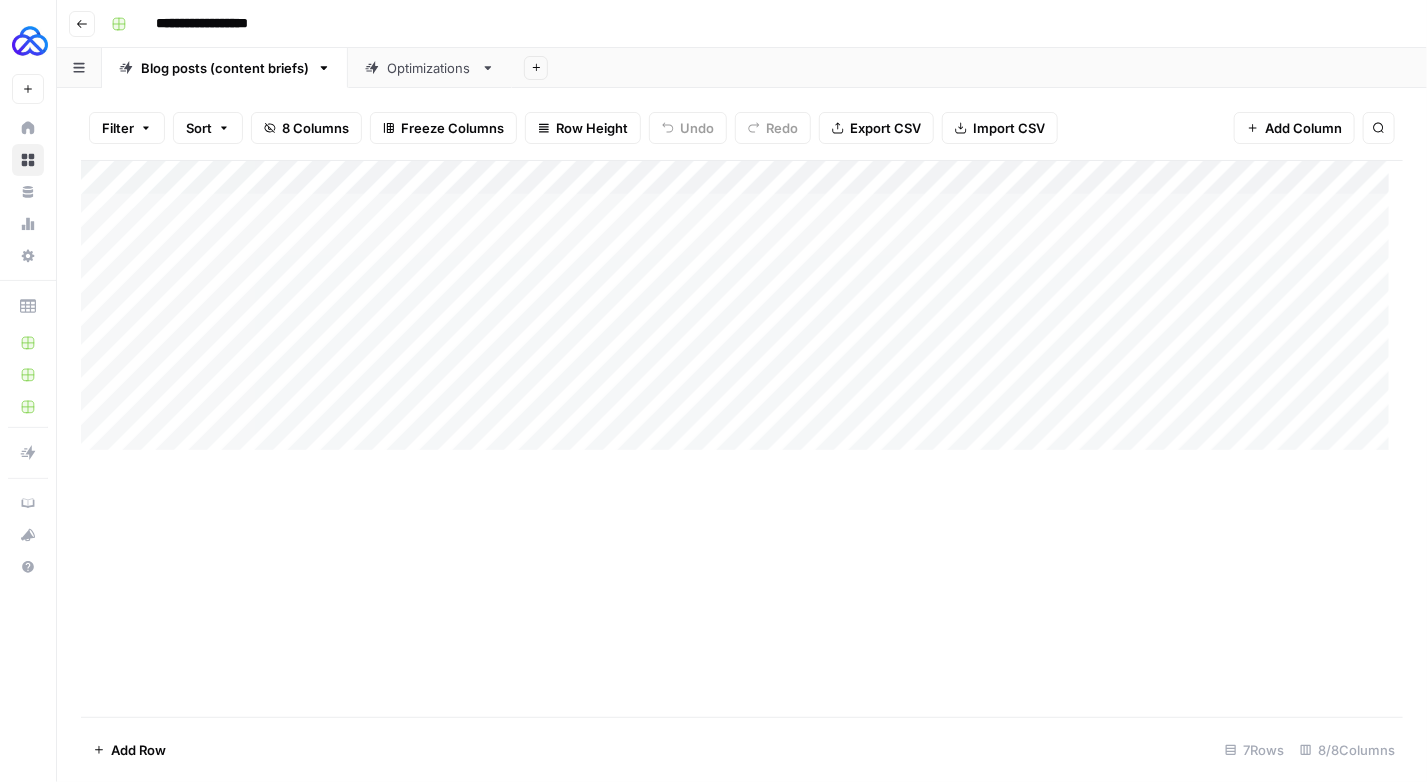 click on "Optimizations" at bounding box center [430, 68] 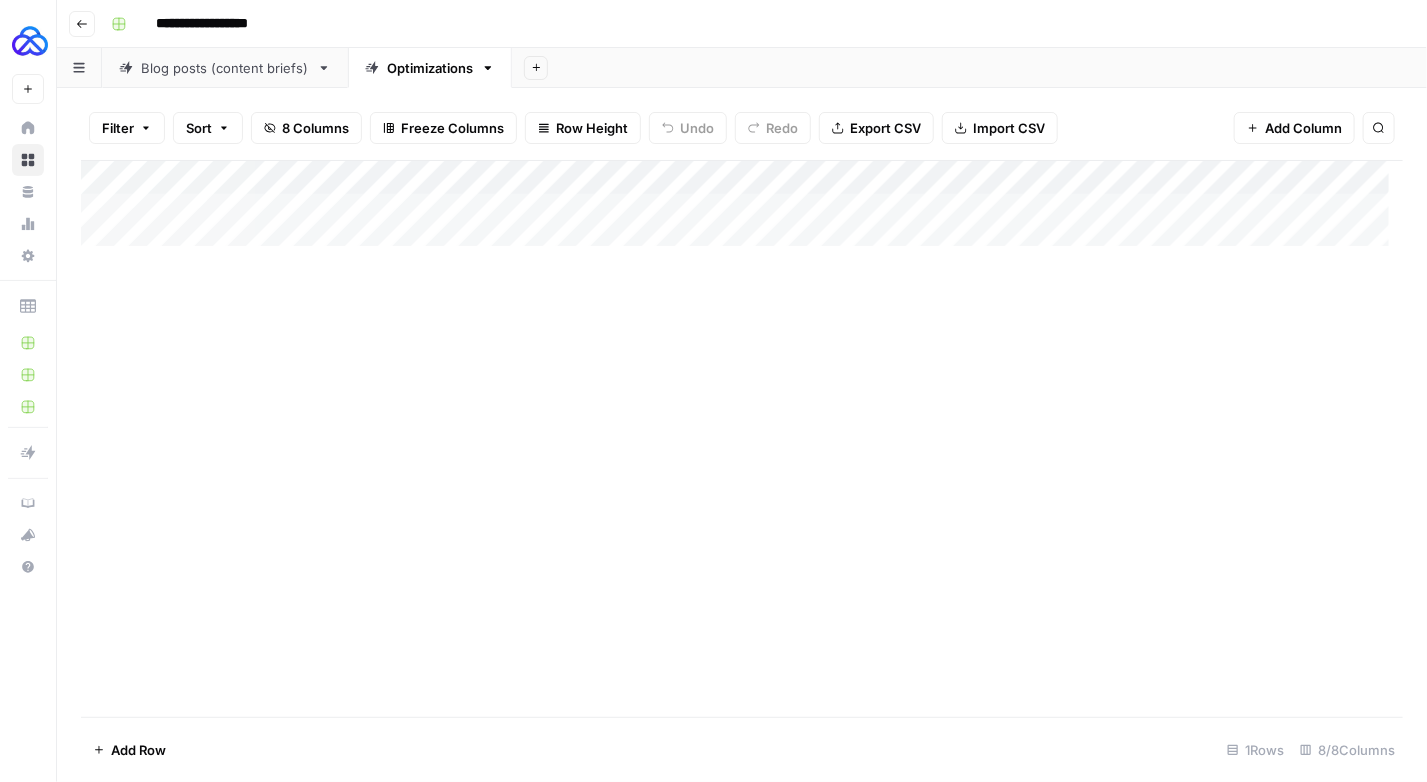click on "Optimizations" at bounding box center [430, 68] 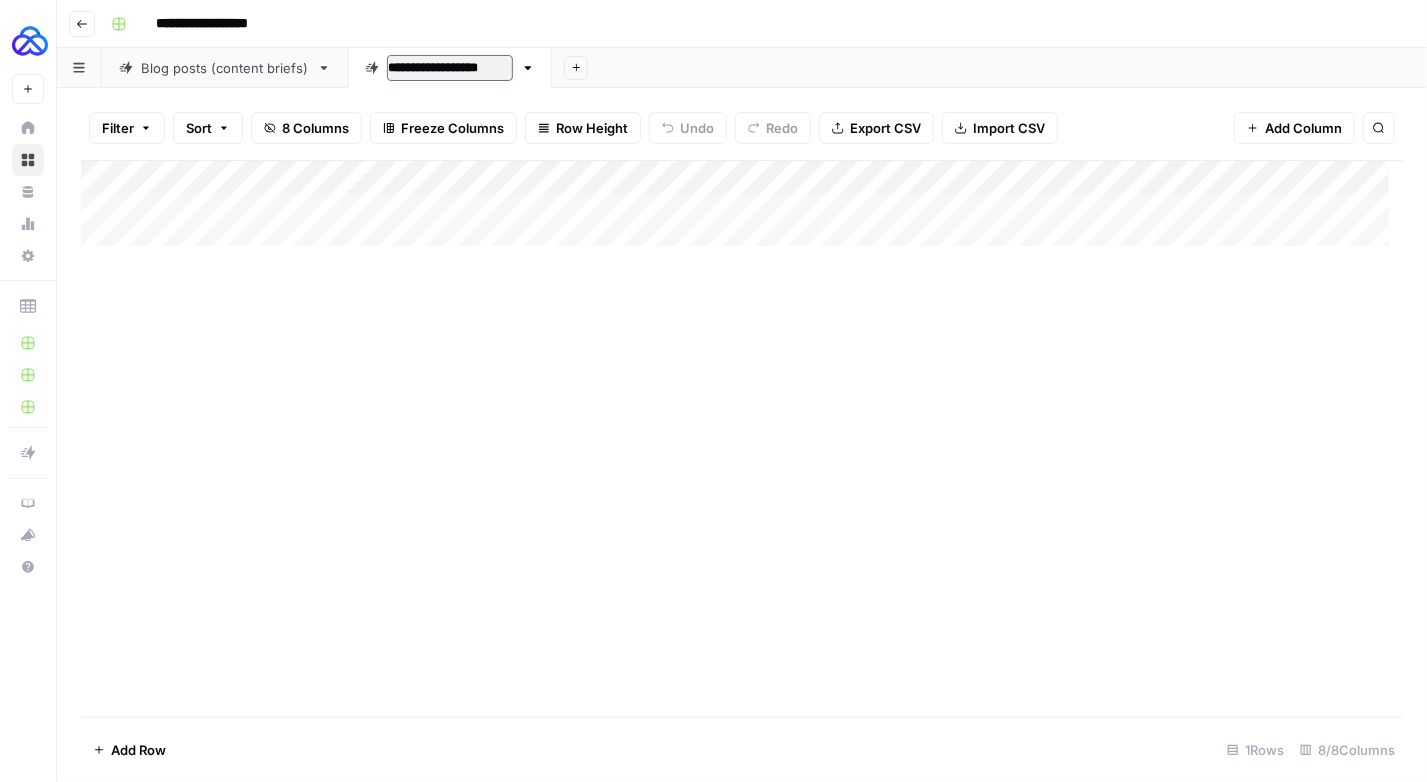 type on "**********" 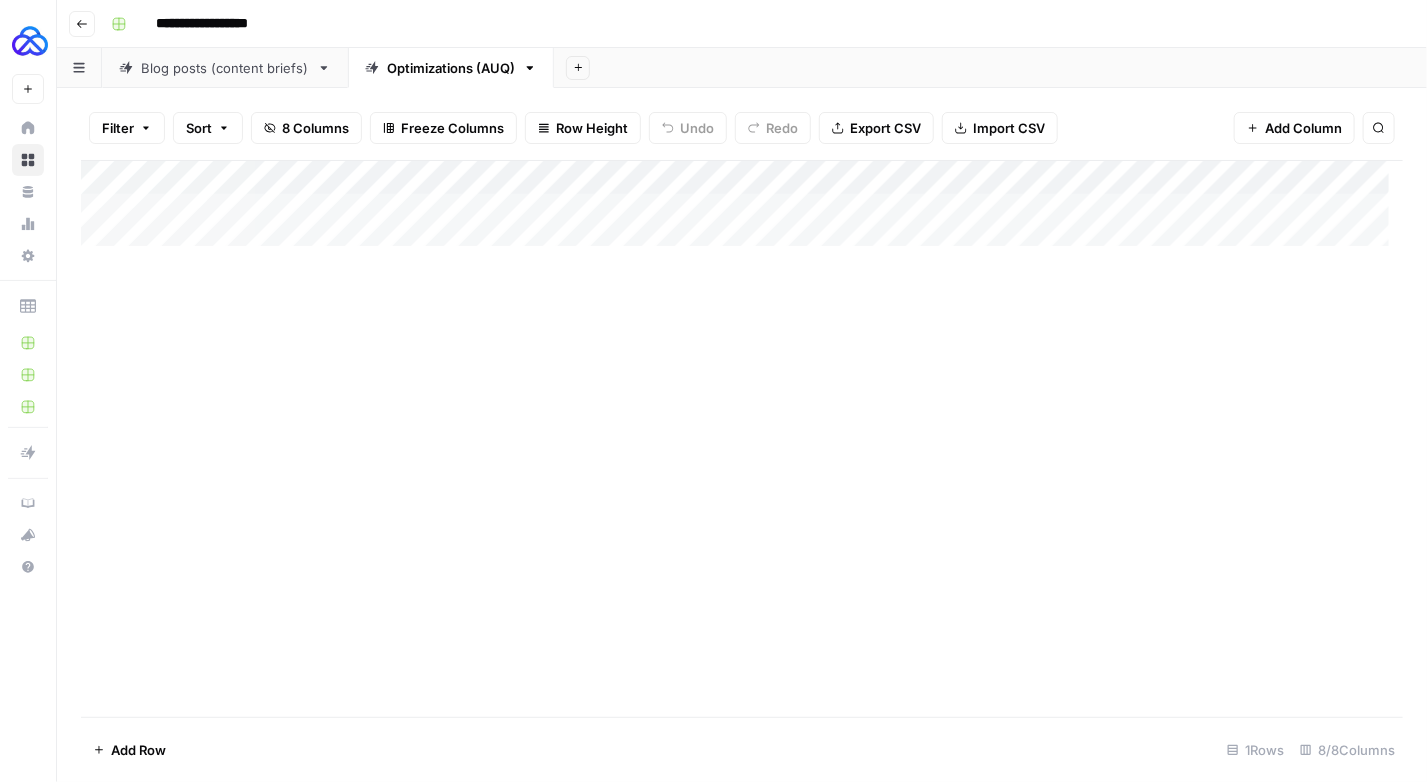click on "Add Sheet" at bounding box center [990, 68] 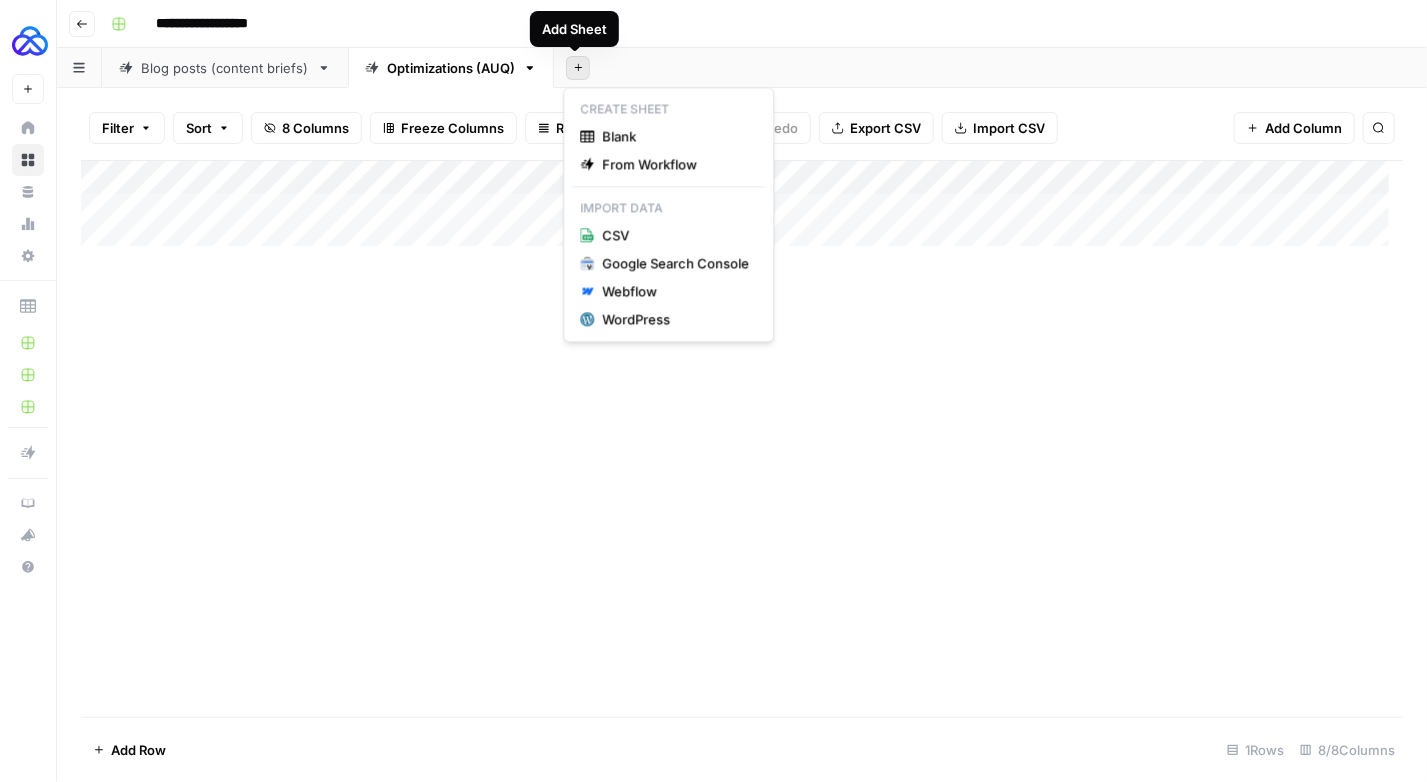 click on "Add Sheet" at bounding box center [578, 68] 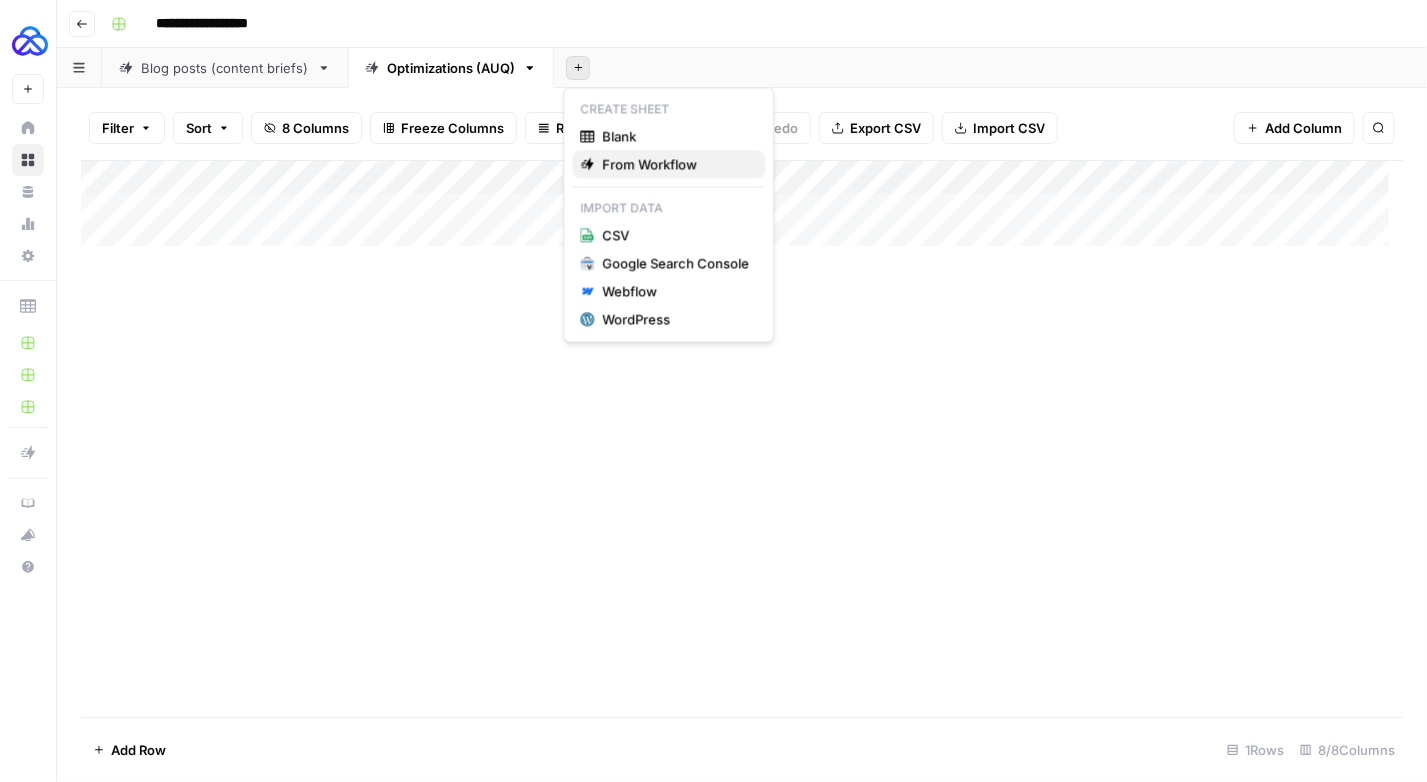 click on "From Workflow" at bounding box center [649, 164] 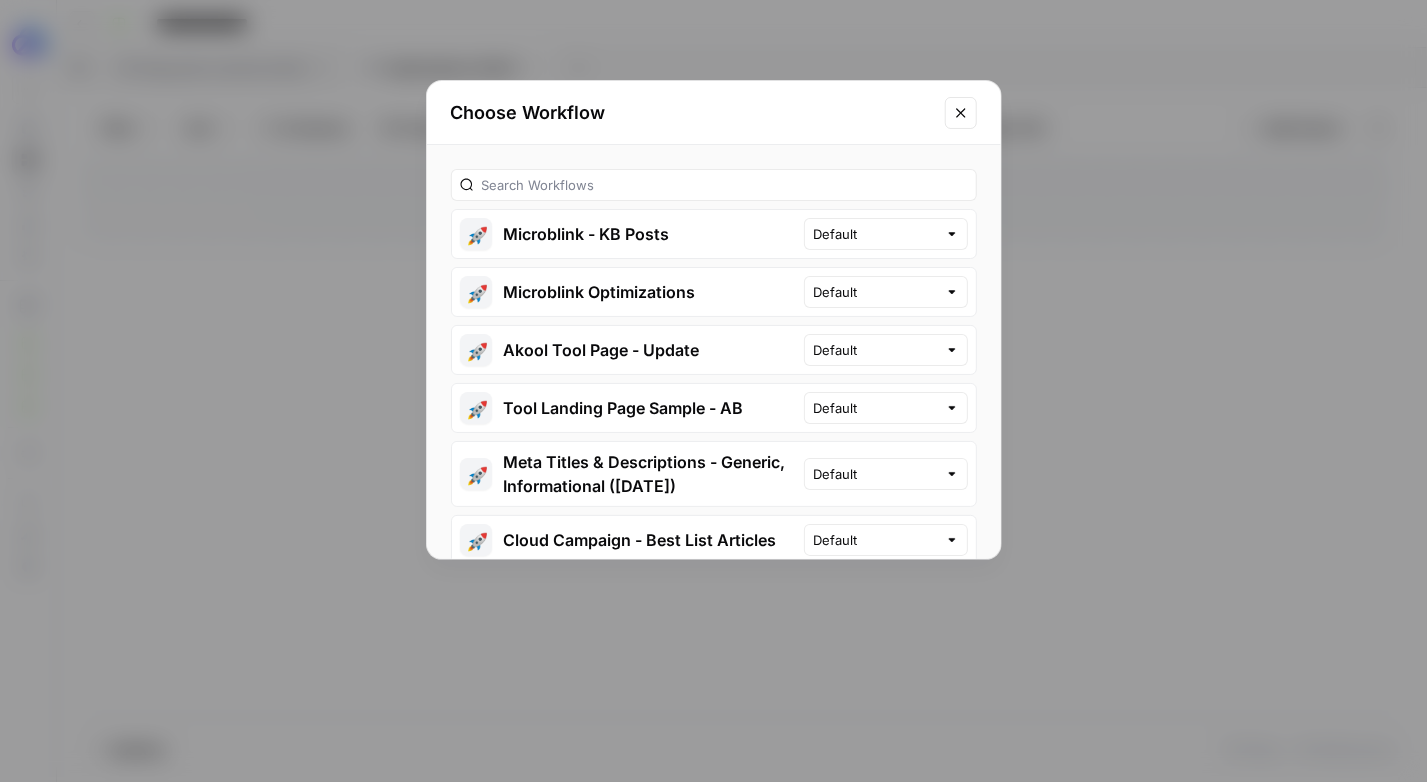 click on "🚀 Microblink - KB Posts" at bounding box center (628, 234) 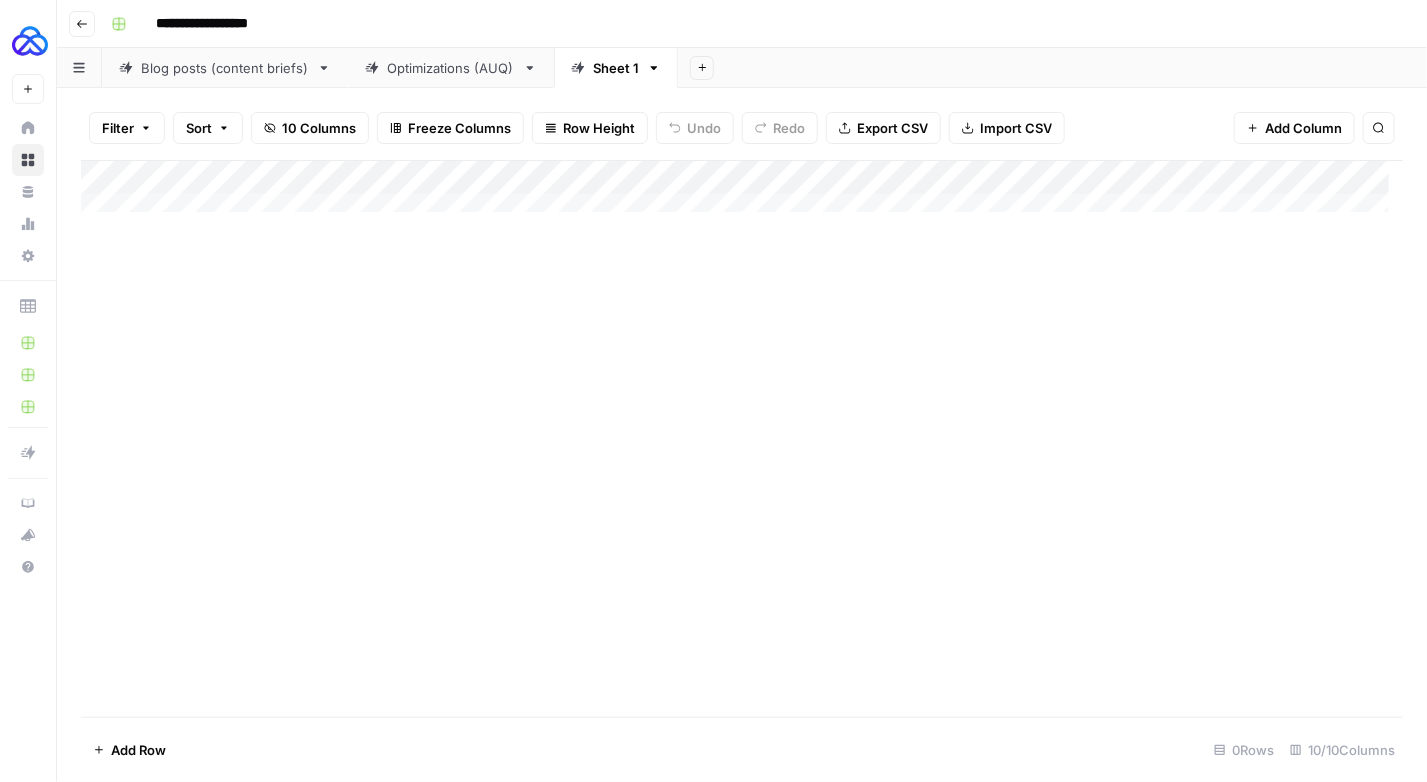 click on "Sheet 1" at bounding box center (616, 68) 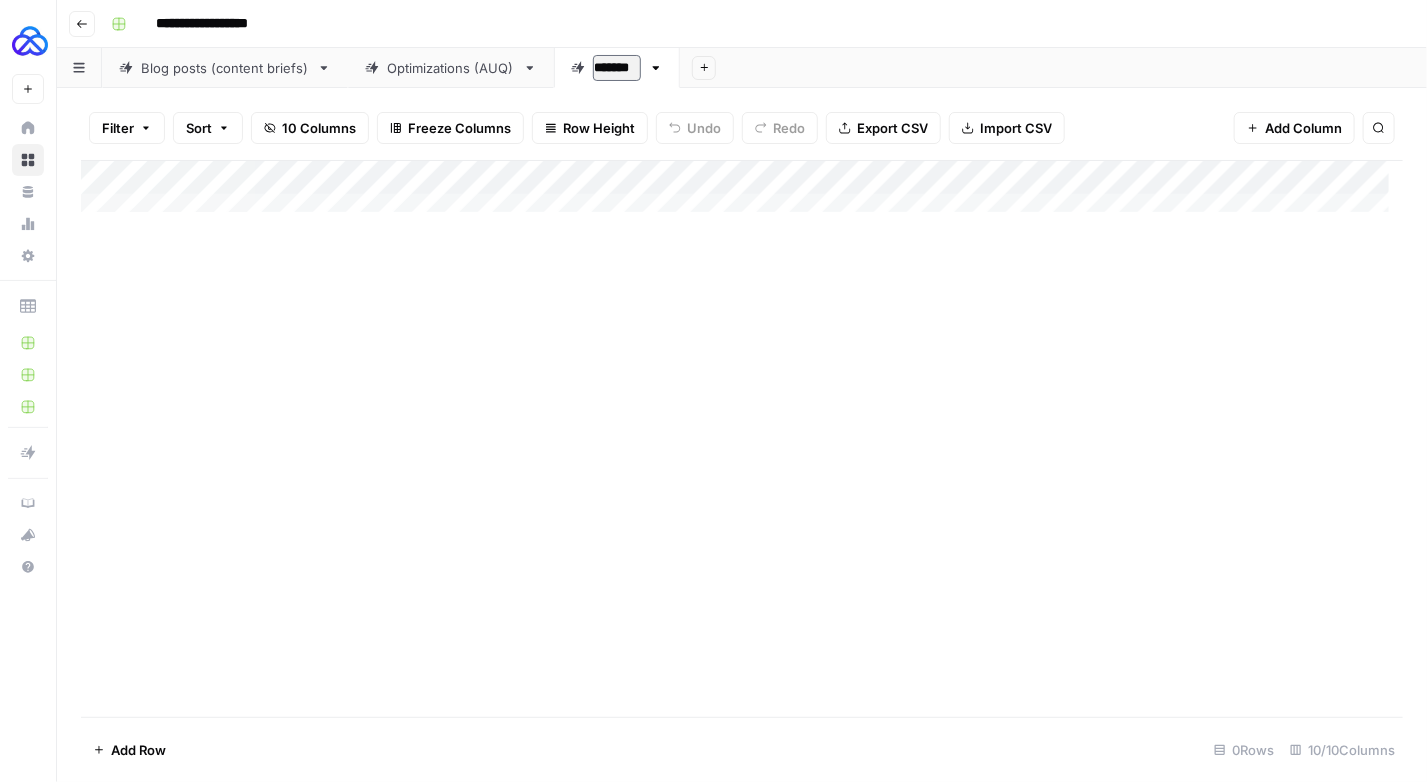 click 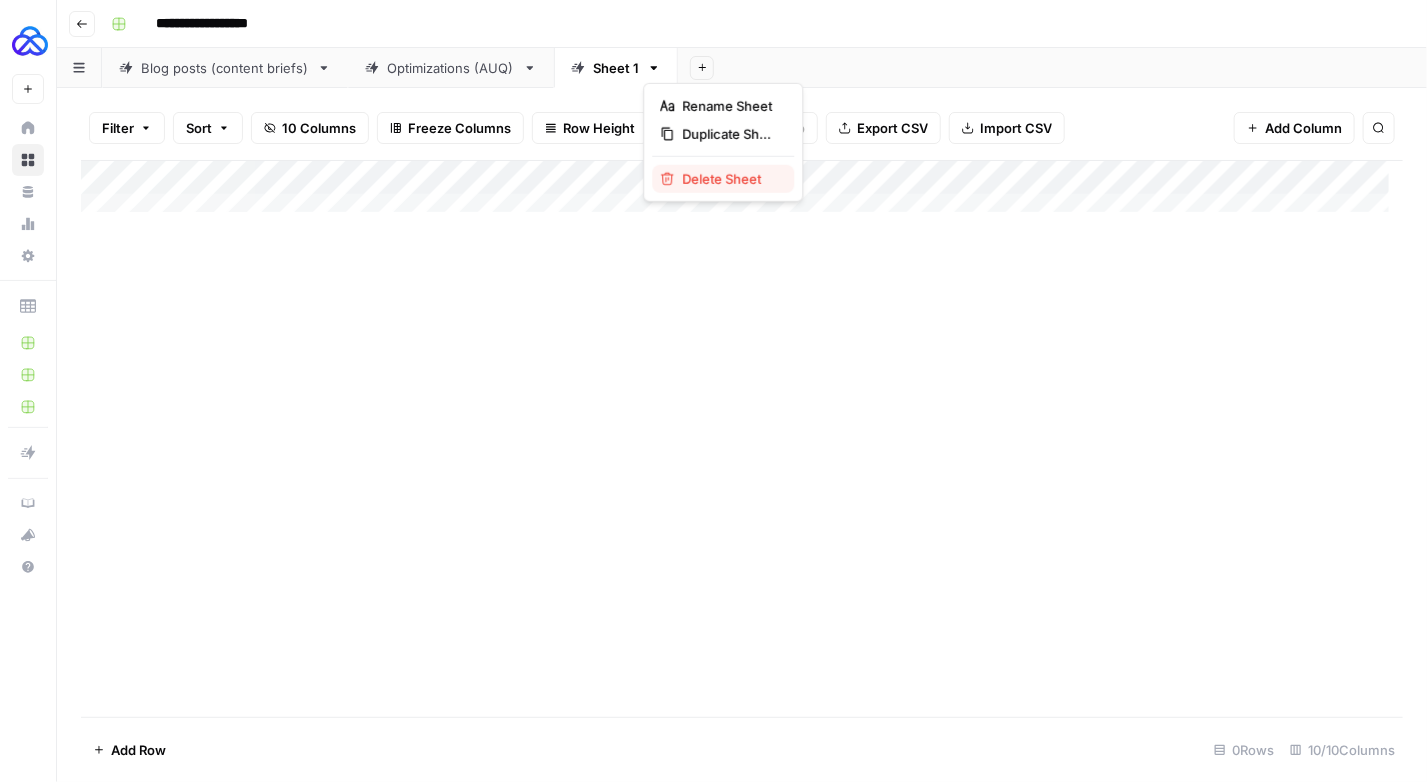 click on "Delete Sheet" at bounding box center [723, 179] 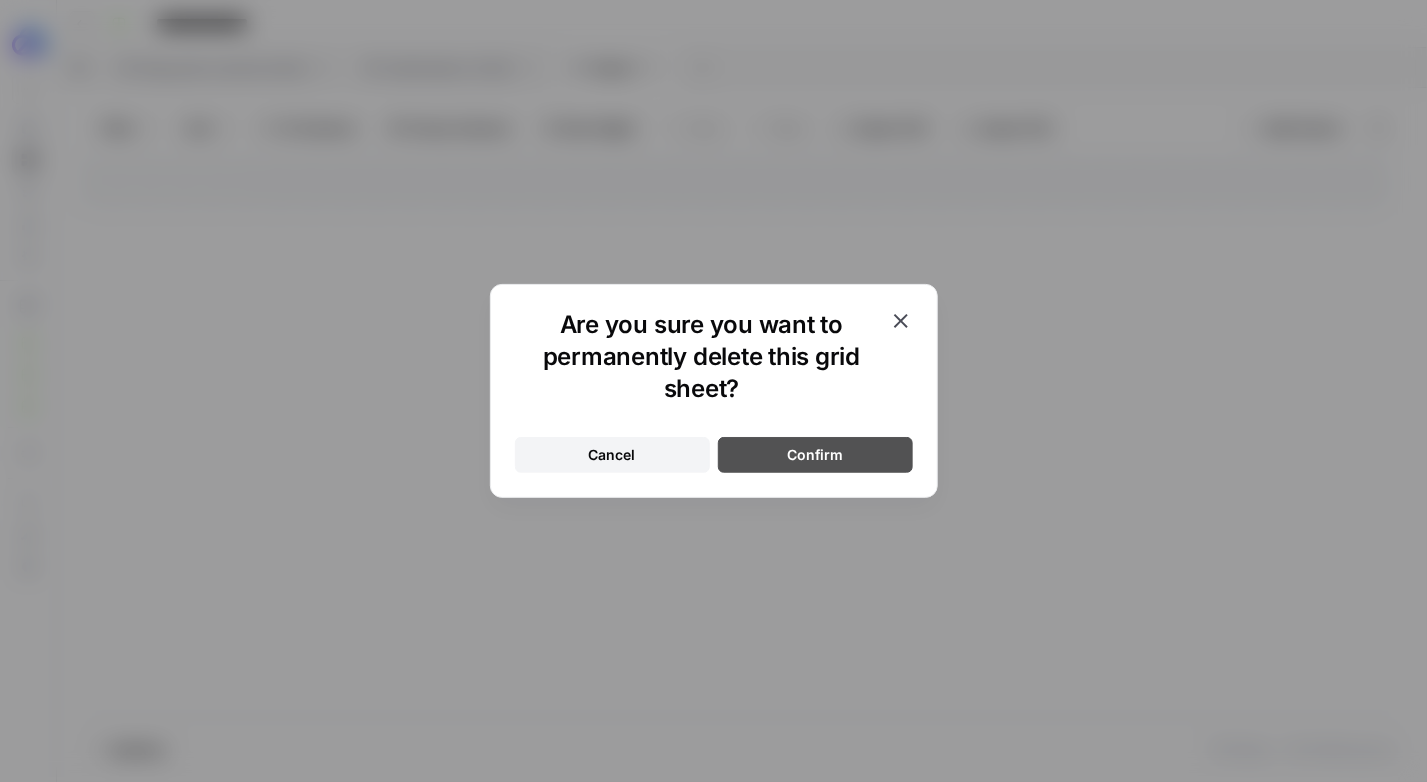 click on "Confirm" at bounding box center [815, 455] 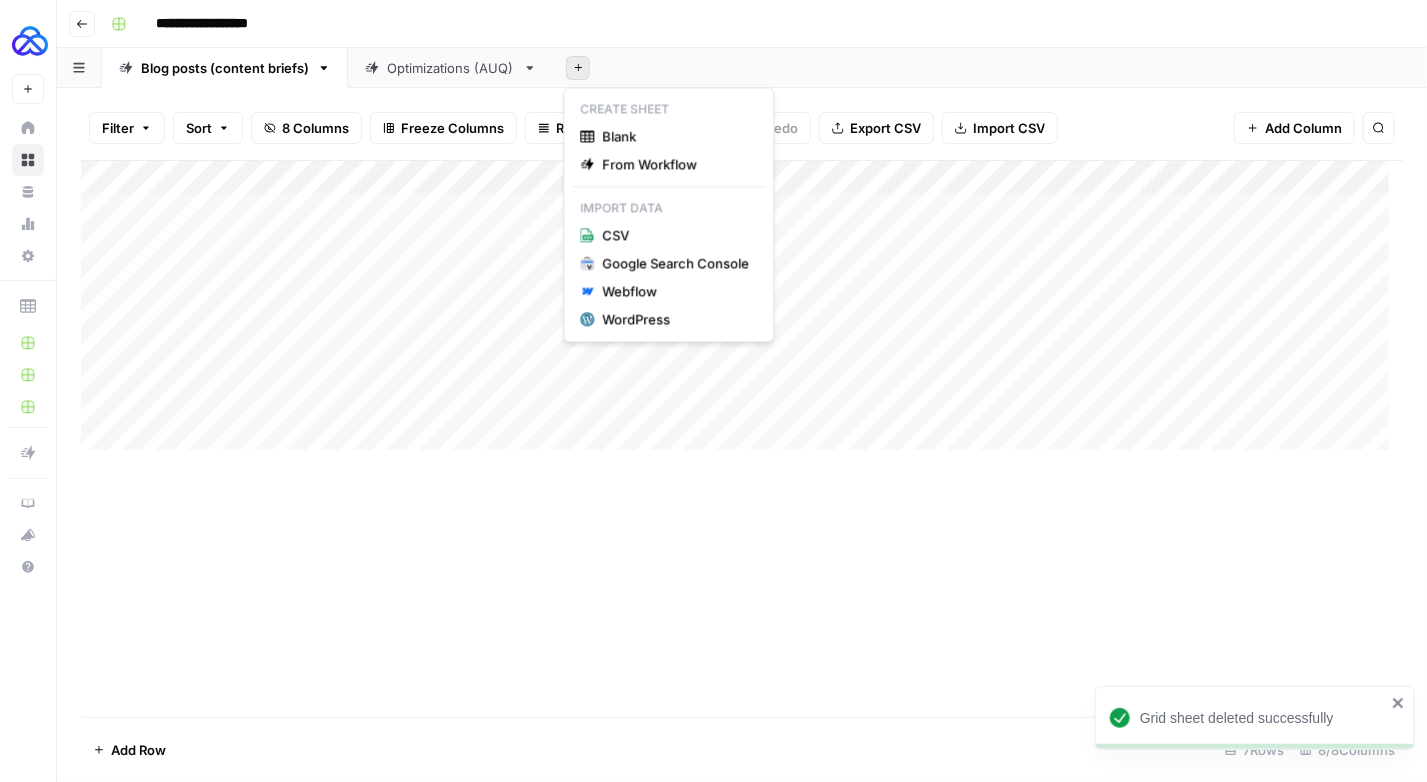 click 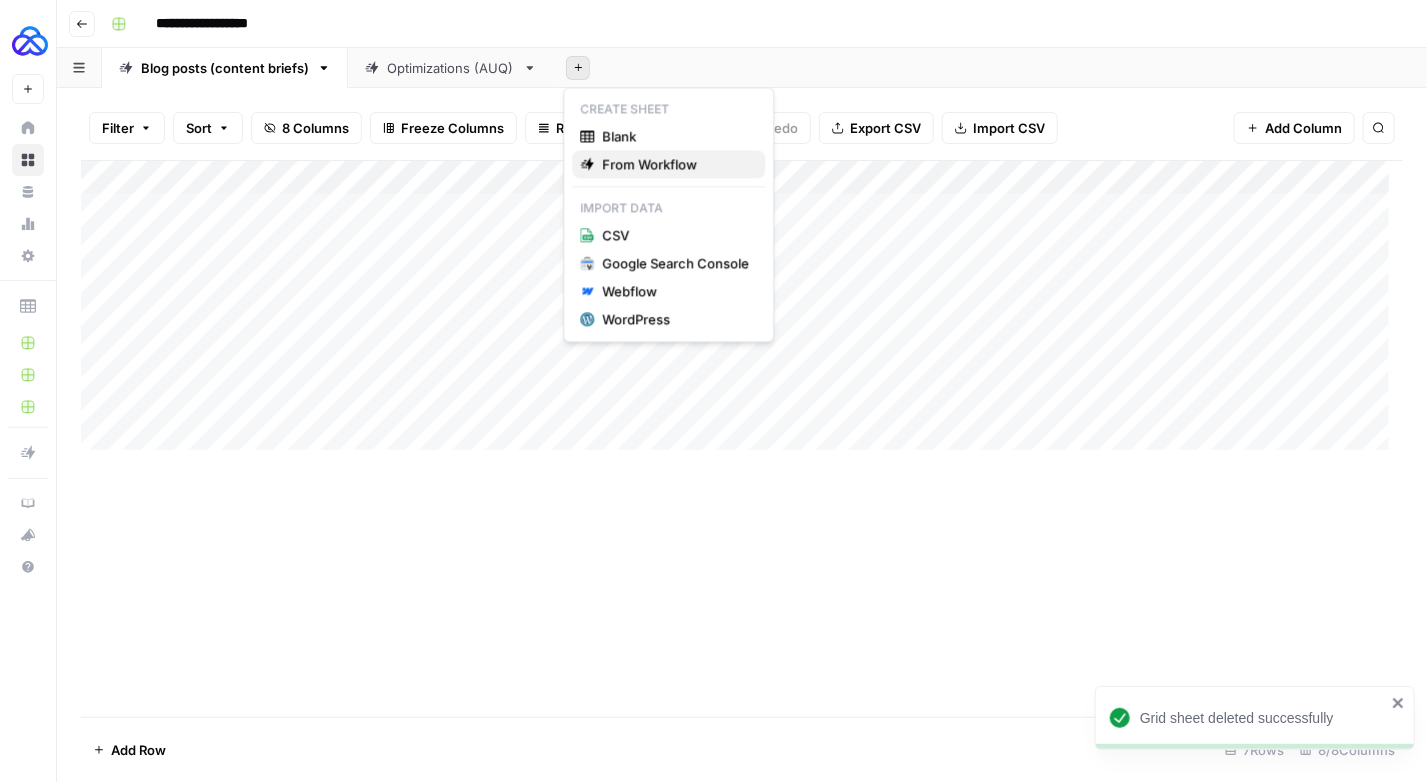 click on "From Workflow" at bounding box center [668, 164] 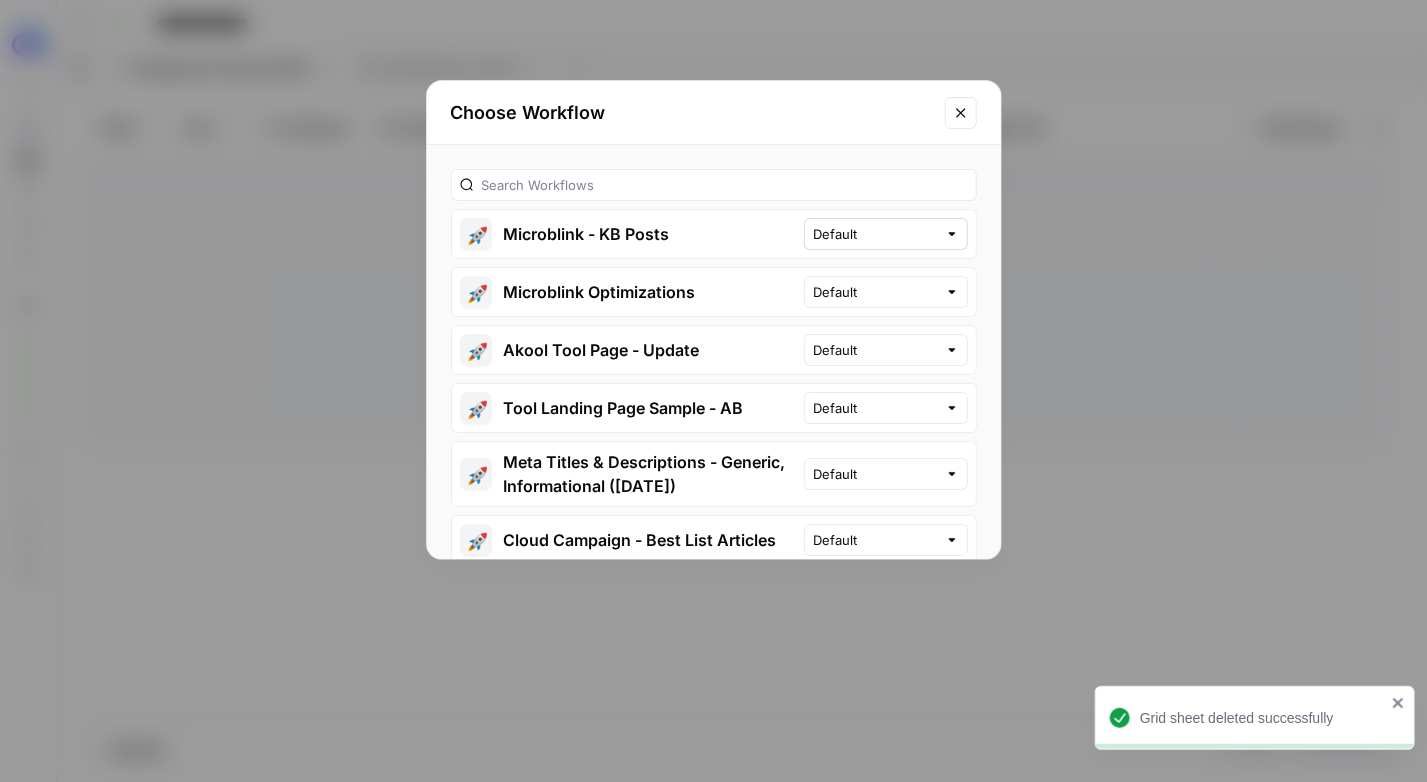 click on "Default" at bounding box center [886, 234] 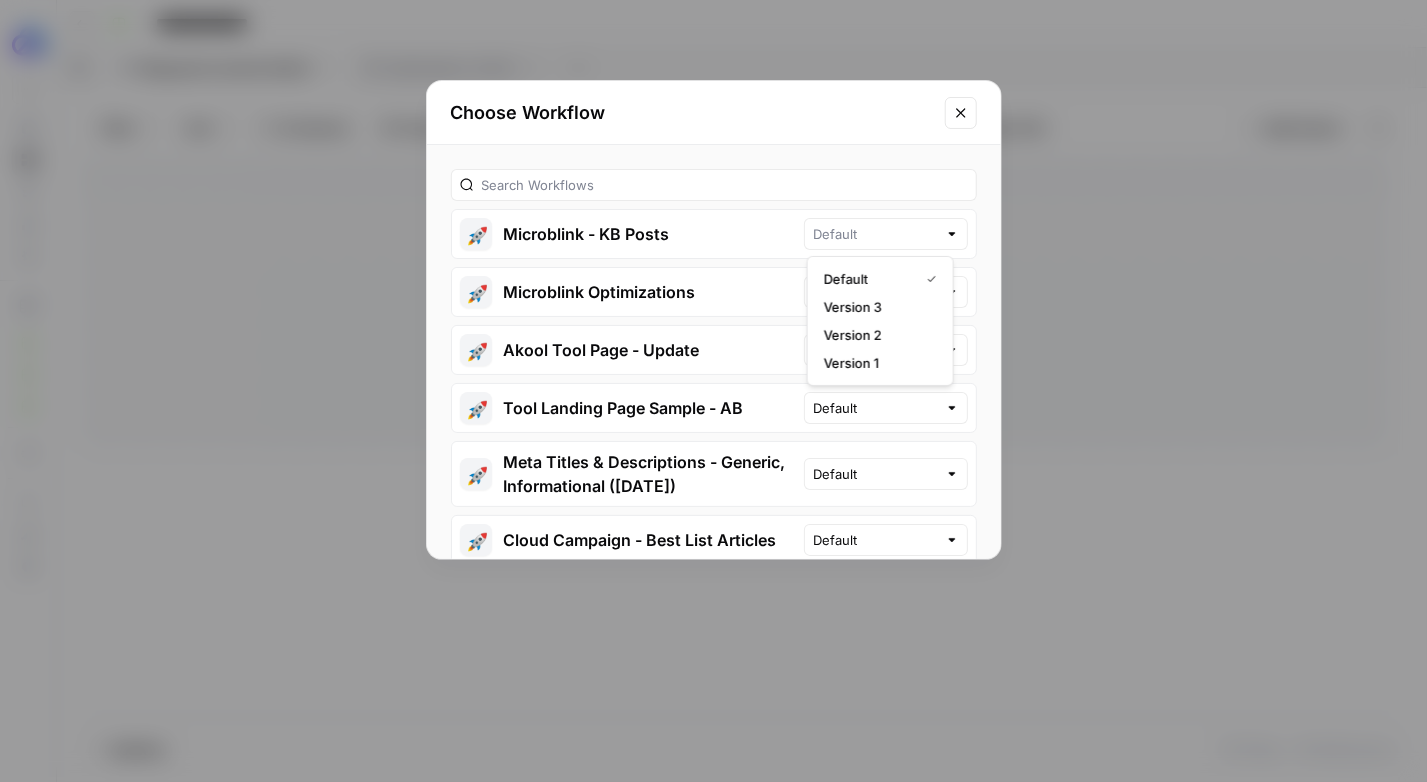 type on "Default" 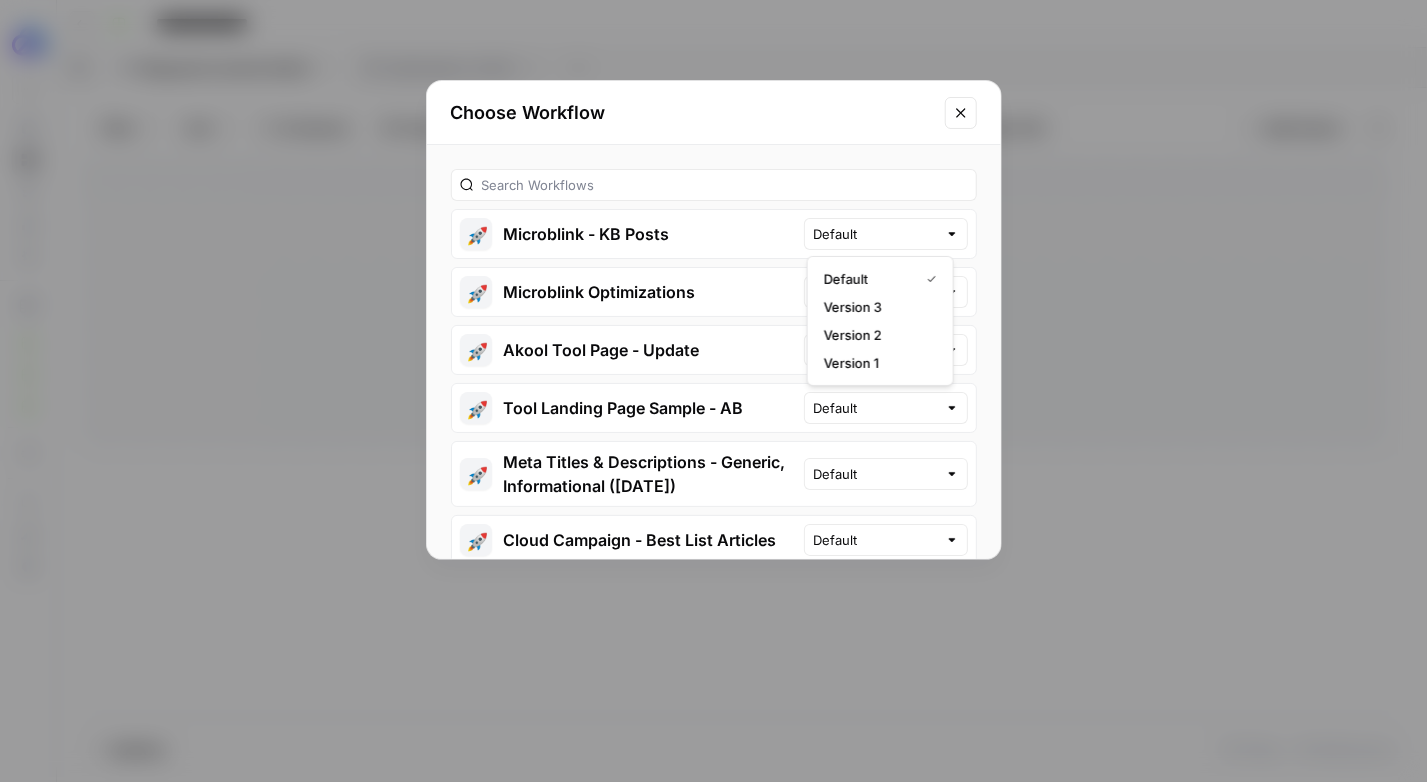 click on "🚀 Microblink - KB Posts Default 🚀 Microblink Optimizations Default 🚀 Akool Tool Page - Update Default 🚀 Tool Landing Page Sample - AB Default 🚀 Meta Titles & Descriptions - Generic, Informational (June 2025) Default 🚀 Cloud Campaign - Best List Articles Default 🚀 Akool - Top Tool Lists Default 🚀 Microblink Content Brief - Long-form Blog Posts Default 🚀 Bright Tax - Google Docs - Low SV Countries  Default 🚀 Best Articles - Embrace Default 🚀 MicroBlink Keyword Research Default 🚀 Embrace Blog Content Default 🚀 Embrace - Google Docs - Landing Pages Default 🚀 BTE Article Workflow Default 🚀 BTE Test Landing Page Content Default 🚀 BTE Test Content Brief Default 🚀 PDF Text - Case Study Summary [rich text] Default 🚀 Case Study Summaries [URL] Default 🚀 Akool - Google Docs - Best Lists Default 🚀 Best Articles - Akool Default 🚀 Best List Articles - Generic ( Ai Tools ) Default 🚀 Bright Tax Countries Bottom Tier Default 🚀 Bright Tax Countries Top Tier" at bounding box center (714, 352) 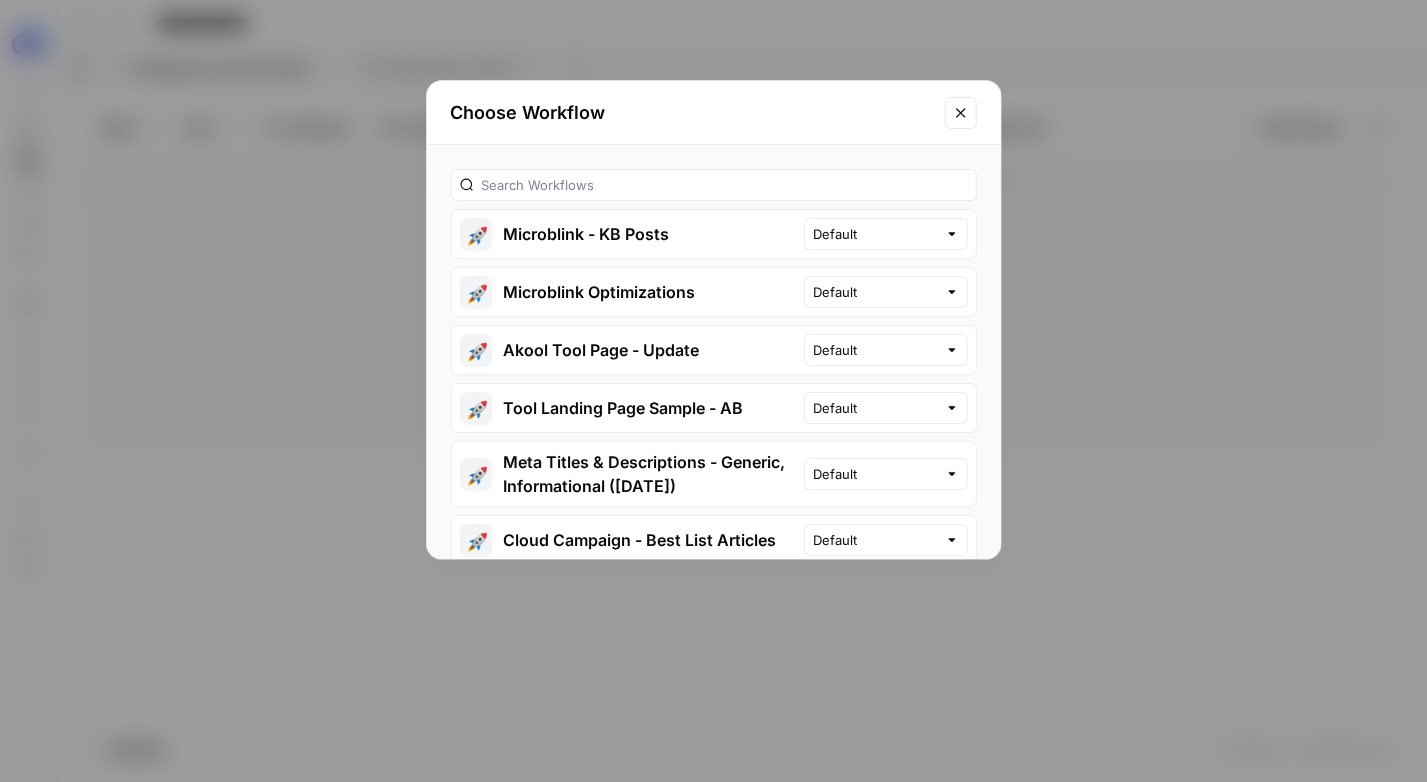 click on "🚀 Microblink - KB Posts" at bounding box center [628, 234] 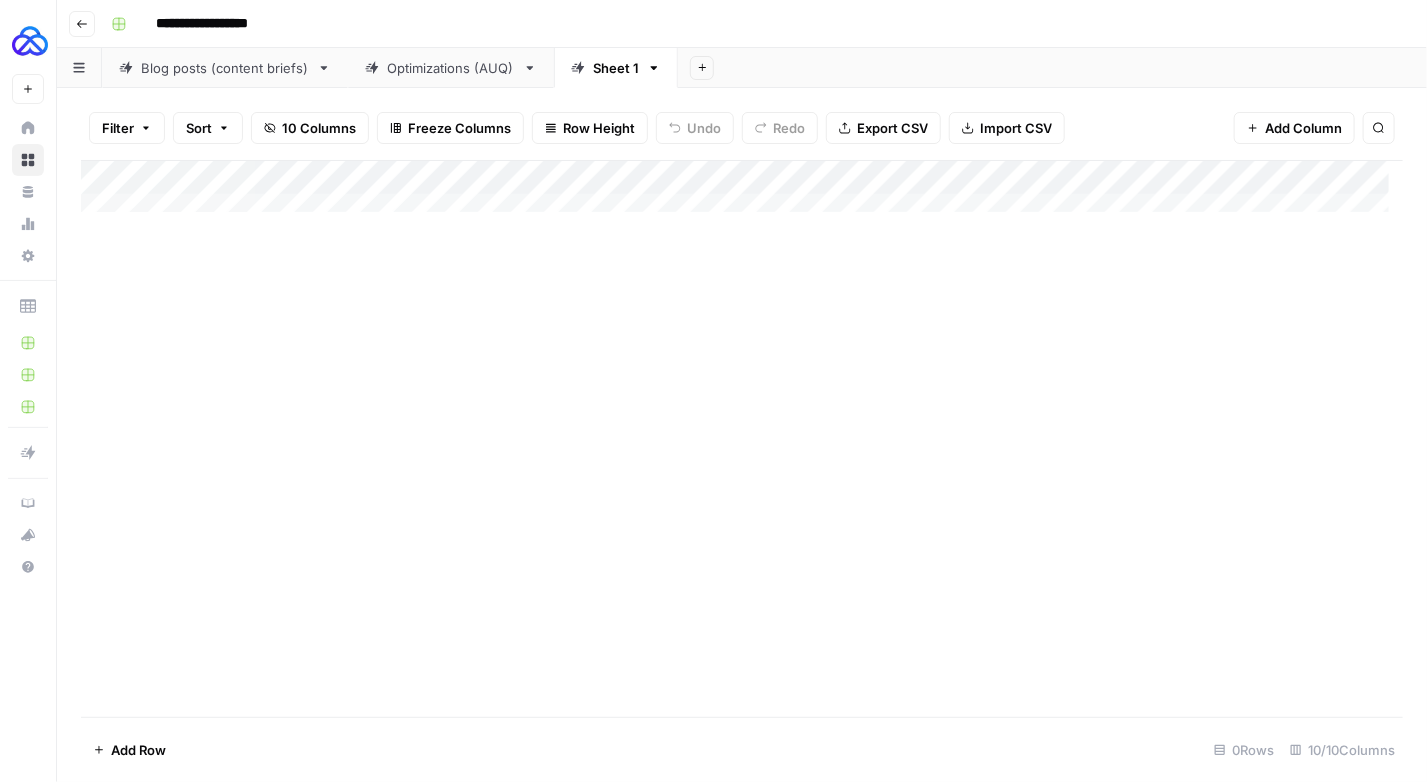 click on "Sheet 1" at bounding box center (616, 68) 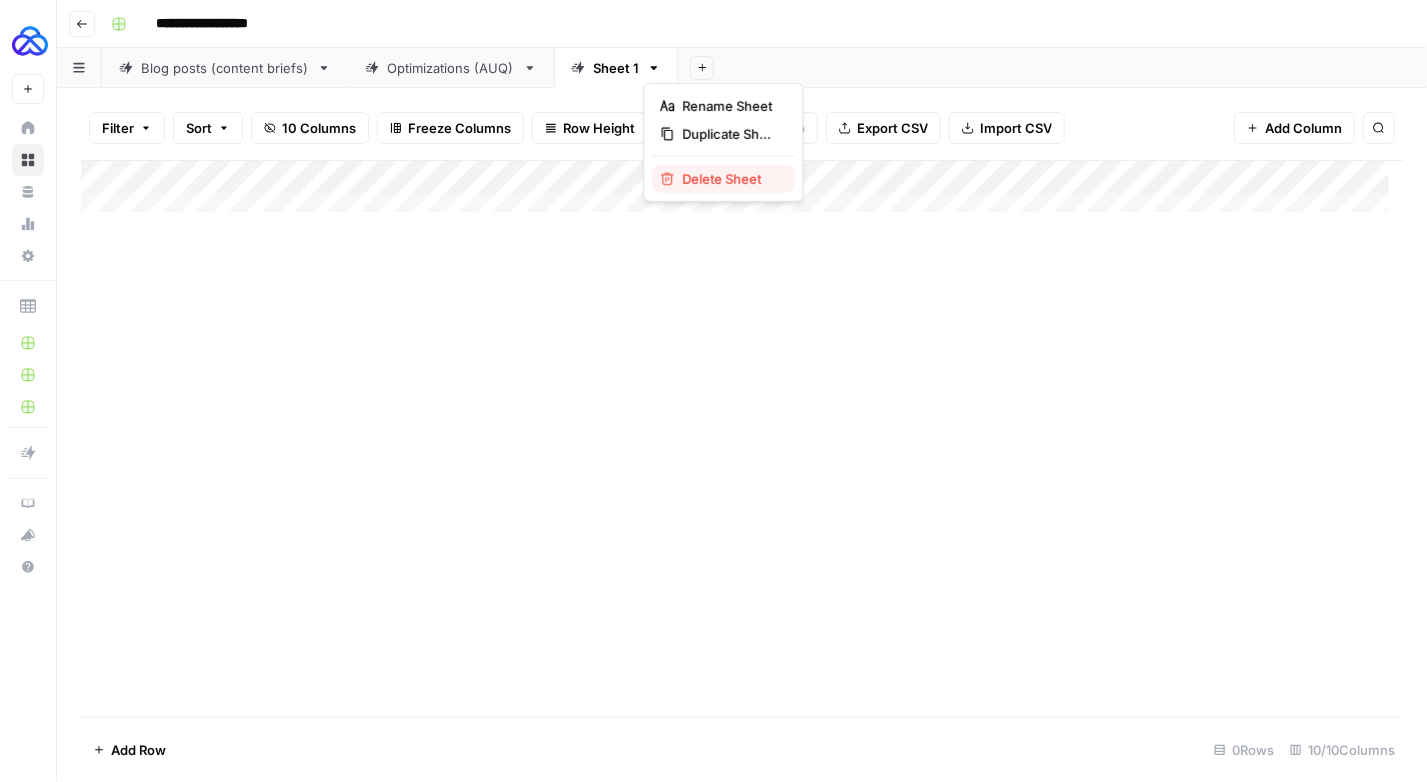 click on "Delete Sheet" at bounding box center (721, 179) 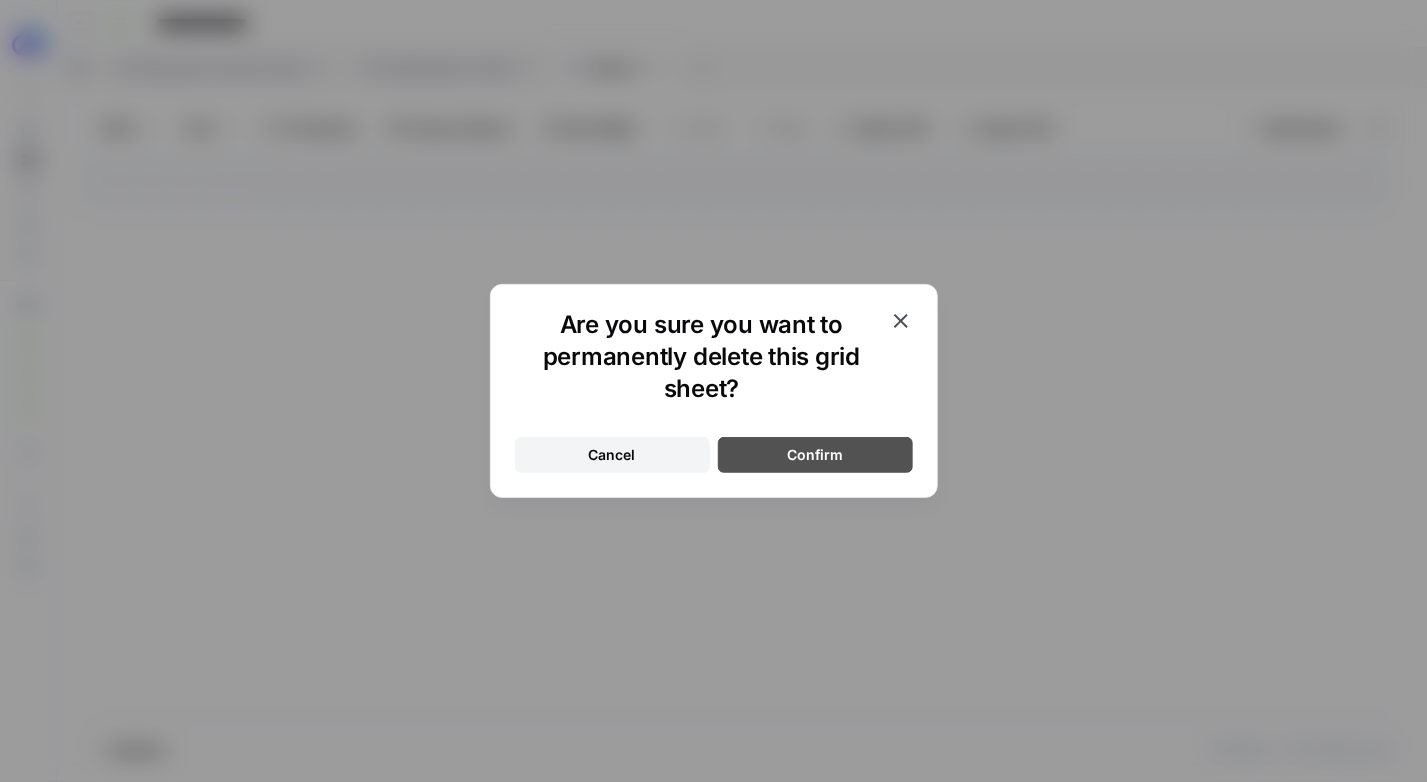 click on "Confirm" at bounding box center [815, 455] 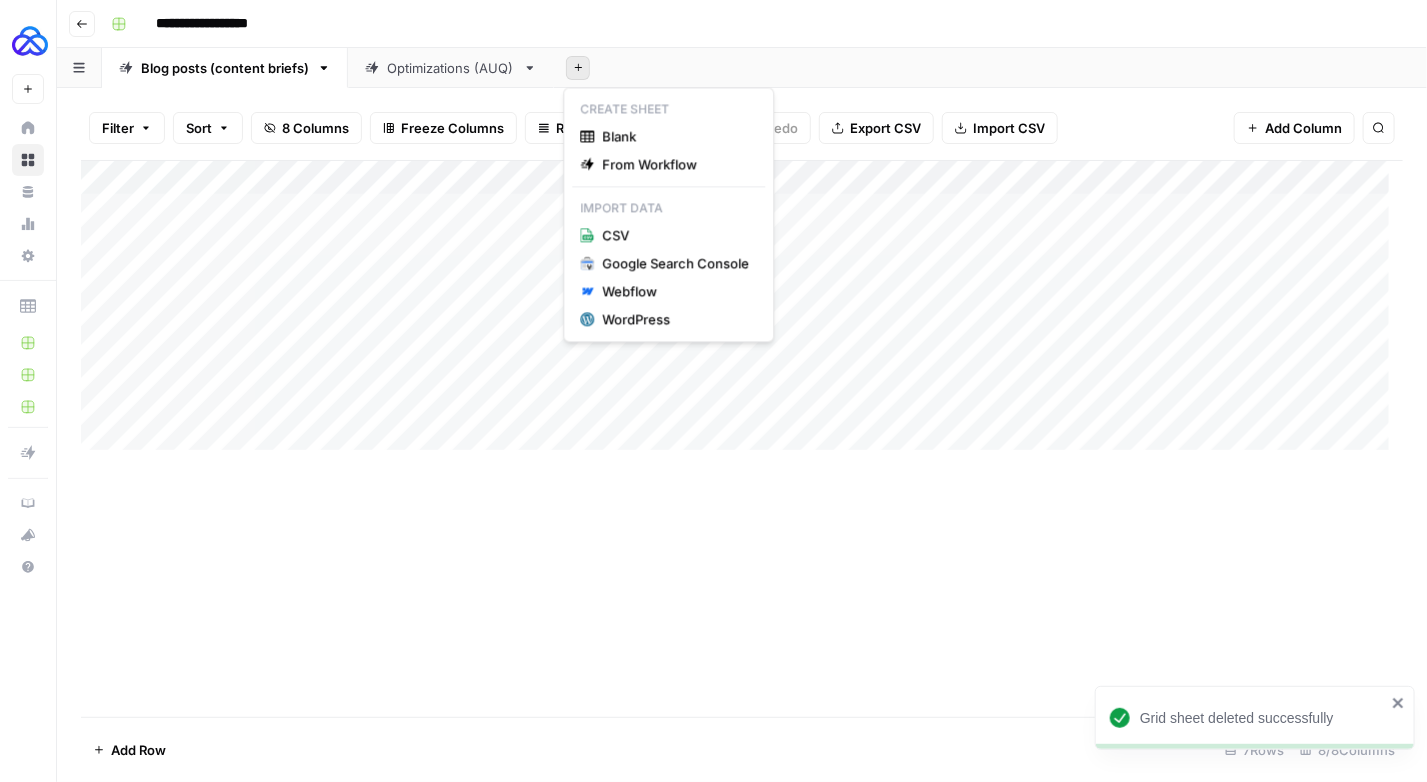 click on "Add Sheet" at bounding box center [578, 68] 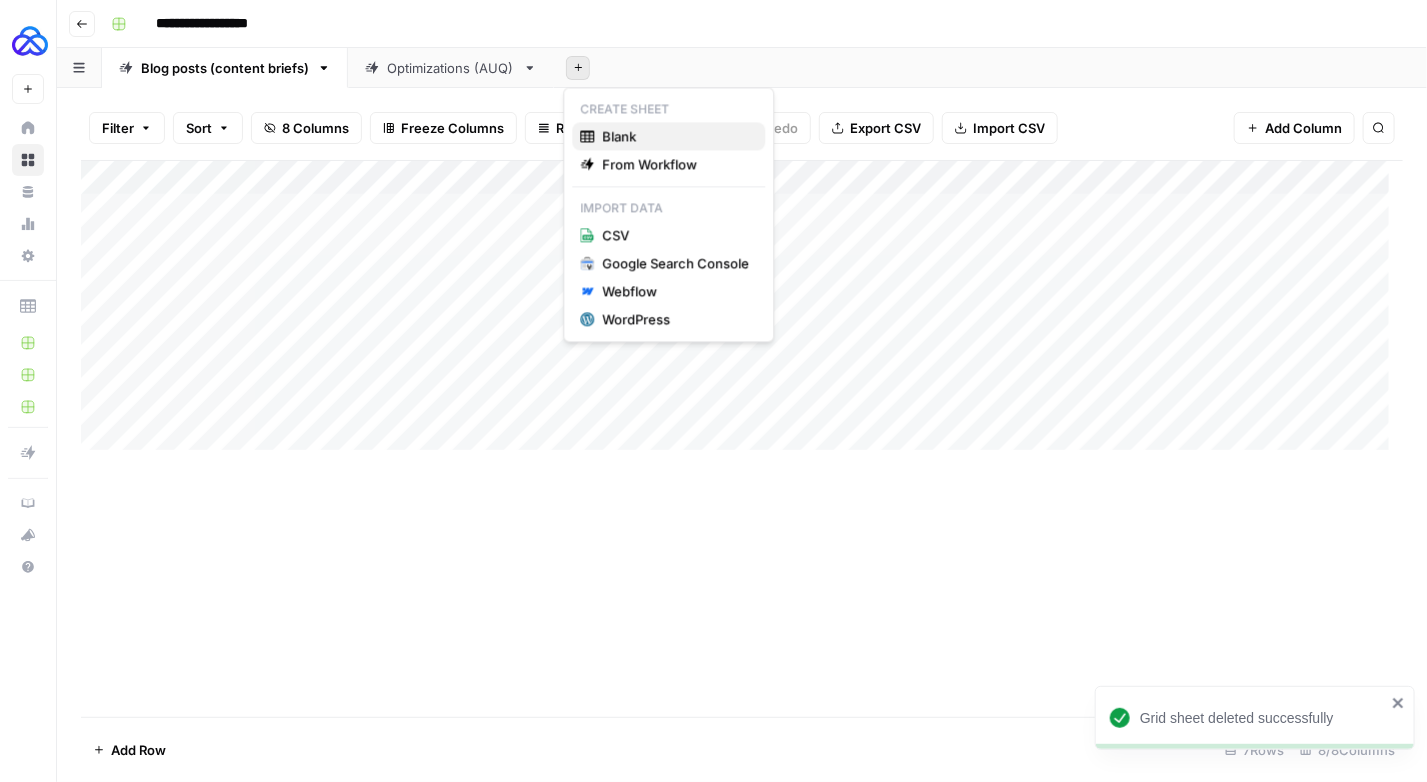 click on "Blank" at bounding box center [619, 136] 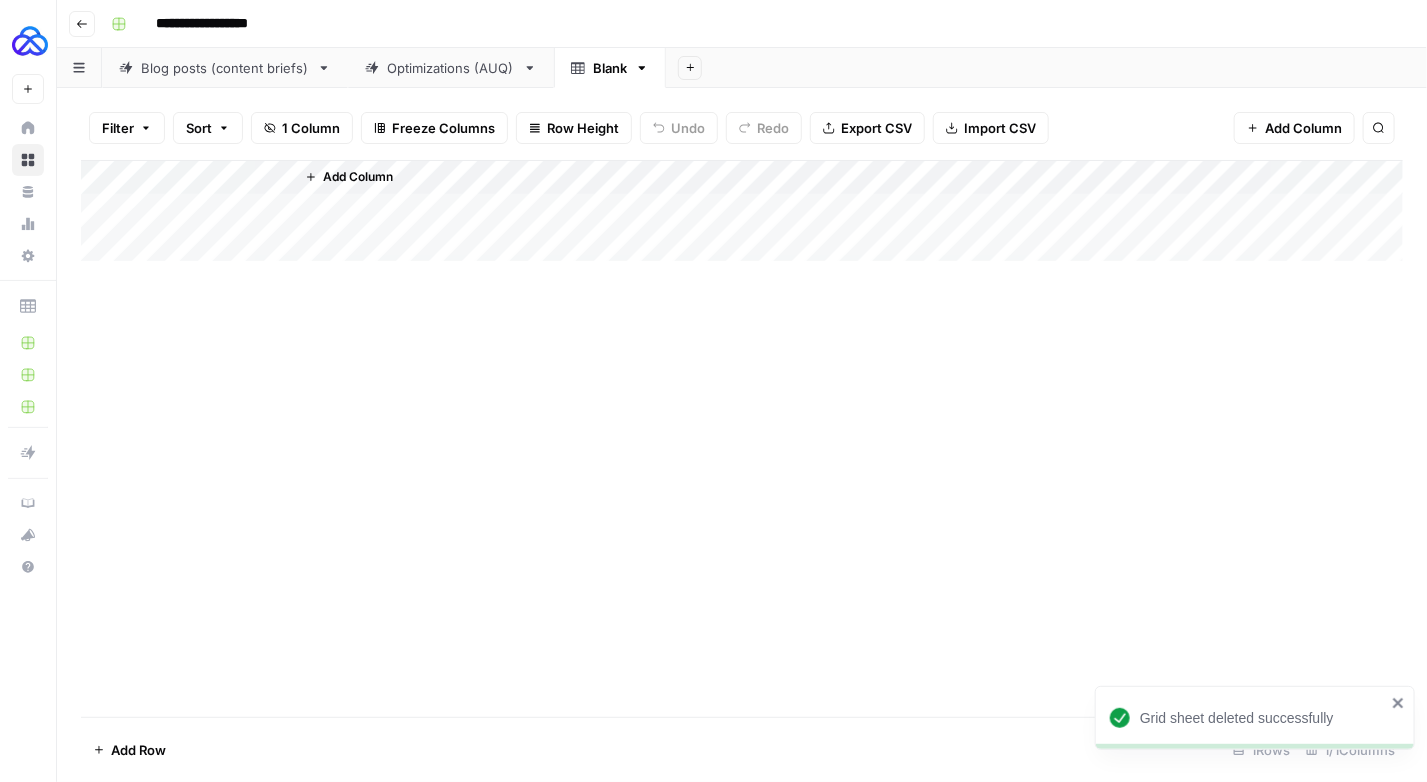 click on "Blank" at bounding box center (610, 68) 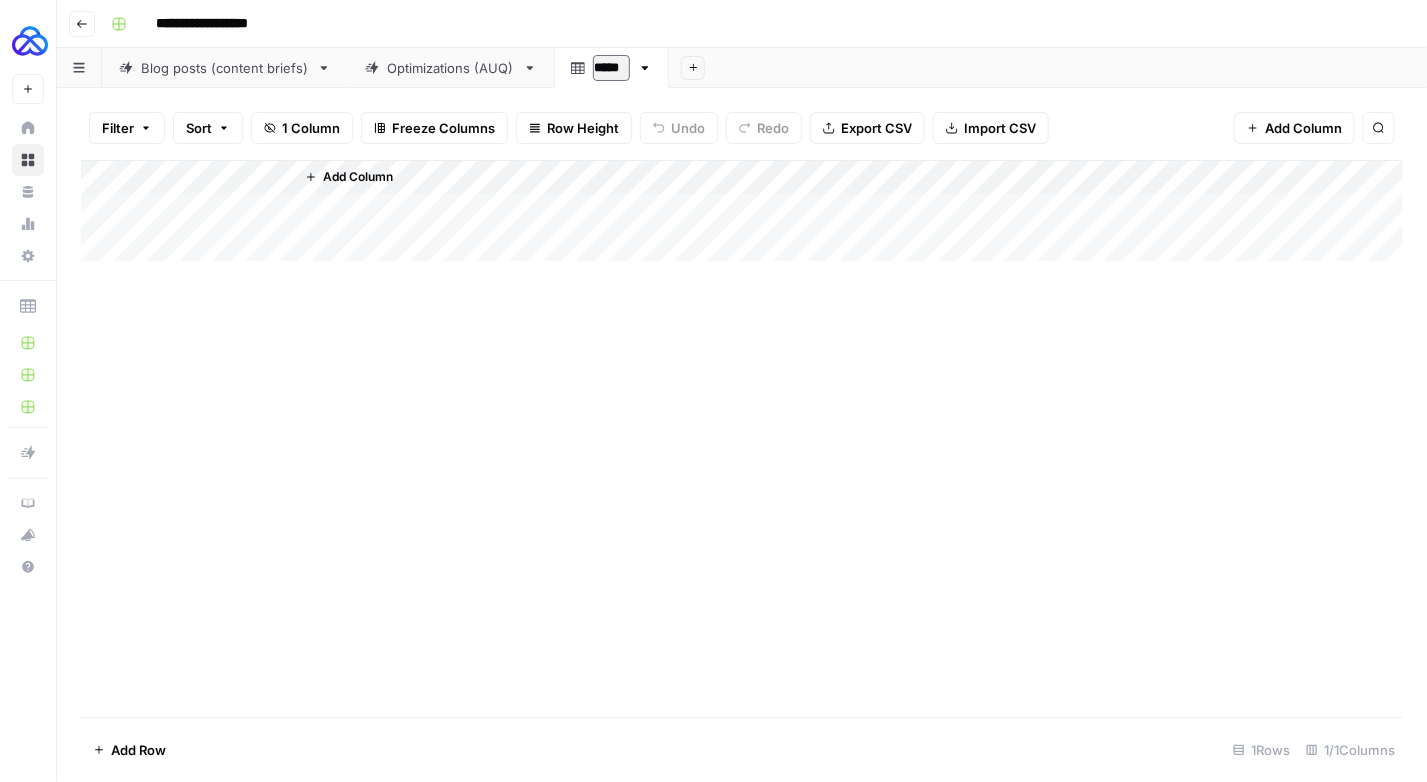 type on "*" 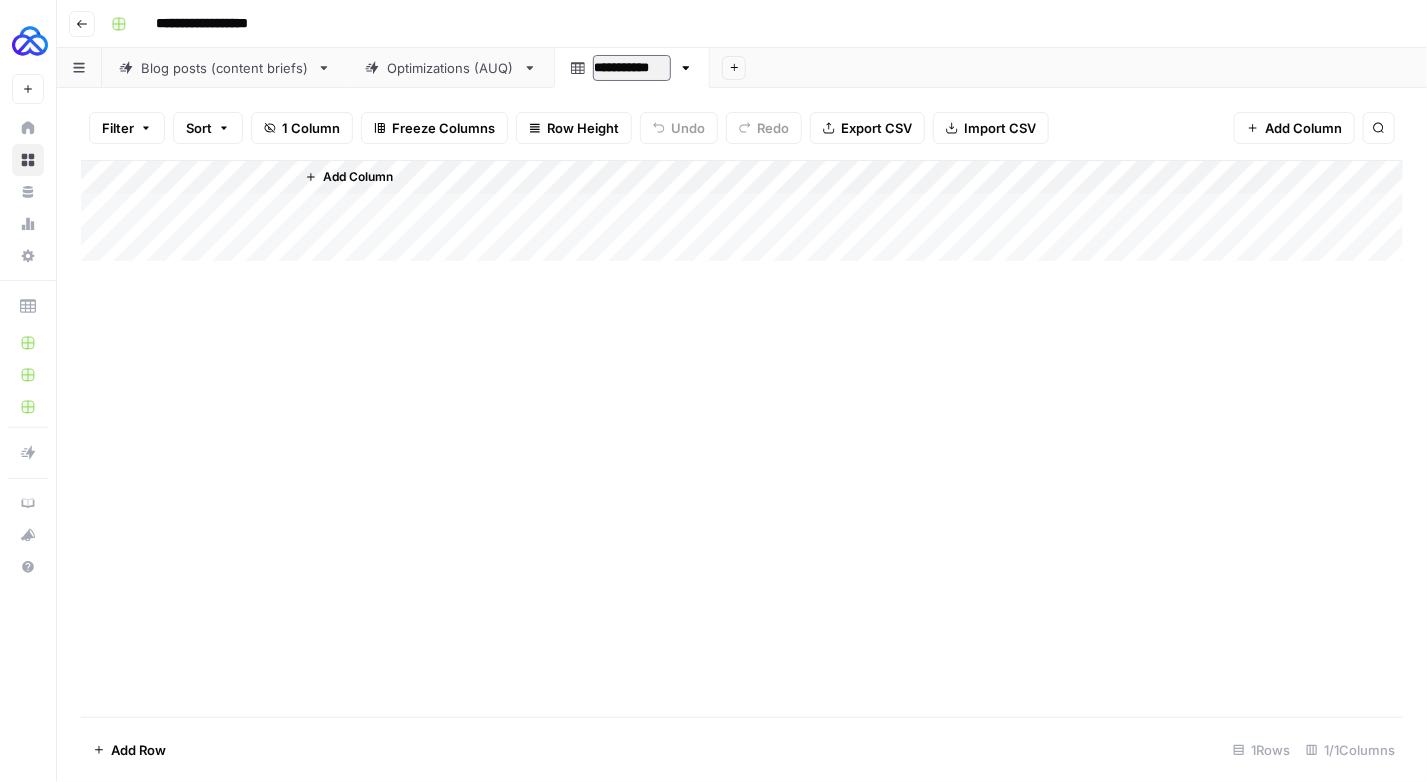 type on "**********" 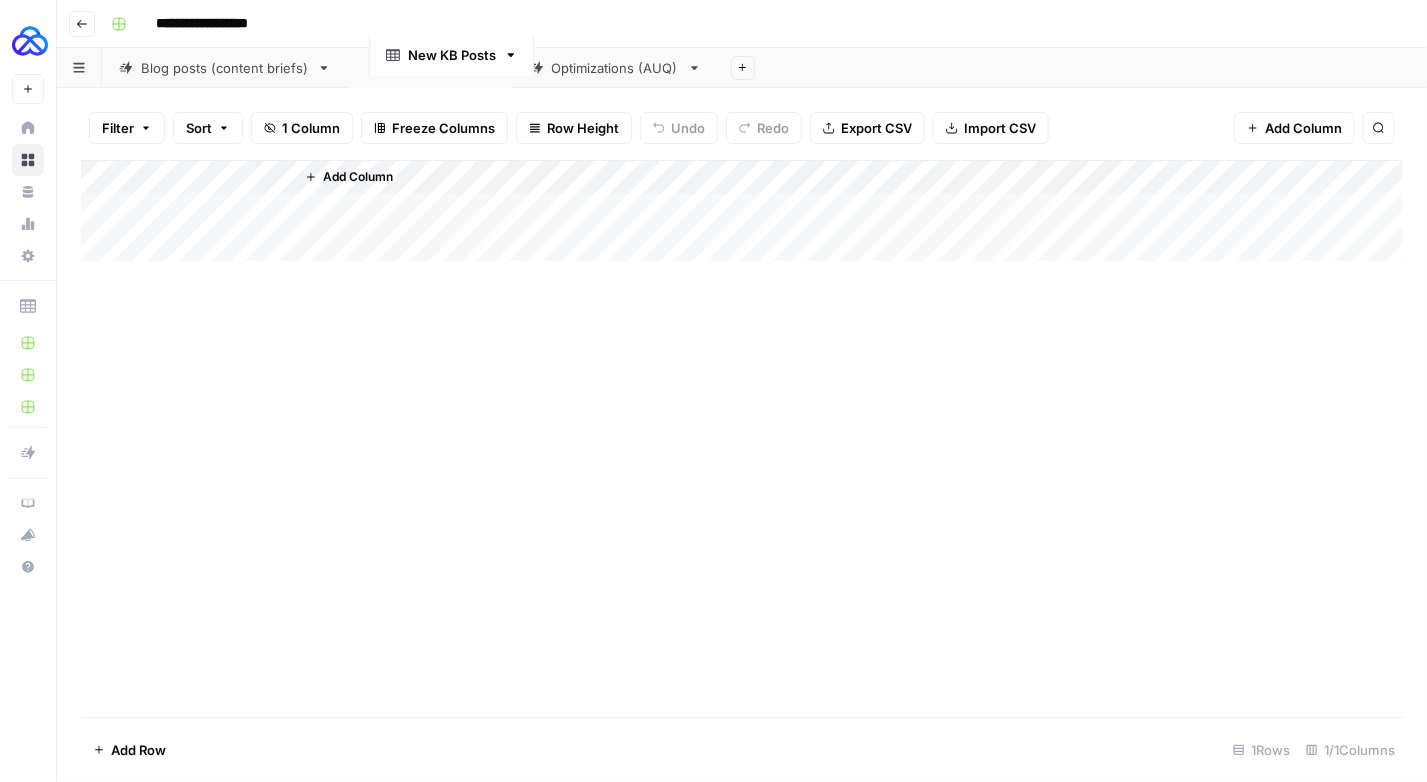 drag, startPoint x: 626, startPoint y: 66, endPoint x: 454, endPoint y: 51, distance: 172.65283 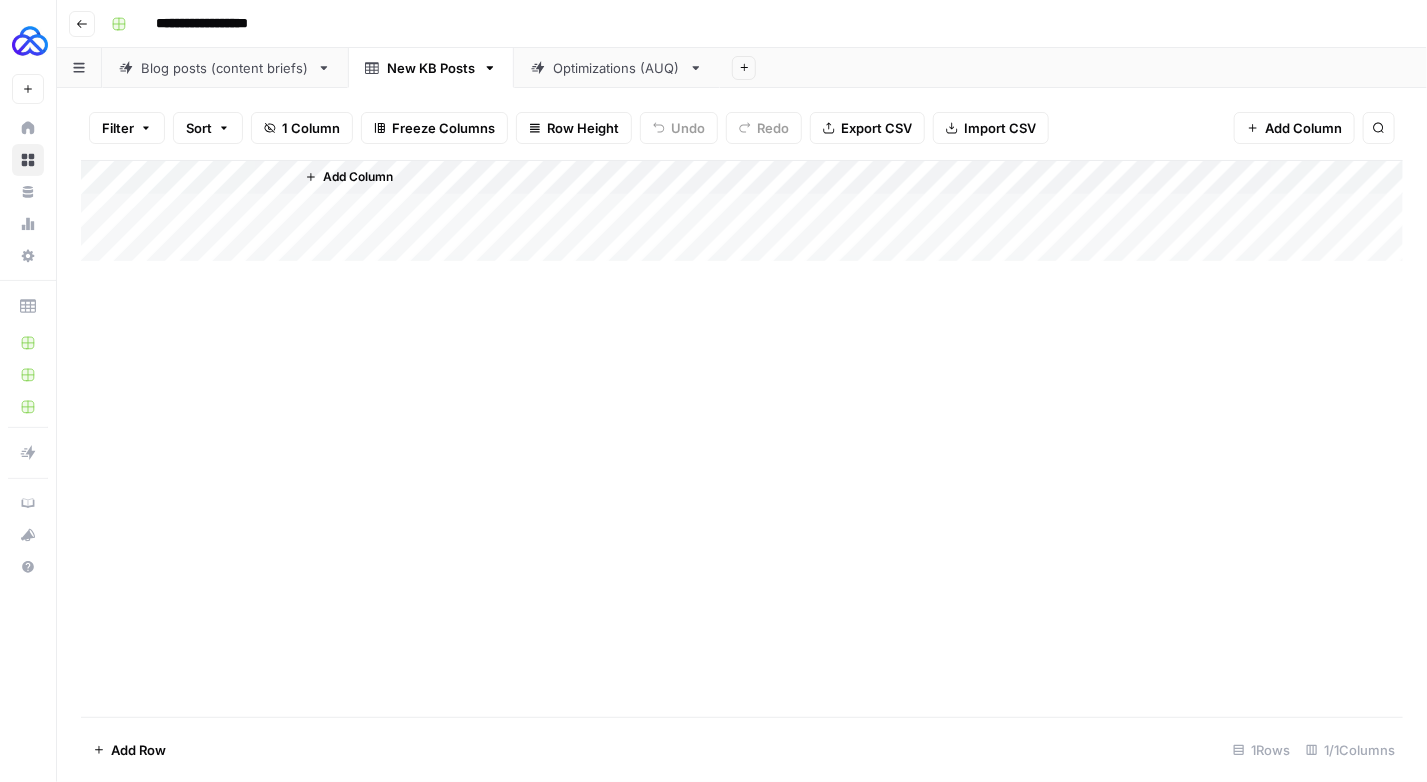 click on "Optimizations (AUQ)" at bounding box center (617, 68) 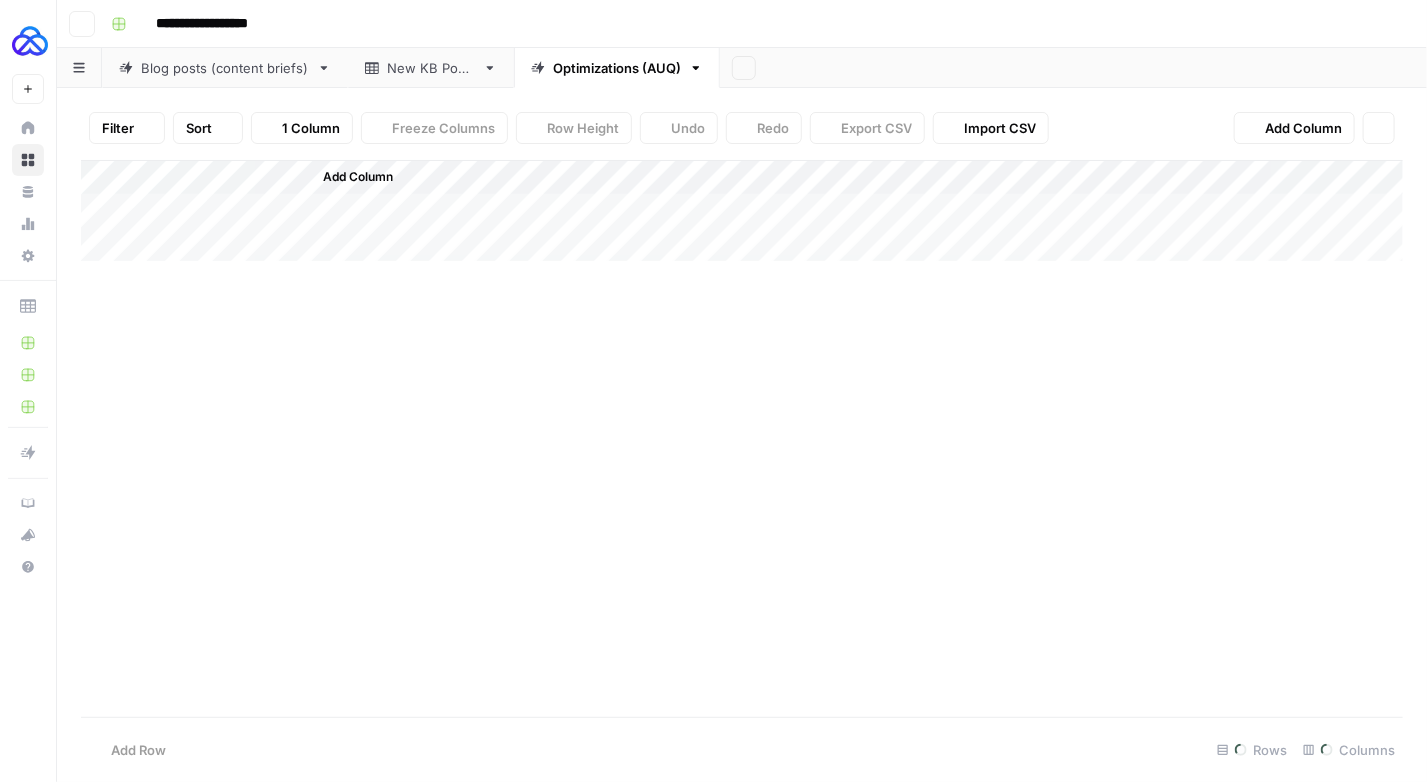 click on "Optimizations (AUQ)" at bounding box center (617, 68) 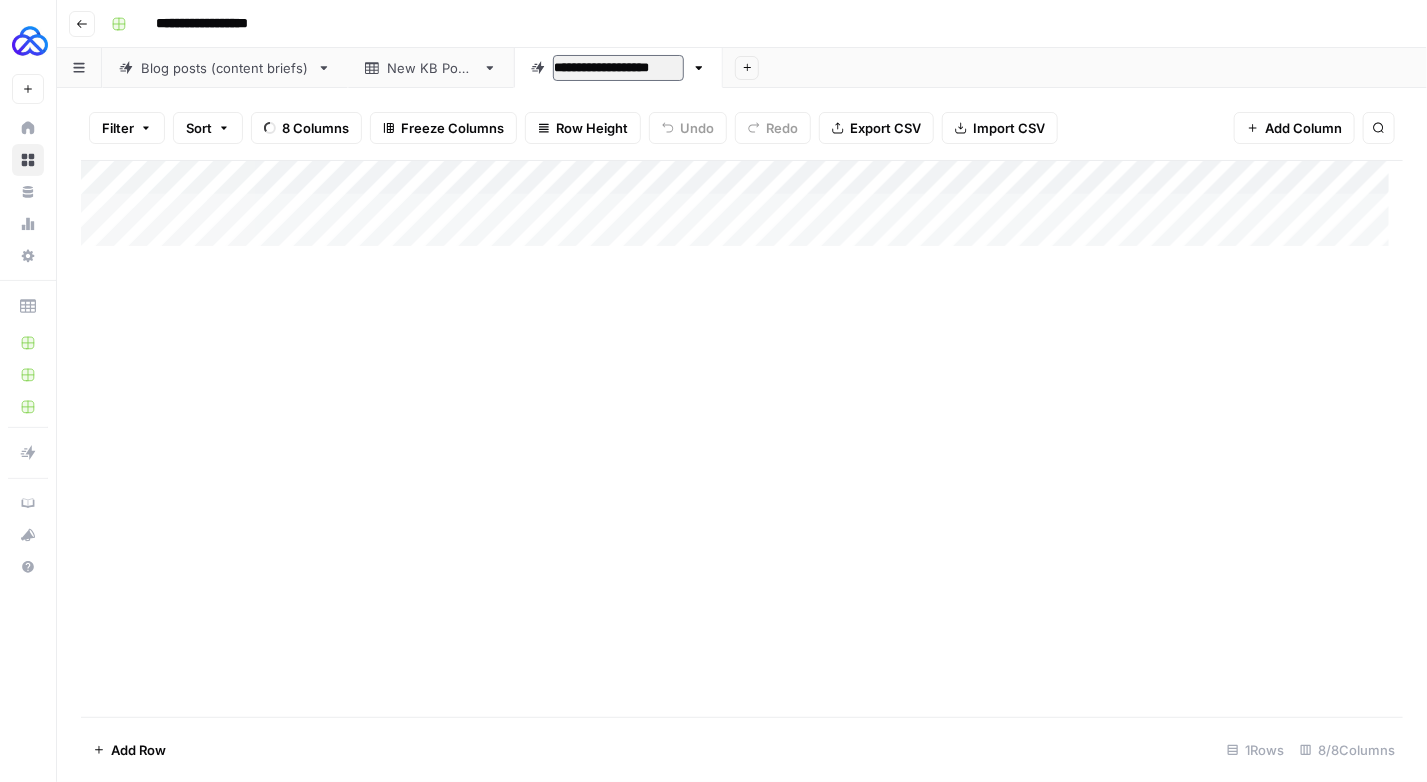 click on "**********" at bounding box center [618, 68] 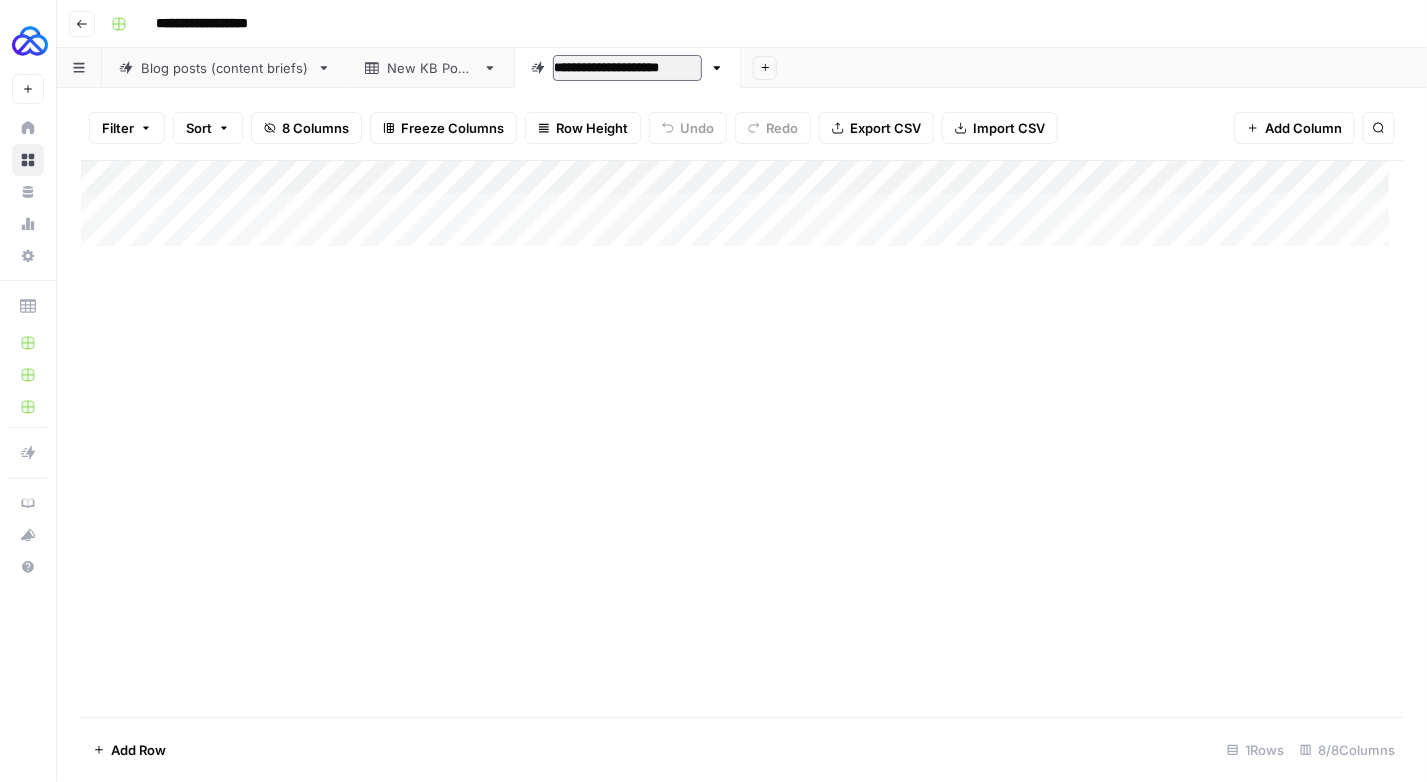 type on "**********" 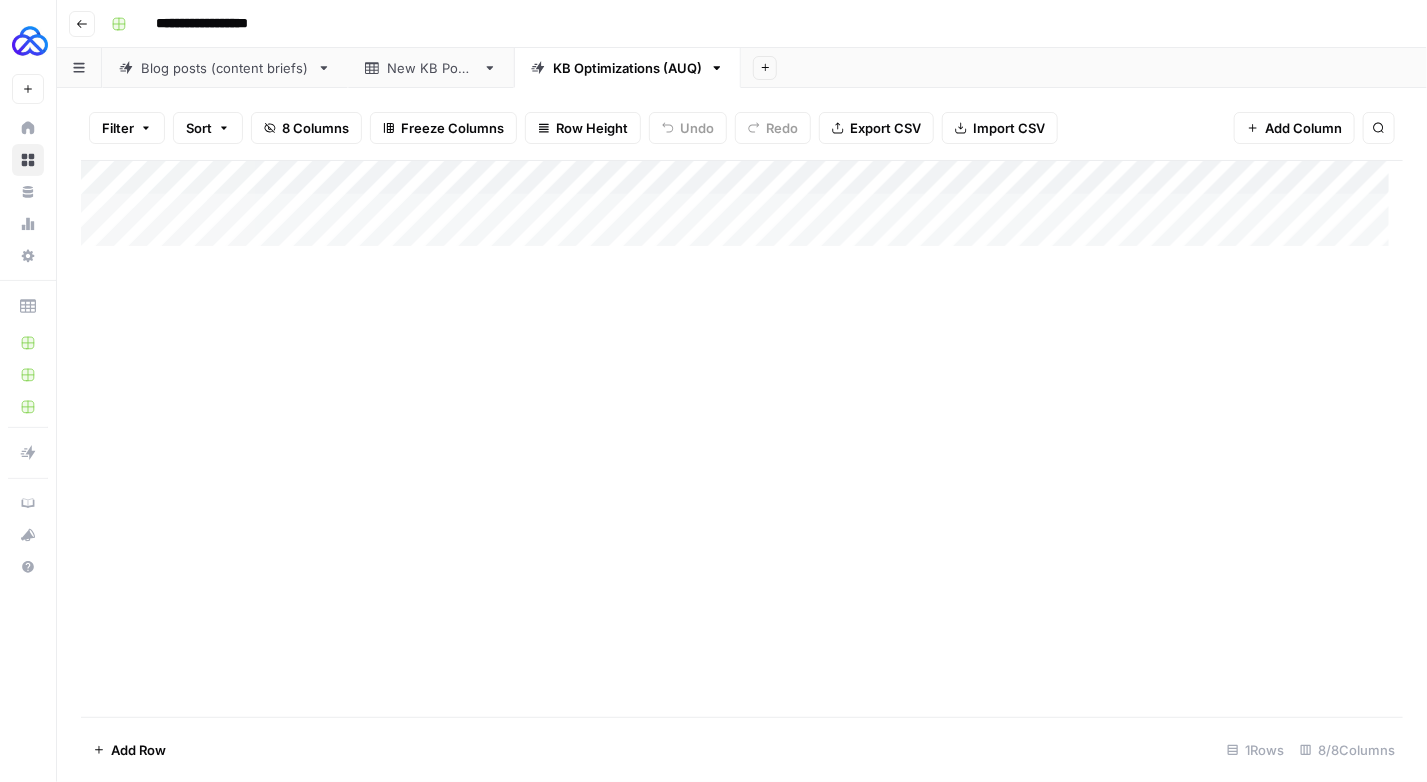 click on "New KB Posts" at bounding box center (431, 68) 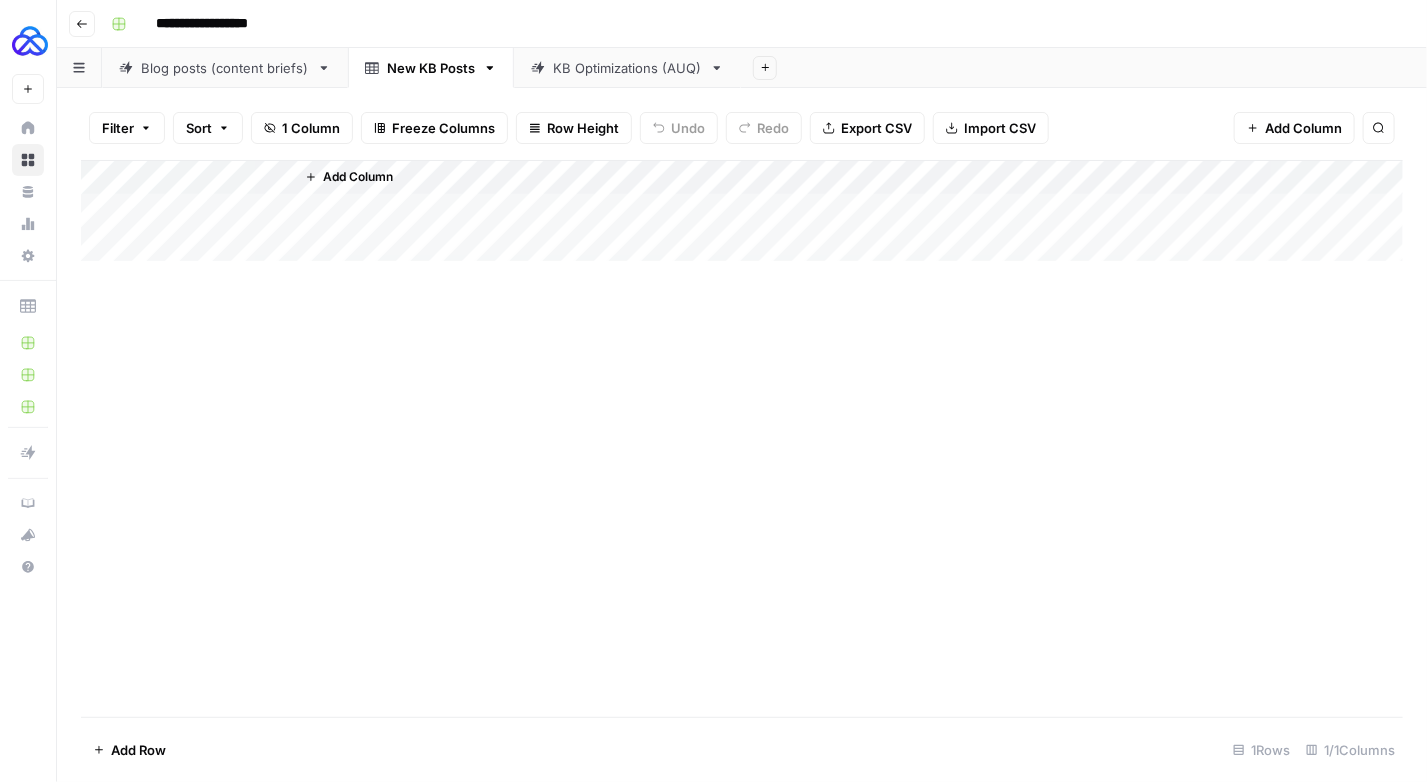 click on "Add Column" at bounding box center (742, 211) 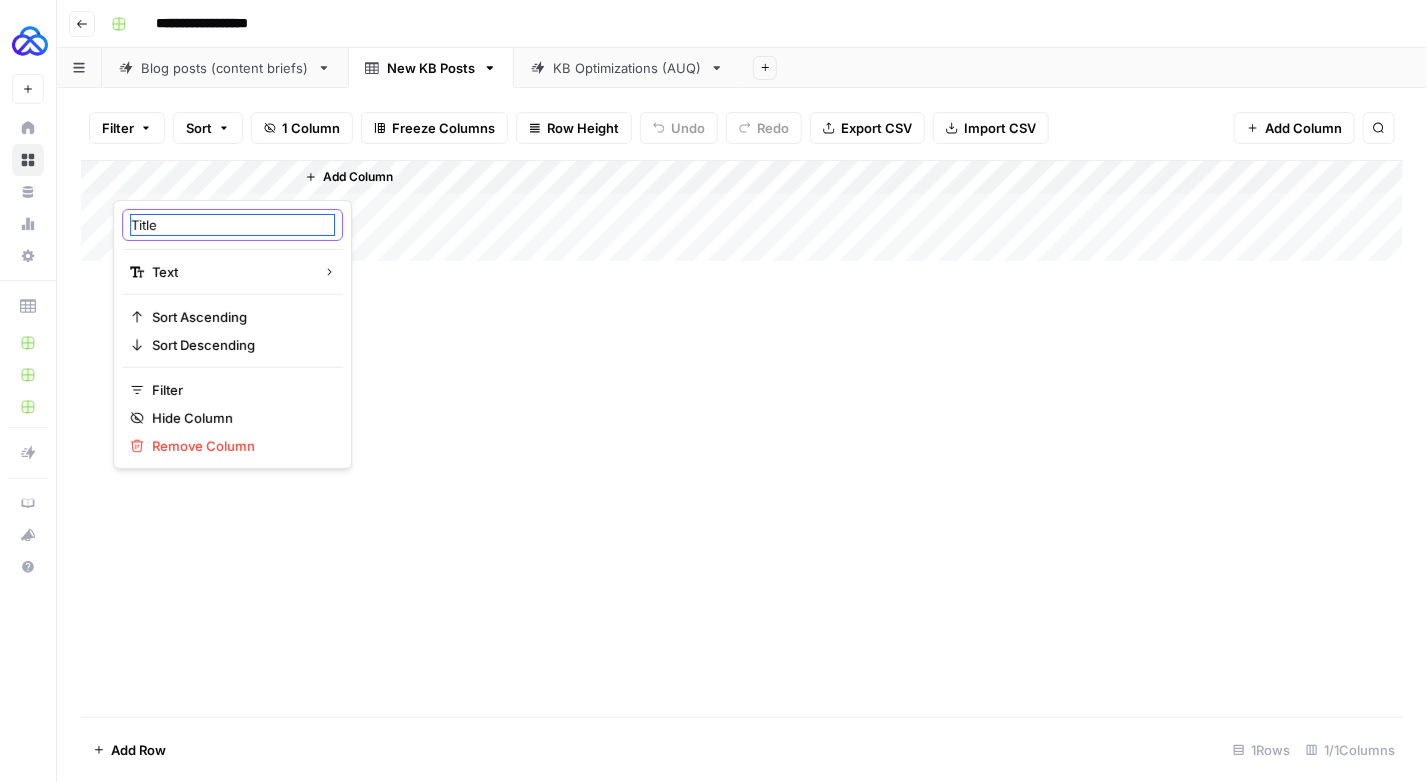 drag, startPoint x: 179, startPoint y: 221, endPoint x: 120, endPoint y: 228, distance: 59.413803 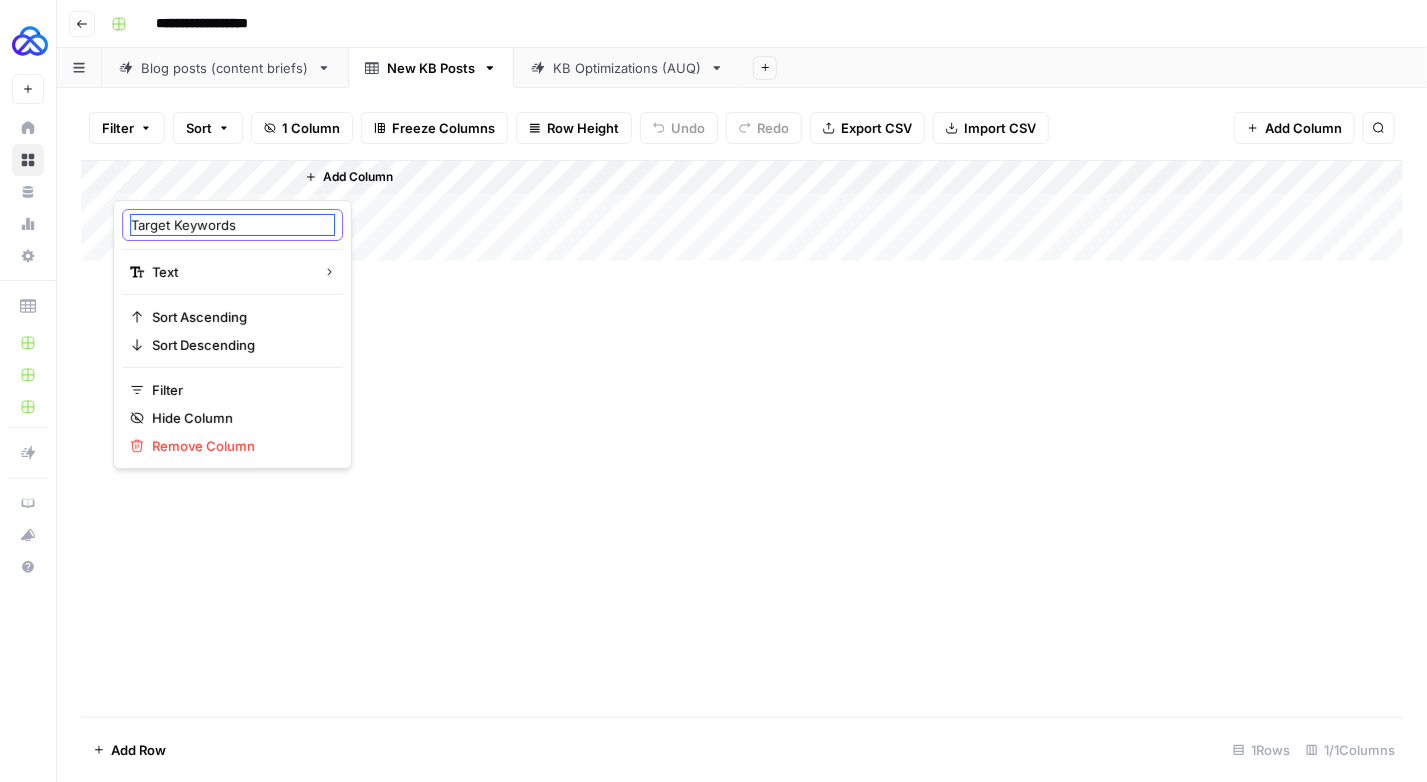type on "Target Keyword" 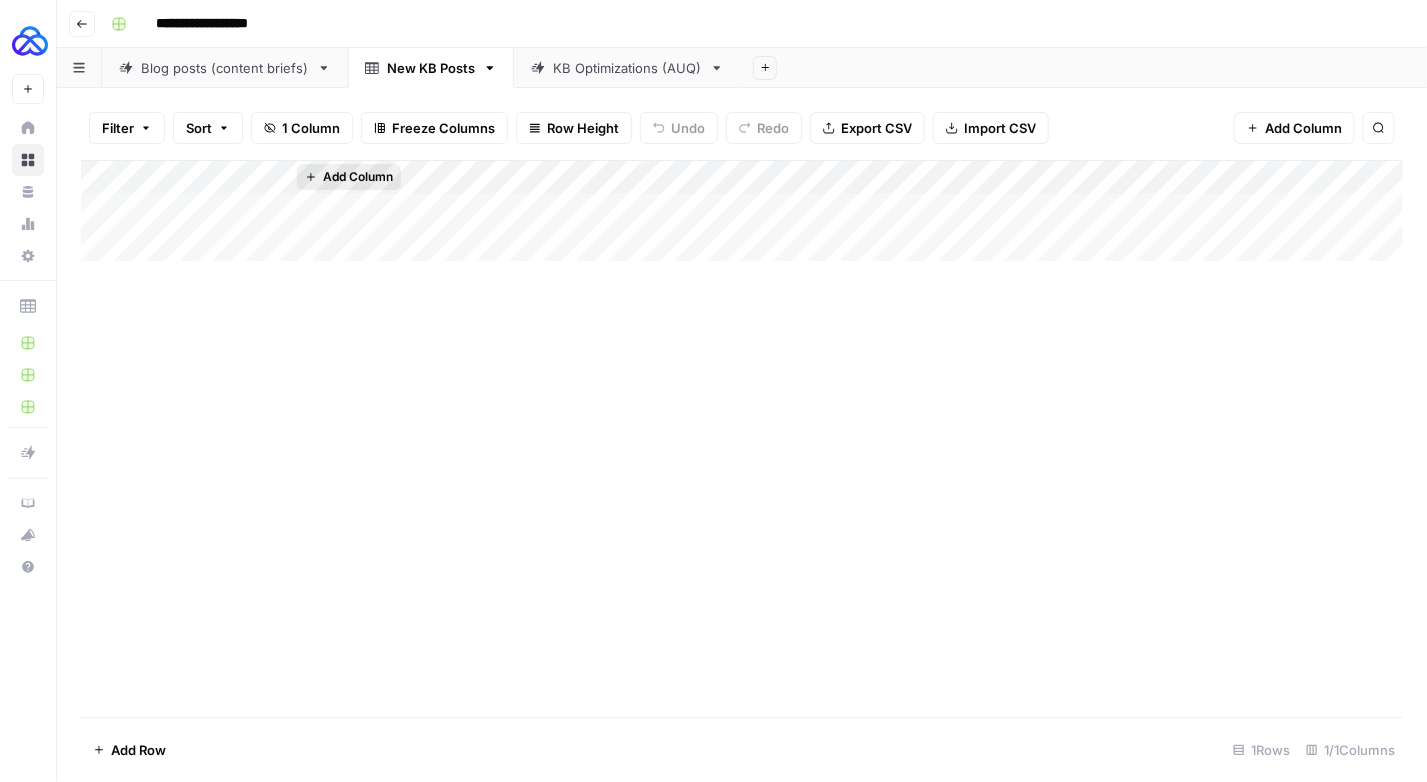 click on "Add Column" at bounding box center [358, 177] 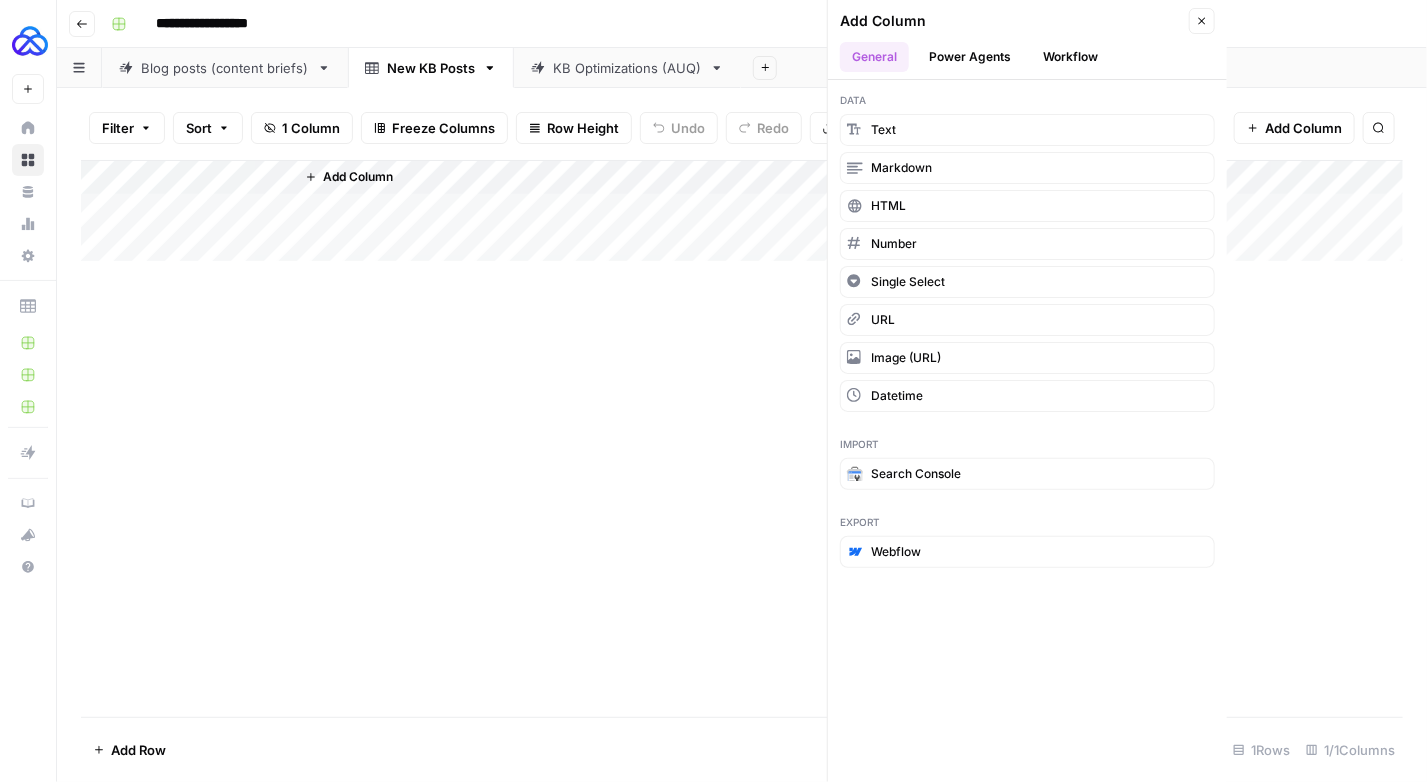 click on "Add Column" at bounding box center (742, 438) 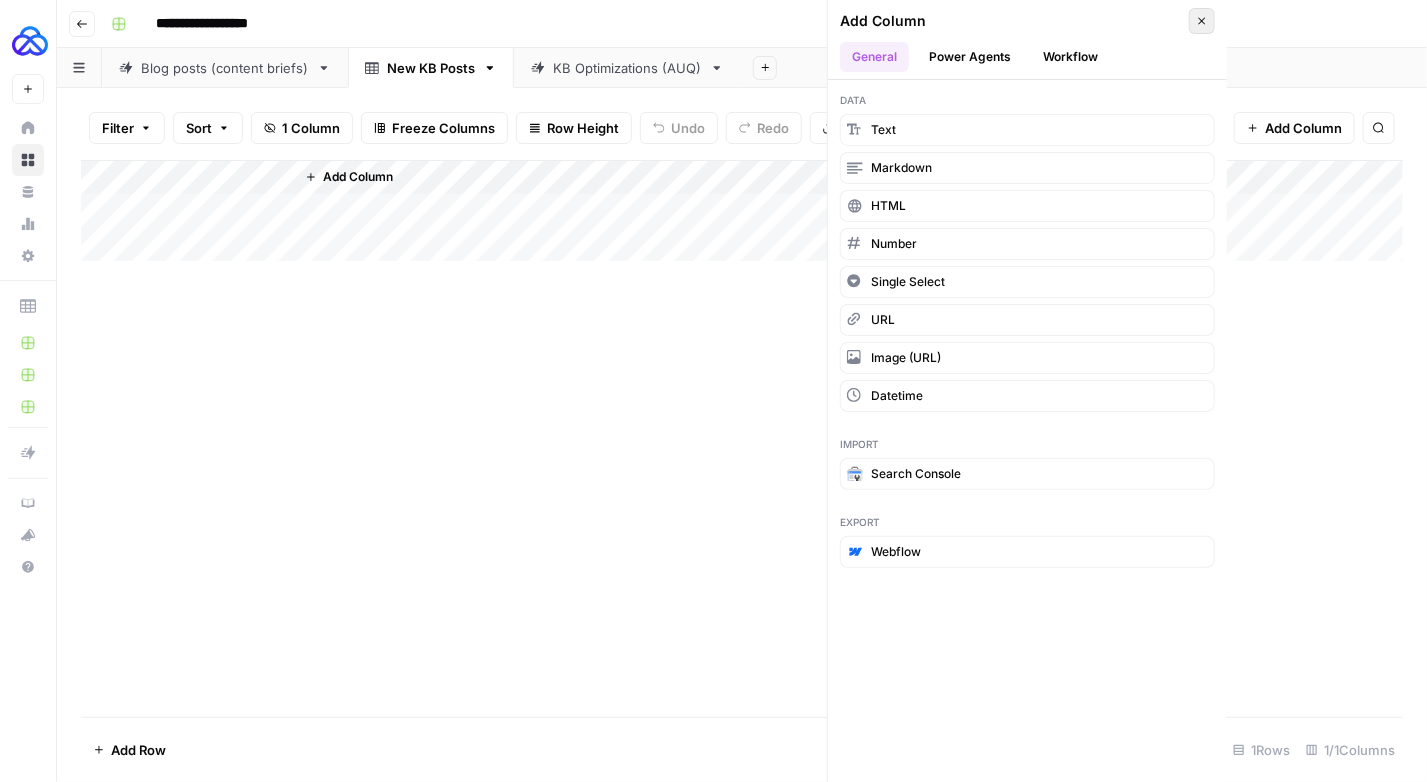 click on "Close" at bounding box center (1202, 21) 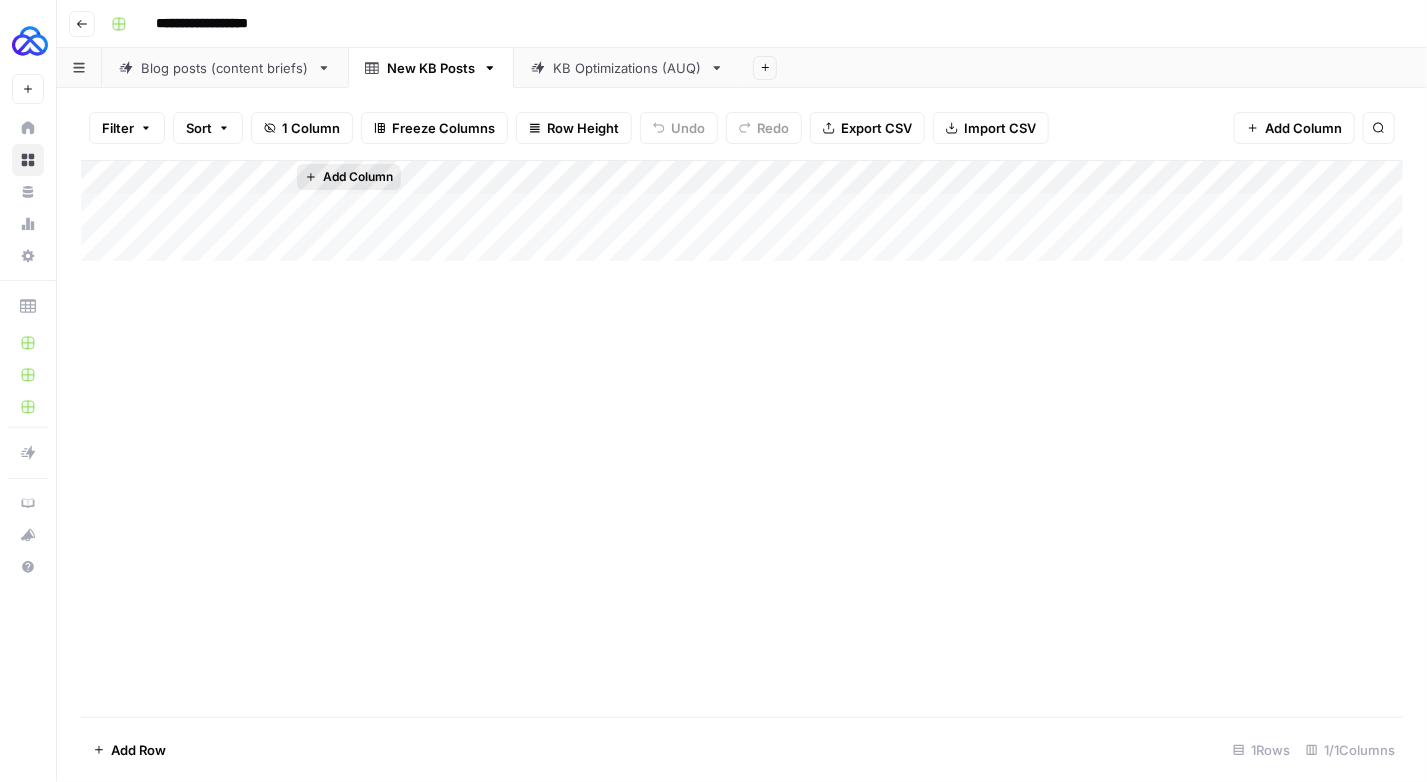 click on "Add Column" at bounding box center [358, 177] 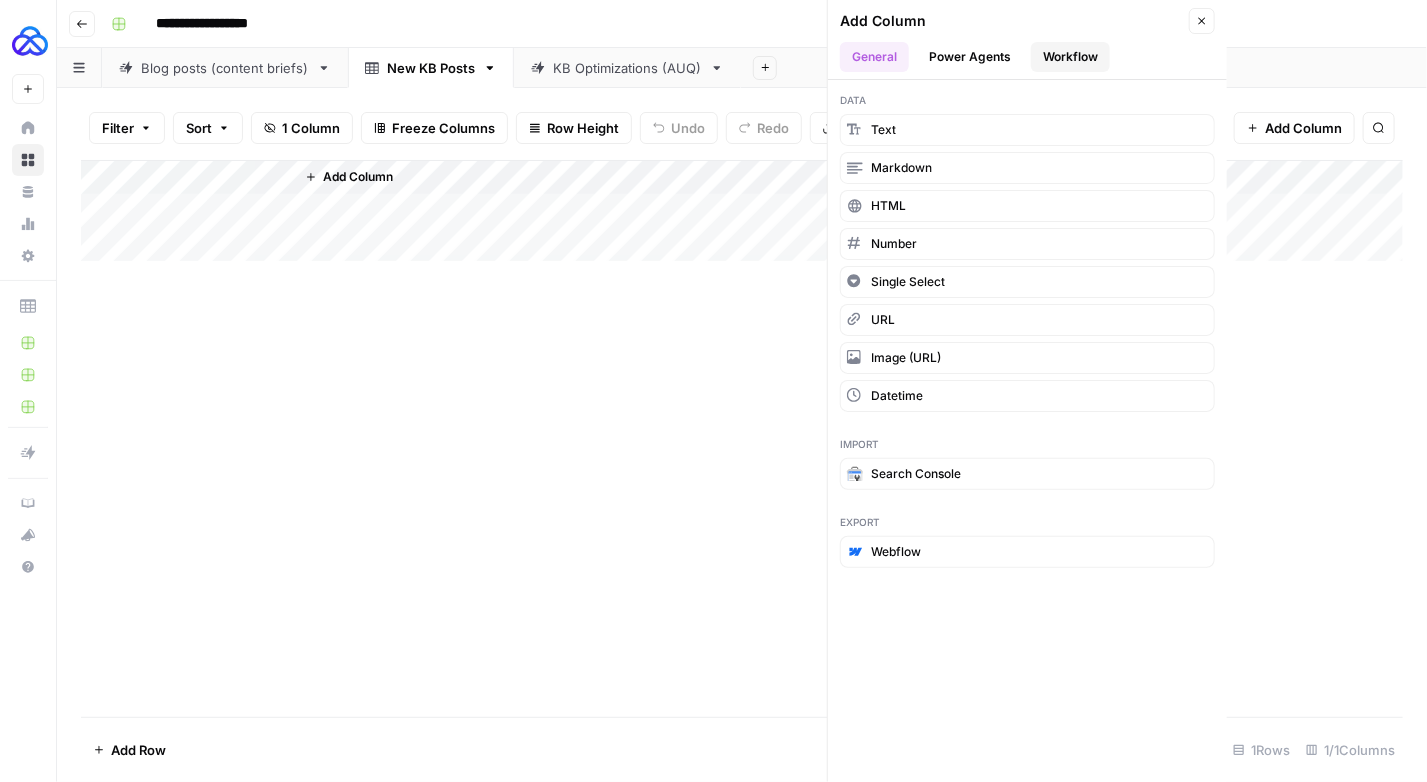 click on "Workflow" at bounding box center [1070, 57] 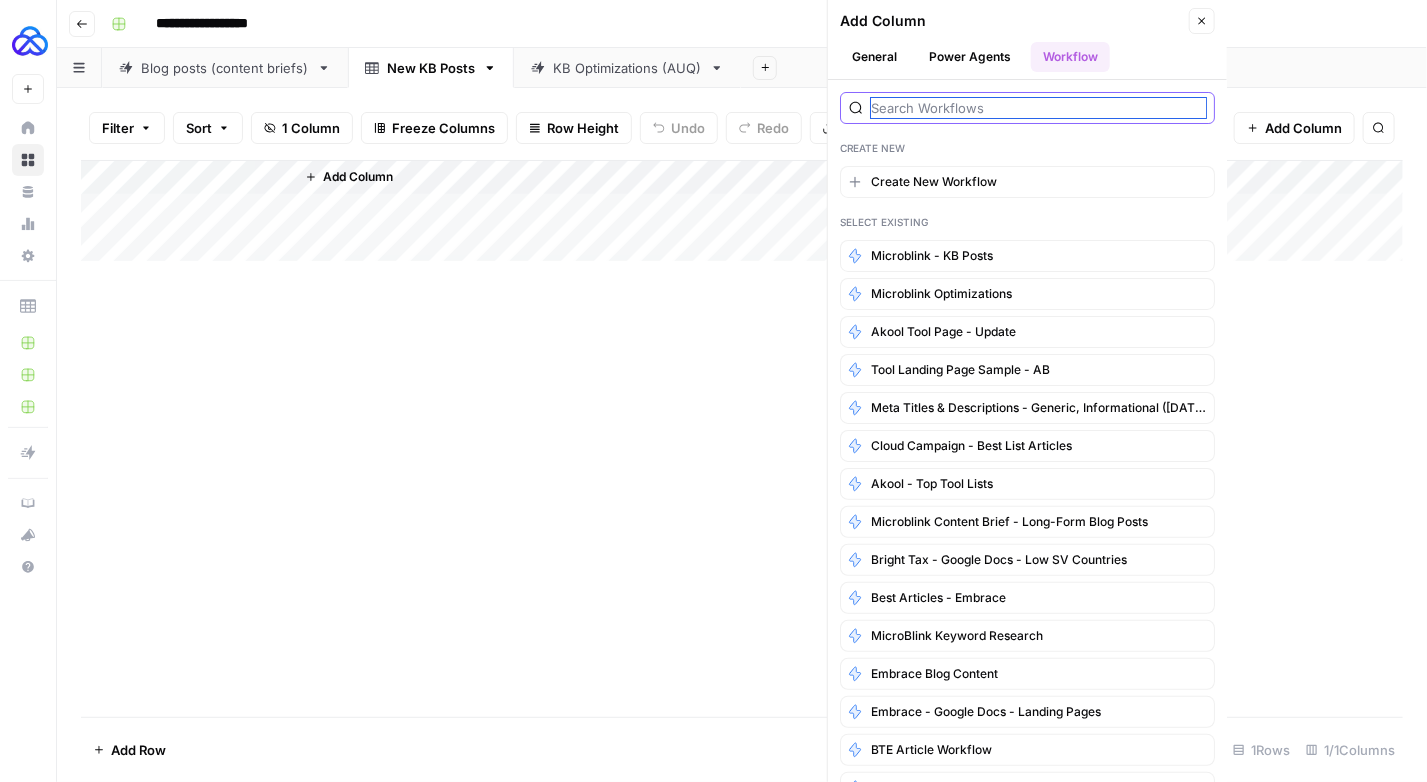 click at bounding box center (1038, 108) 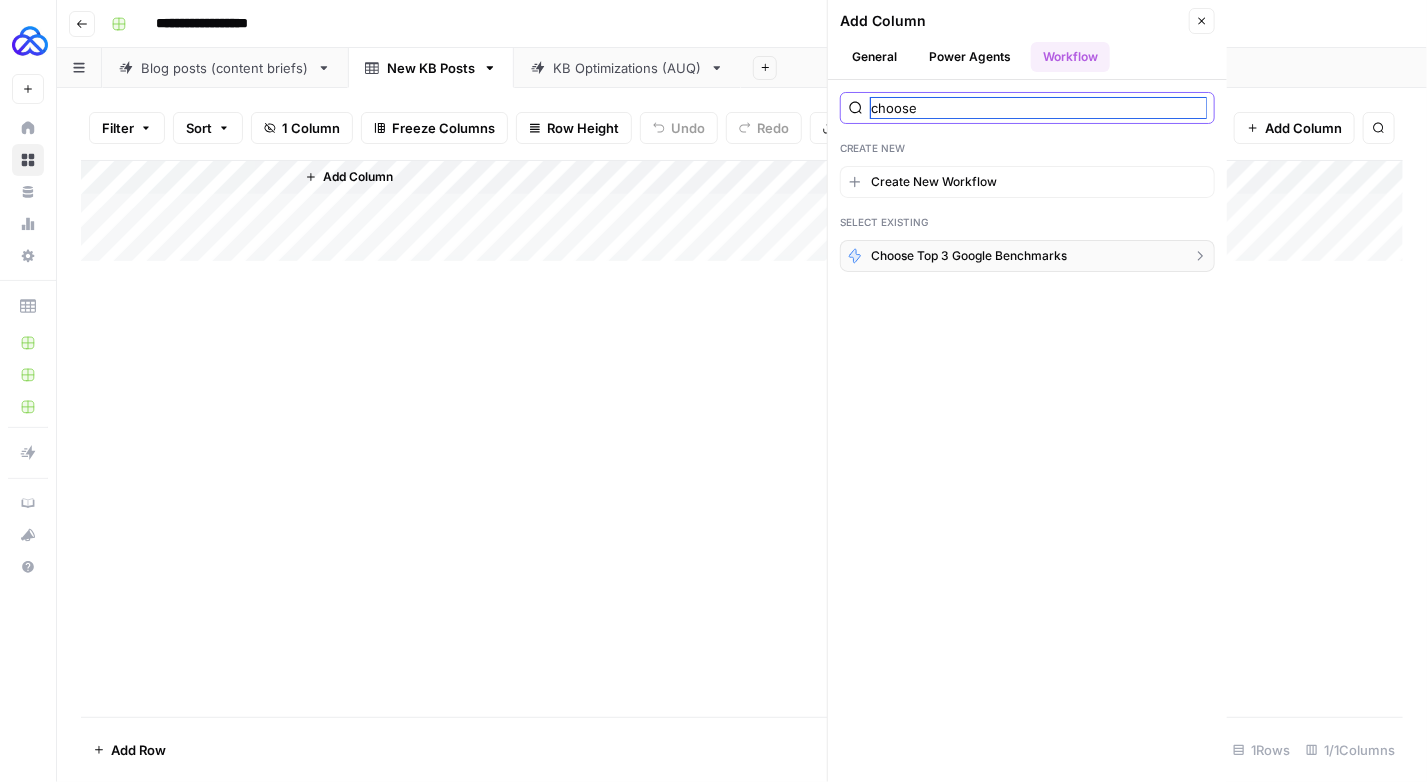 type on "choose" 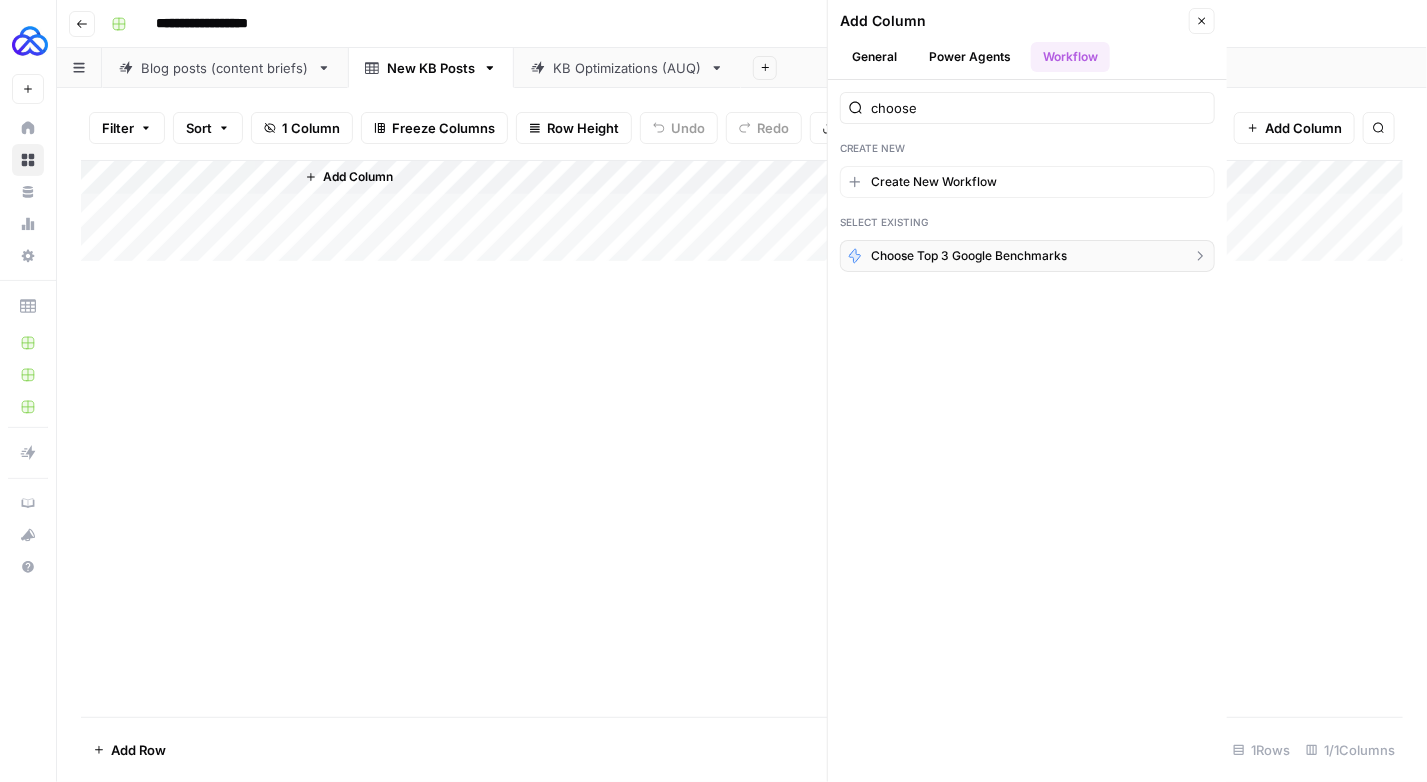 click on "Choose Top 3 Google Benchmarks" at bounding box center (969, 256) 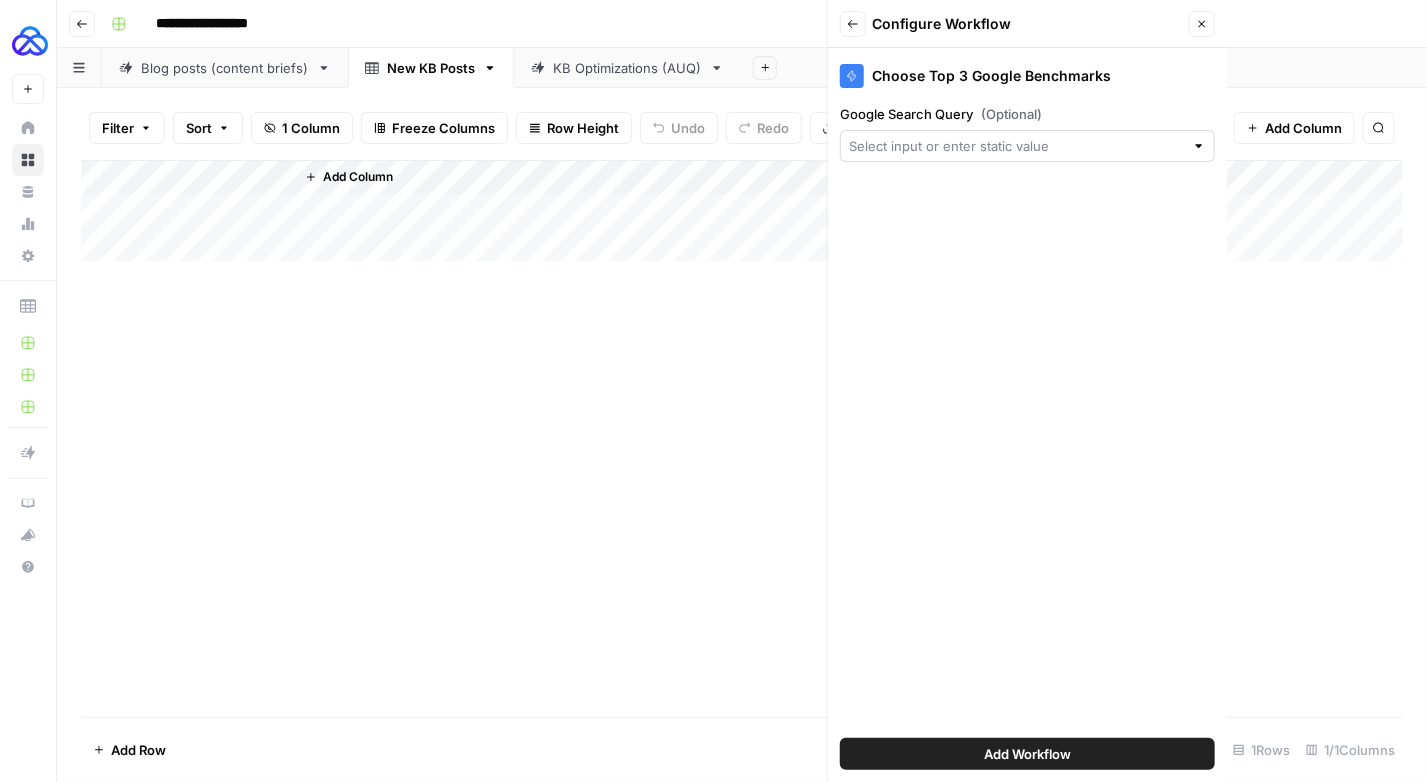 click at bounding box center [1199, 146] 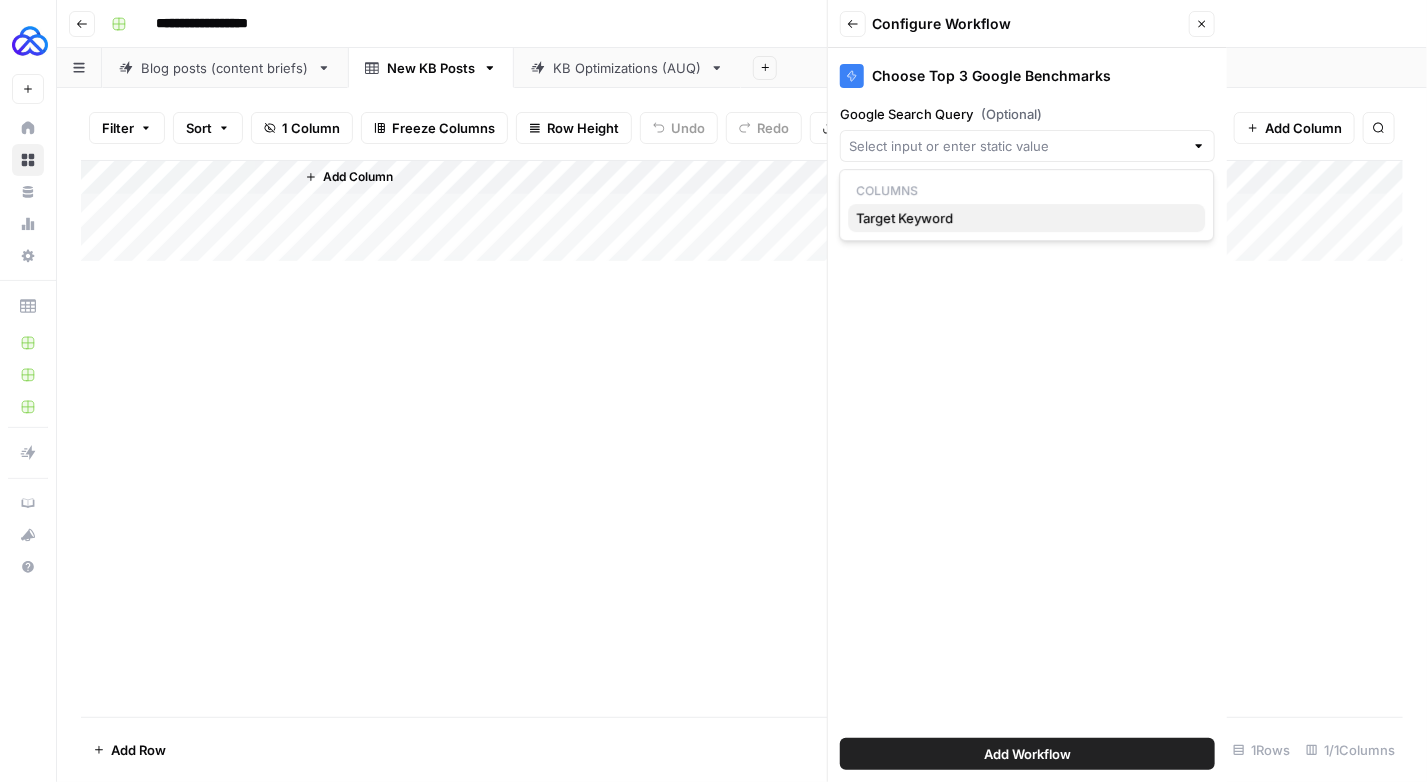 click on "Target Keyword" at bounding box center (904, 218) 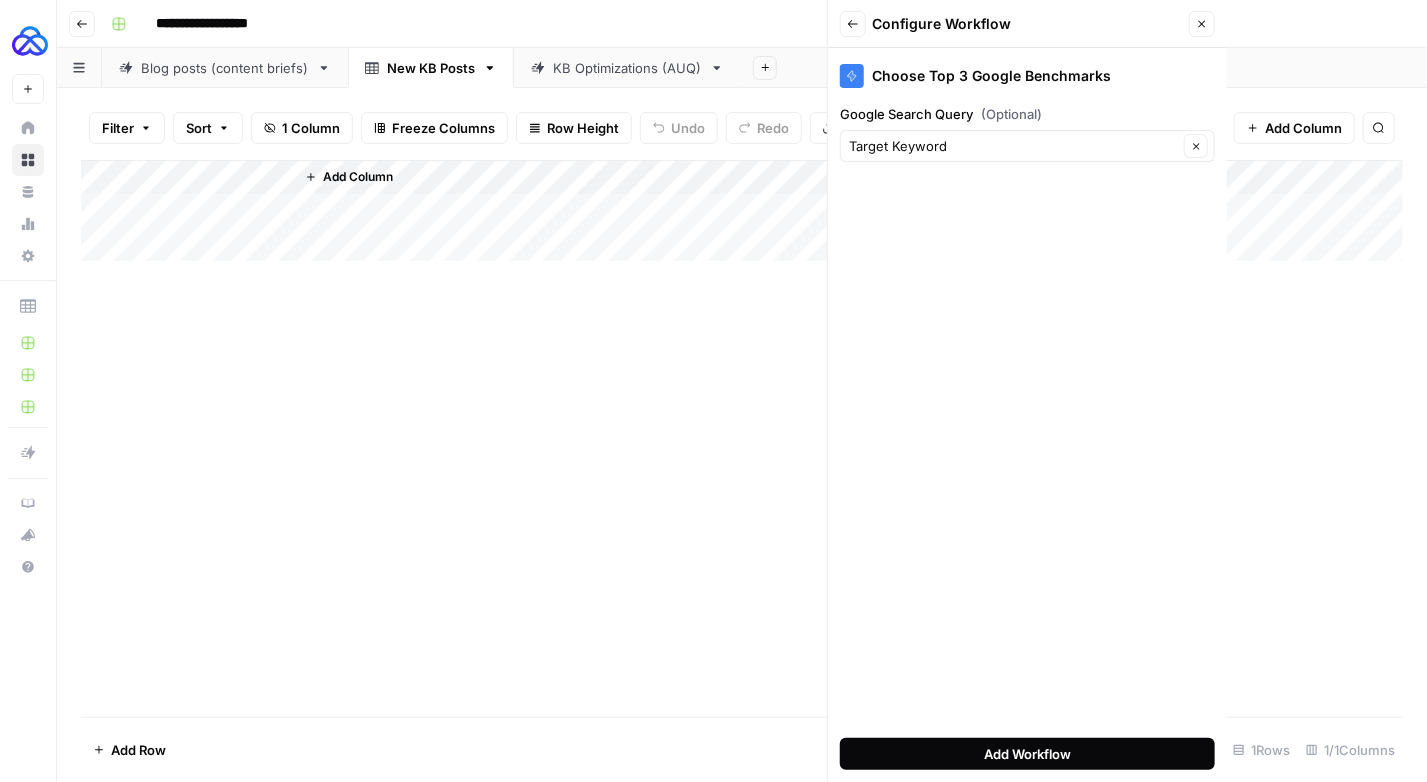 click on "Add Workflow" at bounding box center (1027, 754) 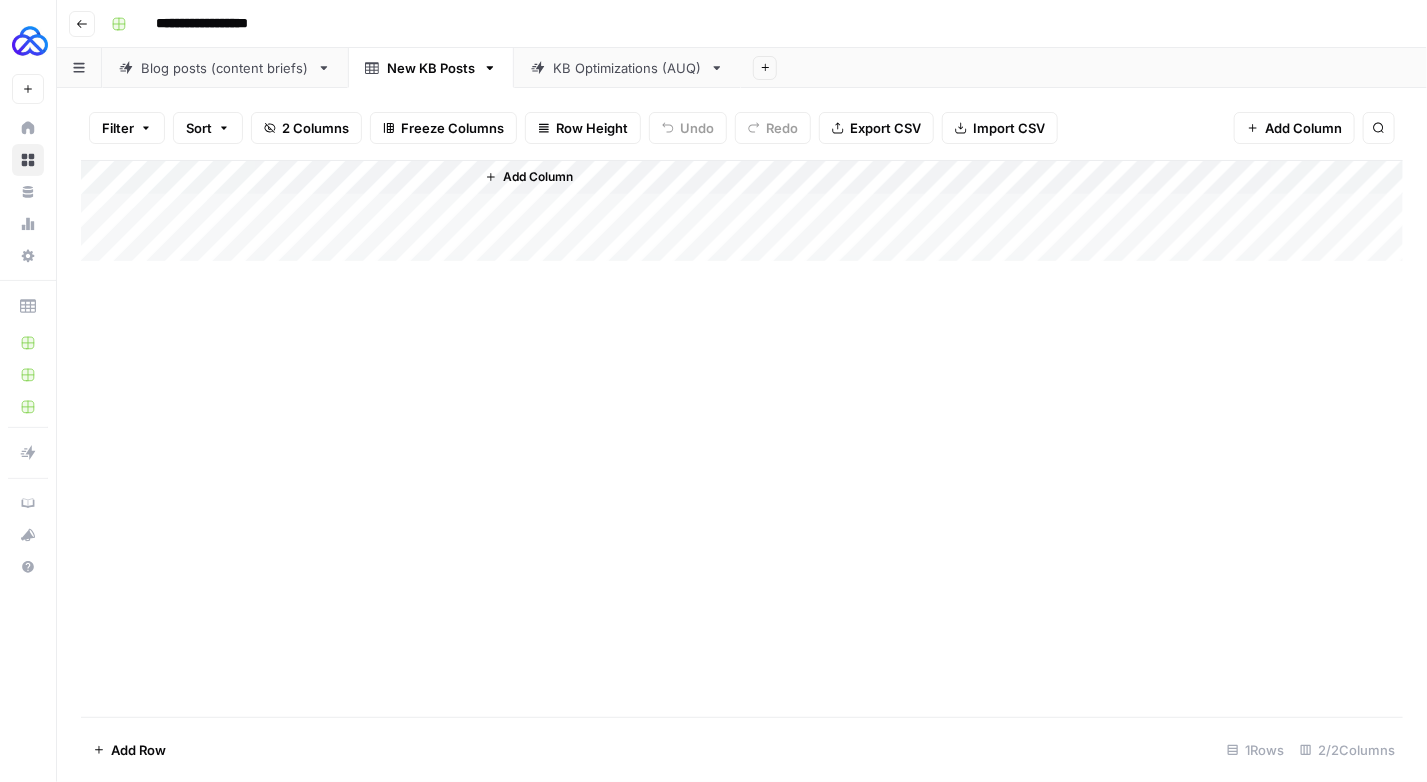 click on "Add Column" at bounding box center (742, 211) 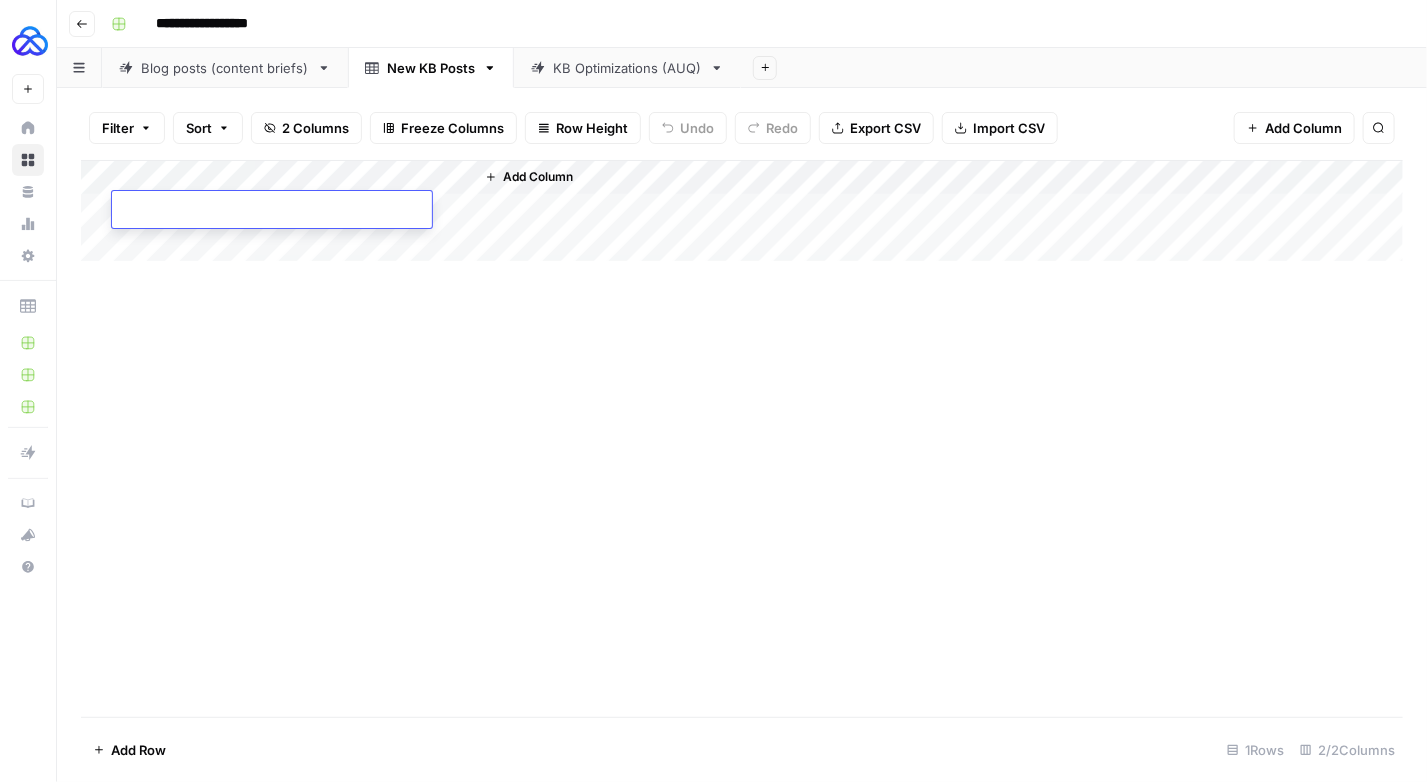 type on "**********" 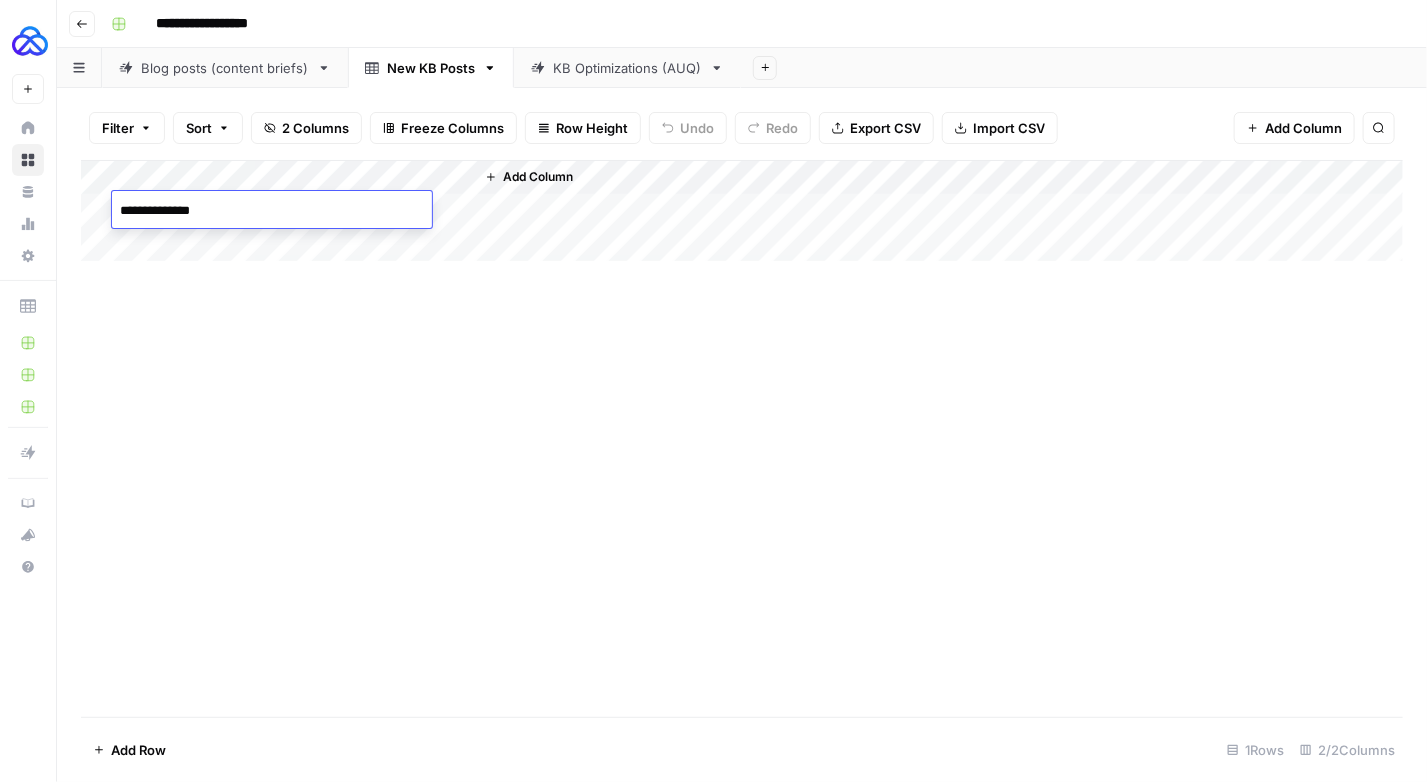click on "Add Column" at bounding box center (742, 438) 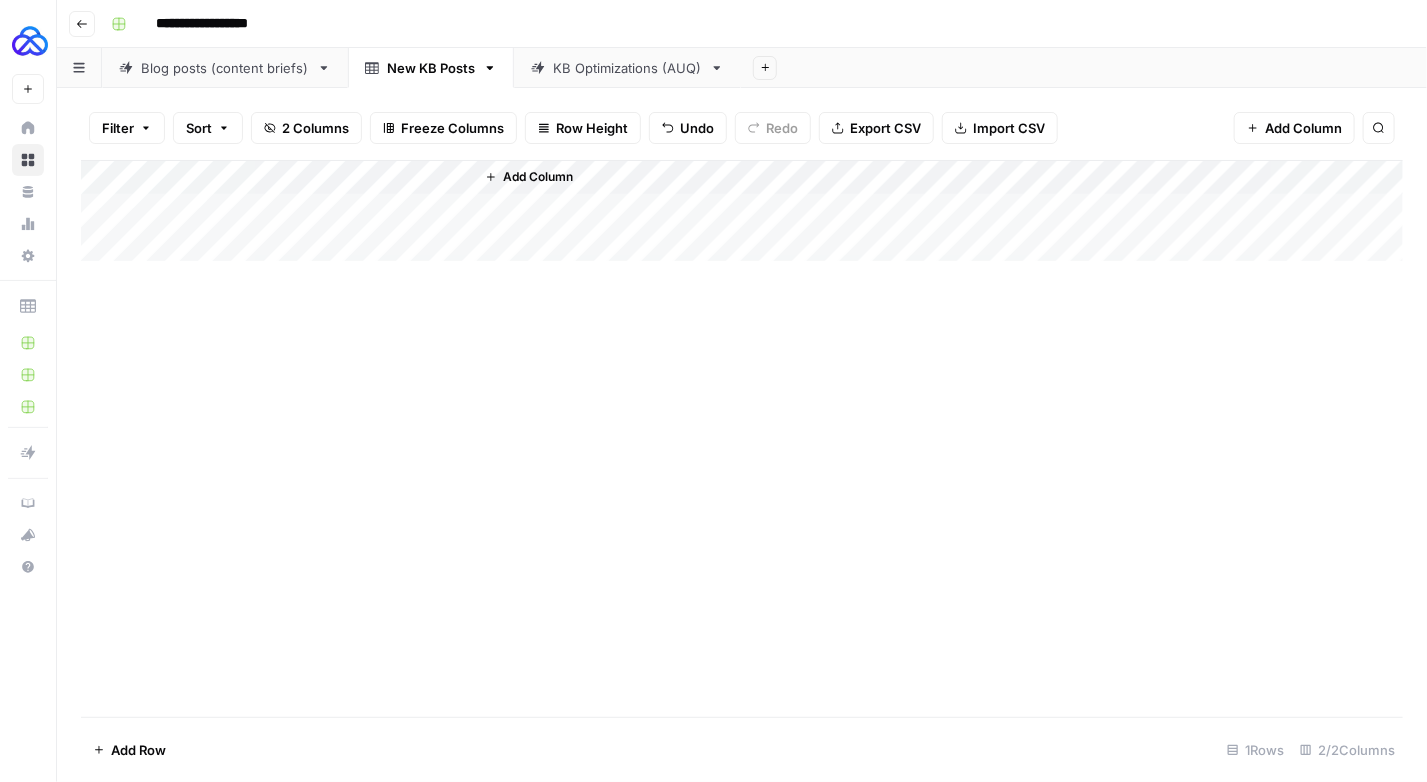 click on "Add Column" at bounding box center (742, 211) 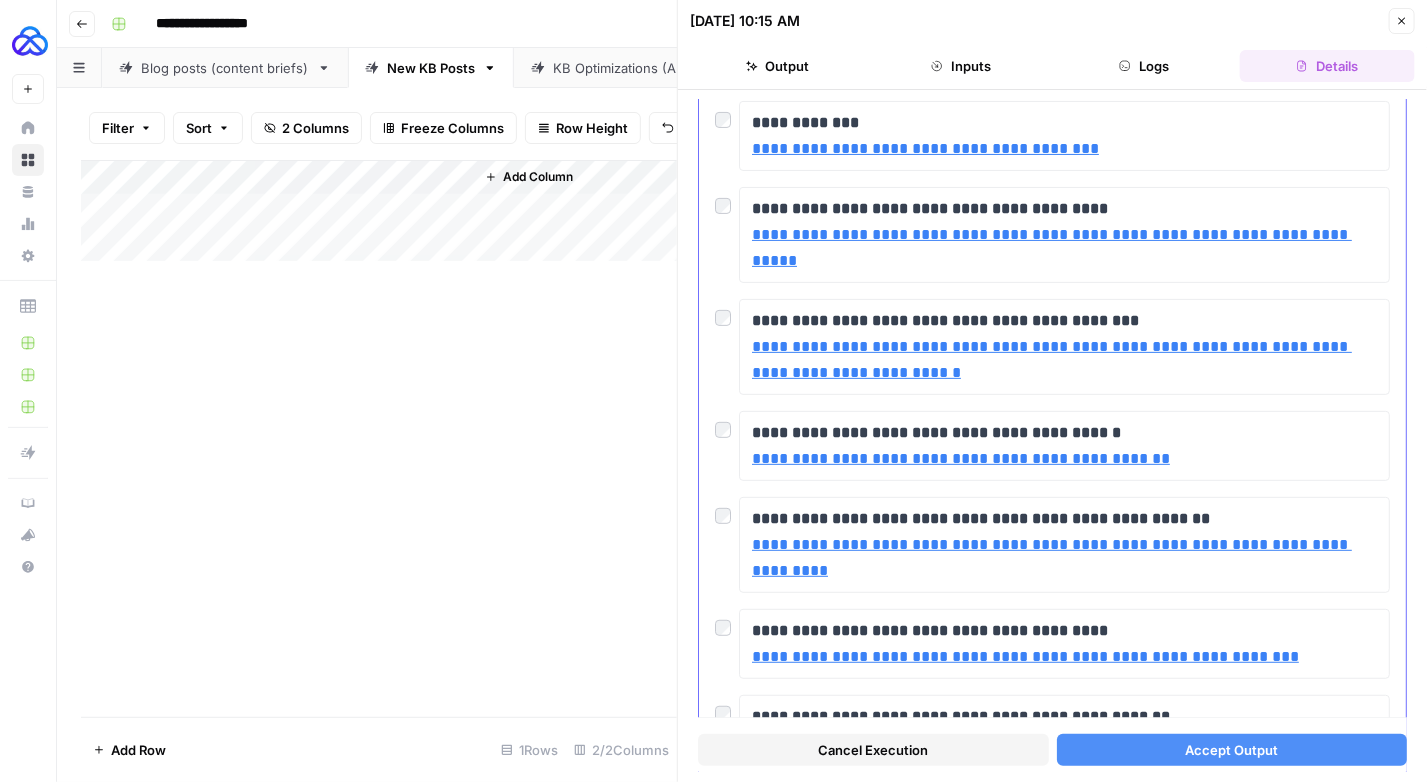 scroll, scrollTop: 0, scrollLeft: 0, axis: both 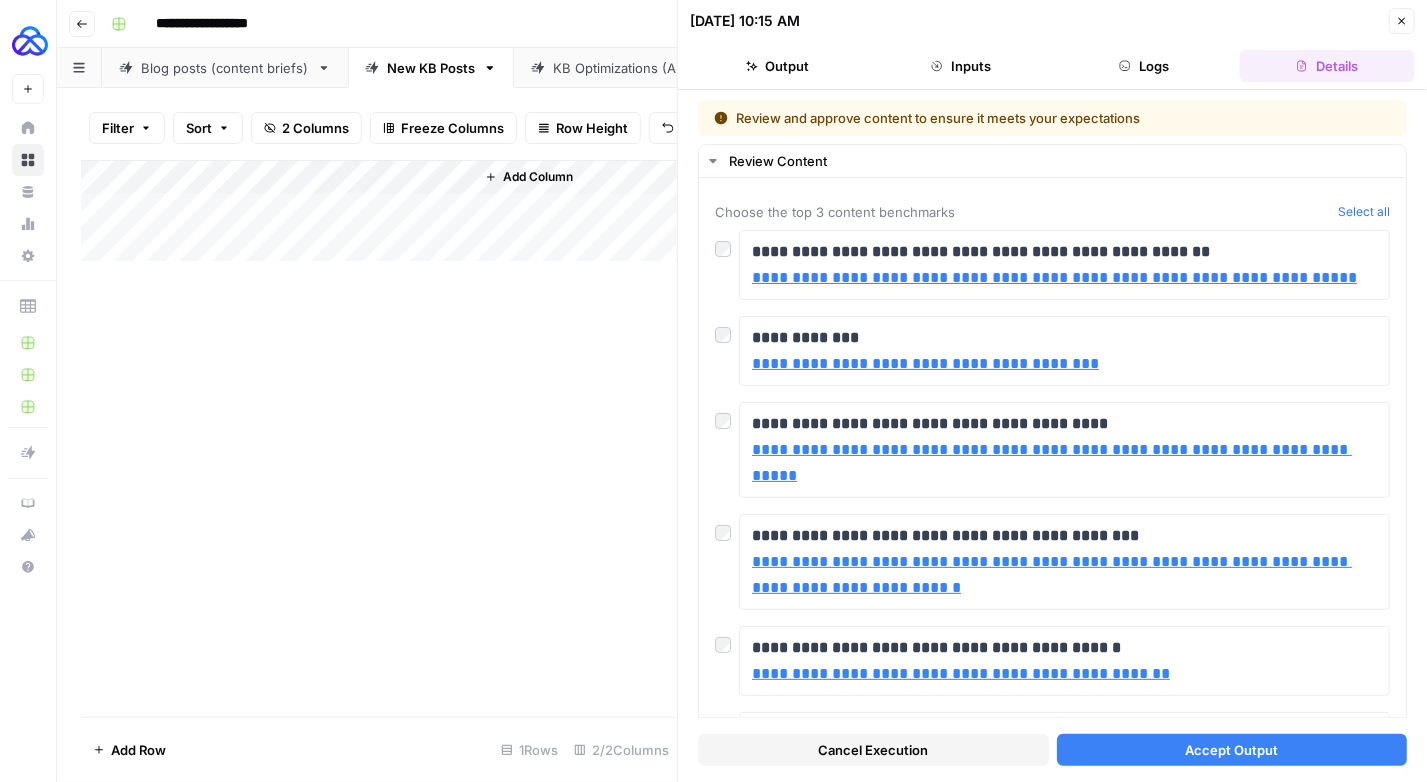 click on "Accept Output" at bounding box center [1231, 750] 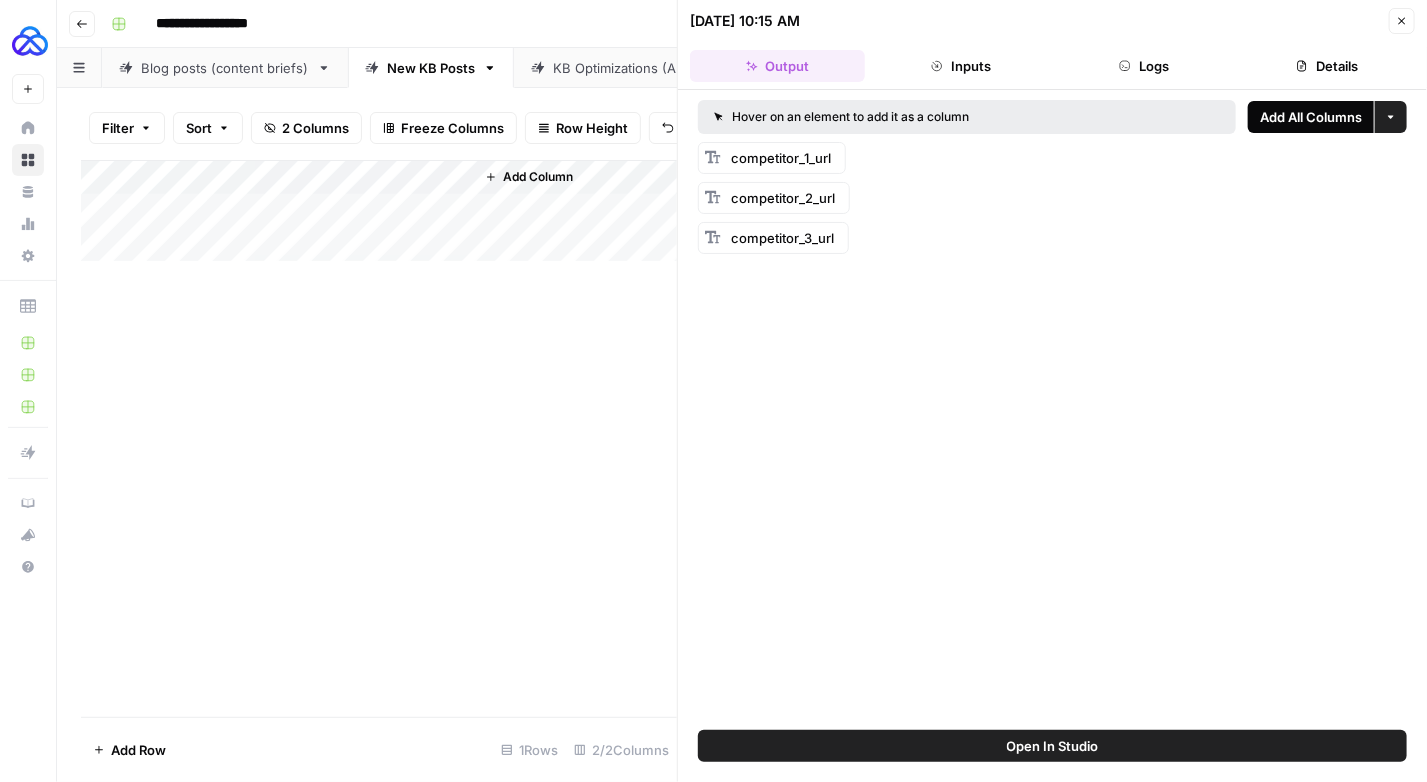 click on "Add All Columns" at bounding box center [1311, 117] 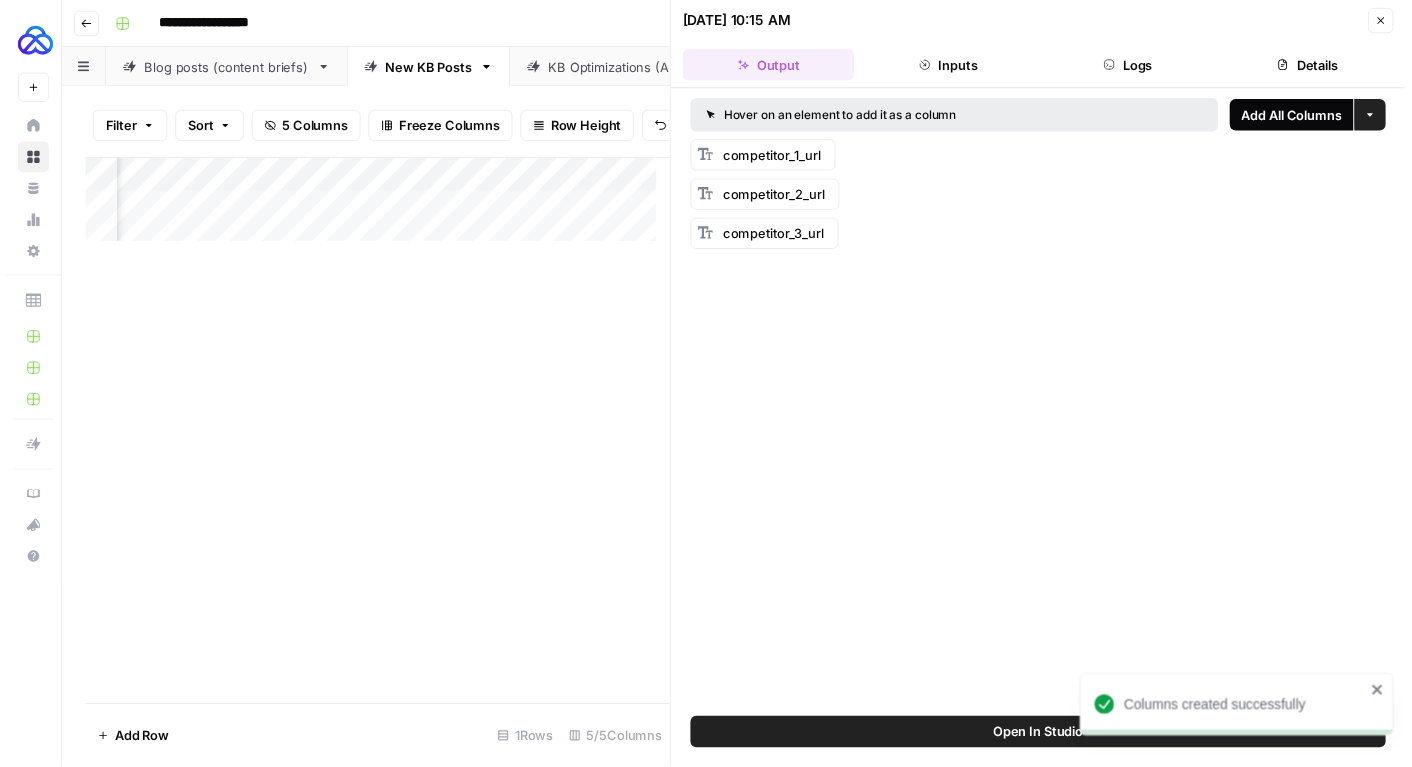 scroll, scrollTop: 0, scrollLeft: 141, axis: horizontal 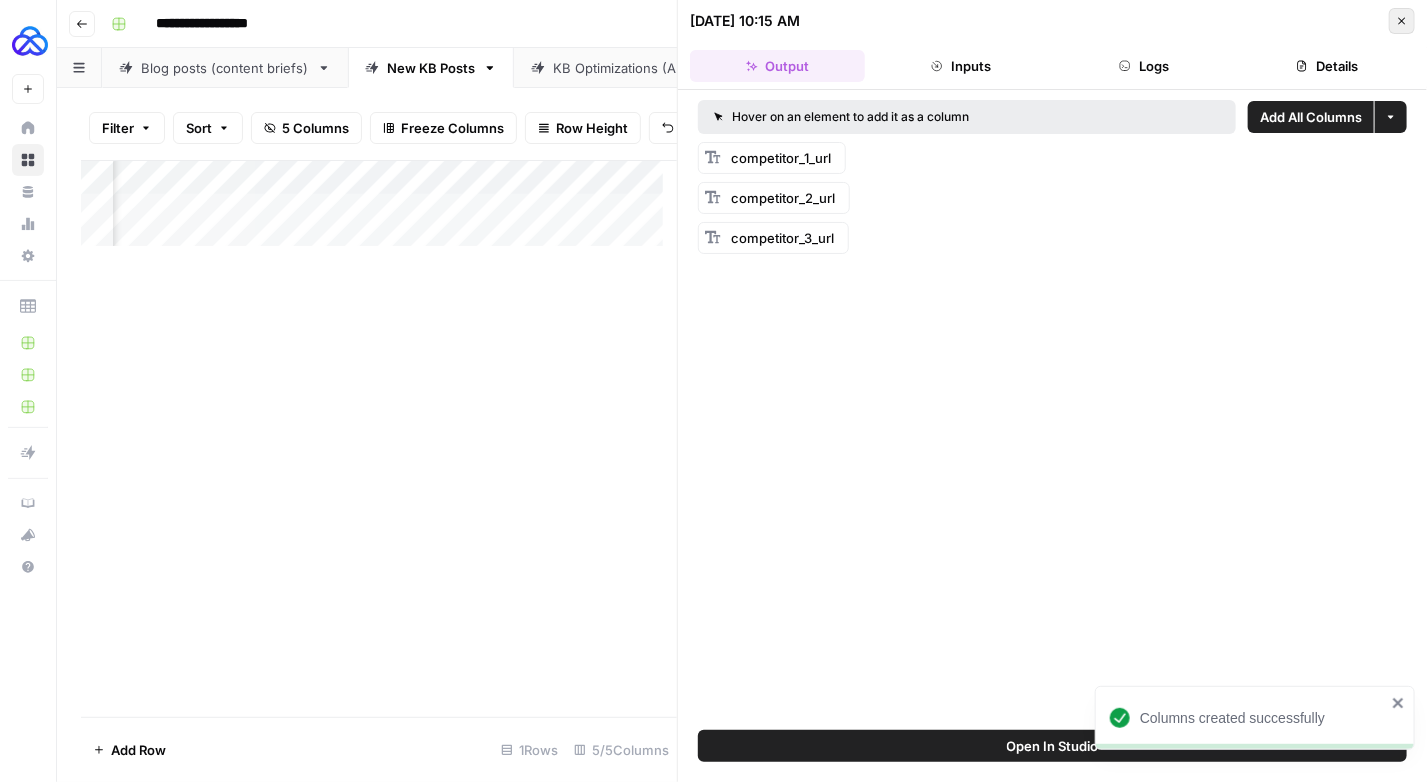 click 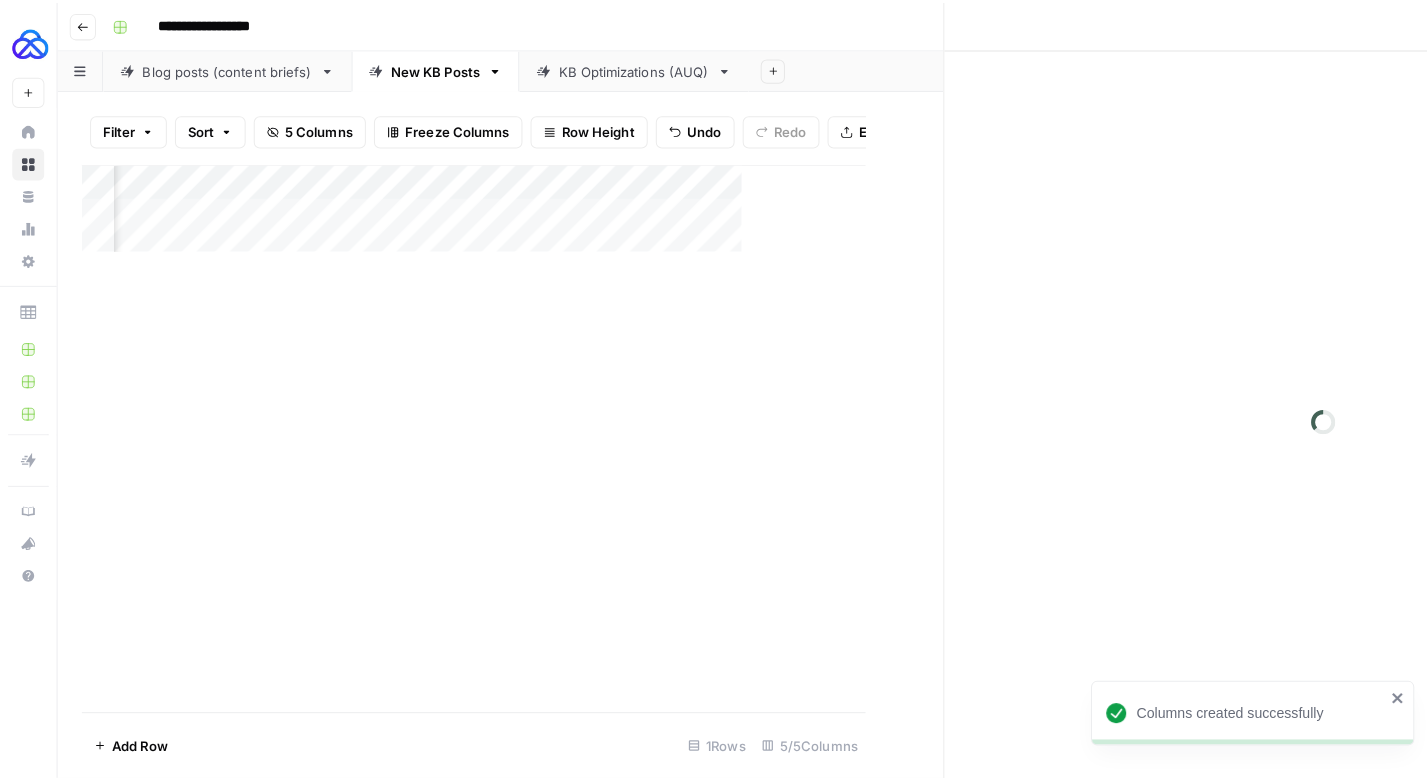 scroll, scrollTop: 0, scrollLeft: 0, axis: both 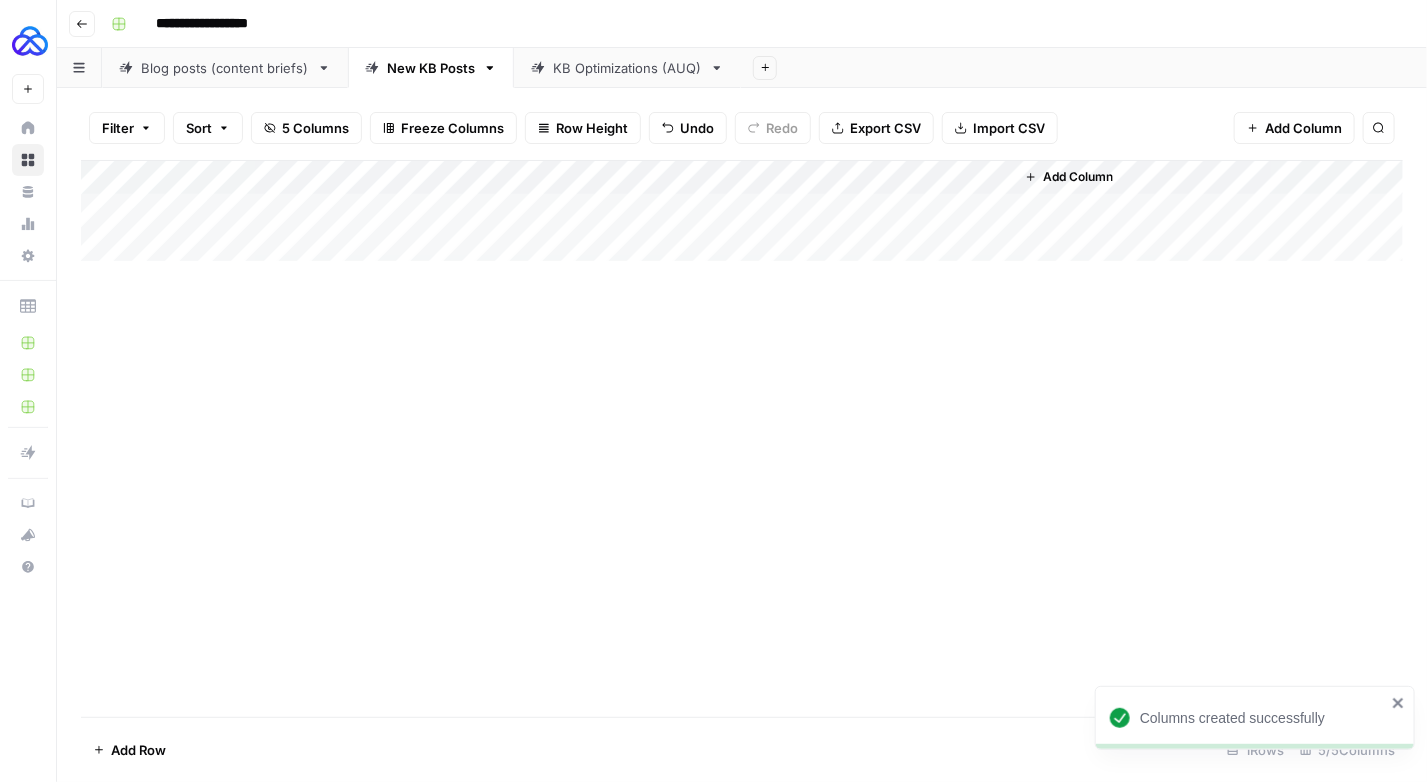 click on "Add Column" at bounding box center [742, 211] 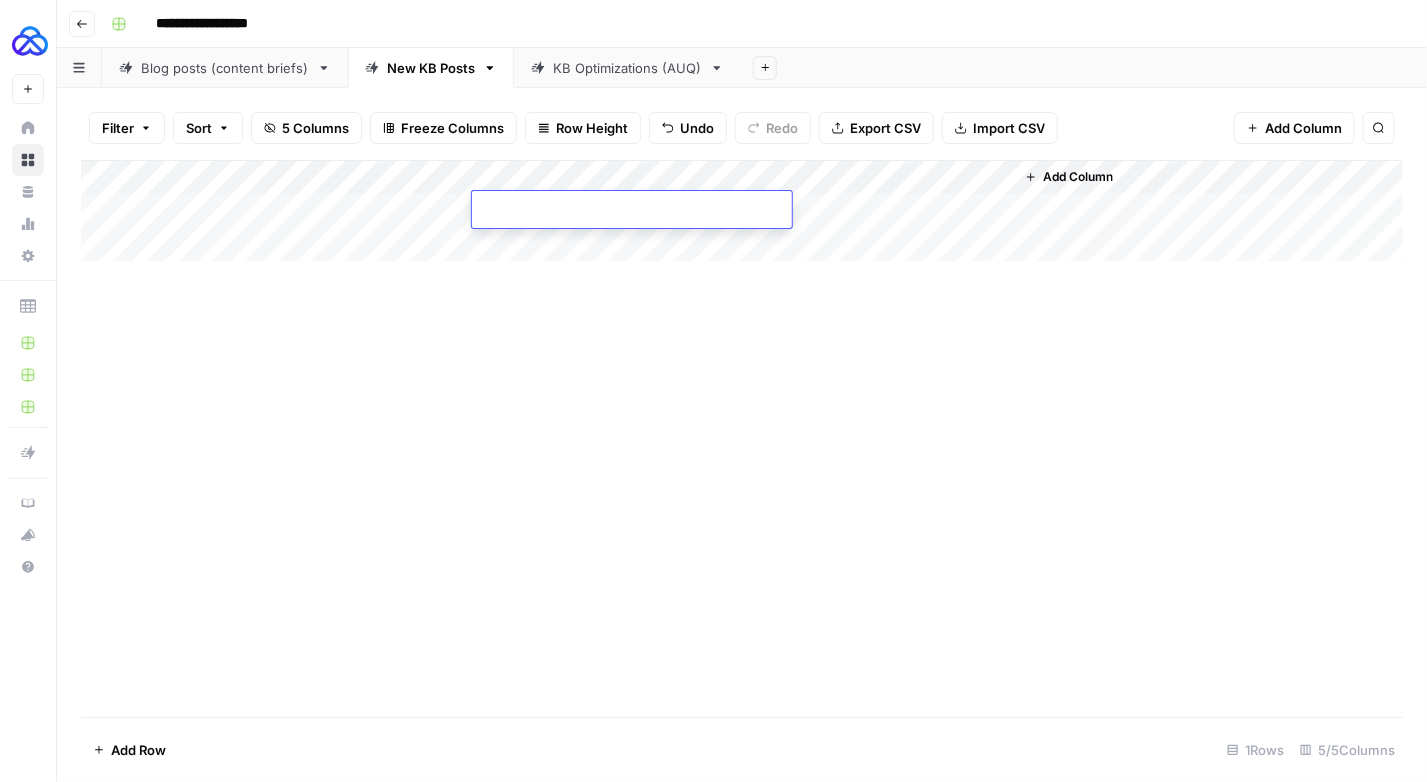 type on "**********" 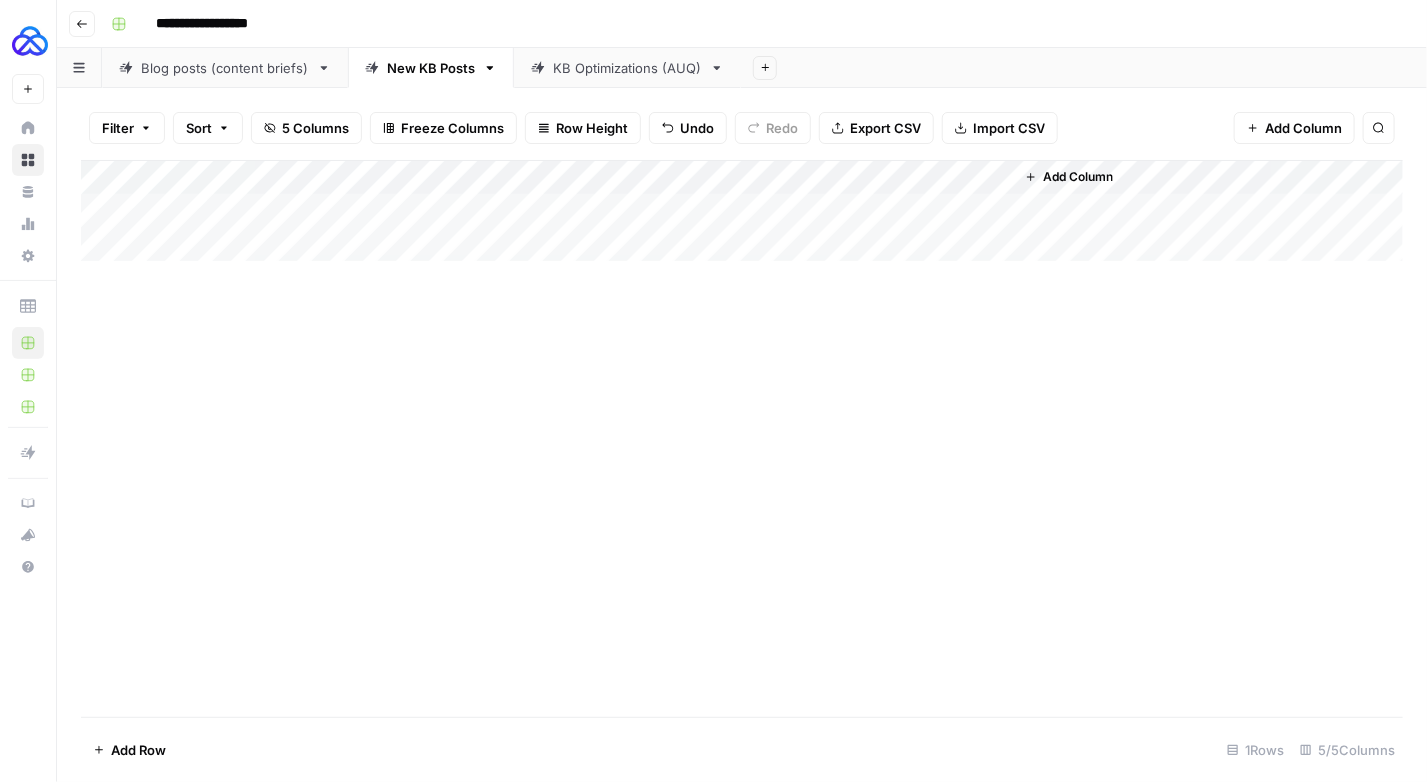click on "Add Column" at bounding box center (742, 211) 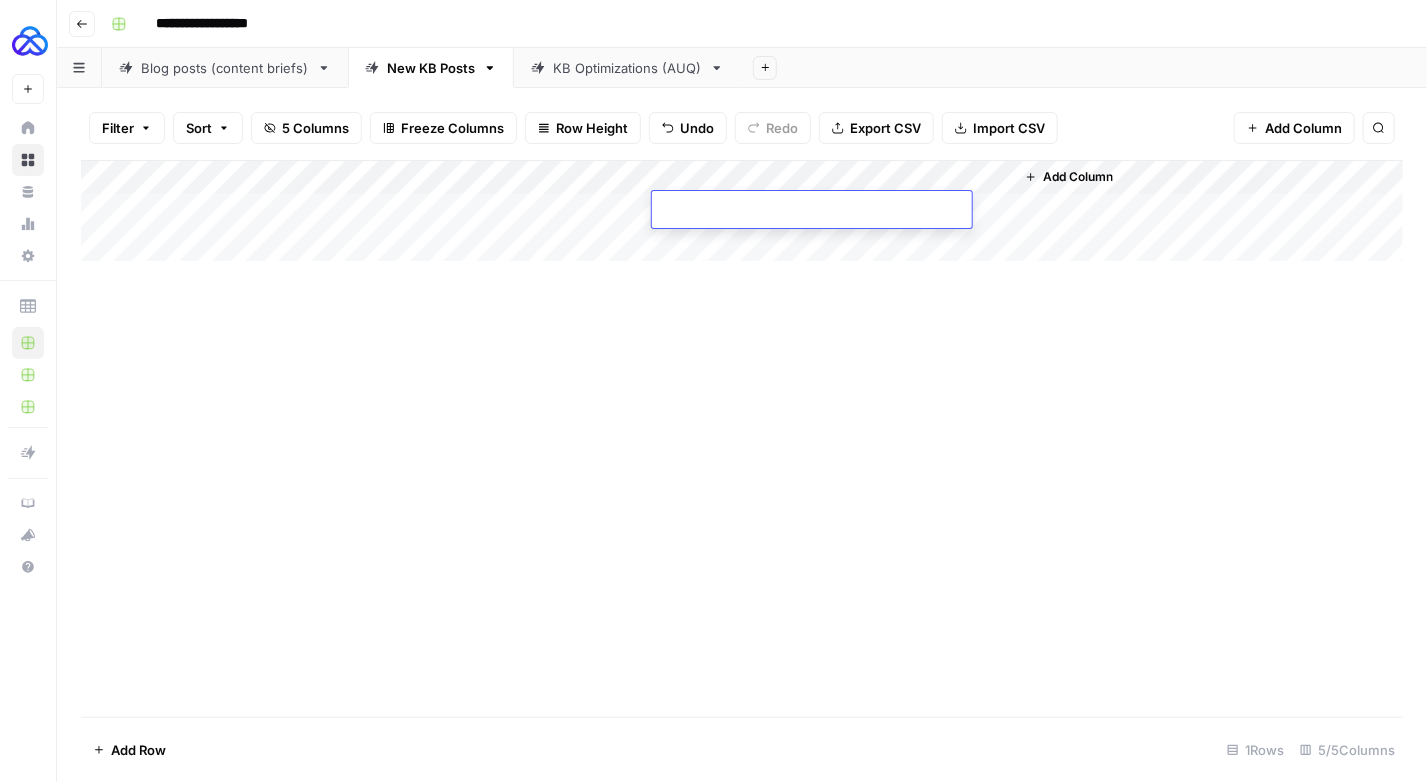 type on "**********" 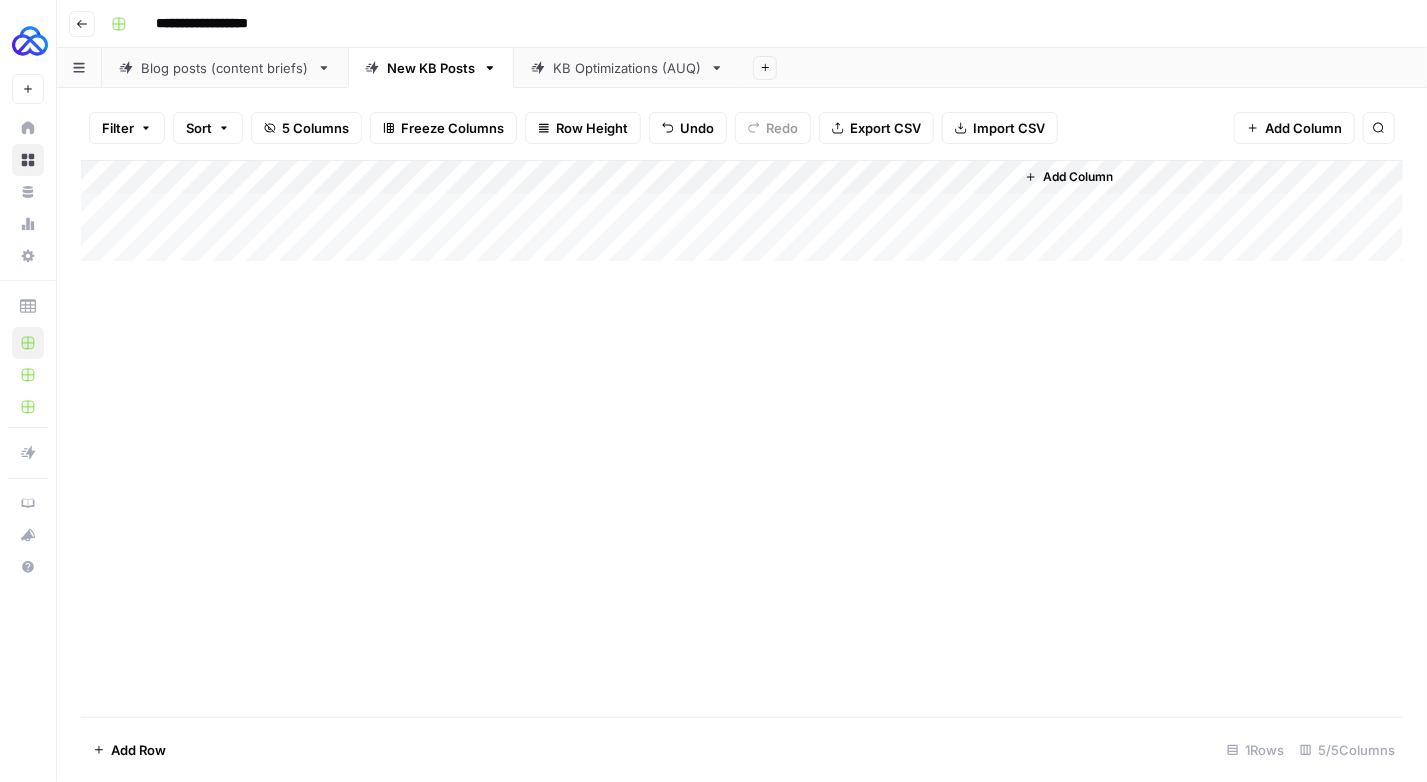 click on "Add Column" at bounding box center [742, 211] 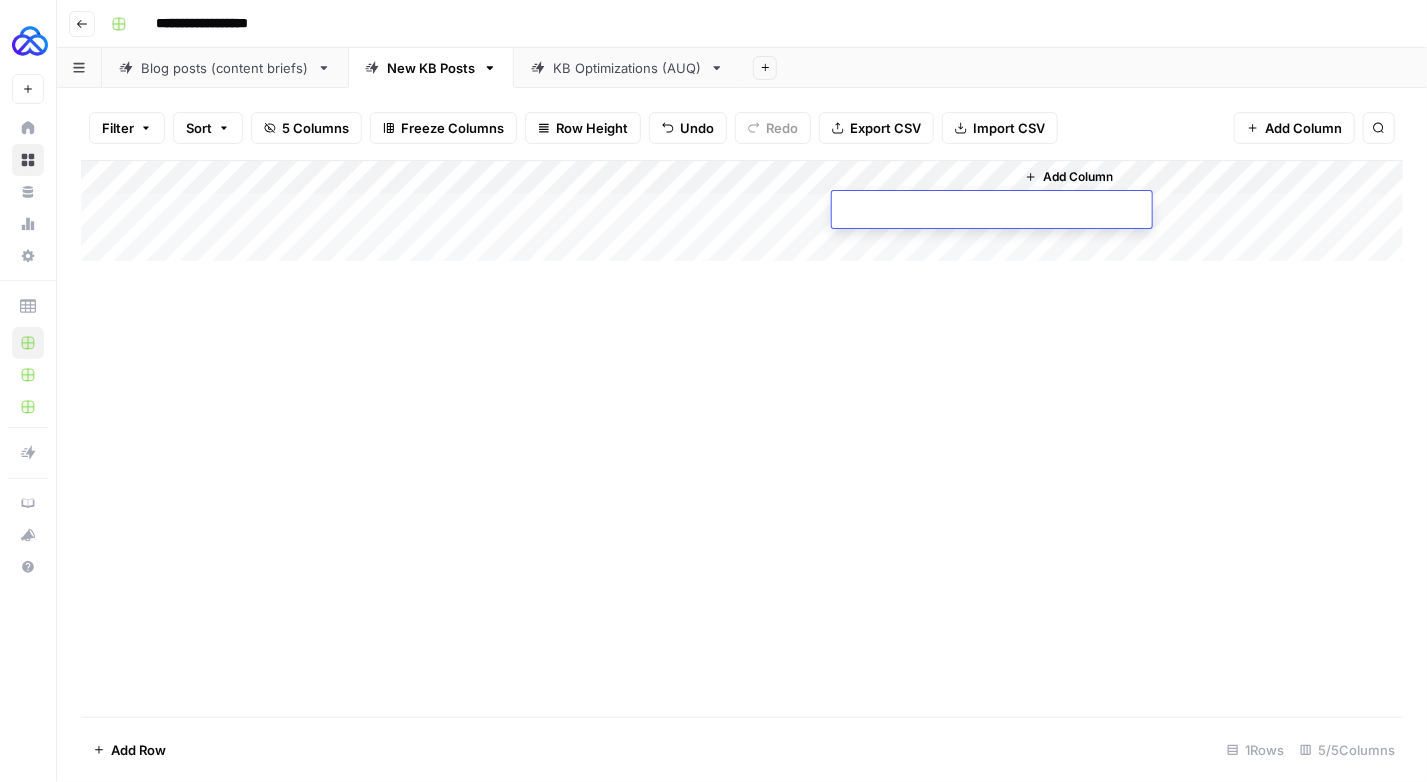 type on "**********" 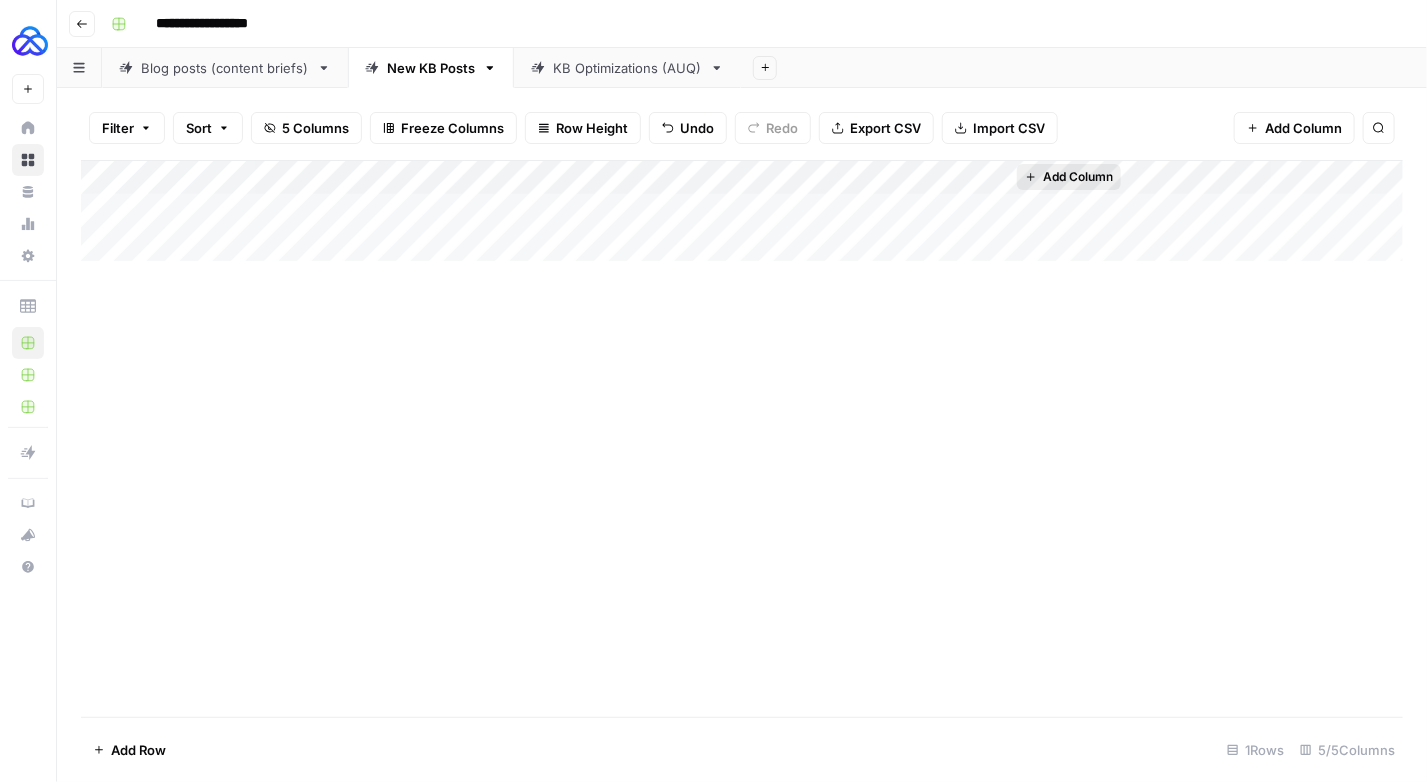 click on "Add Column" at bounding box center [1078, 177] 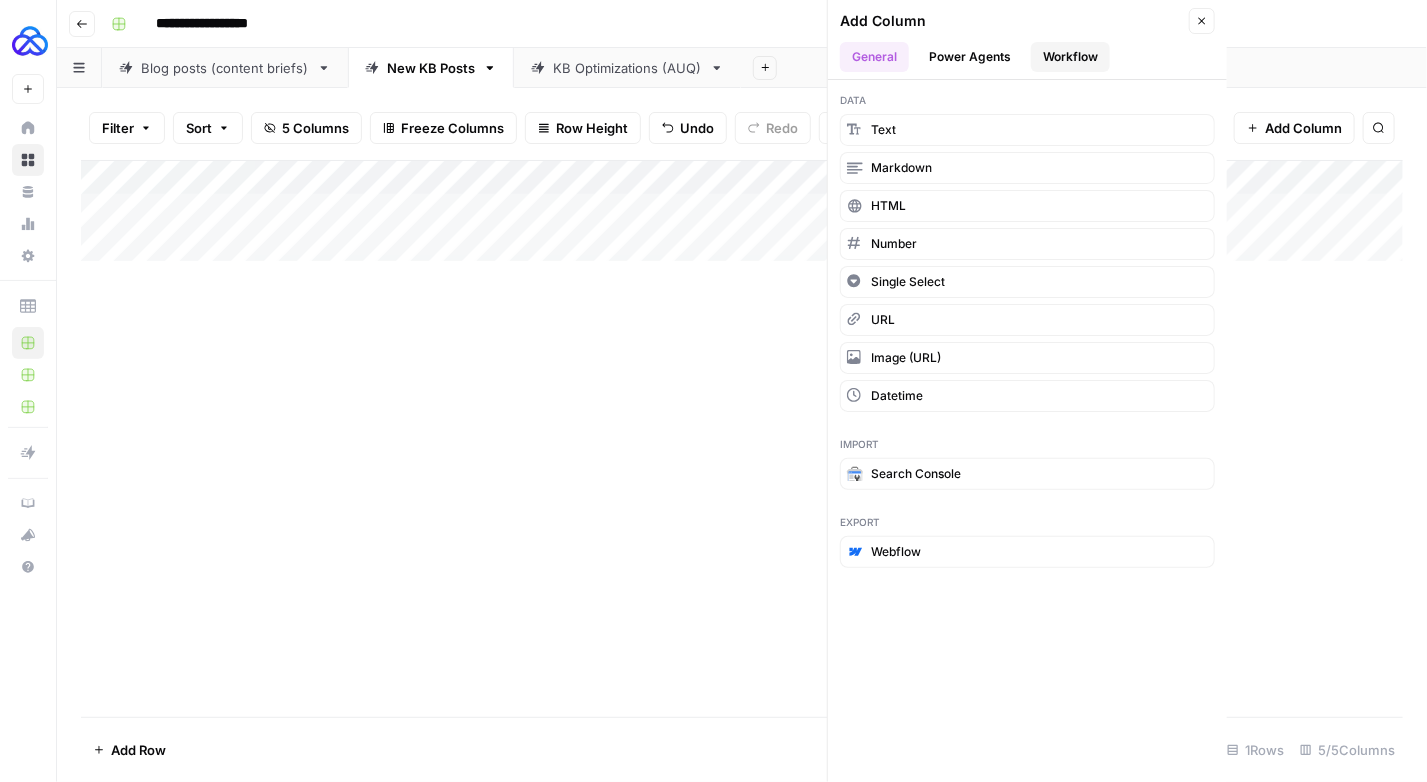 click on "Workflow" at bounding box center [1070, 57] 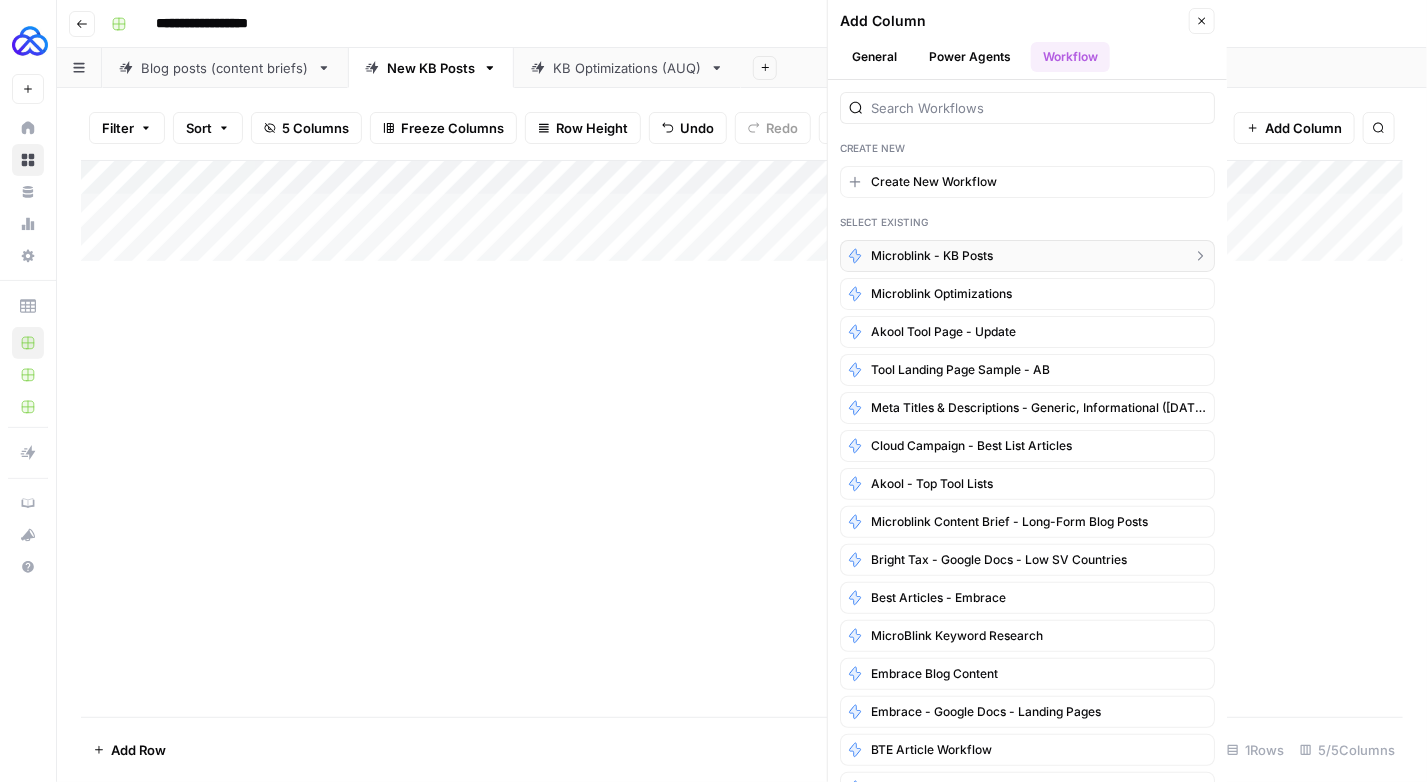 click on "Microblink - KB Posts" at bounding box center (932, 256) 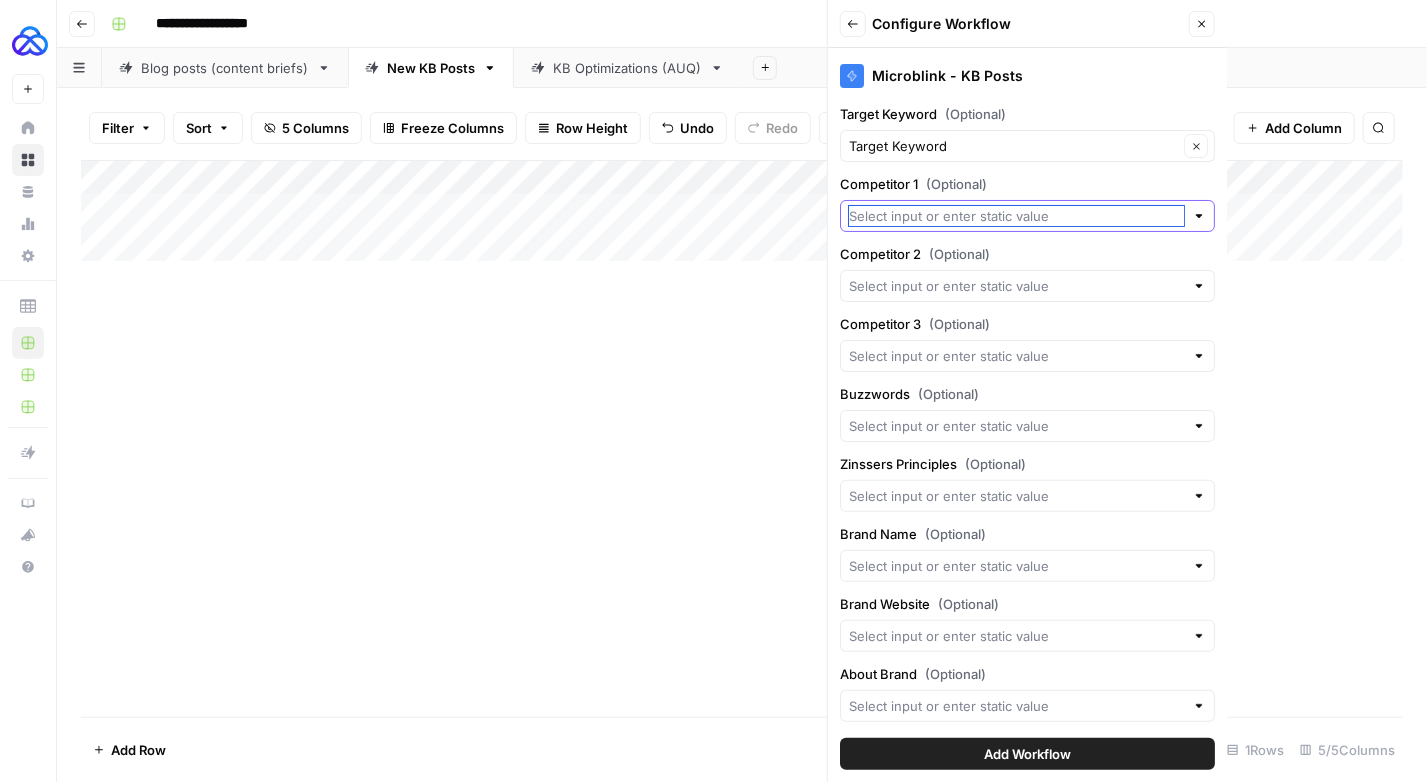 click on "Competitor 1   (Optional)" at bounding box center (1016, 216) 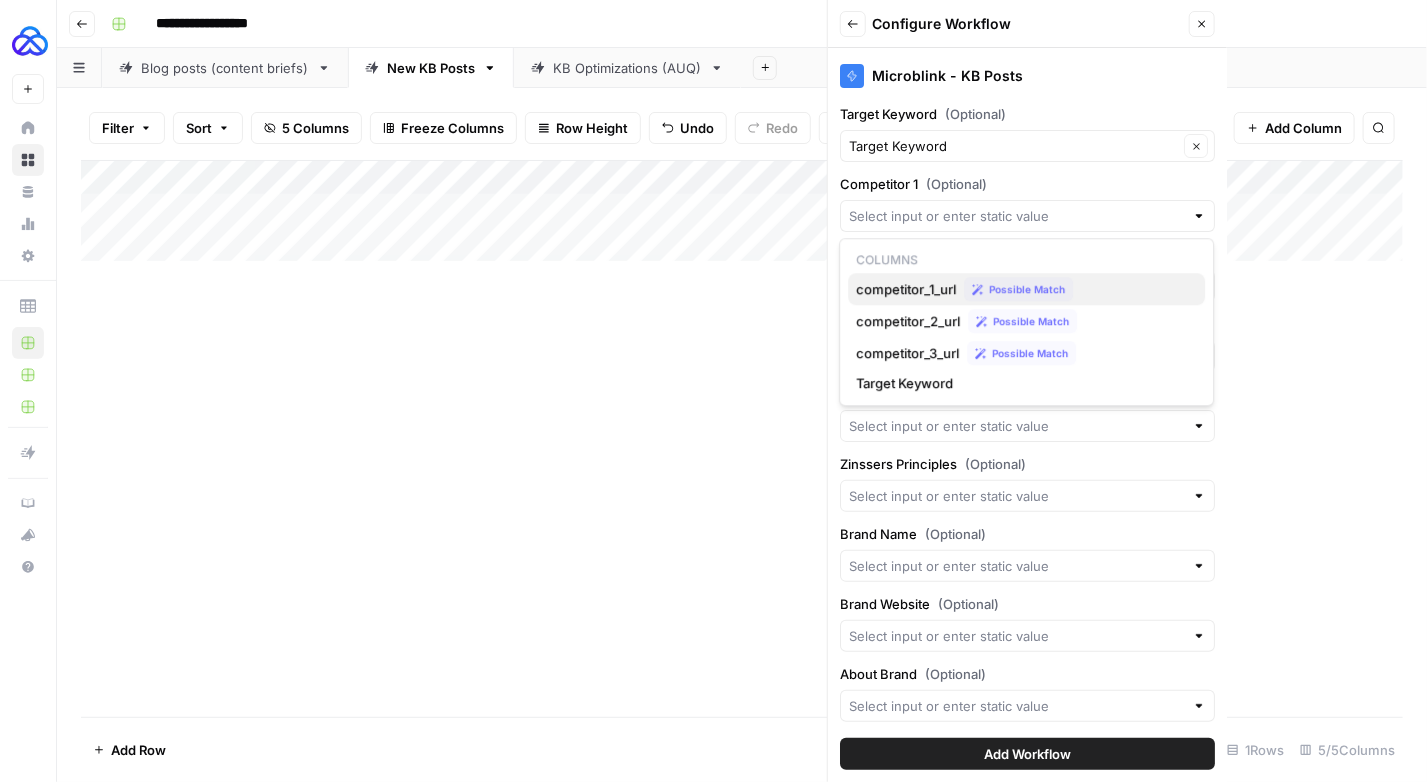 click on "Possible Match" at bounding box center [1027, 289] 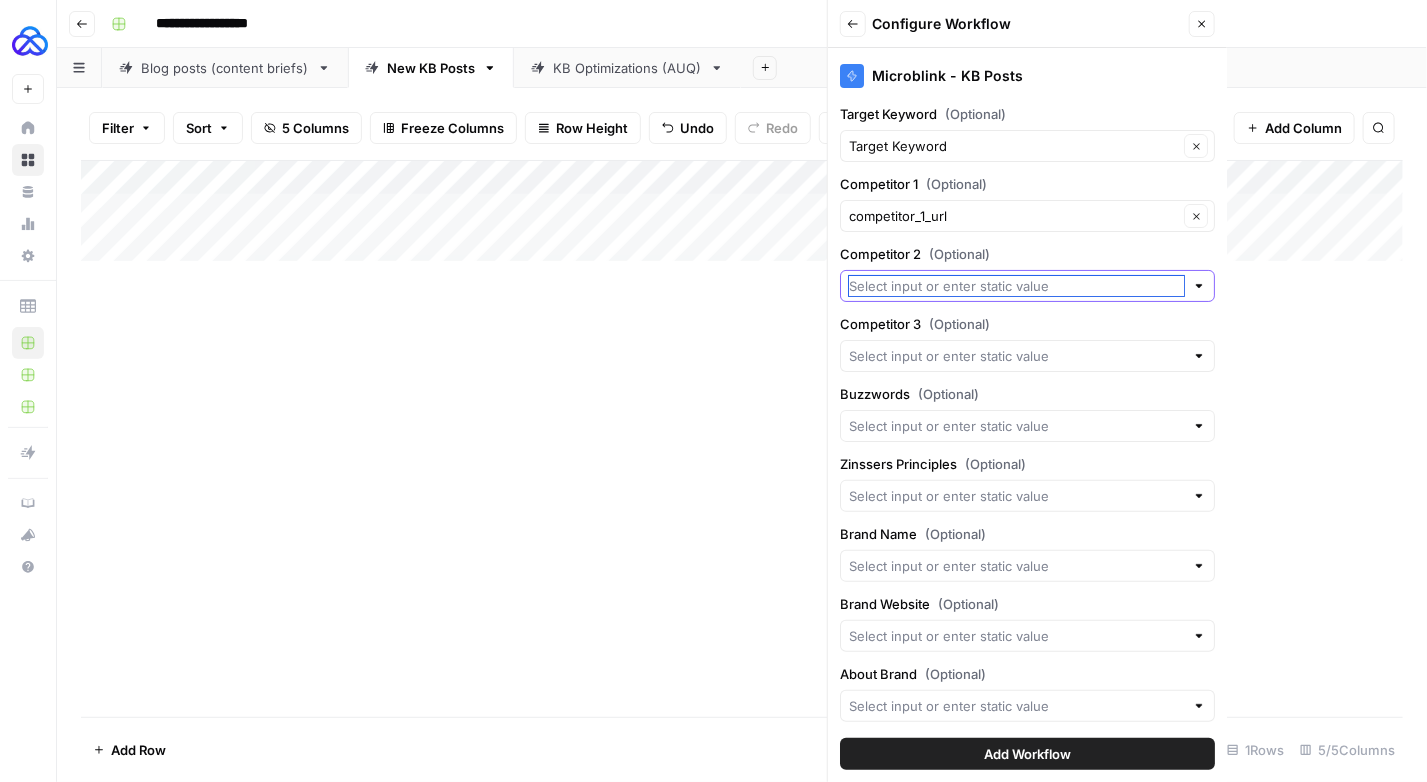 click on "Competitor 2   (Optional)" at bounding box center (1016, 286) 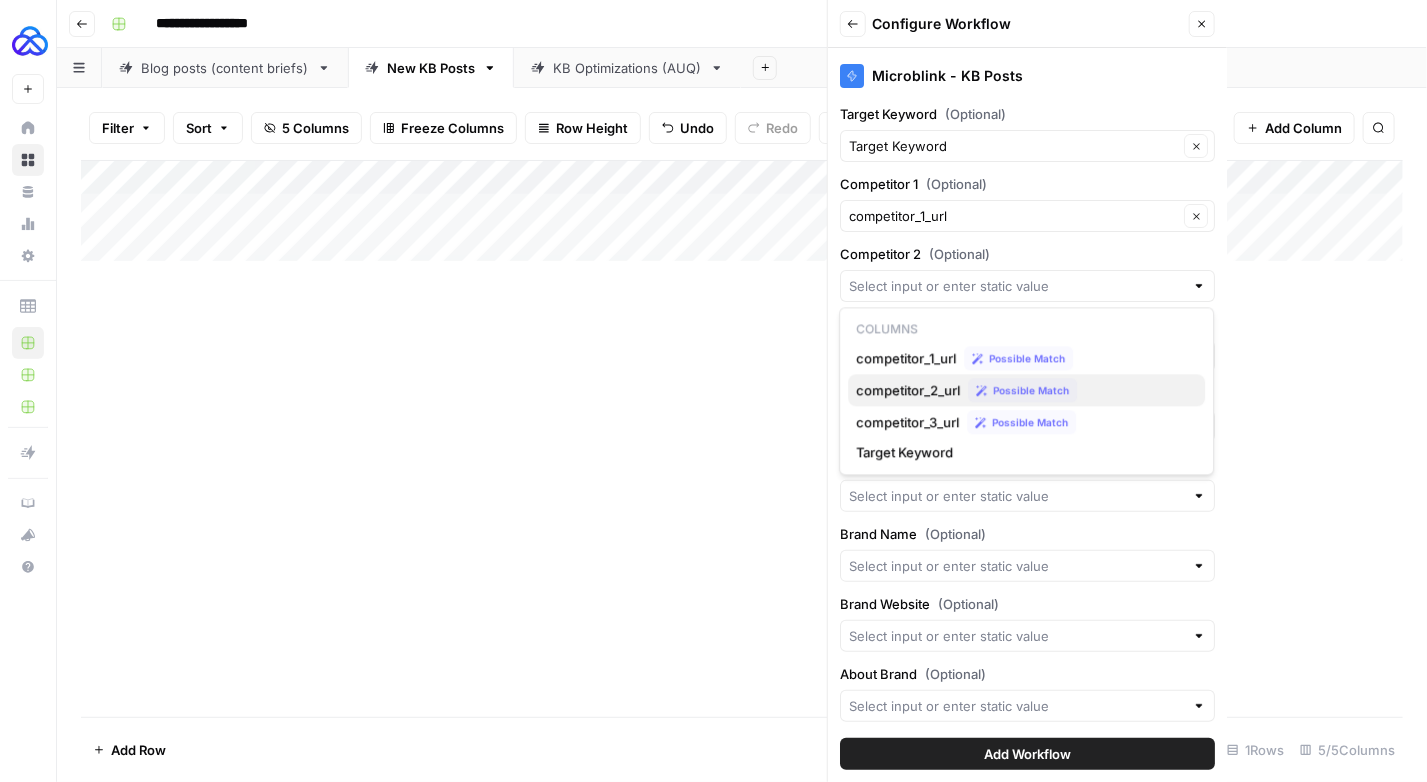 click on "competitor_2_url Possible Match" at bounding box center (1026, 390) 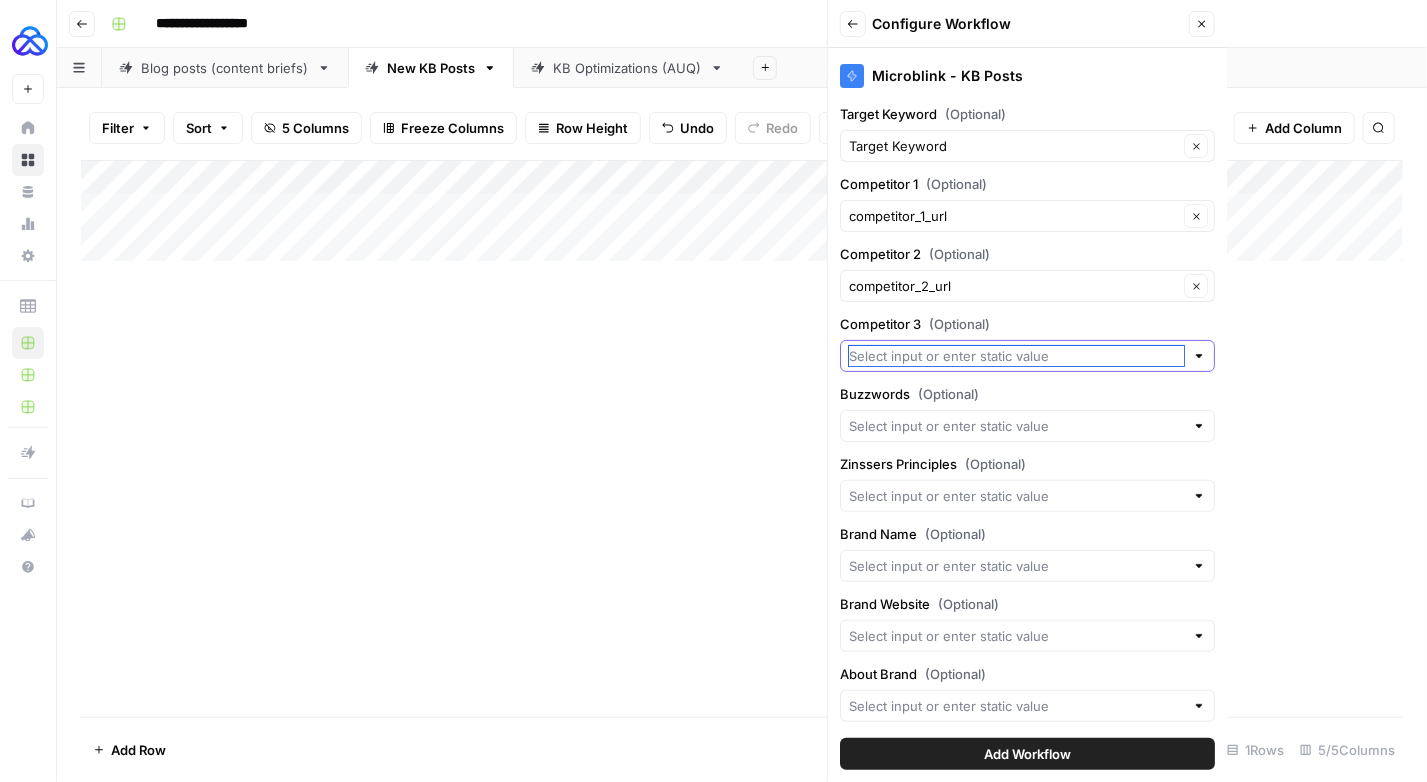 click on "Competitor 3   (Optional)" at bounding box center [1016, 356] 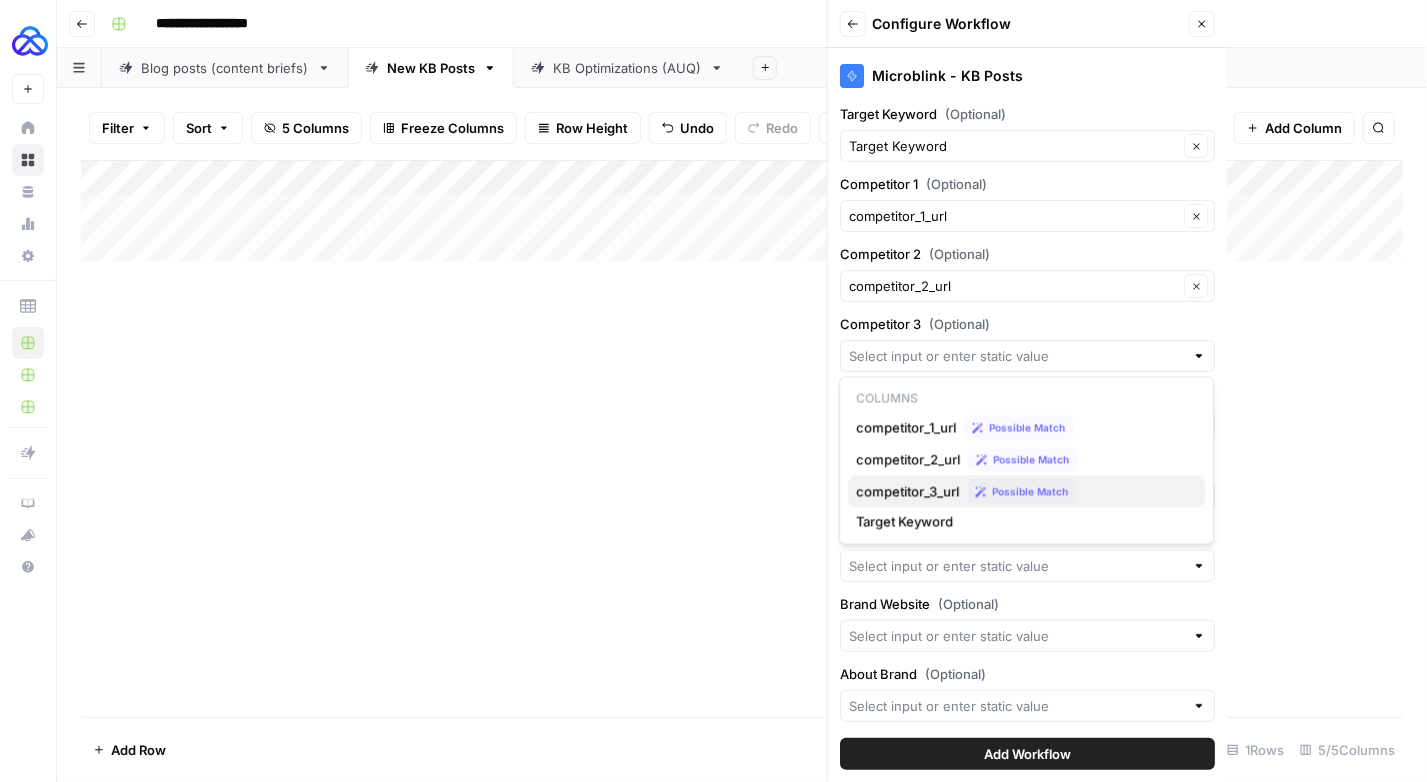 click on "competitor_3_url" at bounding box center (907, 492) 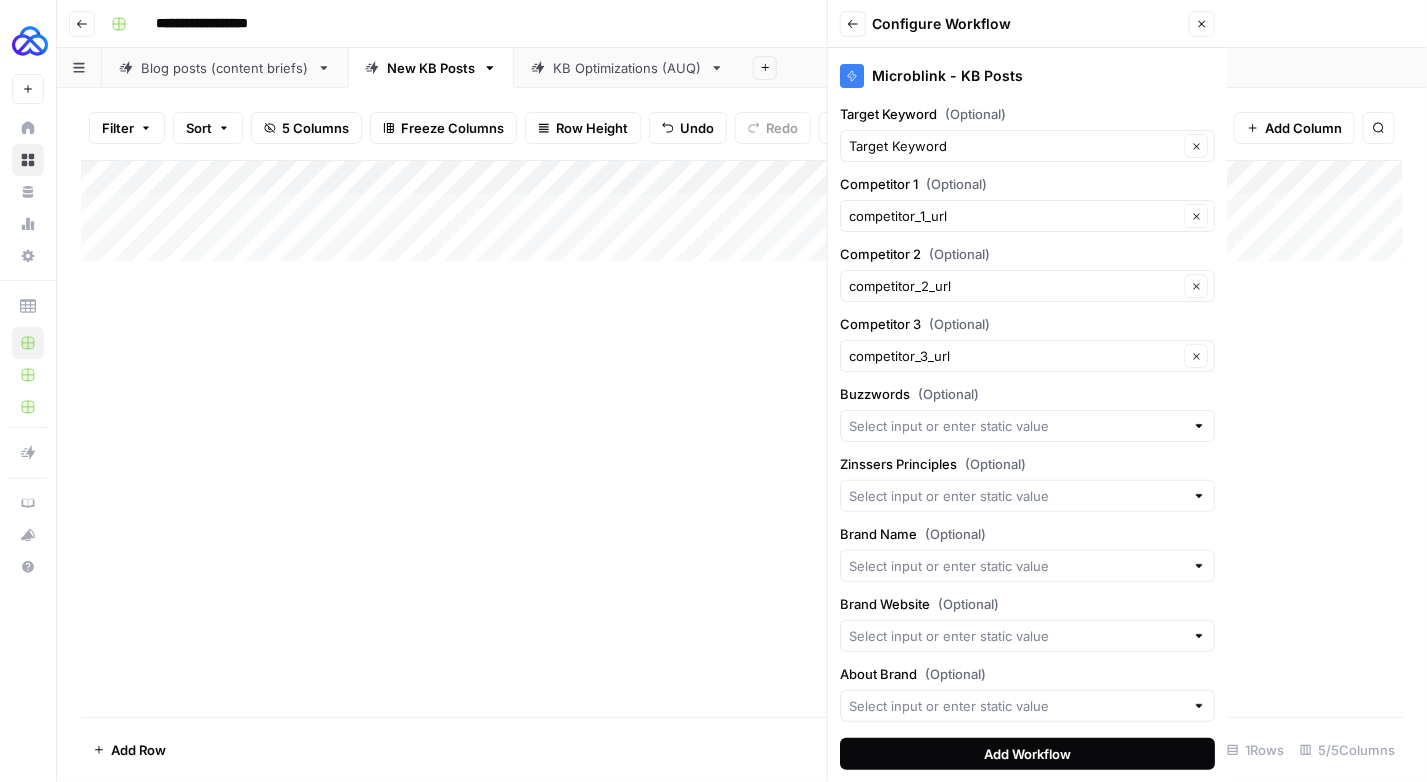 click on "Add Workflow" at bounding box center [1027, 754] 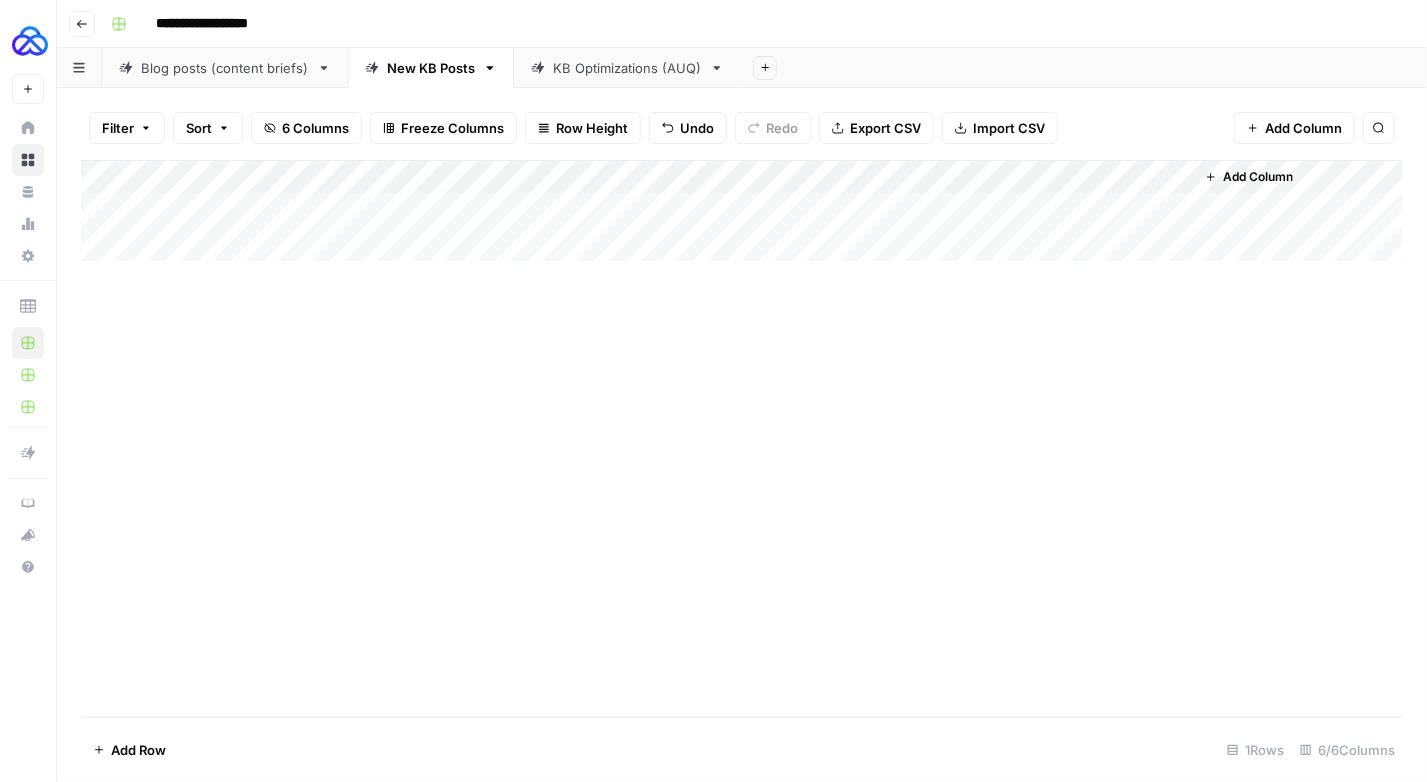 click on "Add Column" at bounding box center [742, 211] 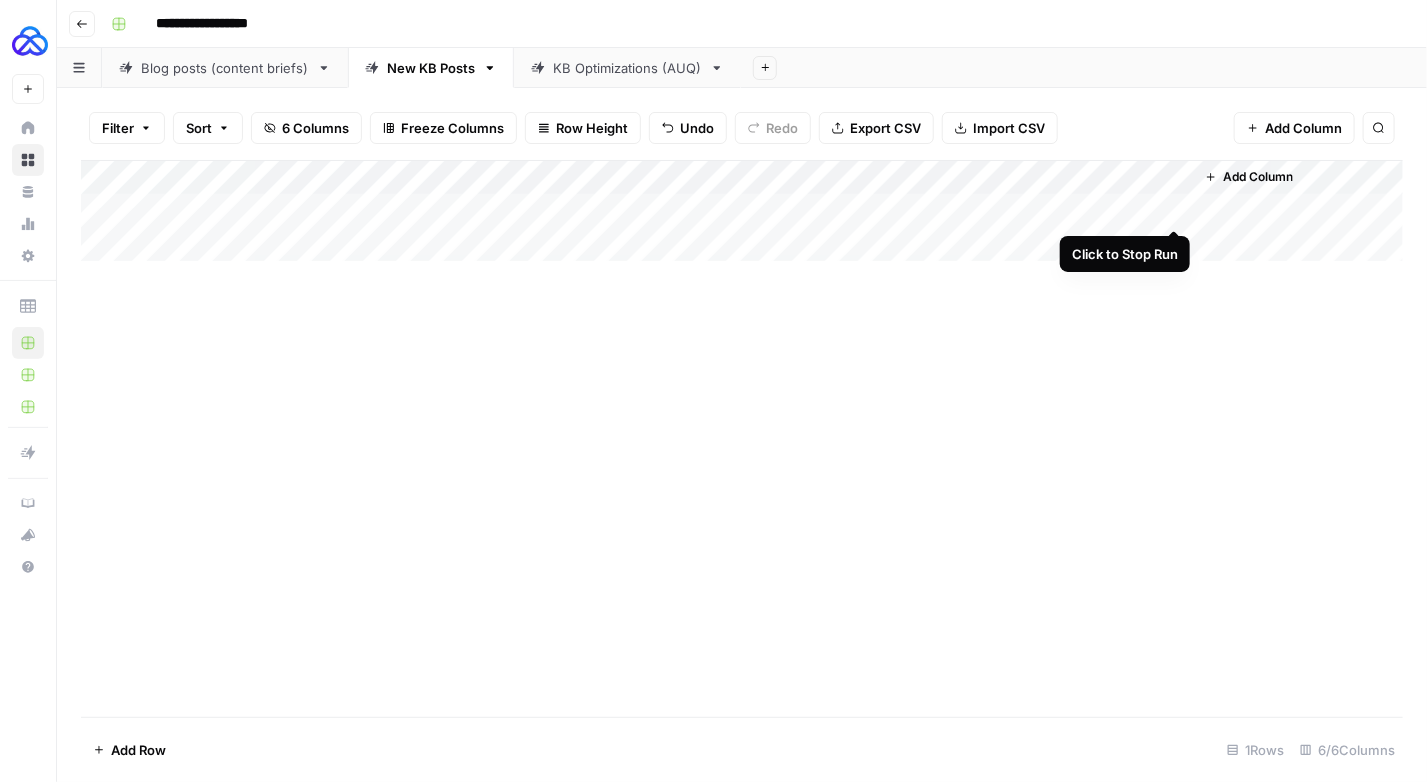 click on "Add Column" at bounding box center [742, 211] 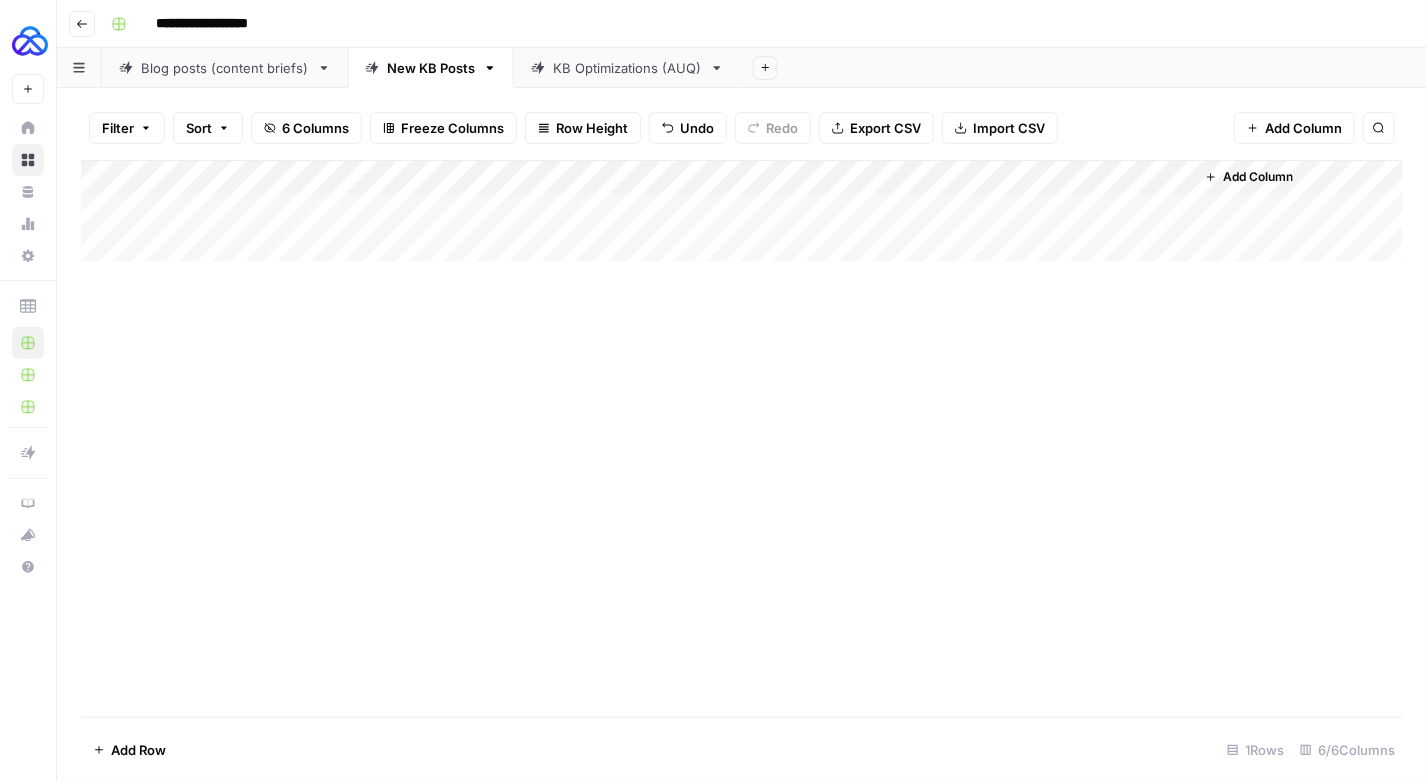 click on "Add Column" at bounding box center [742, 211] 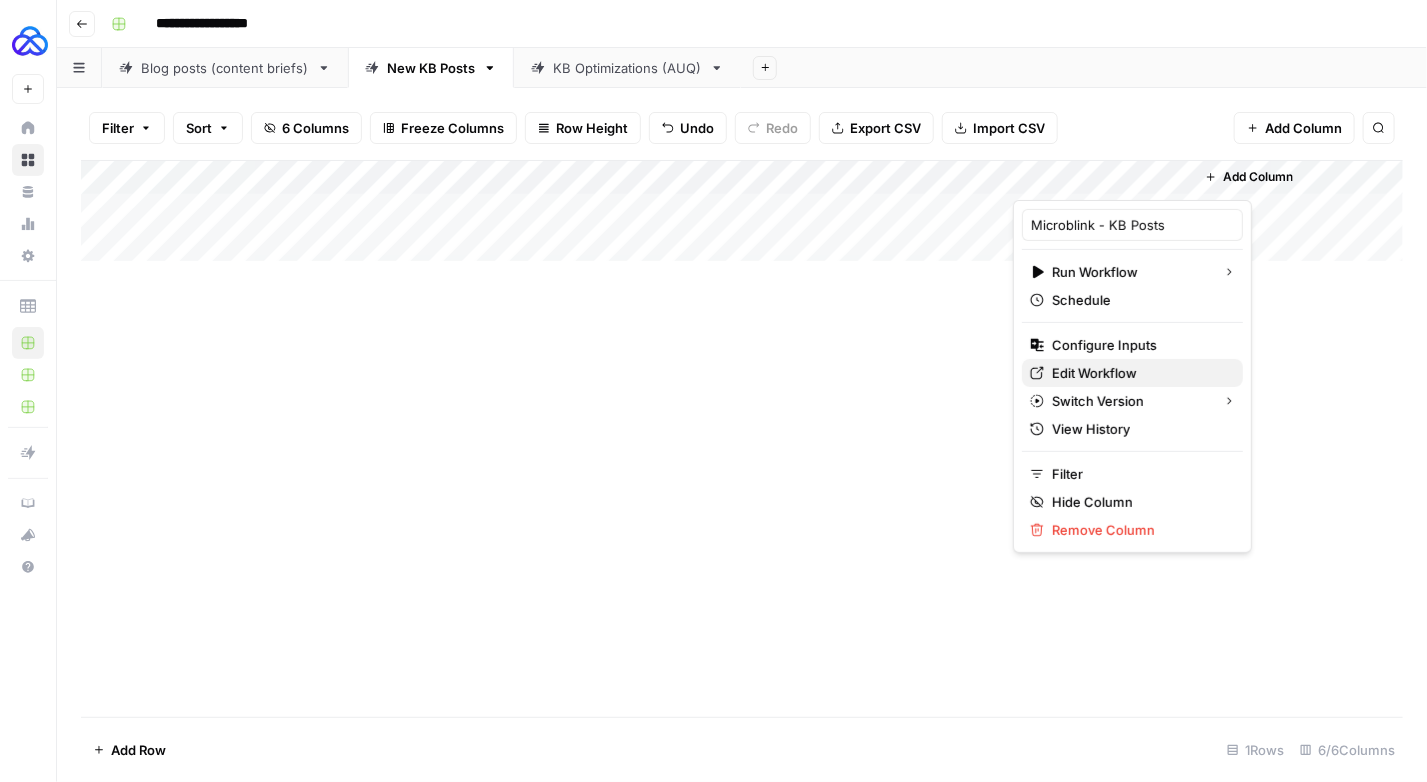 click on "Edit Workflow" at bounding box center [1094, 373] 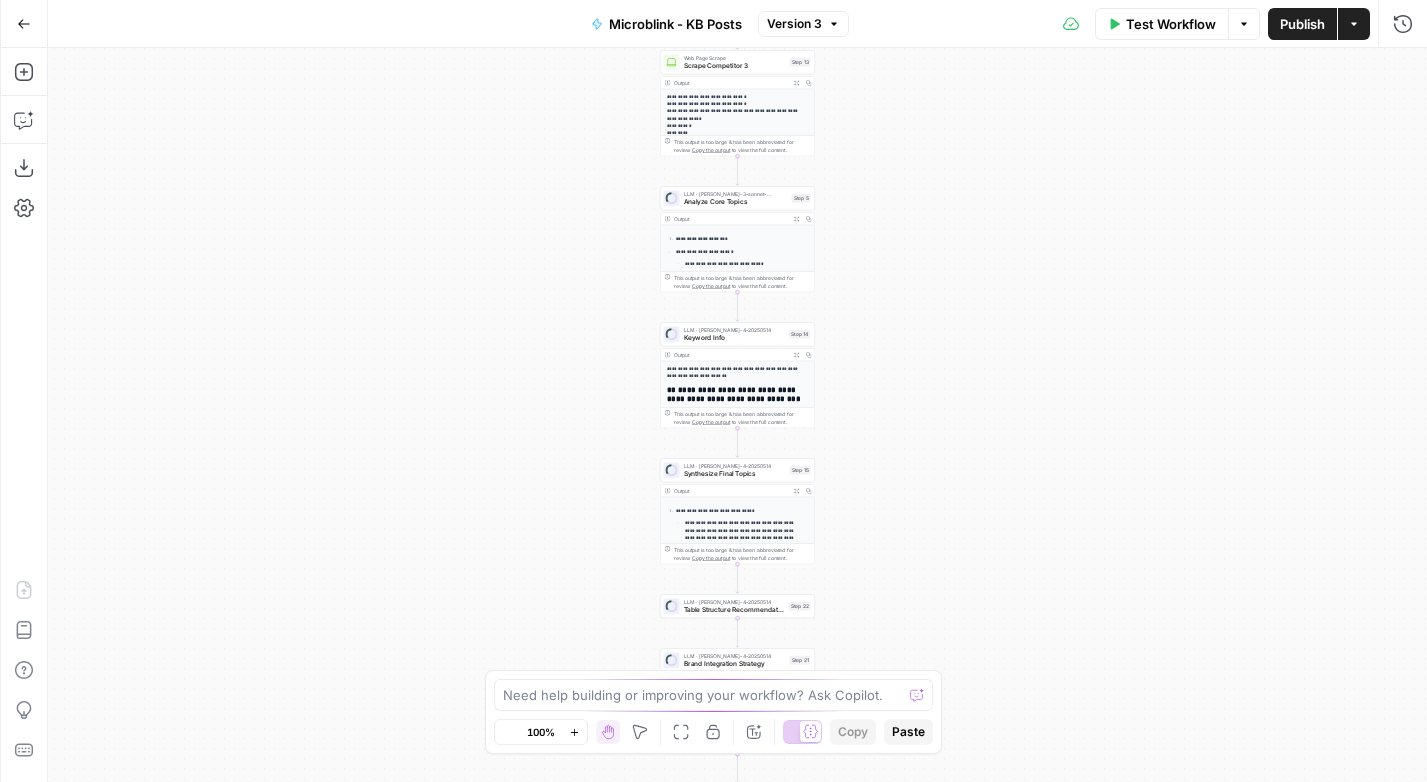 scroll, scrollTop: 0, scrollLeft: 0, axis: both 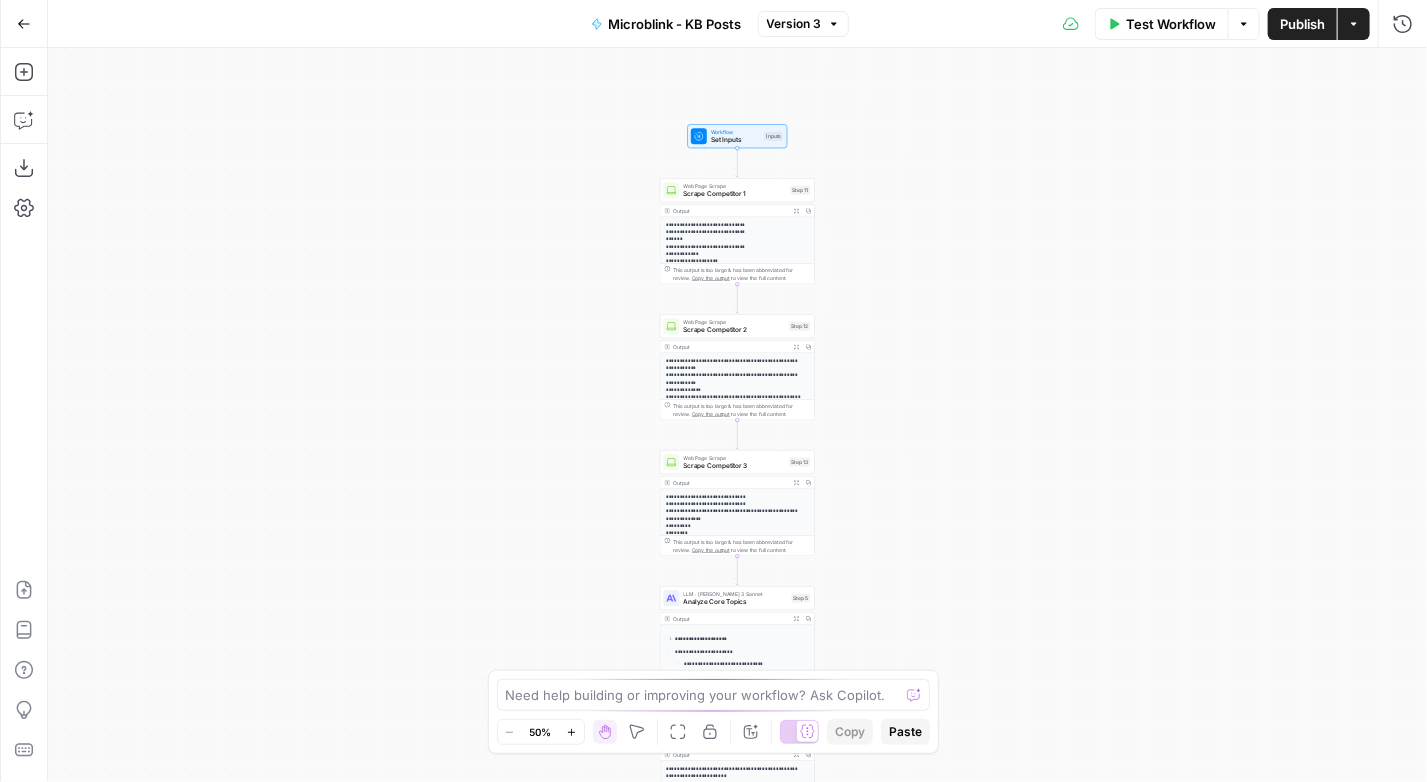 click on "Scrape Competitor 1" at bounding box center [735, 194] 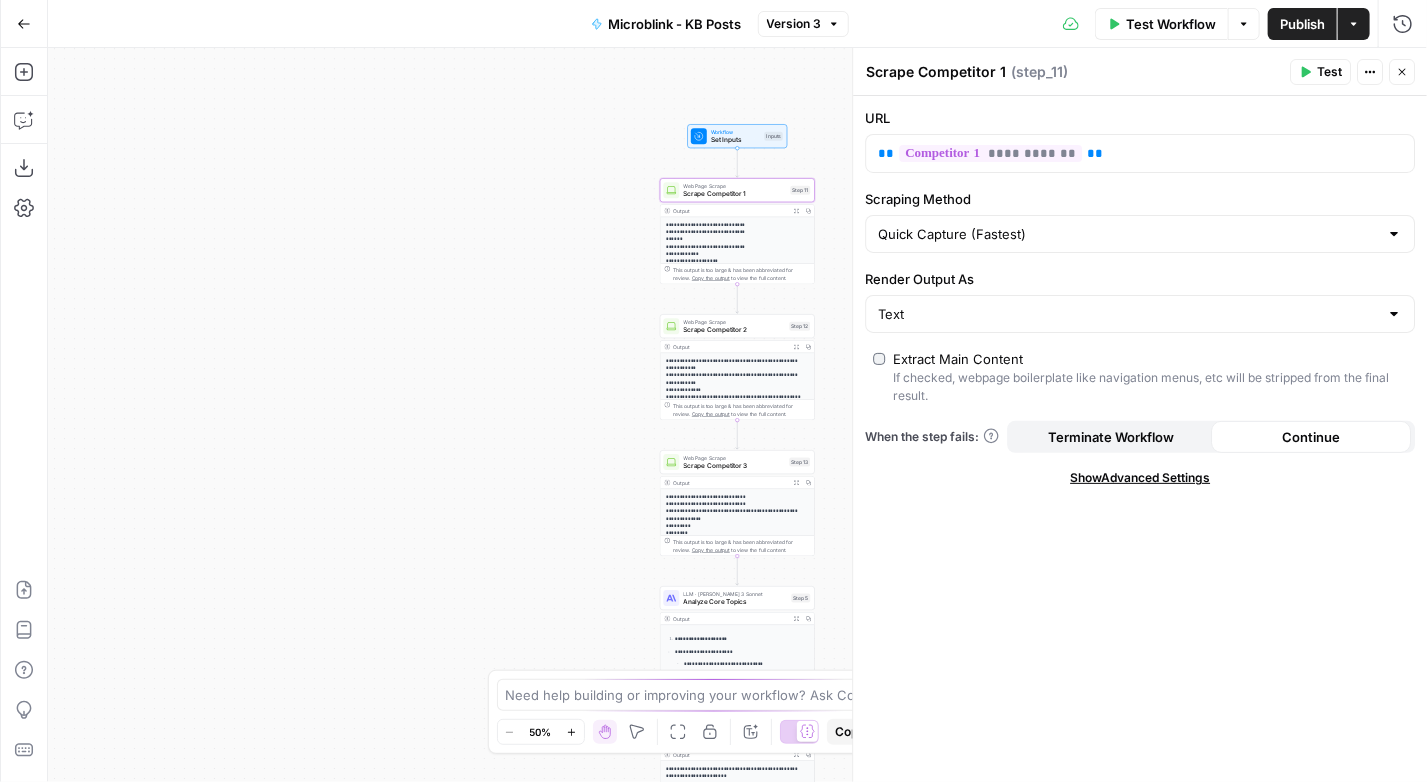 click on "Continue" at bounding box center [1311, 437] 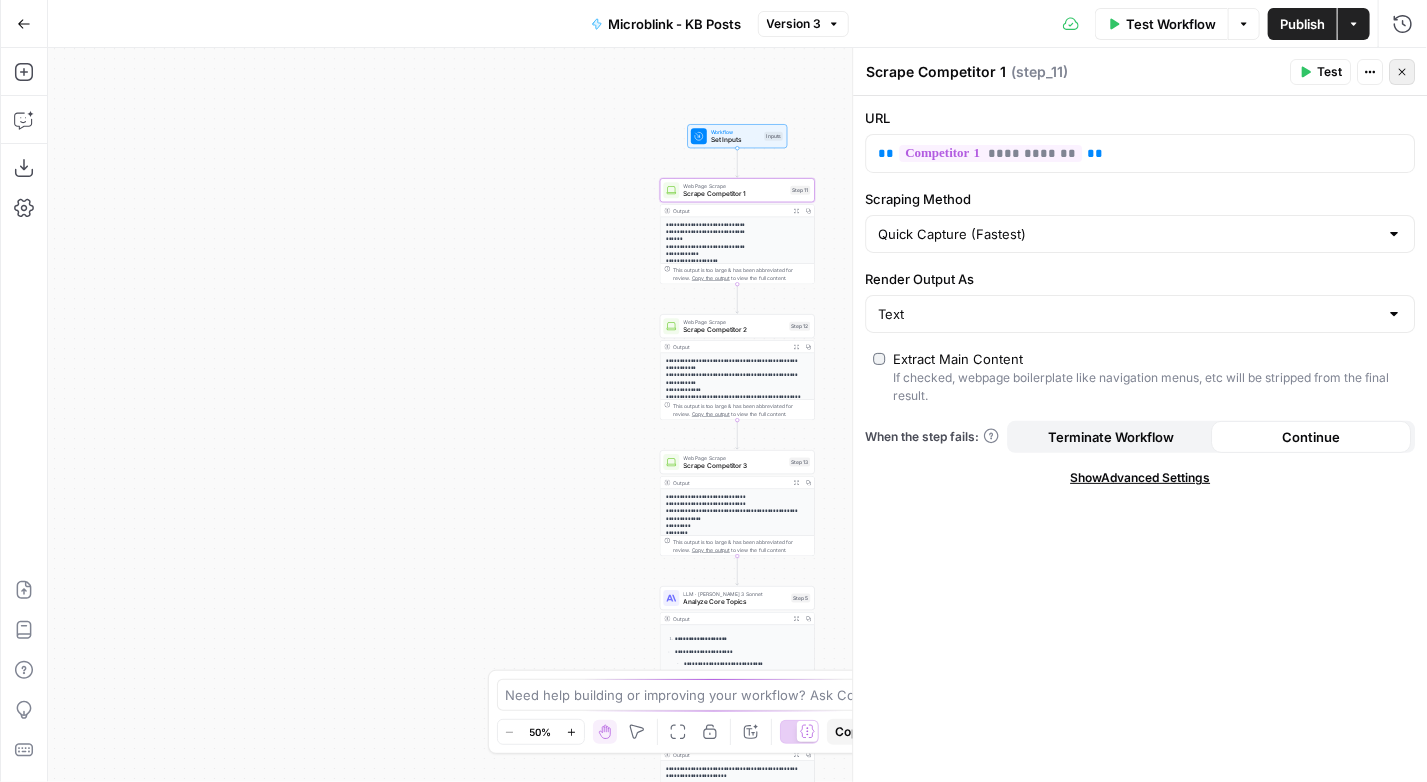 click on "Close" at bounding box center (1402, 72) 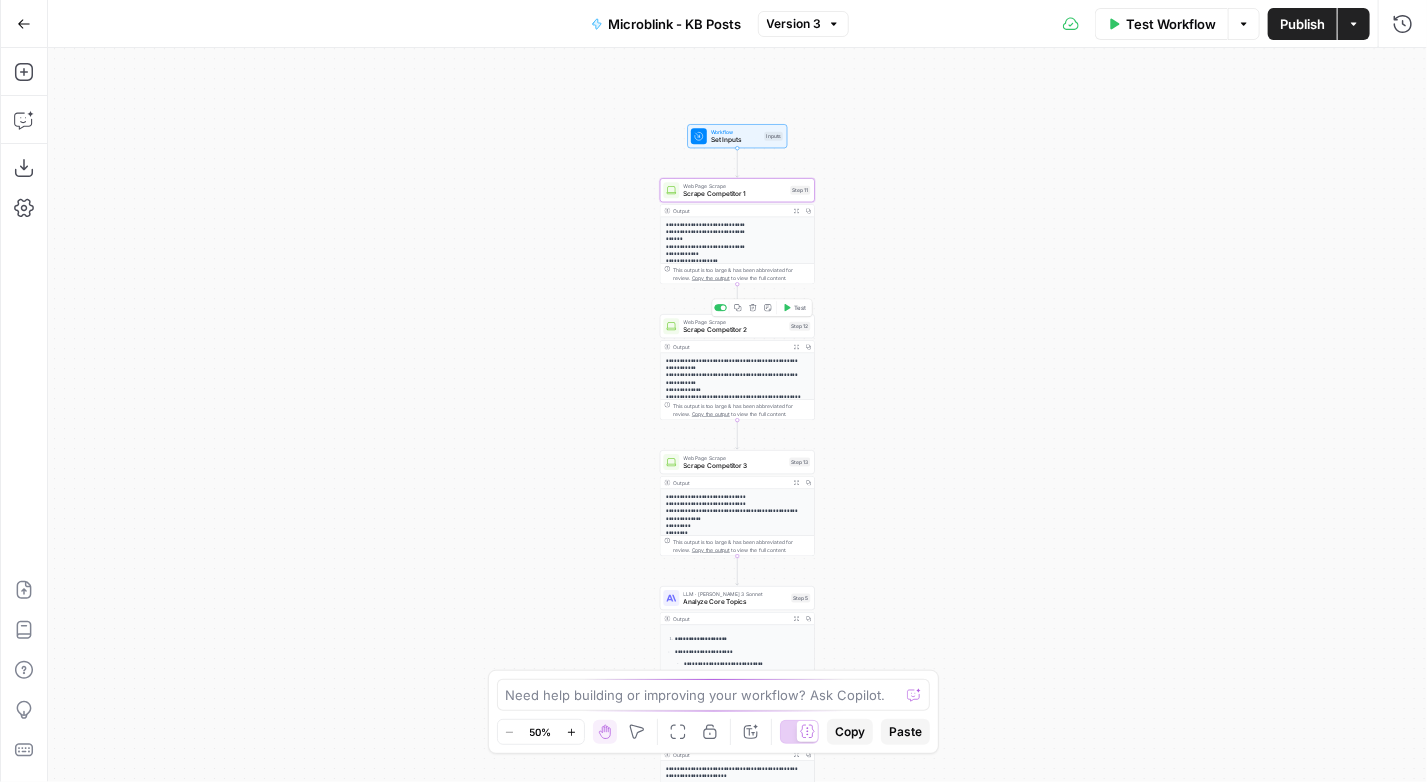 click on "Scrape Competitor 2" at bounding box center (735, 330) 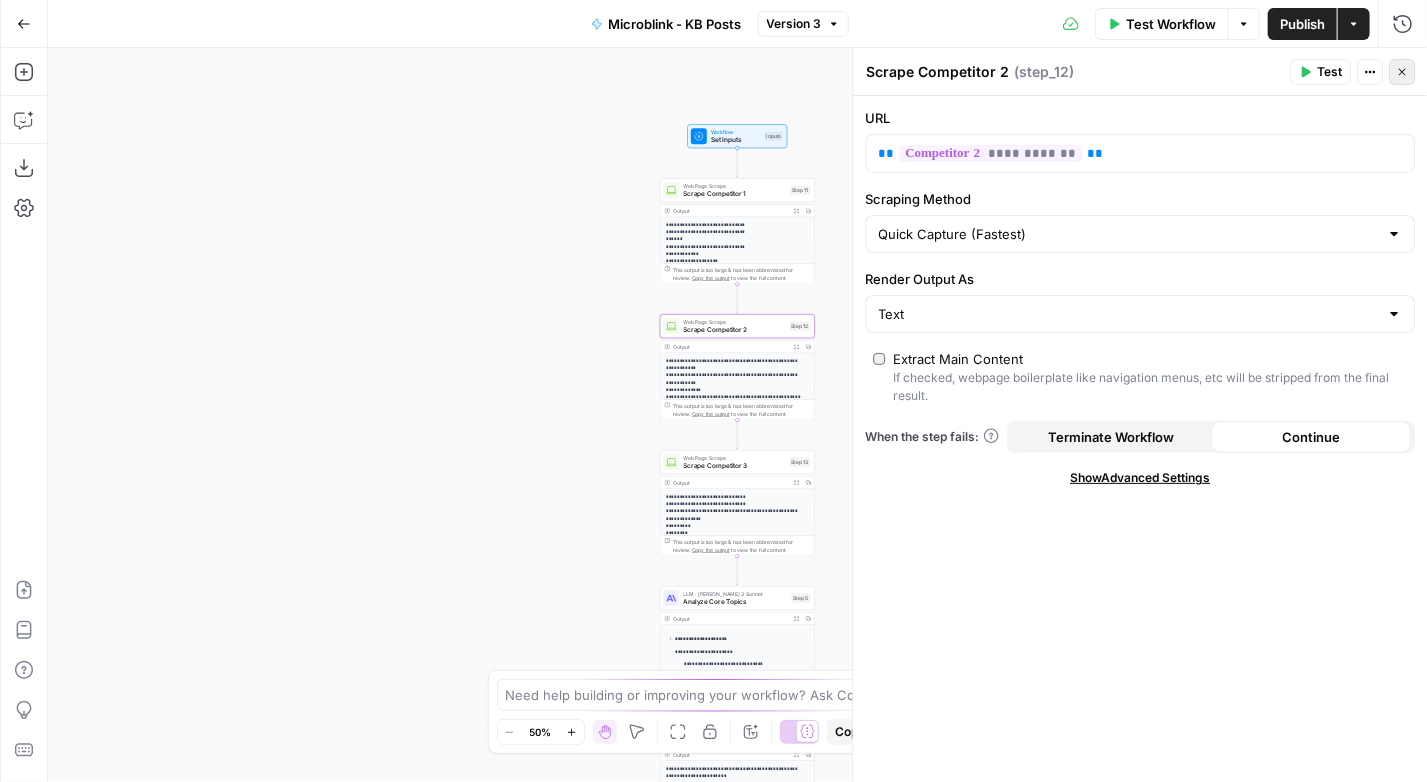 click 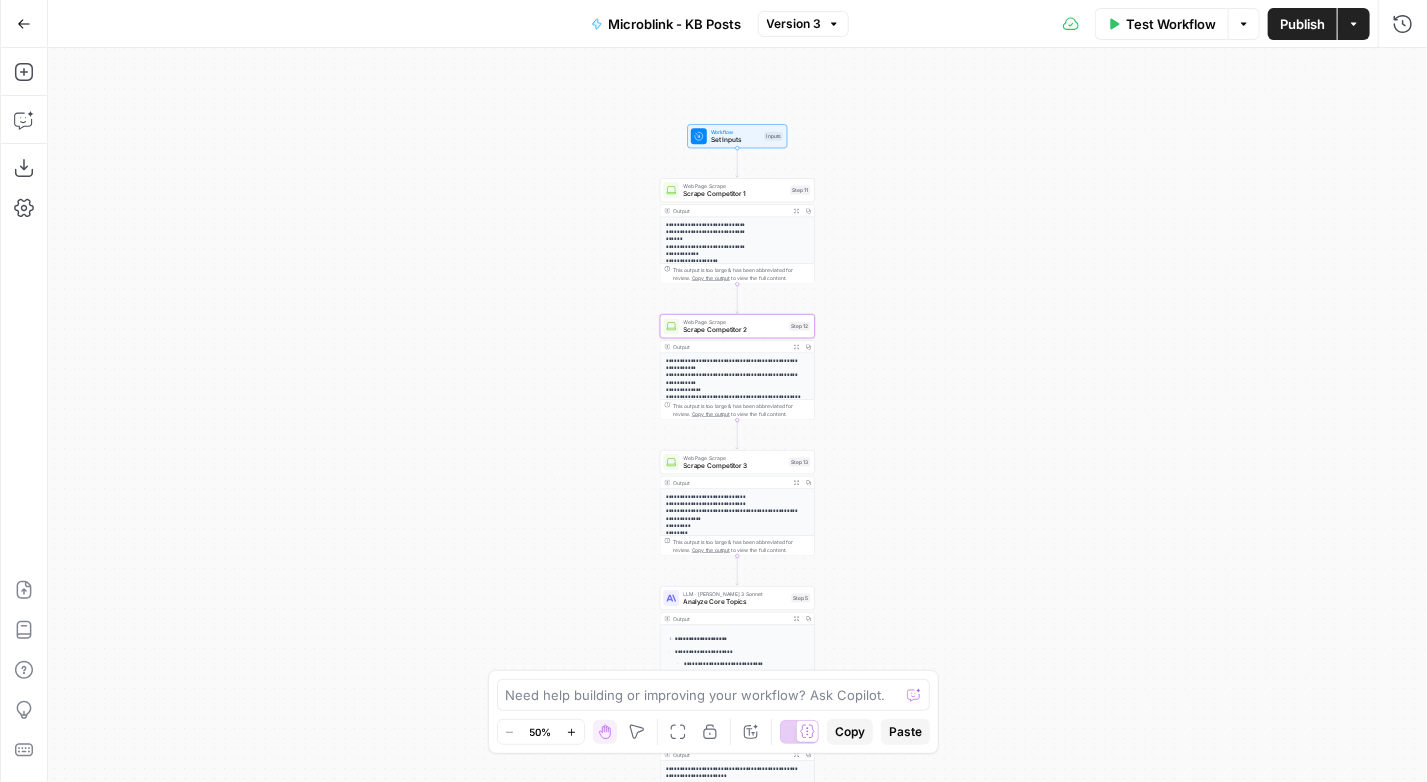 click on "Scrape Competitor 3" at bounding box center [735, 466] 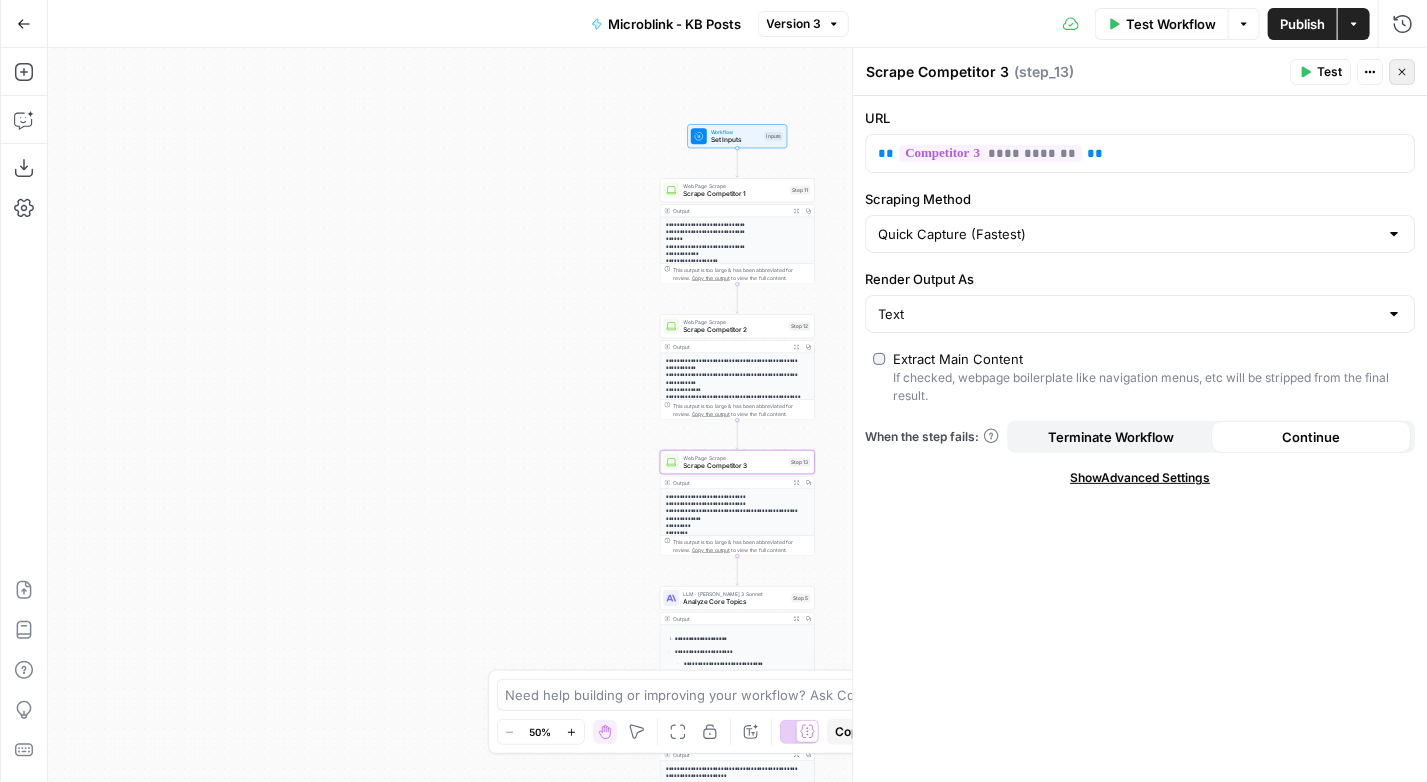 click on "Close" at bounding box center (1402, 72) 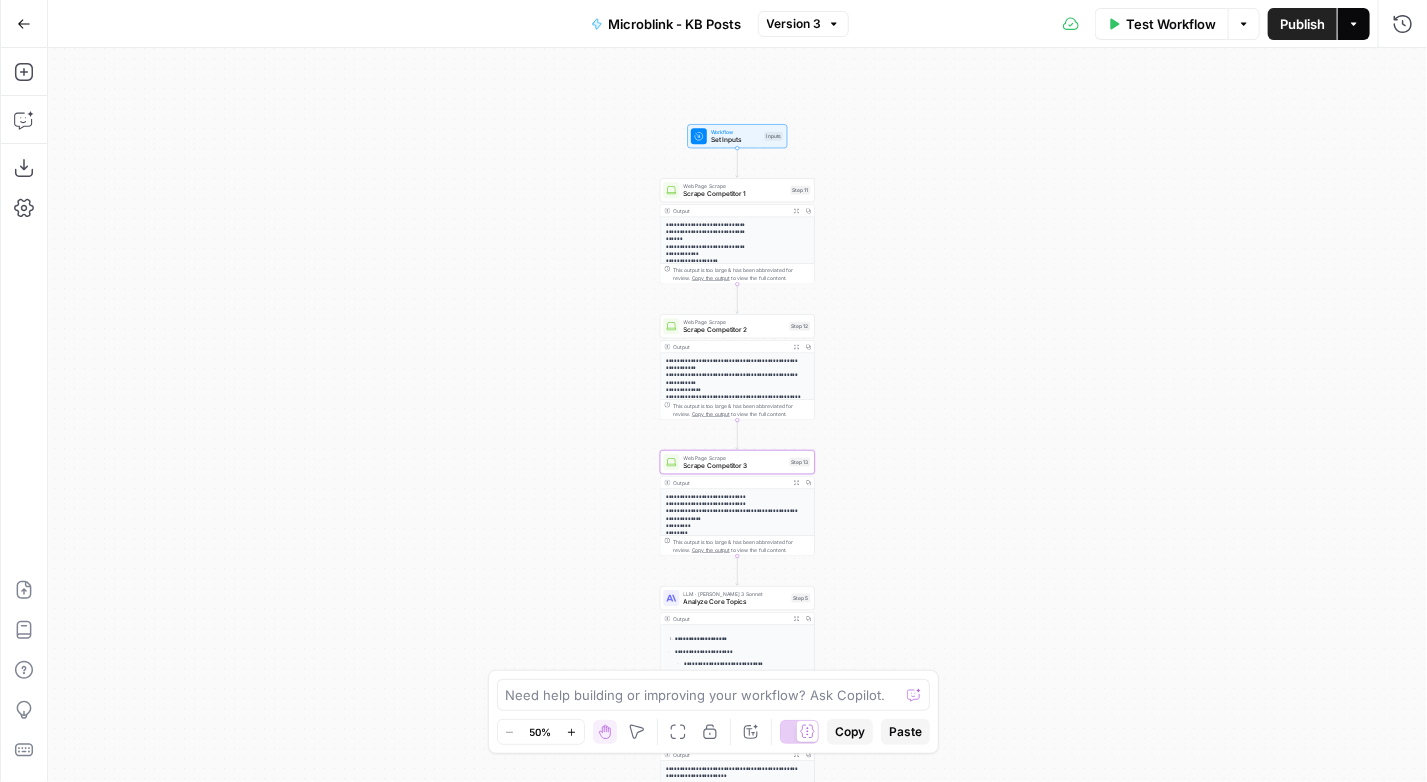 click on "Actions" at bounding box center (1354, 24) 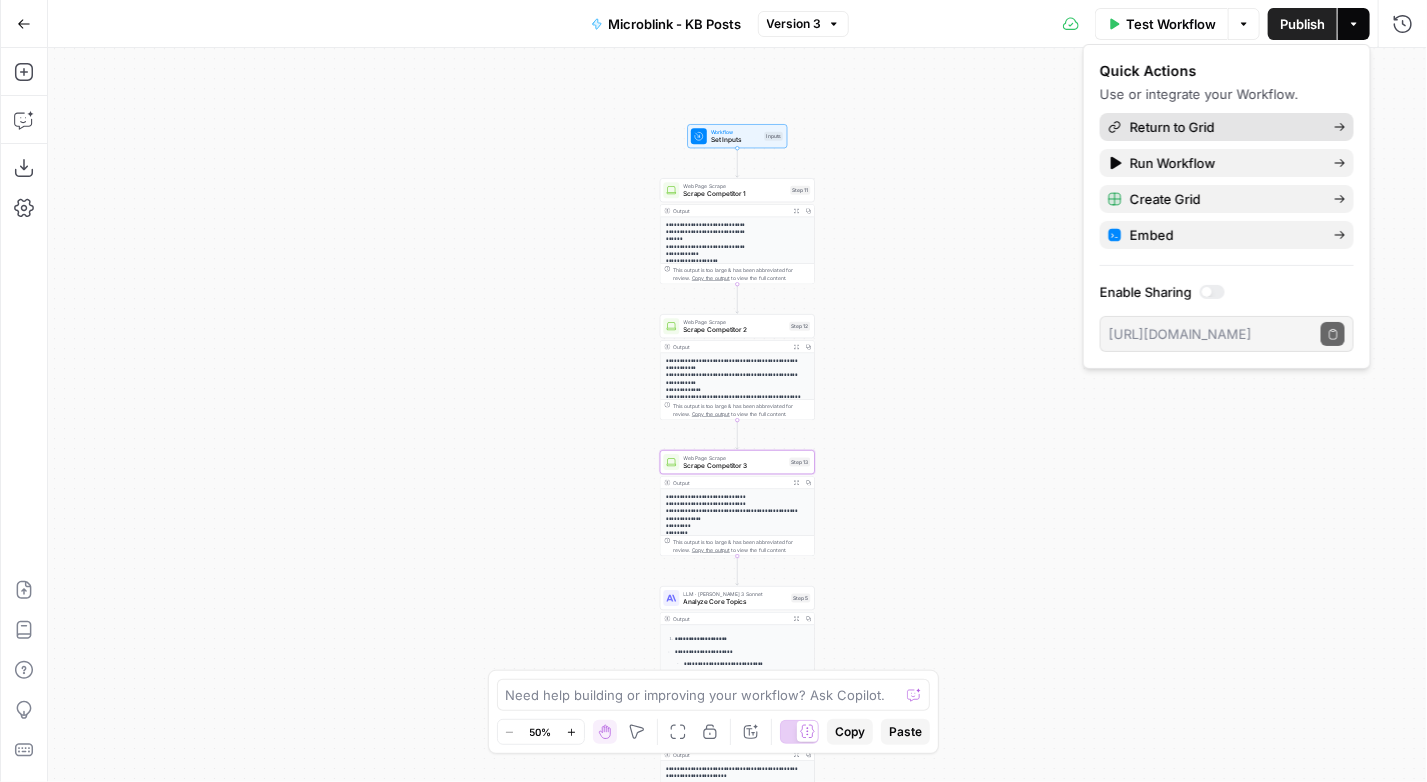 click on "Return to Grid" at bounding box center (1227, 127) 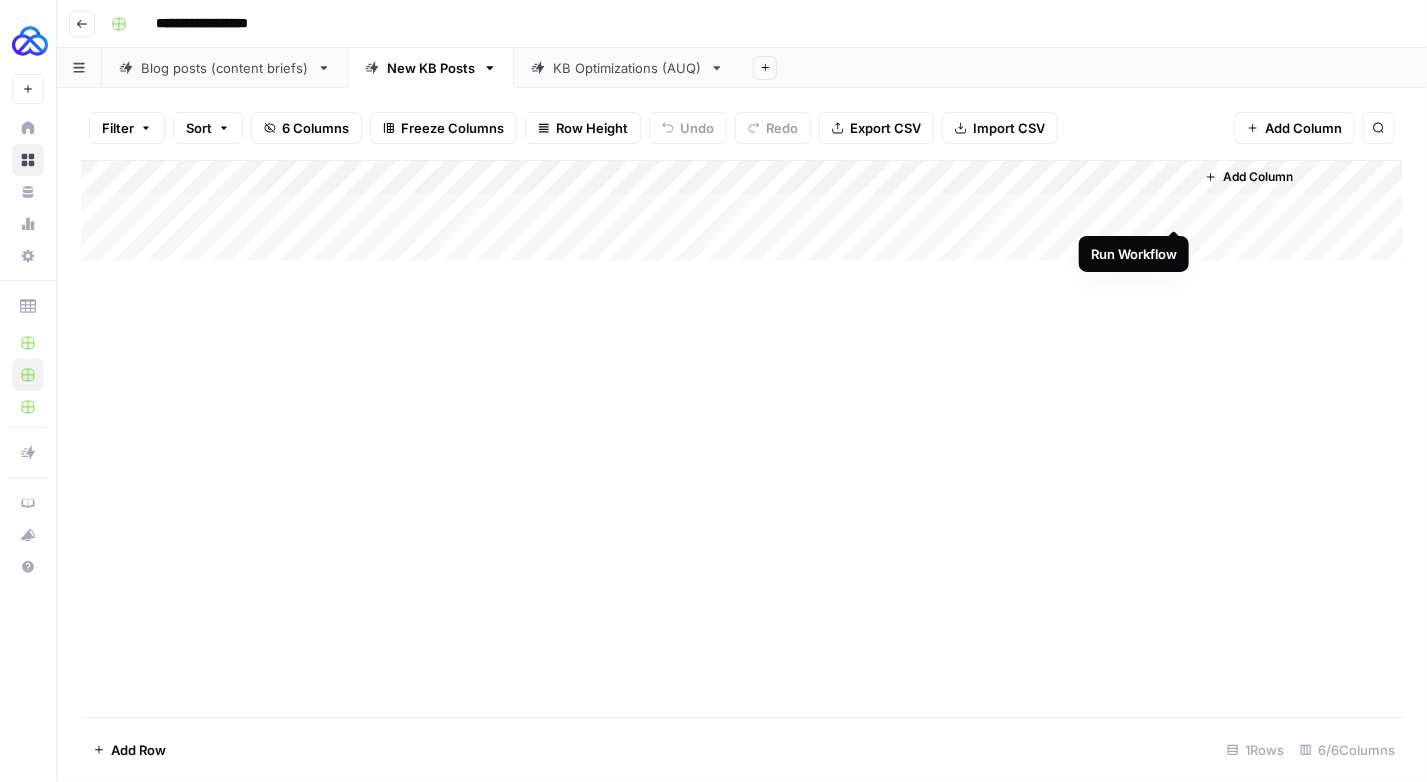 click on "Add Column" at bounding box center (742, 211) 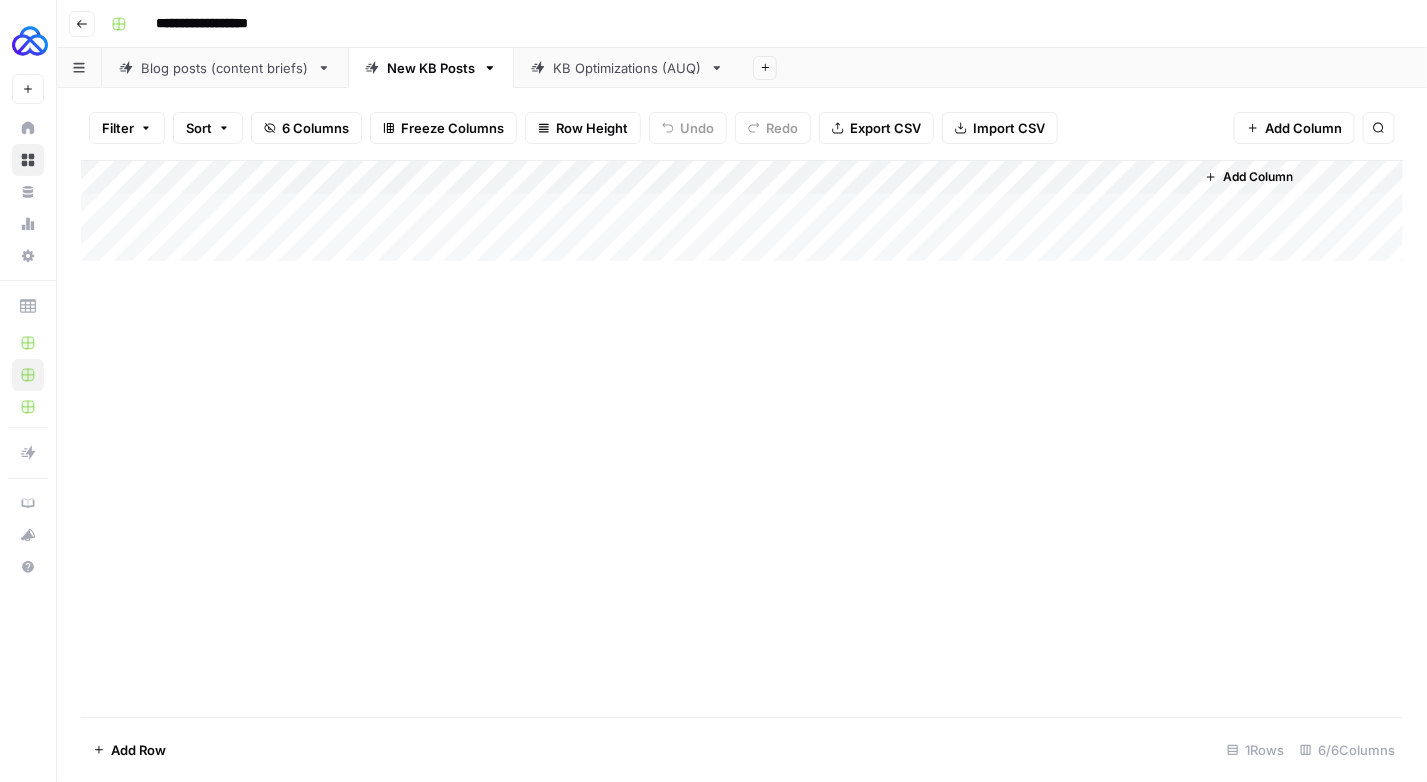 click on "Add Column" at bounding box center [742, 211] 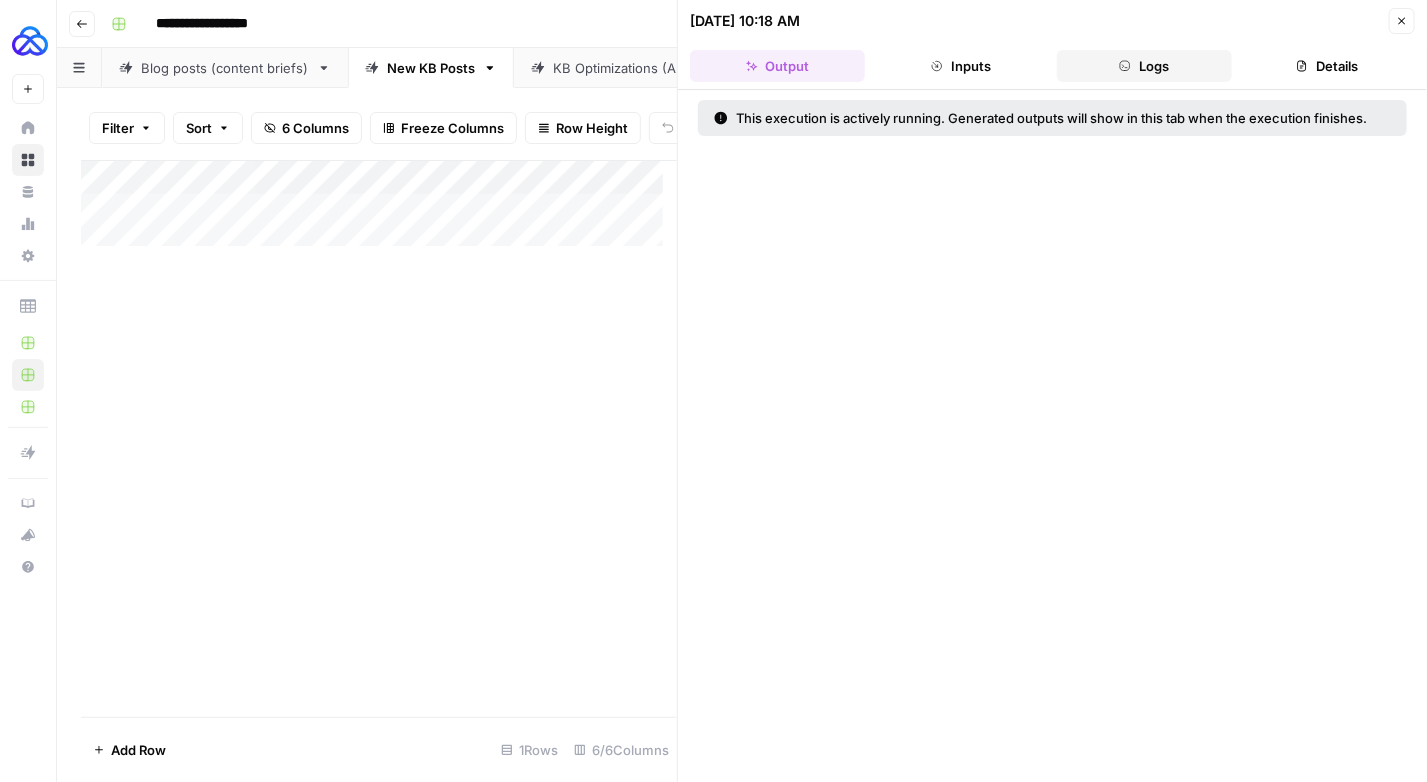 click on "Logs" at bounding box center [1144, 66] 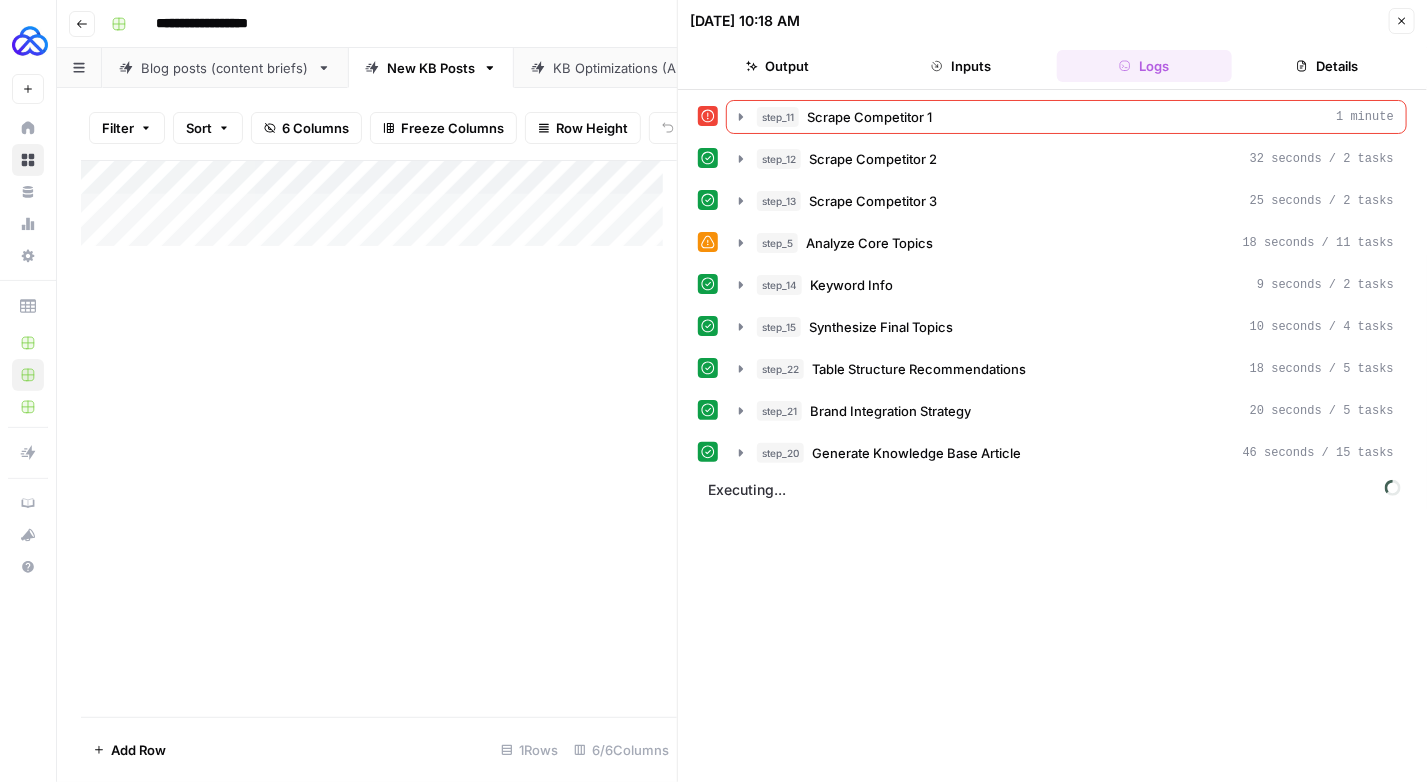 click 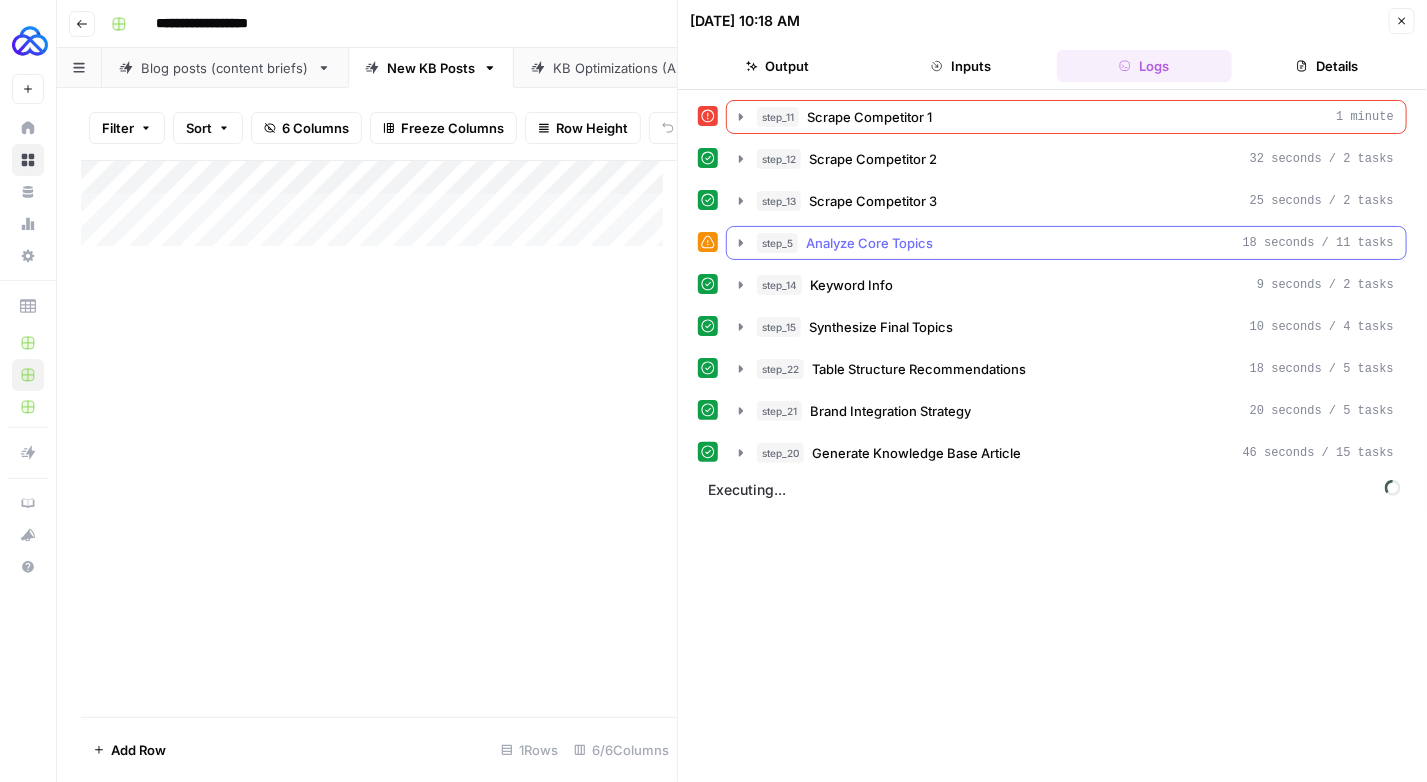 click on "step_5 Analyze Core Topics 18 seconds / 11 tasks" at bounding box center [1066, 243] 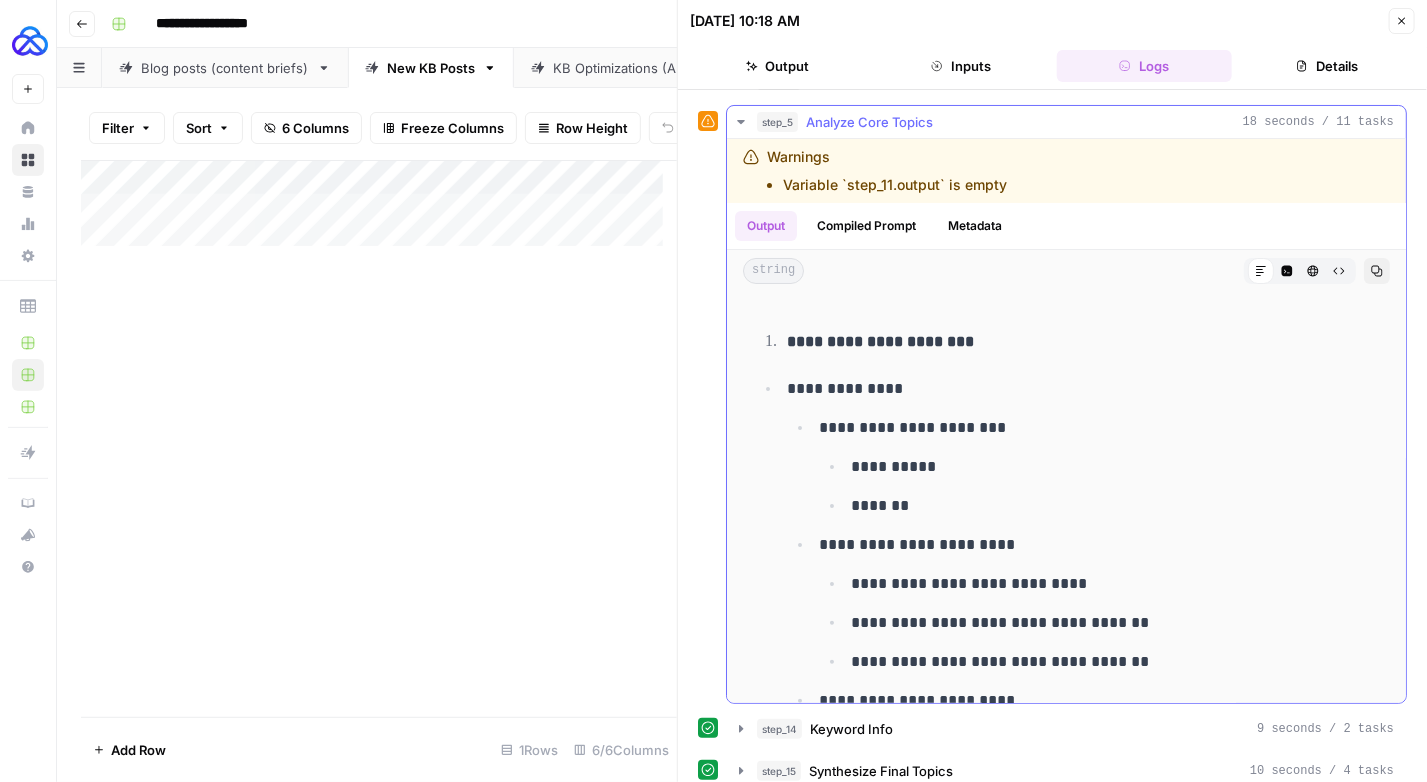 scroll, scrollTop: 200, scrollLeft: 0, axis: vertical 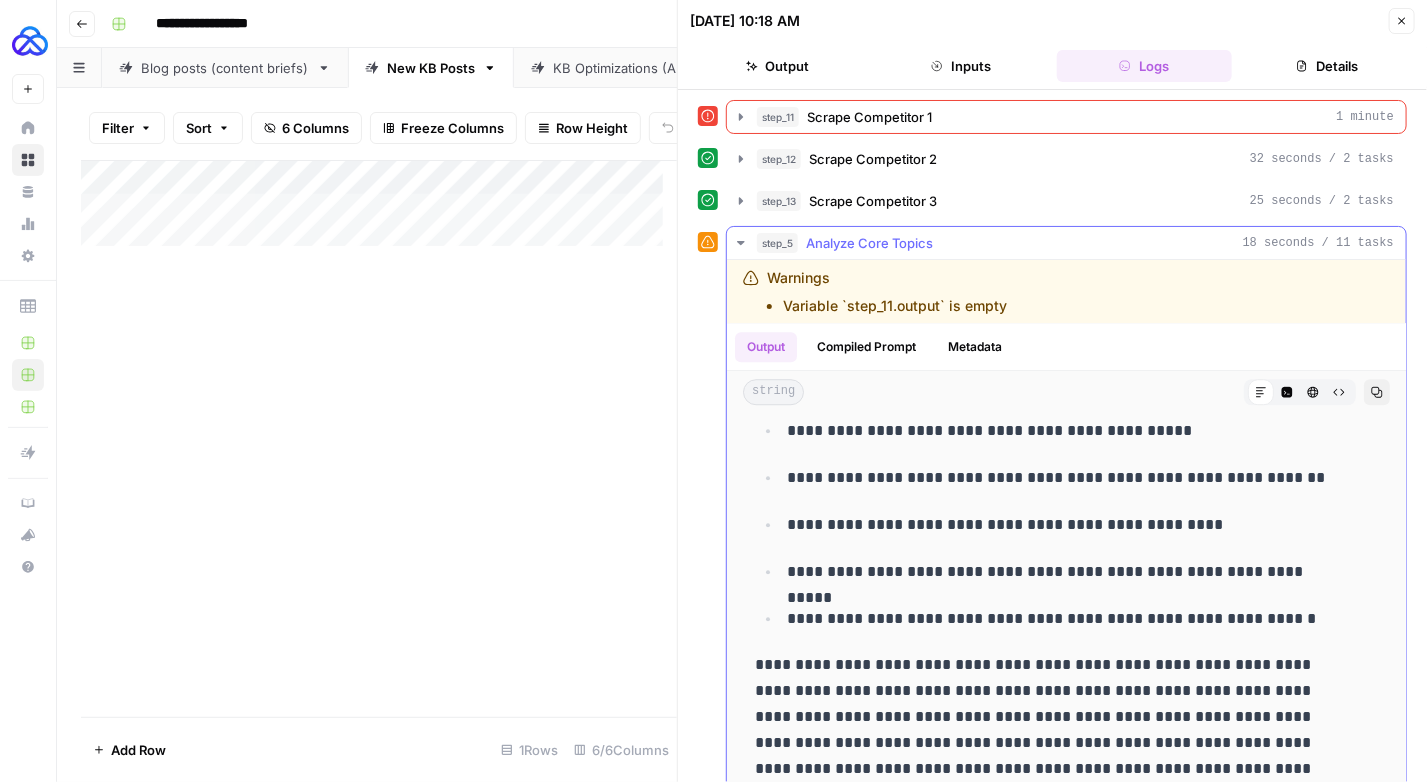 click 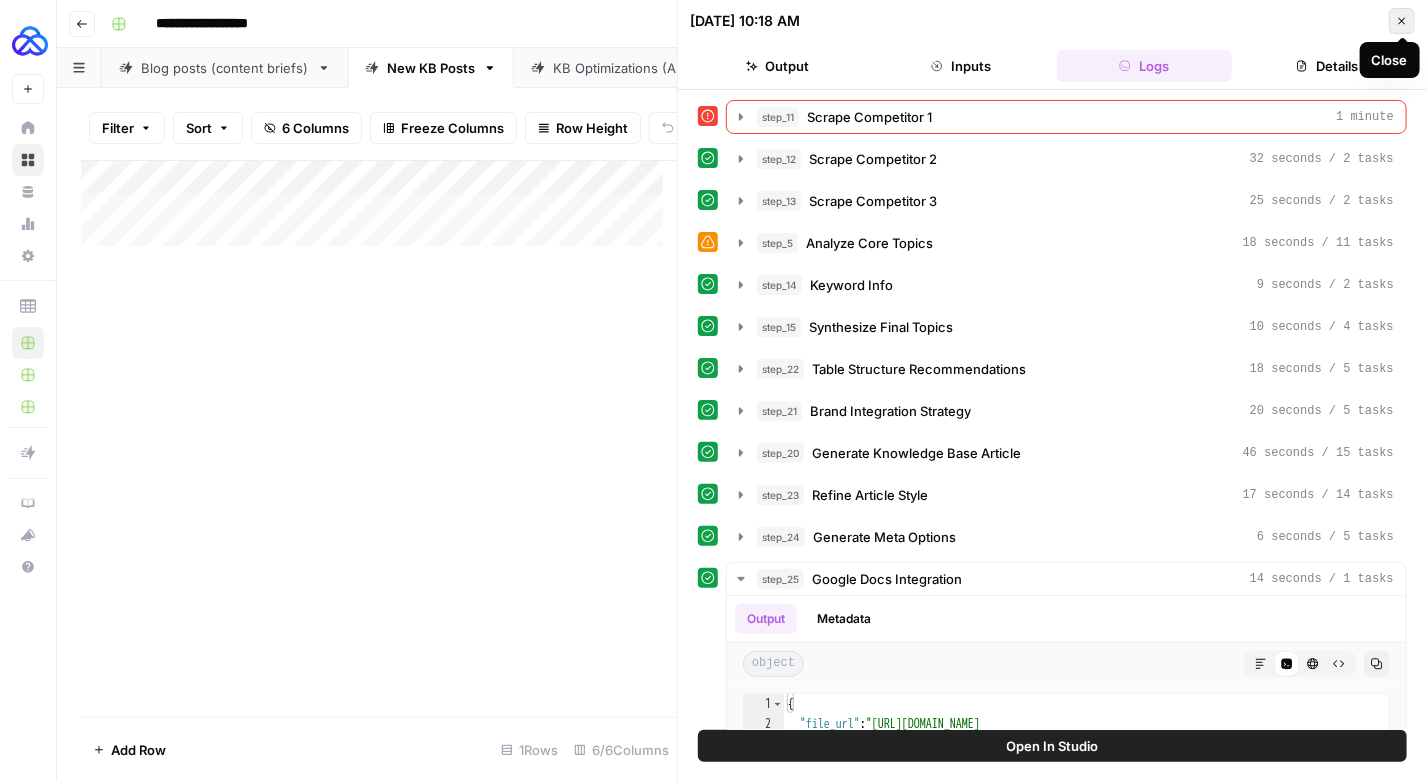 click on "Close" at bounding box center [1402, 21] 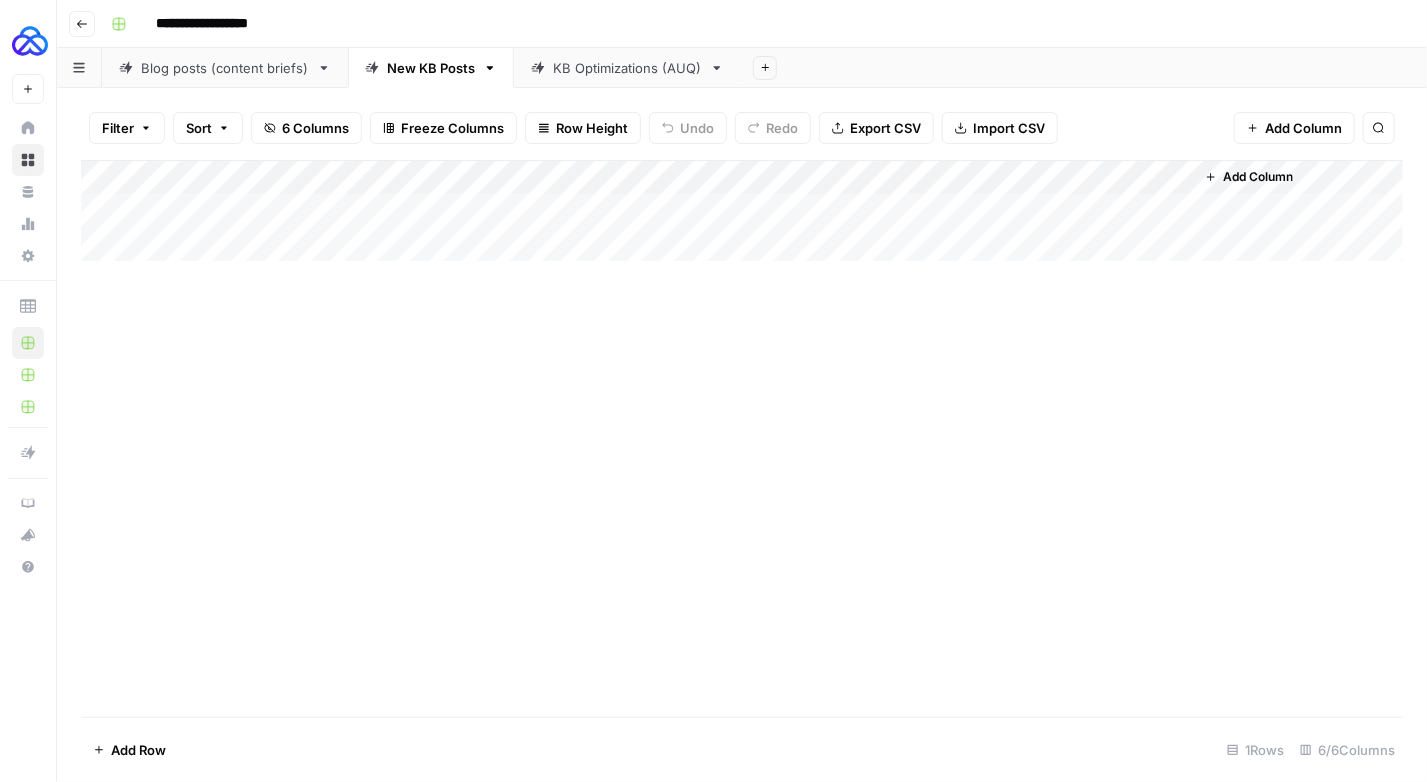 click on "Add Column" at bounding box center [742, 211] 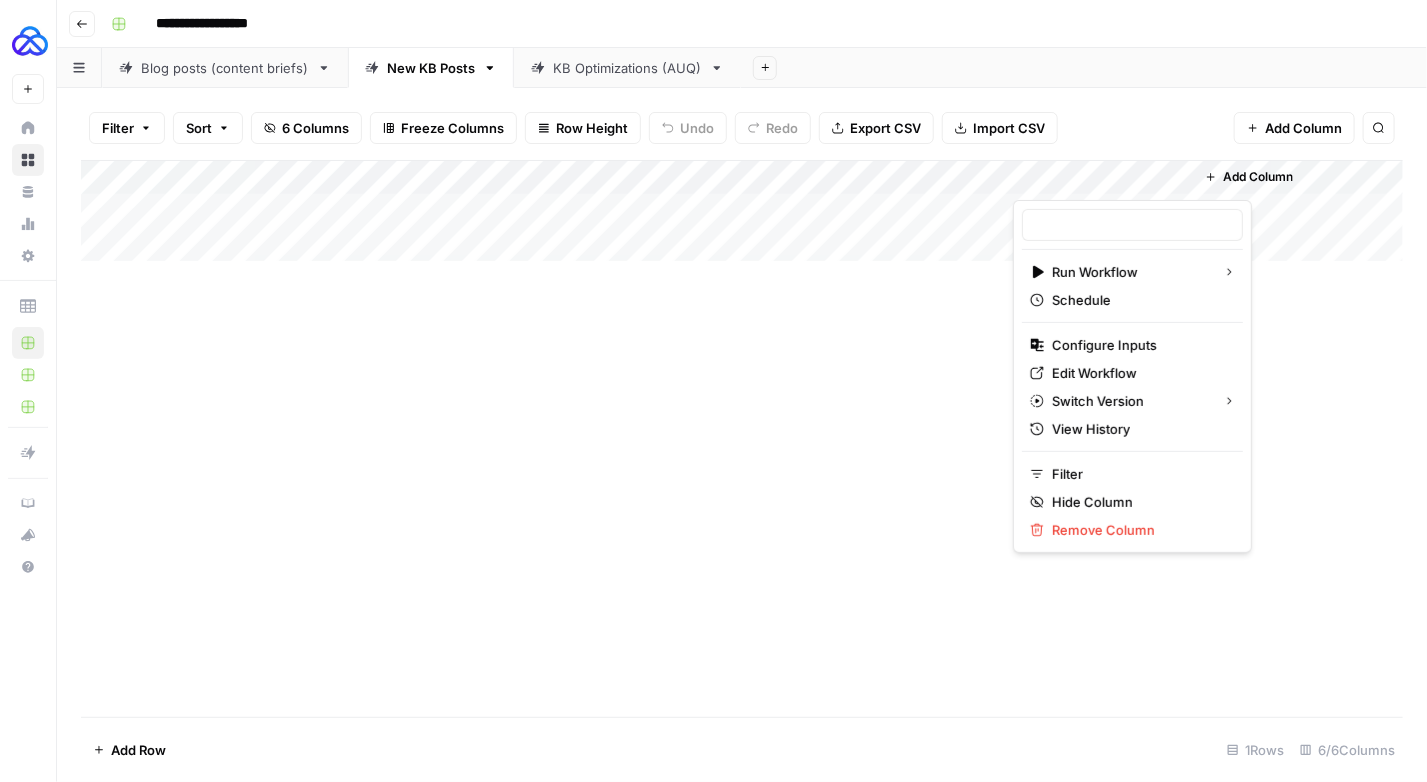type on "Microblink - KB Posts" 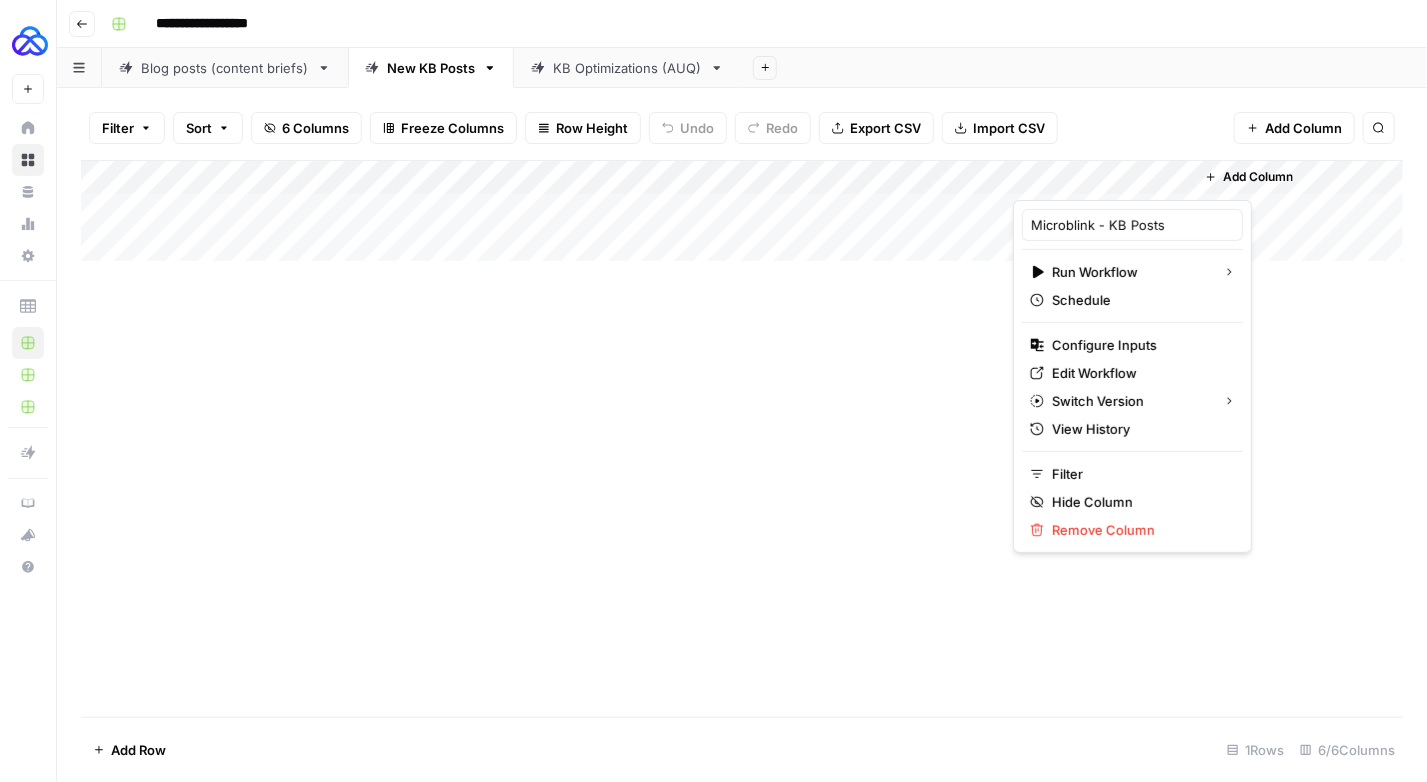 click on "Add Column" at bounding box center [742, 438] 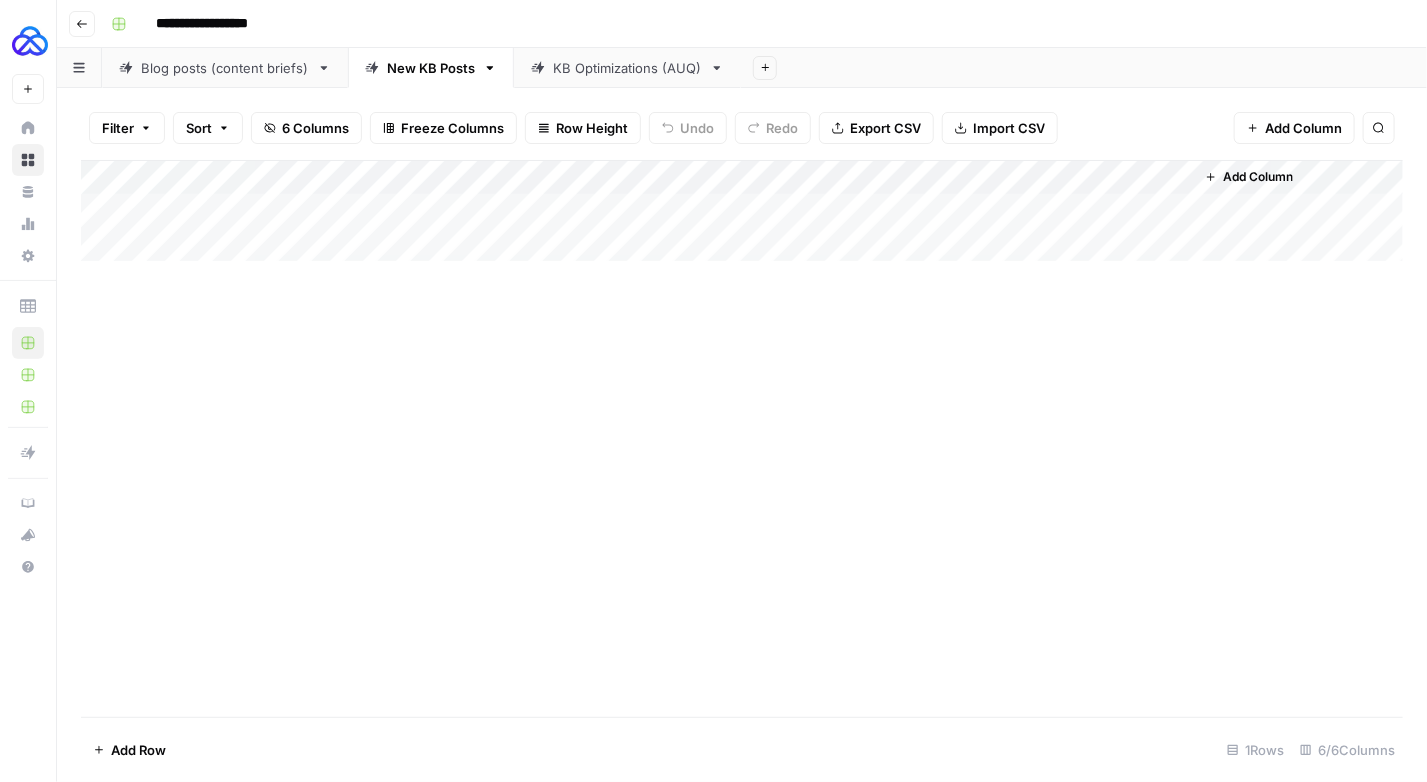click on "Add Column" at bounding box center (742, 211) 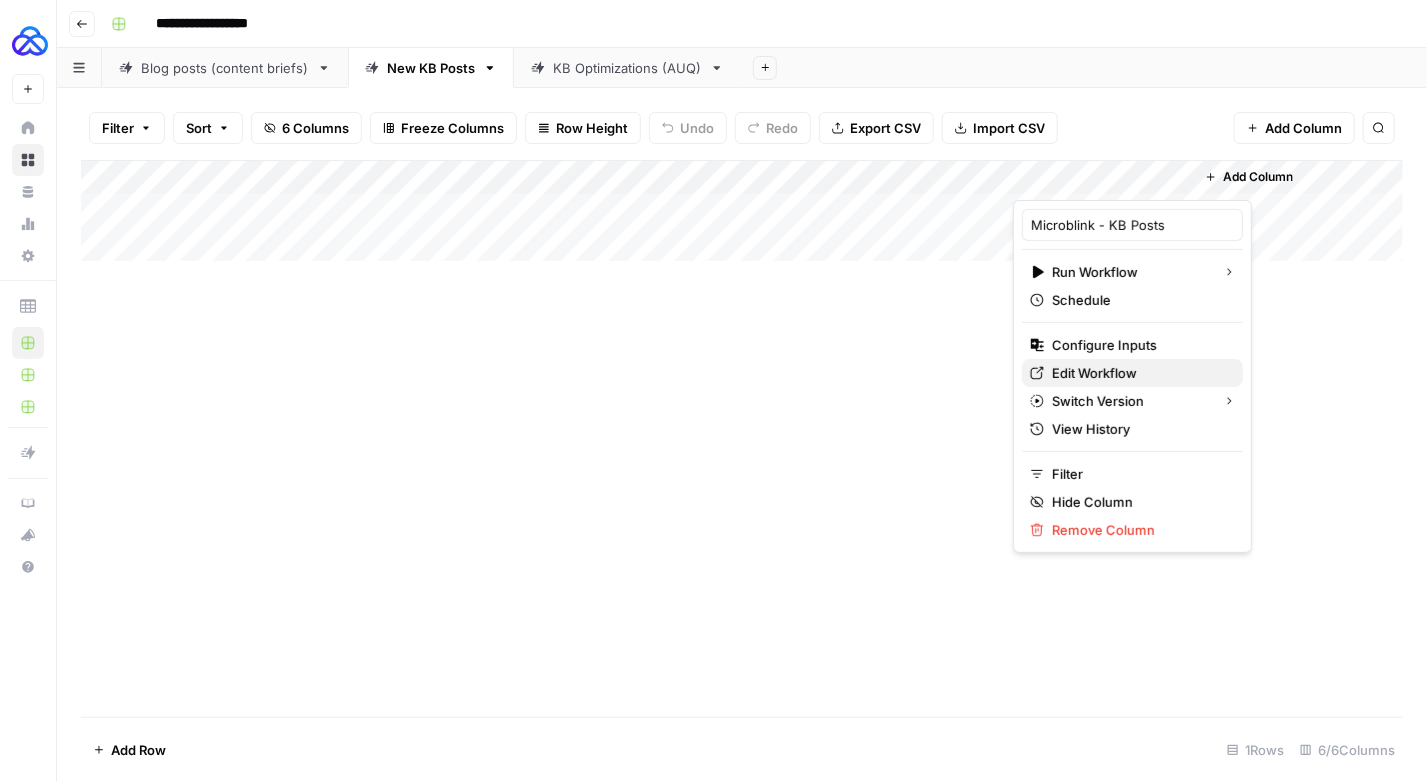 click on "Edit Workflow" at bounding box center (1094, 373) 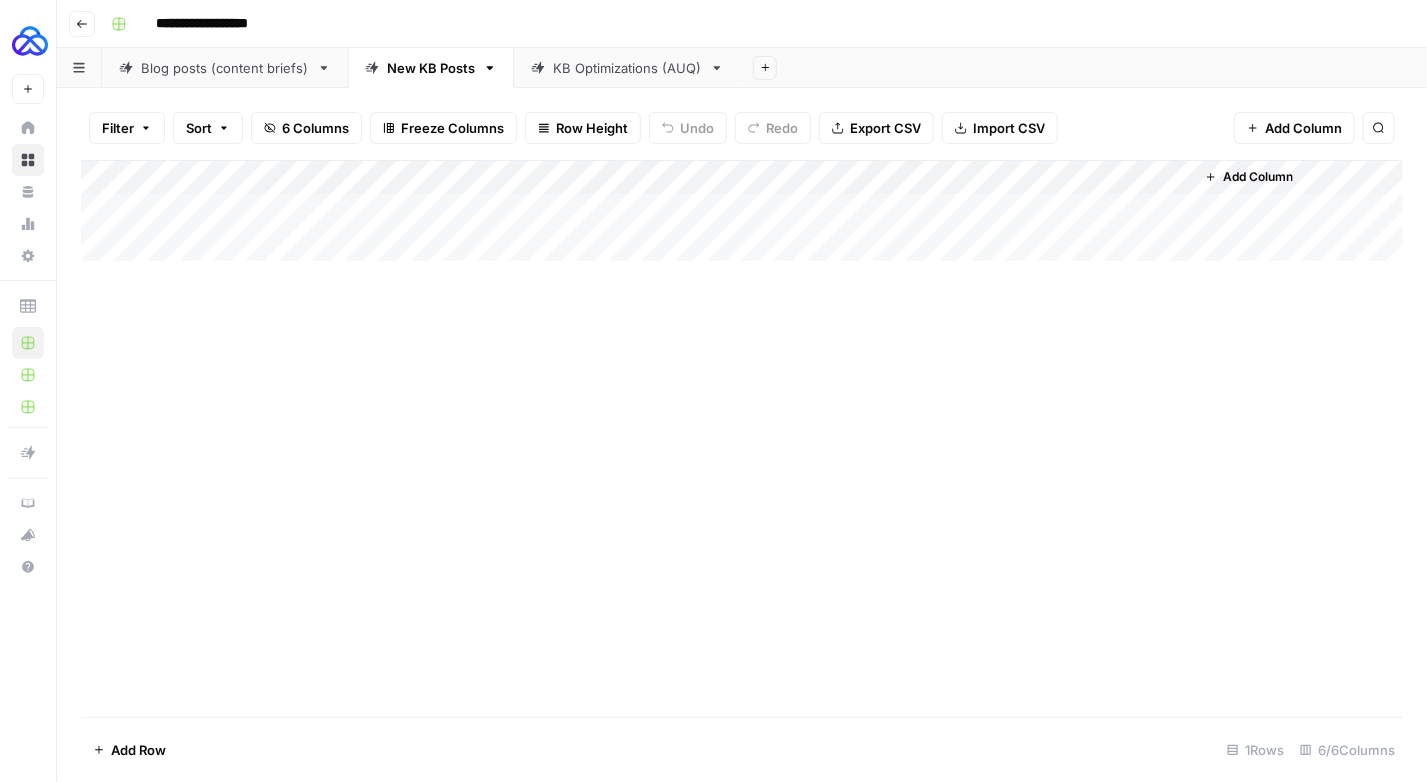 click on "KB Optimizations (AUQ)" at bounding box center [627, 68] 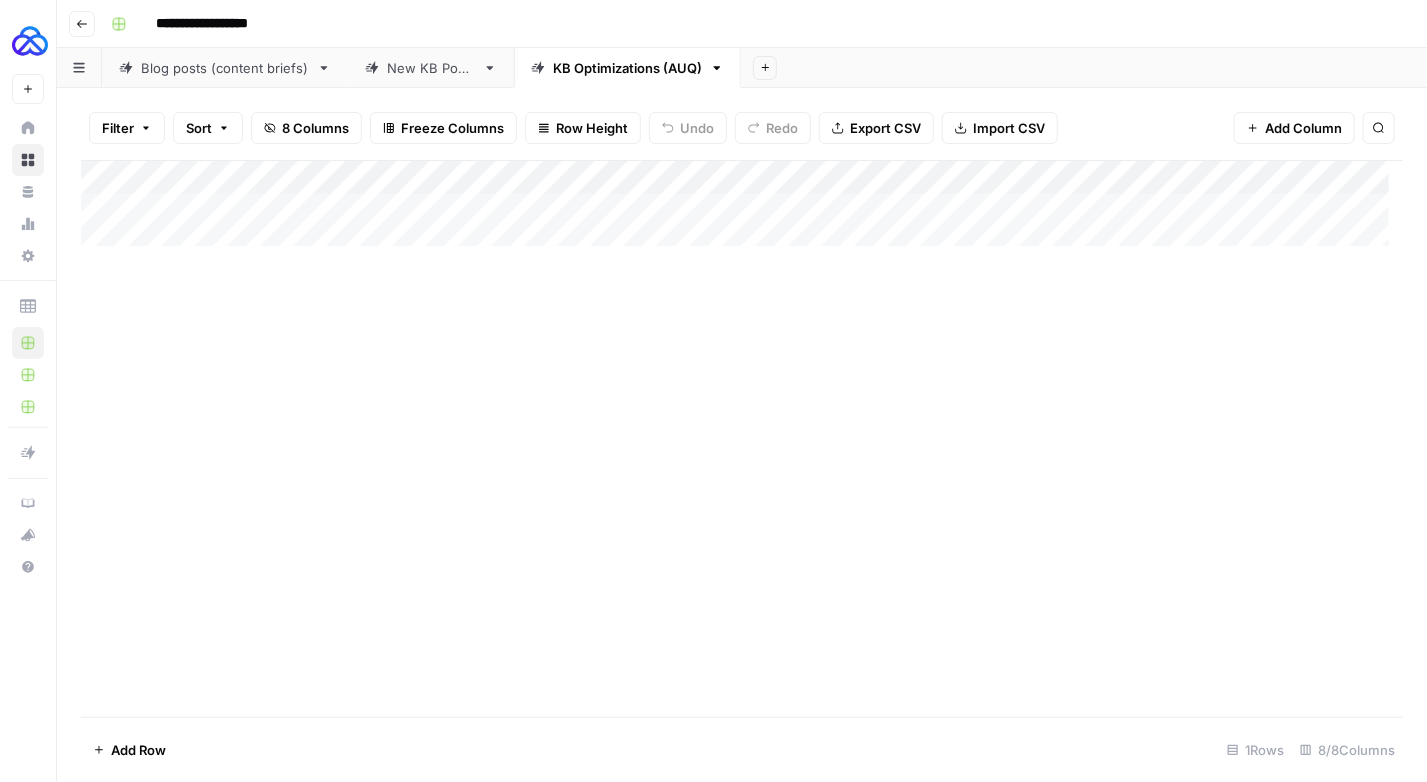 click on "New KB Posts" at bounding box center [431, 68] 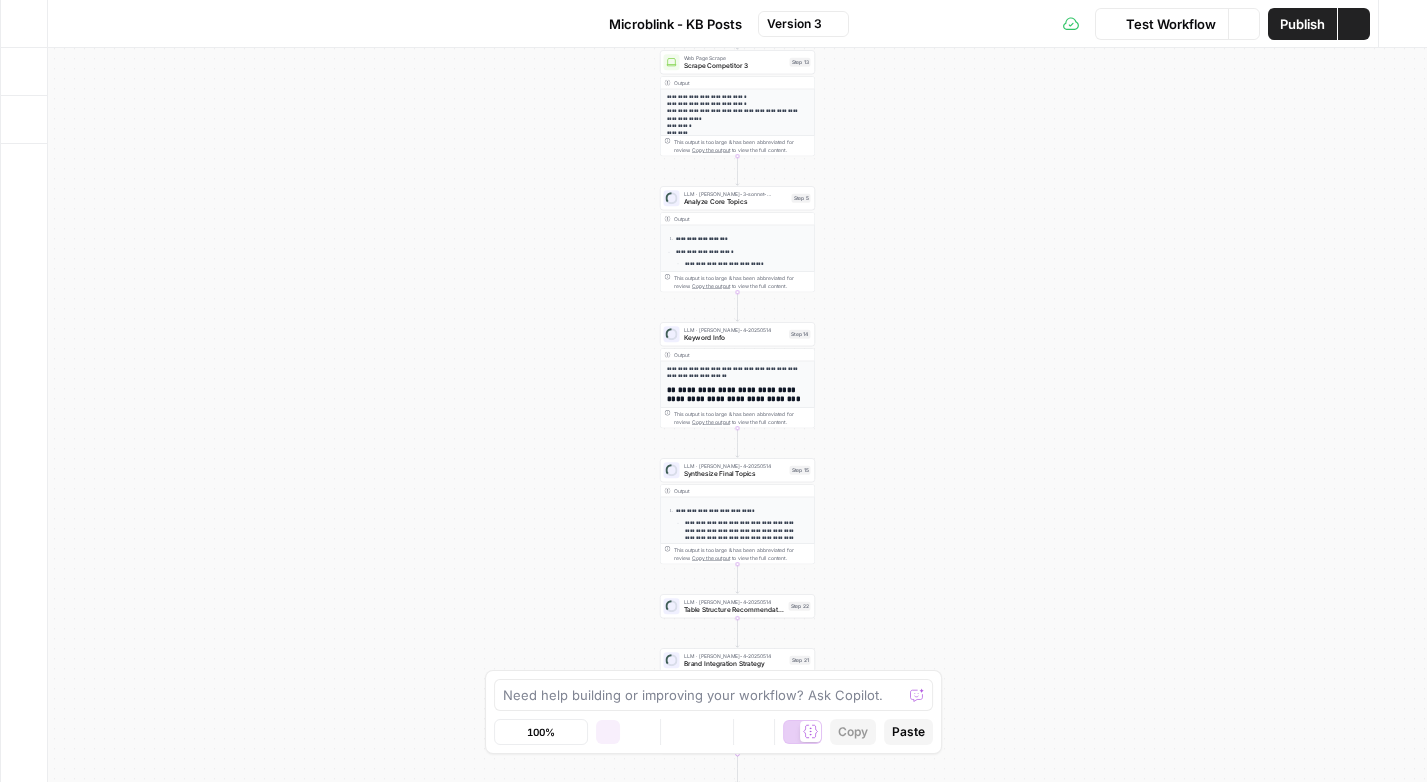 scroll, scrollTop: 0, scrollLeft: 0, axis: both 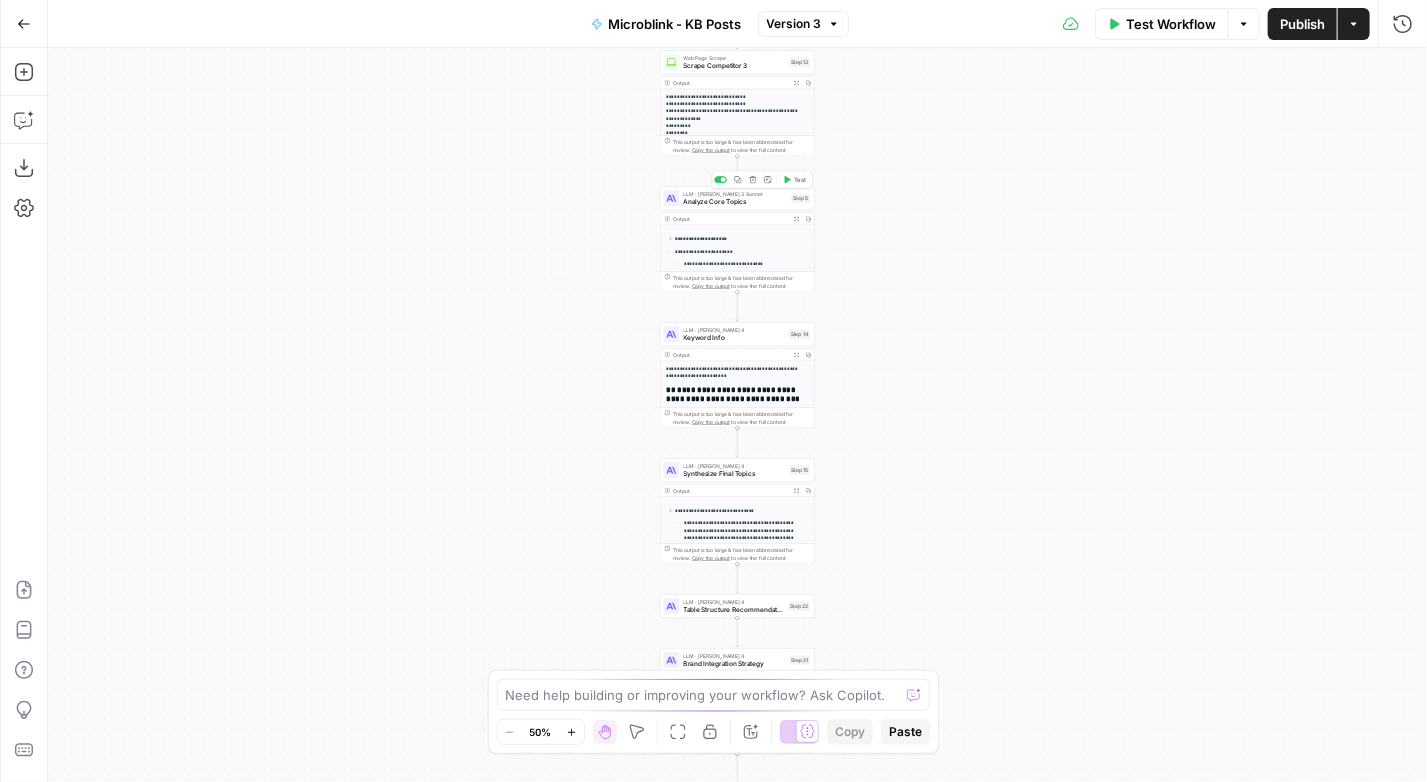 click on "Analyze Core Topics" at bounding box center [736, 202] 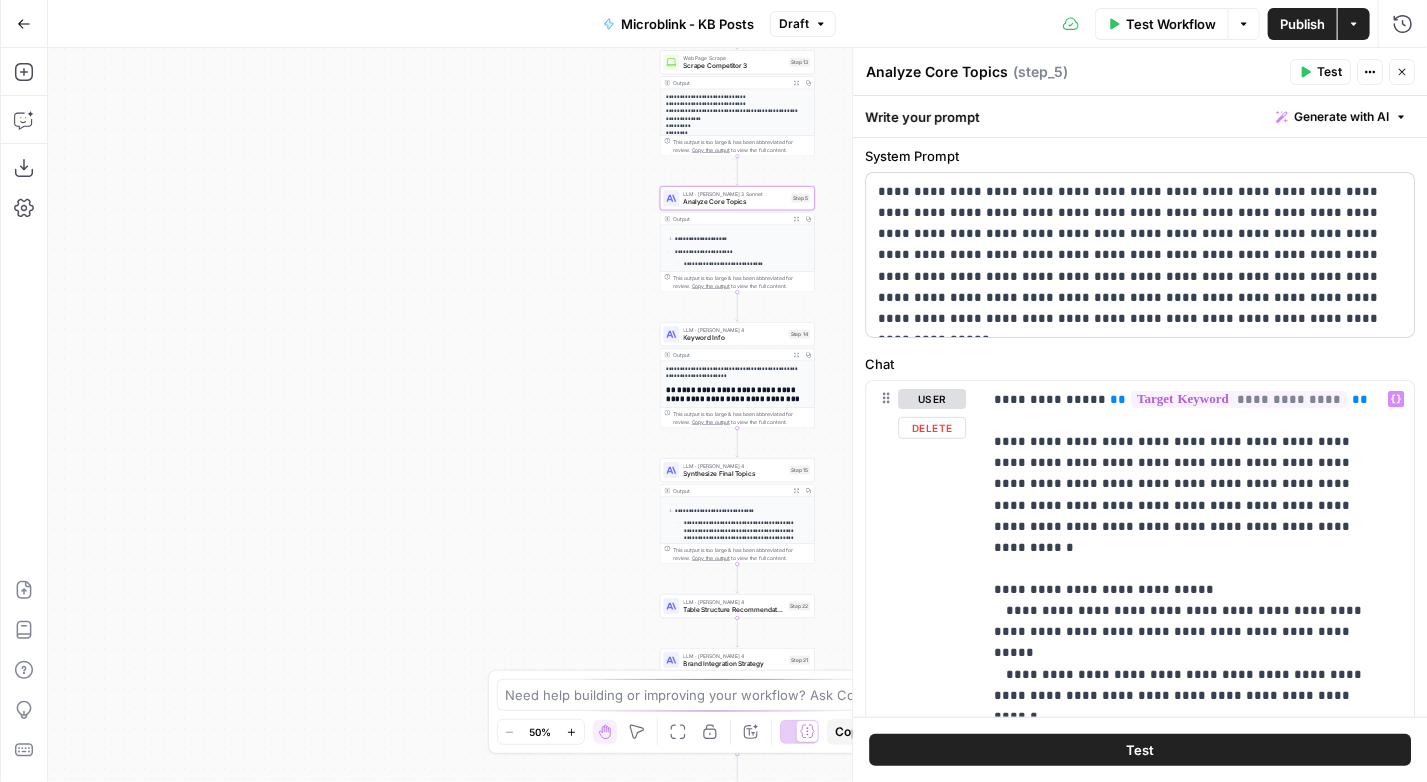 scroll, scrollTop: 0, scrollLeft: 0, axis: both 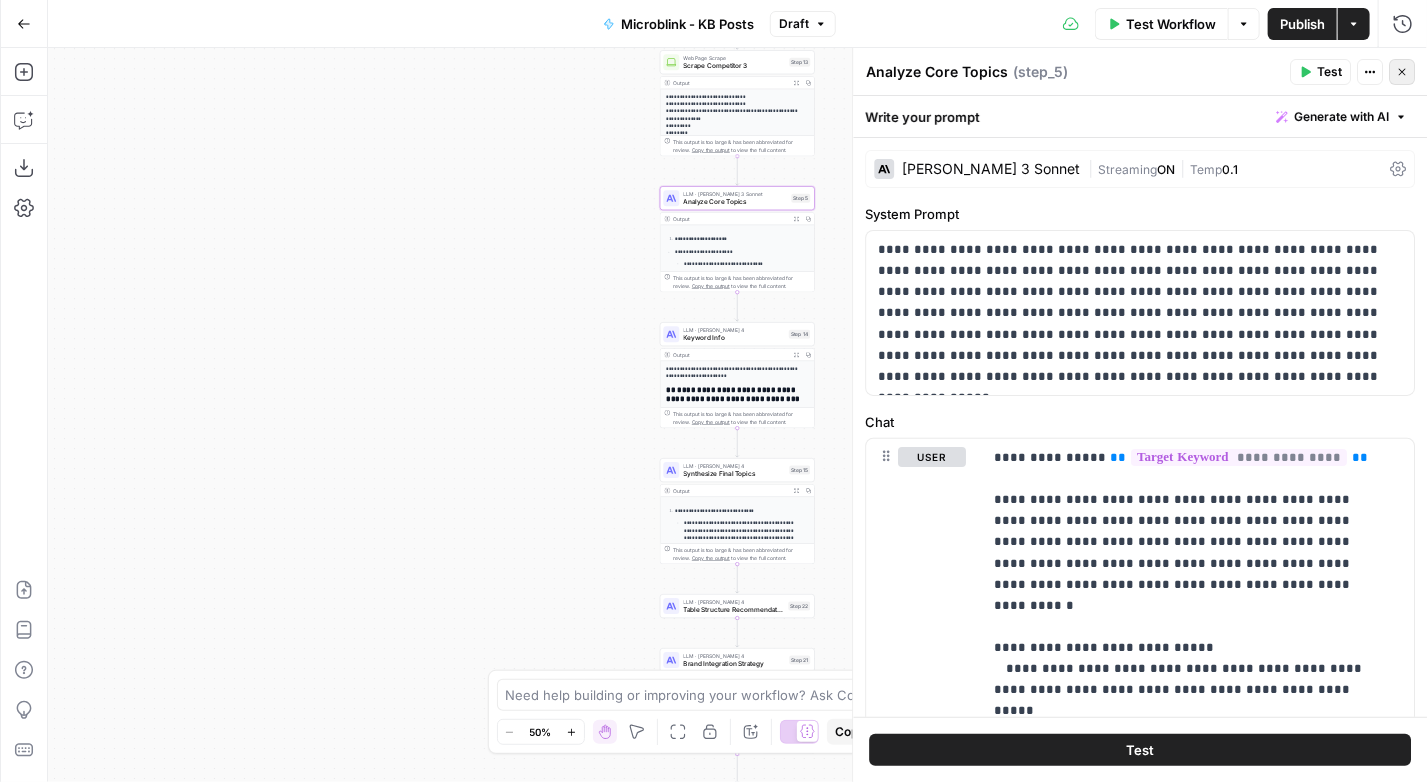 click 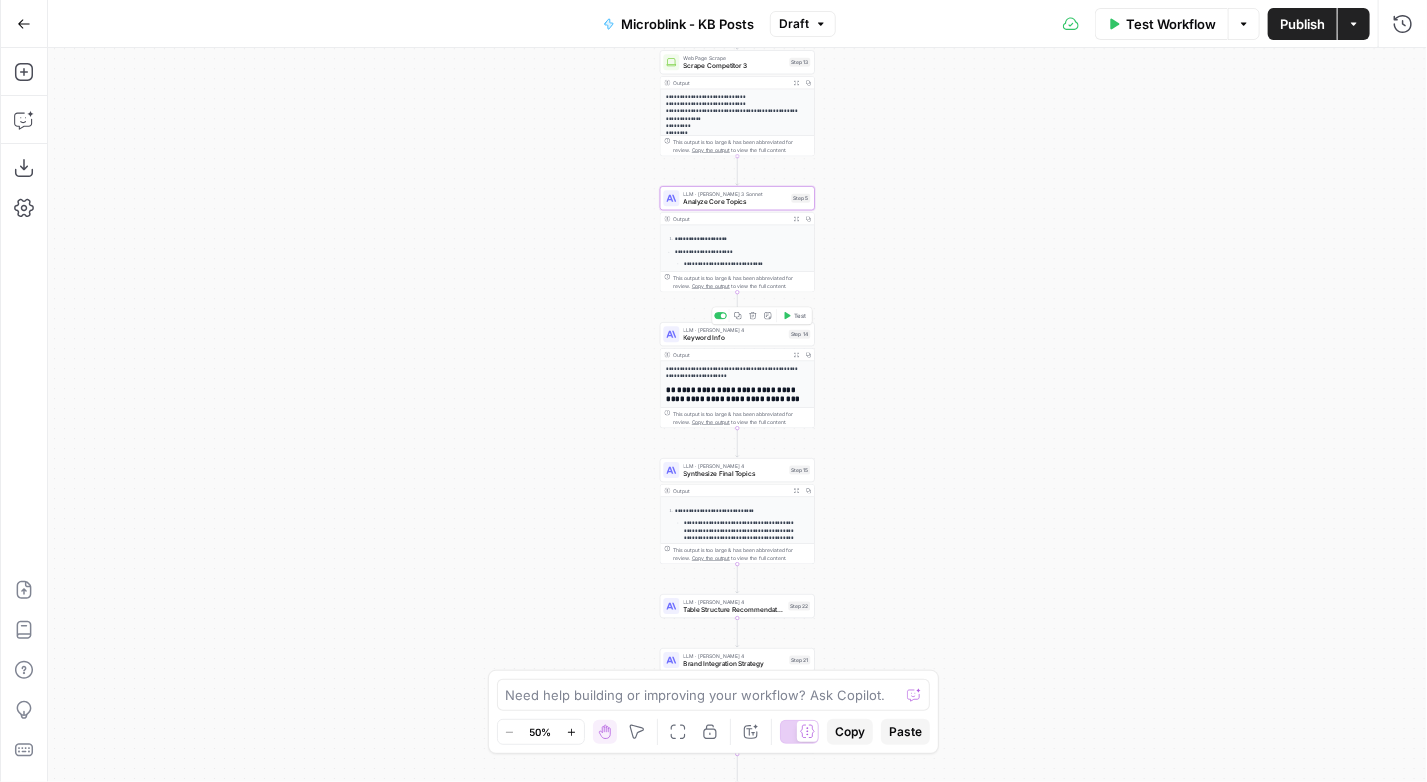 click on "LLM · Claude Sonnet 4 Keyword Info Step 14 Copy step Delete step Add Note Test" at bounding box center [737, 334] 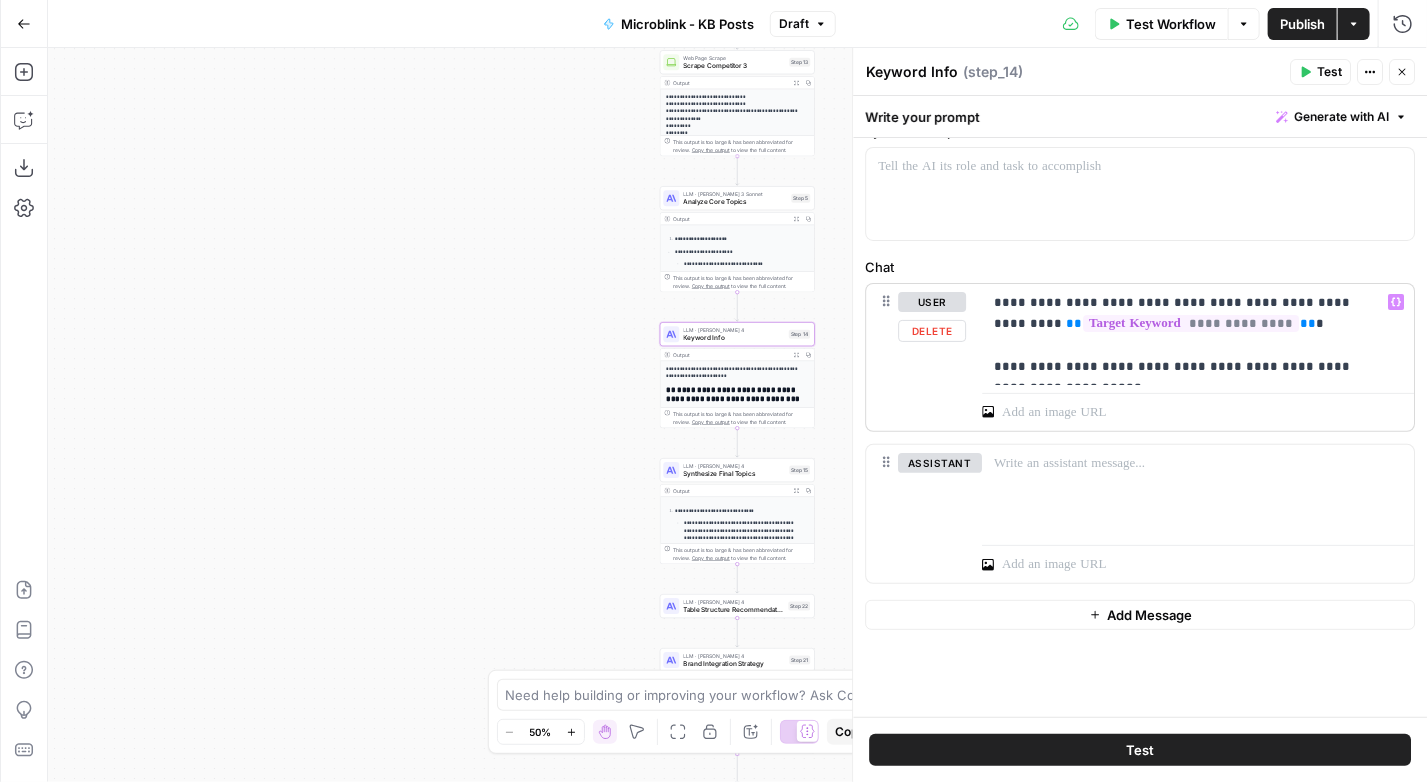 scroll, scrollTop: 0, scrollLeft: 0, axis: both 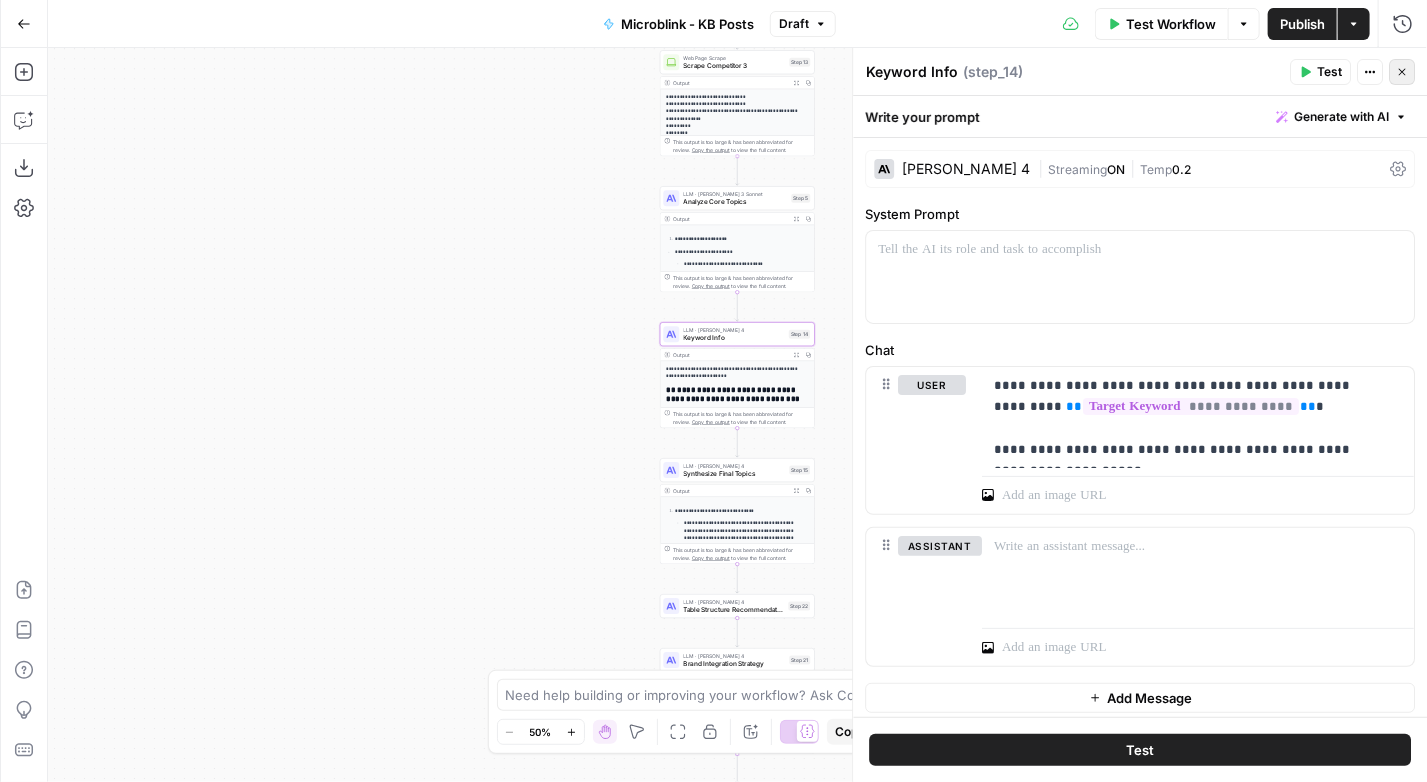 click 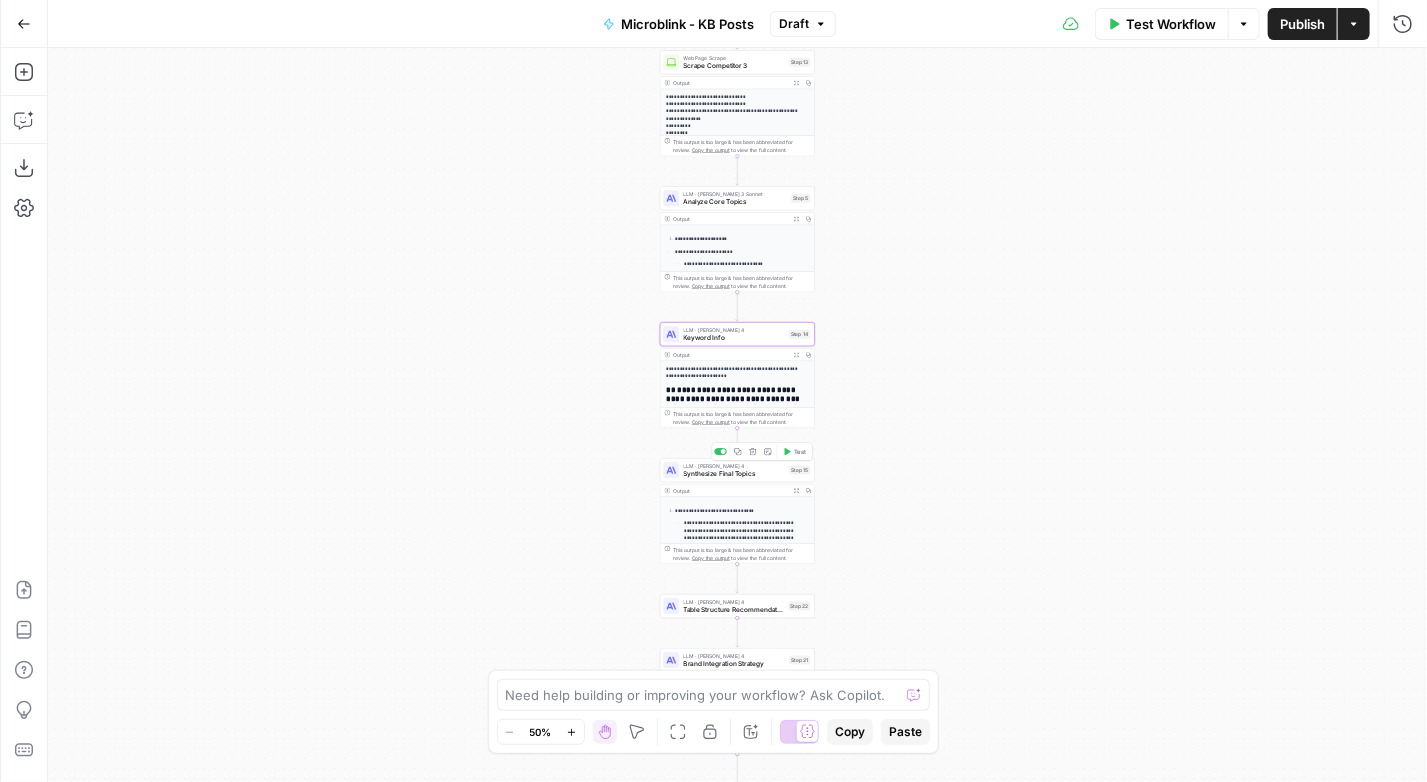 click on "Synthesize Final Topics" at bounding box center [735, 474] 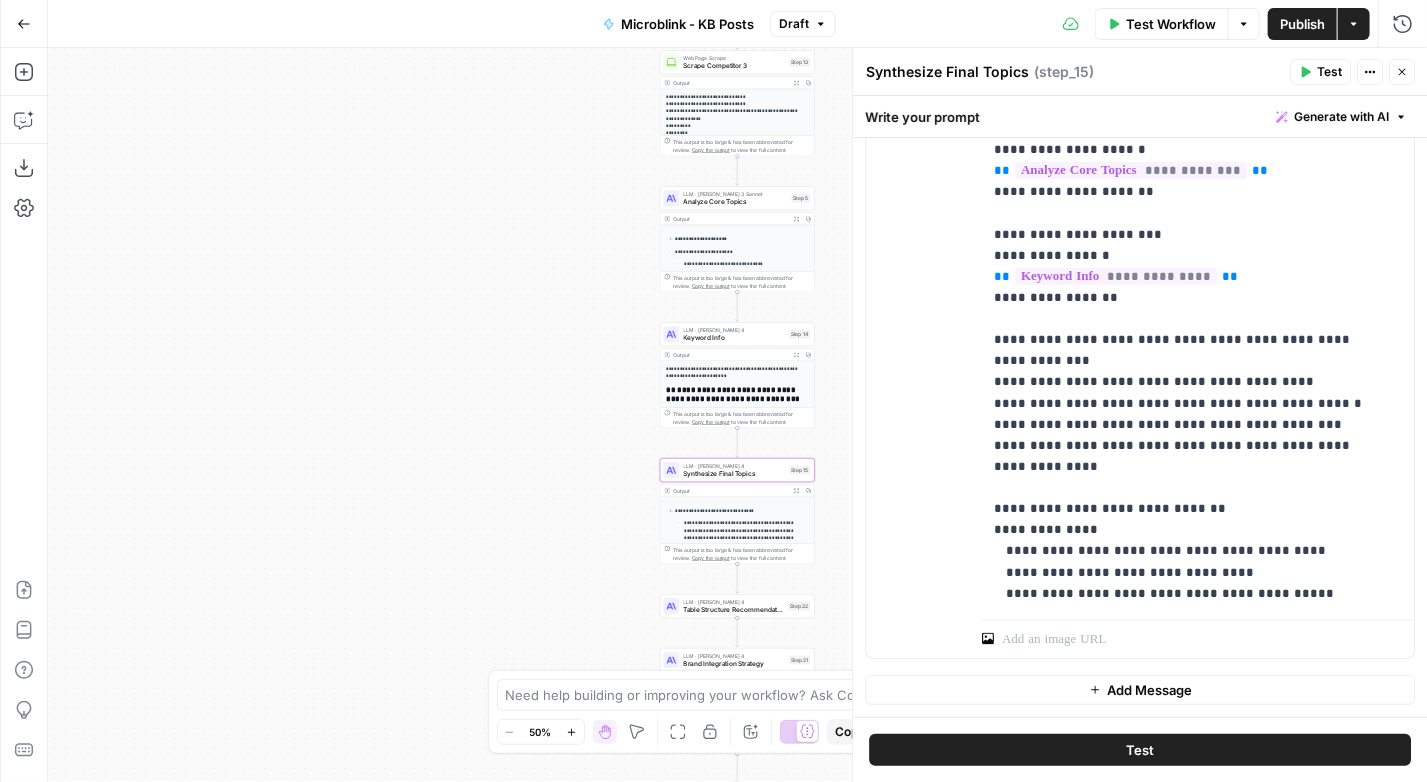 scroll, scrollTop: 1049, scrollLeft: 0, axis: vertical 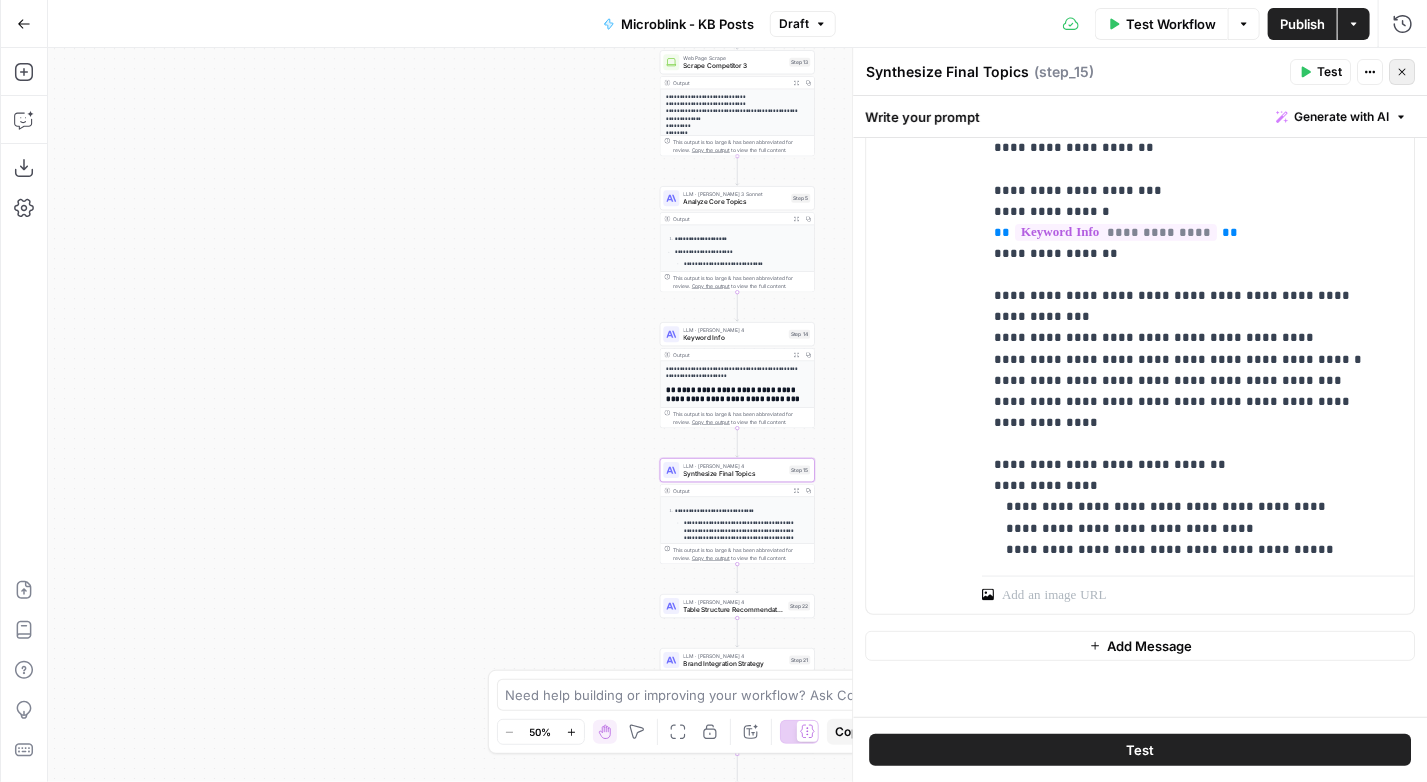 click 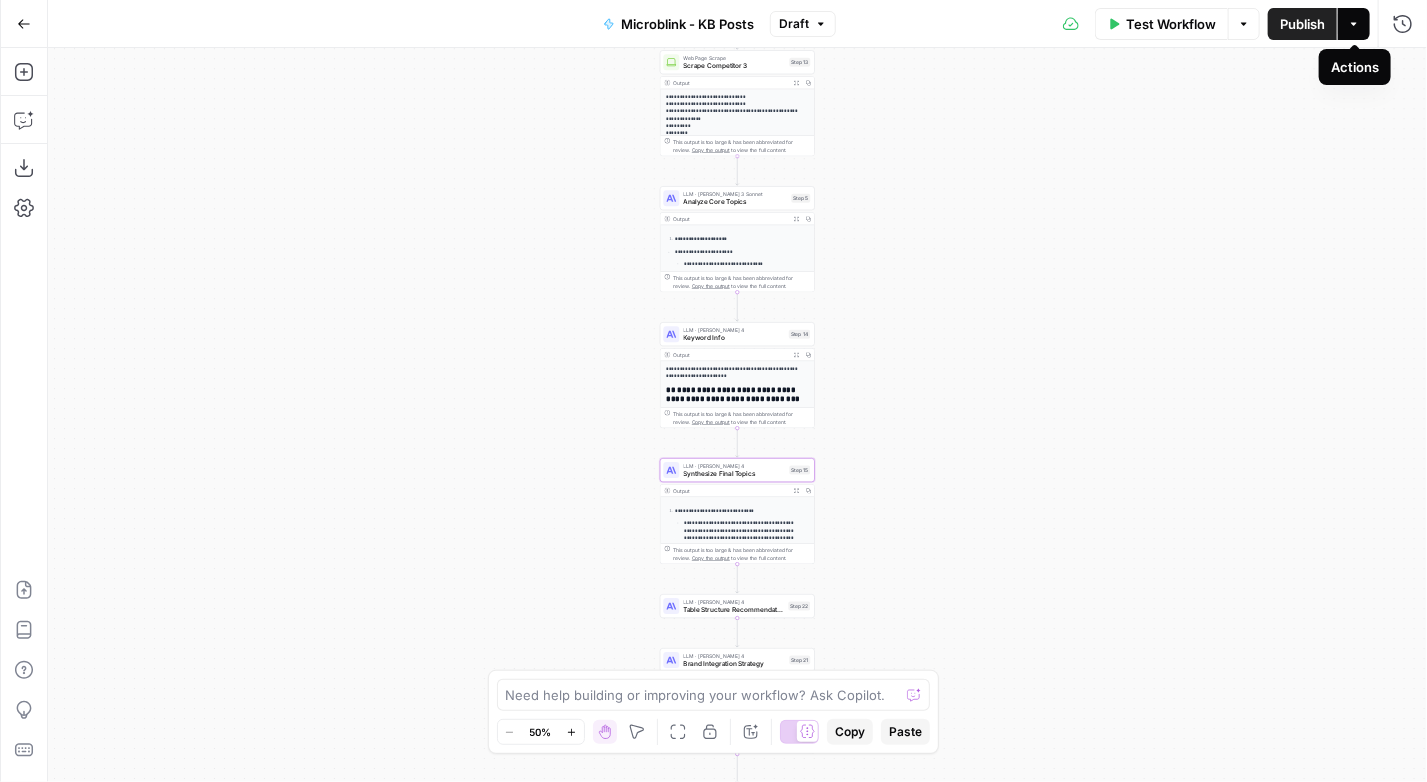 click 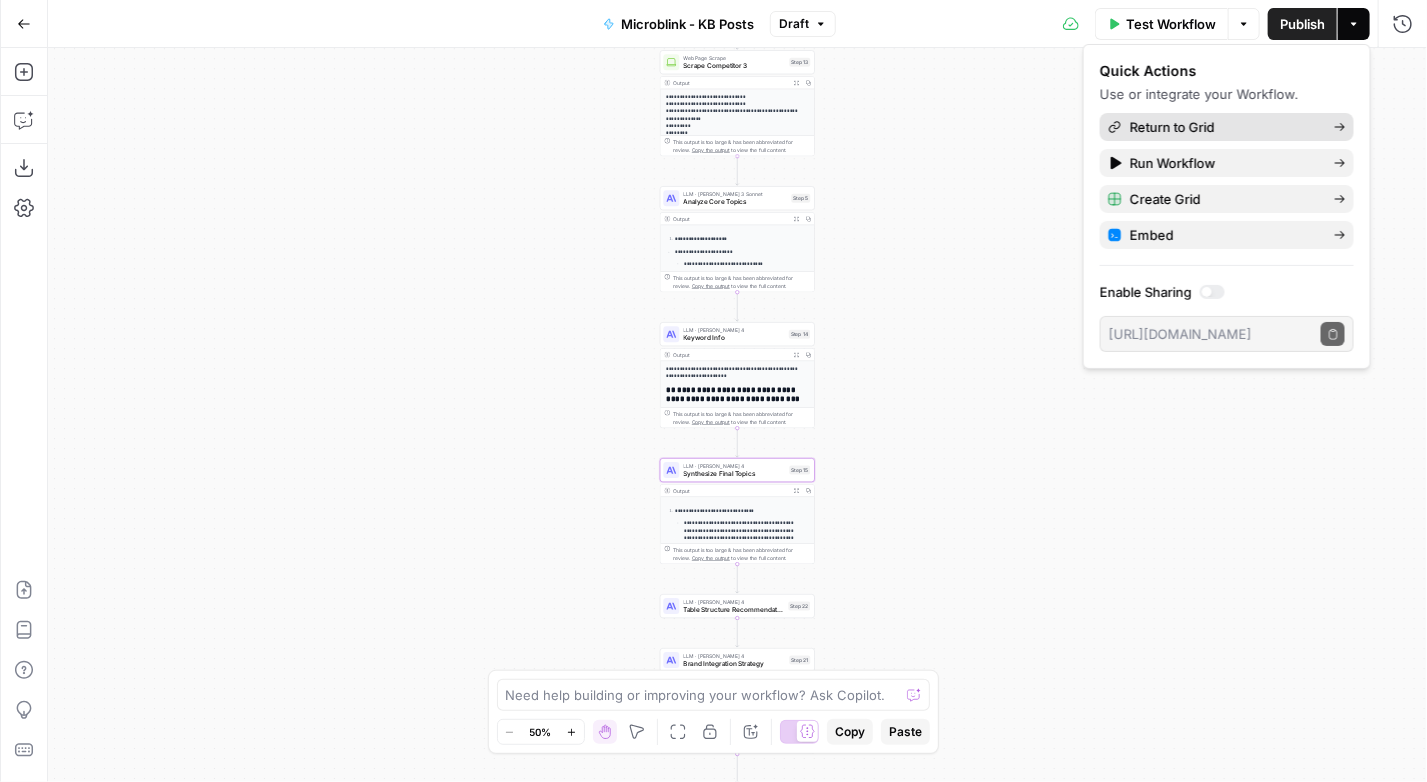 click on "Return to Grid" at bounding box center [1172, 127] 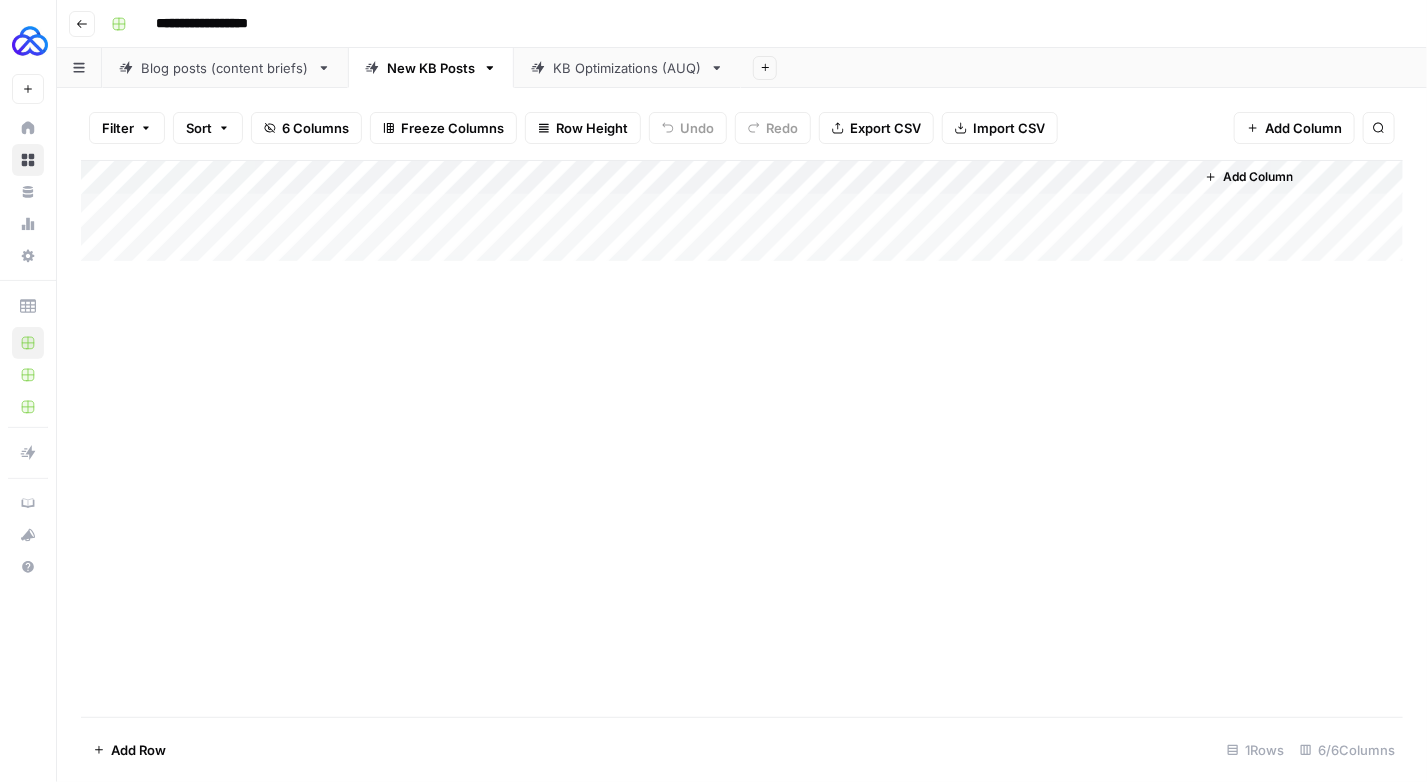 click on "Add Column" at bounding box center [742, 211] 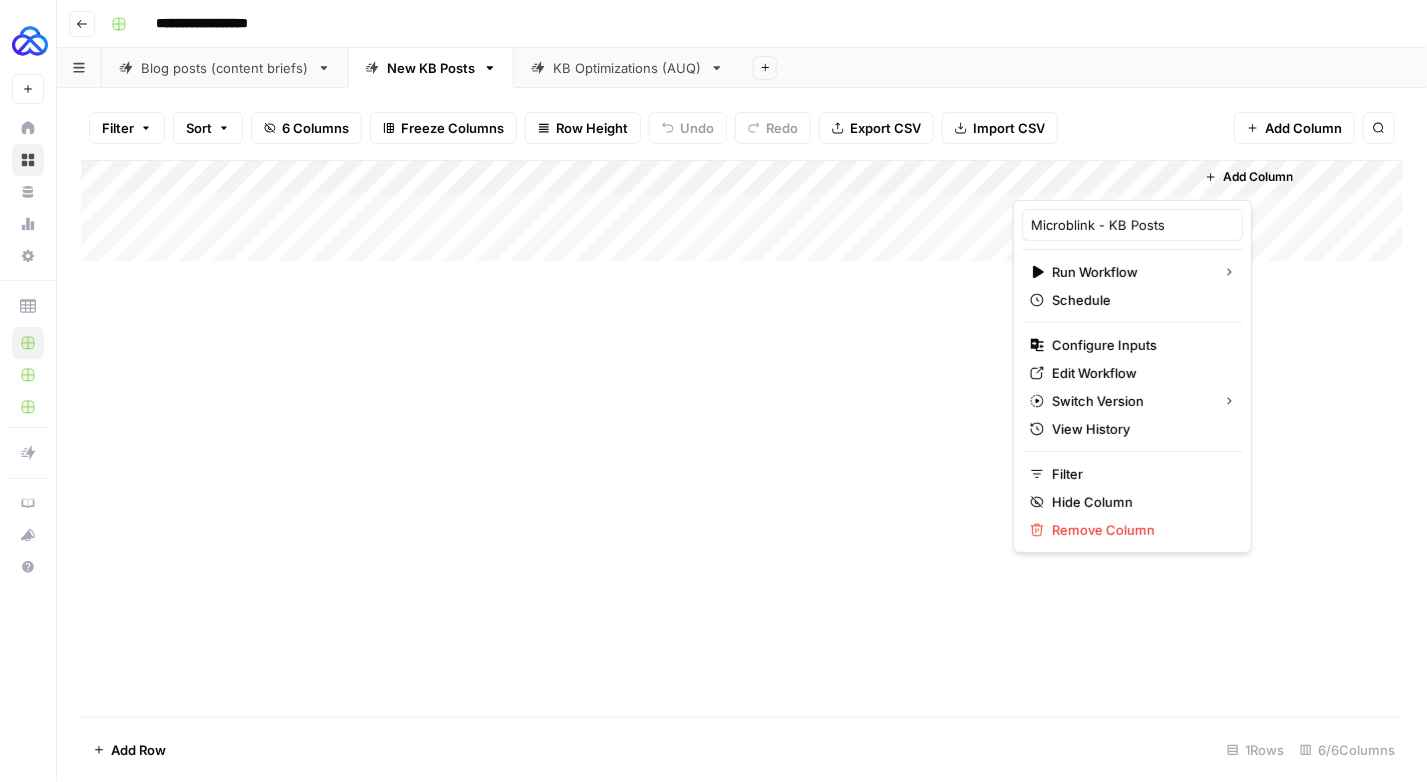 click on "Microblink - KB Posts Run Workflow Schedule Configure Inputs Edit Workflow Switch Version View History Filter Hide Column Remove Column" at bounding box center (1132, 376) 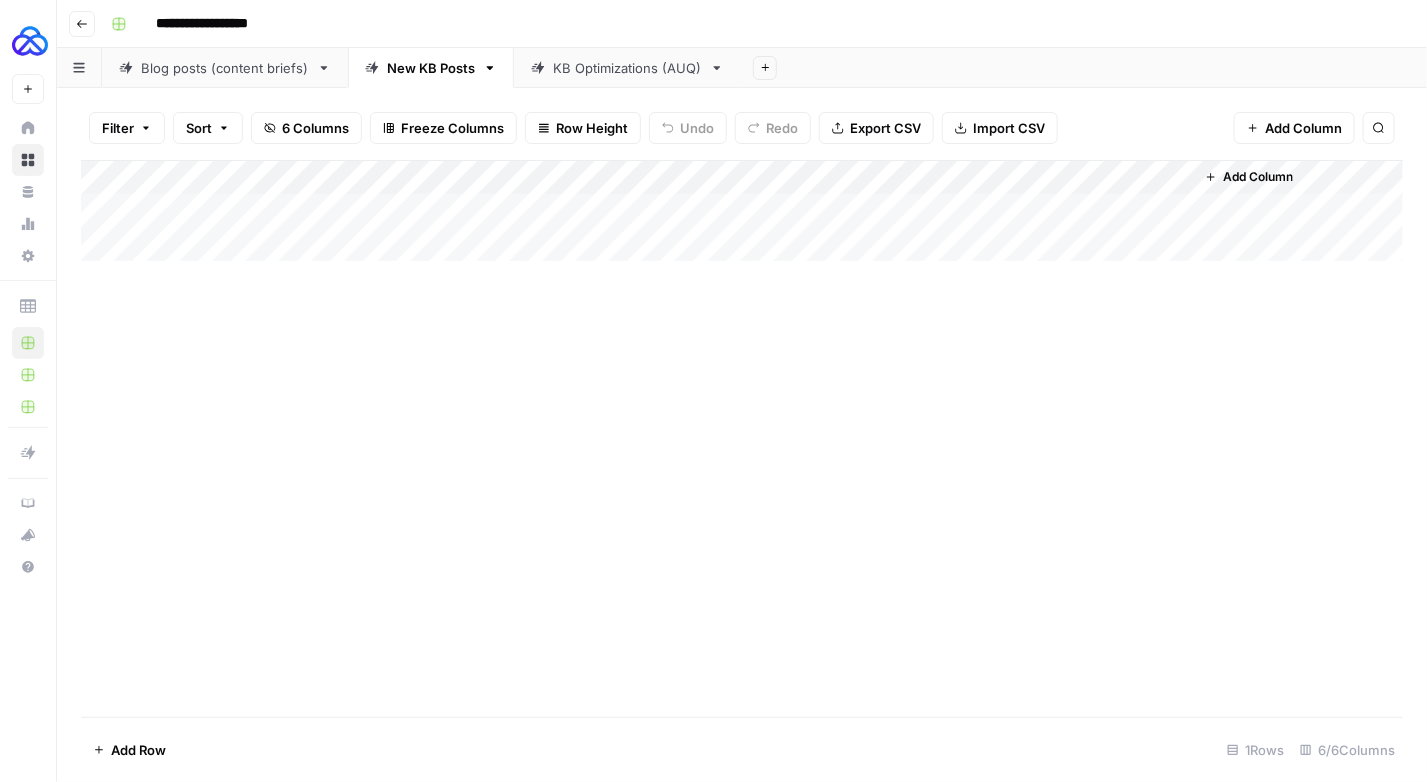click on "Add Column" at bounding box center [742, 438] 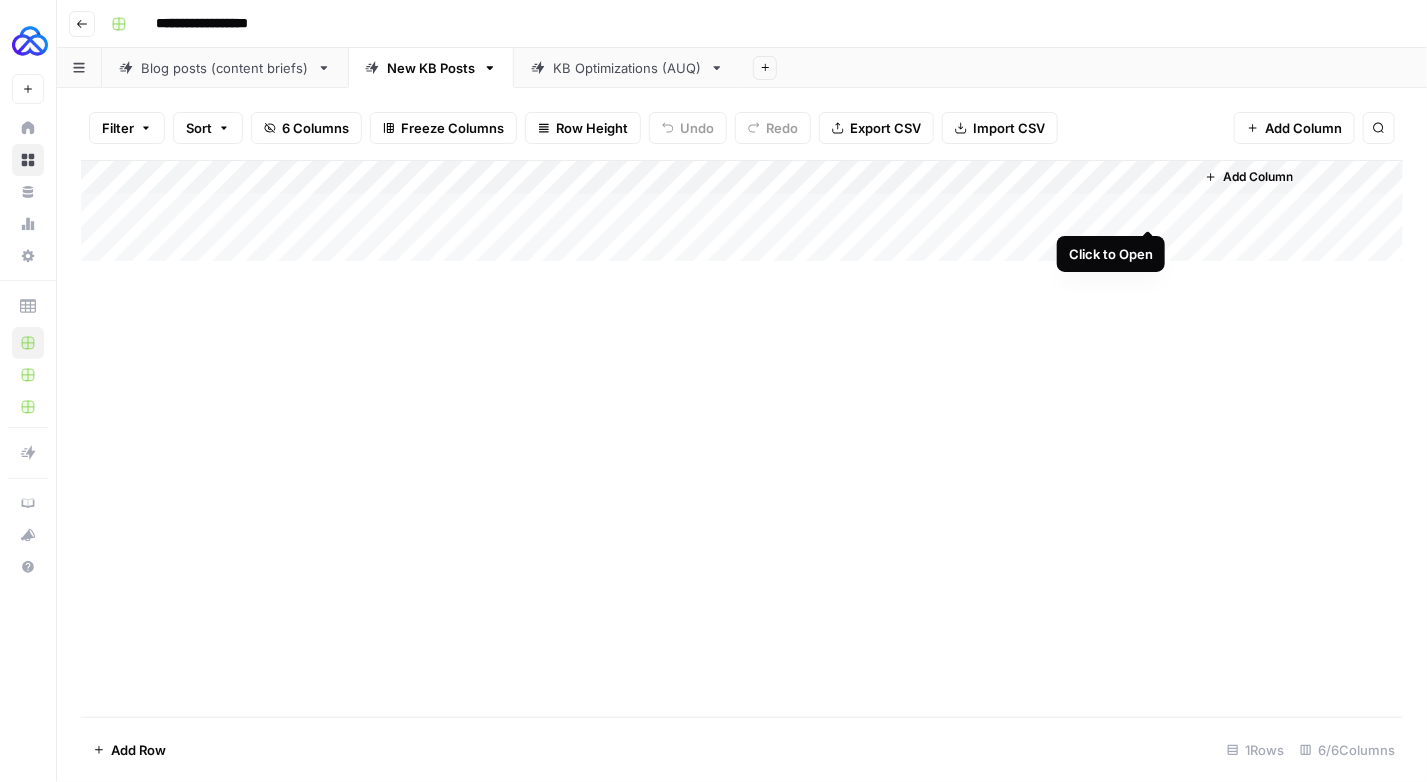 click on "Add Column" at bounding box center (742, 211) 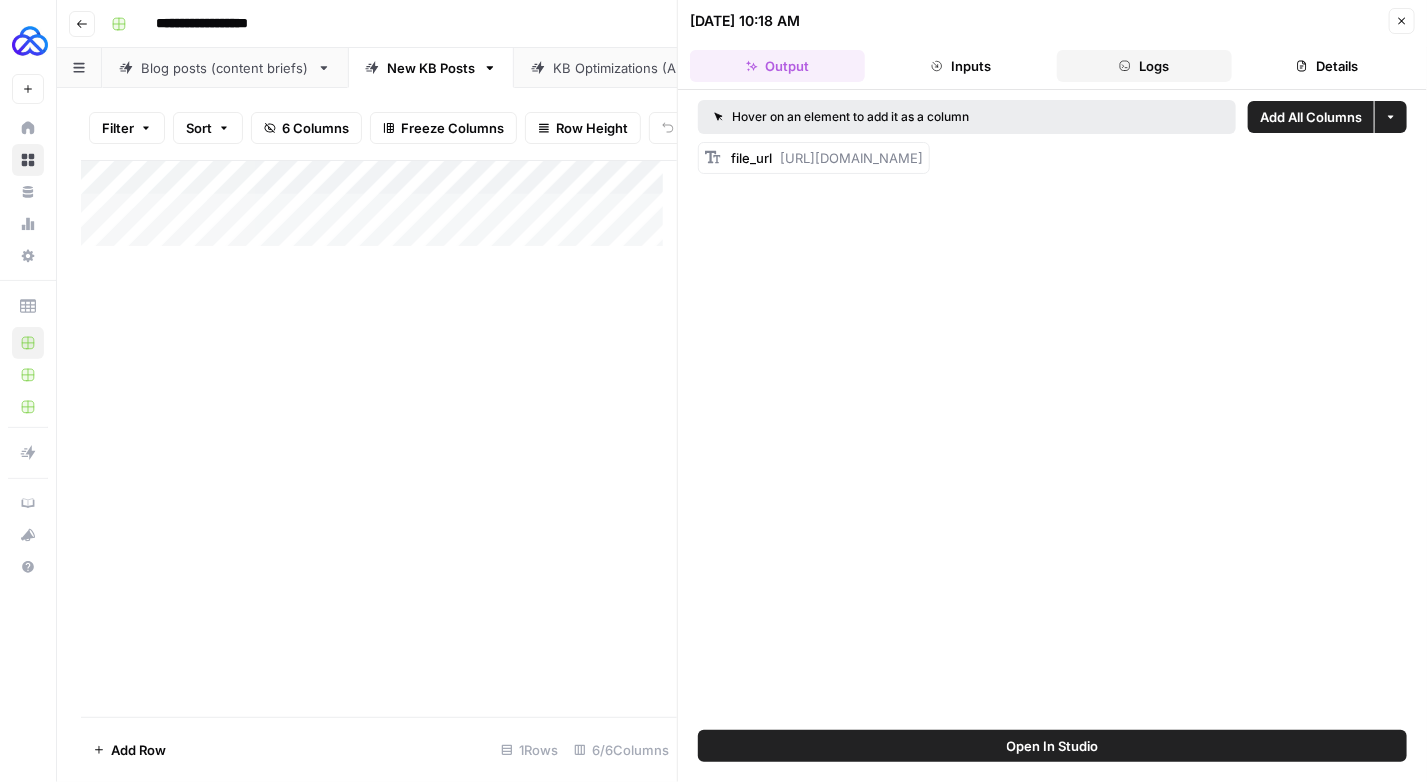 click on "Logs" at bounding box center (1144, 66) 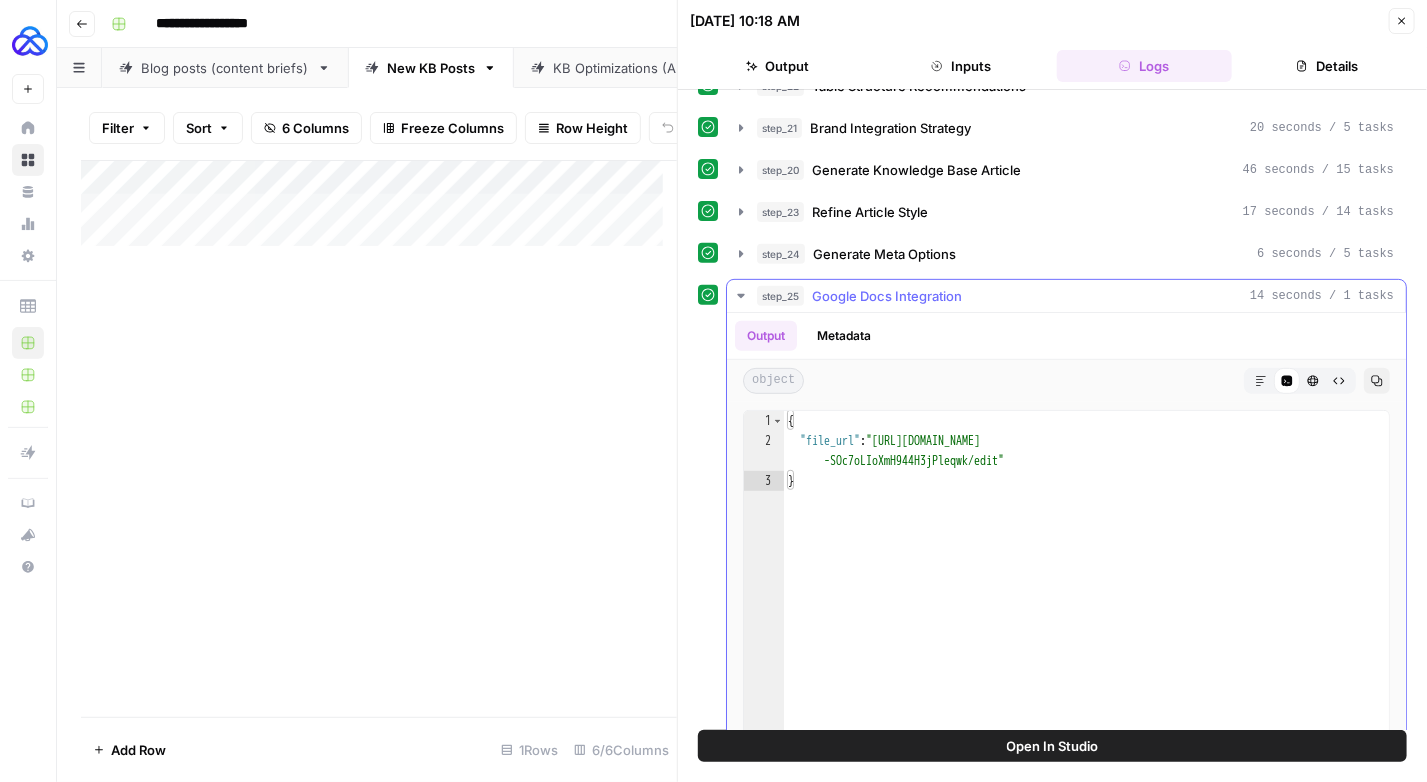 scroll, scrollTop: 264, scrollLeft: 0, axis: vertical 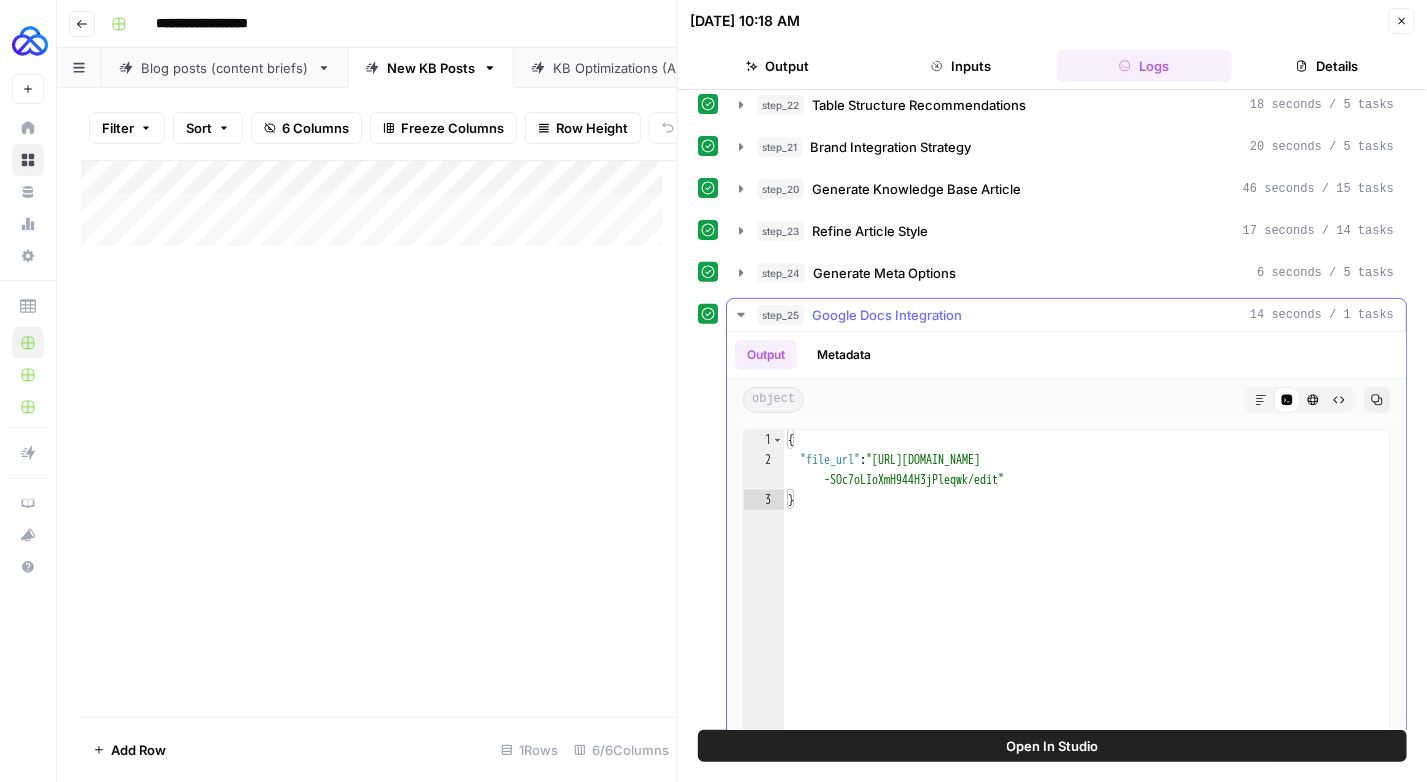 click 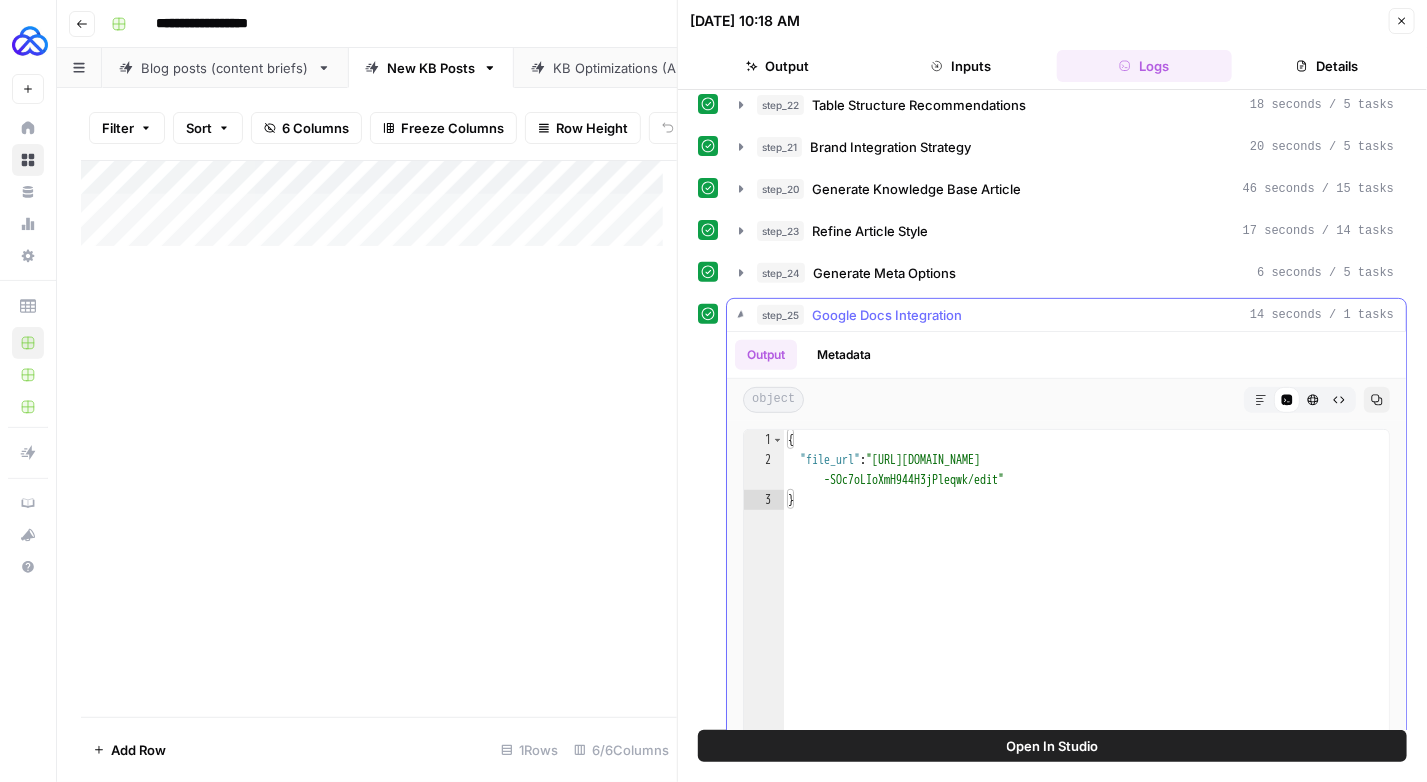 scroll, scrollTop: 0, scrollLeft: 0, axis: both 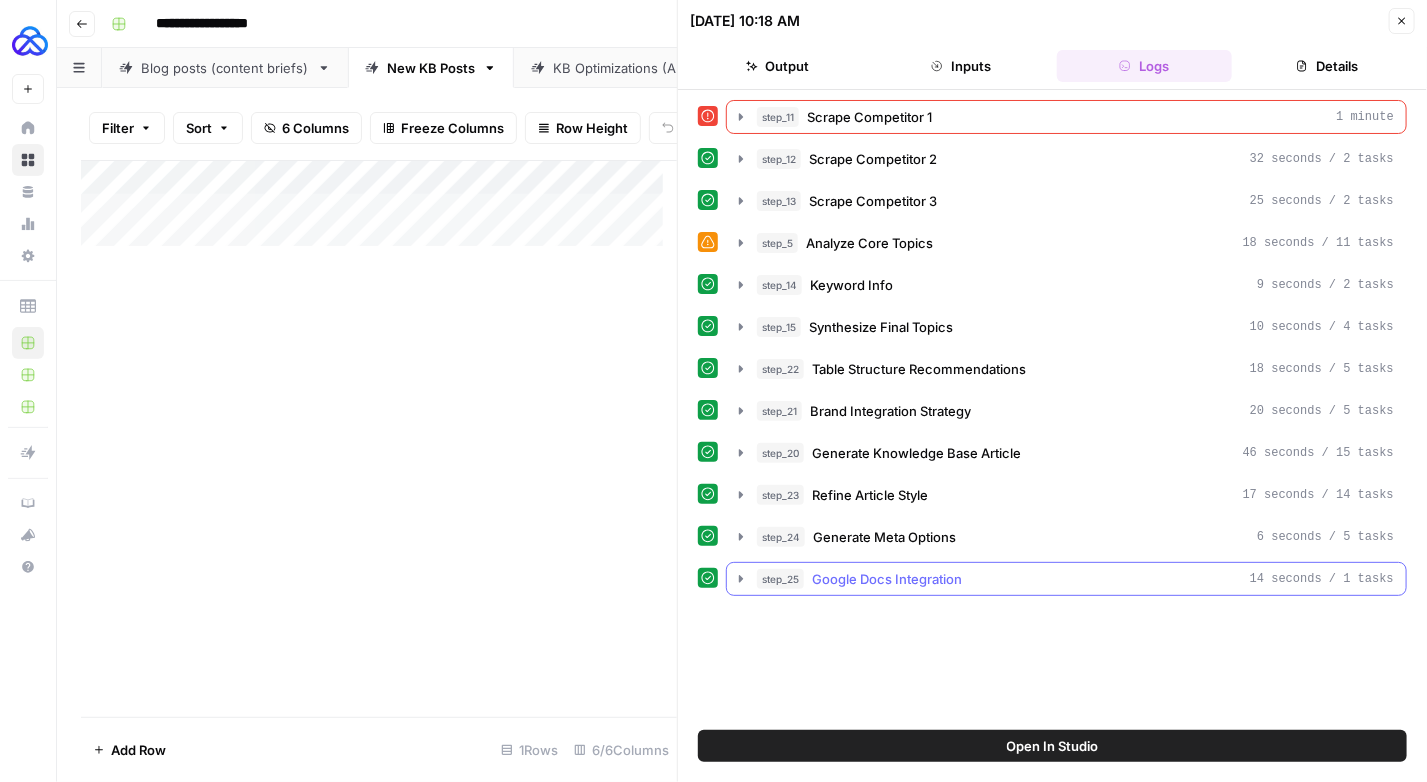 click 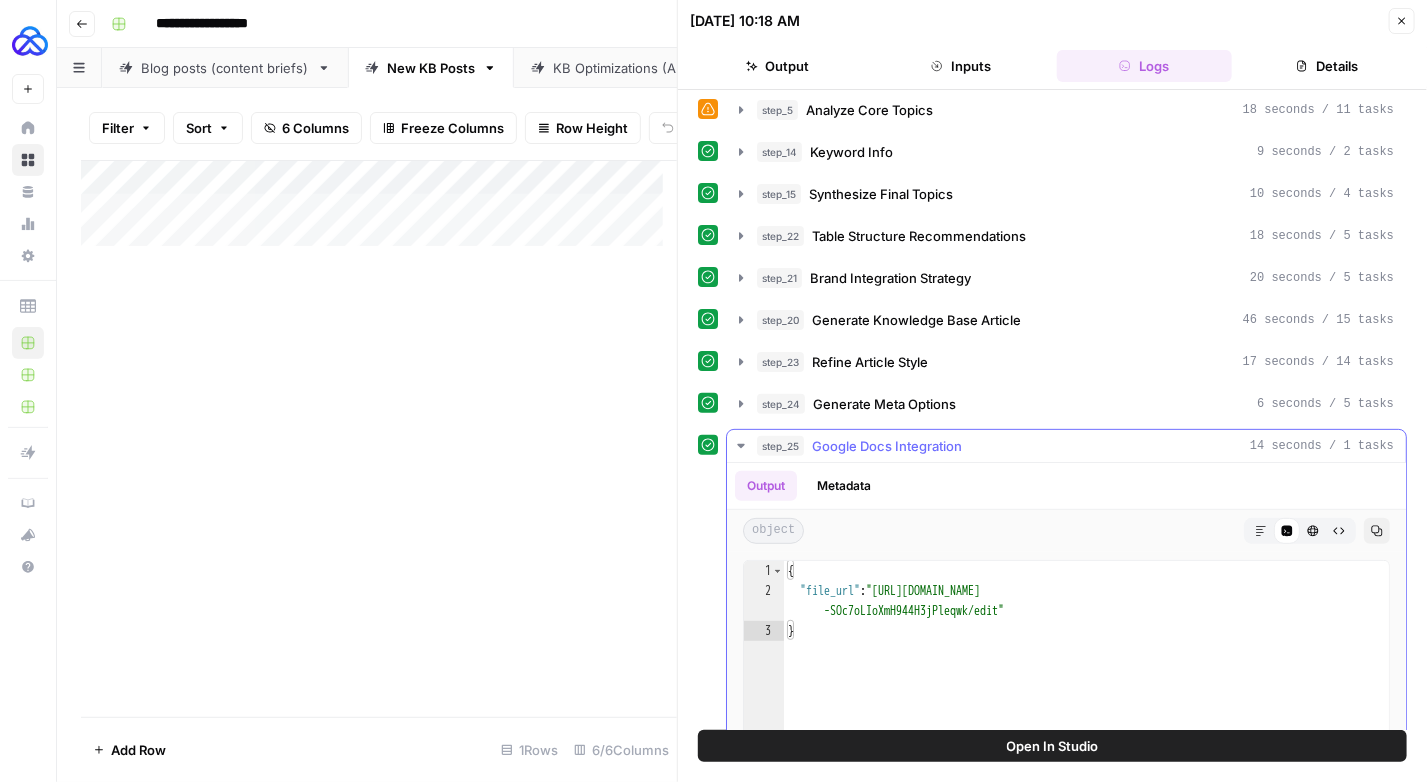 scroll, scrollTop: 200, scrollLeft: 0, axis: vertical 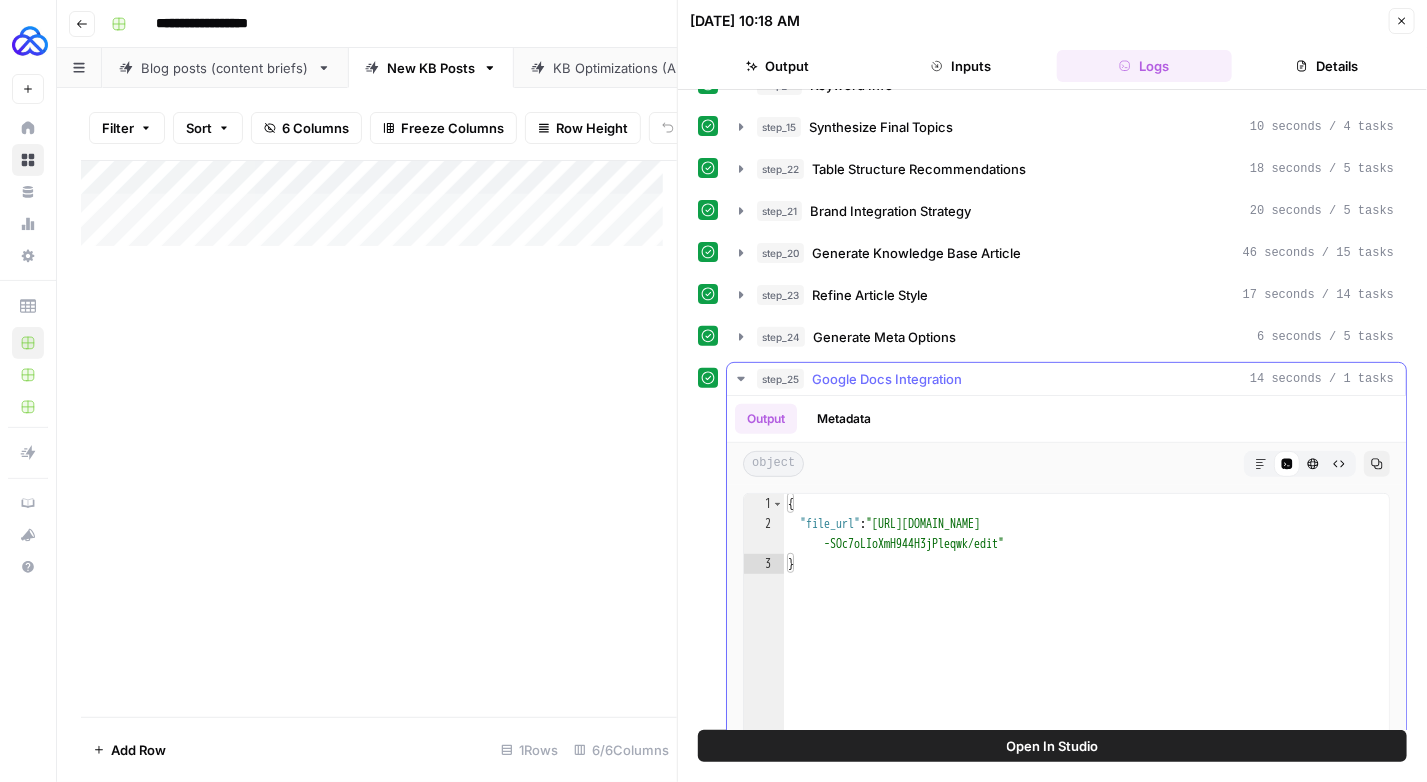 click 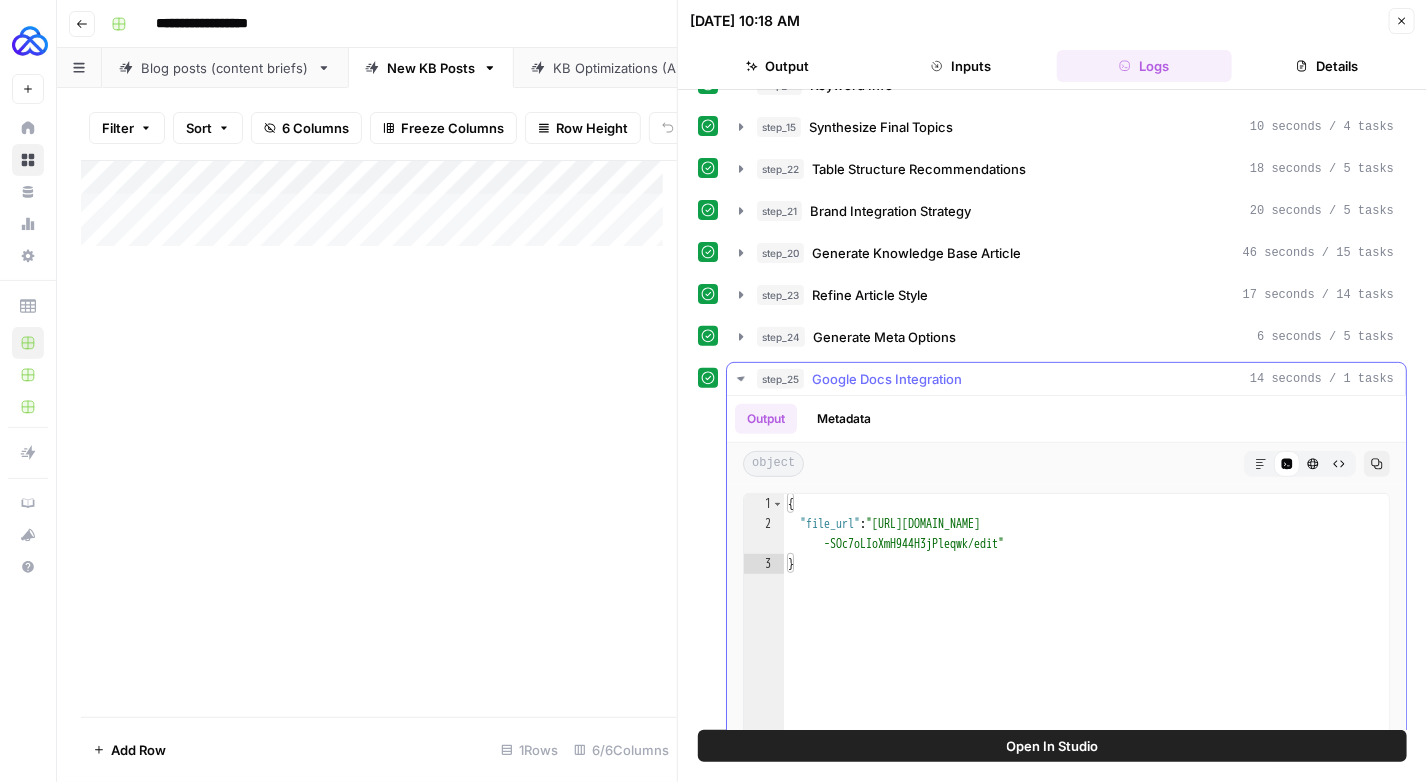 scroll, scrollTop: 0, scrollLeft: 0, axis: both 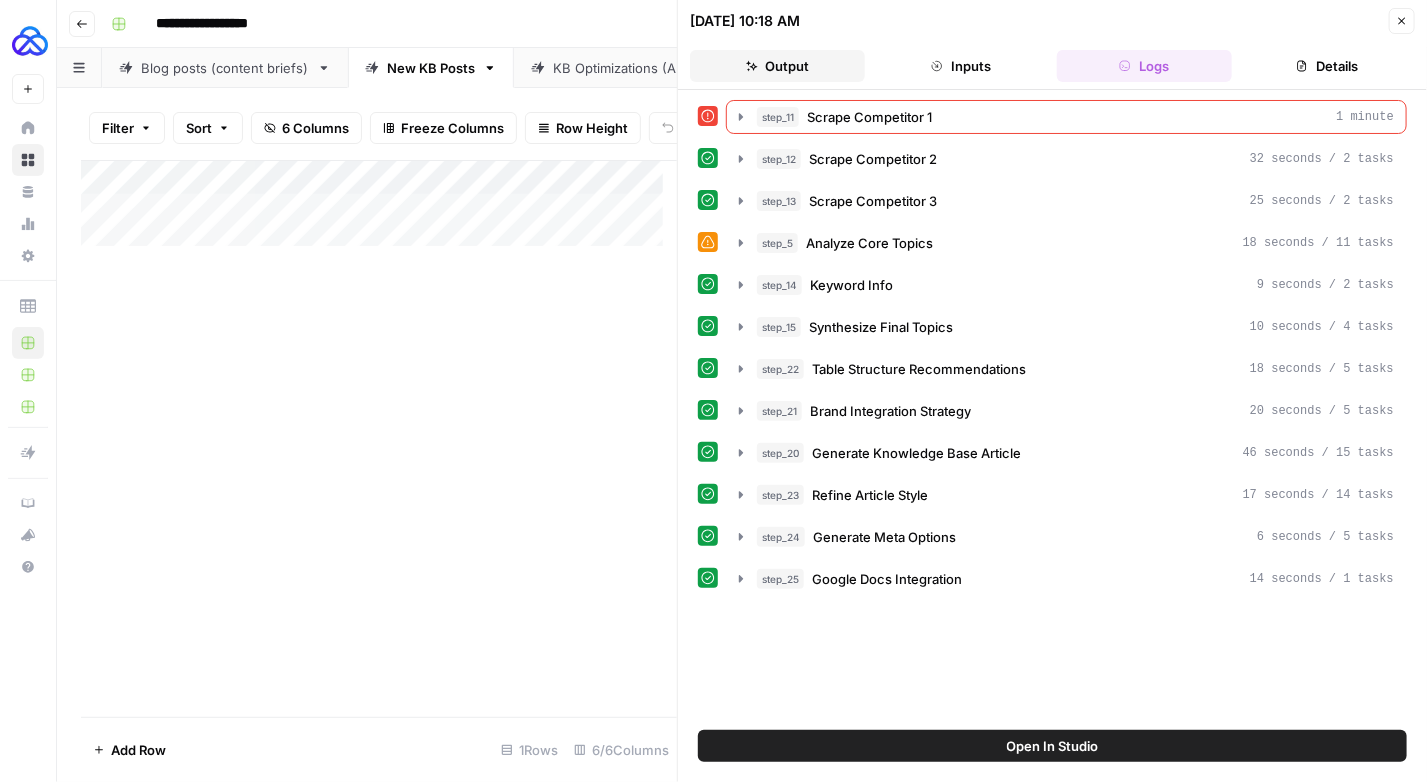 click on "Output" at bounding box center [777, 66] 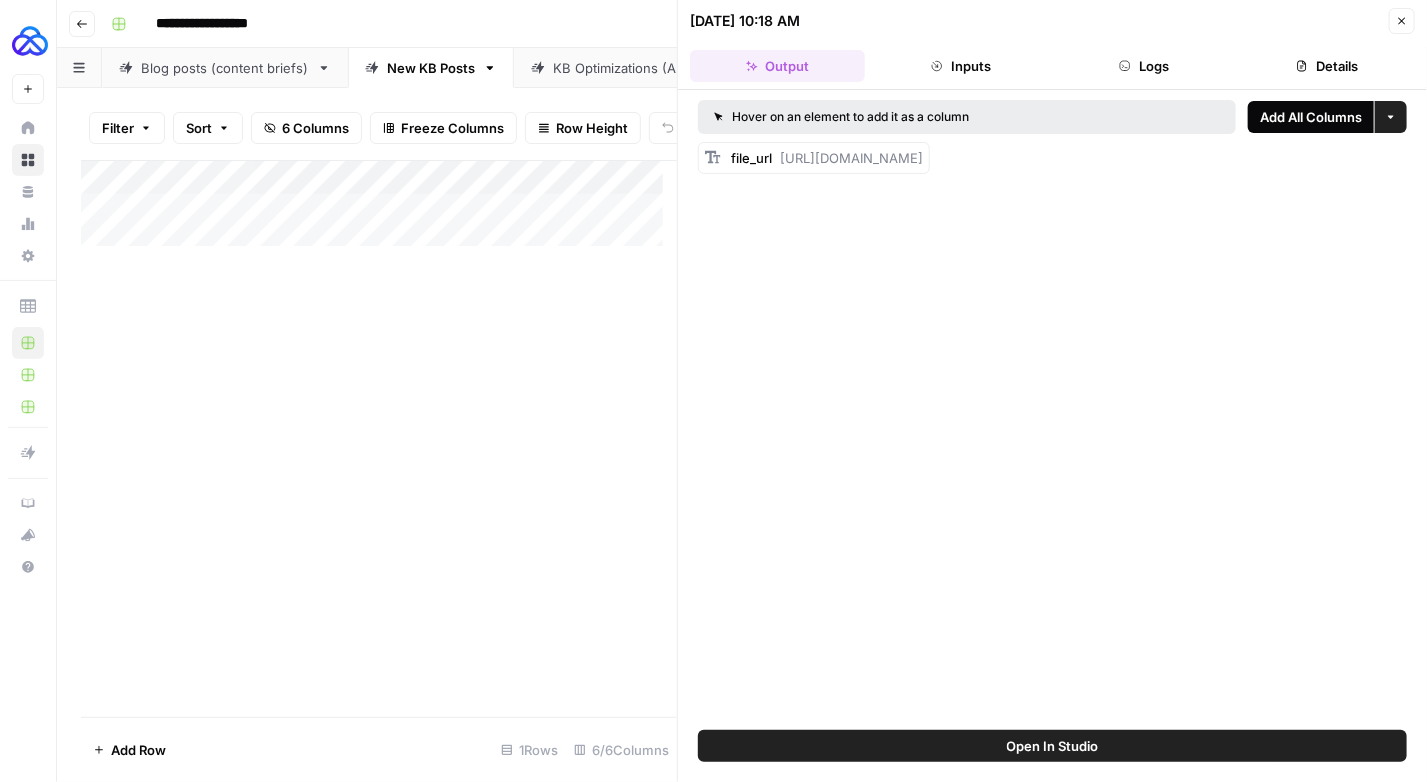click on "Add All Columns" at bounding box center [1311, 117] 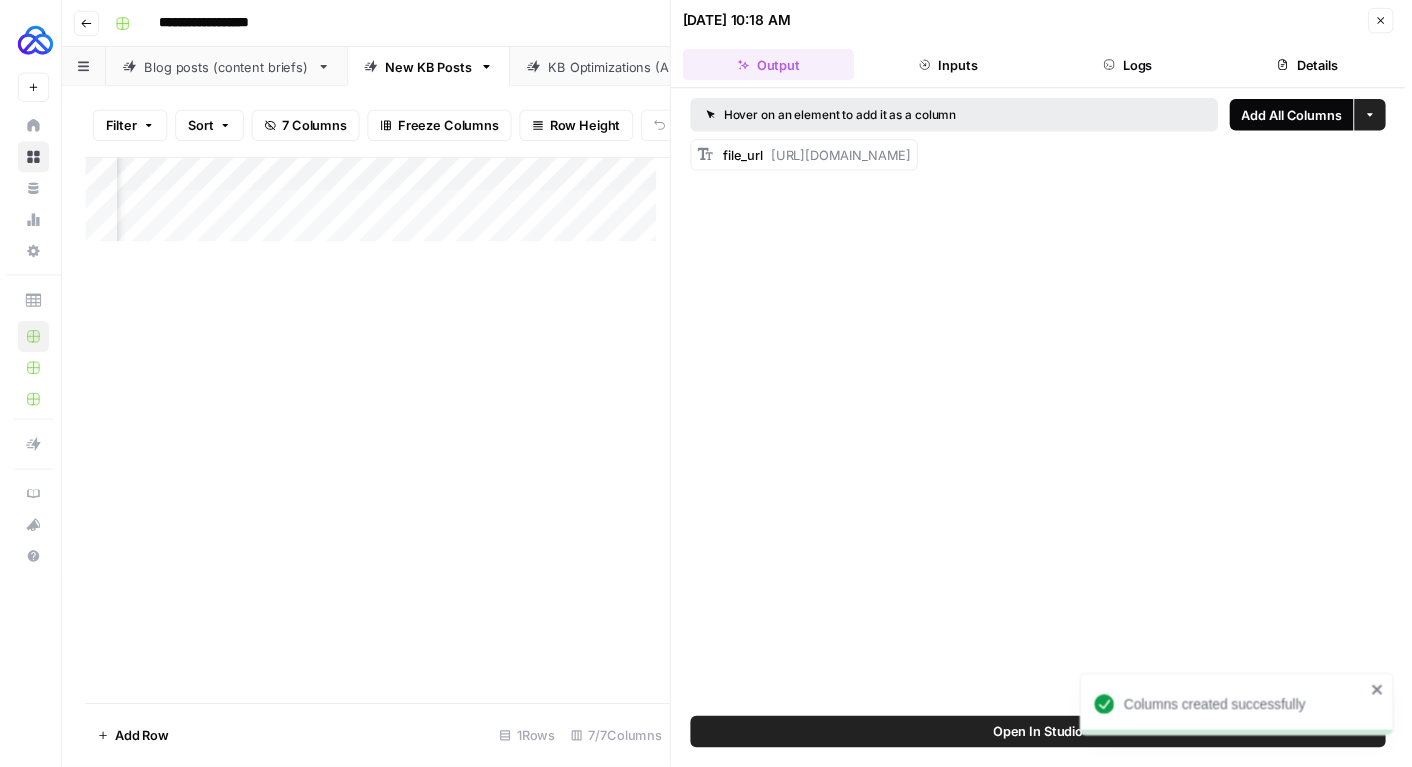 scroll, scrollTop: 0, scrollLeft: 822, axis: horizontal 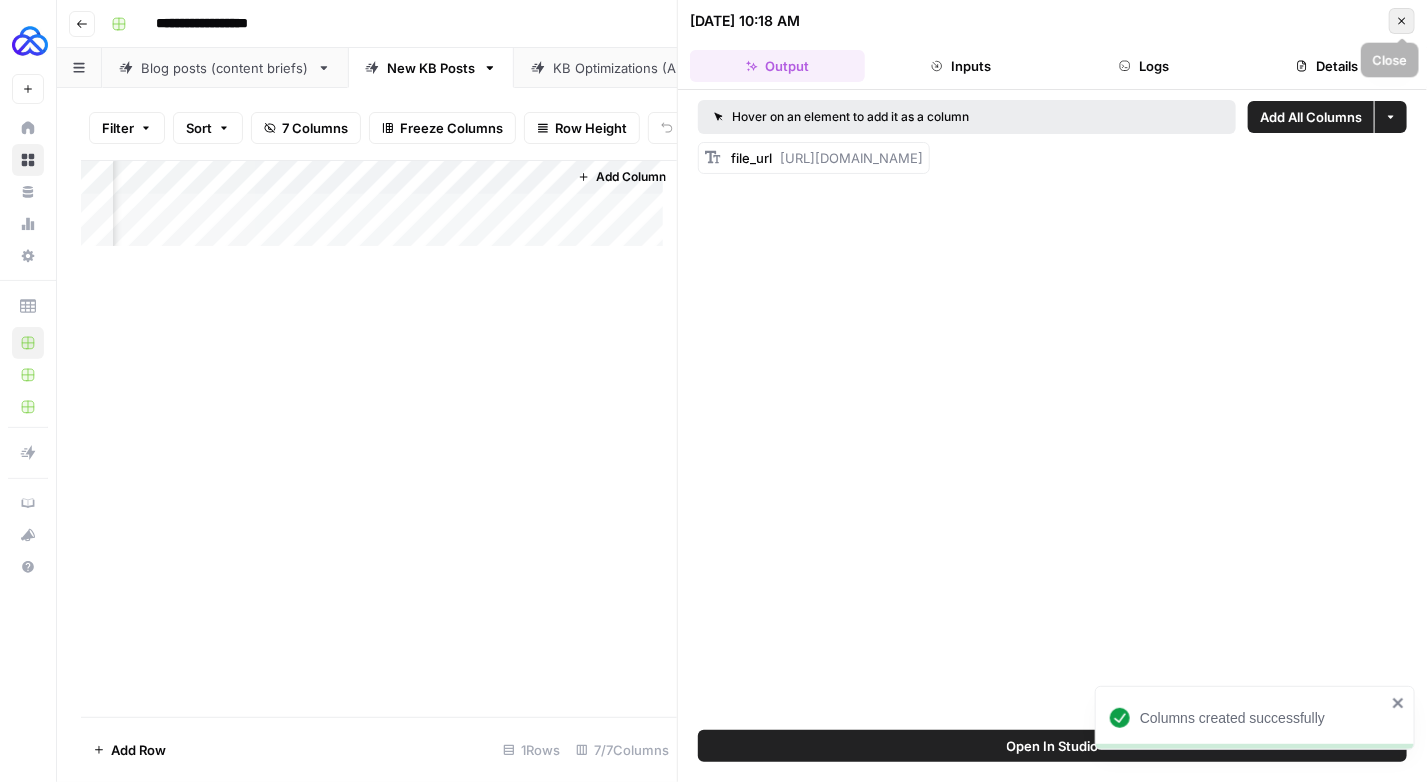 click 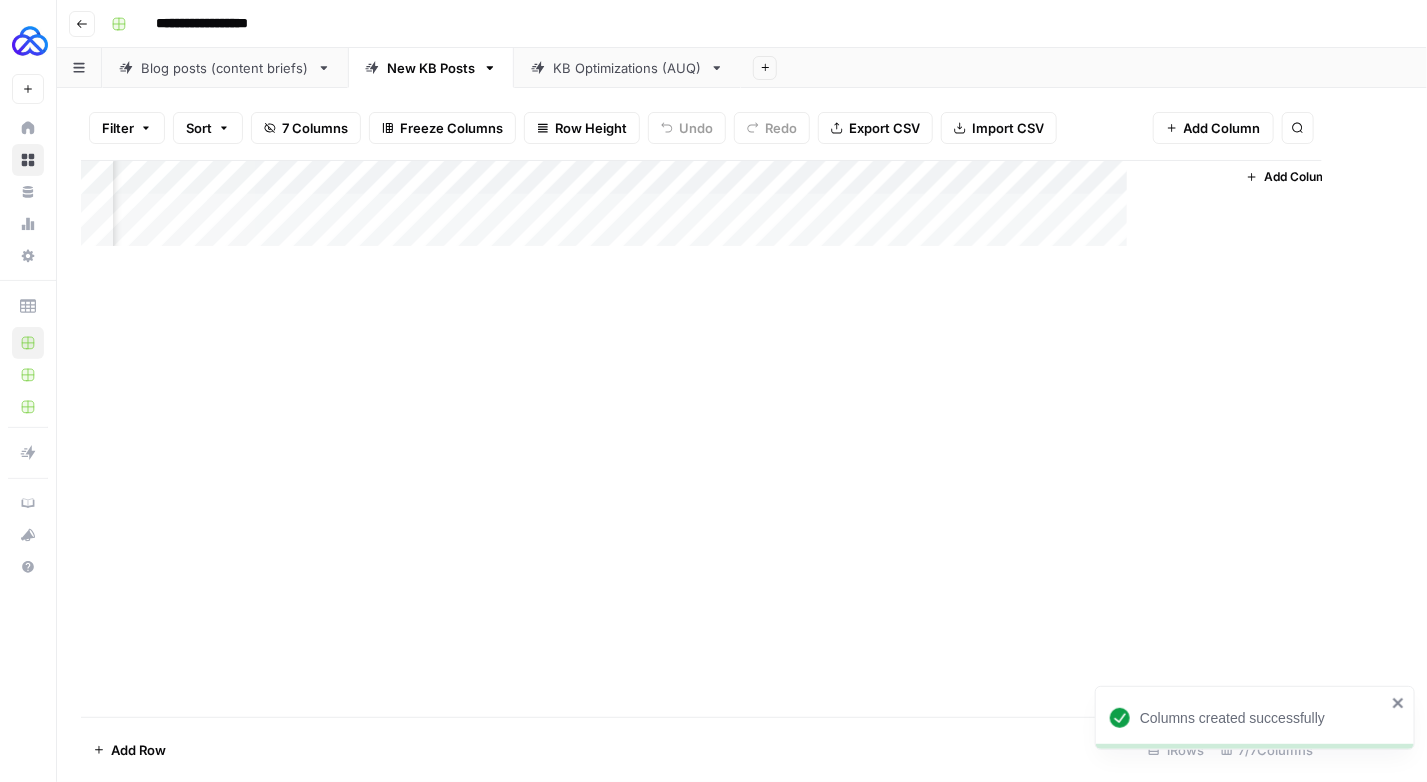 scroll, scrollTop: 0, scrollLeft: 73, axis: horizontal 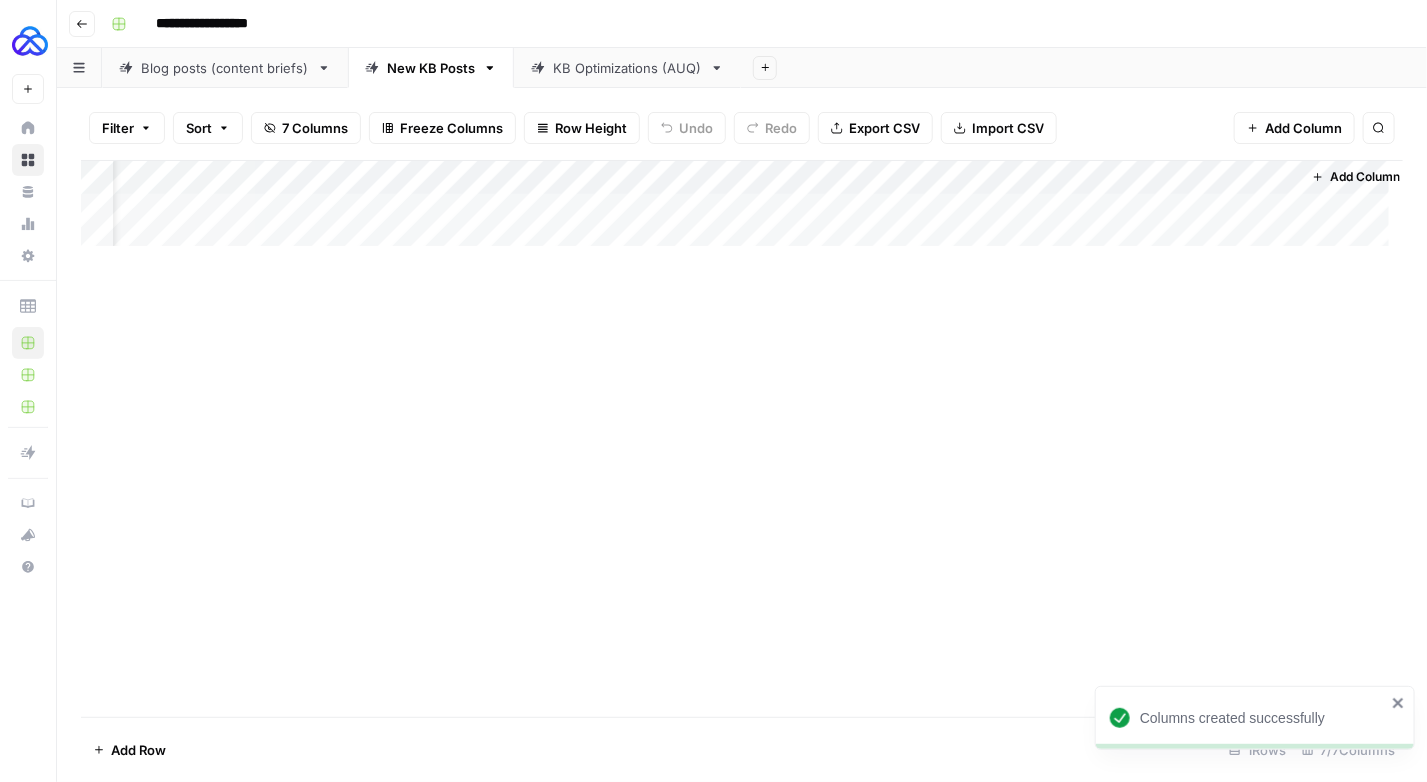 click on "Add Column" at bounding box center (742, 211) 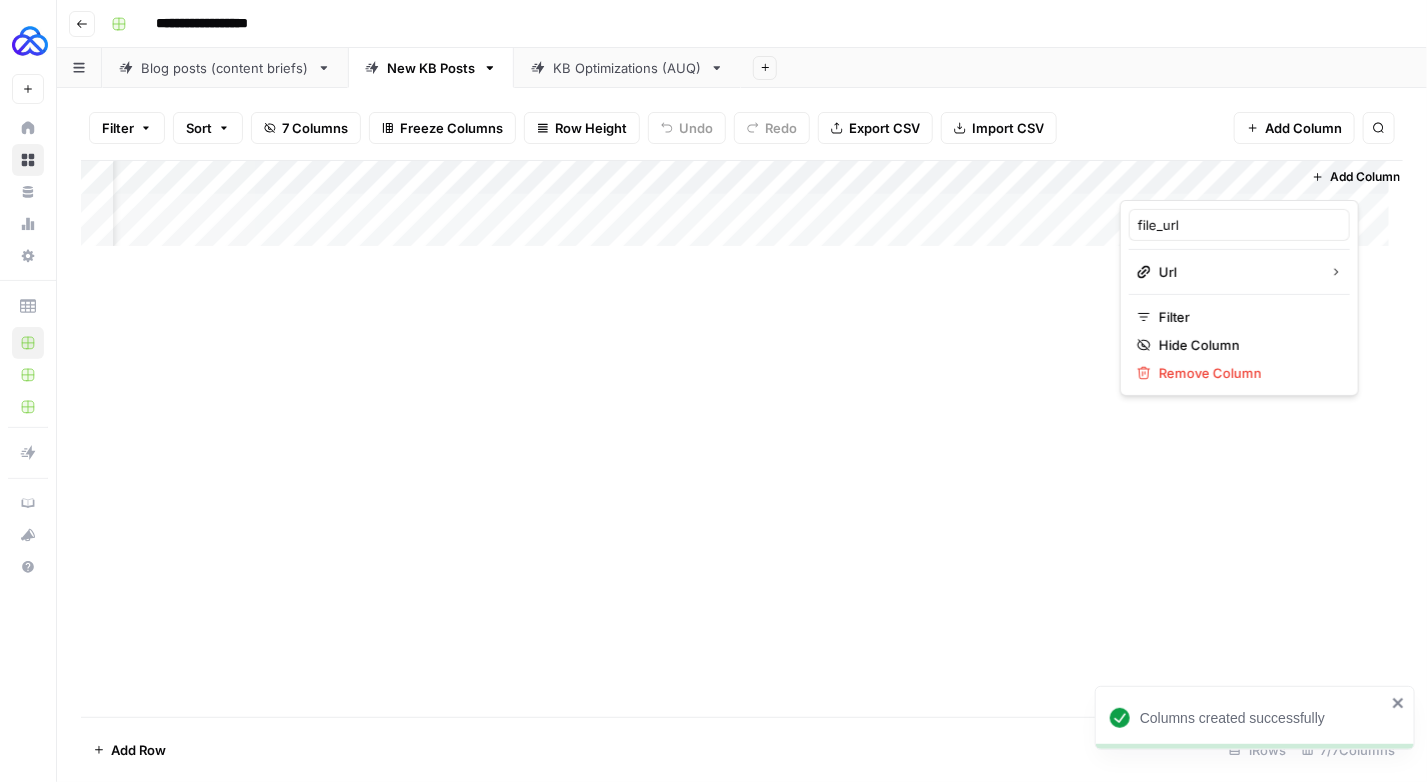 click at bounding box center [1210, 180] 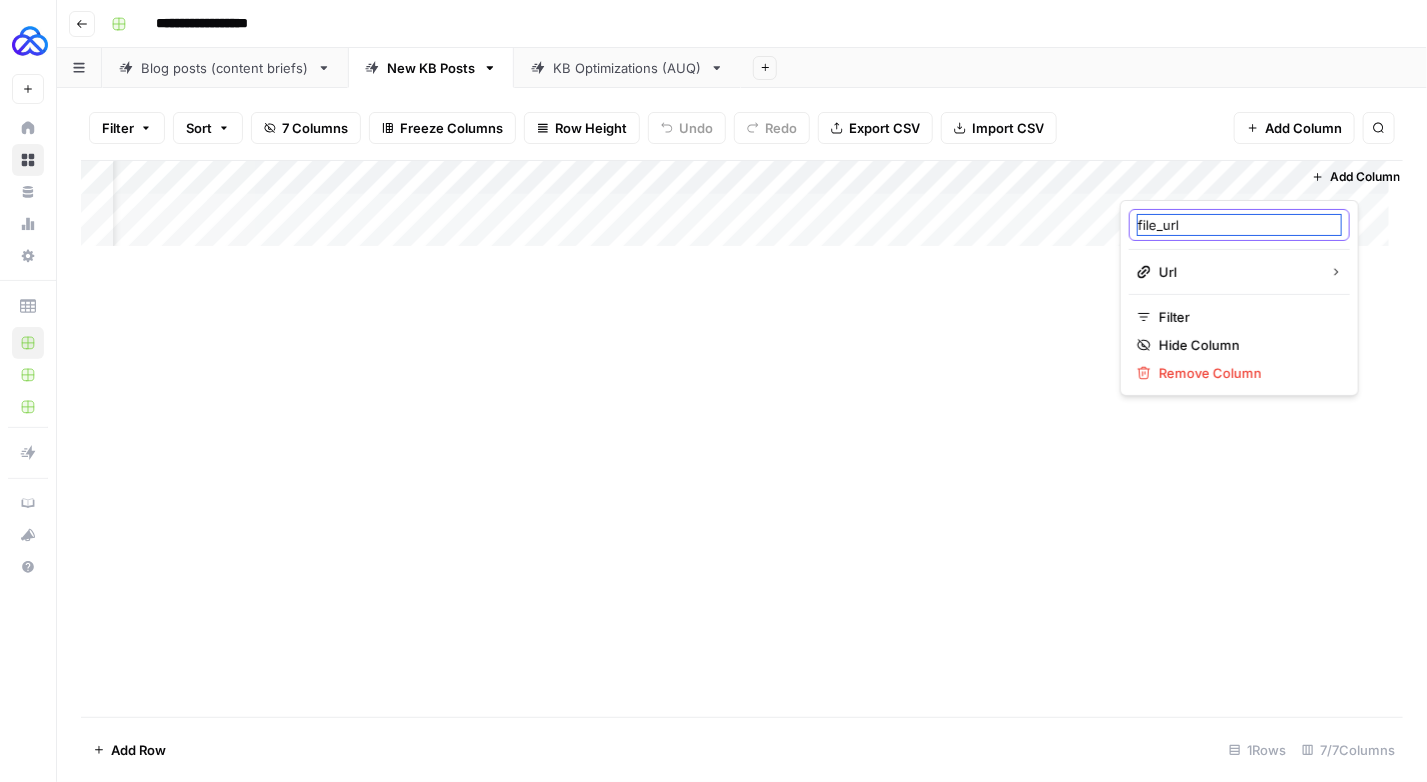 drag, startPoint x: 1198, startPoint y: 222, endPoint x: 1137, endPoint y: 220, distance: 61.03278 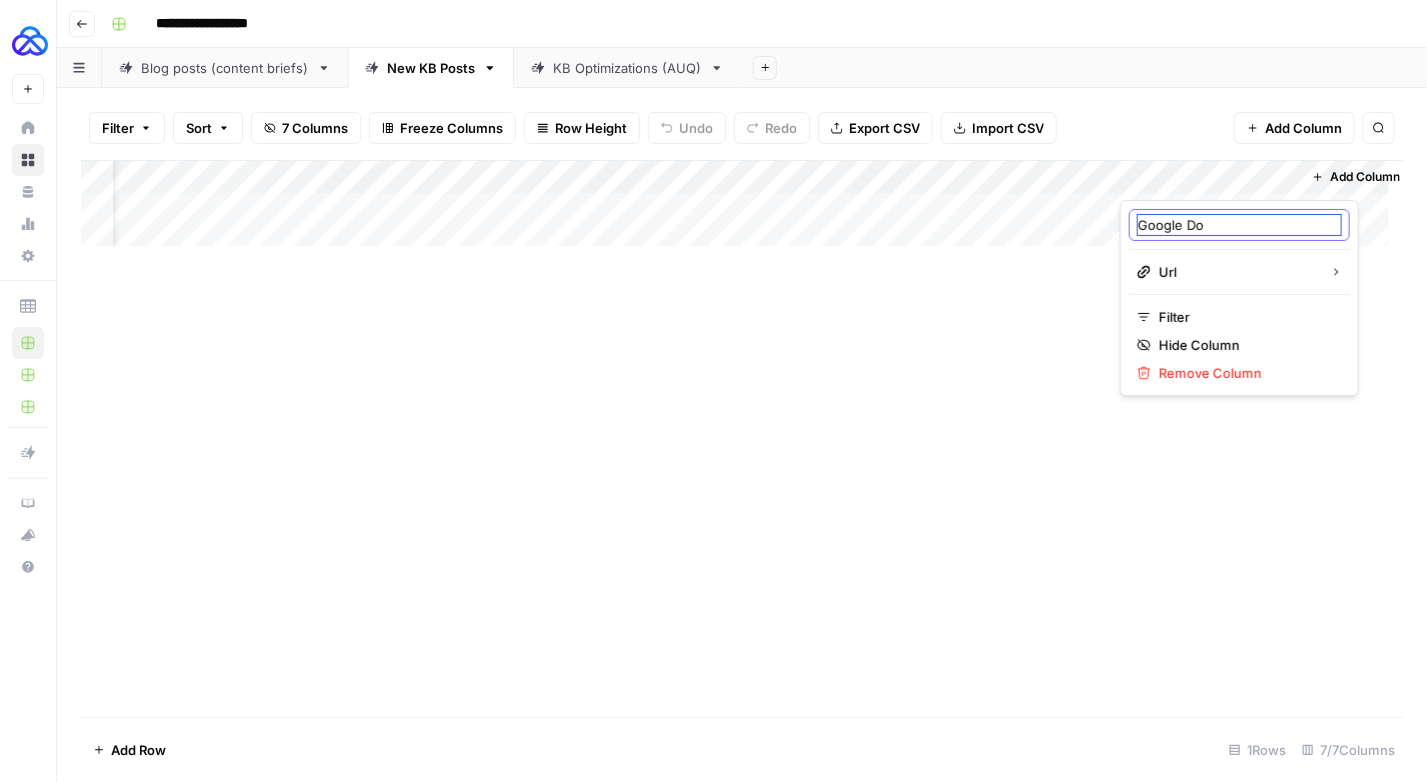 type on "Google Doc" 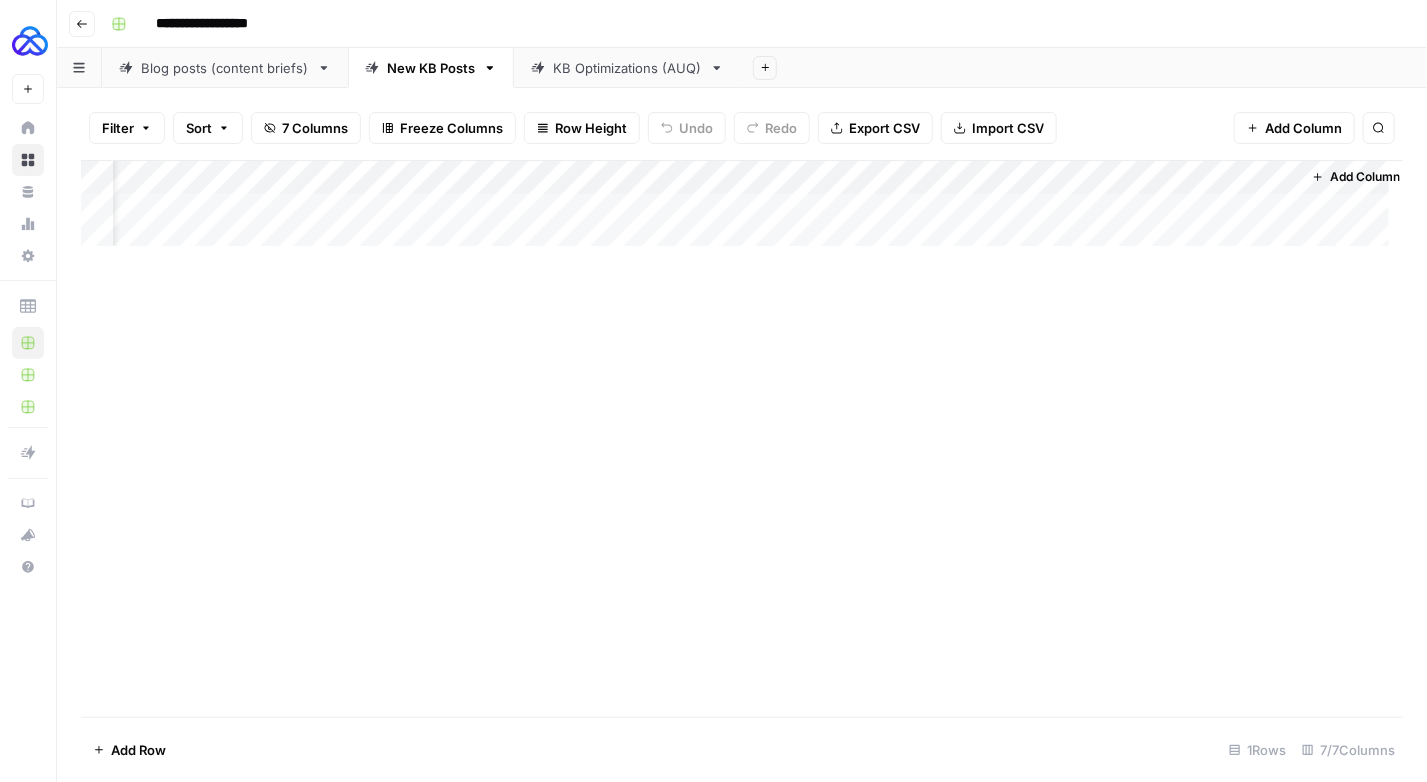 click on "Add Column" at bounding box center [742, 211] 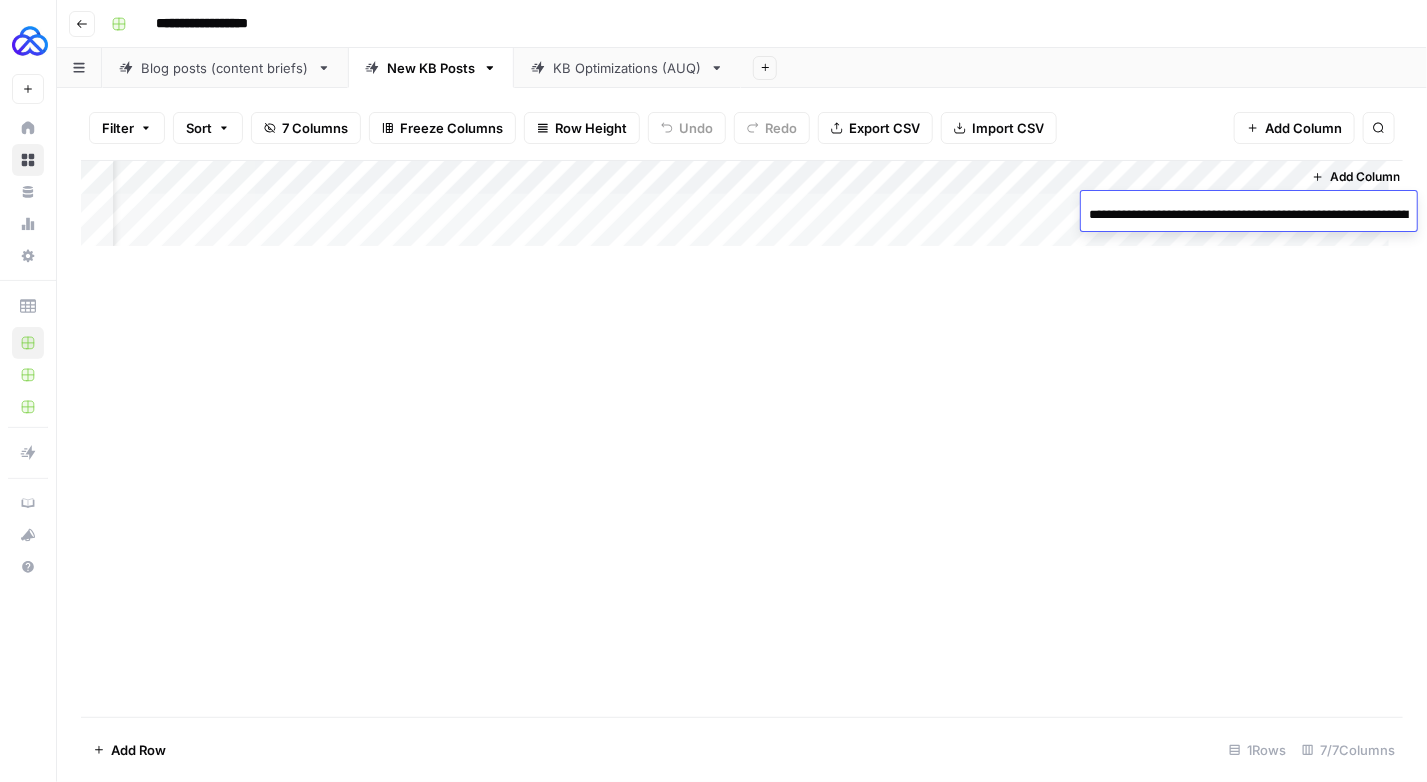 scroll, scrollTop: 0, scrollLeft: 279, axis: horizontal 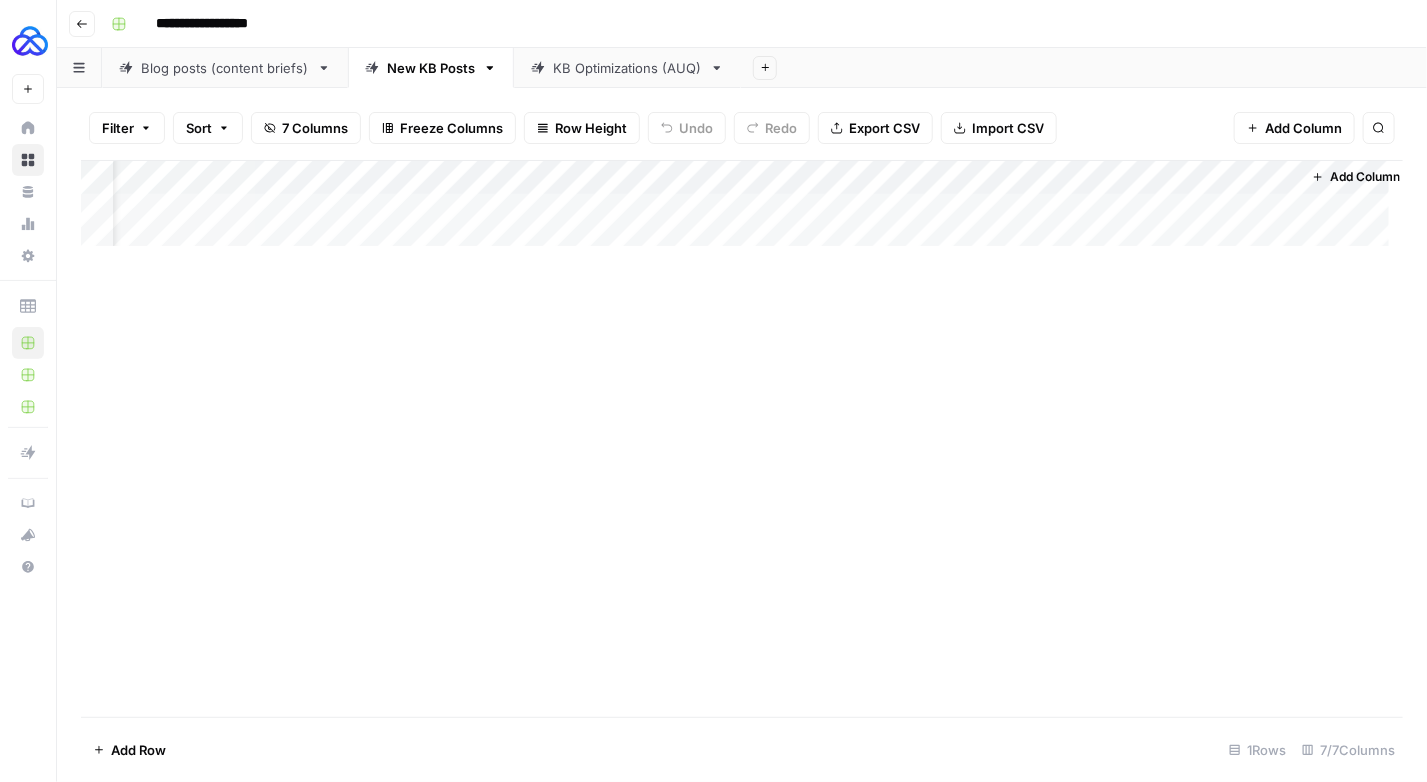 click on "Add Column" at bounding box center [742, 438] 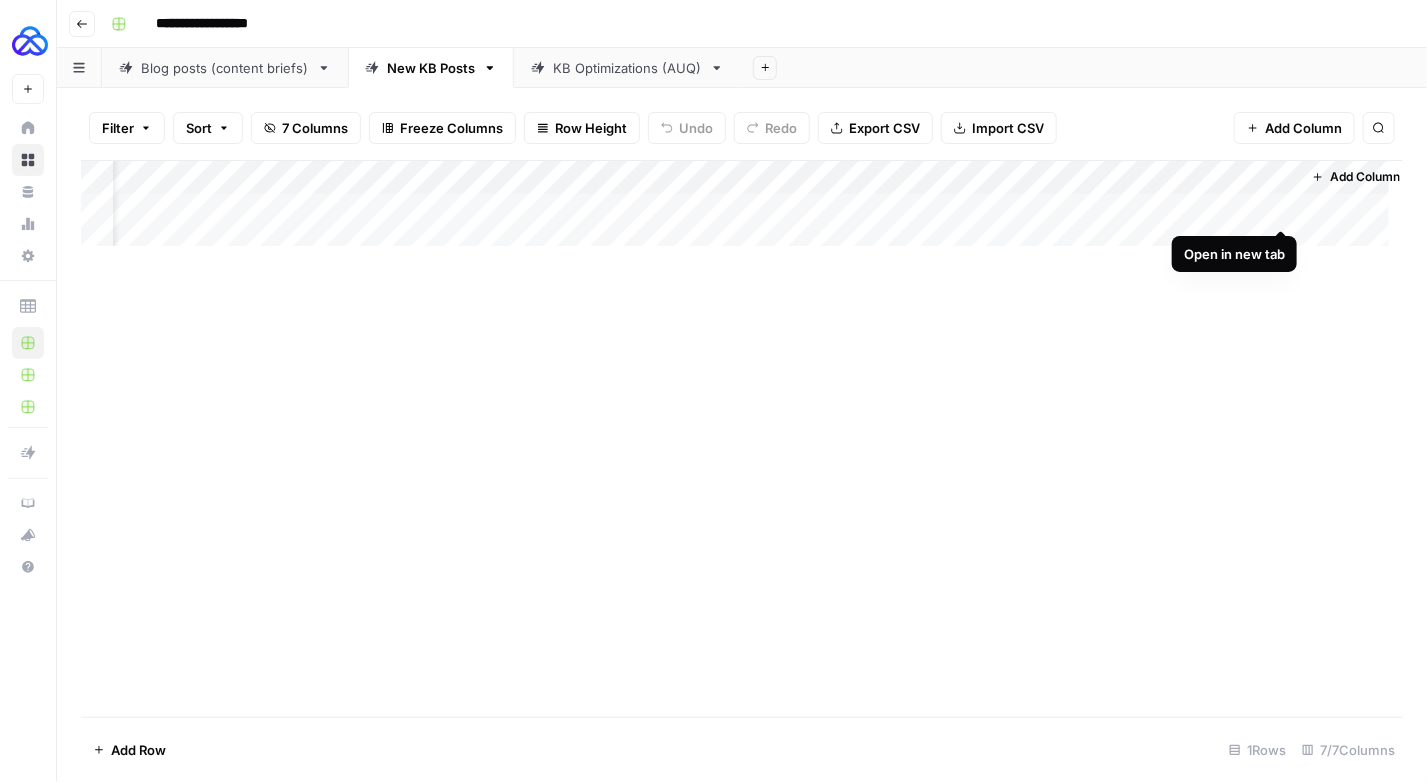 click on "Add Column" at bounding box center [742, 211] 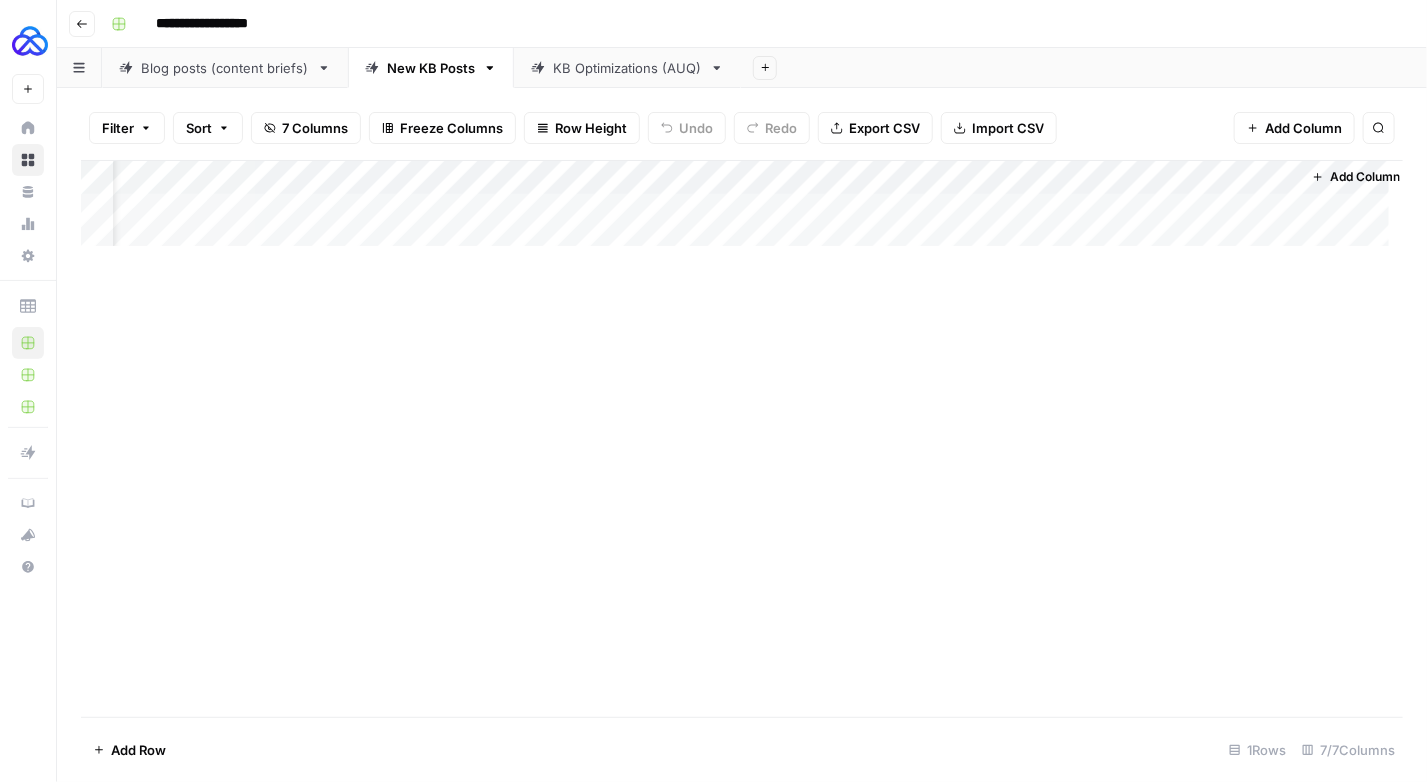 click on "Add Column" at bounding box center (742, 211) 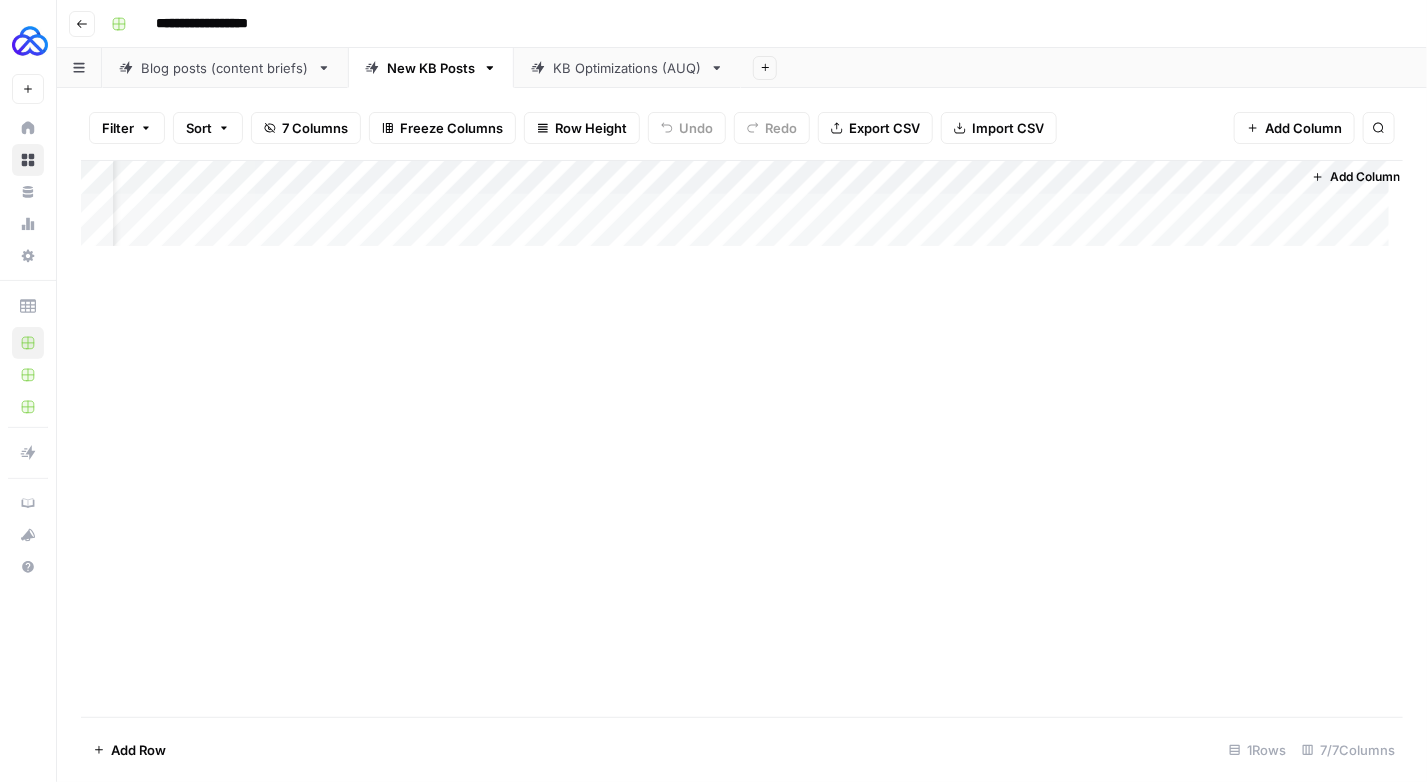 click on "Add Column" at bounding box center [742, 211] 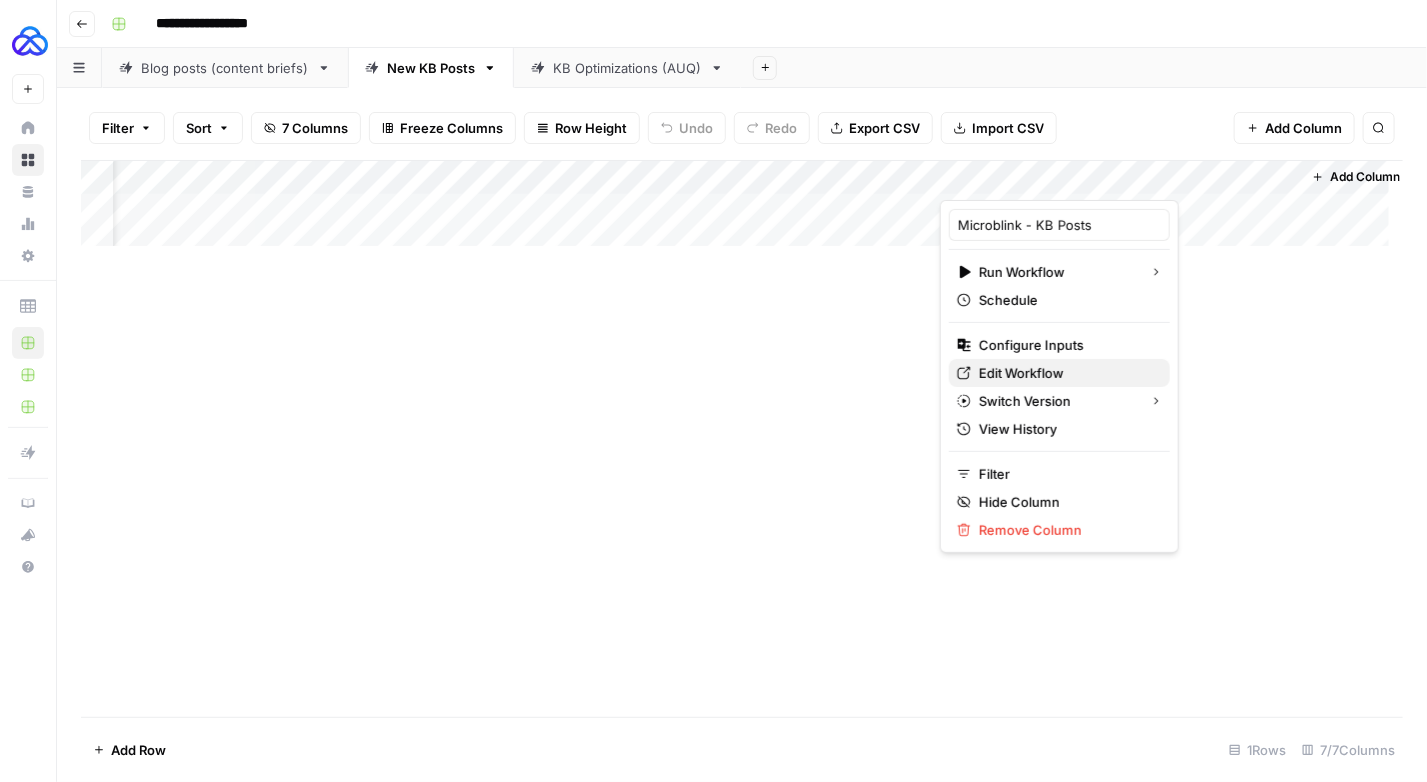 click on "Edit Workflow" at bounding box center [1021, 373] 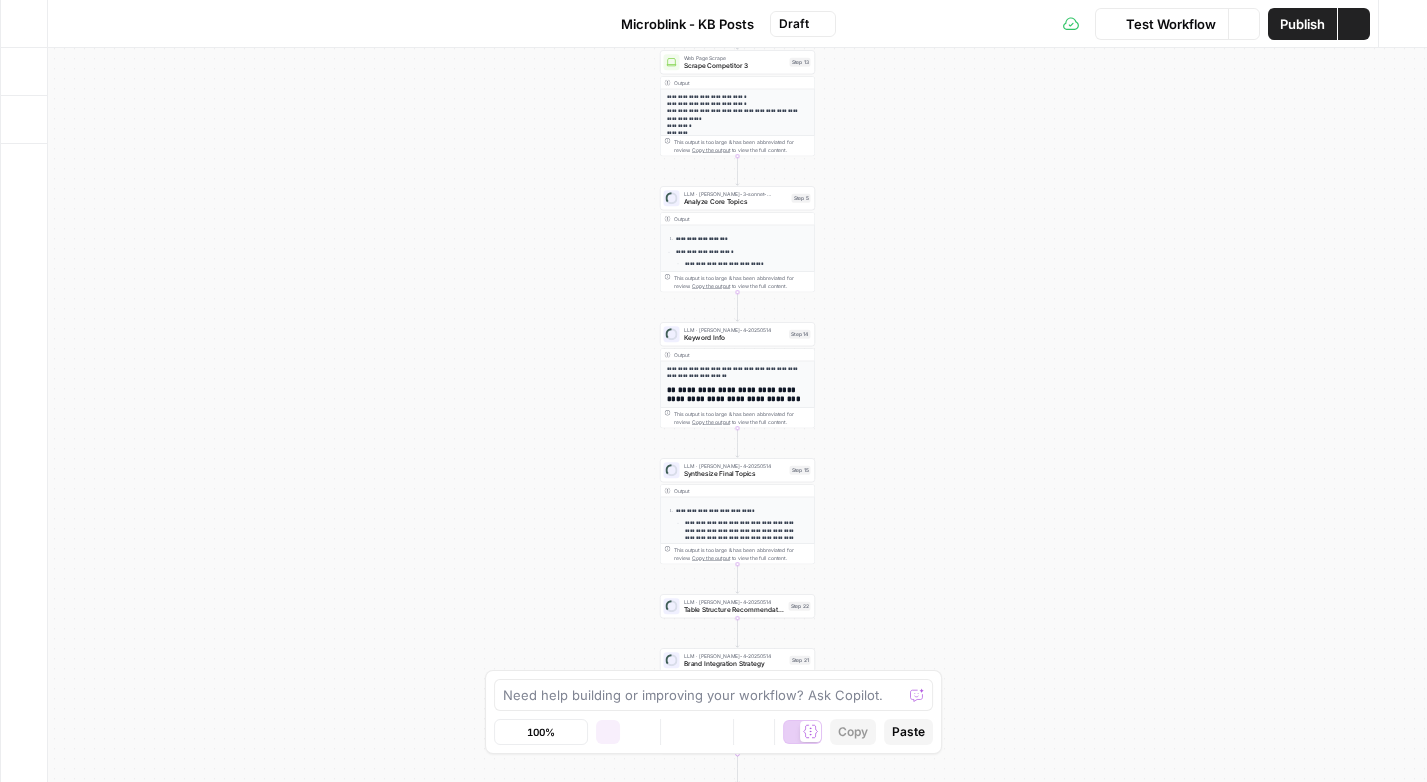scroll, scrollTop: 0, scrollLeft: 0, axis: both 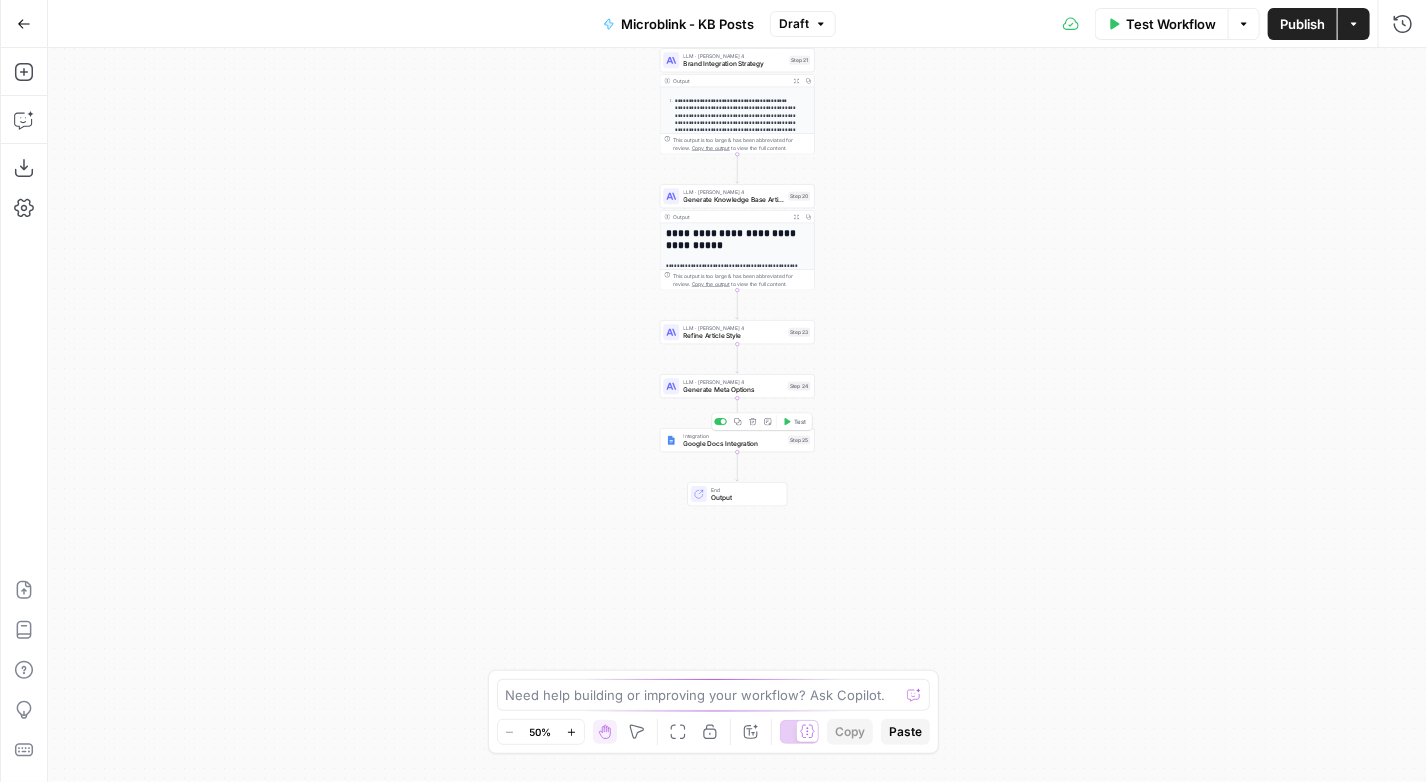 click on "Google Docs Integration" at bounding box center [734, 444] 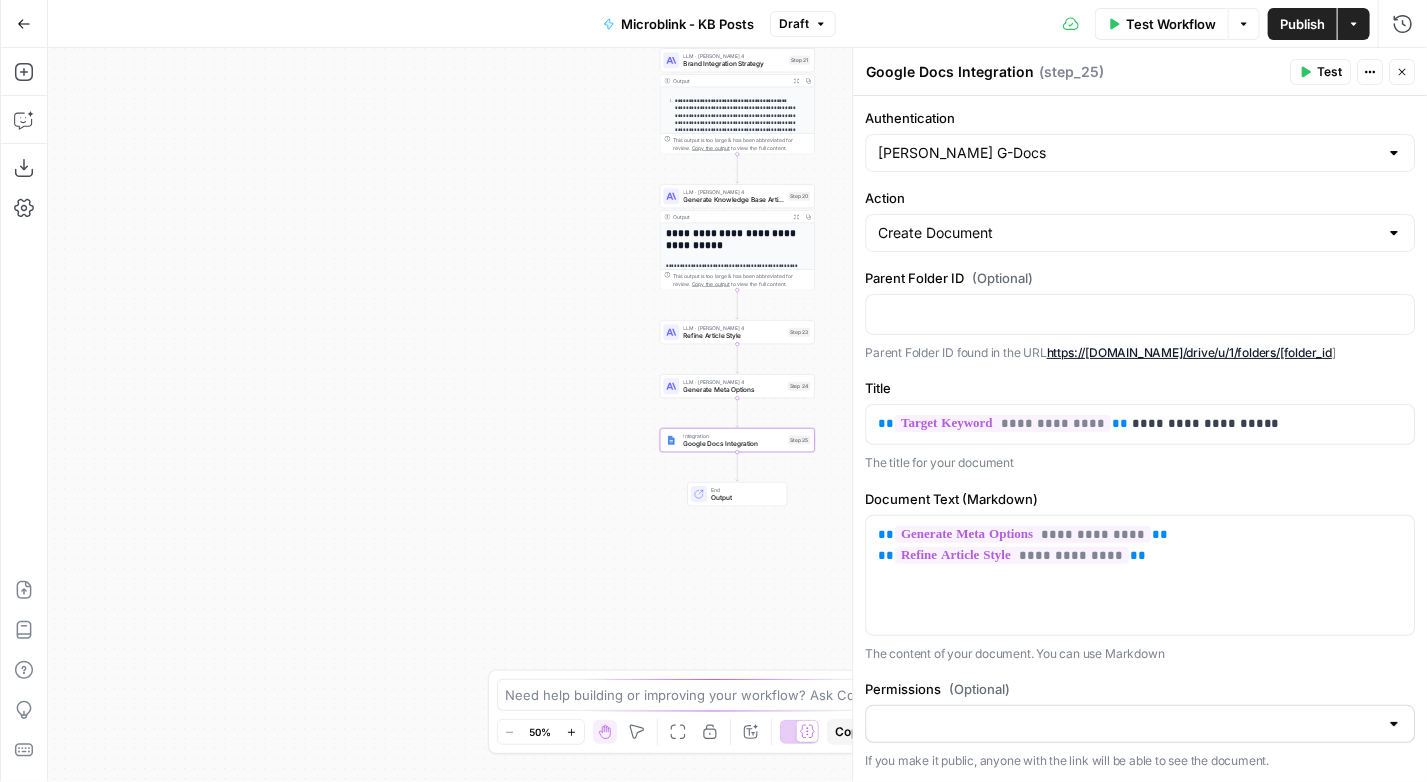 click at bounding box center (1140, 724) 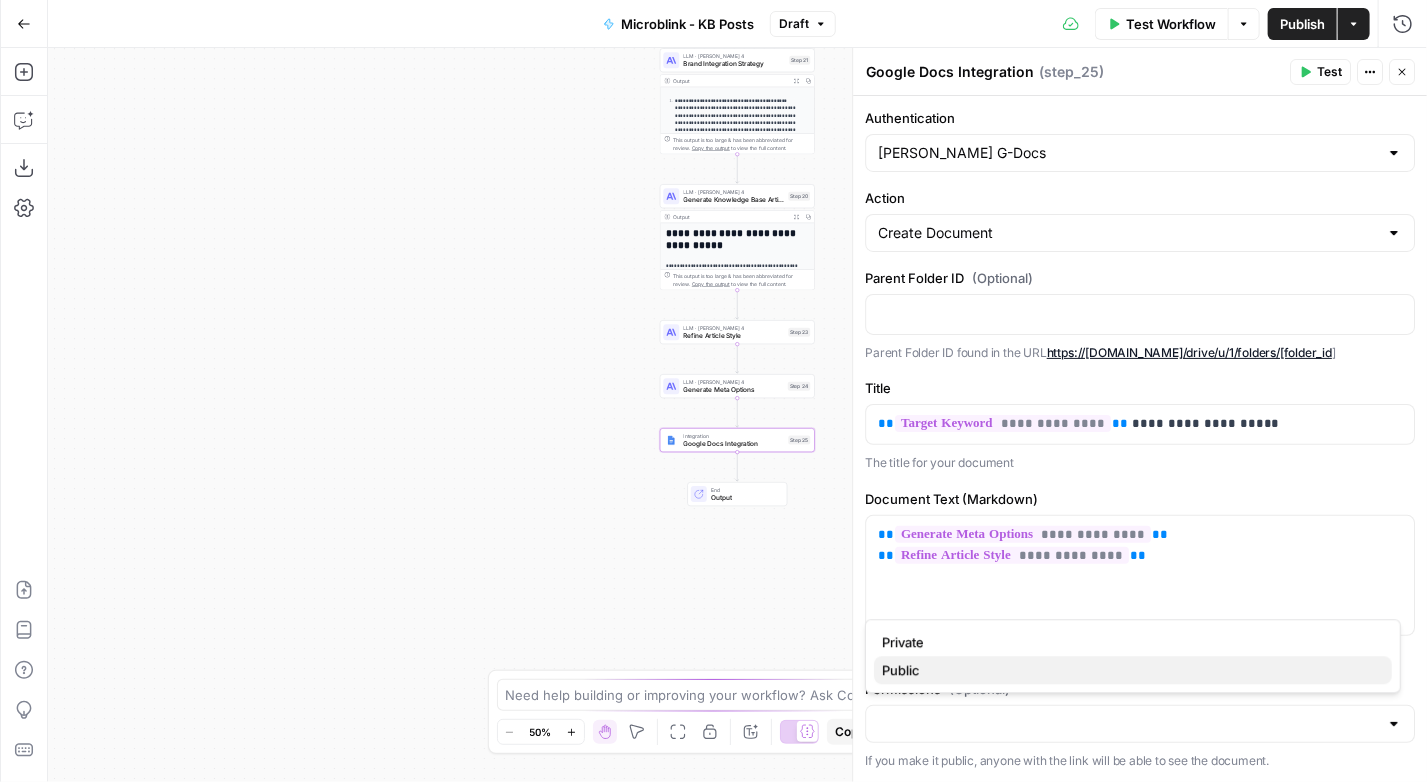 click on "Public" at bounding box center [1133, 670] 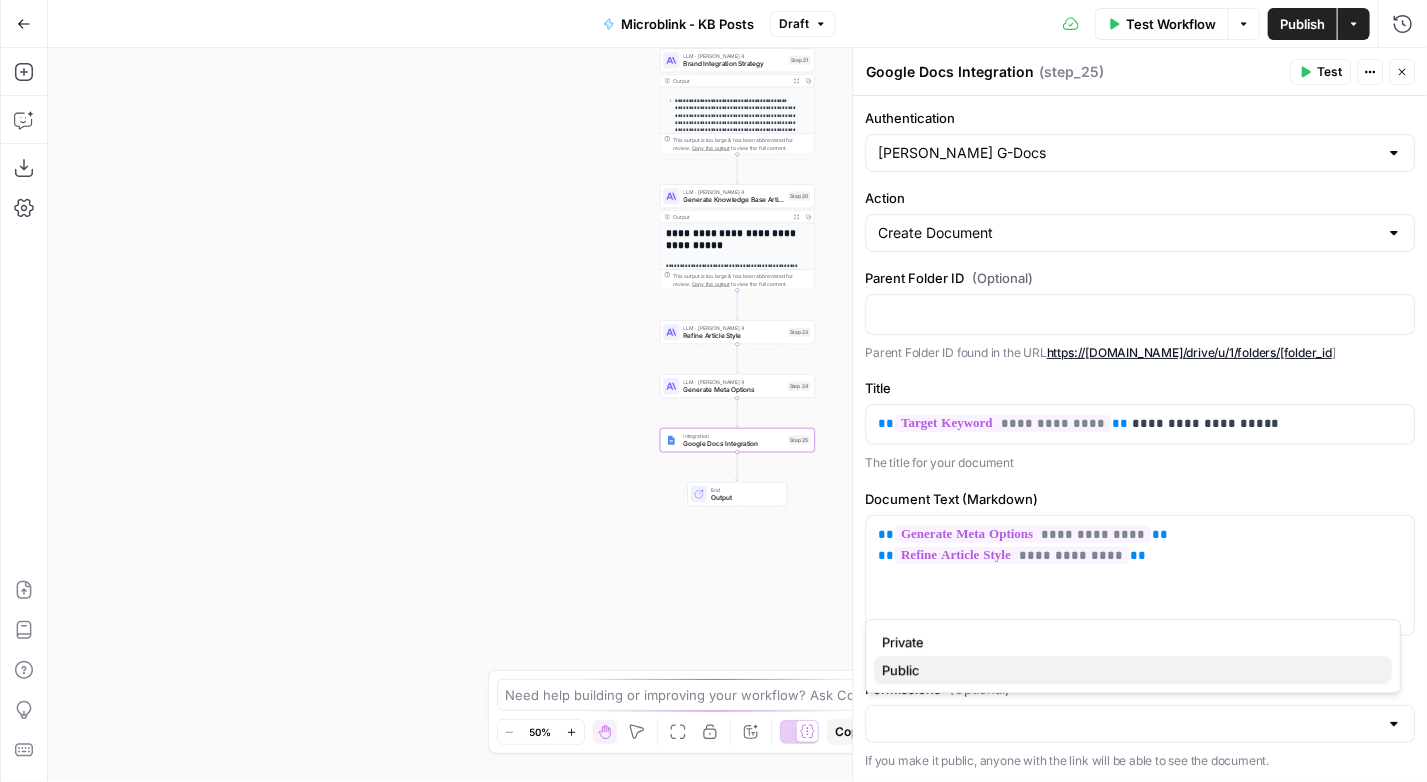 type on "Public" 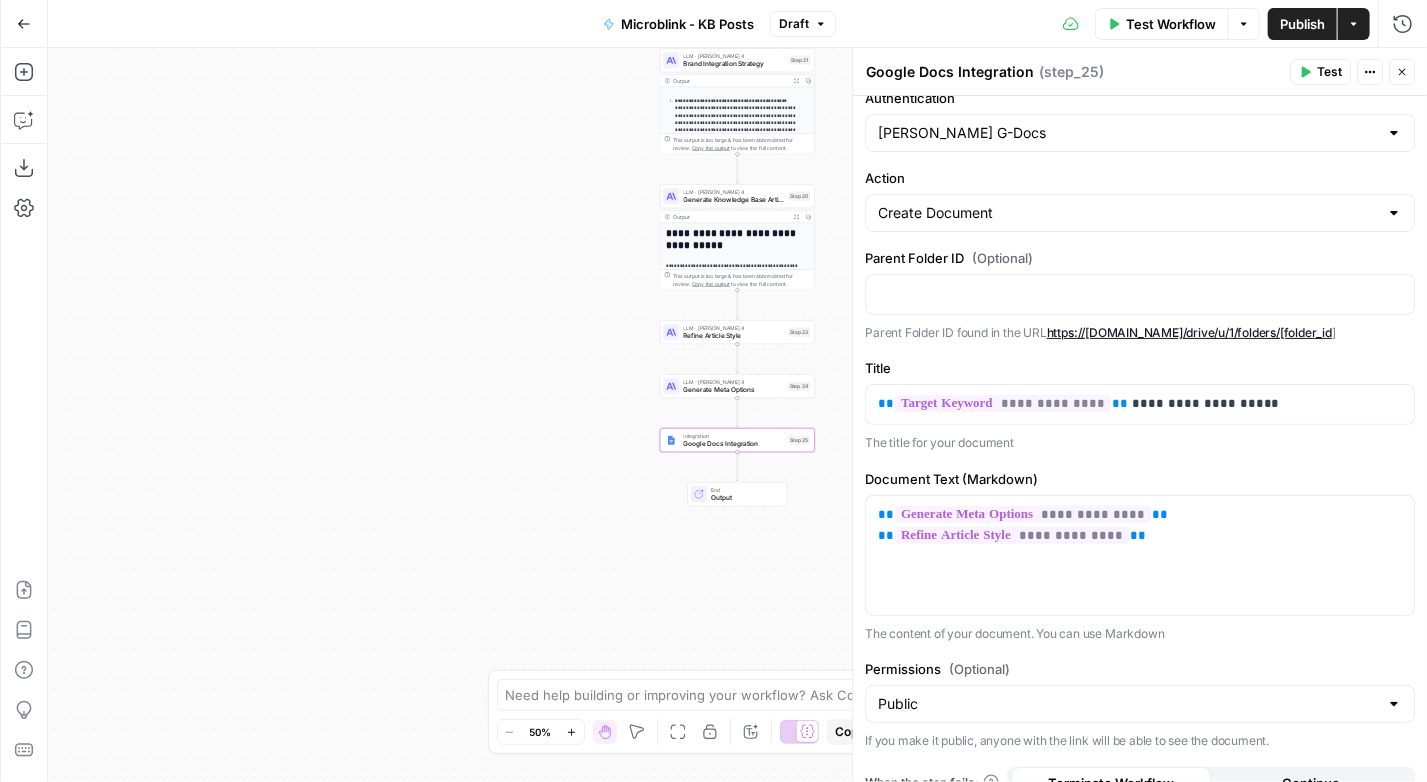 scroll, scrollTop: 0, scrollLeft: 0, axis: both 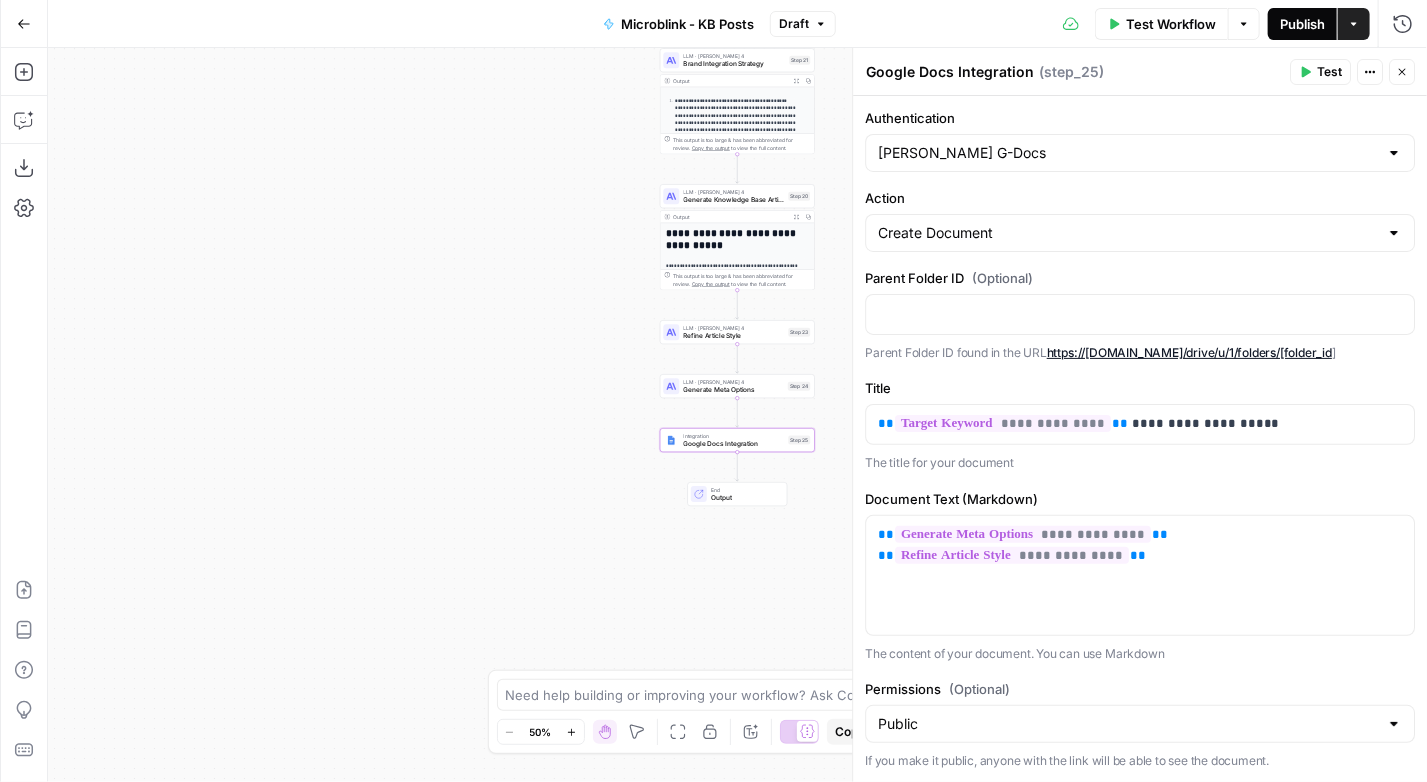 click on "Publish" at bounding box center (1302, 24) 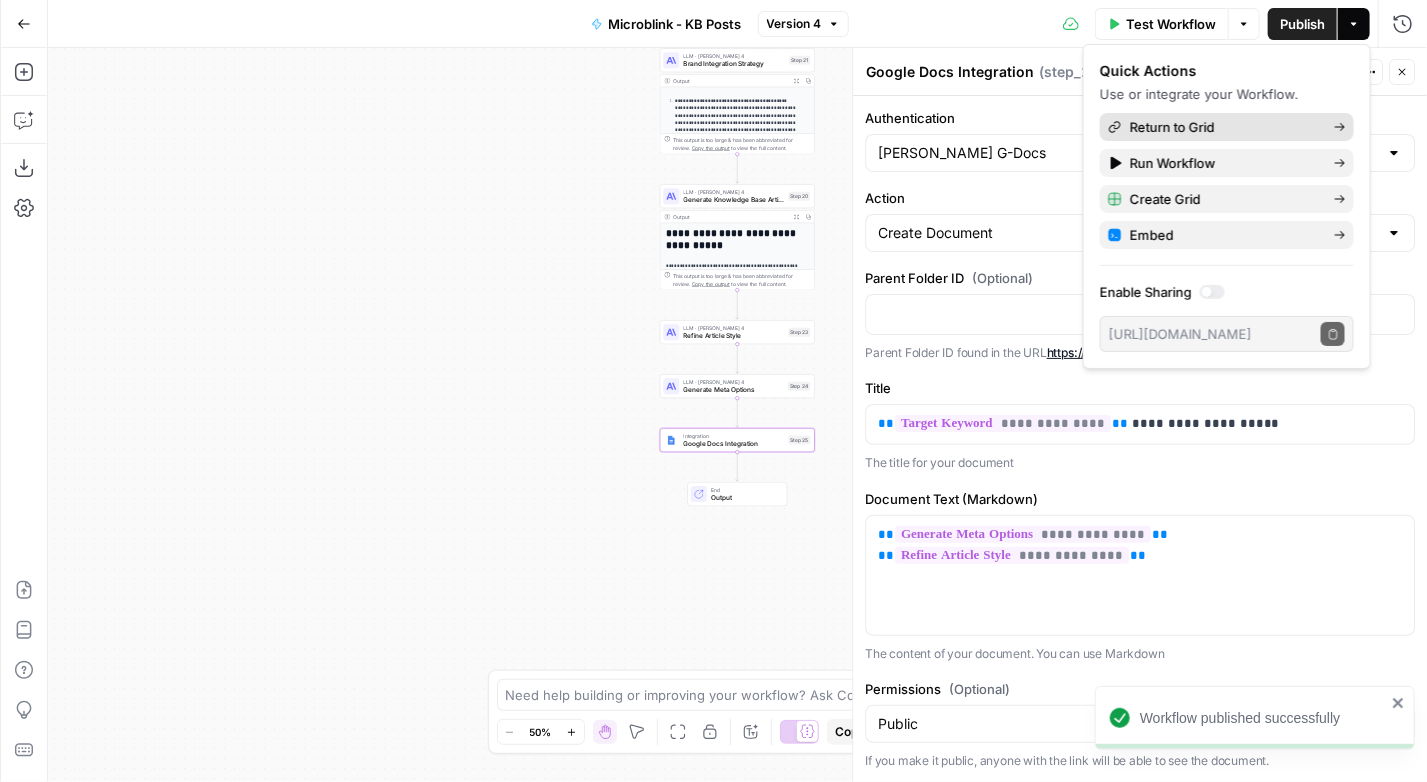 click on "Return to Grid" at bounding box center [1172, 127] 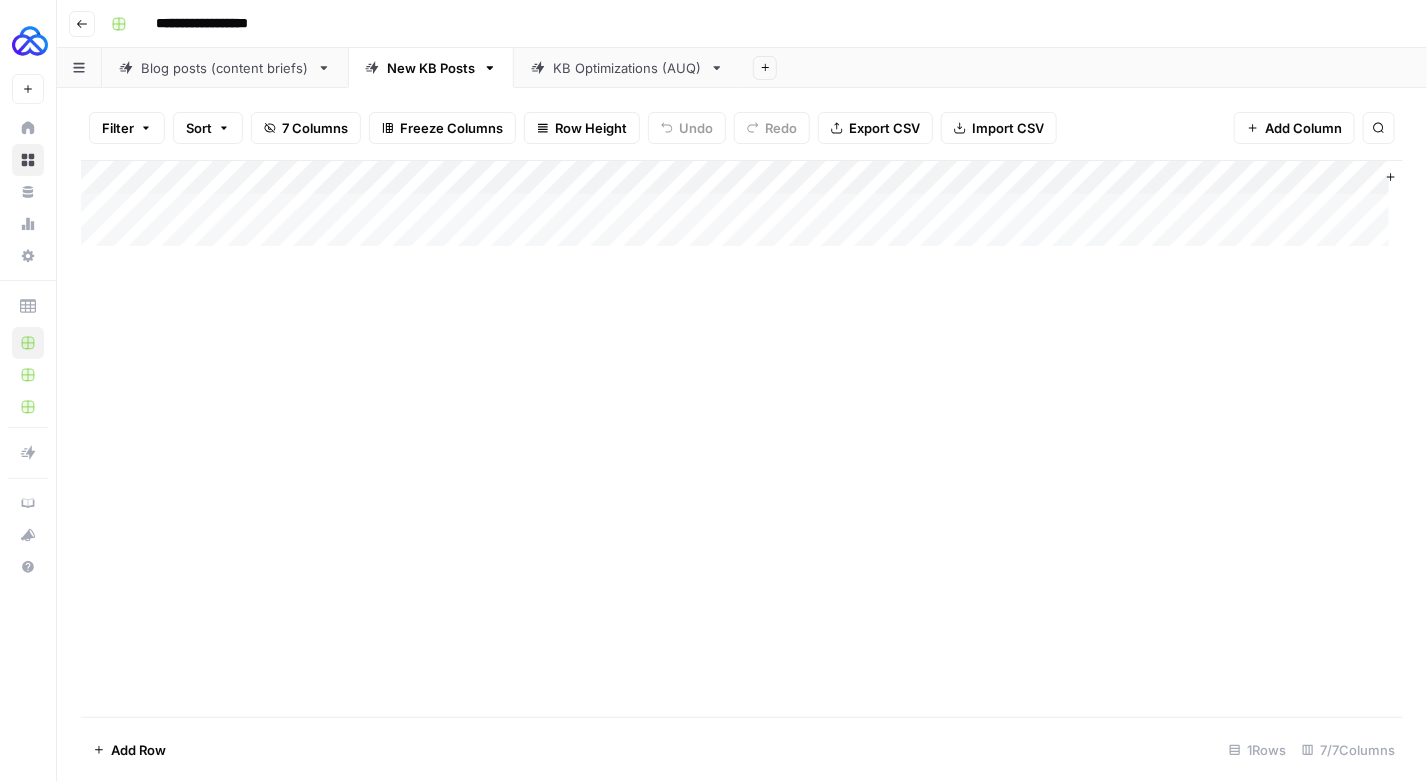 click on "Add Column" at bounding box center (742, 211) 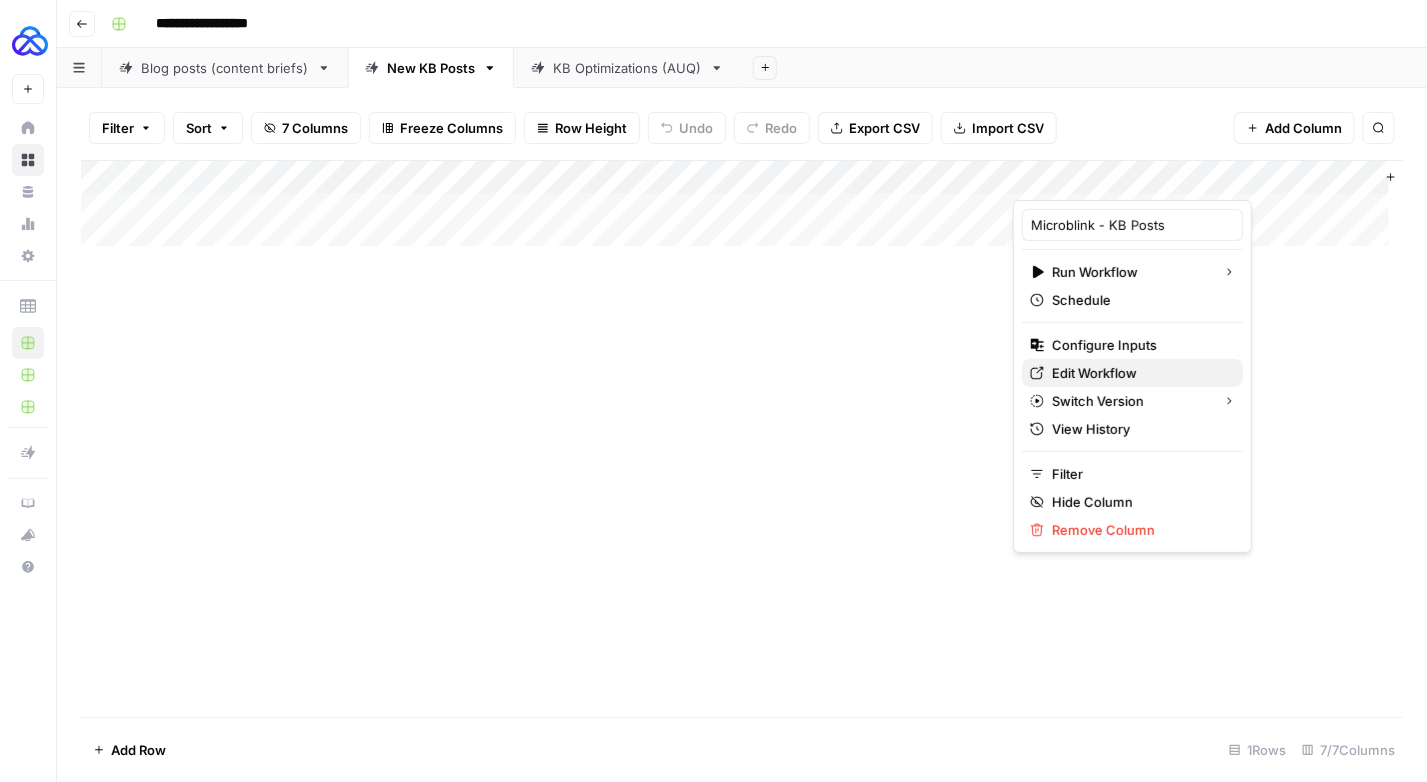 click on "Edit Workflow" at bounding box center [1094, 373] 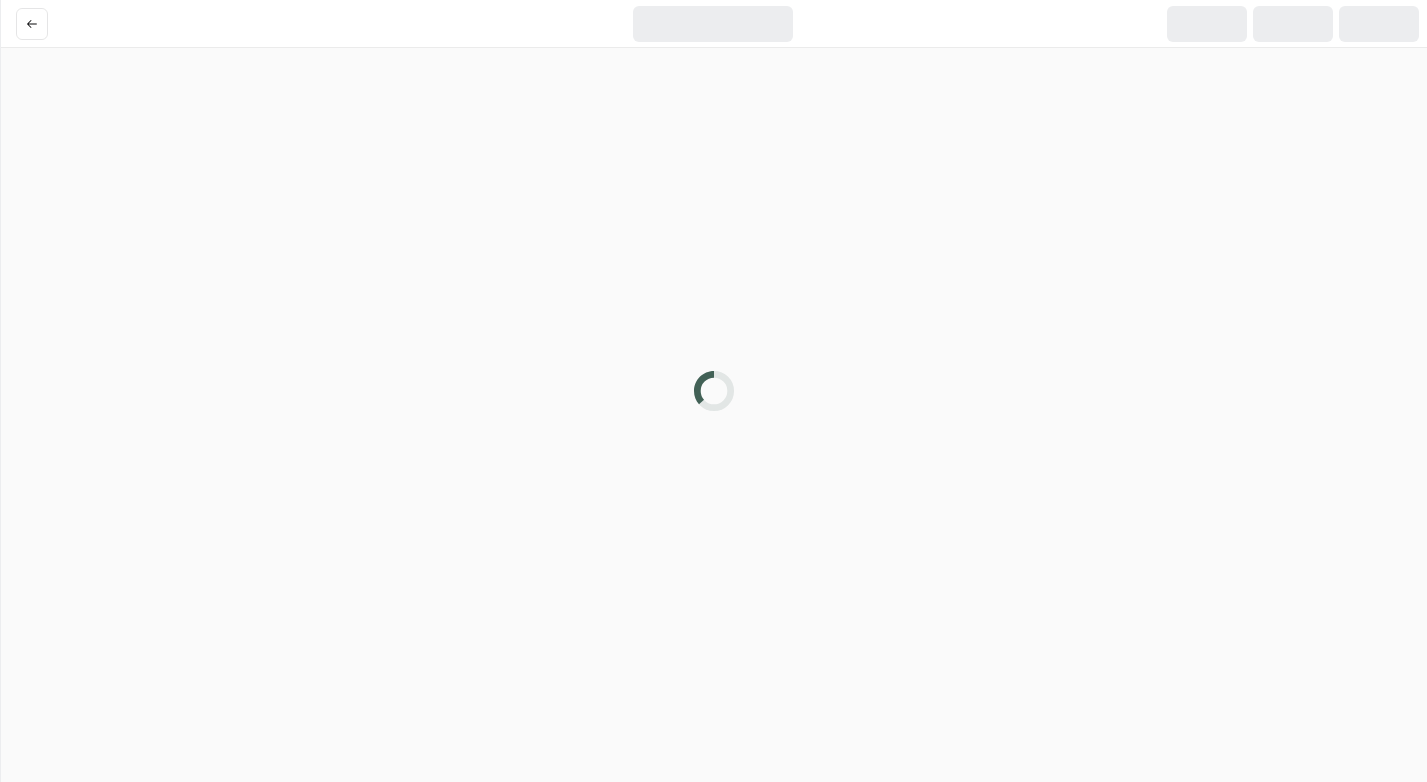 scroll, scrollTop: 0, scrollLeft: 0, axis: both 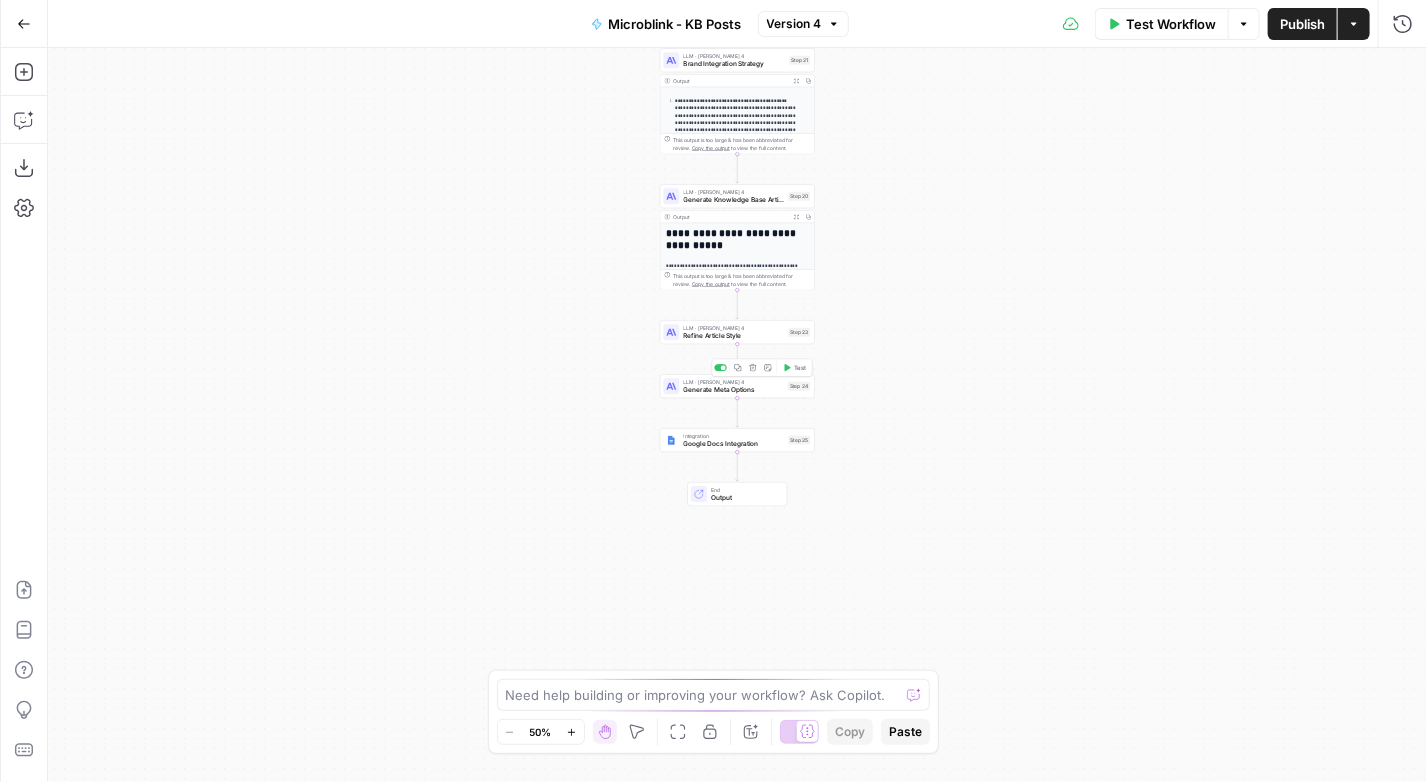 click on "Generate Meta Options" at bounding box center [734, 390] 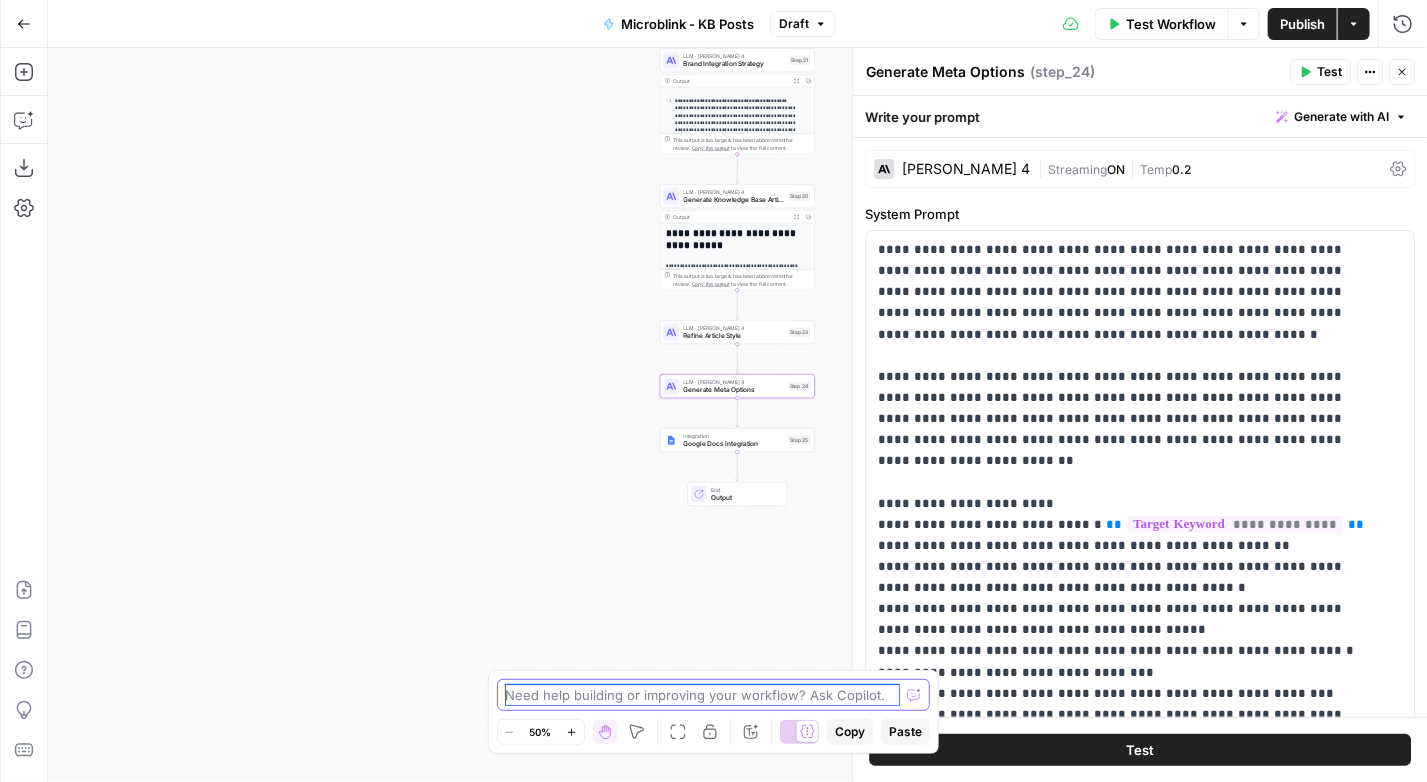 click at bounding box center (703, 695) 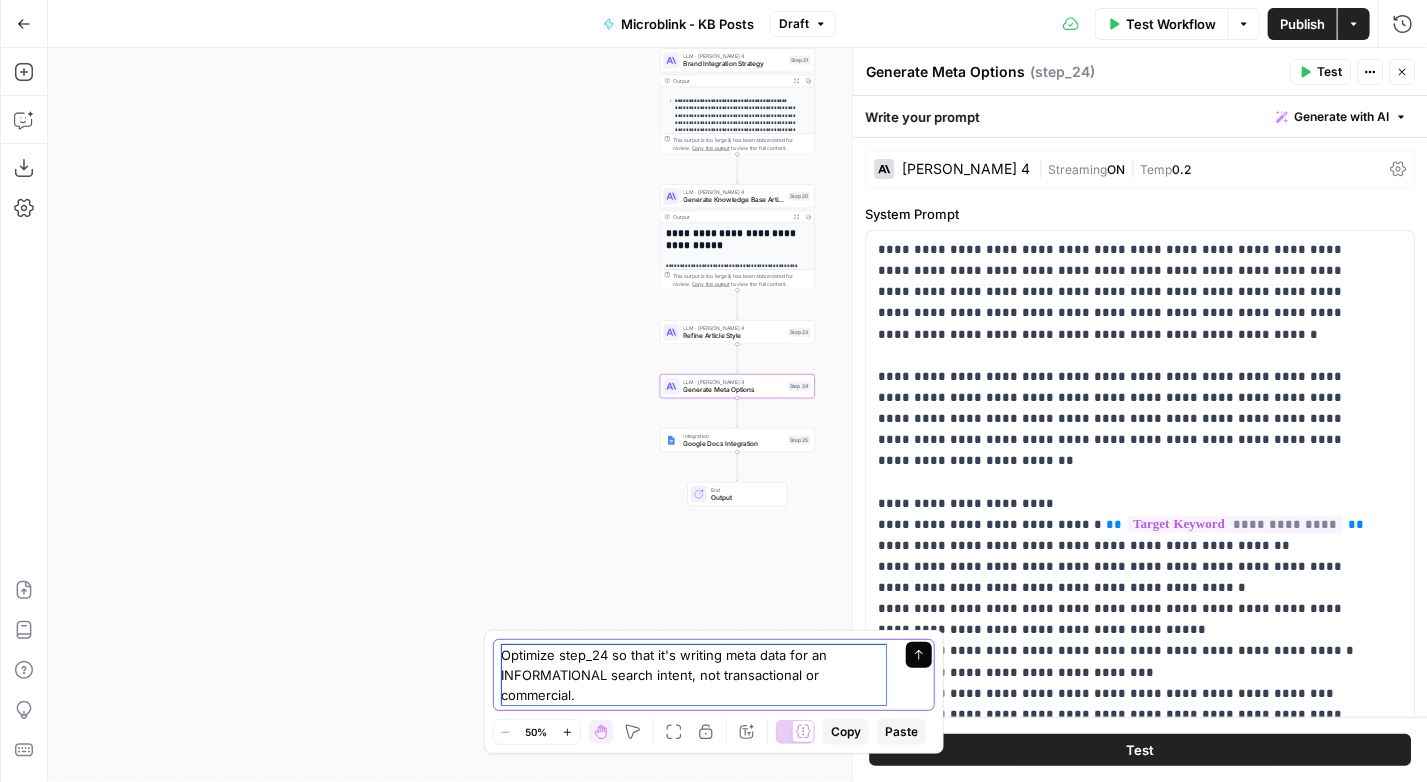type on "Optimize step_24 so that it's writing meta data for an INFORMATIONAL search intent, not transactional or commercial." 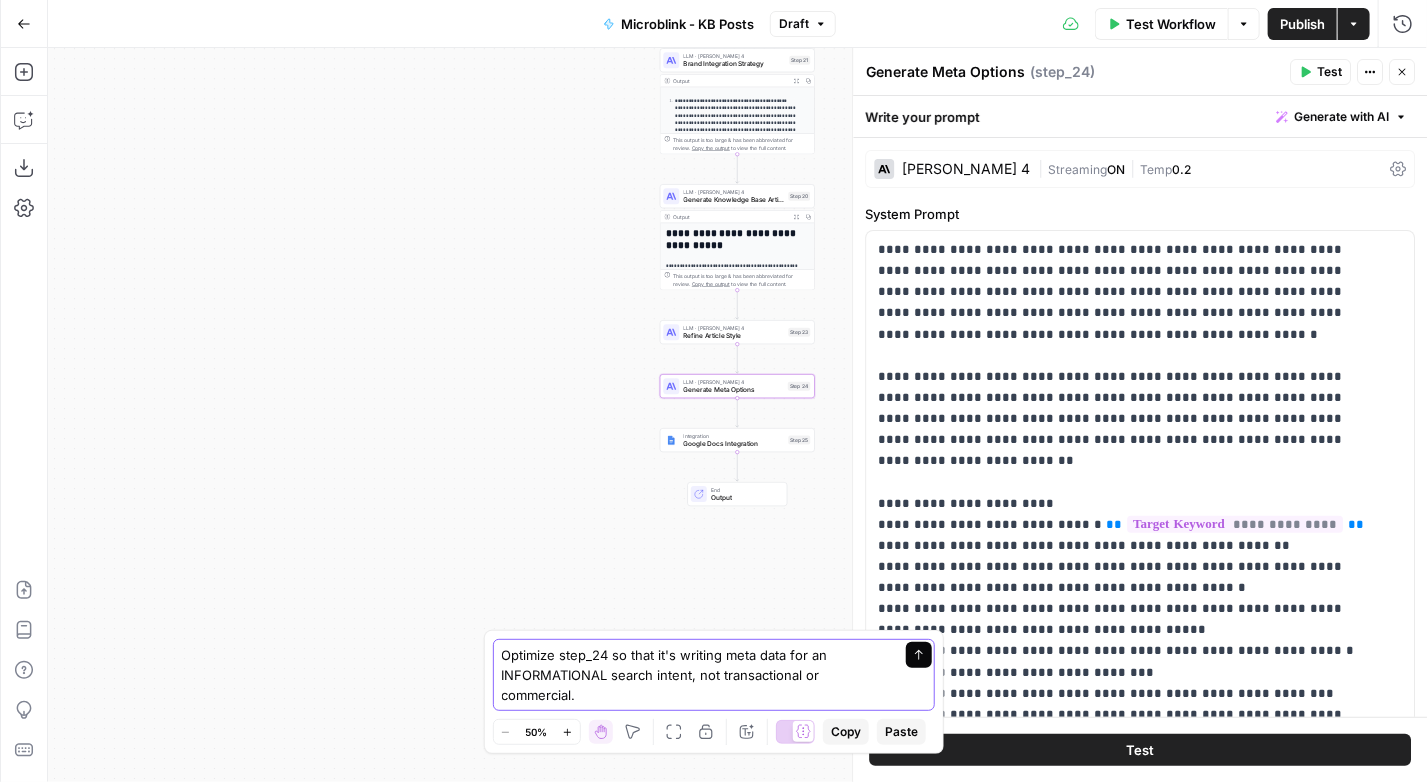 click on "Send" at bounding box center (919, 655) 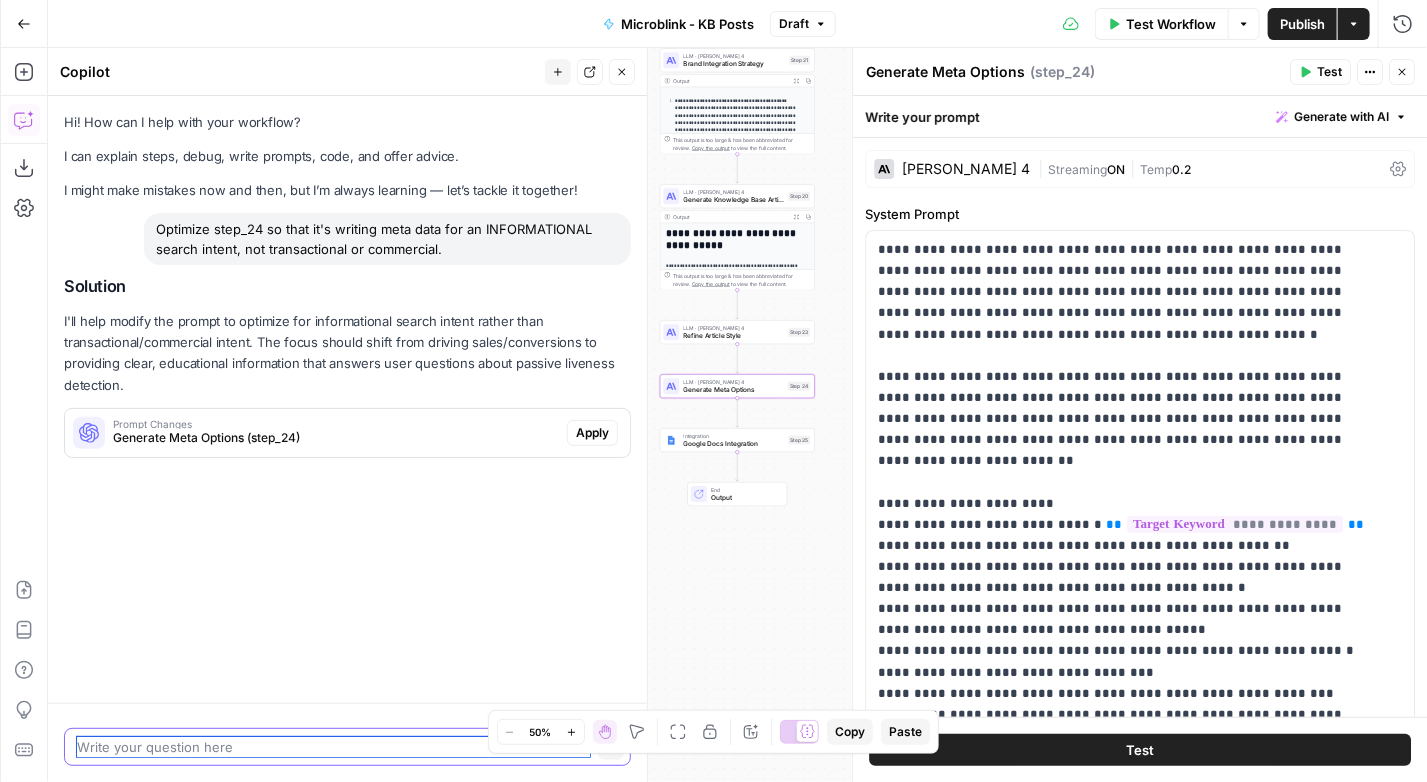 scroll, scrollTop: 0, scrollLeft: 0, axis: both 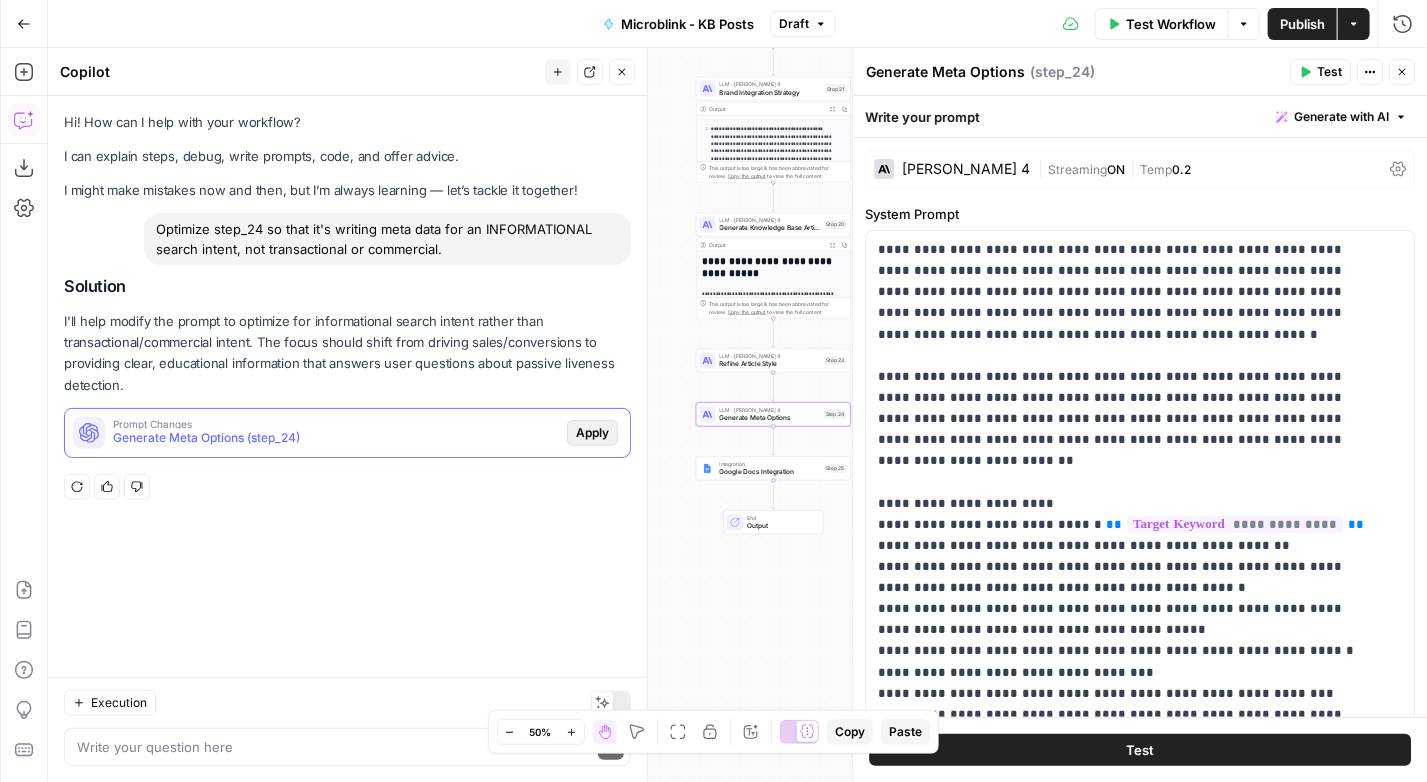 click on "Apply" at bounding box center (592, 433) 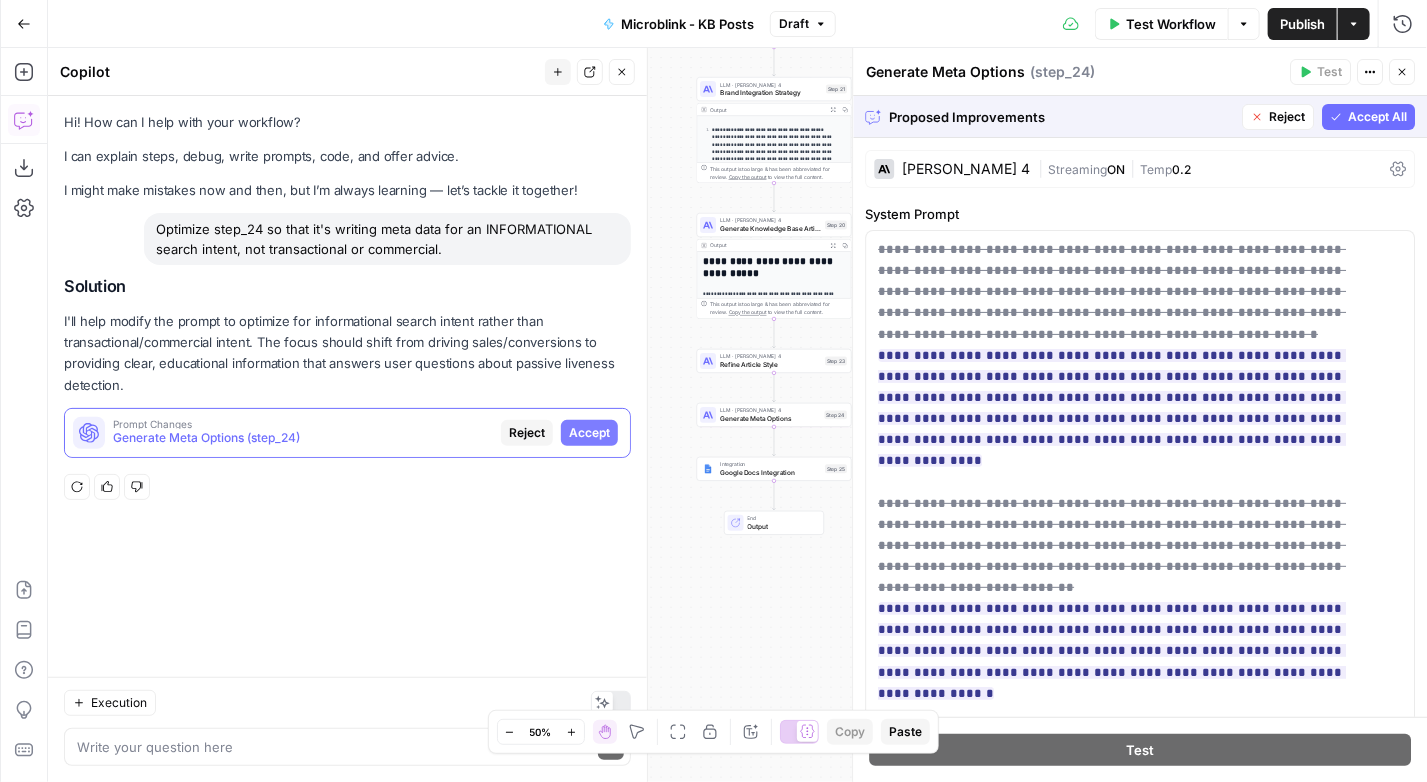 click on "Accept All" at bounding box center [1377, 117] 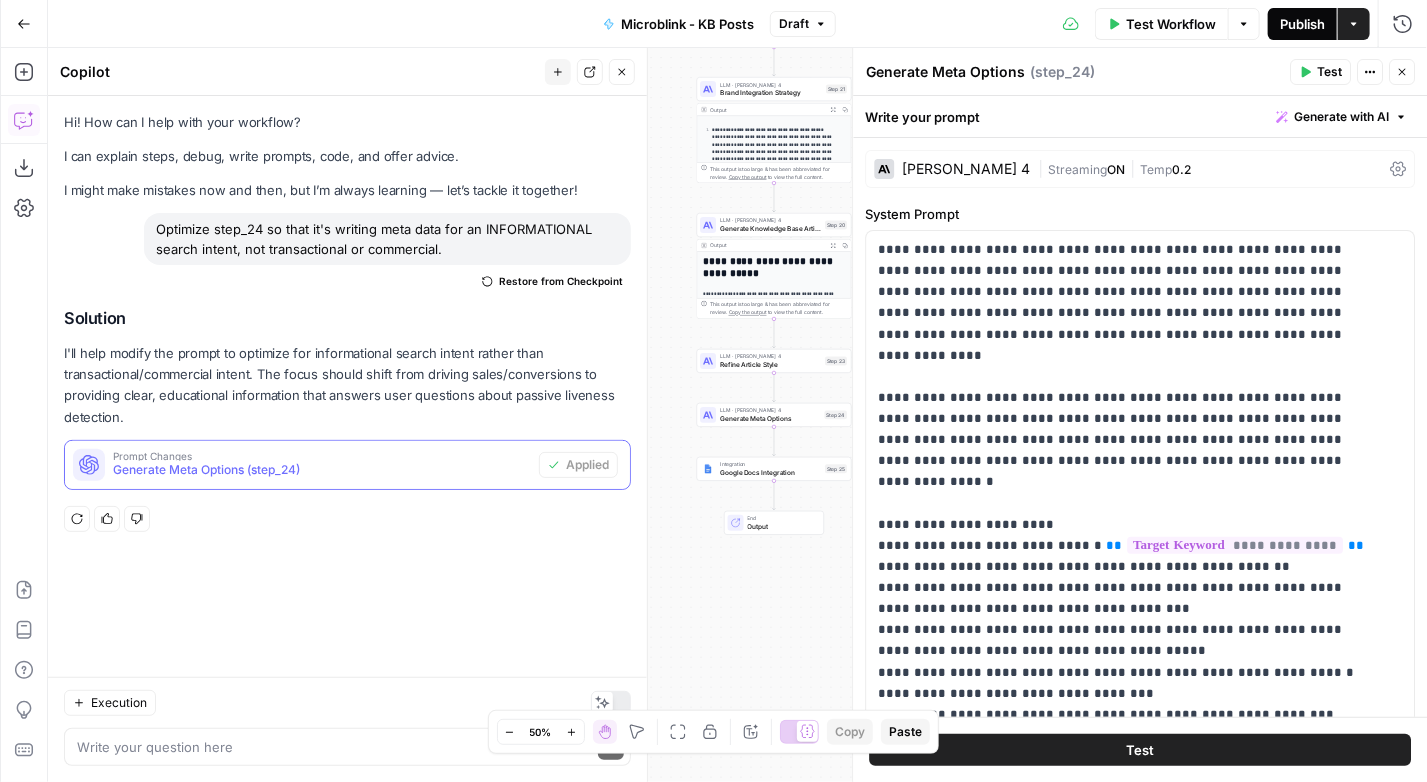 click on "Publish" at bounding box center [1302, 24] 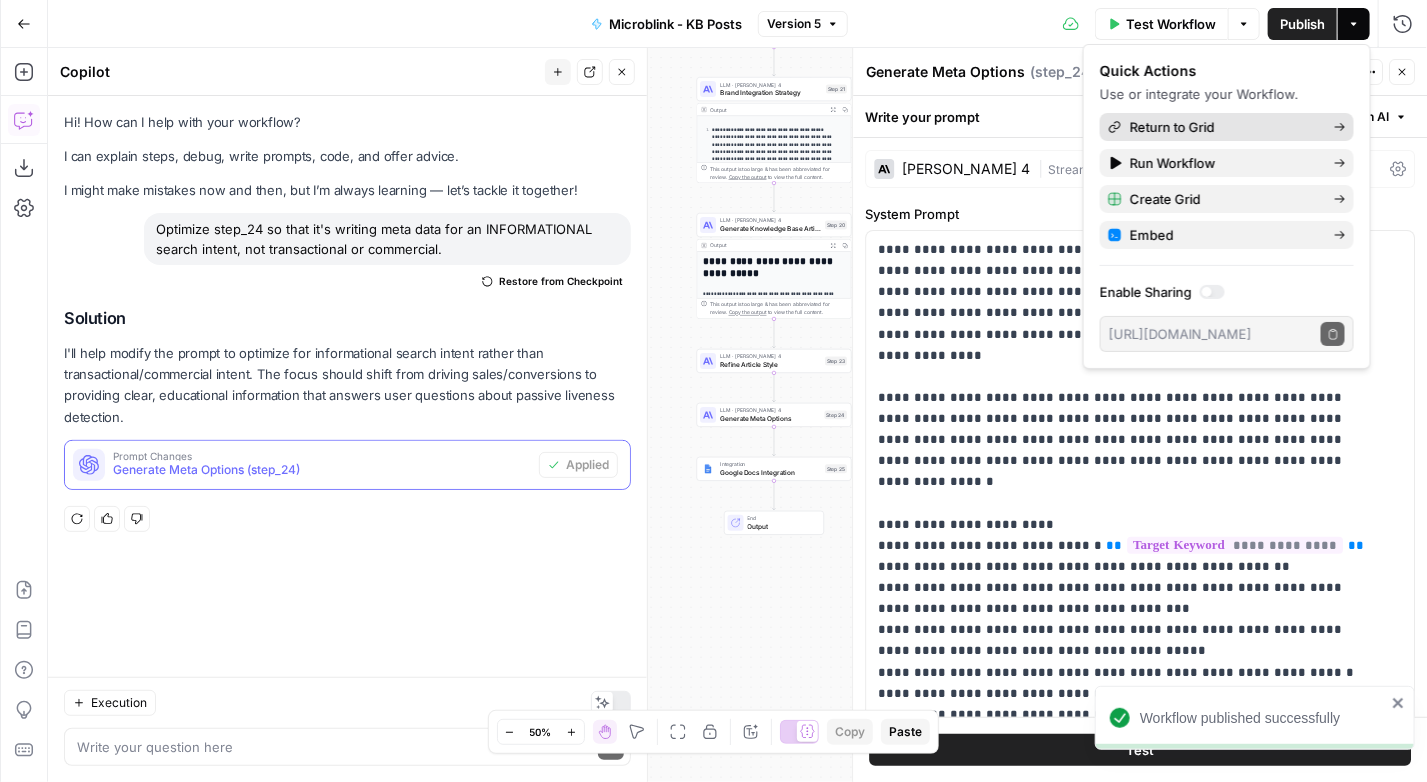 click on "Return to Grid" at bounding box center [1227, 127] 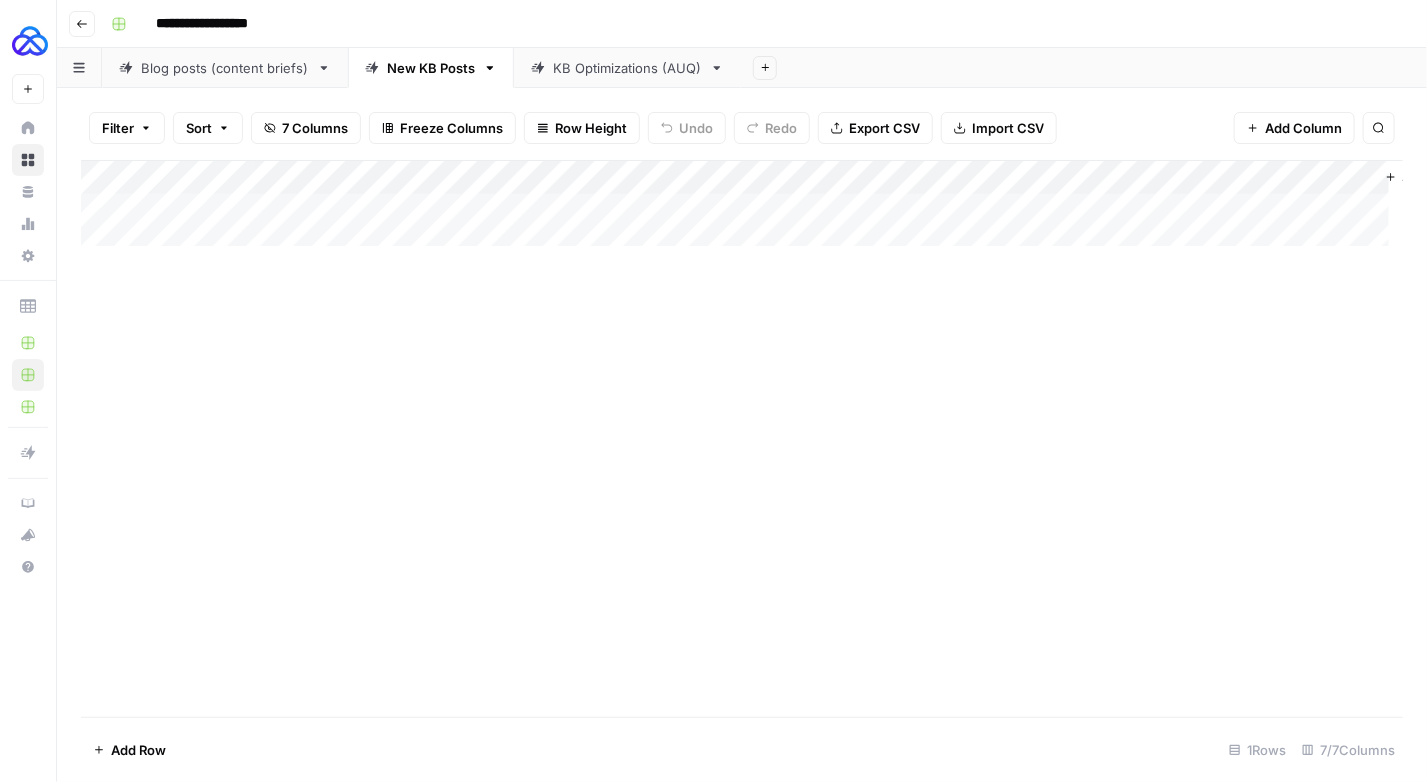 click on "New KB Posts" at bounding box center [431, 68] 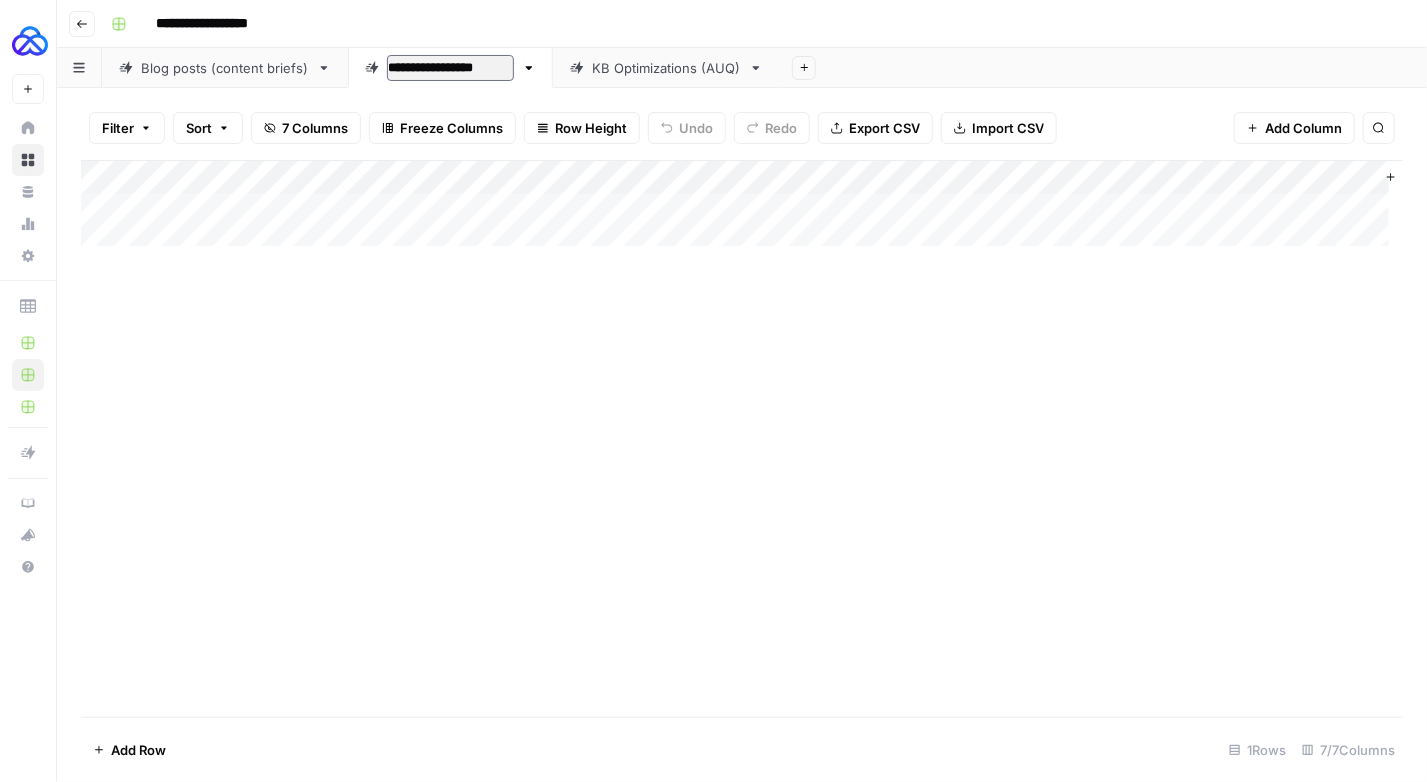 type on "**********" 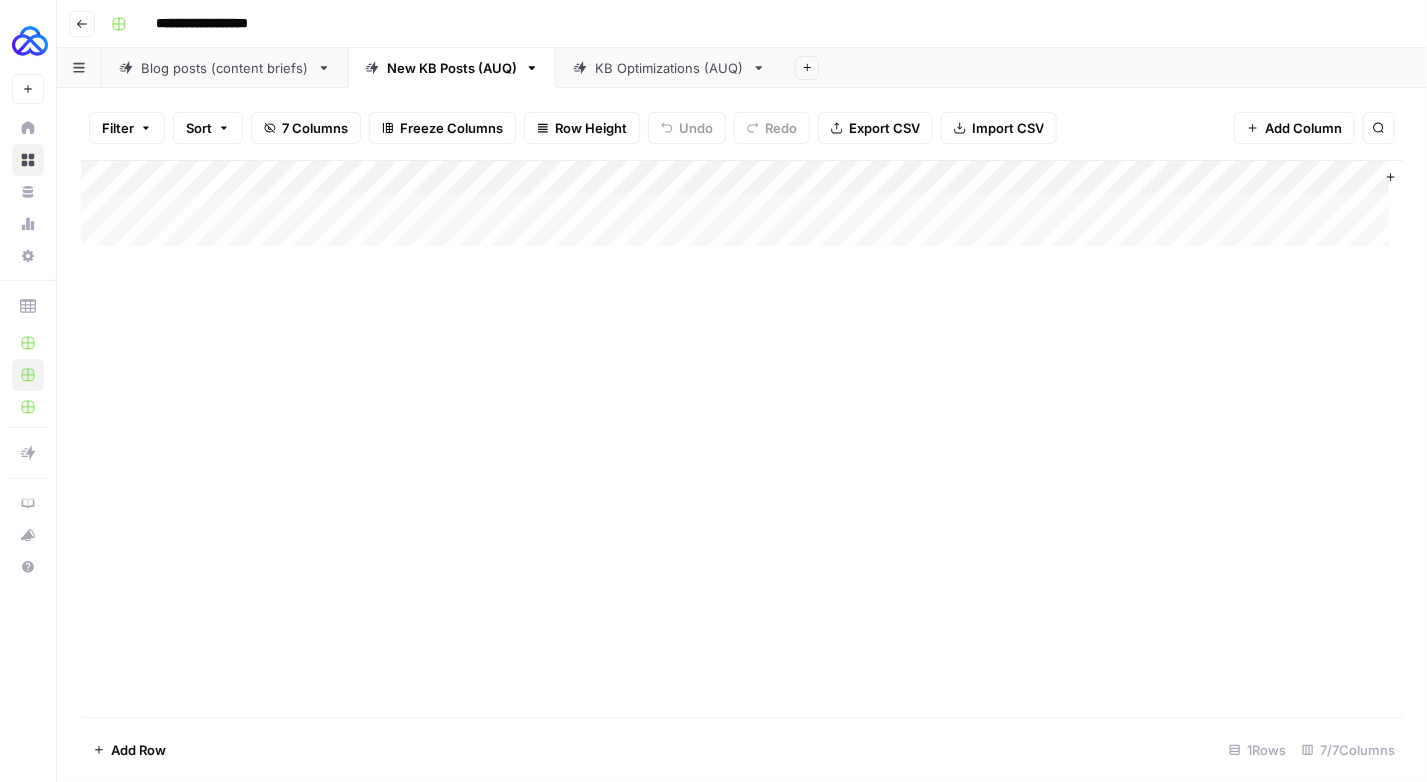 click on "KB Optimizations (AUQ)" at bounding box center [669, 68] 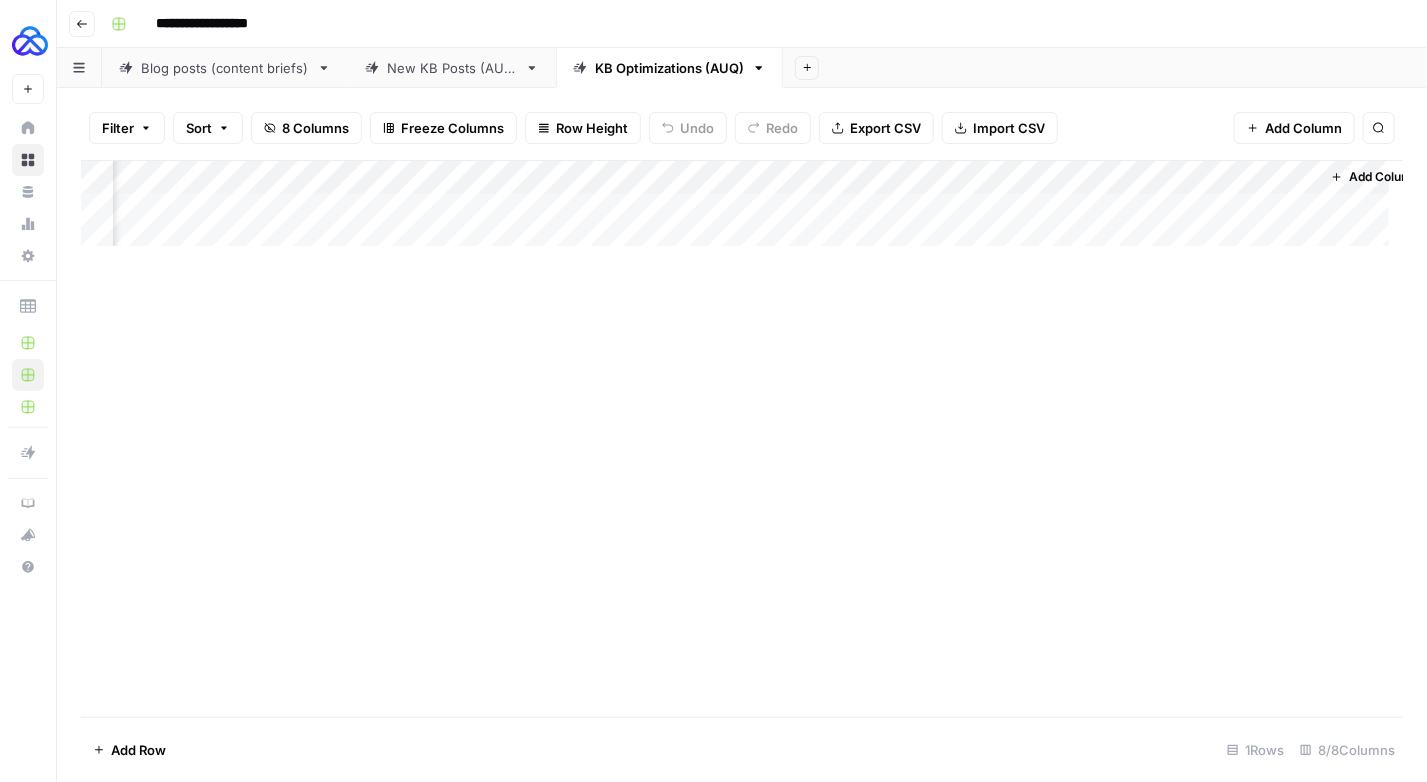 scroll, scrollTop: 0, scrollLeft: 276, axis: horizontal 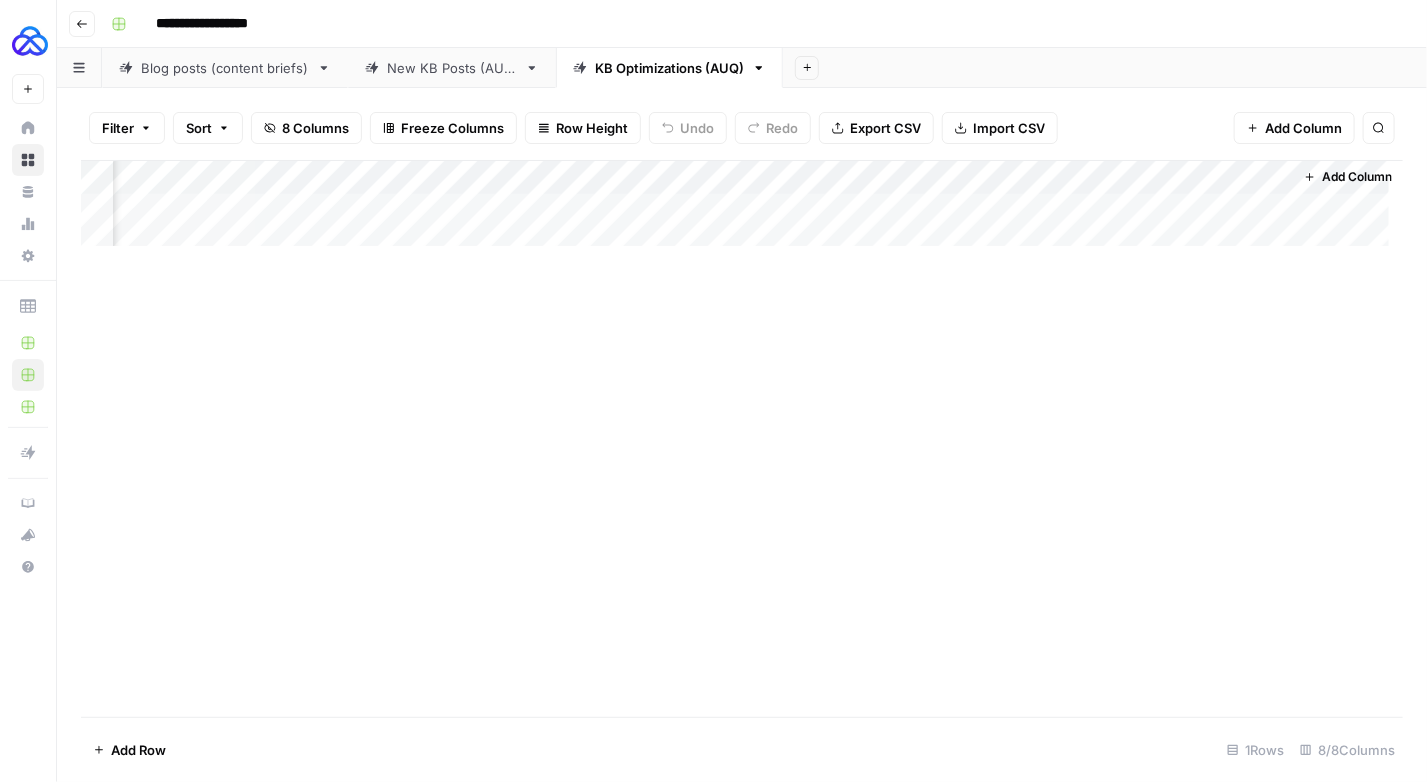 click on "Add Column" at bounding box center (742, 211) 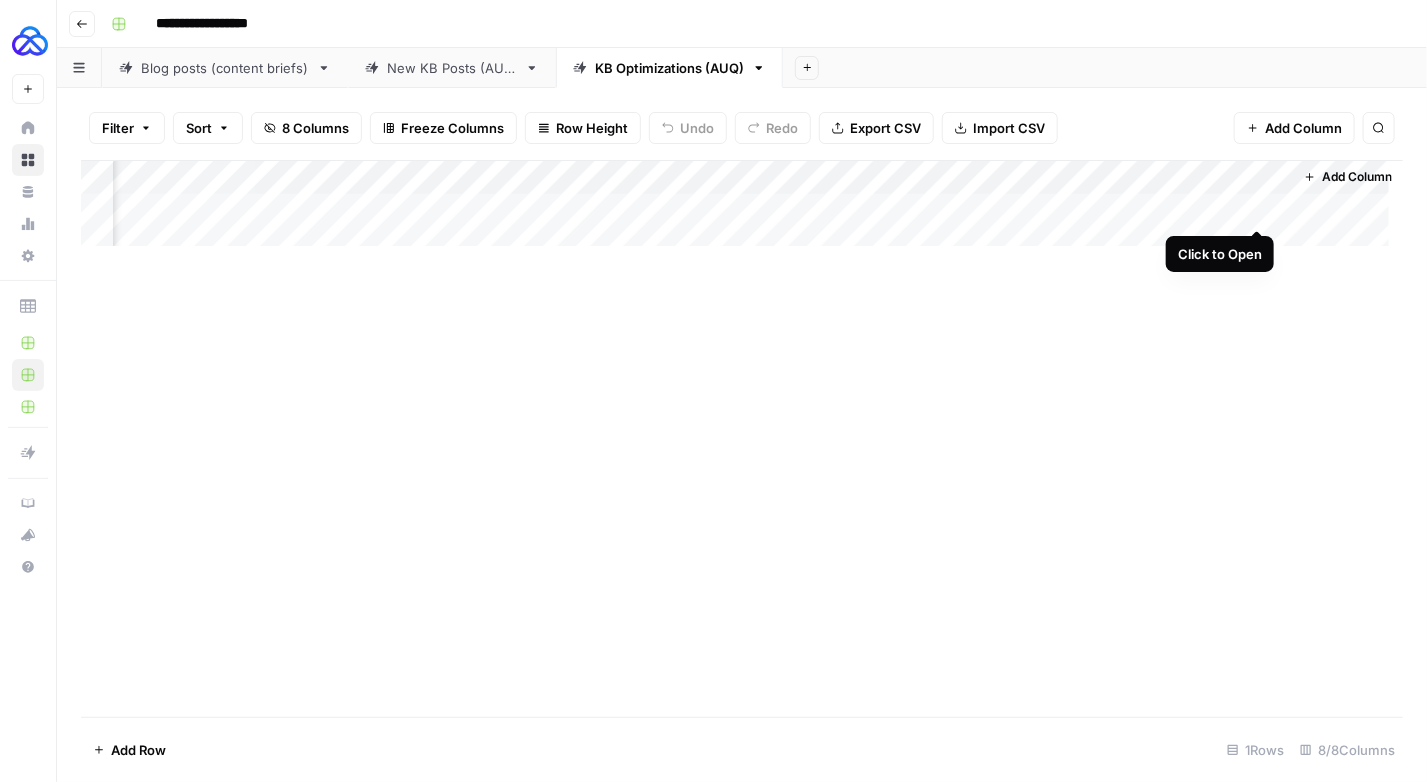 click on "Add Column" at bounding box center (742, 211) 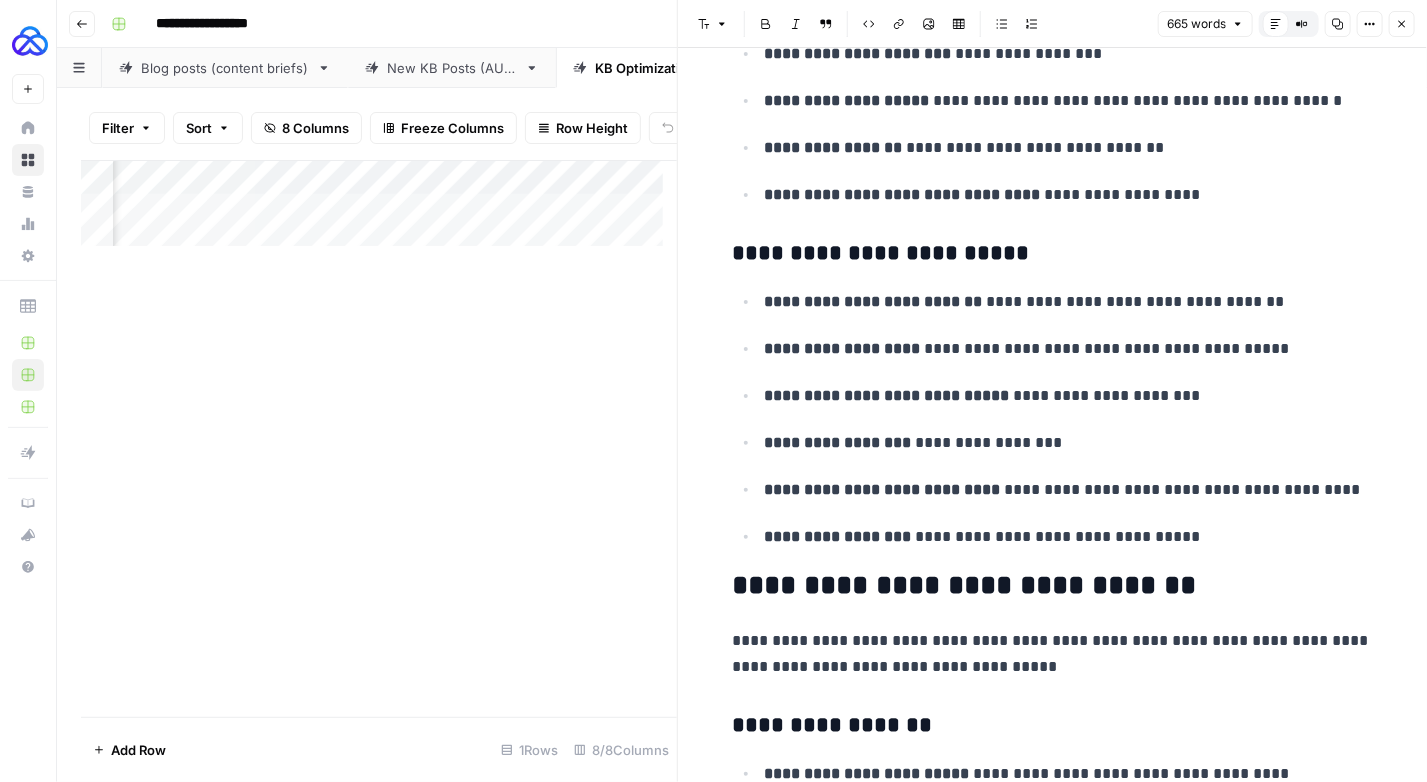 scroll, scrollTop: 1300, scrollLeft: 0, axis: vertical 